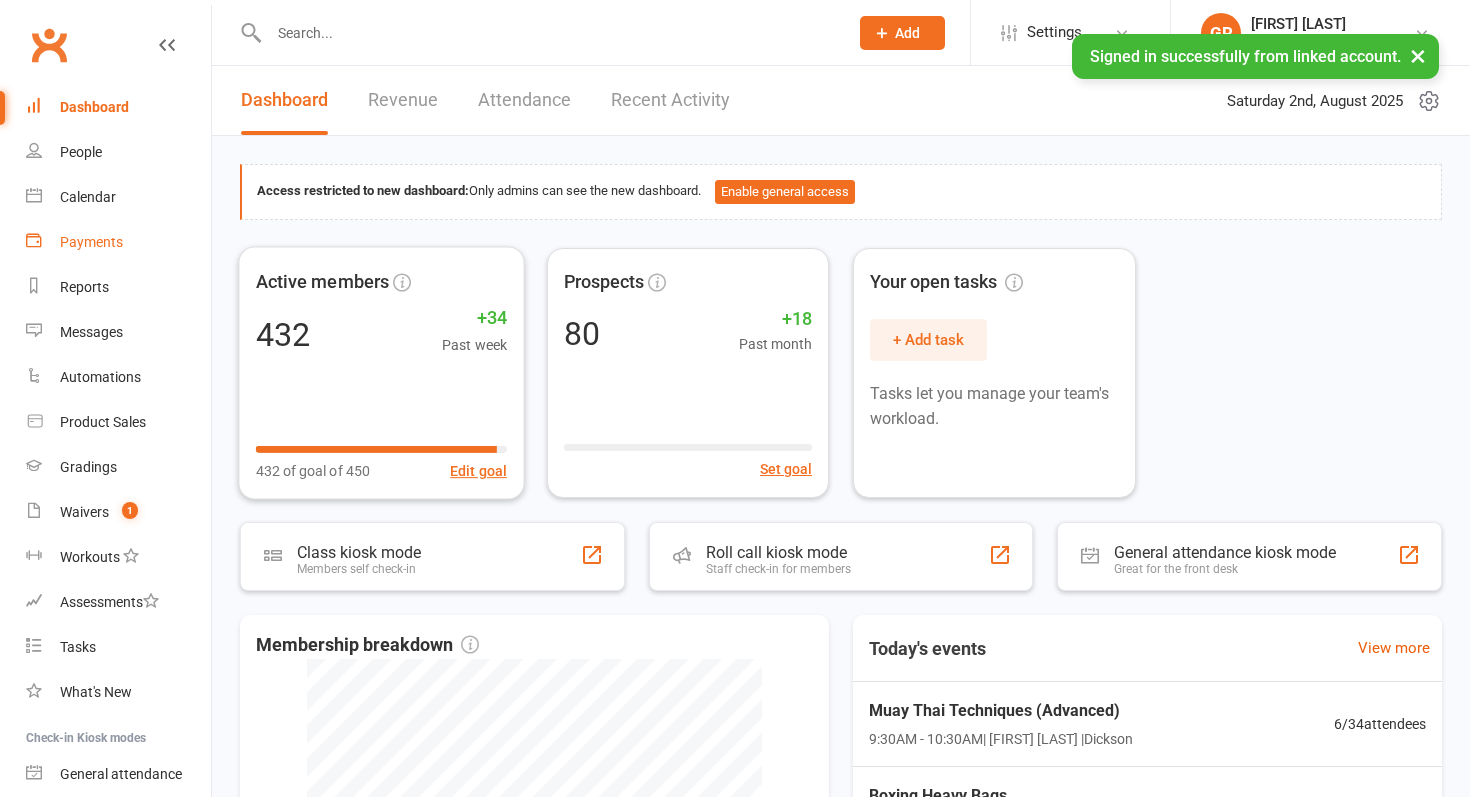scroll, scrollTop: 0, scrollLeft: 0, axis: both 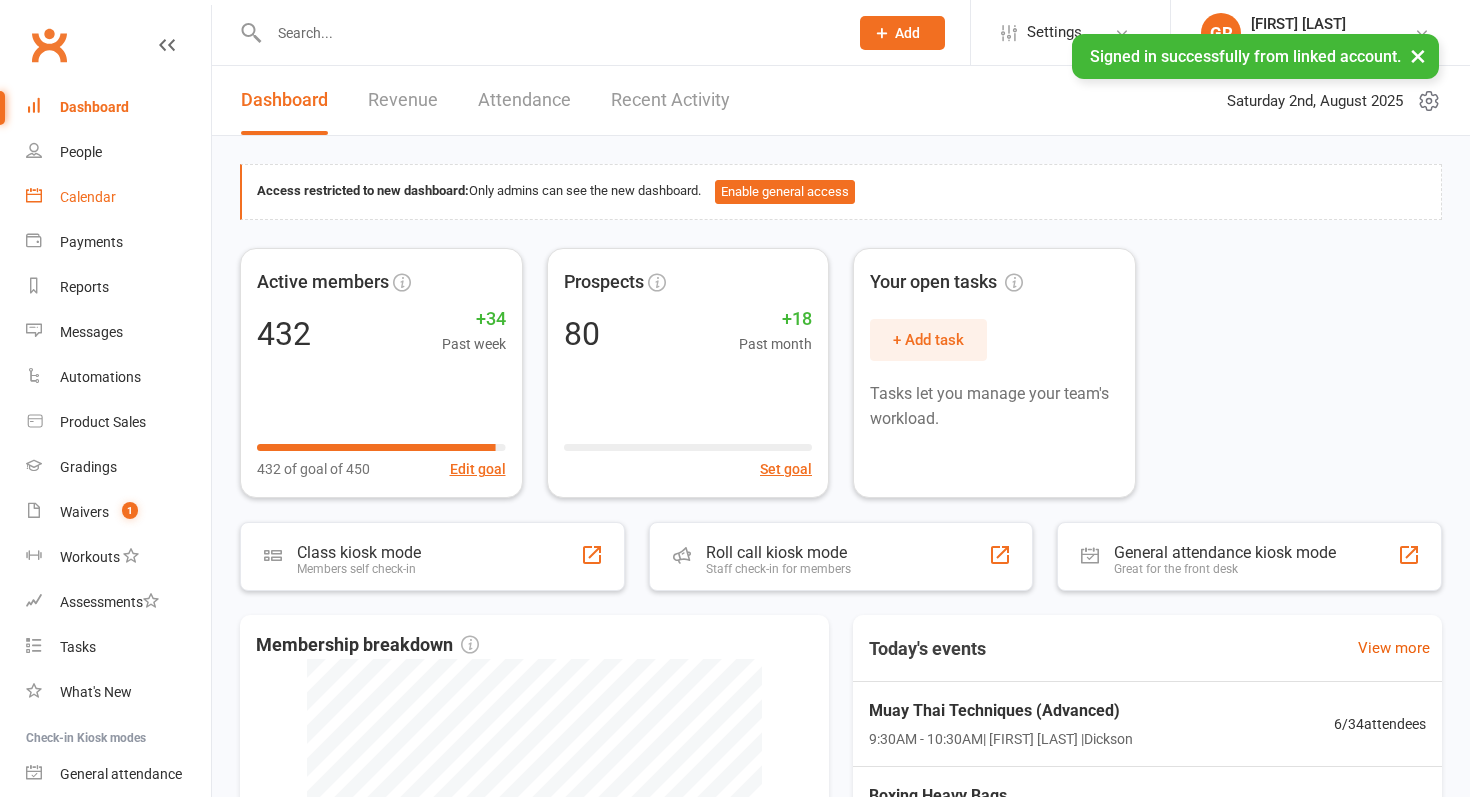 click on "Calendar" at bounding box center (118, 197) 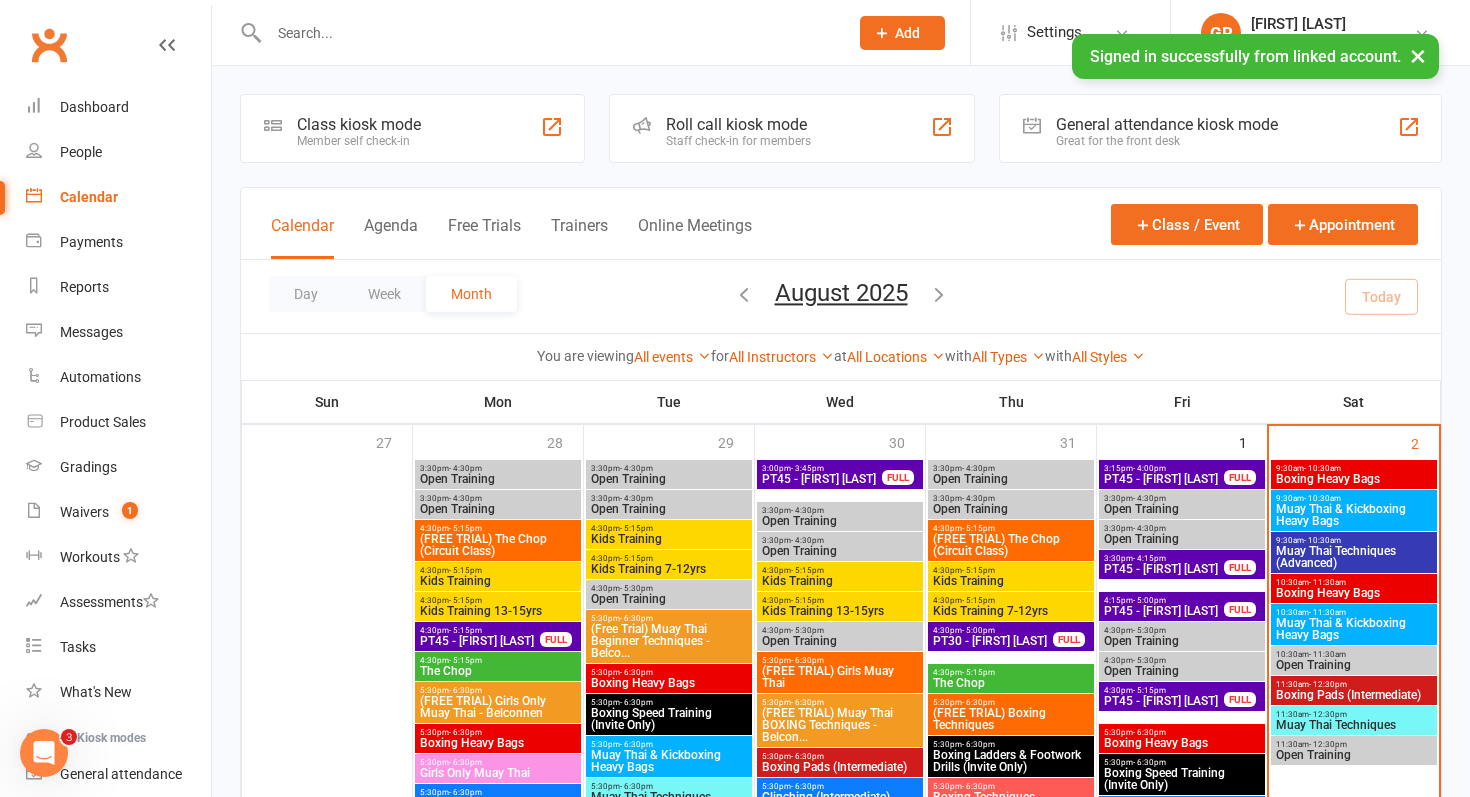 scroll, scrollTop: 0, scrollLeft: 0, axis: both 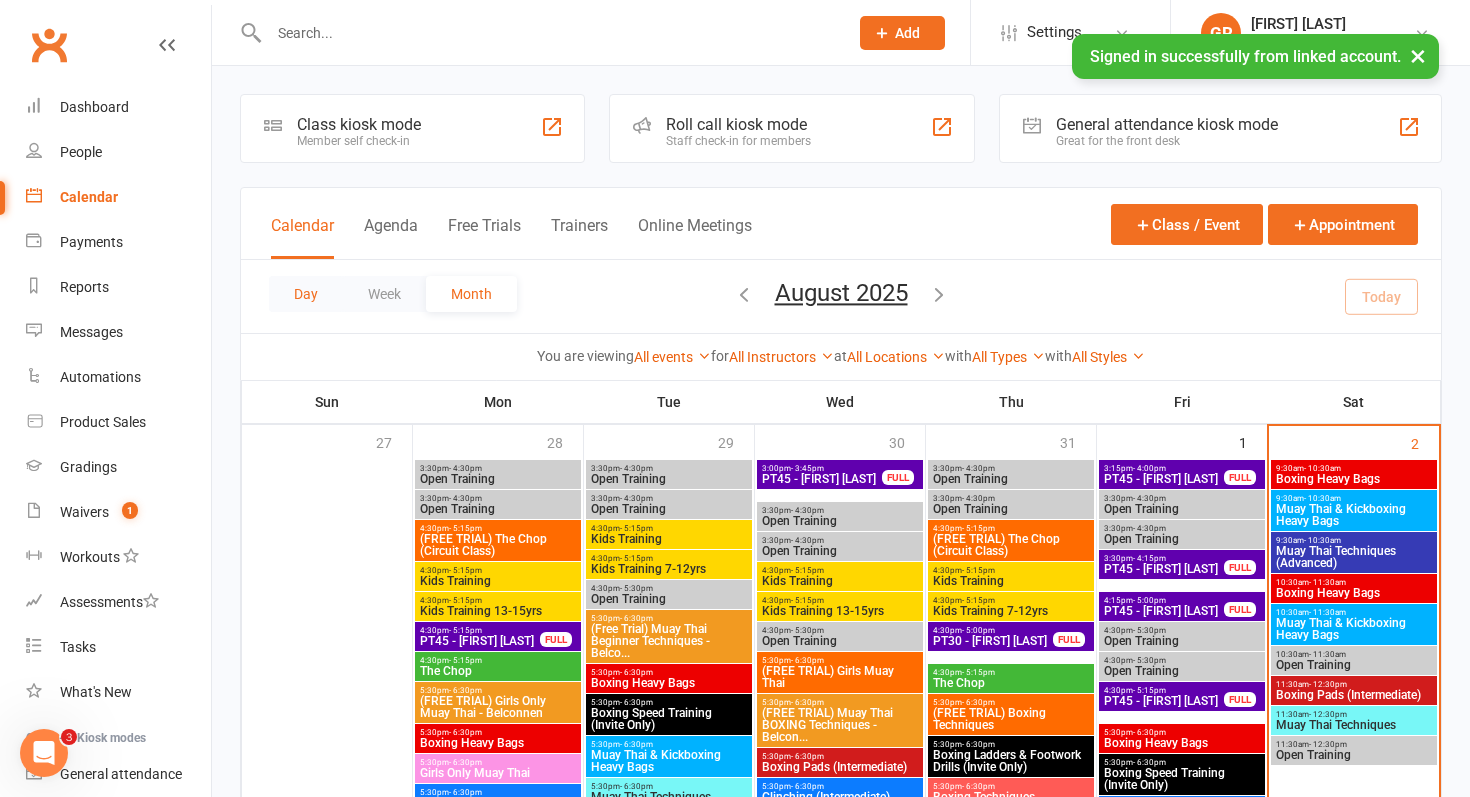 click on "Day" at bounding box center (306, 294) 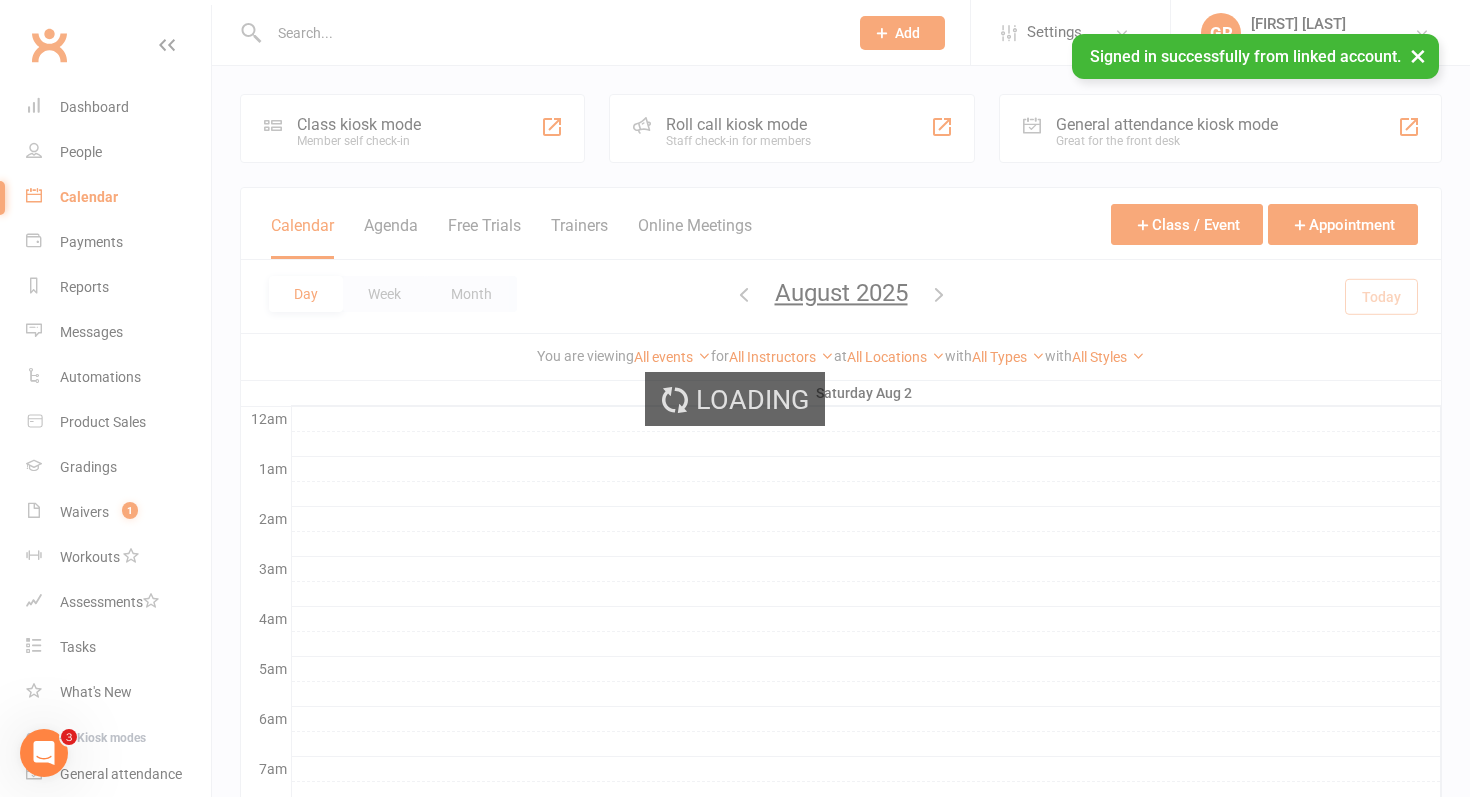 scroll, scrollTop: 0, scrollLeft: 0, axis: both 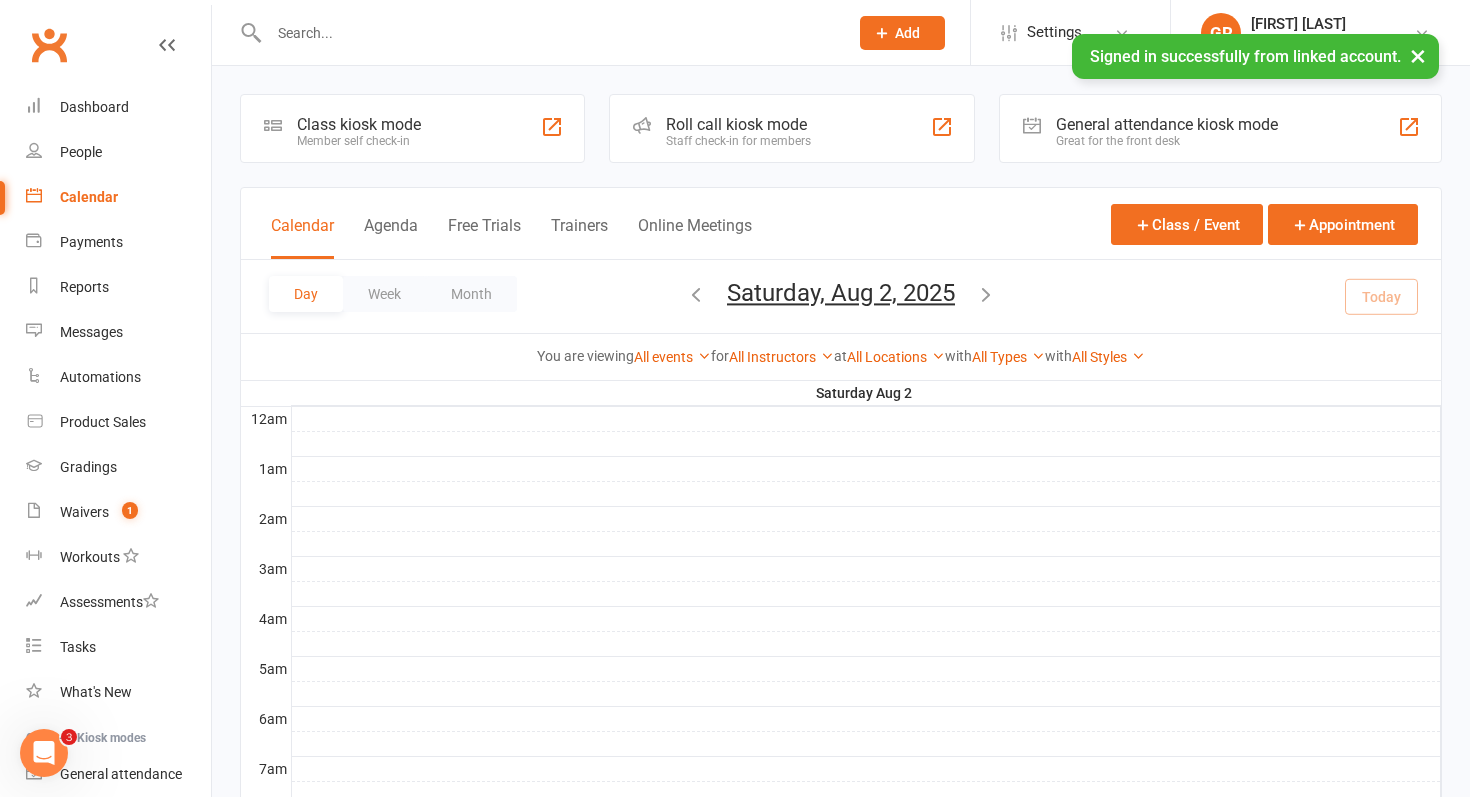 click on "Day Week Month Saturday, Aug 2, 2025
August 2025
Sun Mon Tue Wed Thu Fri Sat
27
28
29
30
31
01
02
03
04
05
06
07
08
09
10
11
12
13
14
15
16
17
18
19
20
21
22
23
24
25
26
27
28
29
30" at bounding box center [841, 296] 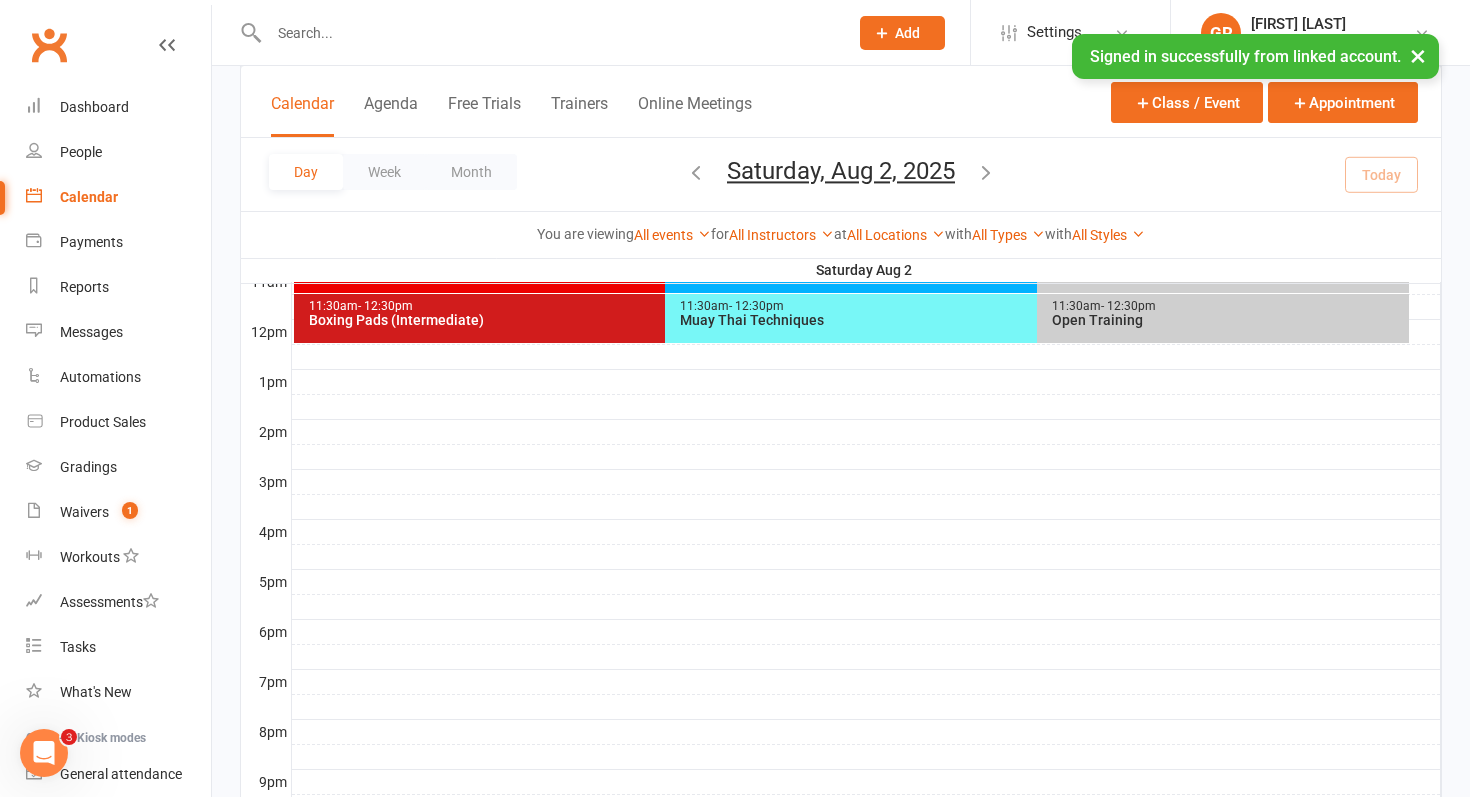 scroll, scrollTop: 703, scrollLeft: 0, axis: vertical 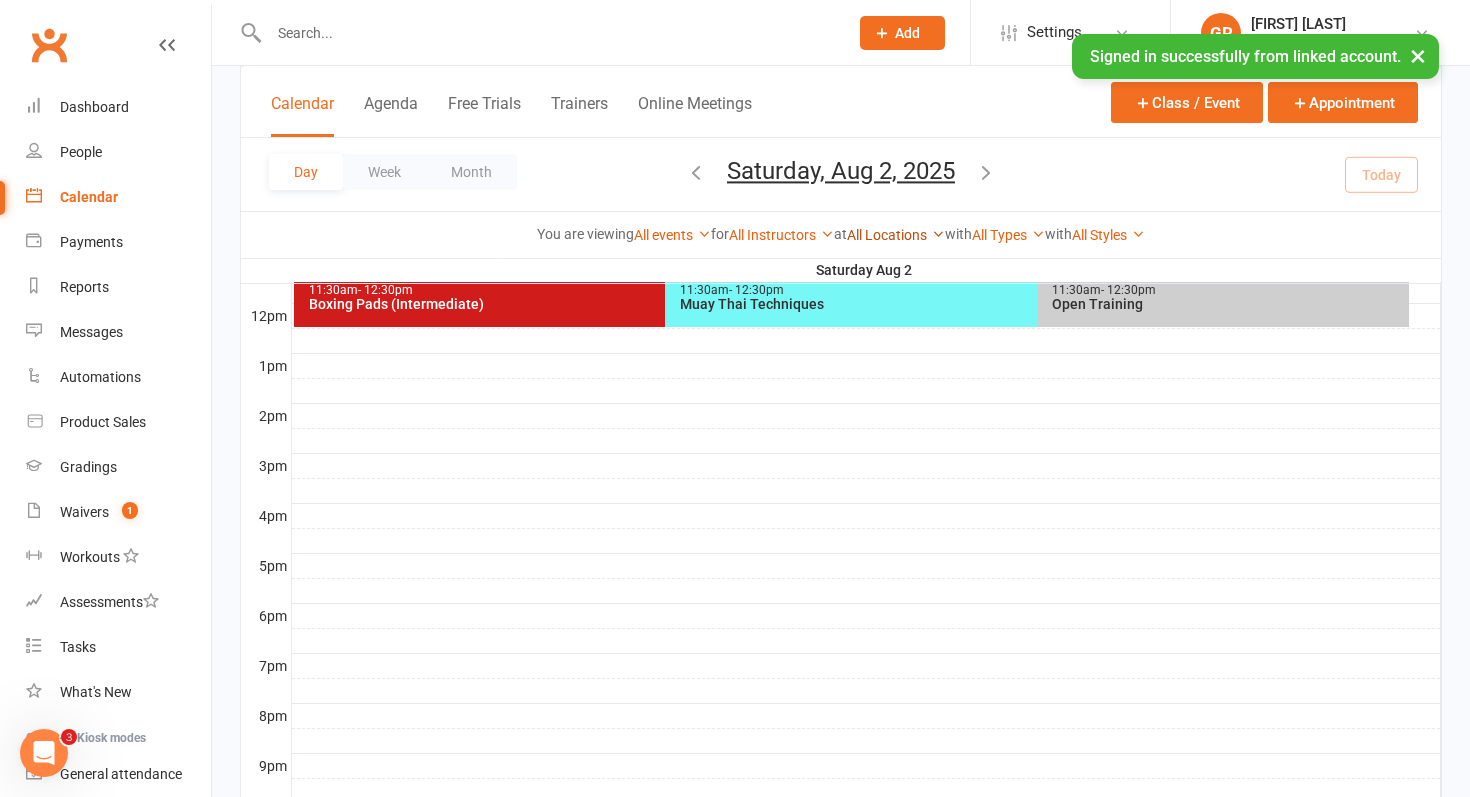 click on "All Locations" at bounding box center [896, 235] 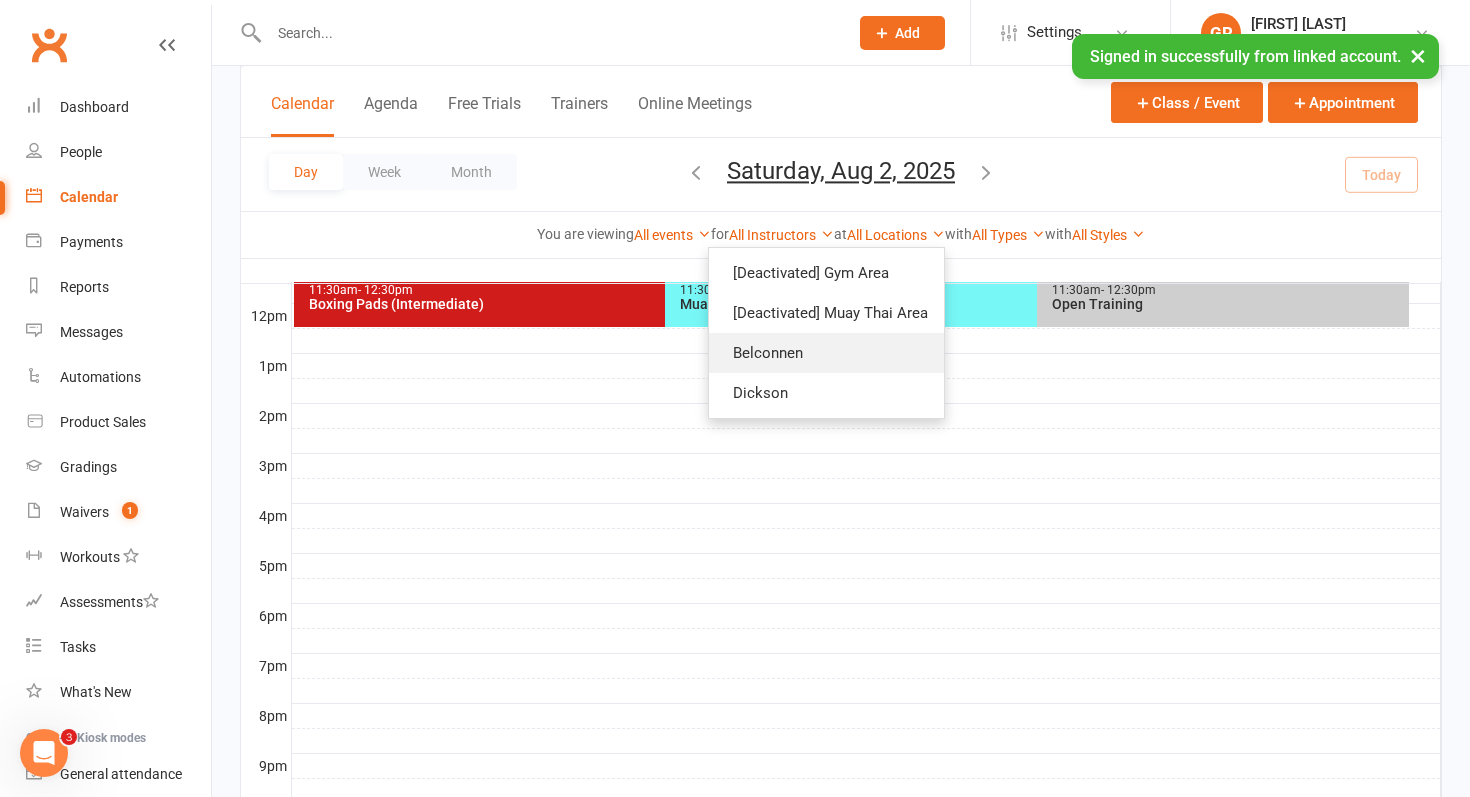 click on "Belconnen" at bounding box center (826, 353) 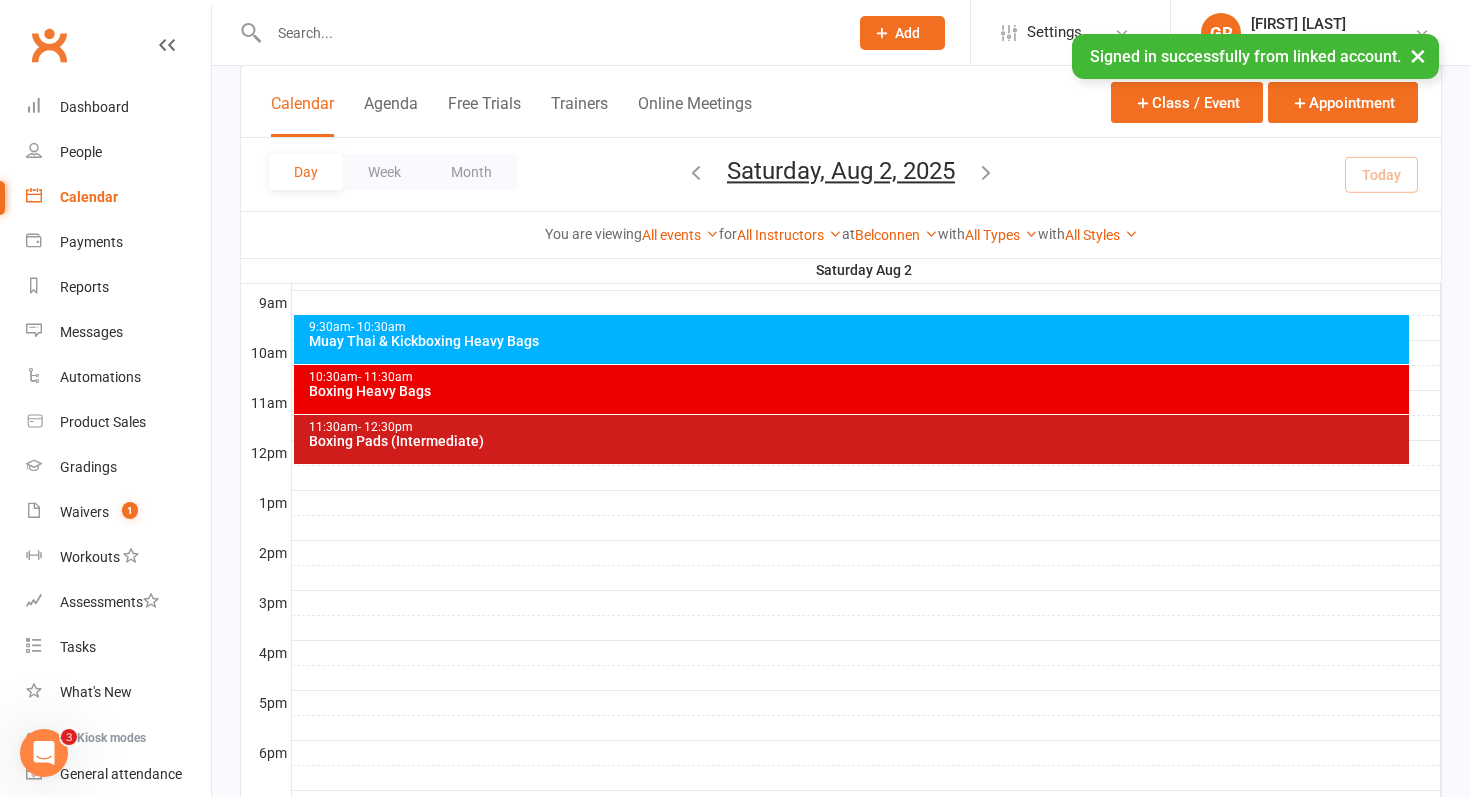 scroll, scrollTop: 560, scrollLeft: 0, axis: vertical 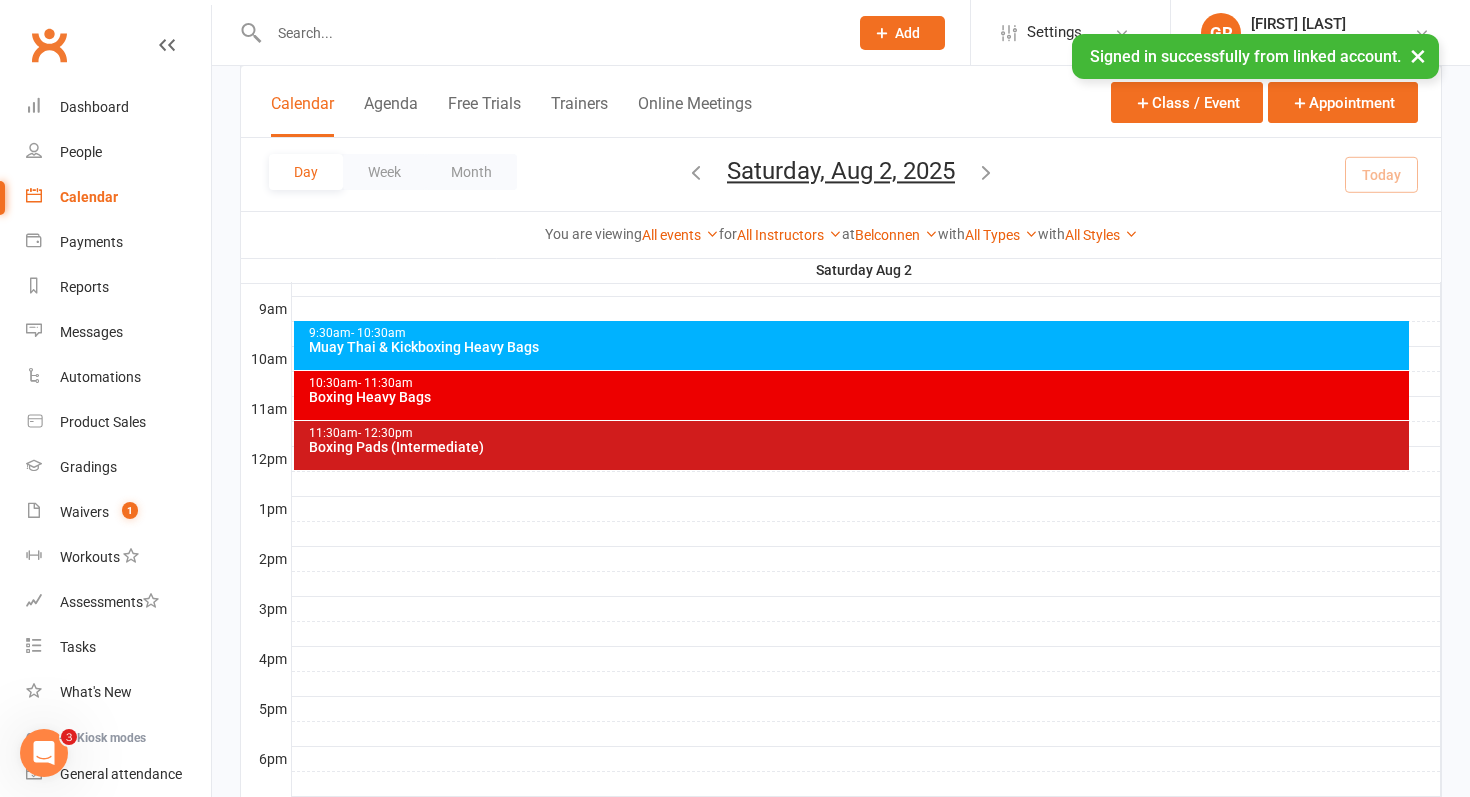 click on "[TIME]  - [TIME] [EVENT]" at bounding box center [852, 345] 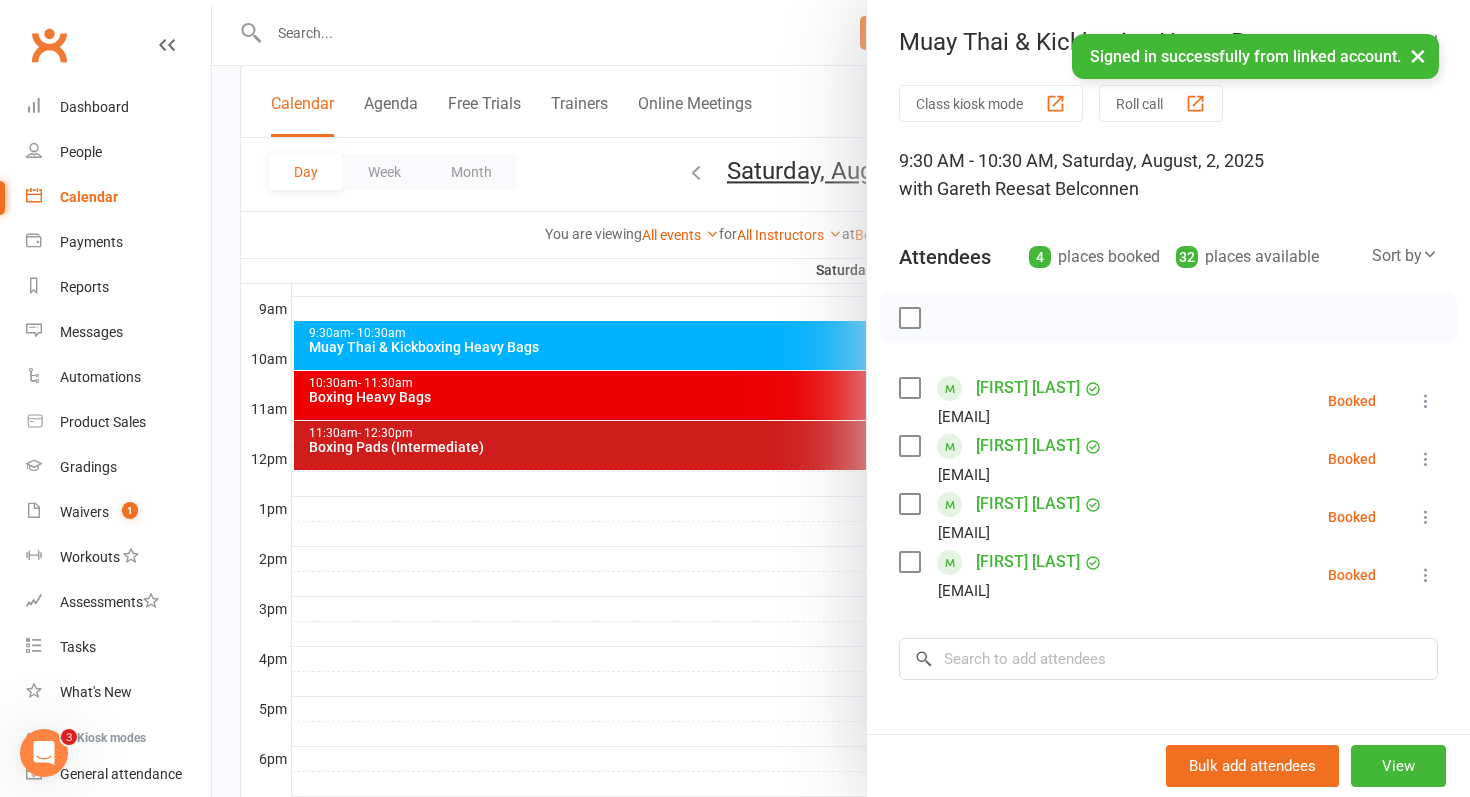 click at bounding box center [841, 398] 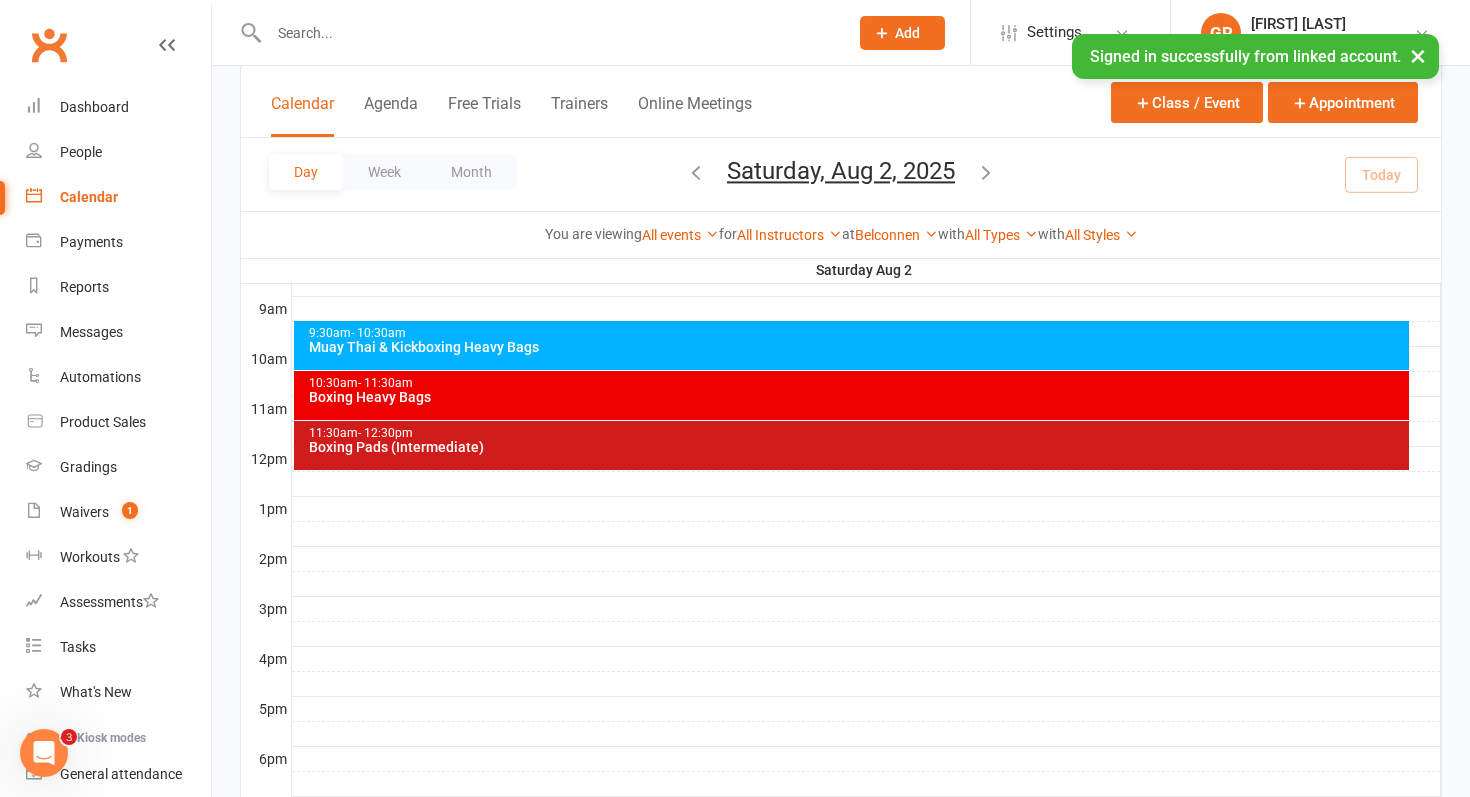 click on "Boxing Heavy Bags" at bounding box center [857, 397] 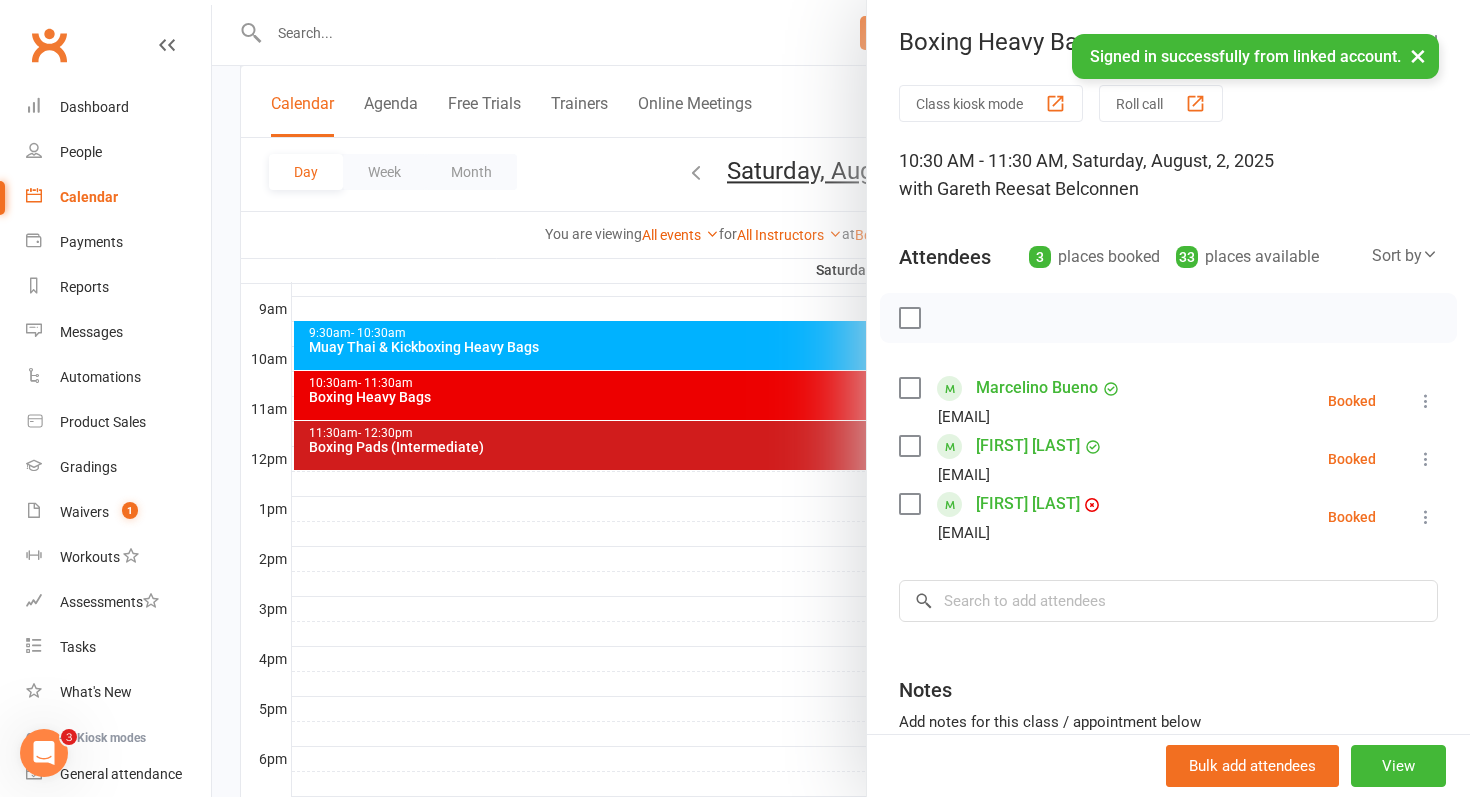 click at bounding box center (841, 398) 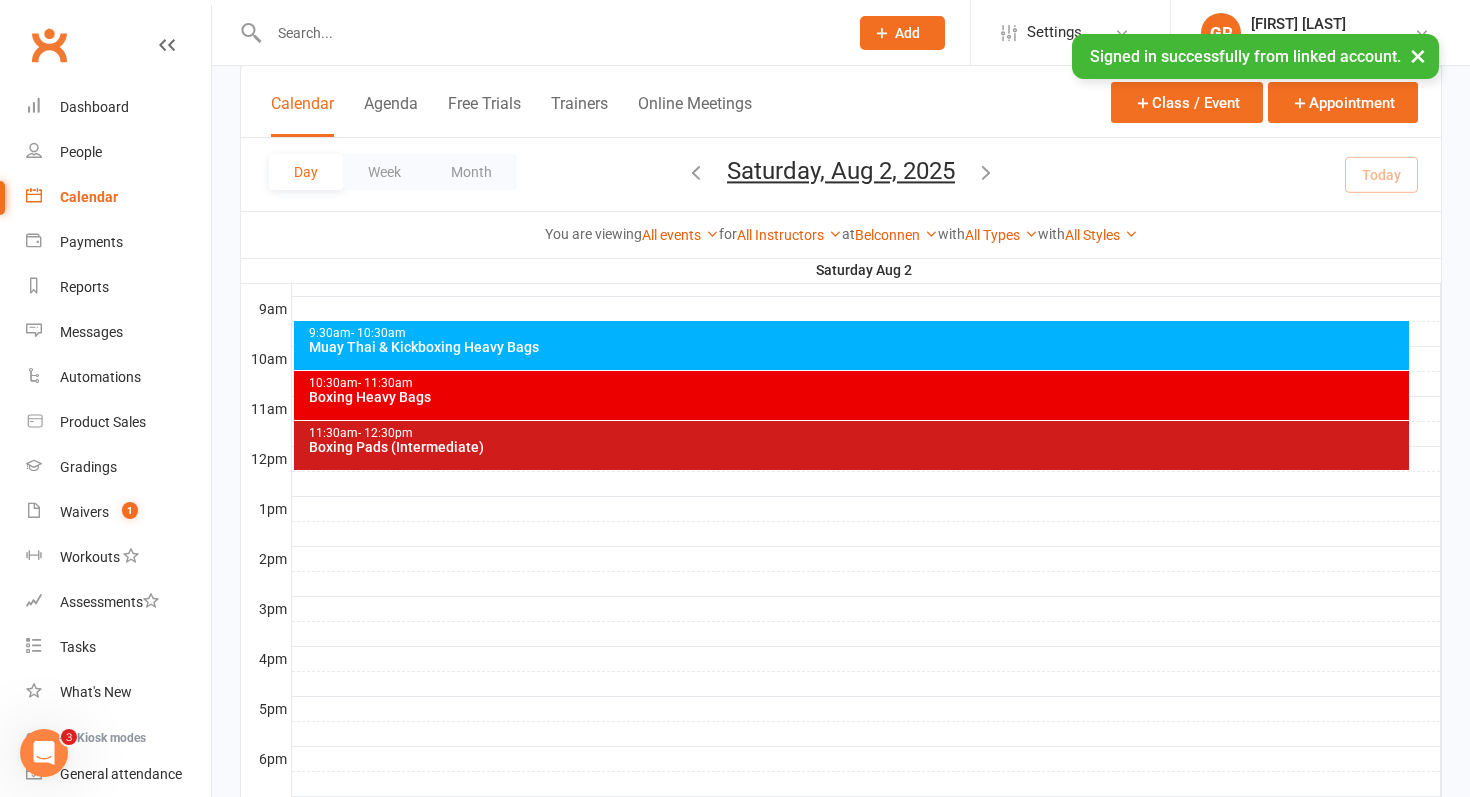 click on "Boxing Pads (Intermediate)" at bounding box center (857, 447) 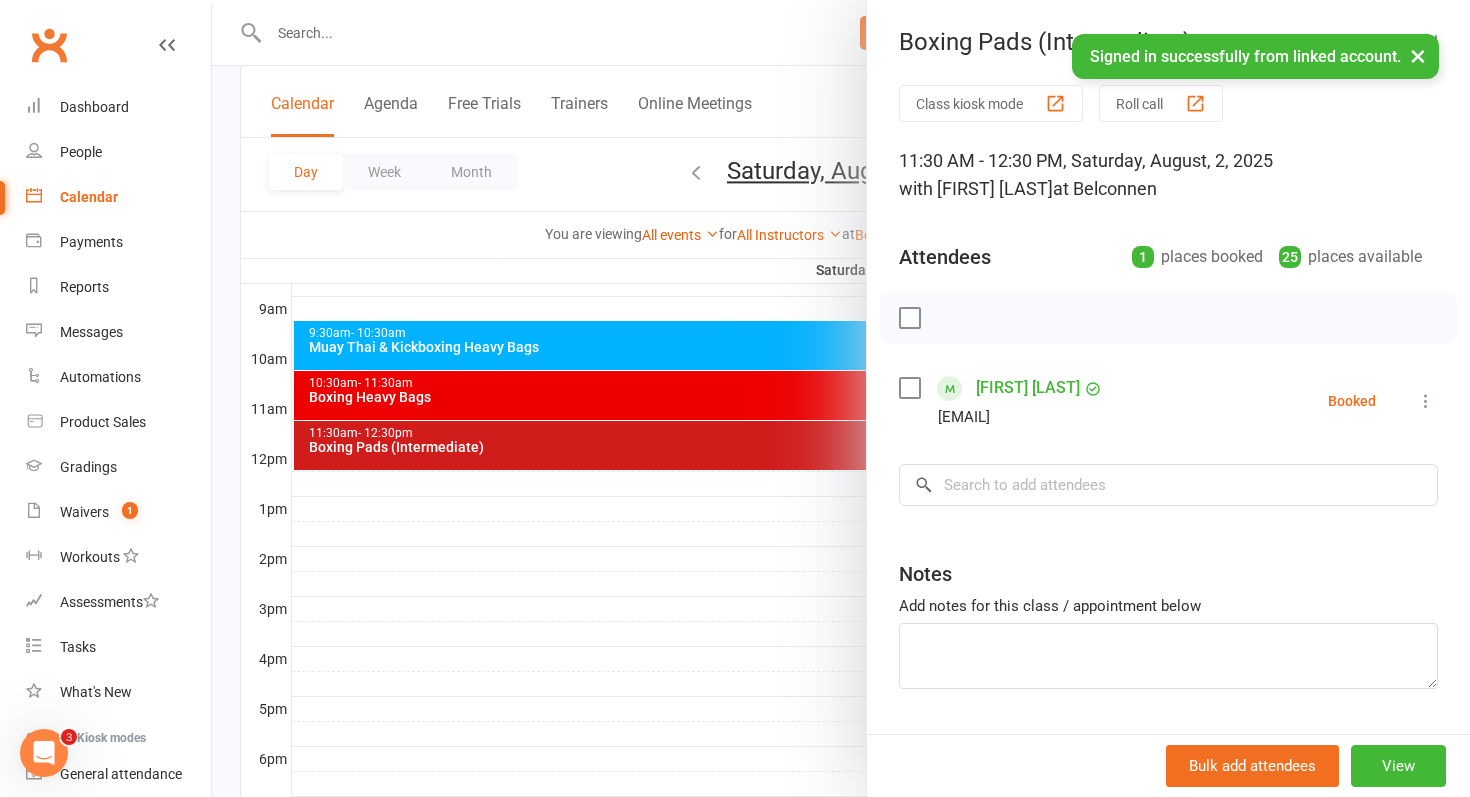 click at bounding box center [841, 398] 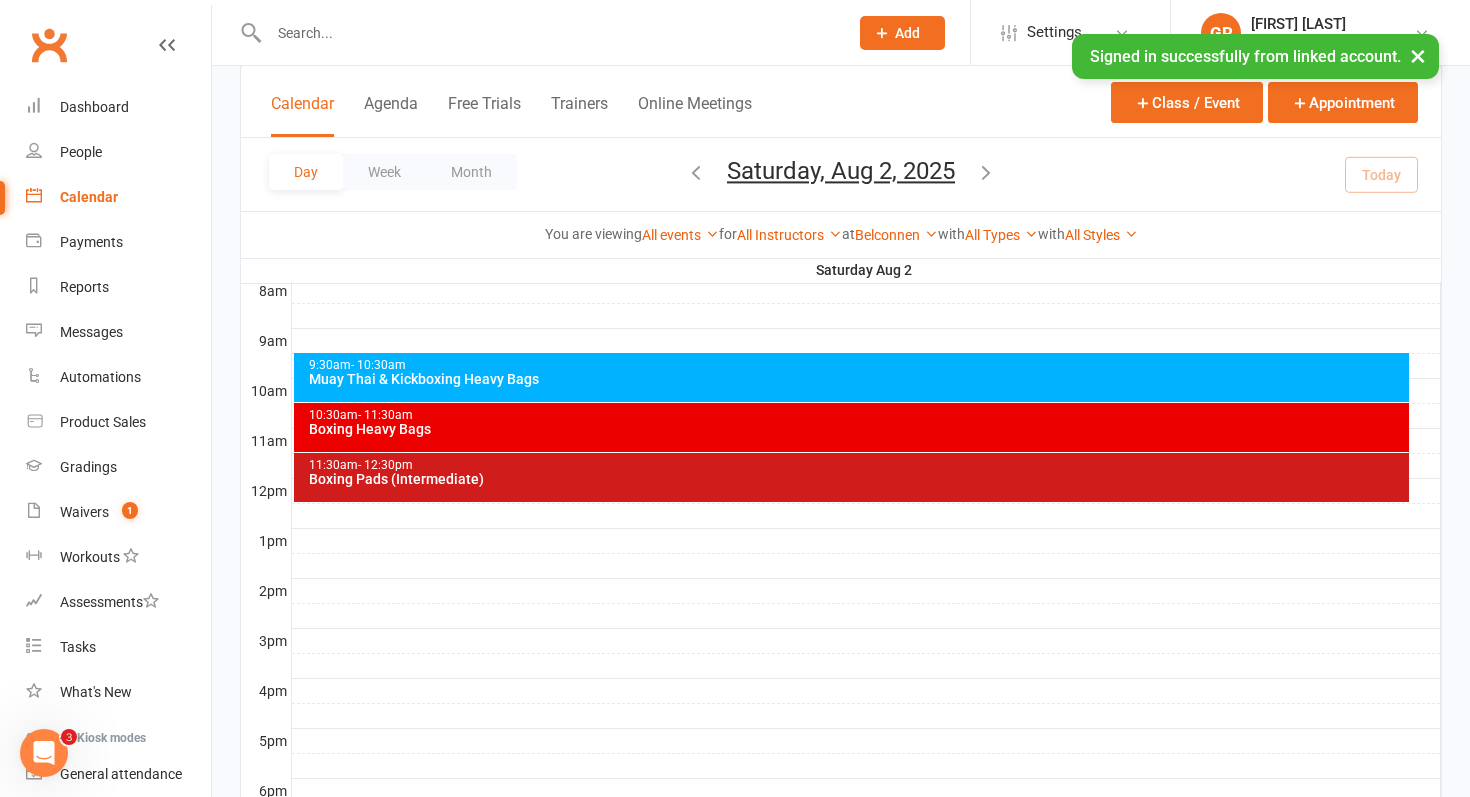 scroll, scrollTop: 520, scrollLeft: 0, axis: vertical 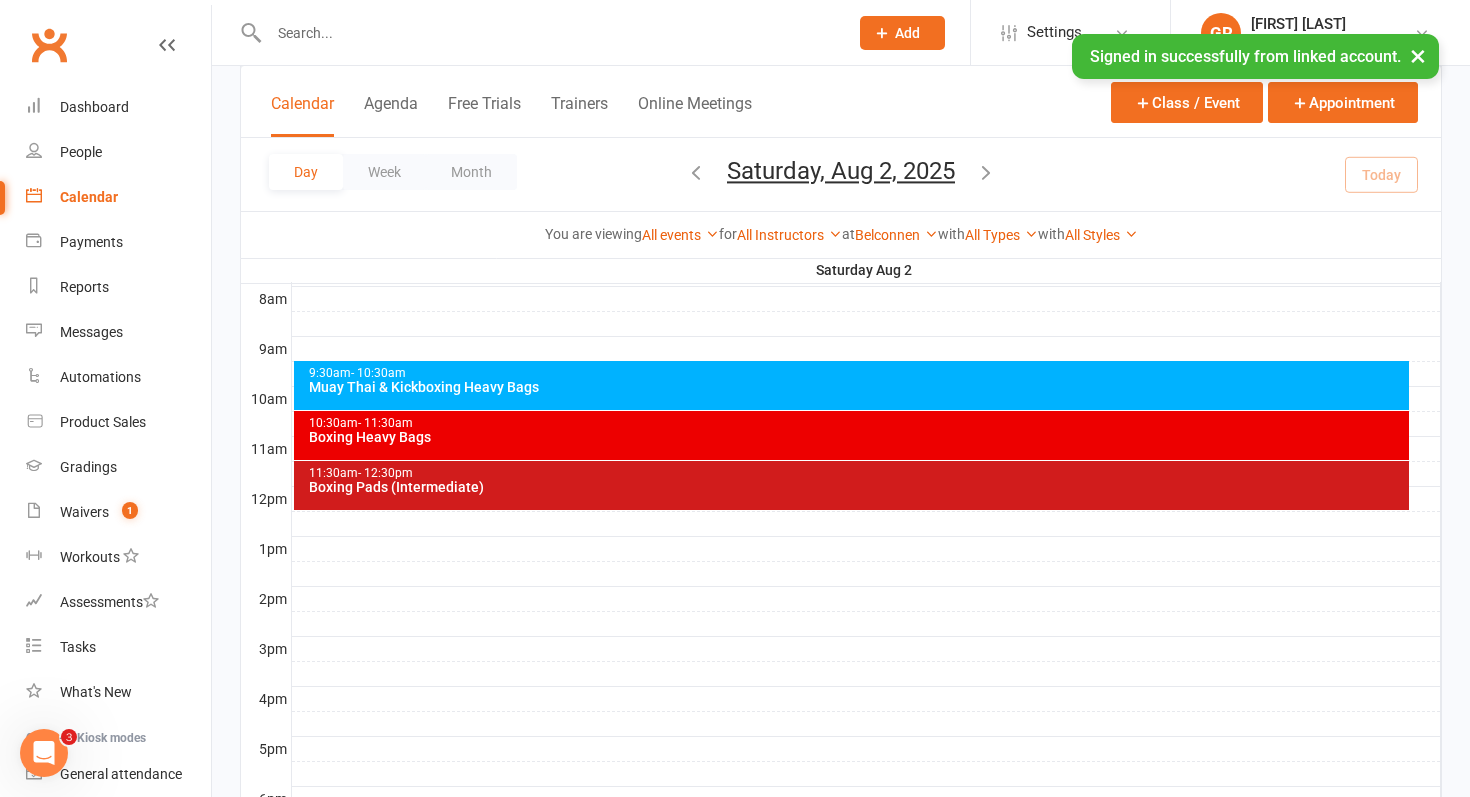 click on "9:30am  - 10:30am" at bounding box center (857, 373) 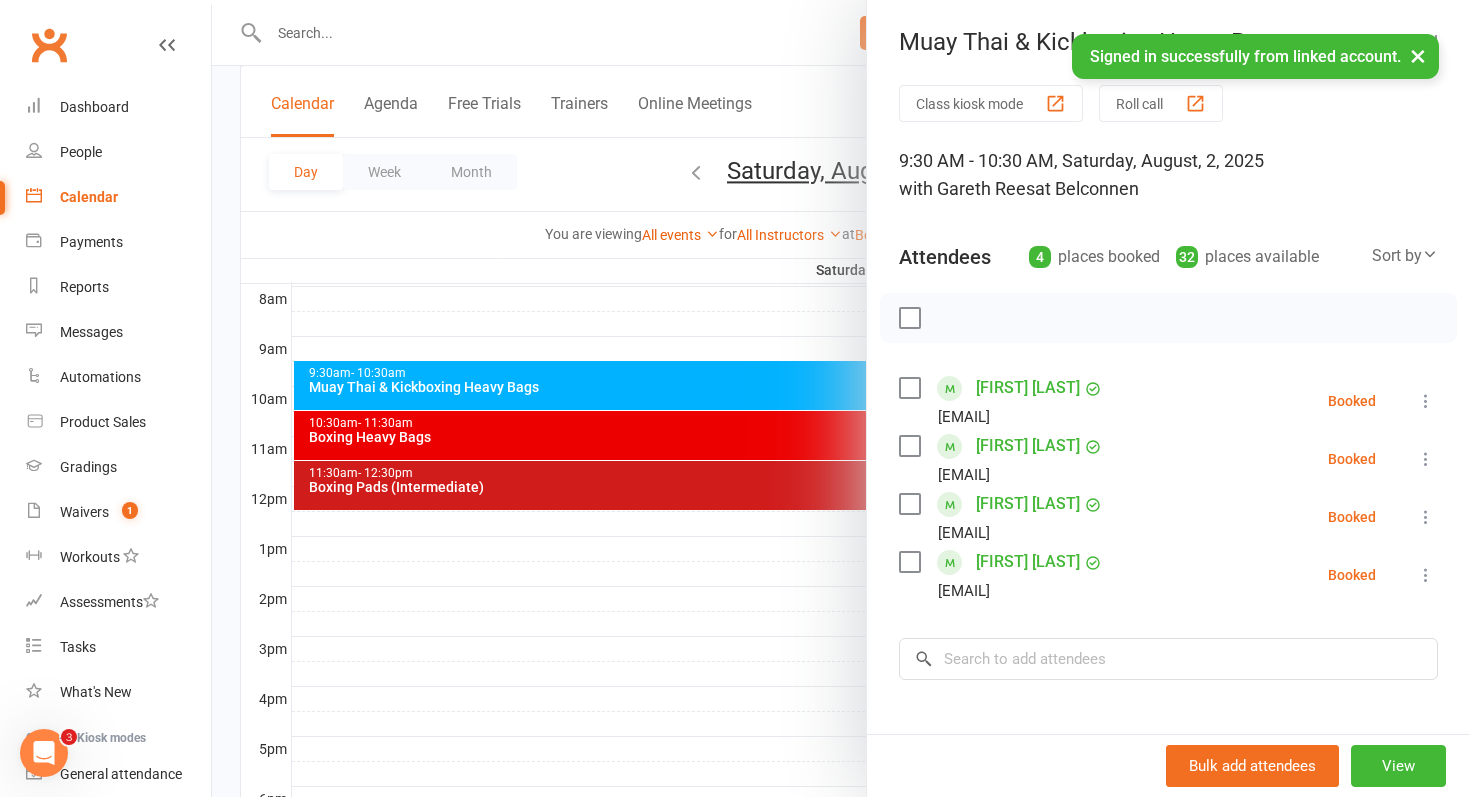 click at bounding box center [841, 398] 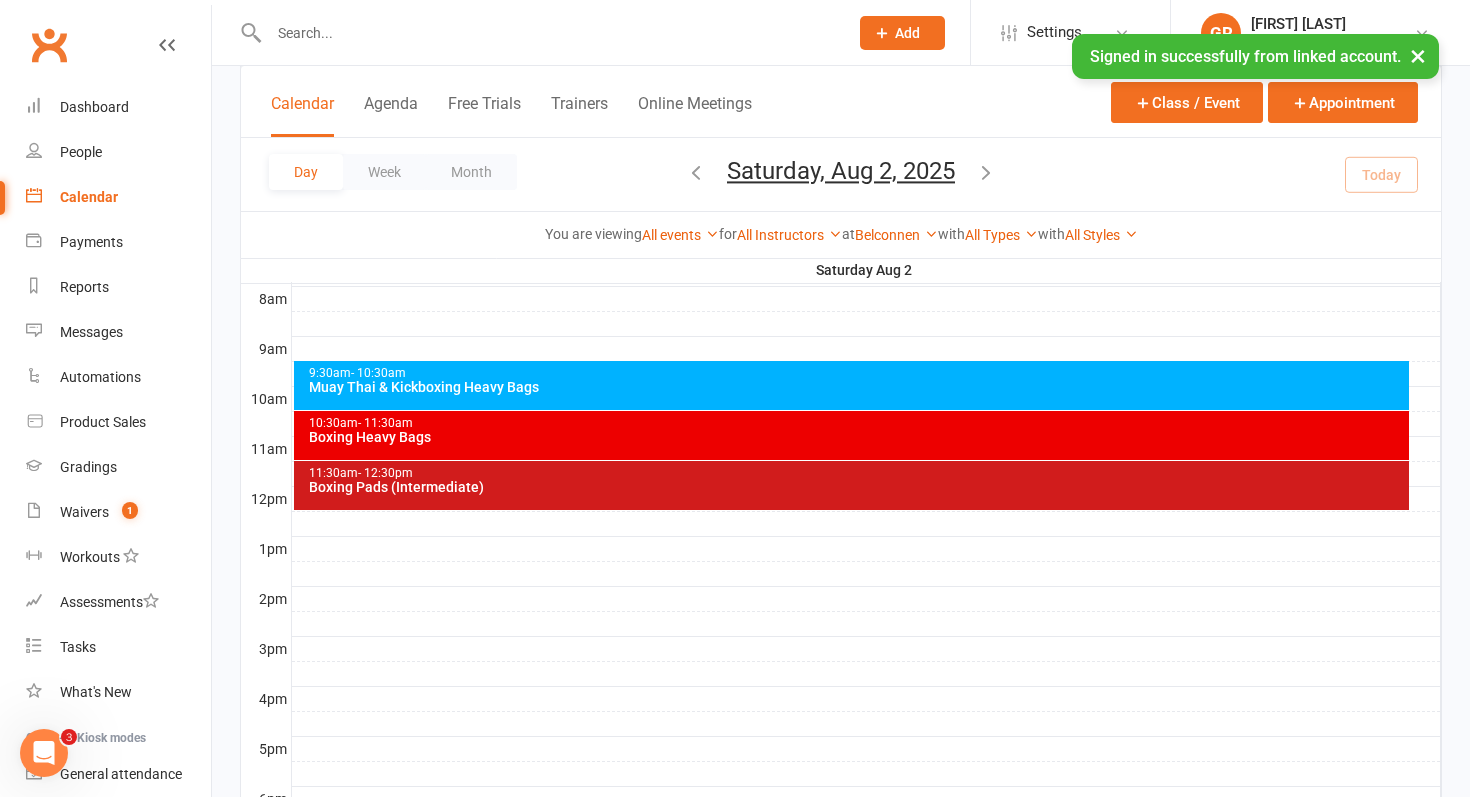 click on "Boxing Heavy Bags" at bounding box center (857, 437) 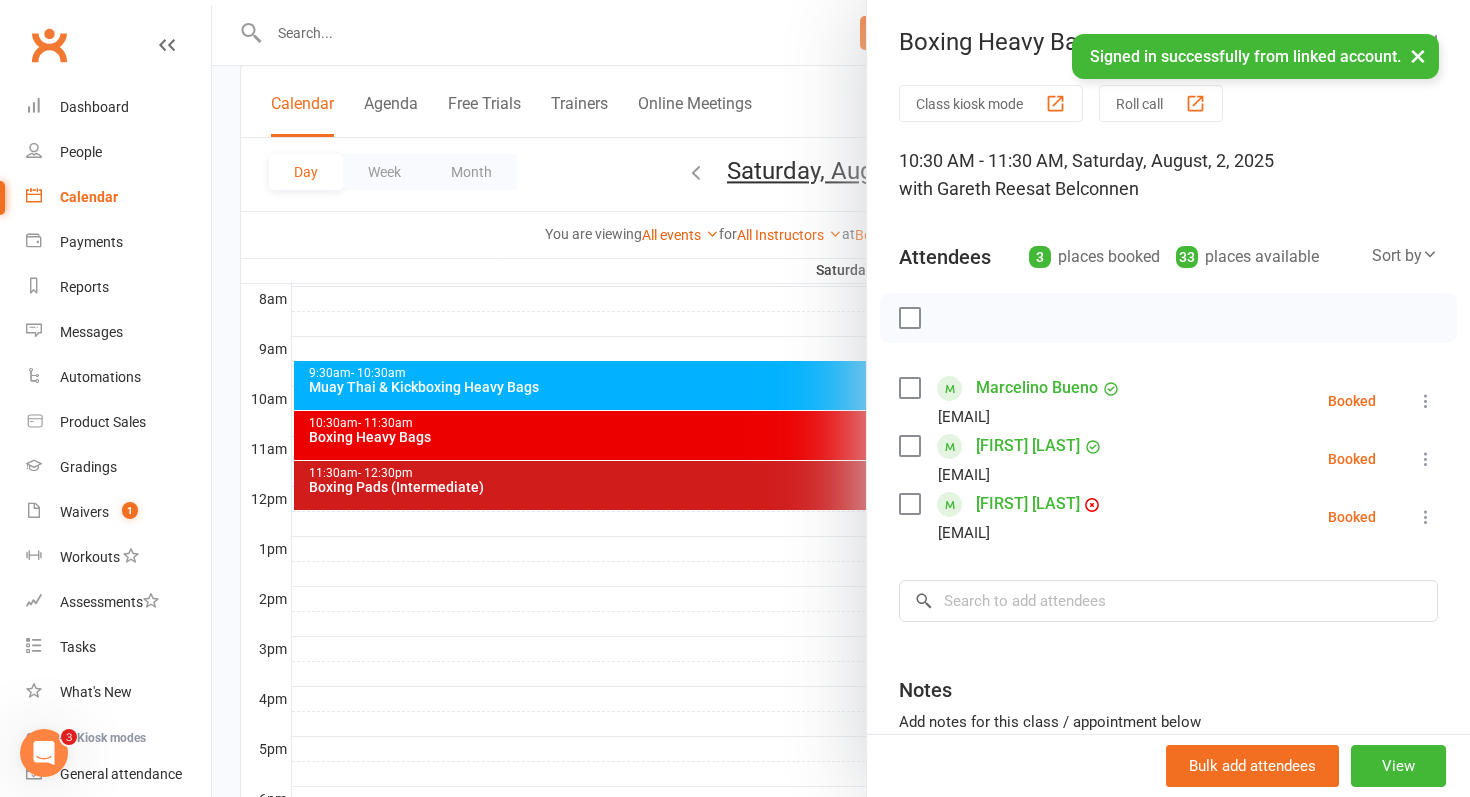 click at bounding box center (841, 398) 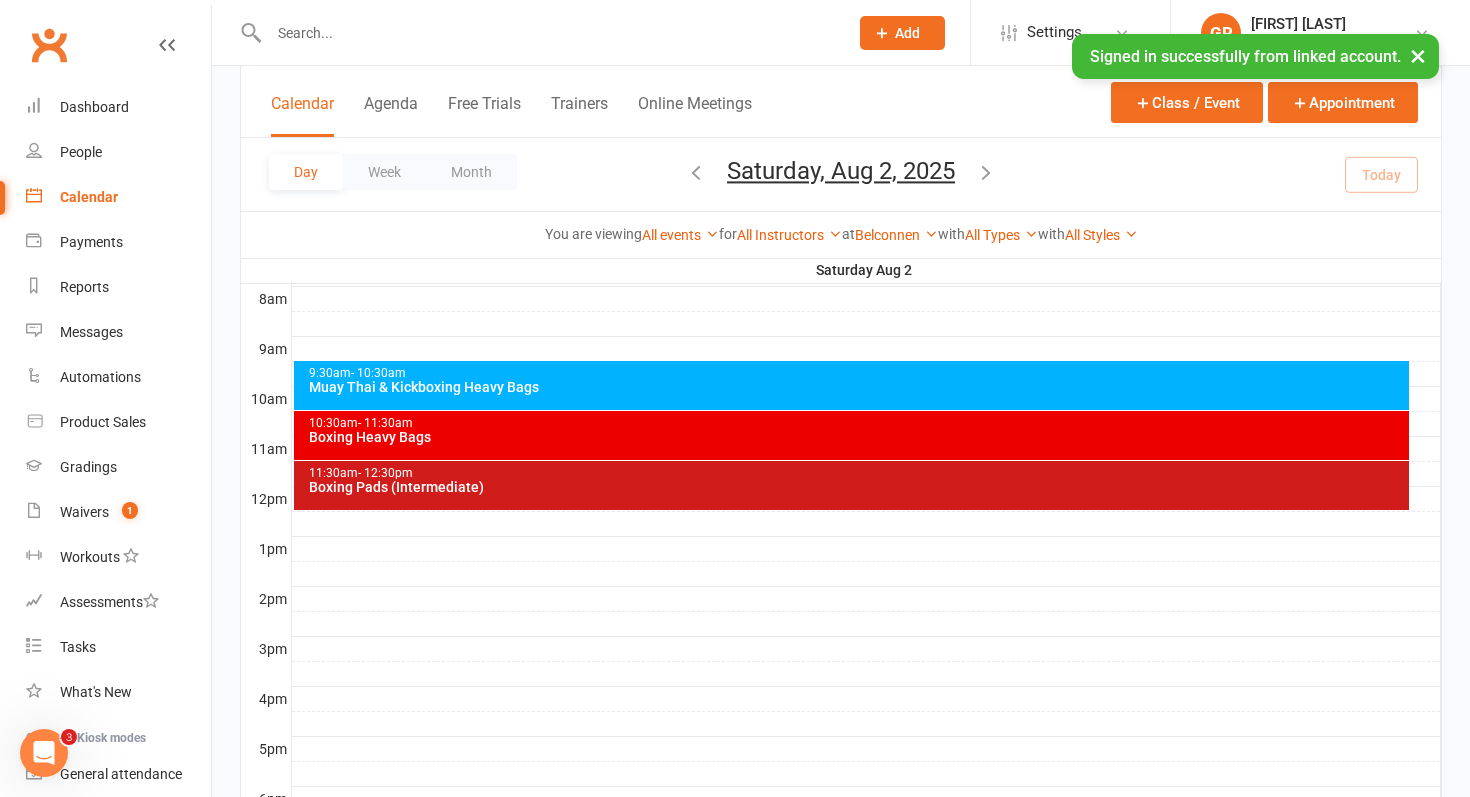 click on "[TIME]  - [TIME] Boxing Pads (Intermediate)" at bounding box center (852, 485) 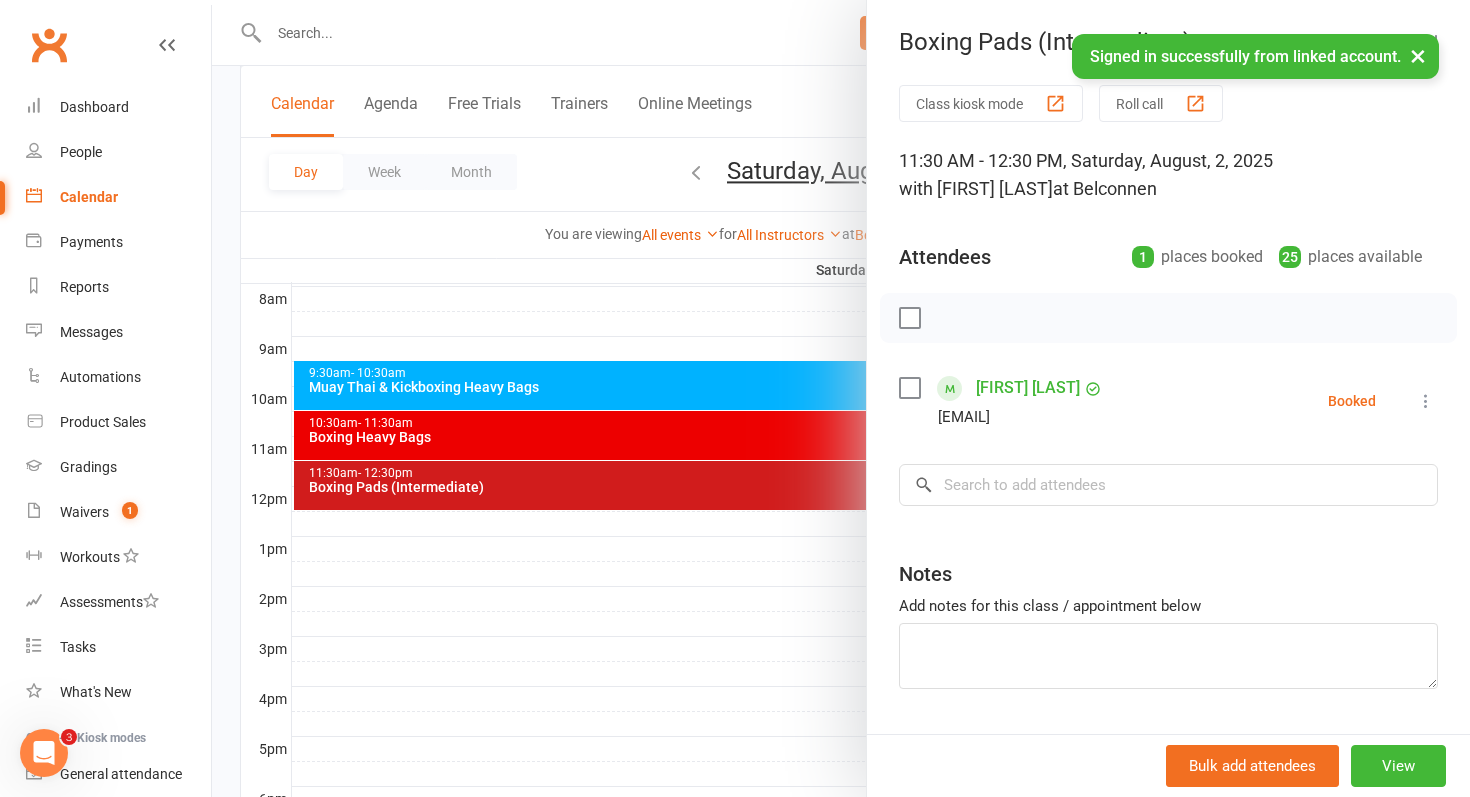 click at bounding box center [841, 398] 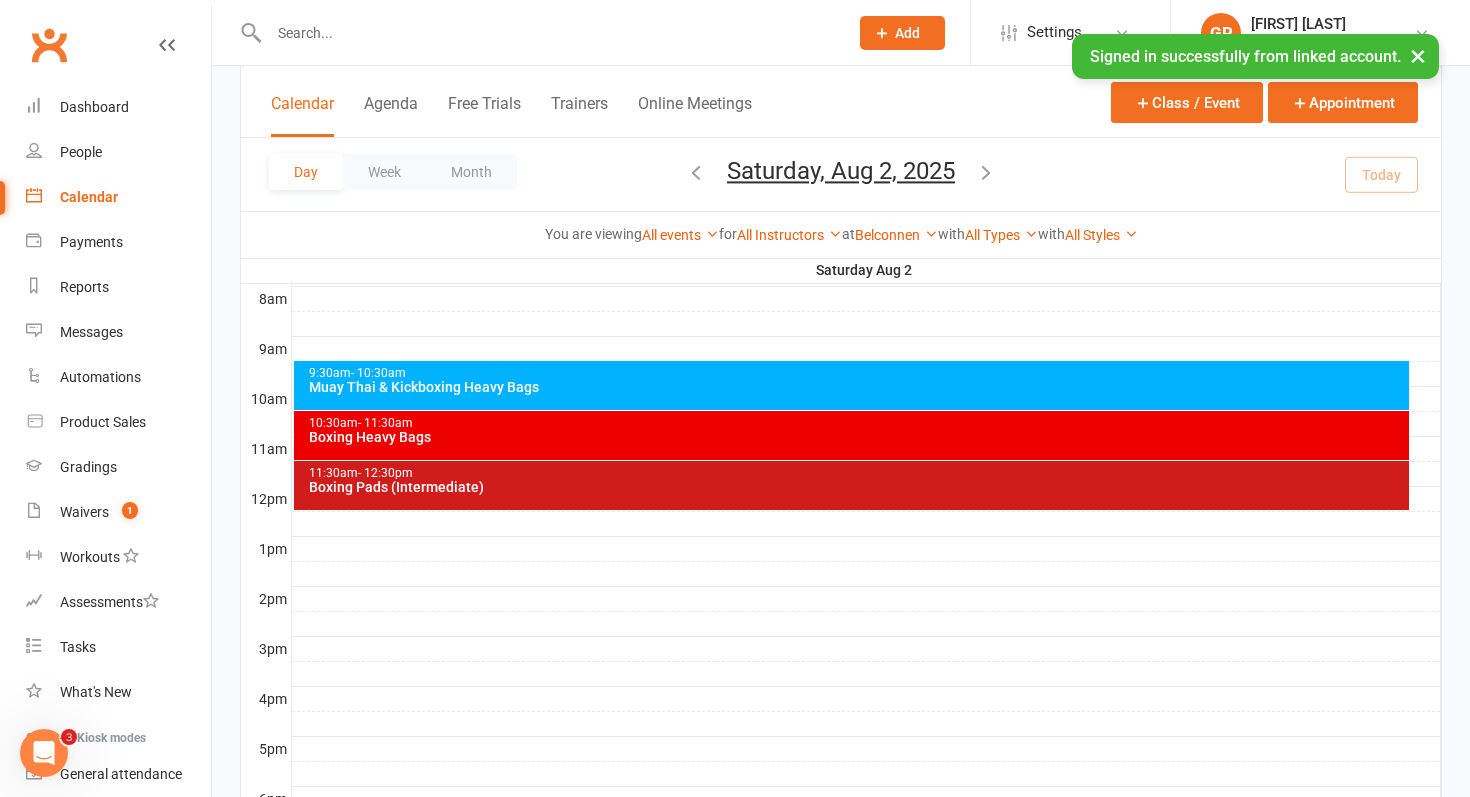 click on "Muay Thai & Kickboxing Heavy Bags" at bounding box center [857, 387] 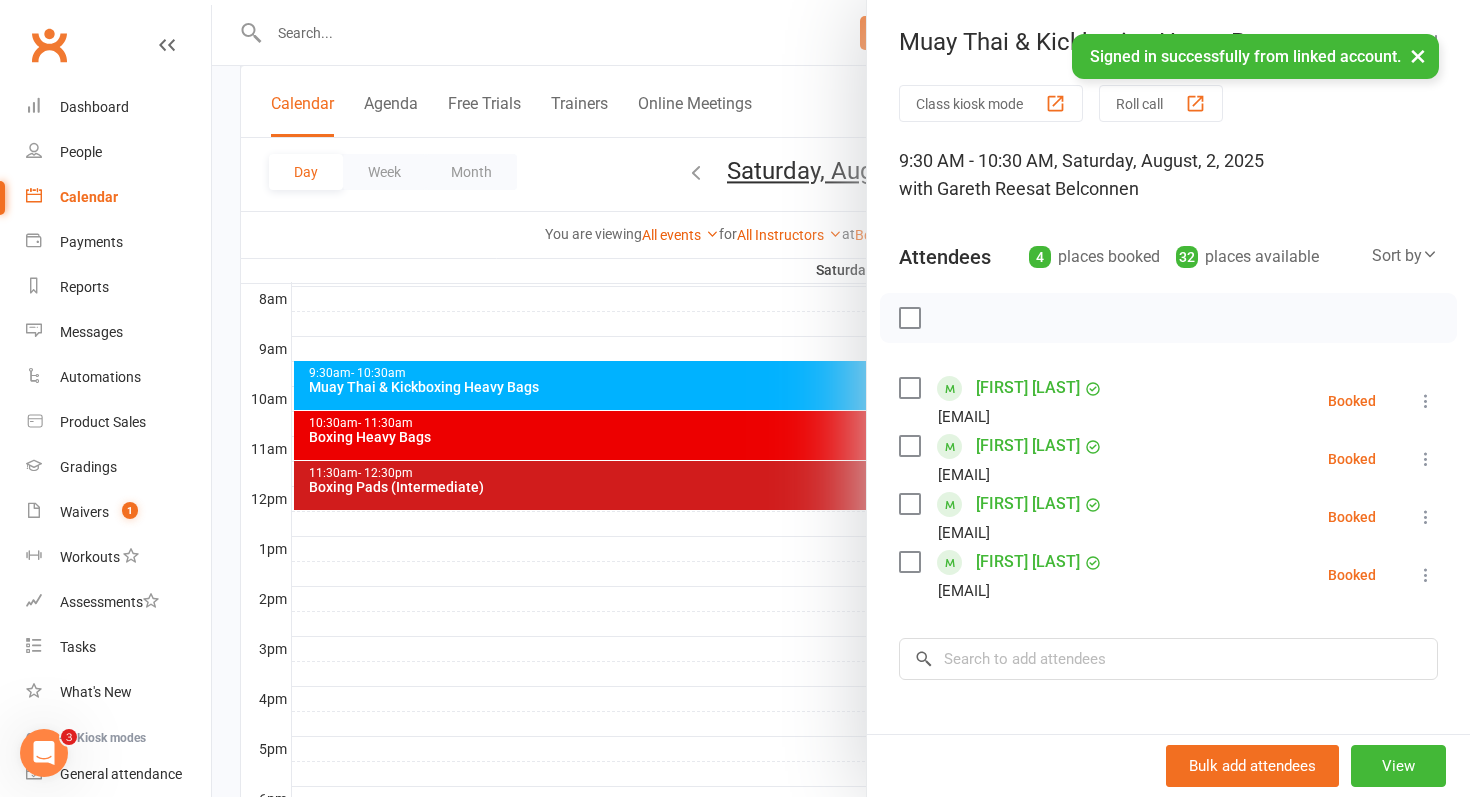 click at bounding box center (841, 398) 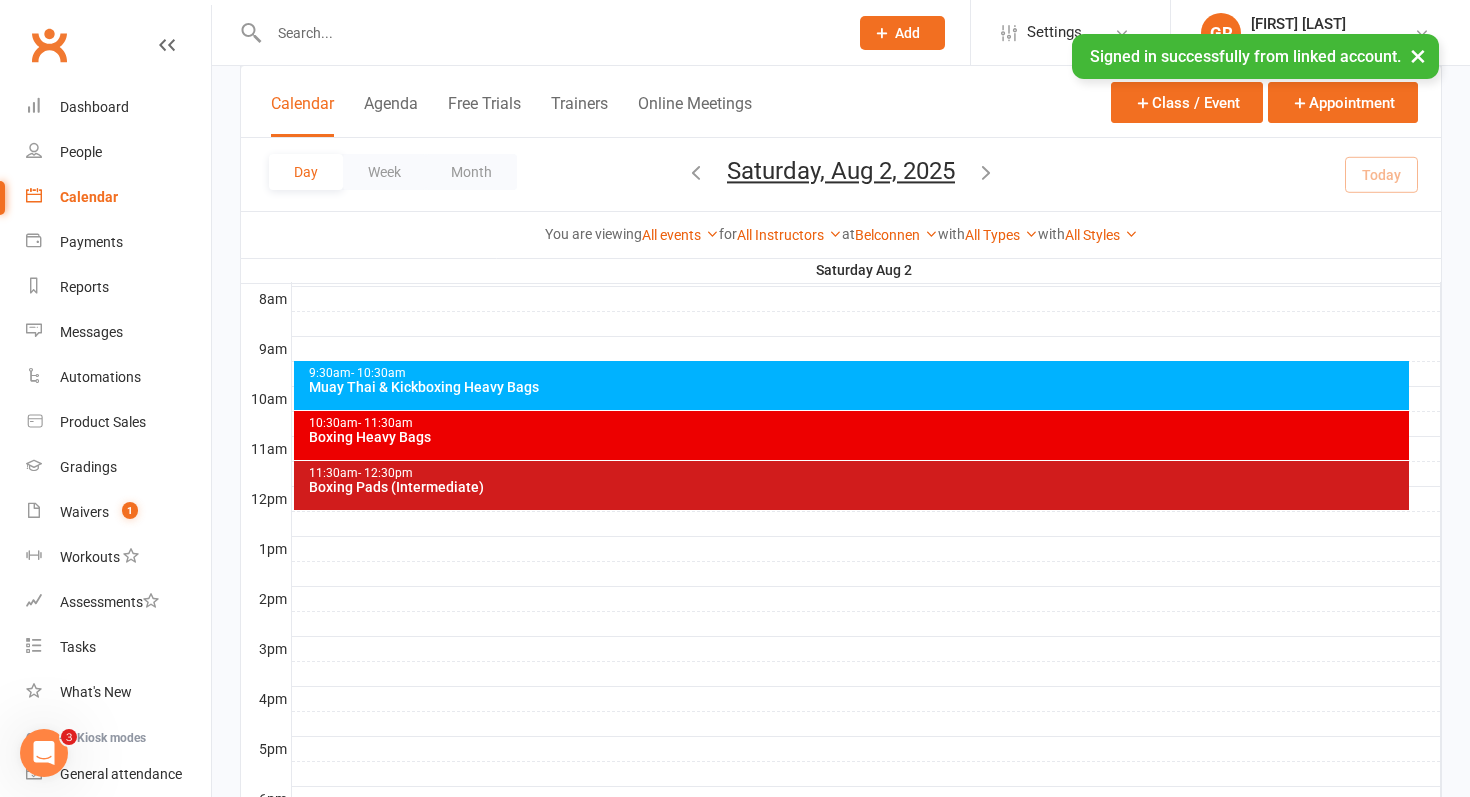 click on "Boxing Heavy Bags" at bounding box center [857, 437] 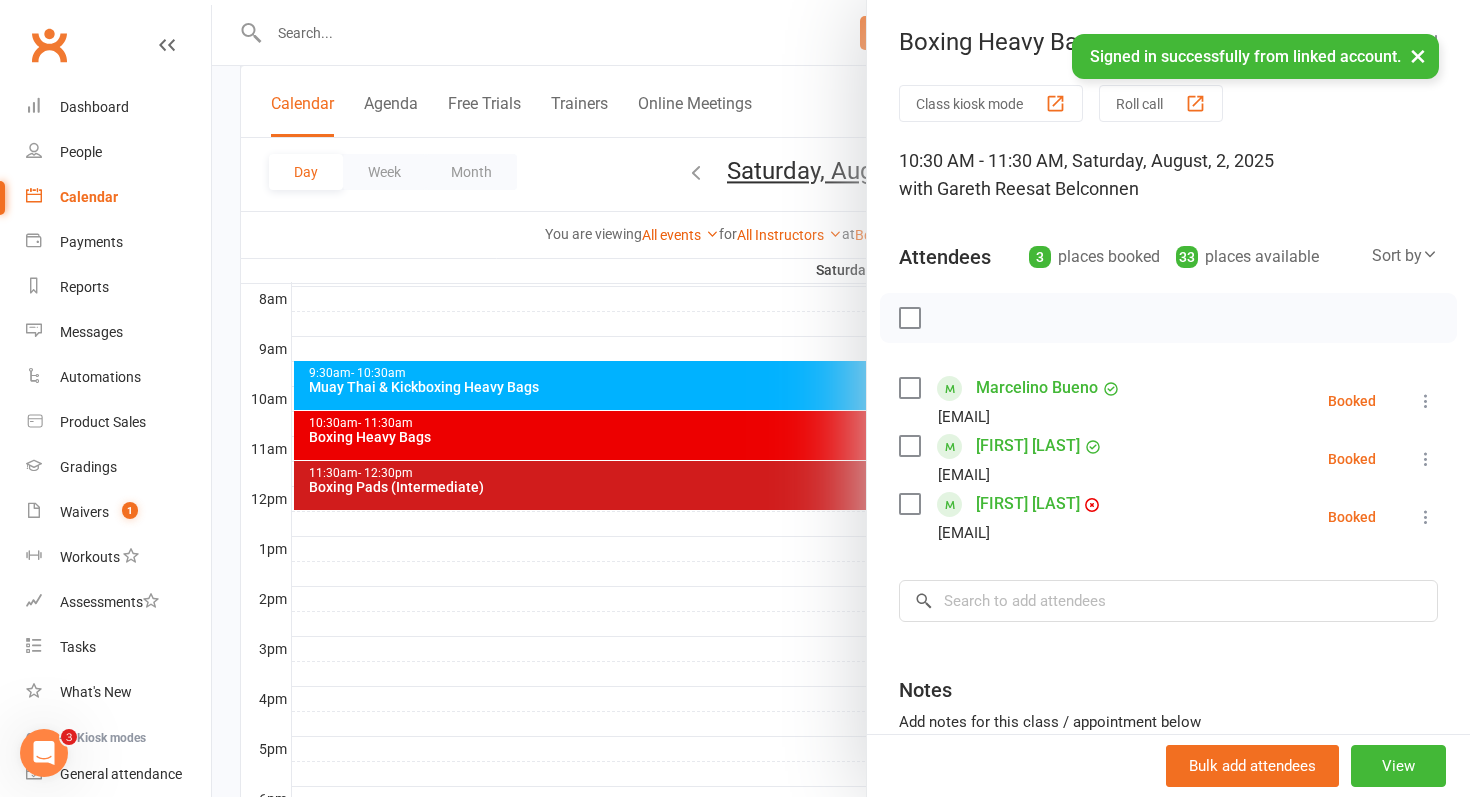 click on "[FIRST] [LAST]" at bounding box center (1028, 504) 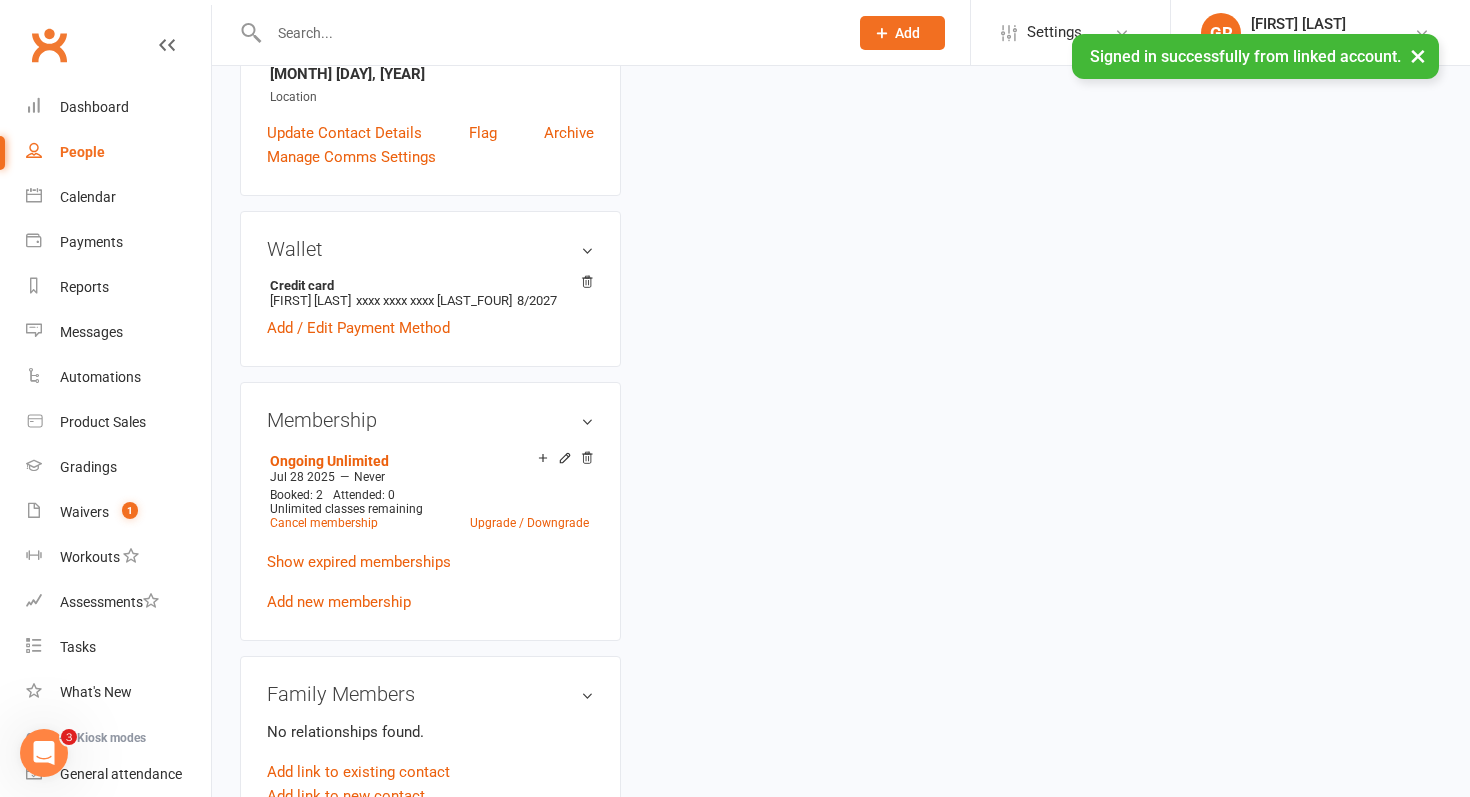 scroll, scrollTop: 0, scrollLeft: 0, axis: both 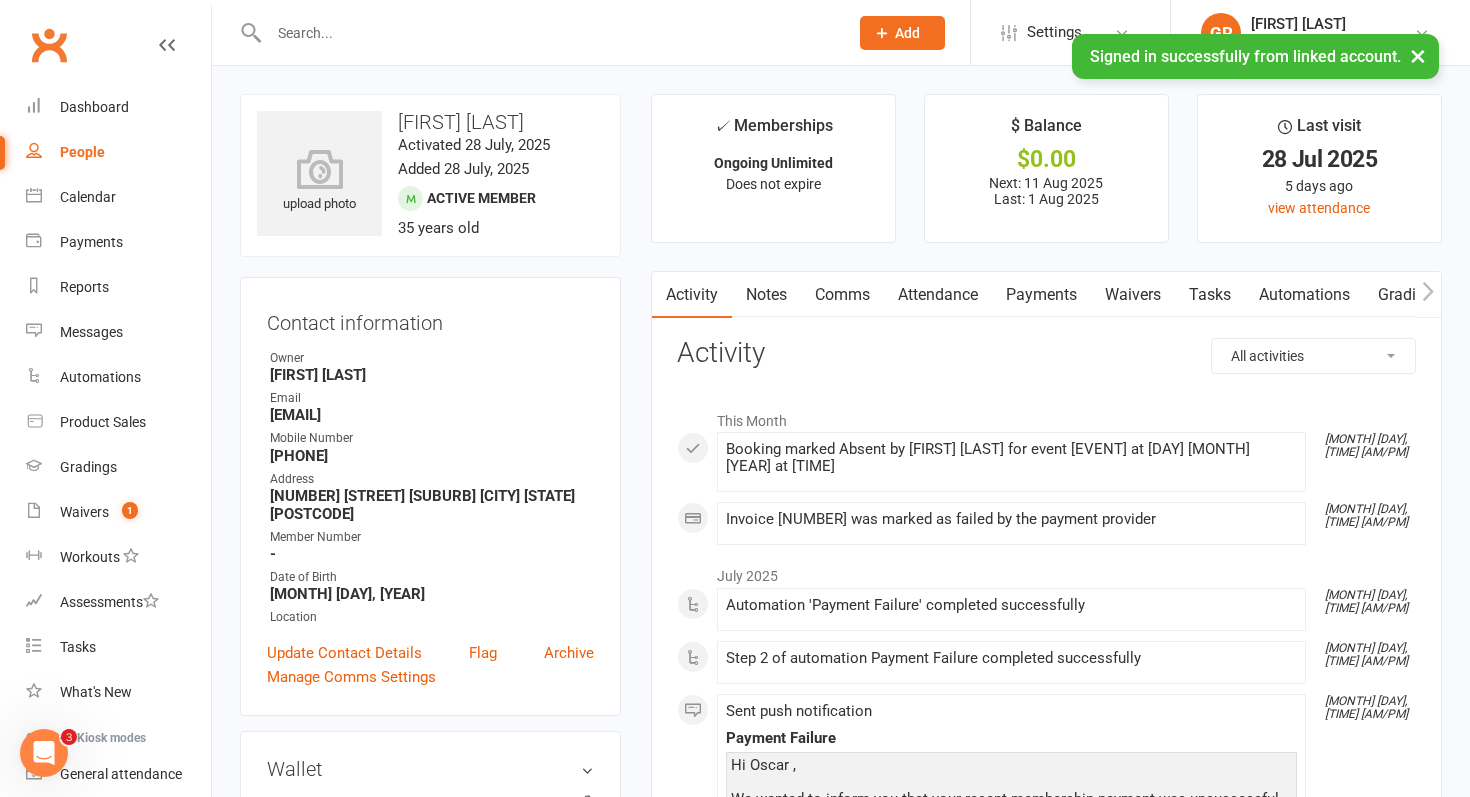 click on "Payments" at bounding box center [1041, 295] 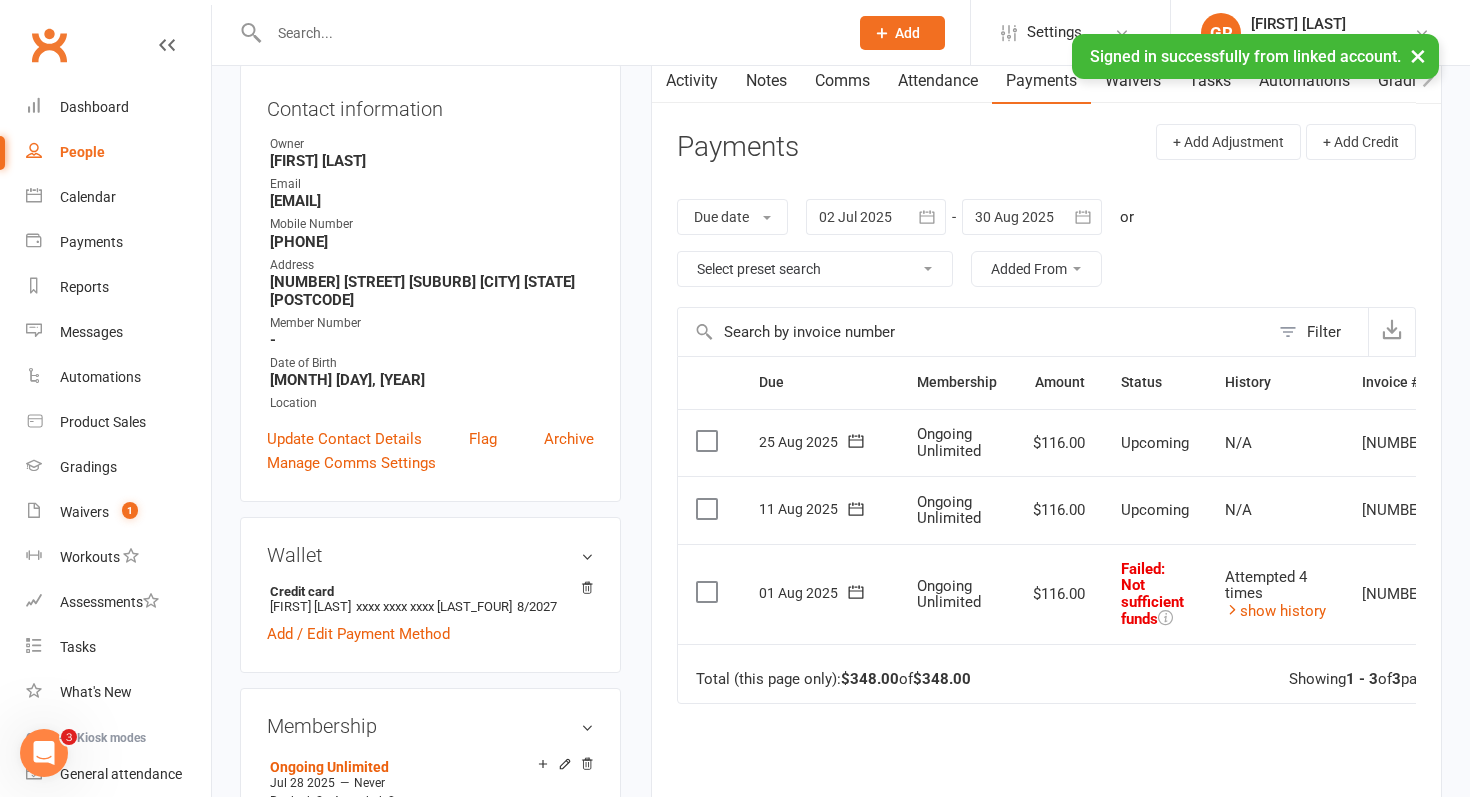 scroll, scrollTop: 0, scrollLeft: 0, axis: both 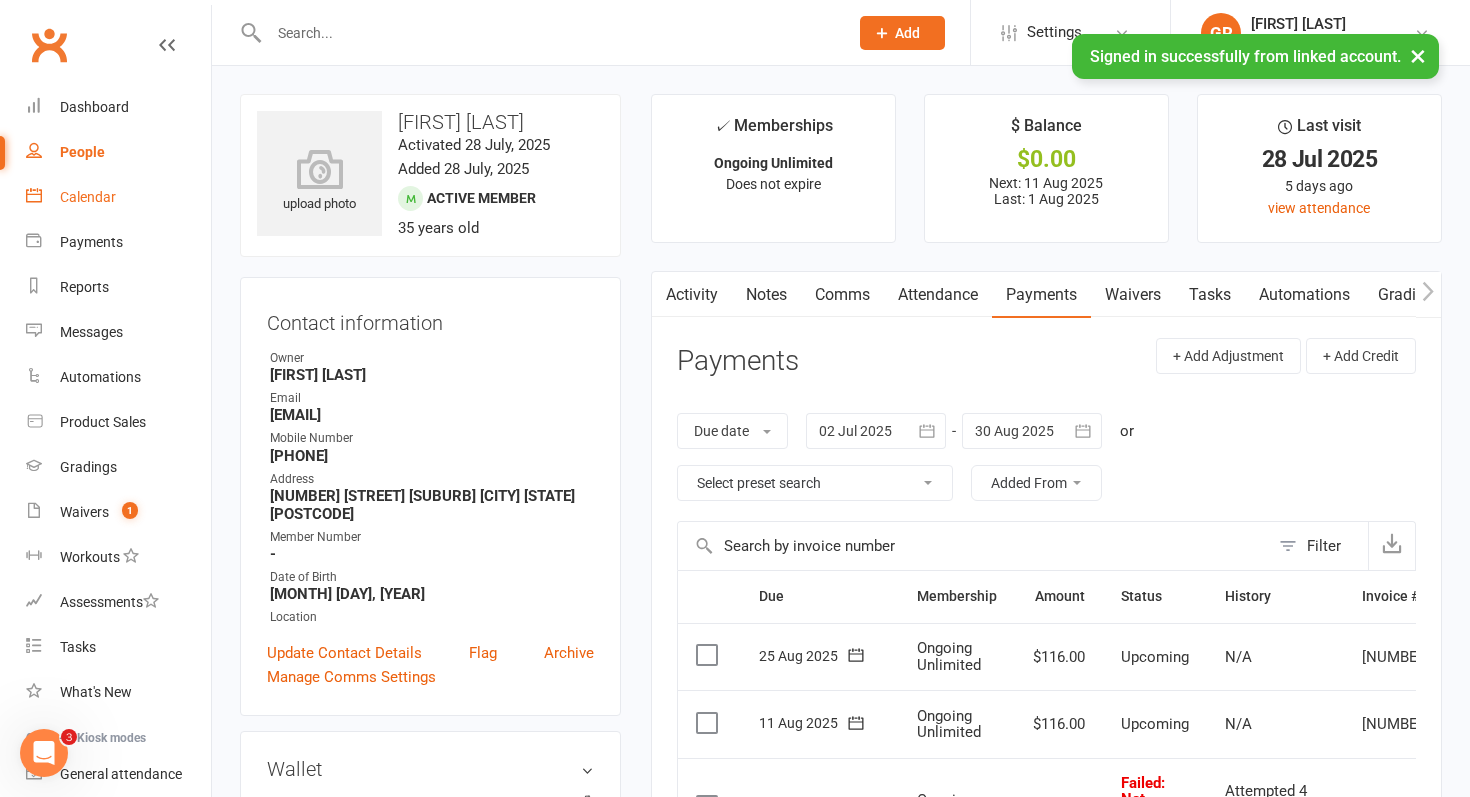 click on "Calendar" at bounding box center (88, 197) 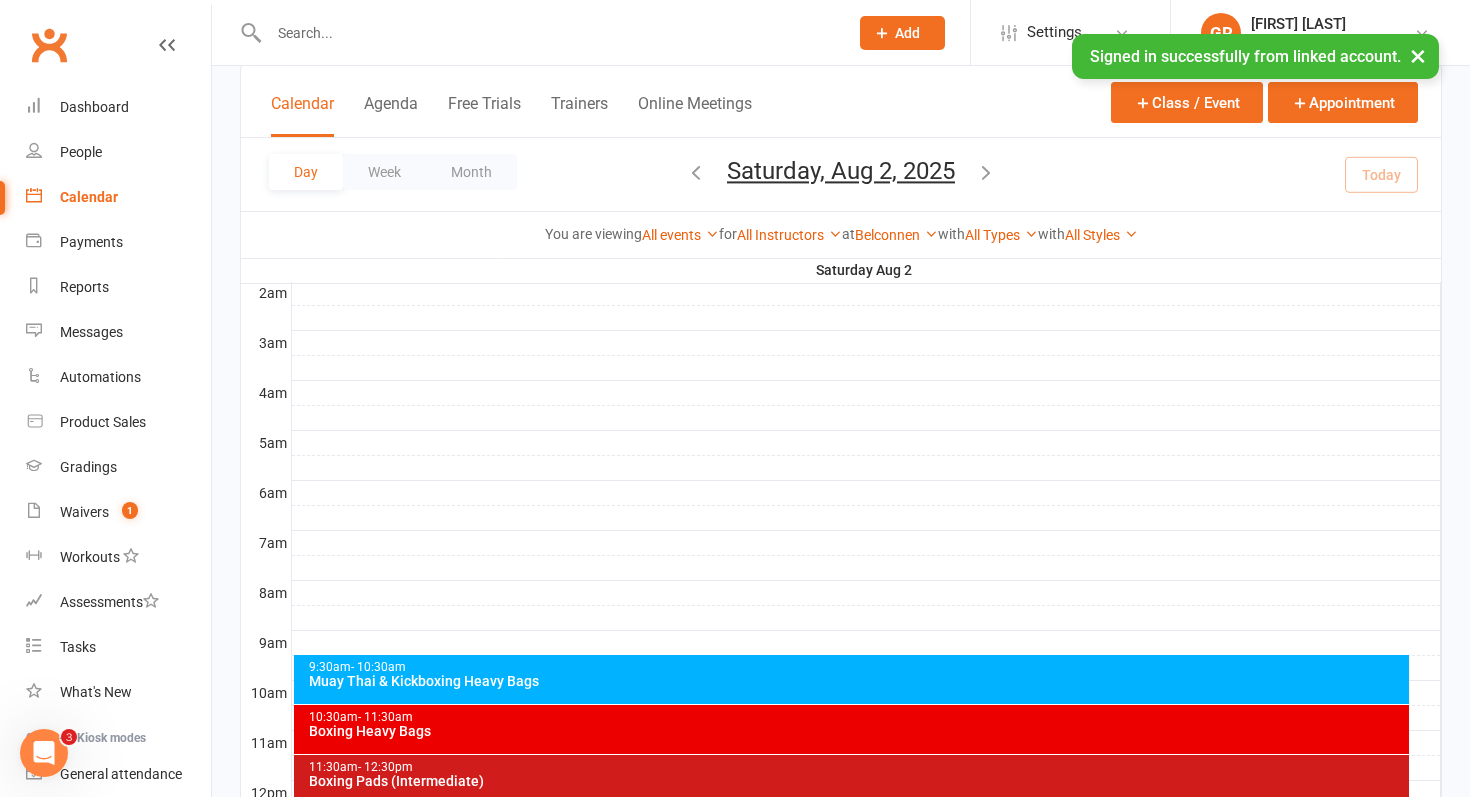 scroll, scrollTop: 389, scrollLeft: 0, axis: vertical 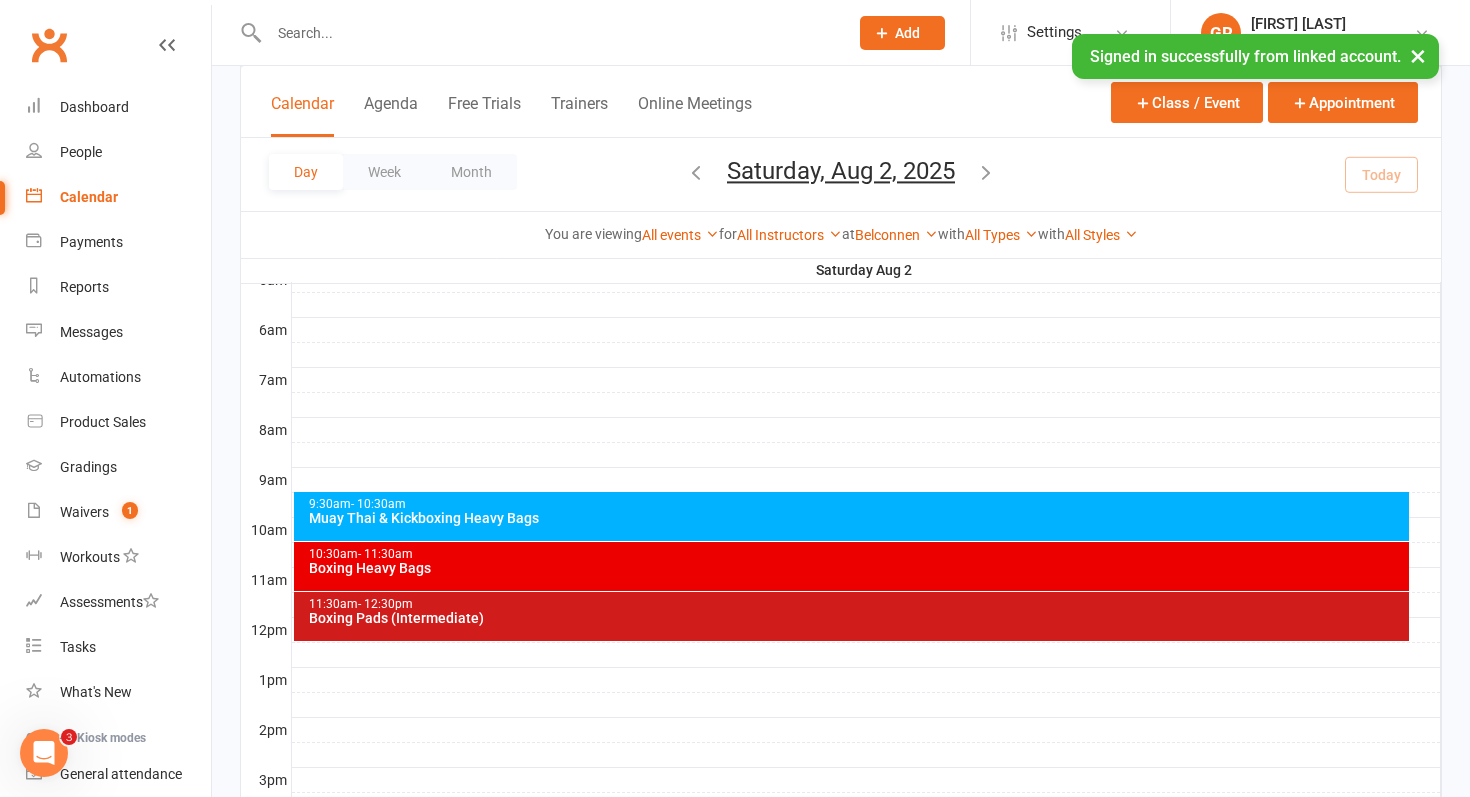click on "Muay Thai & Kickboxing Heavy Bags" at bounding box center (857, 518) 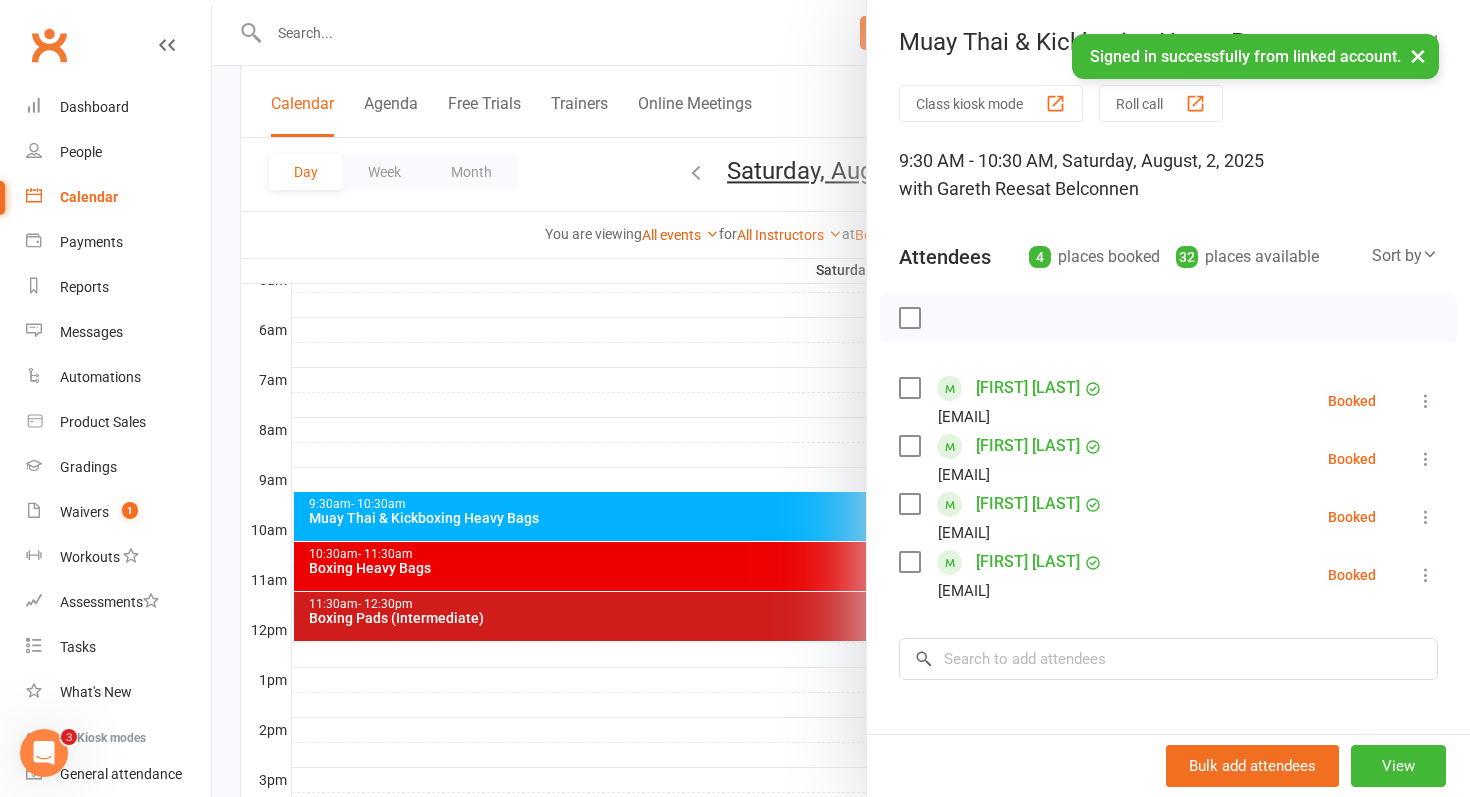 click at bounding box center [909, 504] 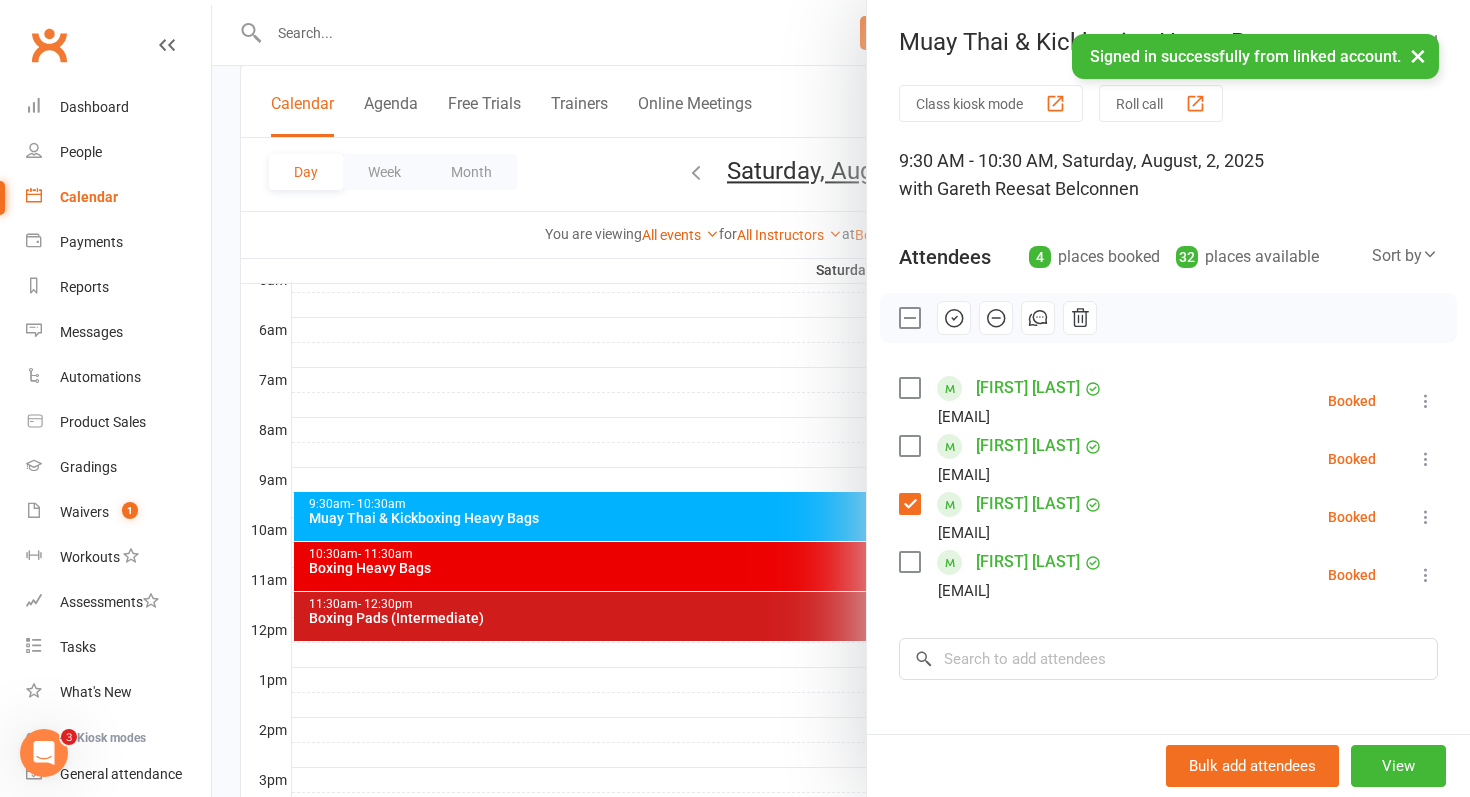 click at bounding box center (909, 446) 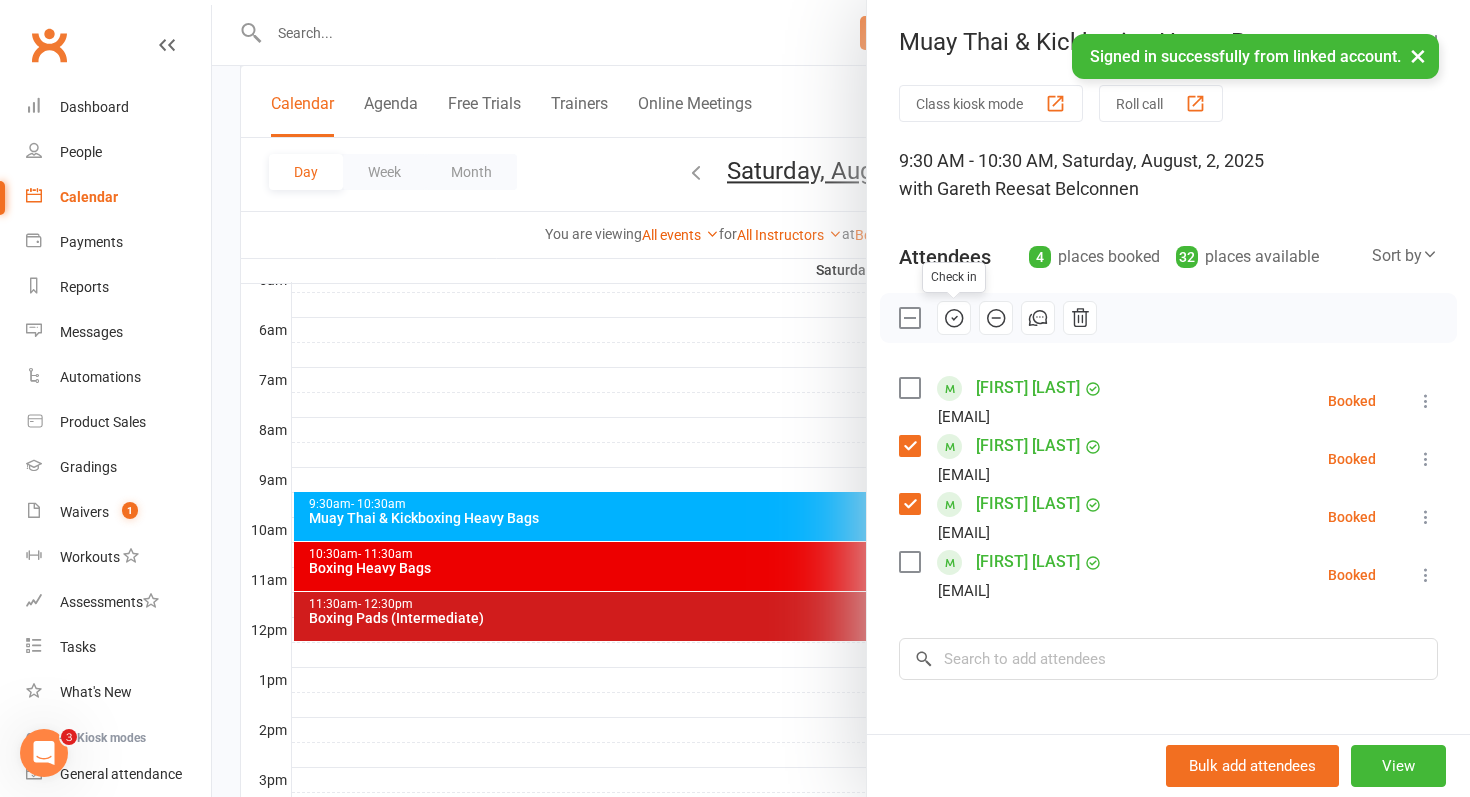 click 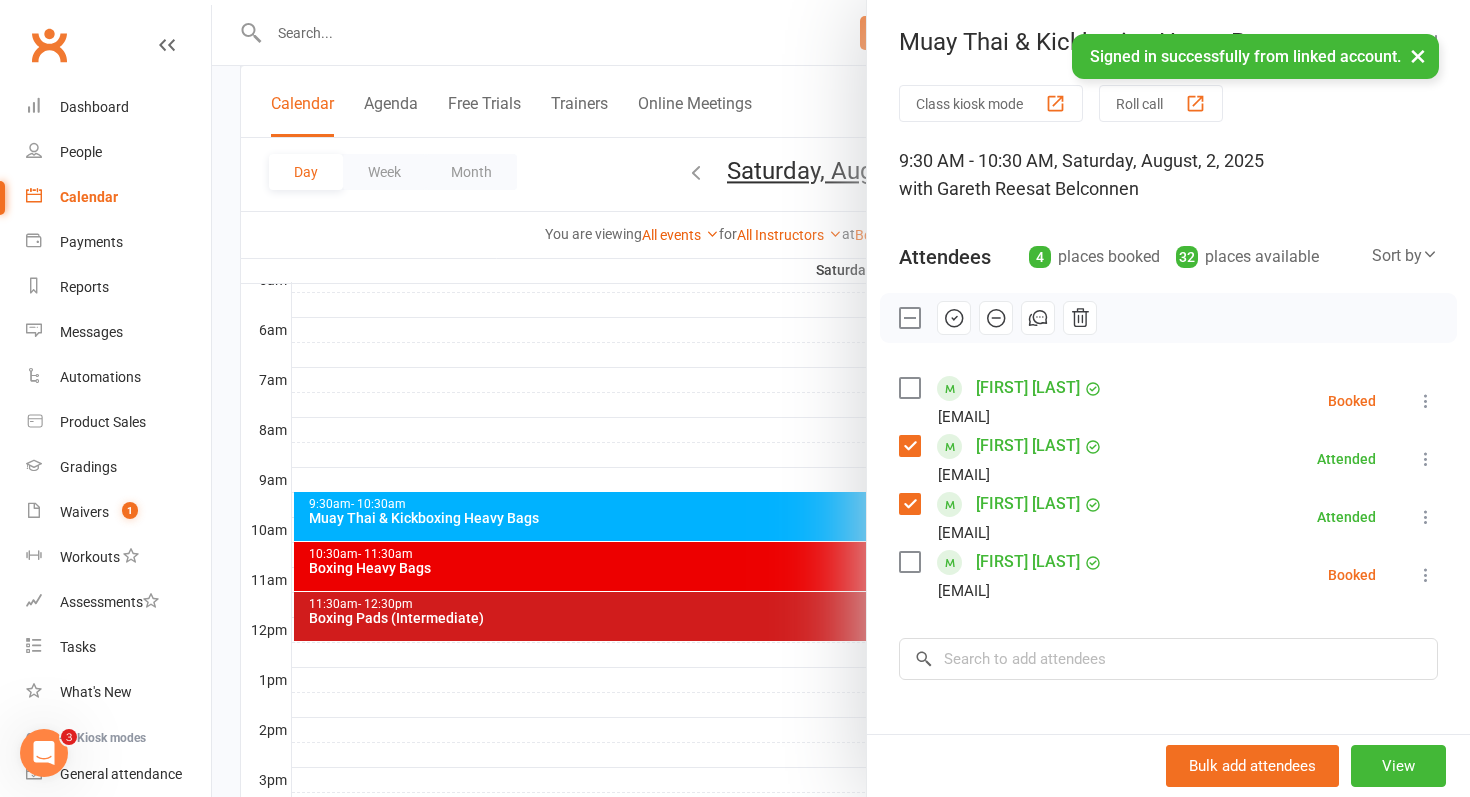 click on "Lincoln Hawke" at bounding box center [1028, 446] 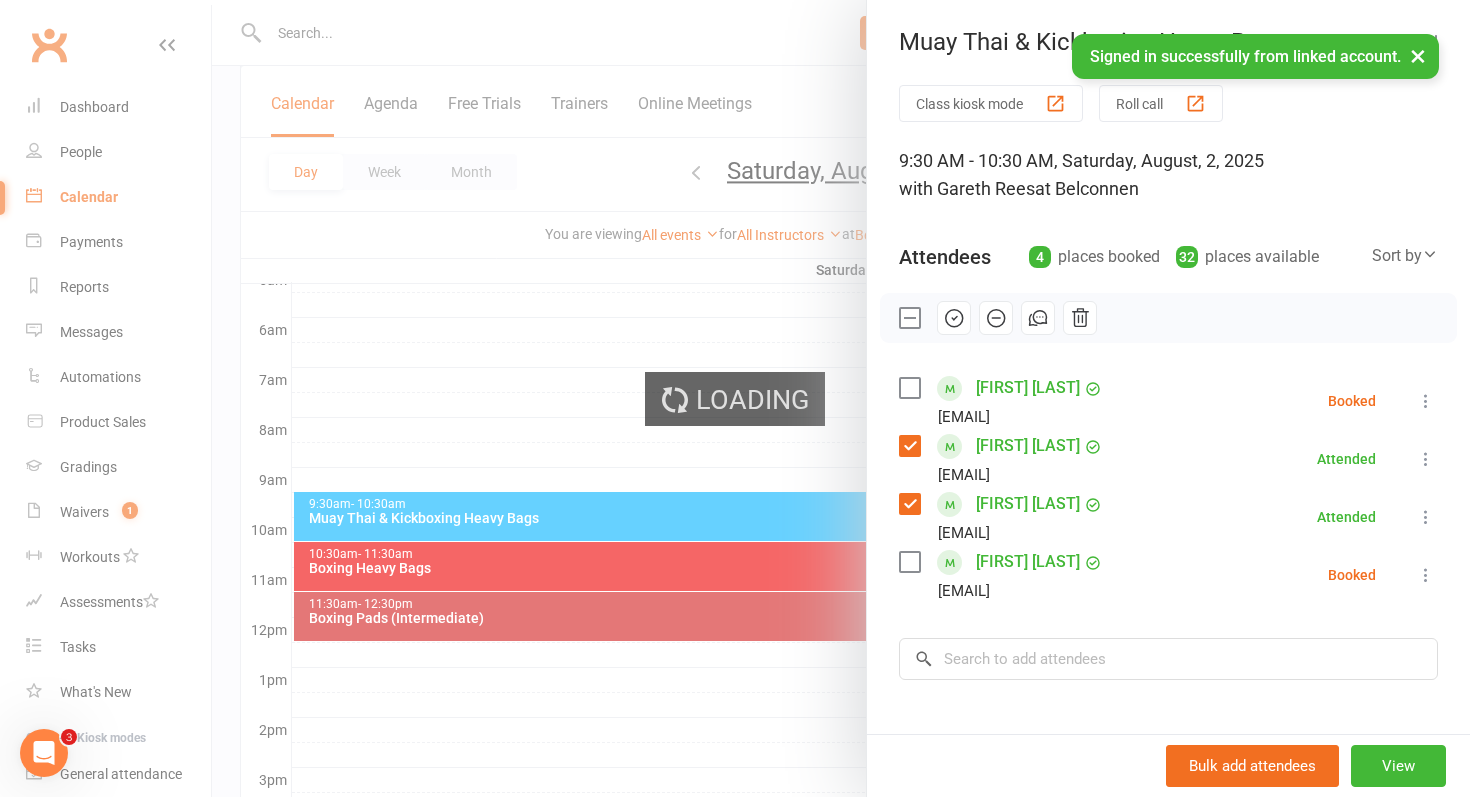 scroll, scrollTop: 0, scrollLeft: 0, axis: both 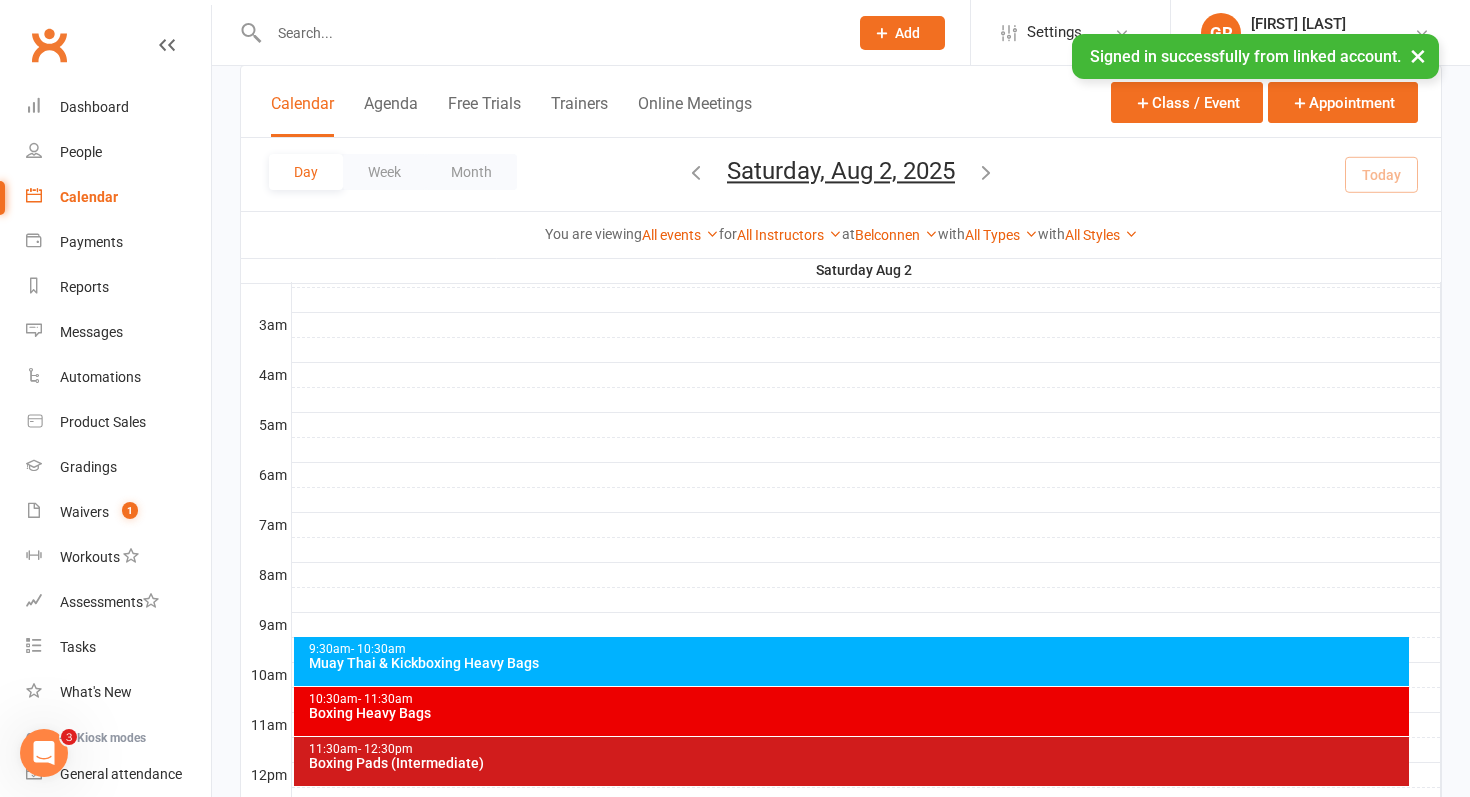 click on "9:30am  - 10:30am" at bounding box center [857, 649] 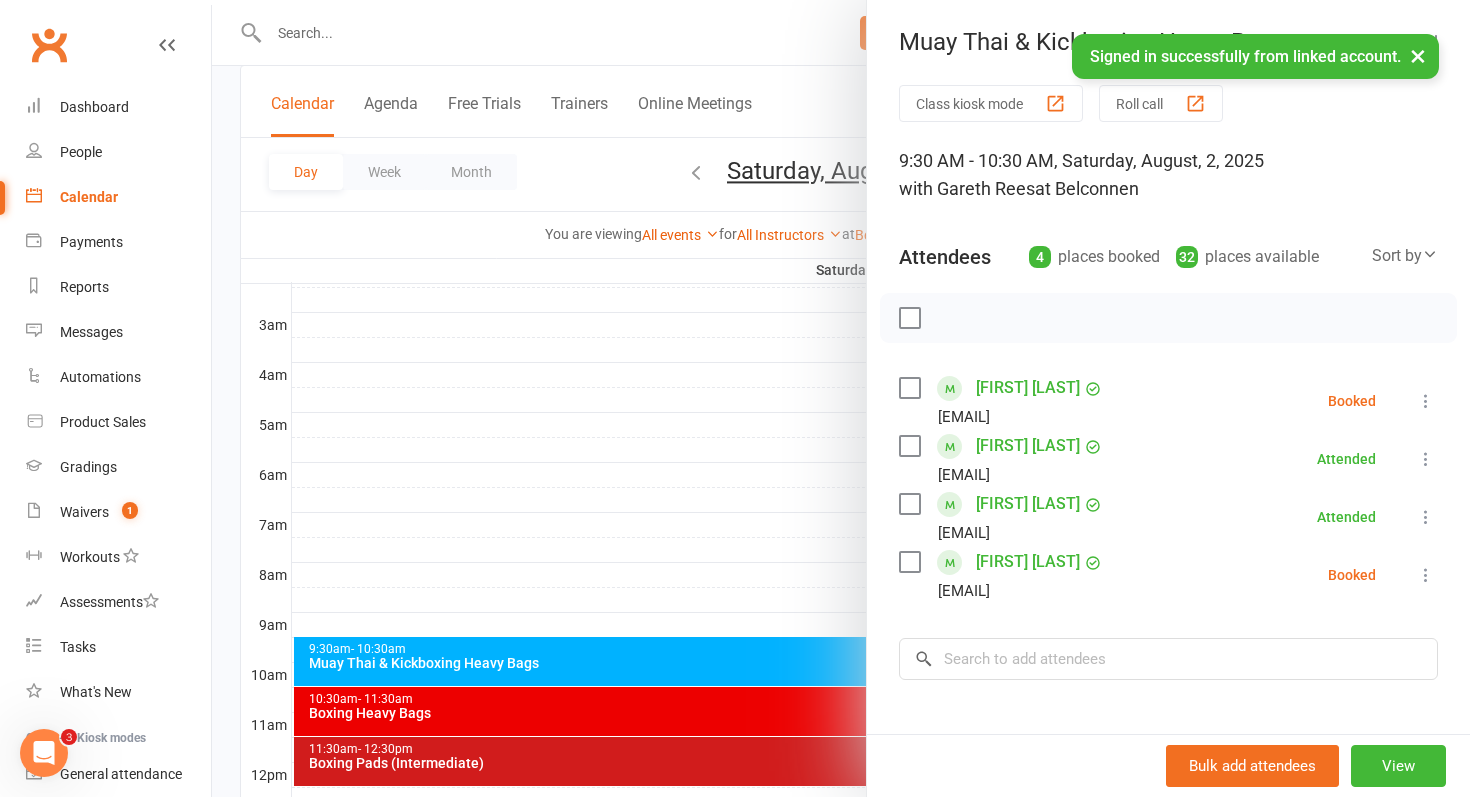 click at bounding box center (841, 398) 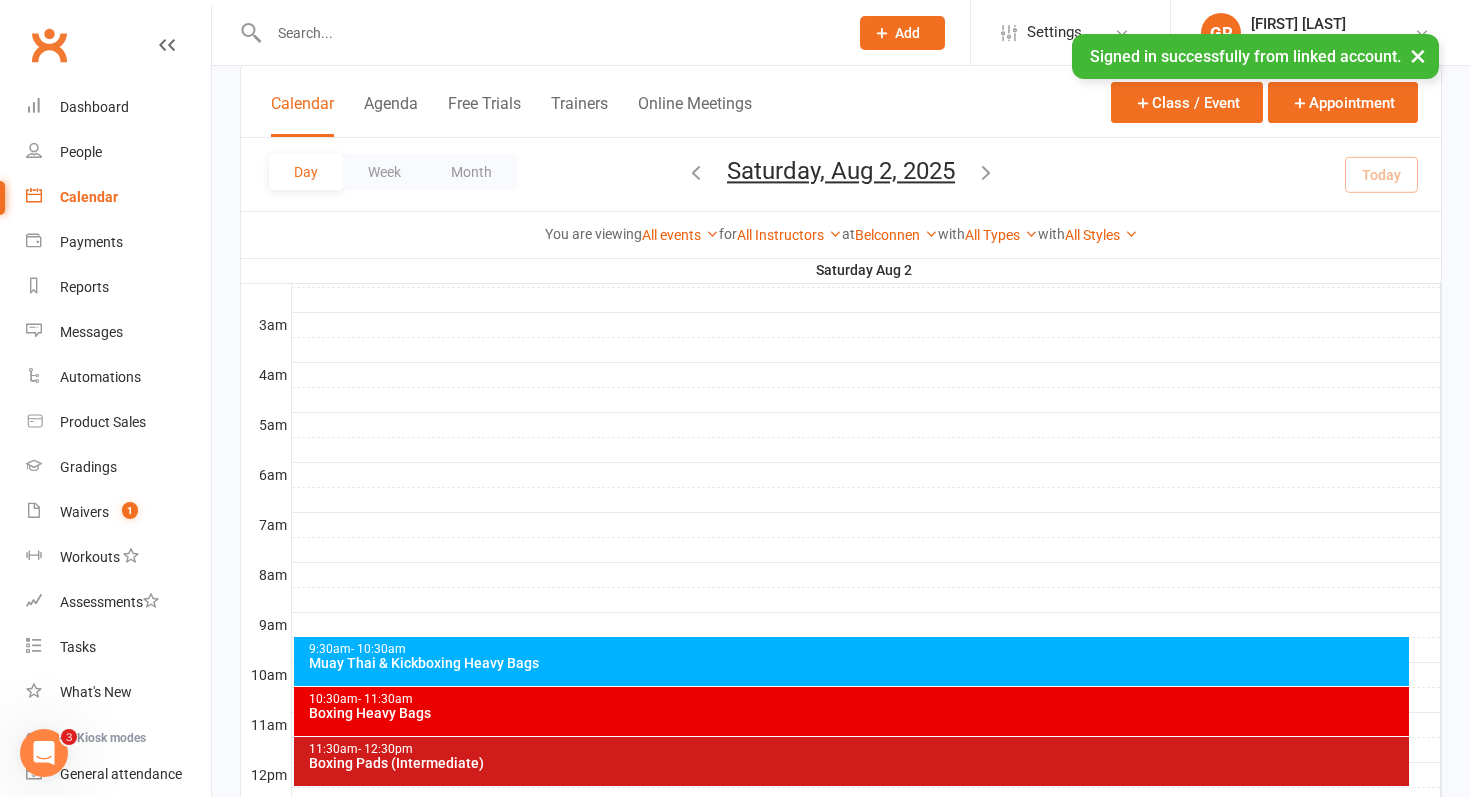 click on "Boxing Heavy Bags" at bounding box center [857, 713] 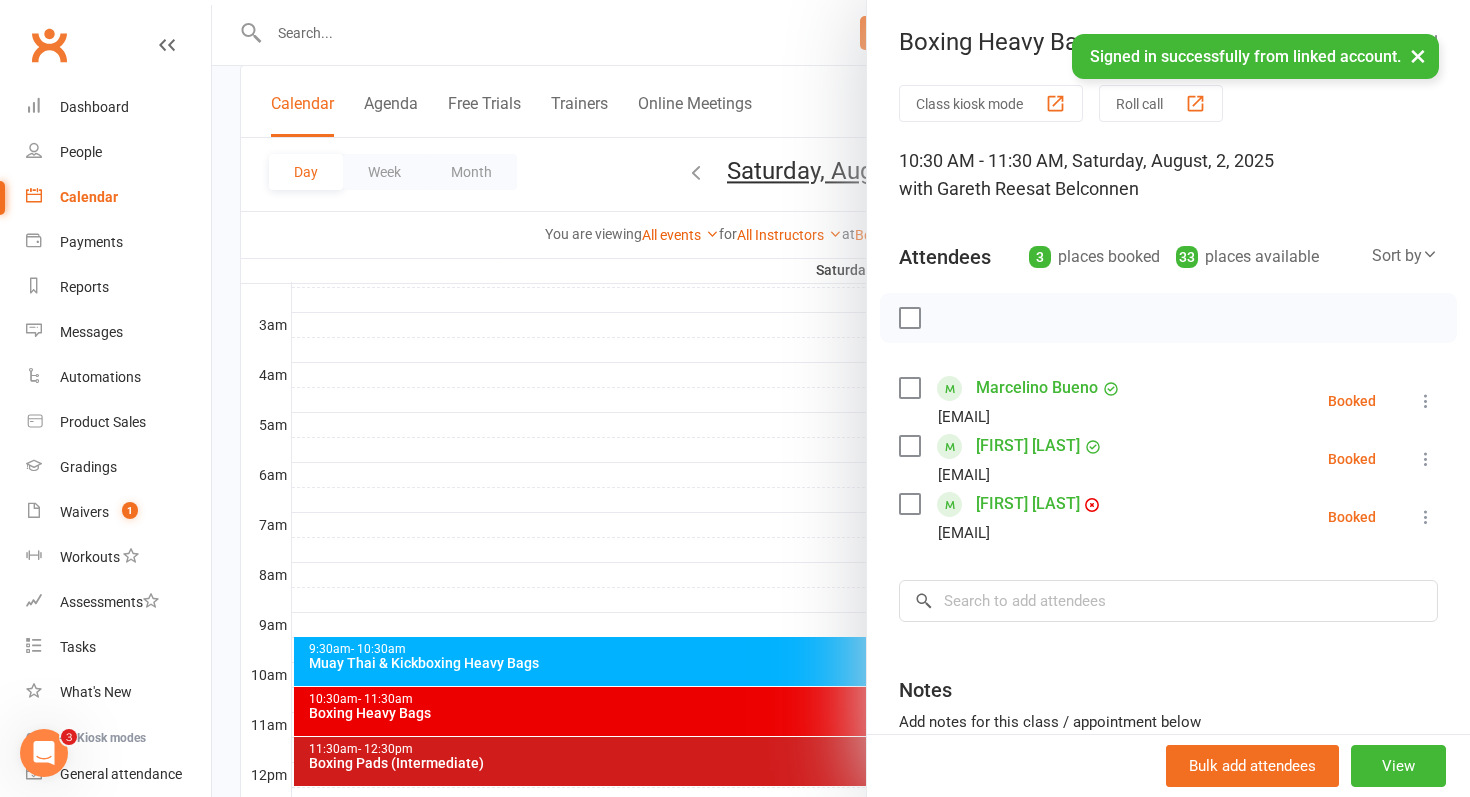 click at bounding box center [841, 398] 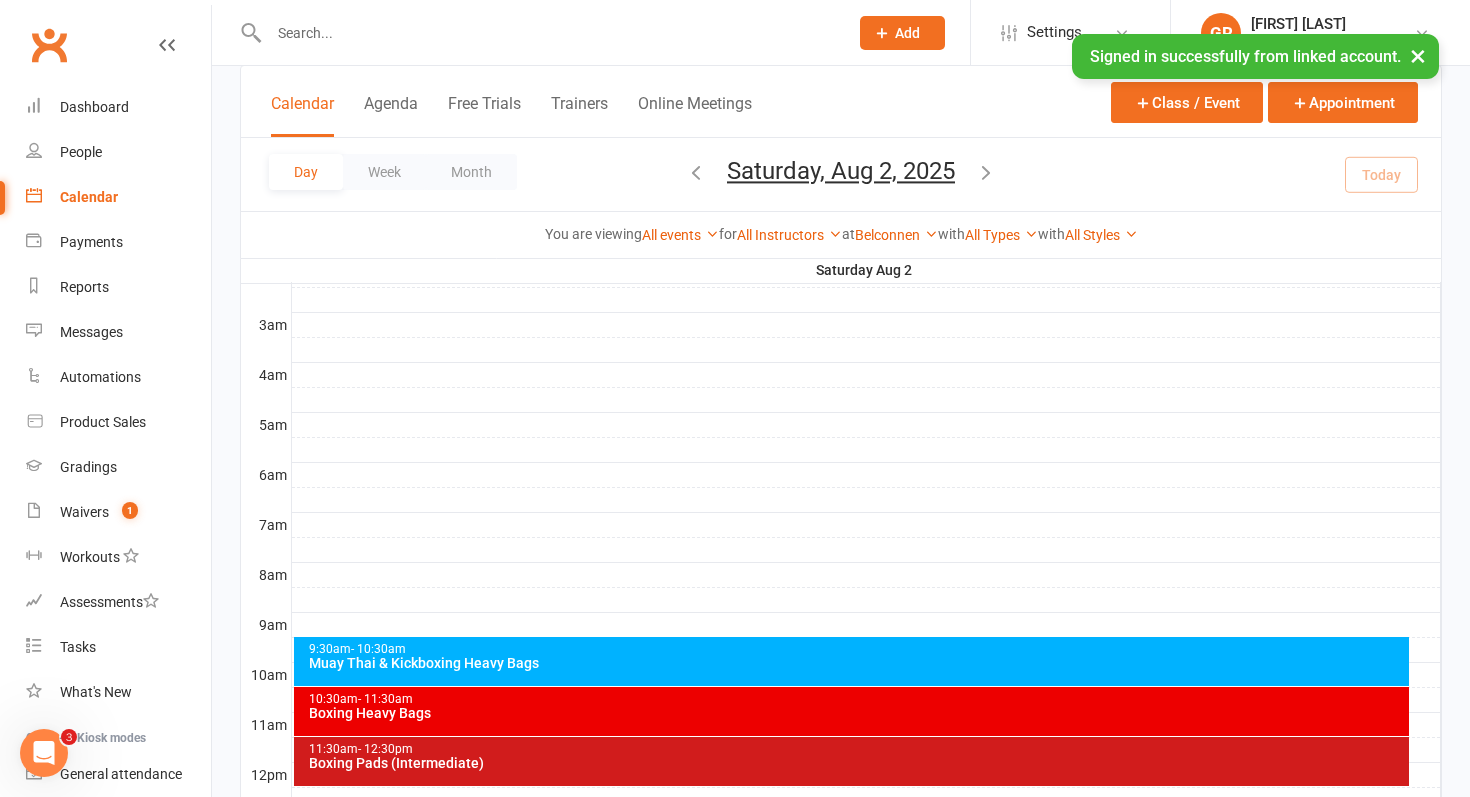 click on "9:30am  - 10:30am" at bounding box center [857, 649] 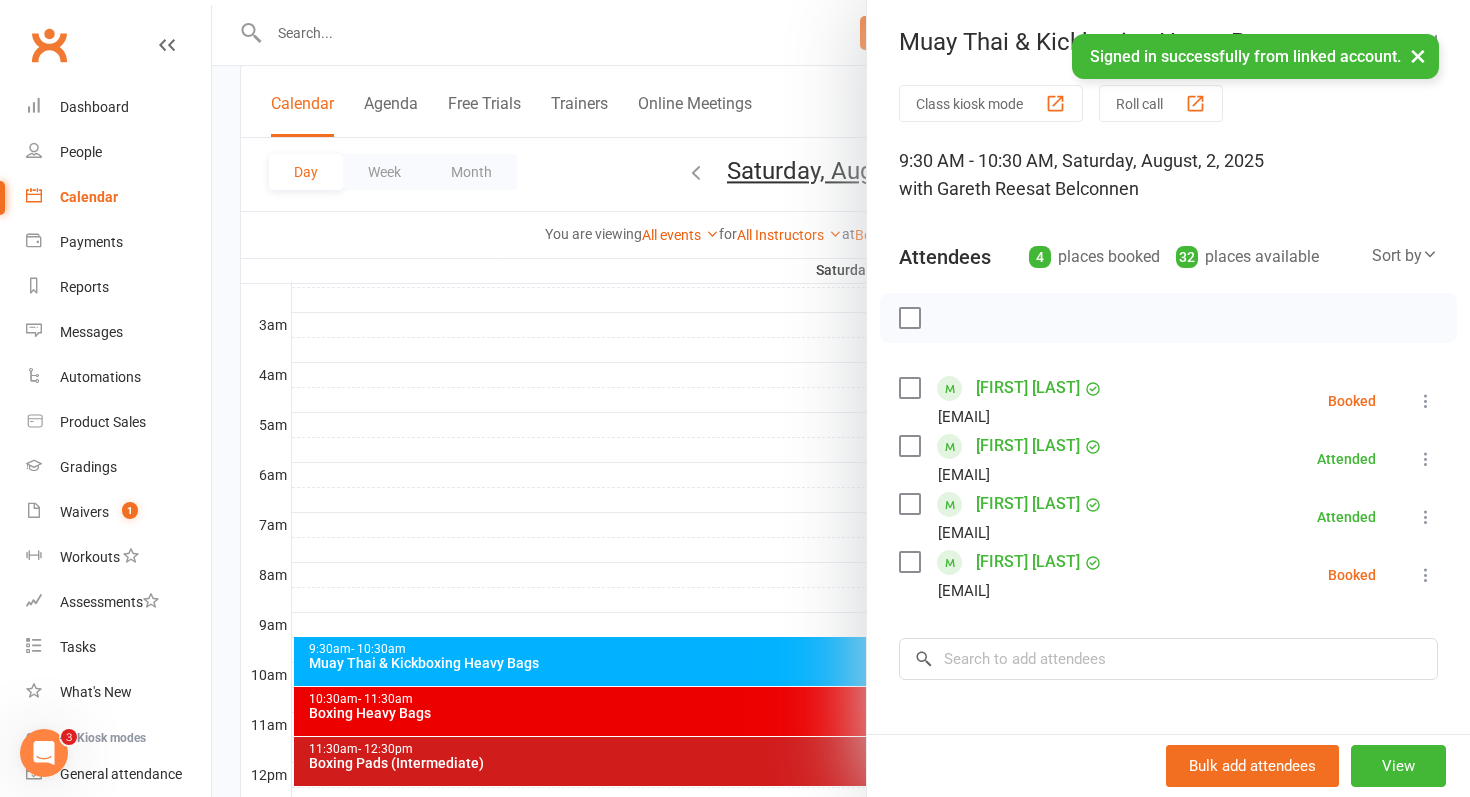click at bounding box center (909, 388) 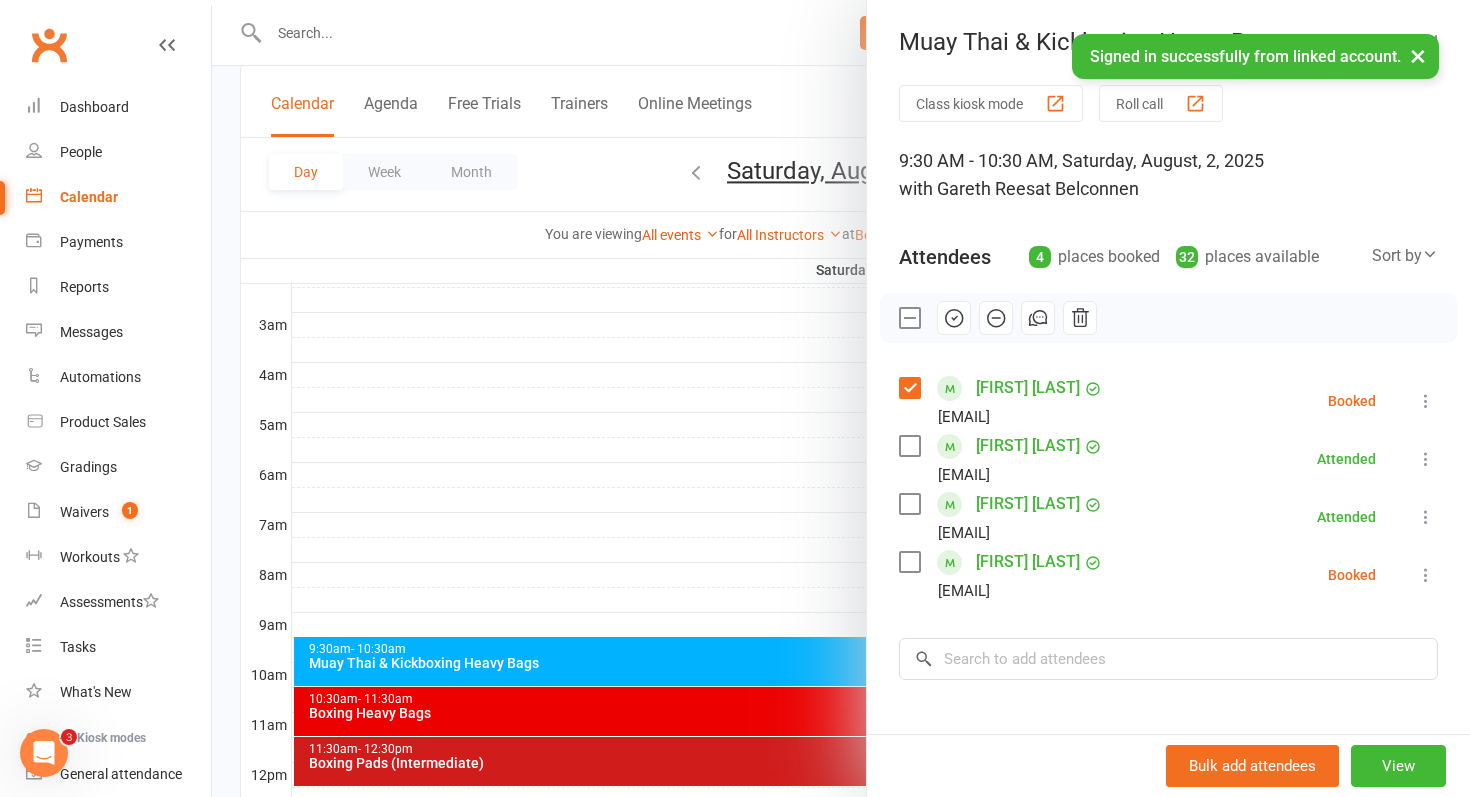 click 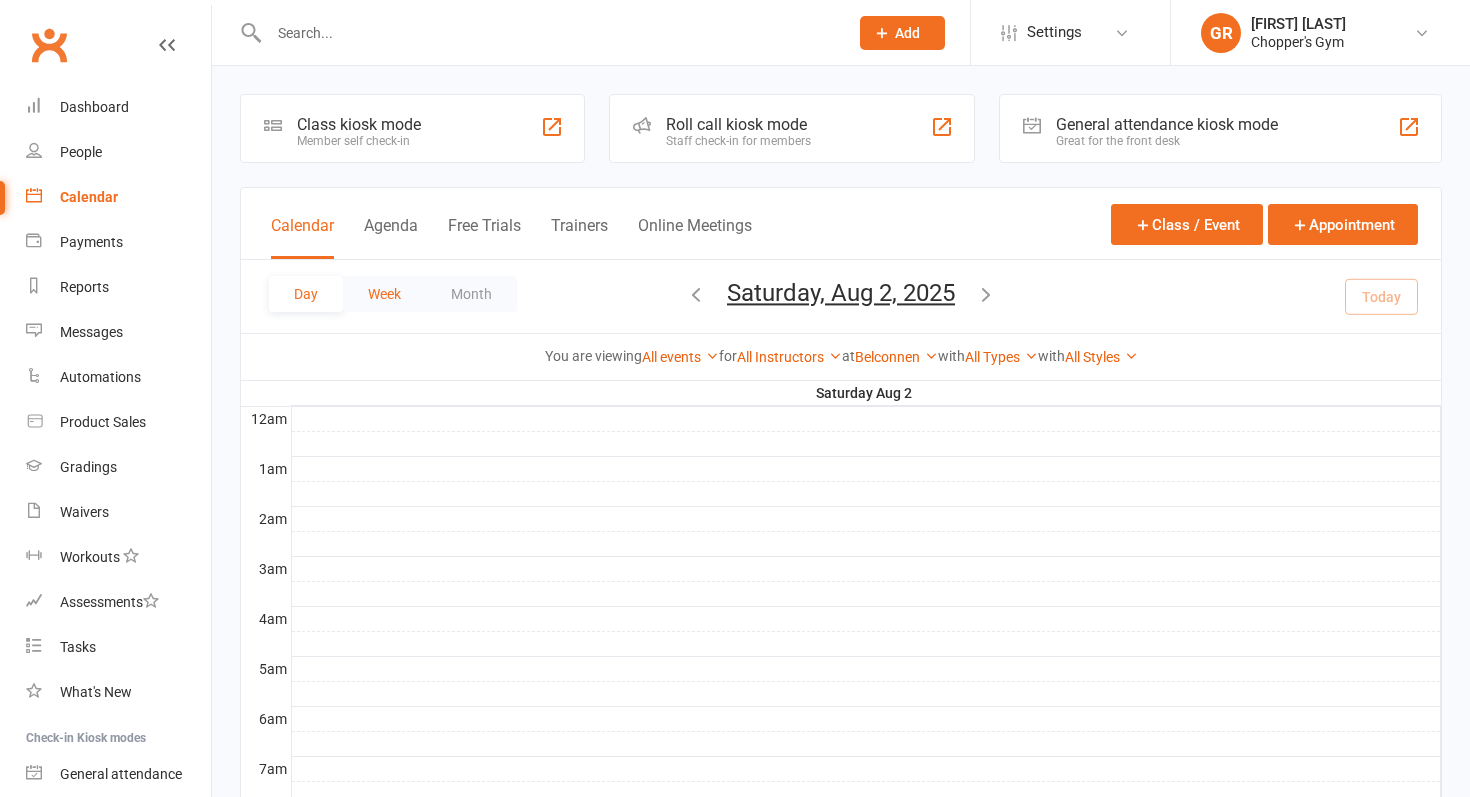 scroll, scrollTop: 0, scrollLeft: 0, axis: both 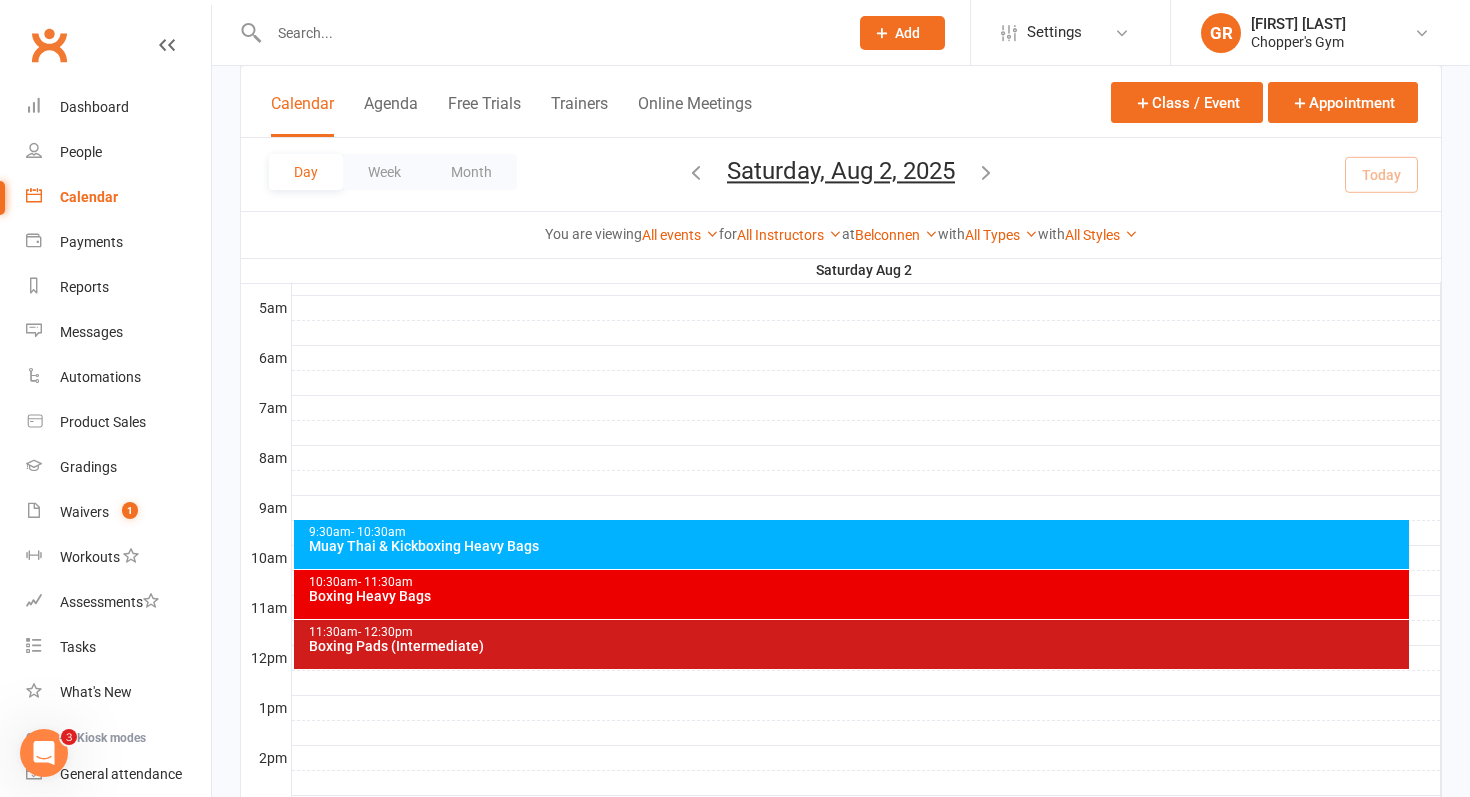 click on "9:30am  - 10:30am" at bounding box center [857, 532] 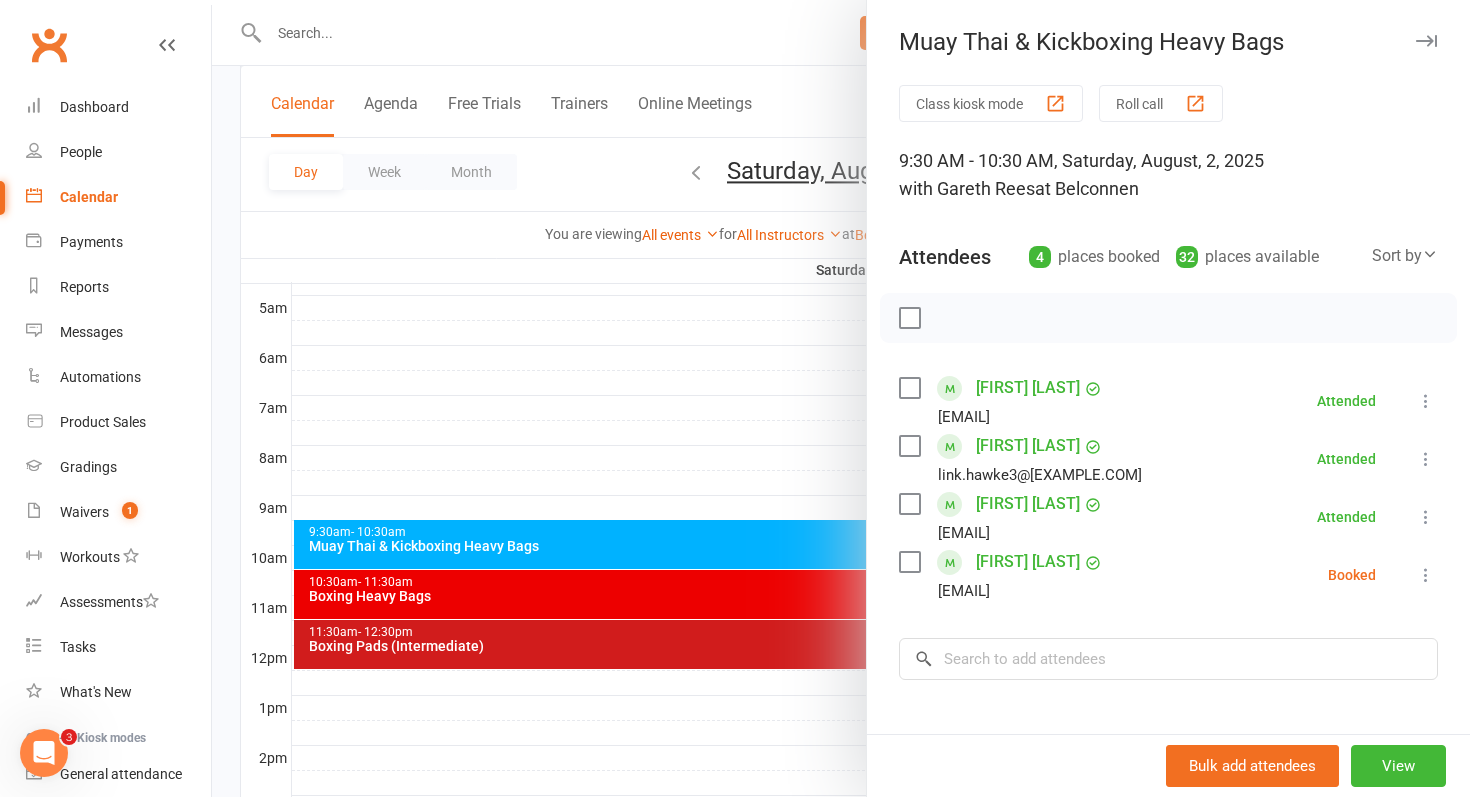 click at bounding box center [841, 398] 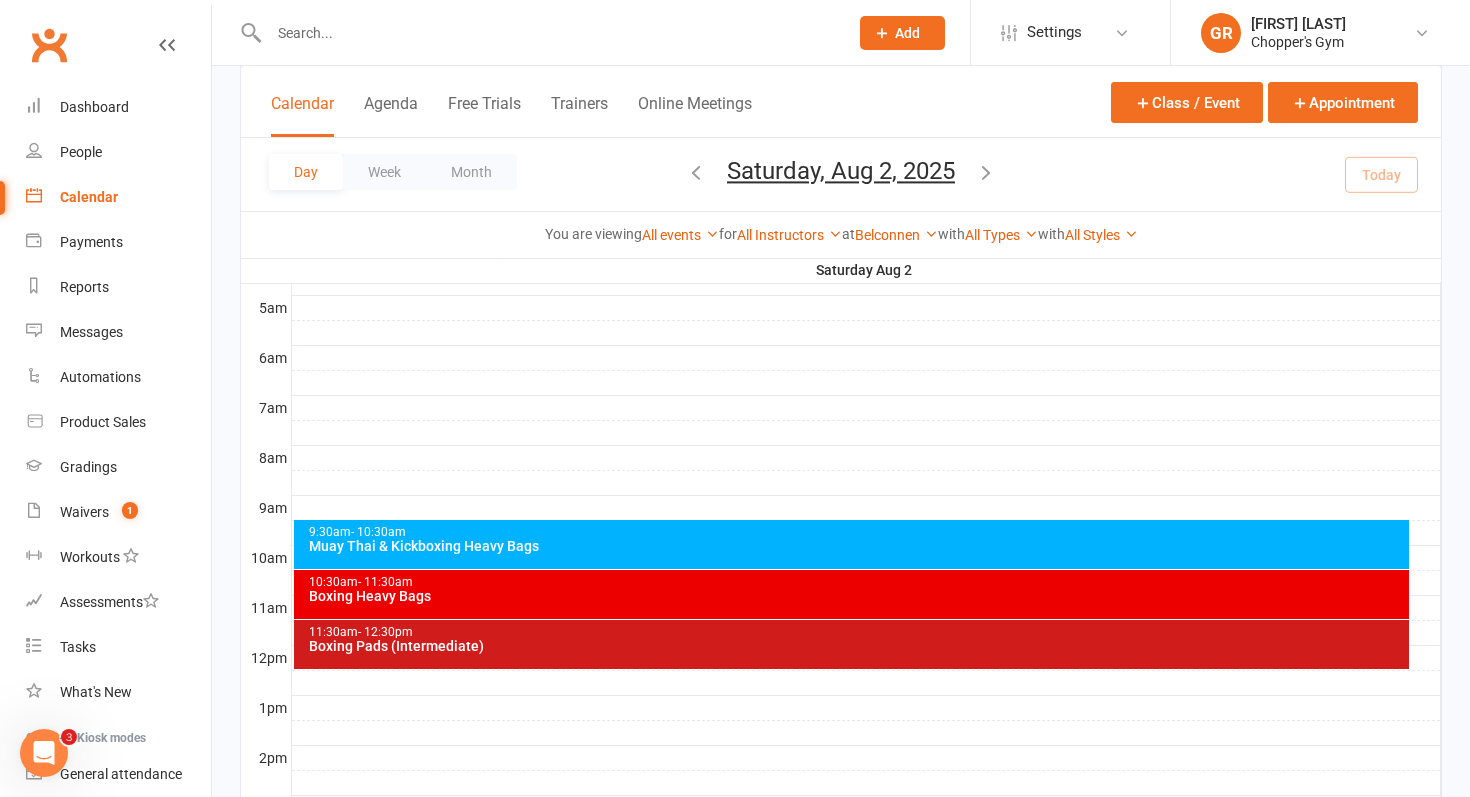 click on "Belconnen Show All Locations  [Deactivated] Gym Area  [Deactivated] Muay Thai Area  Belconnen  Dickson" at bounding box center (896, 235) 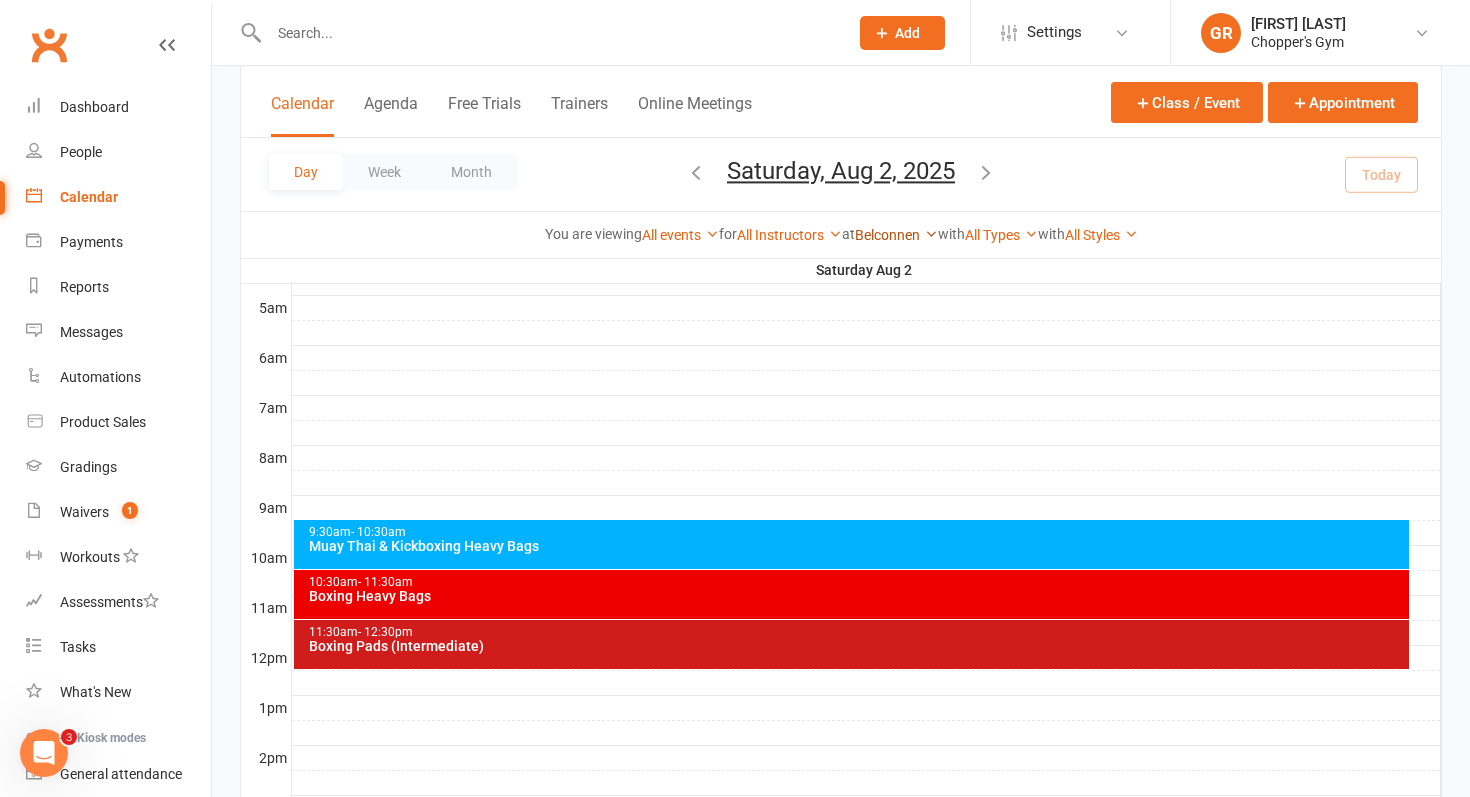 click on "Belconnen" at bounding box center [896, 235] 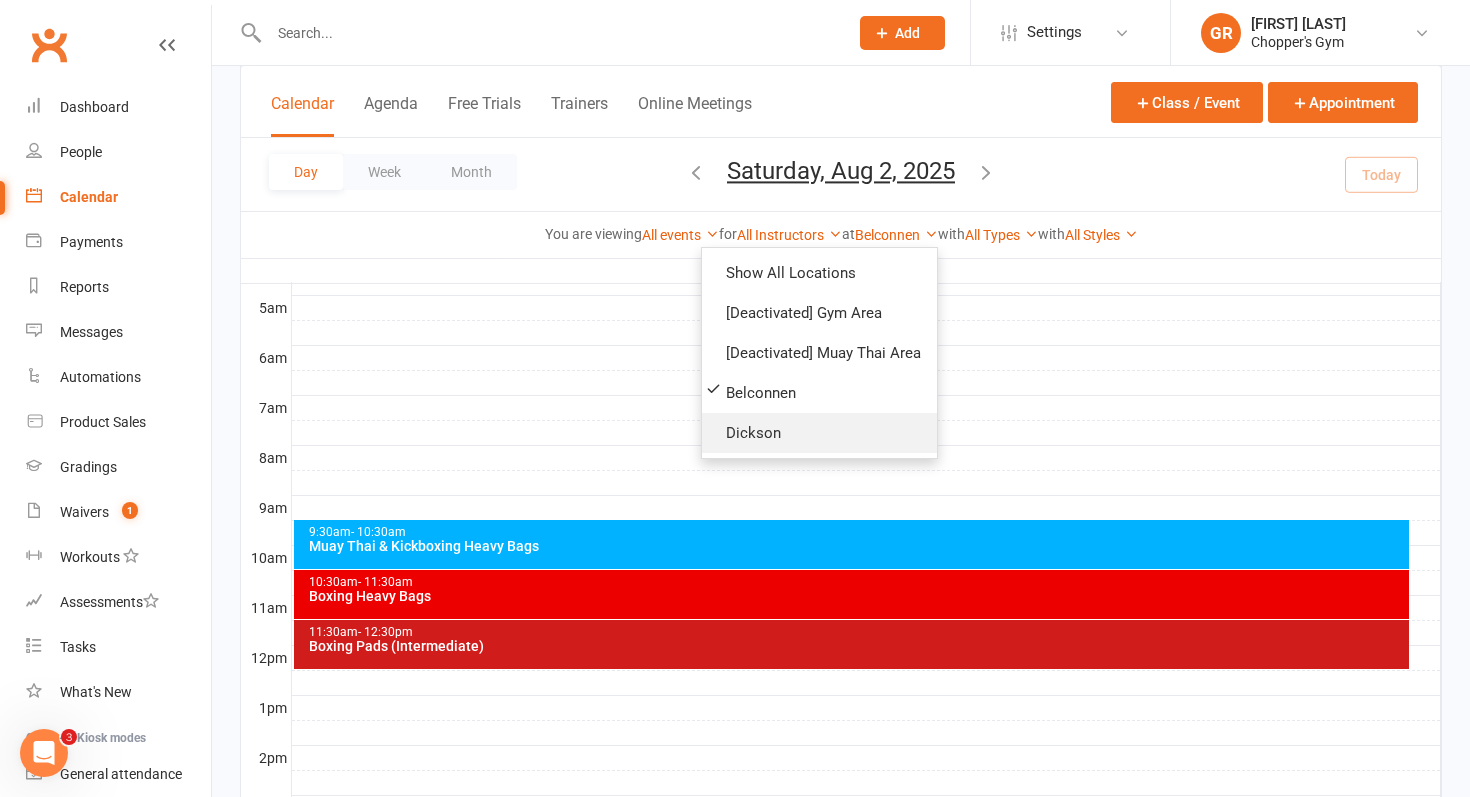 click on "Dickson" at bounding box center [819, 433] 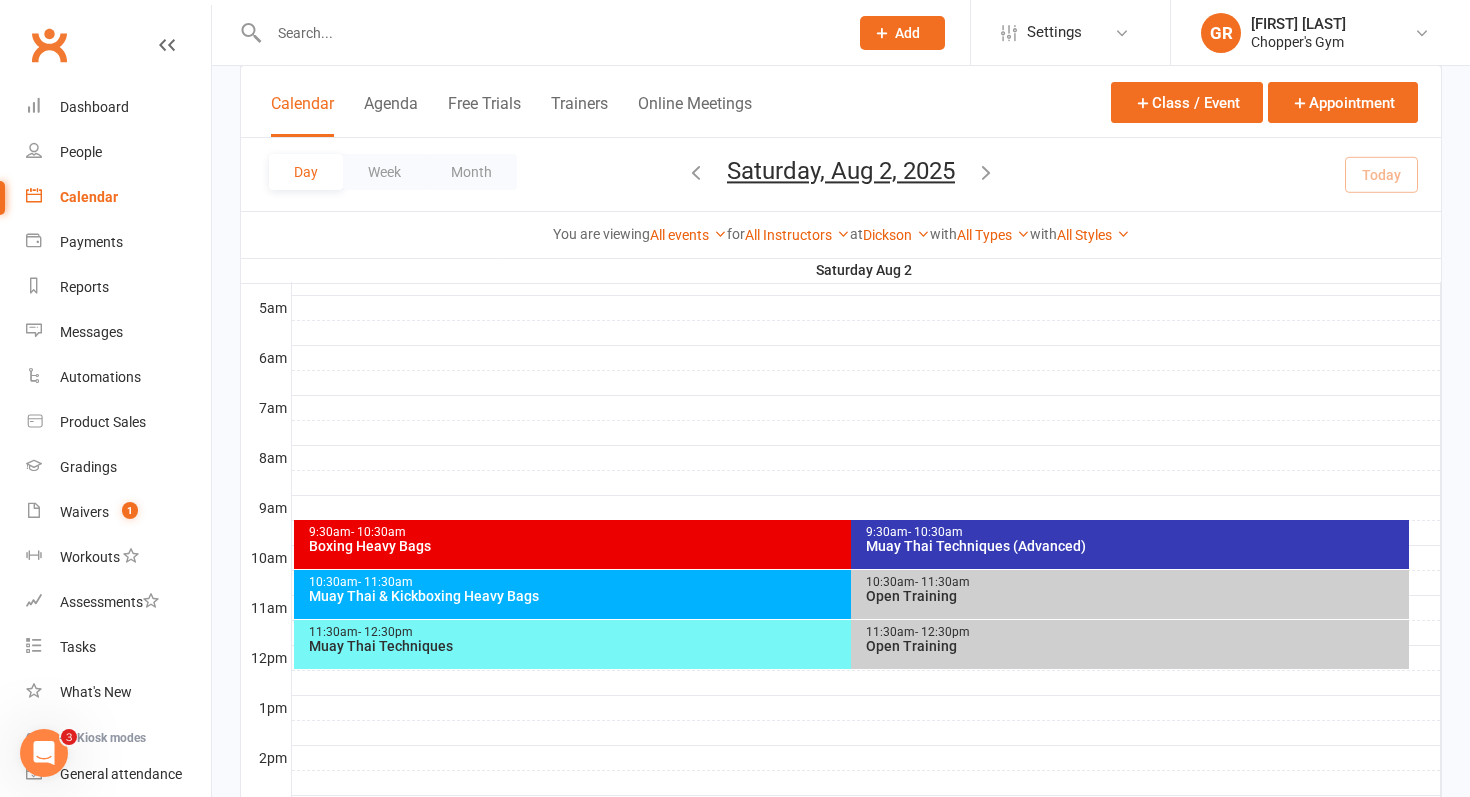 click on "[TIME]  - [TIME] Boxing Heavy Bags" at bounding box center [842, 544] 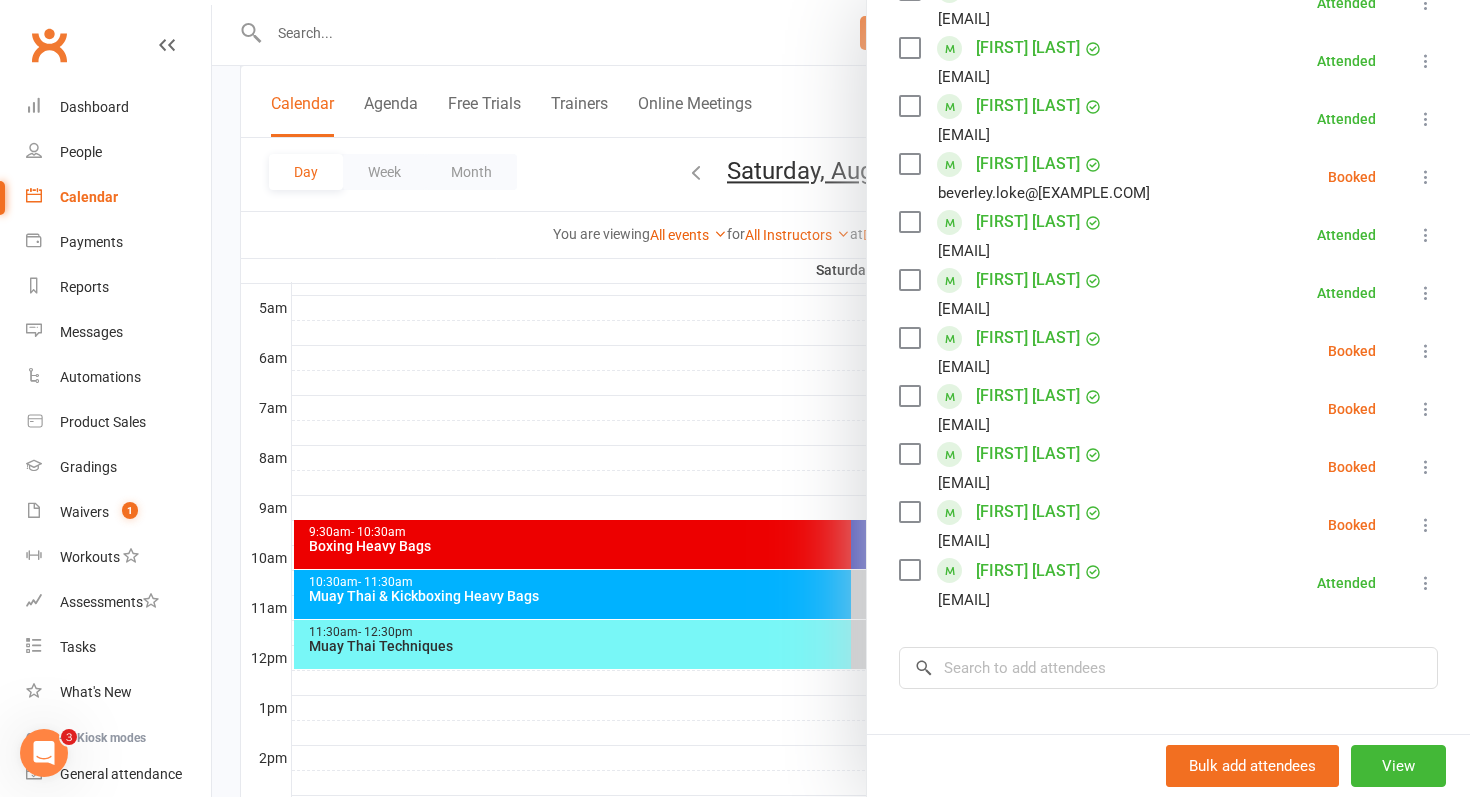 scroll, scrollTop: 689, scrollLeft: 0, axis: vertical 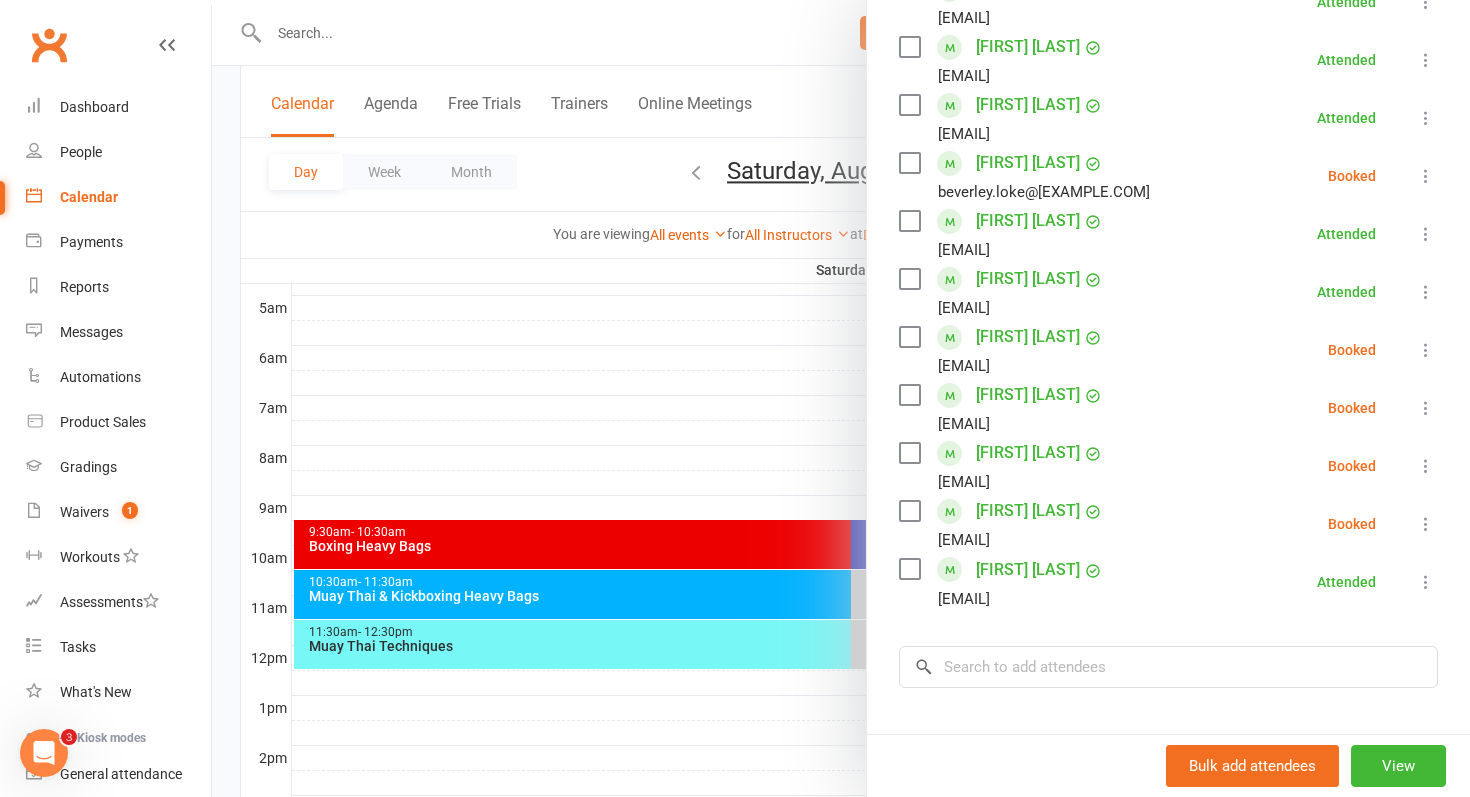 click at bounding box center [841, 398] 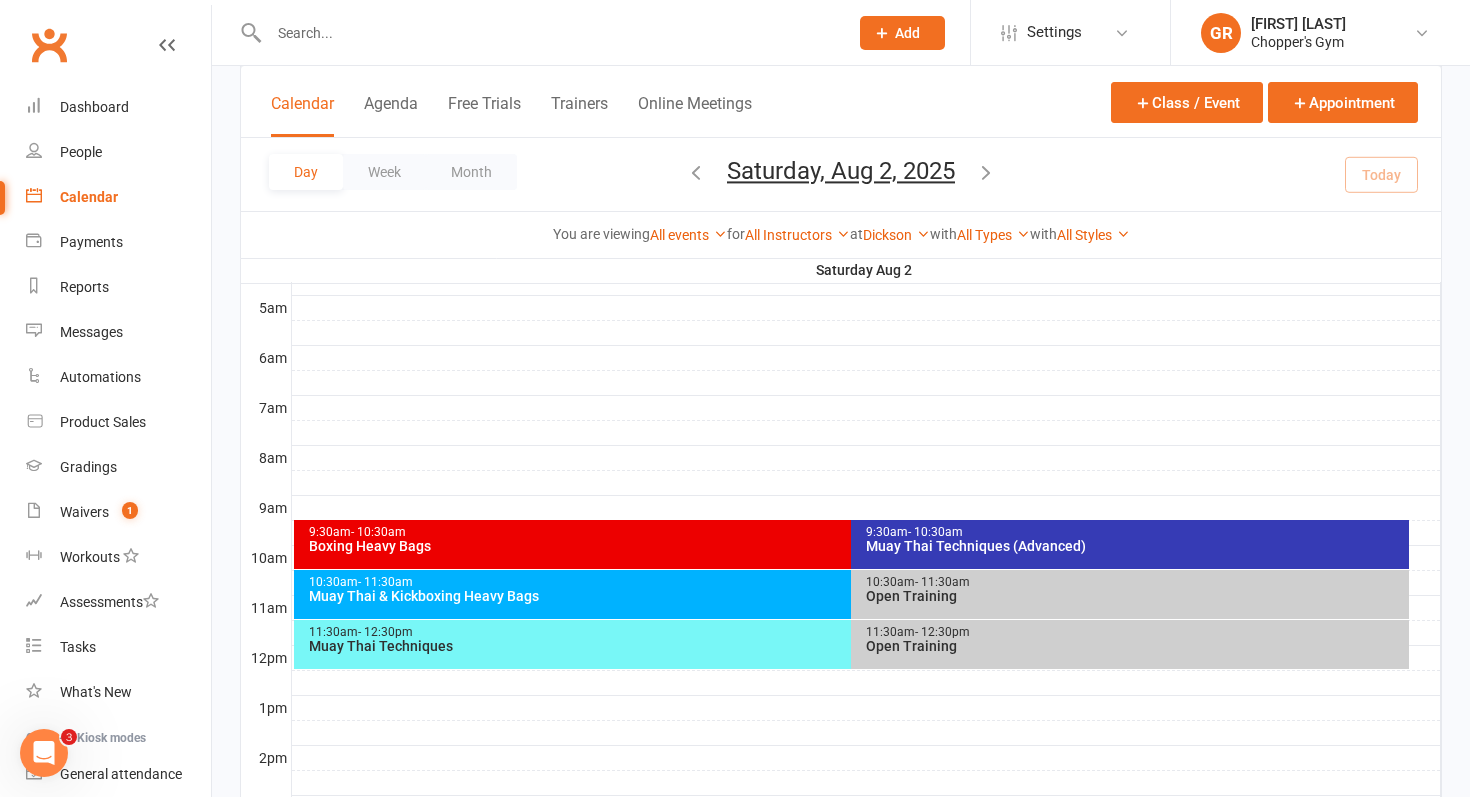 click on "Muay Thai Techniques (Advanced)" at bounding box center [1135, 546] 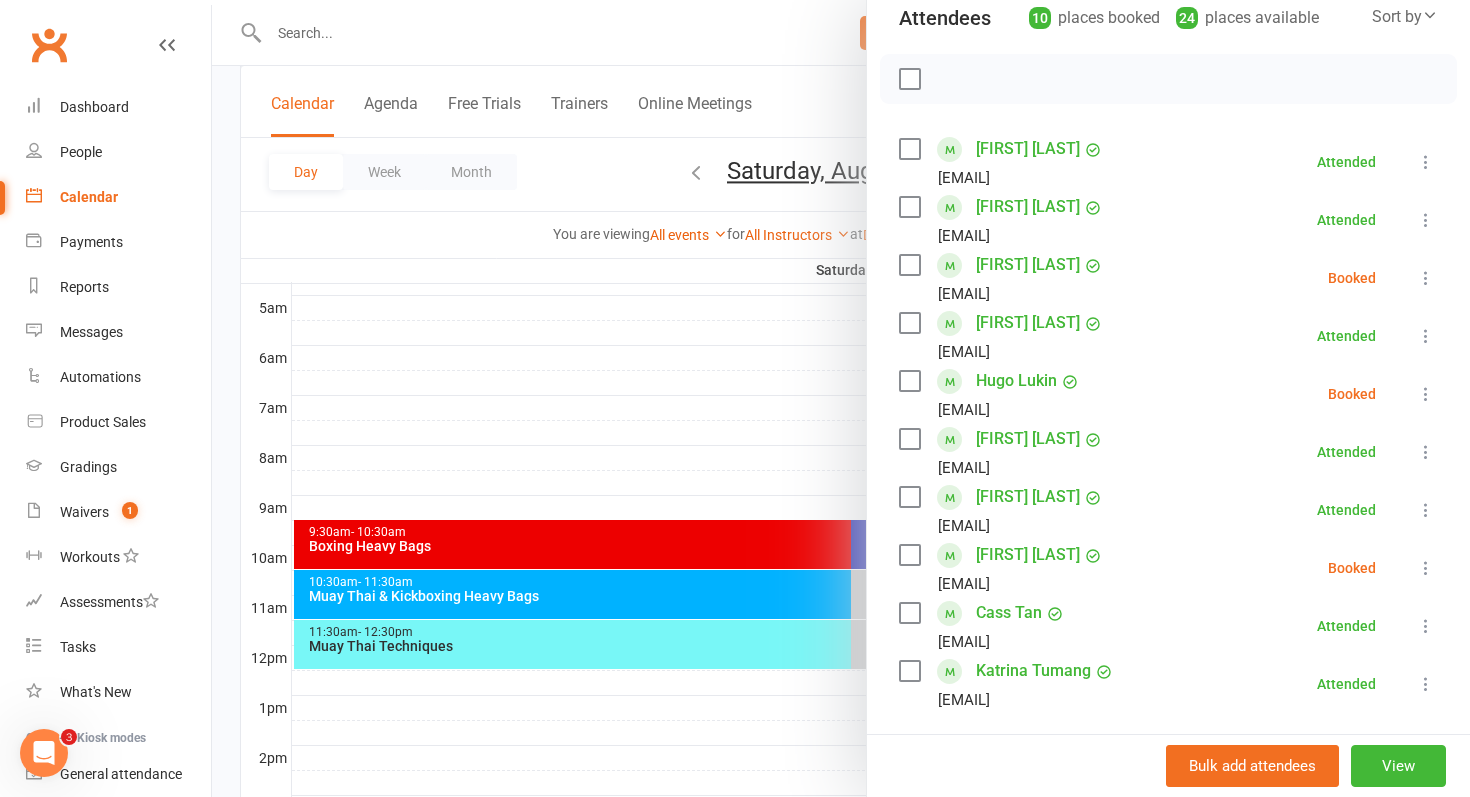 scroll, scrollTop: 234, scrollLeft: 0, axis: vertical 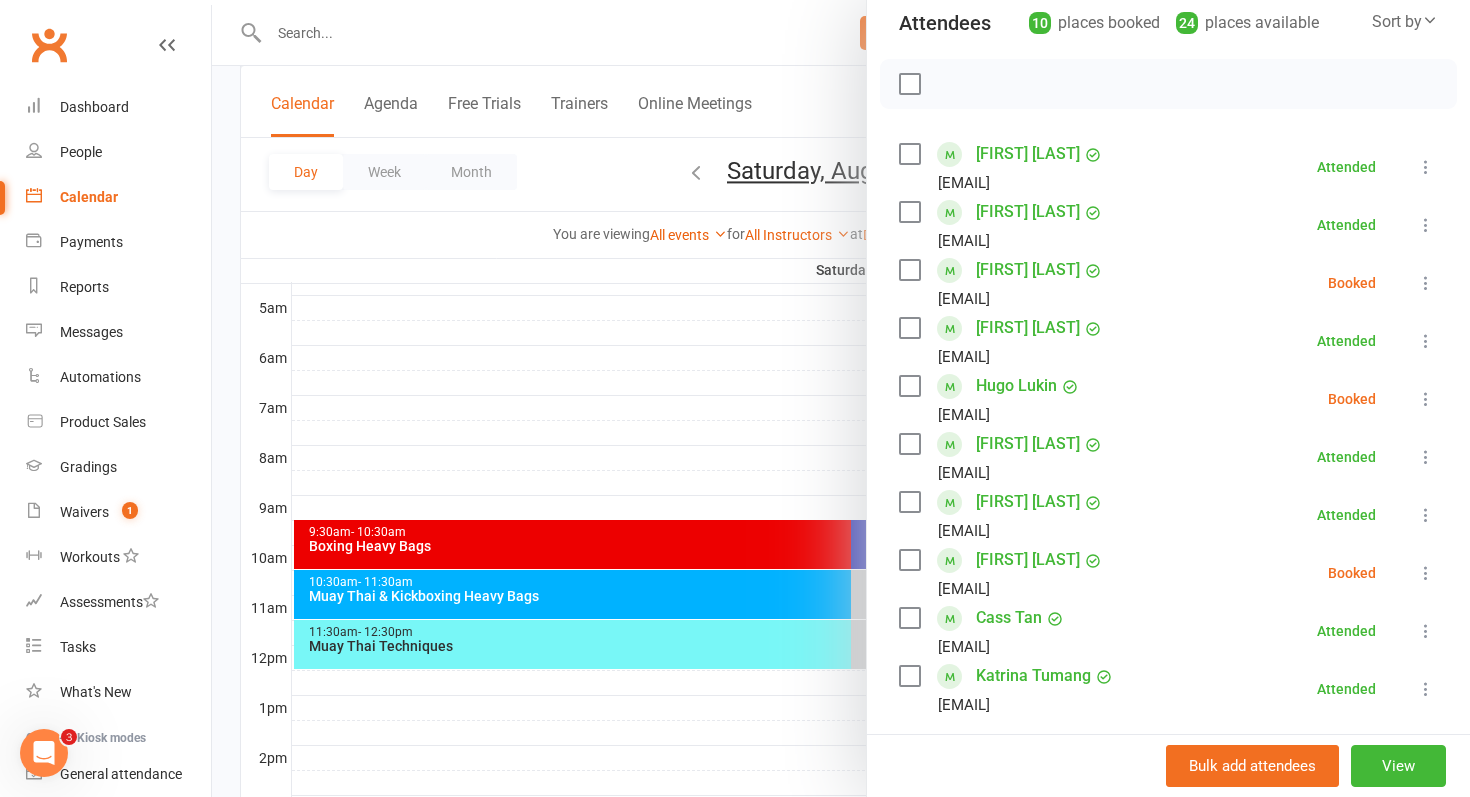 click at bounding box center (841, 398) 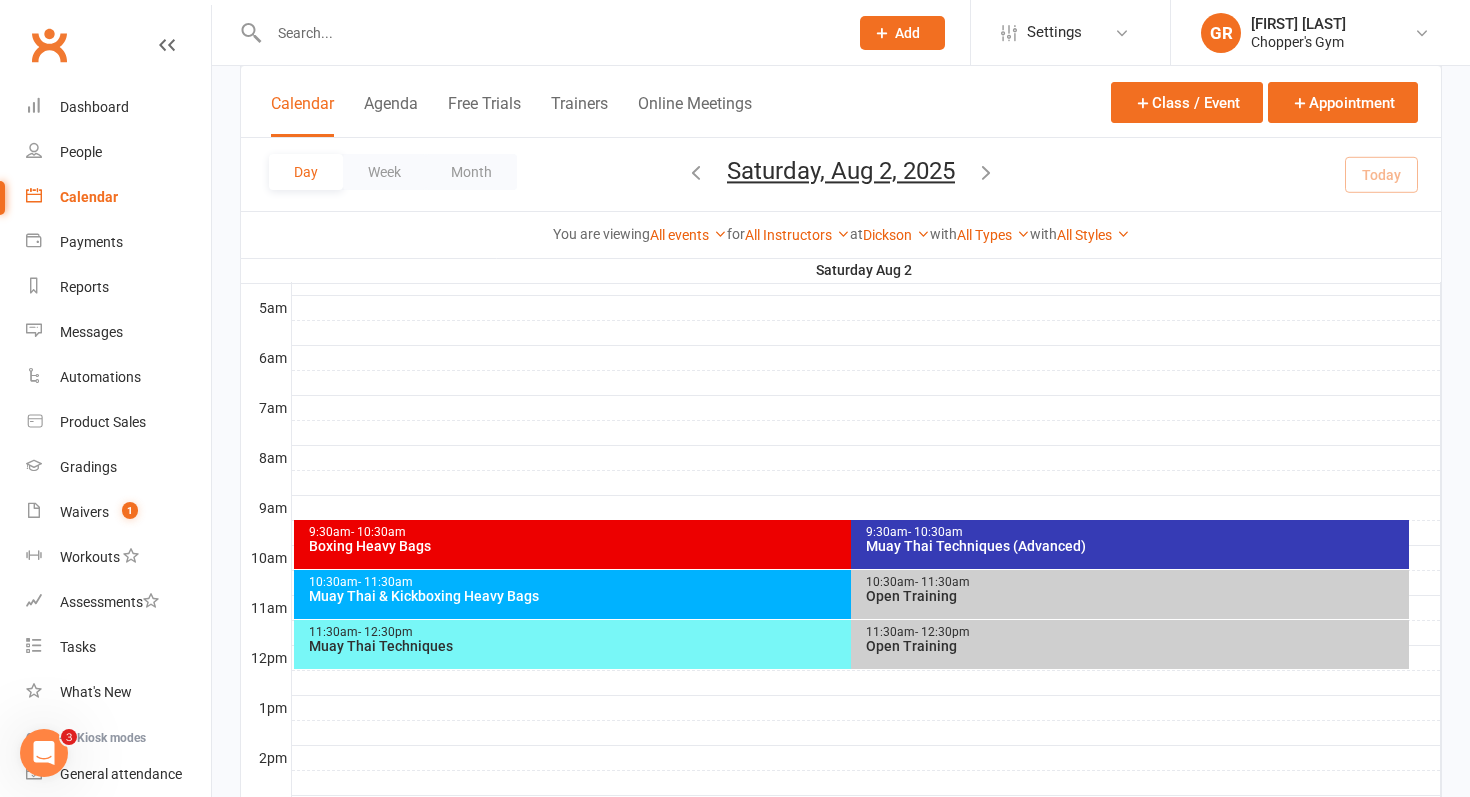 click on "10:30am  - 11:30am Muay Thai & Kickboxing Heavy Bags" at bounding box center [842, 594] 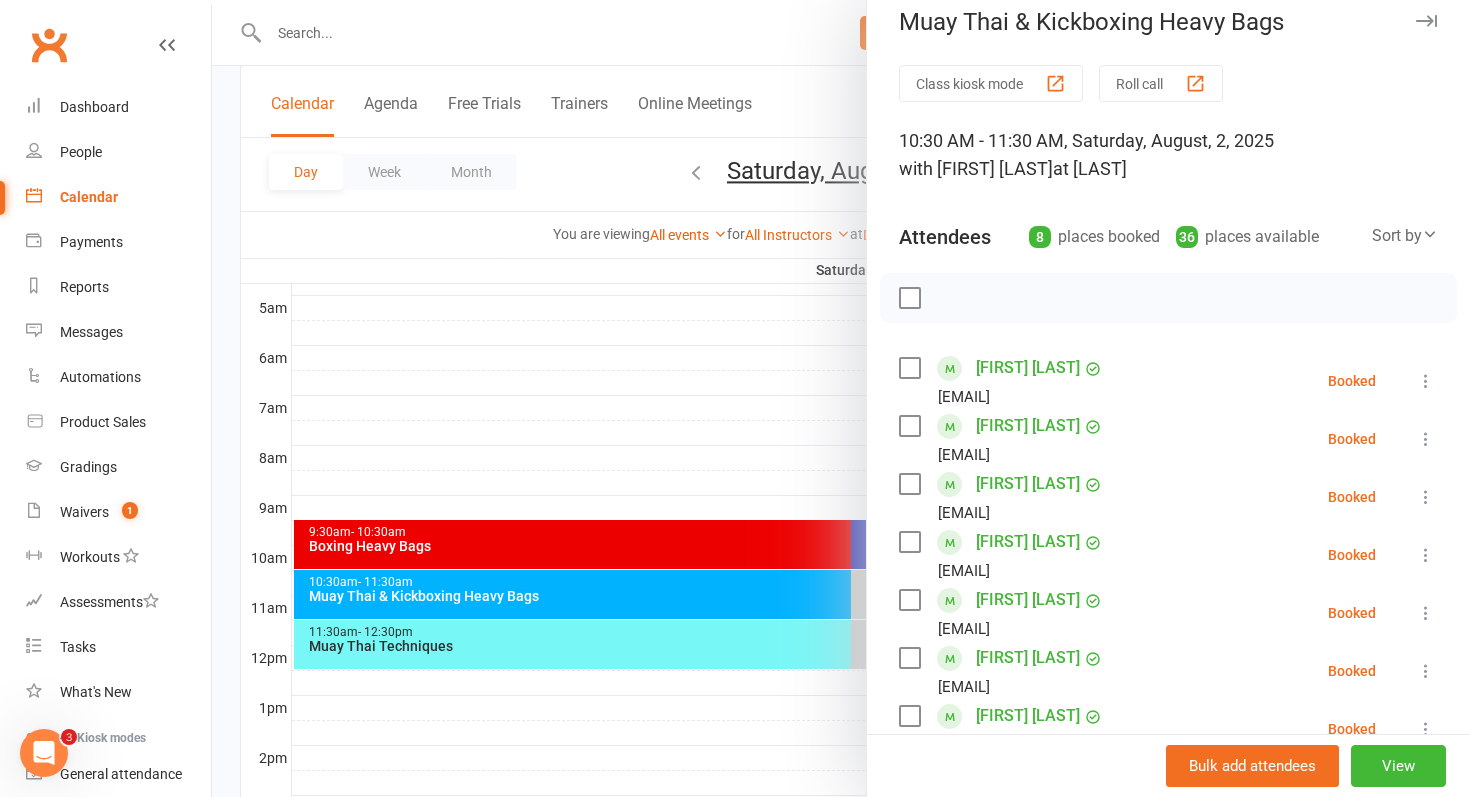scroll, scrollTop: 0, scrollLeft: 0, axis: both 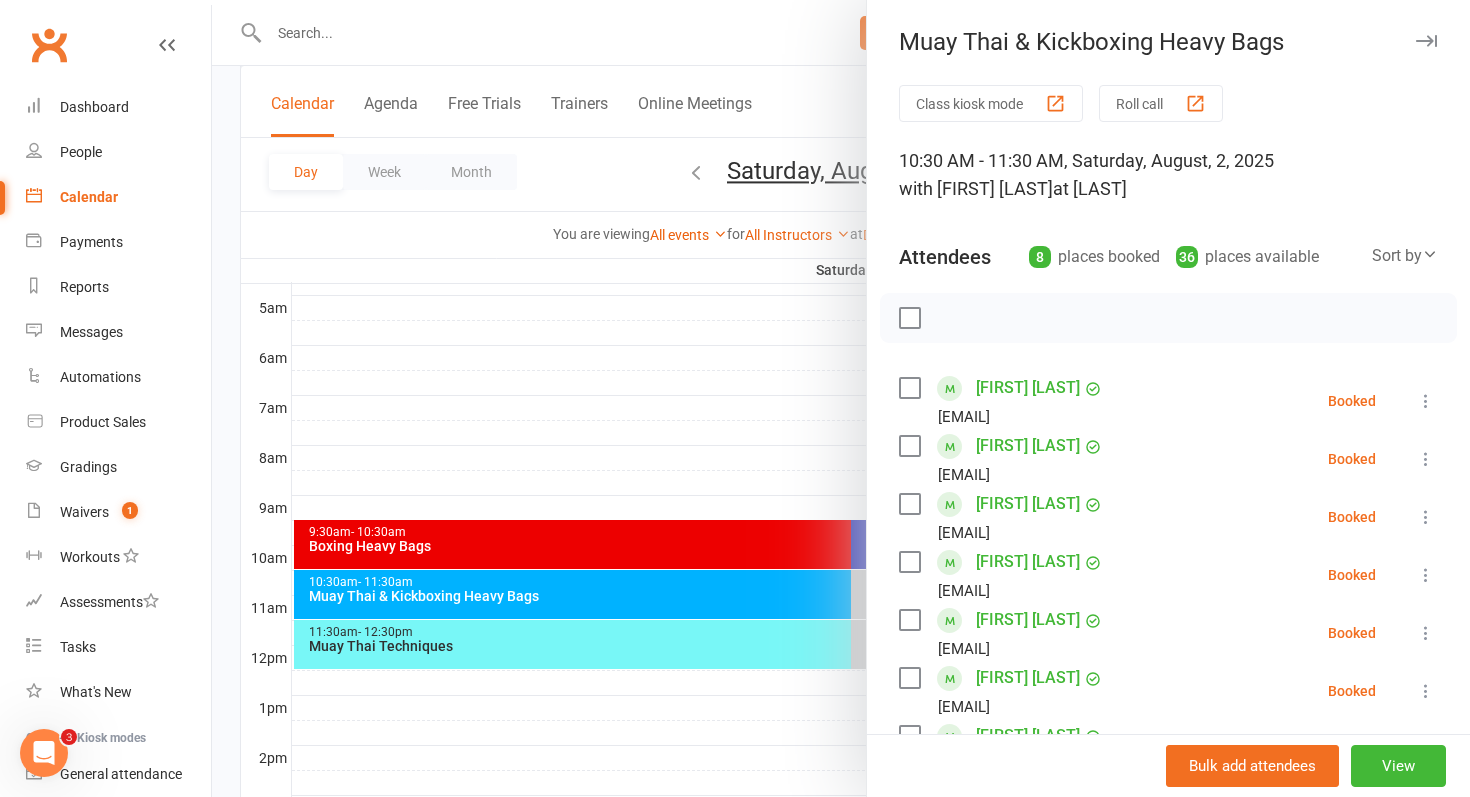 click at bounding box center (841, 398) 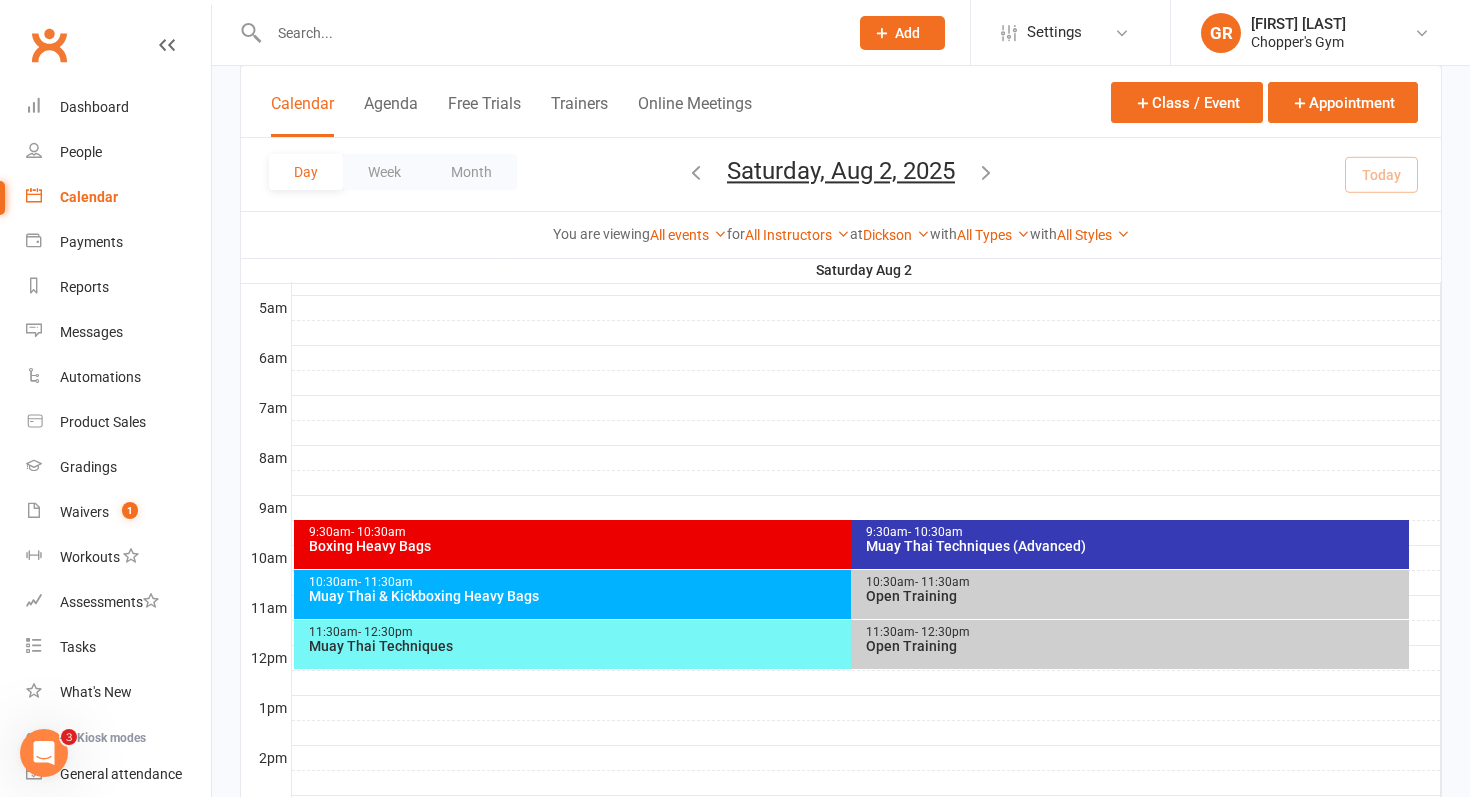 click on "Muay Thai Techniques" at bounding box center (847, 646) 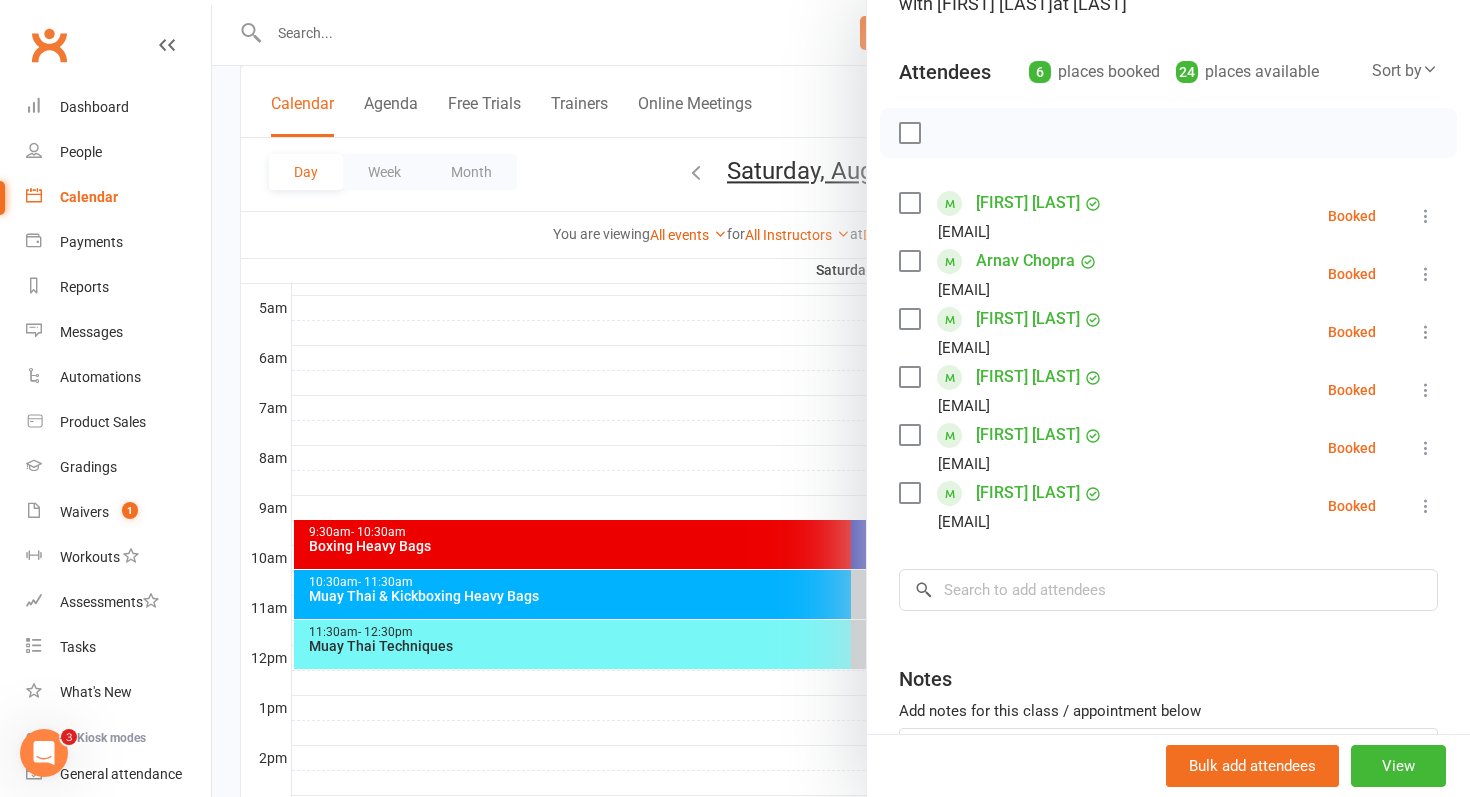 scroll, scrollTop: 0, scrollLeft: 0, axis: both 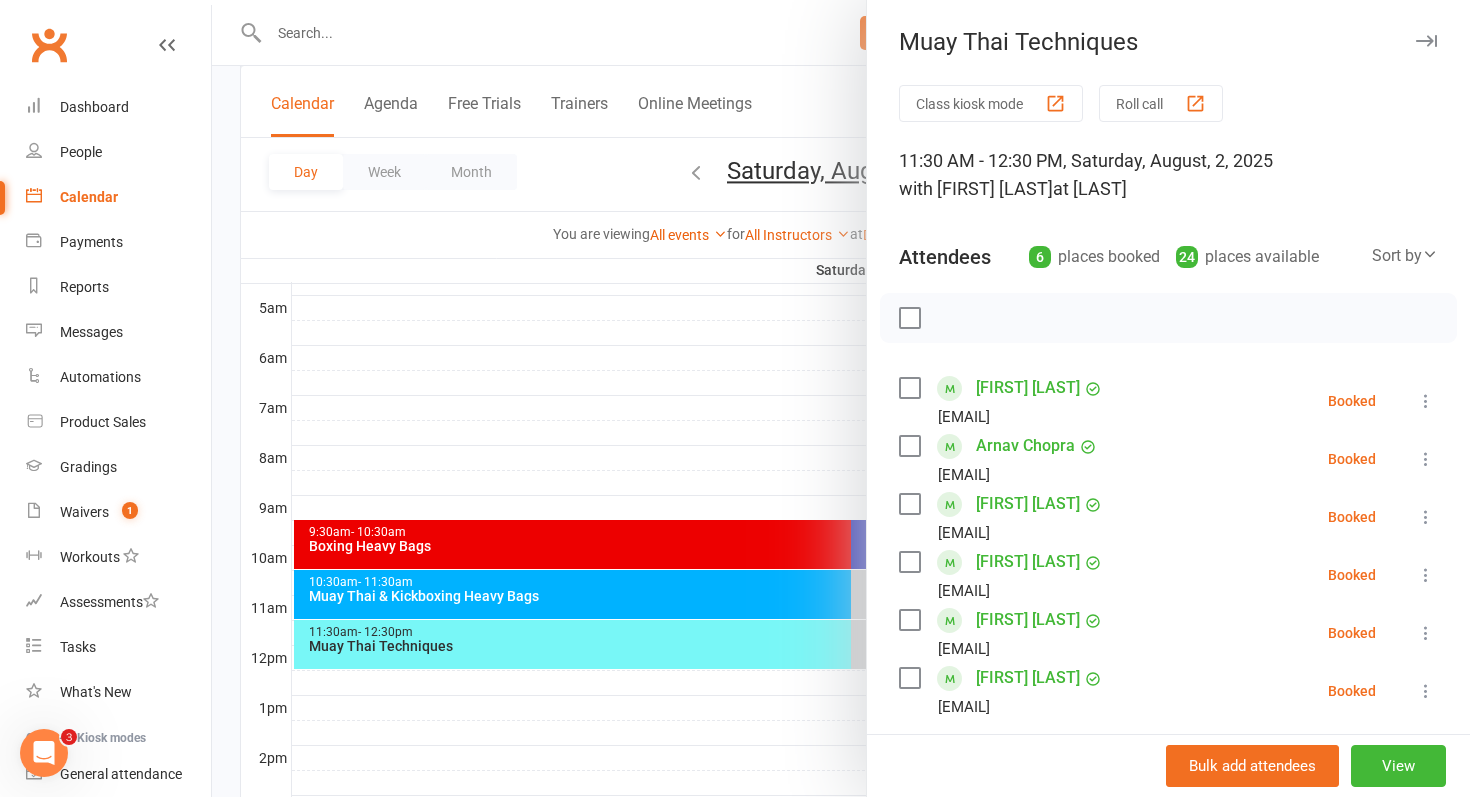 click at bounding box center (841, 398) 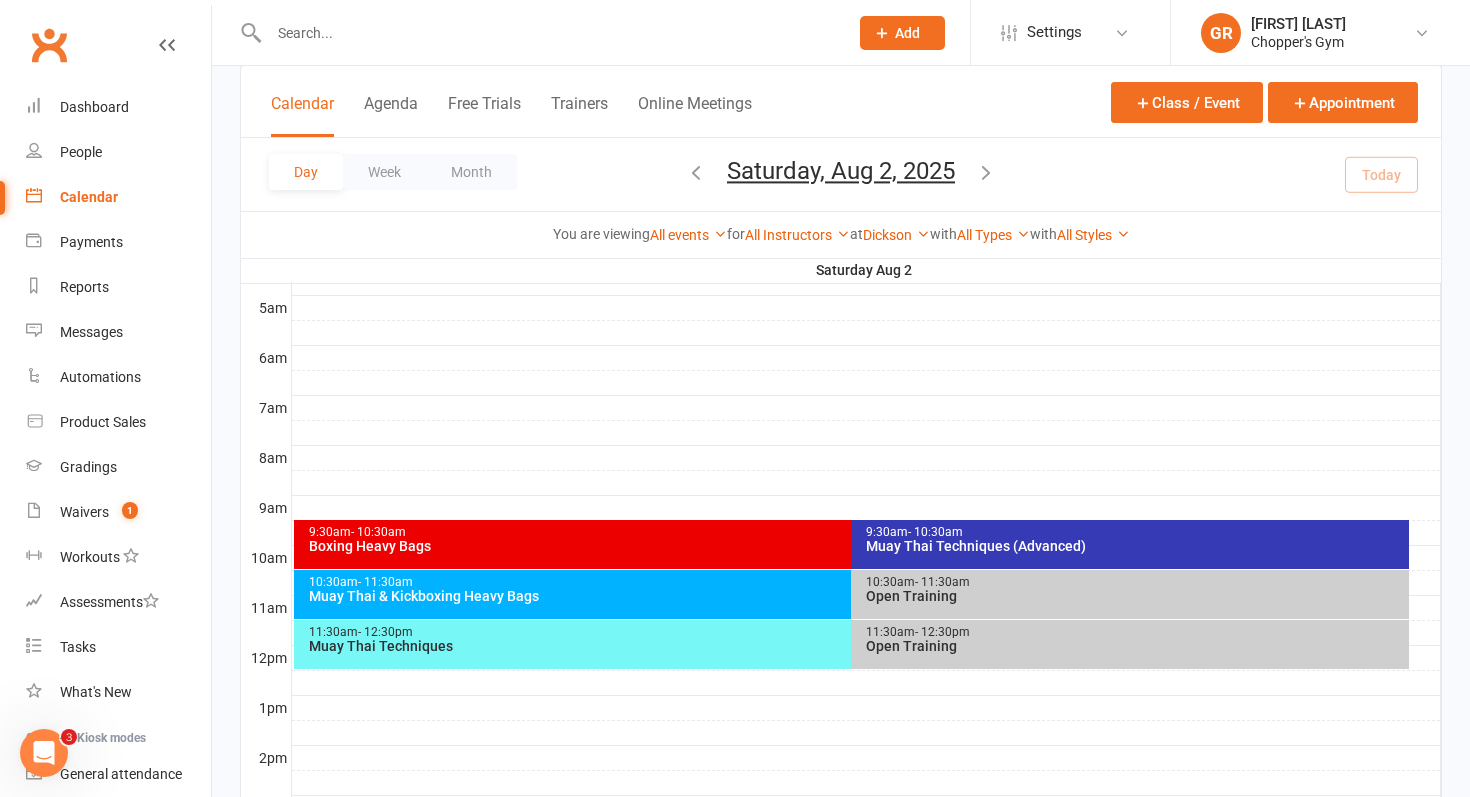 click on "Open Training" at bounding box center (1135, 646) 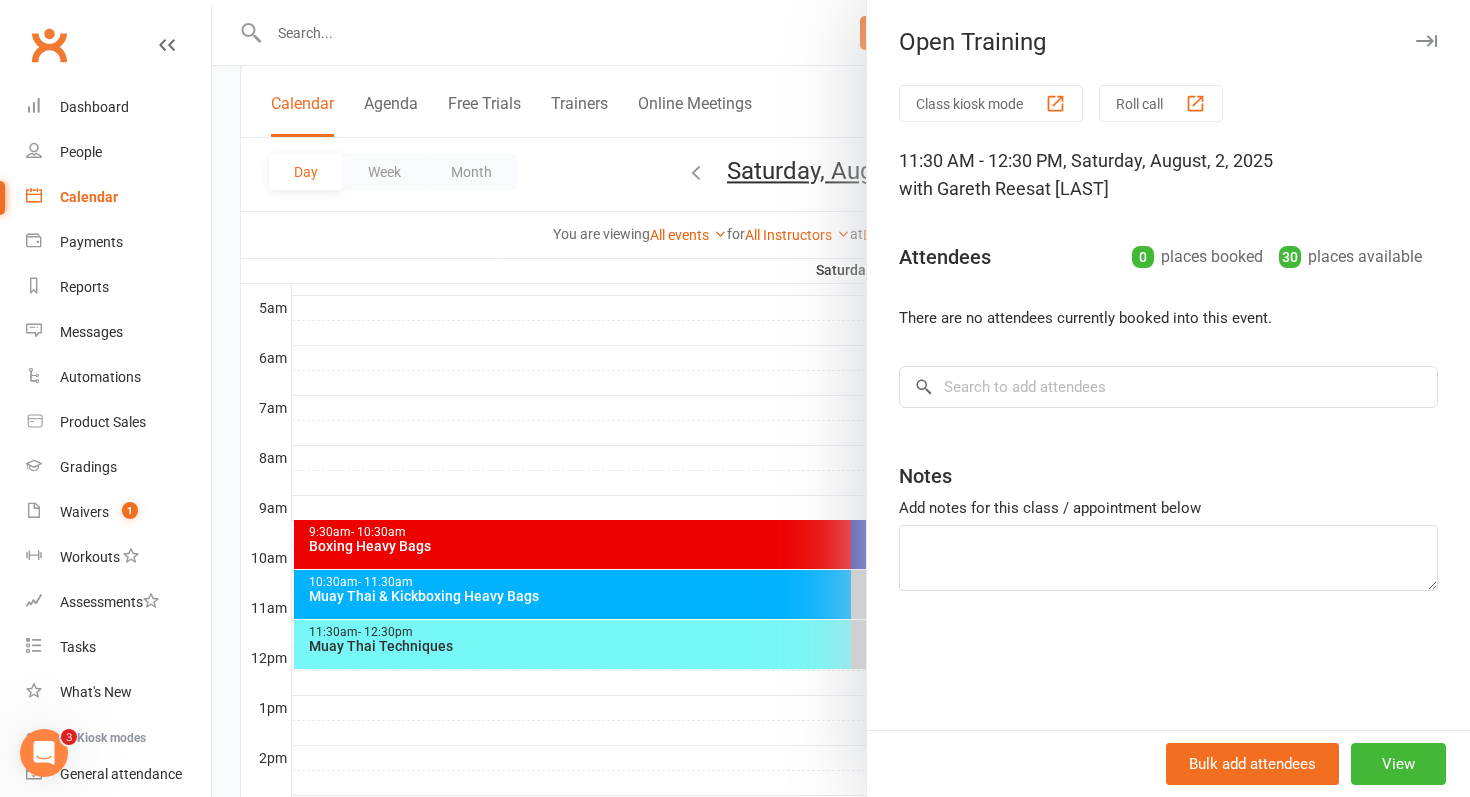 click at bounding box center (841, 398) 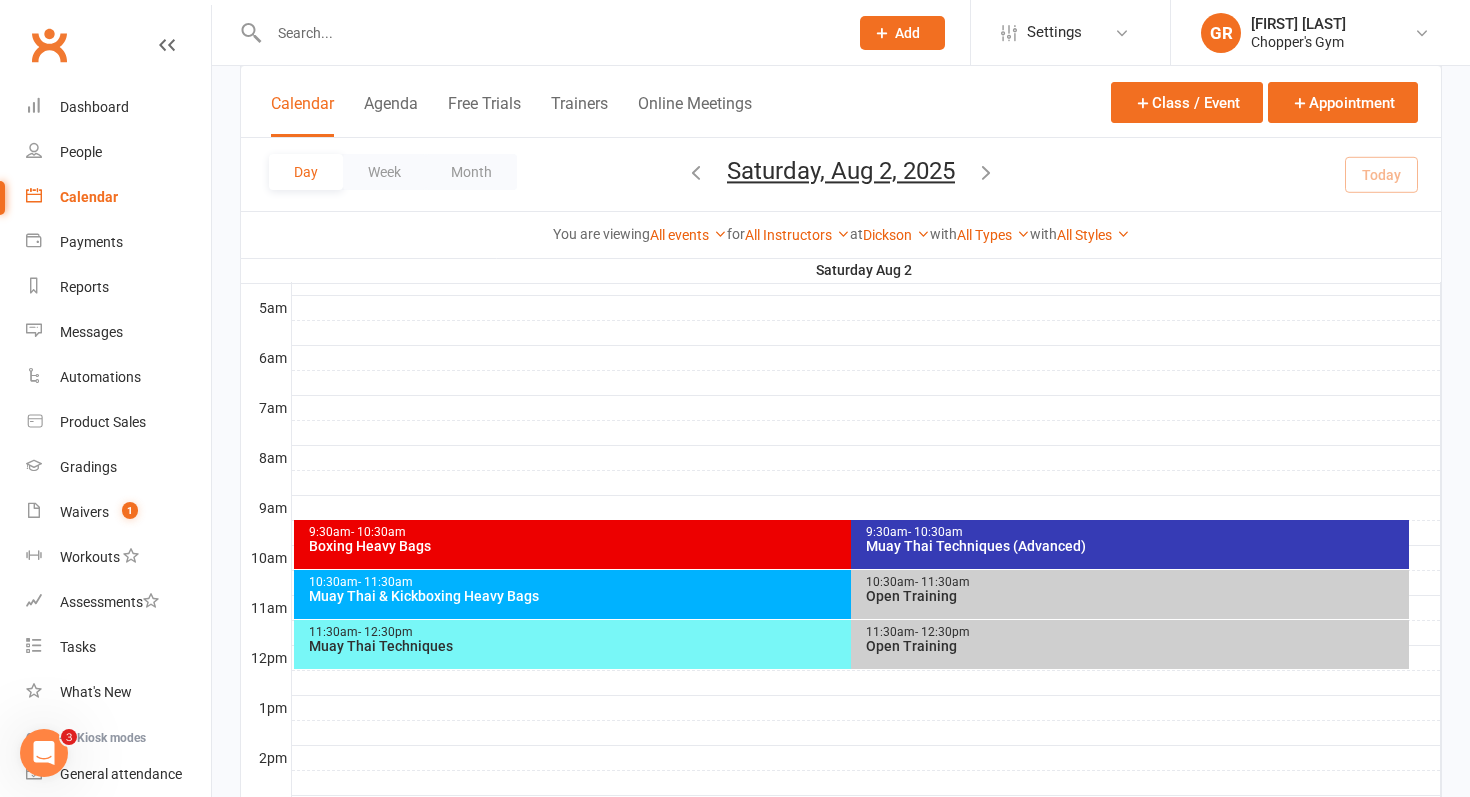 click on "Open Training" at bounding box center (1135, 596) 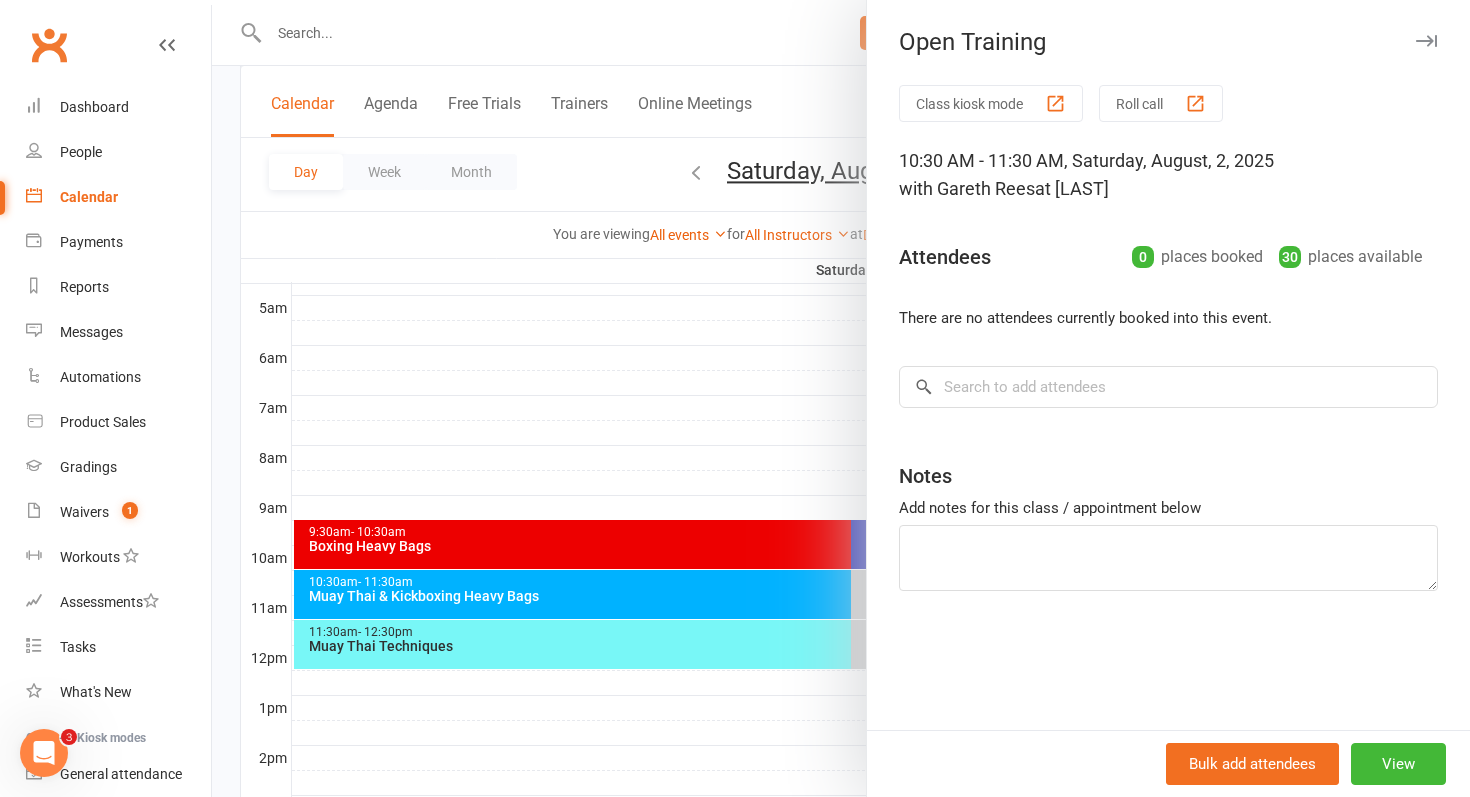 click at bounding box center (841, 398) 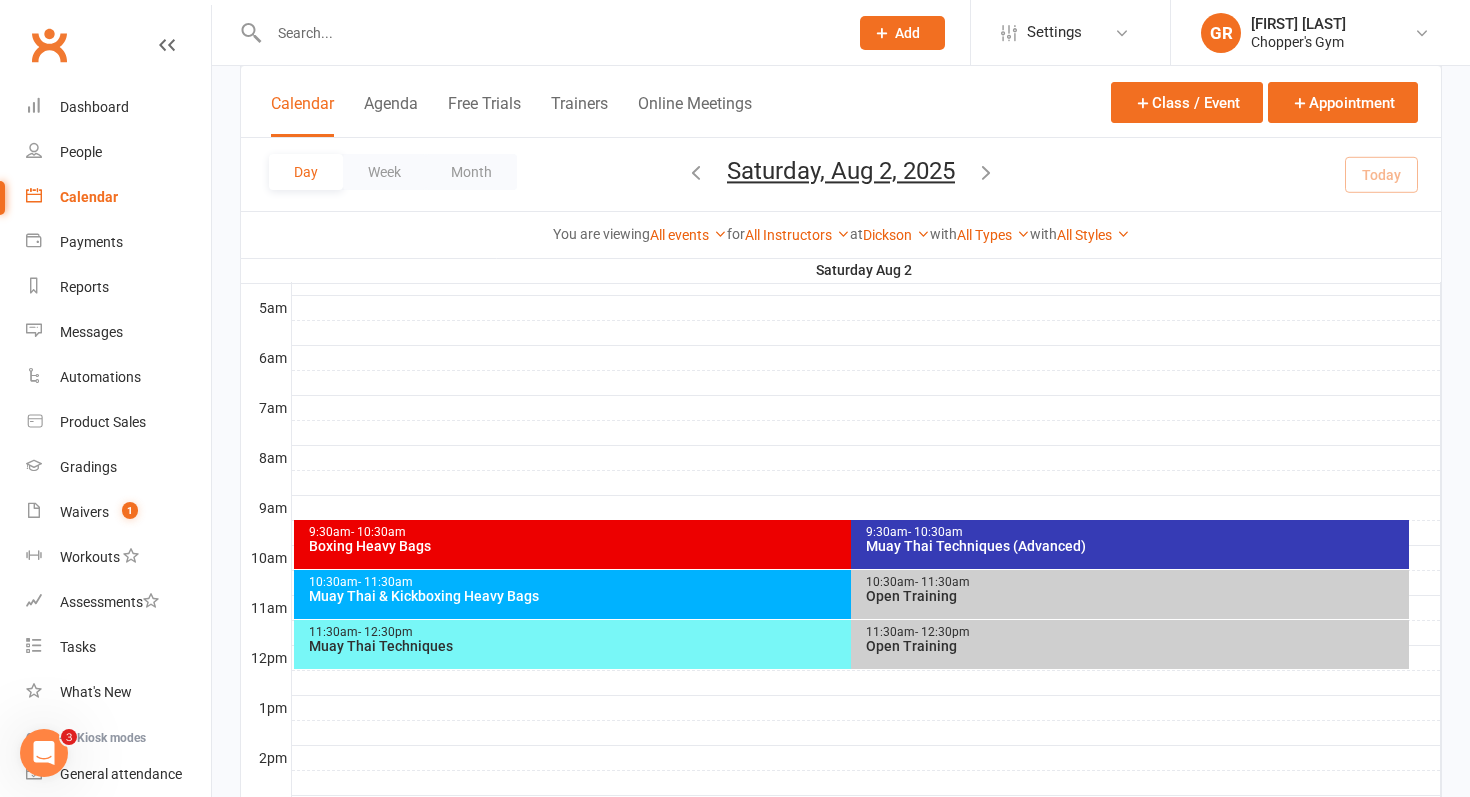 click on "Muay Thai Techniques (Advanced)" at bounding box center [1135, 546] 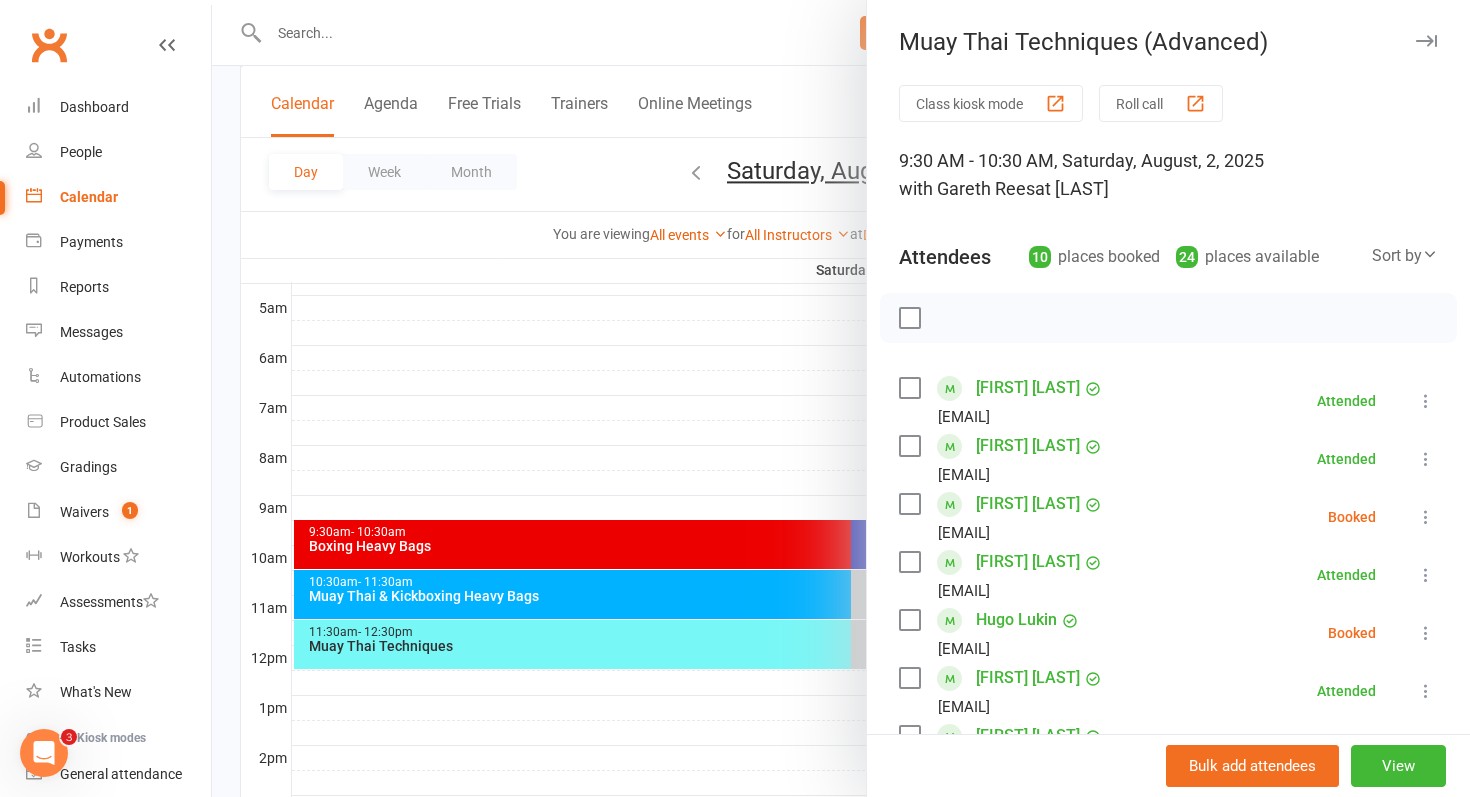 click at bounding box center [841, 398] 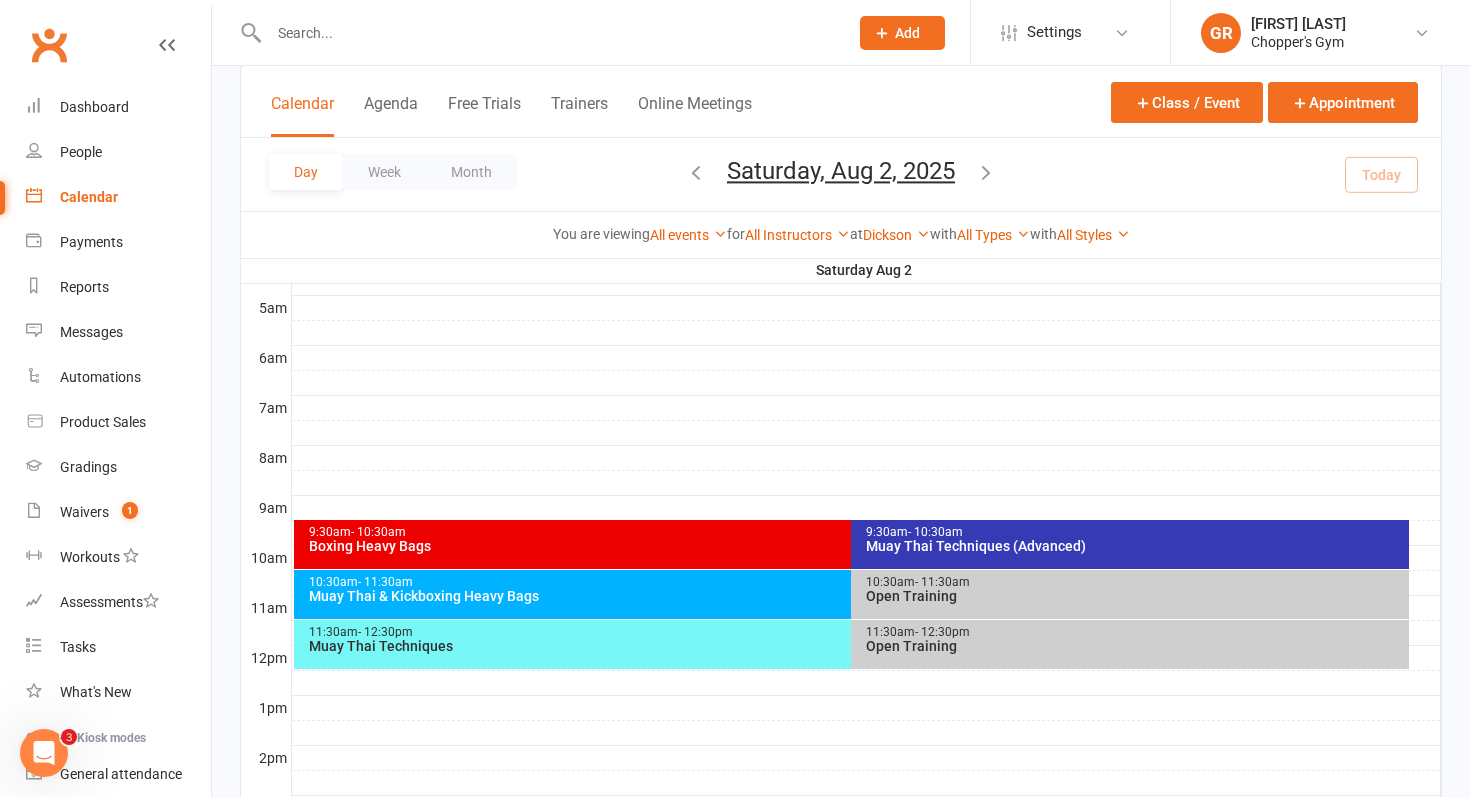 click on "Class kiosk mode Member self check-in Roll call kiosk mode Staff check-in for members General attendance kiosk mode Great for the front desk Kiosk modes:  General attendance  General attendance Class Roll call
Calendar Agenda Free Trials Trainers Online Meetings
Class / Event  Appointment Day Week Month Saturday, Aug 2, 2025
August 2025
Sun Mon Tue Wed Thu Fri Sat
27
28
29
30
31
01
02
03
04
05
06
07
08
09
10
11
12
13
14
15
16
17
18" at bounding box center (841, 489) 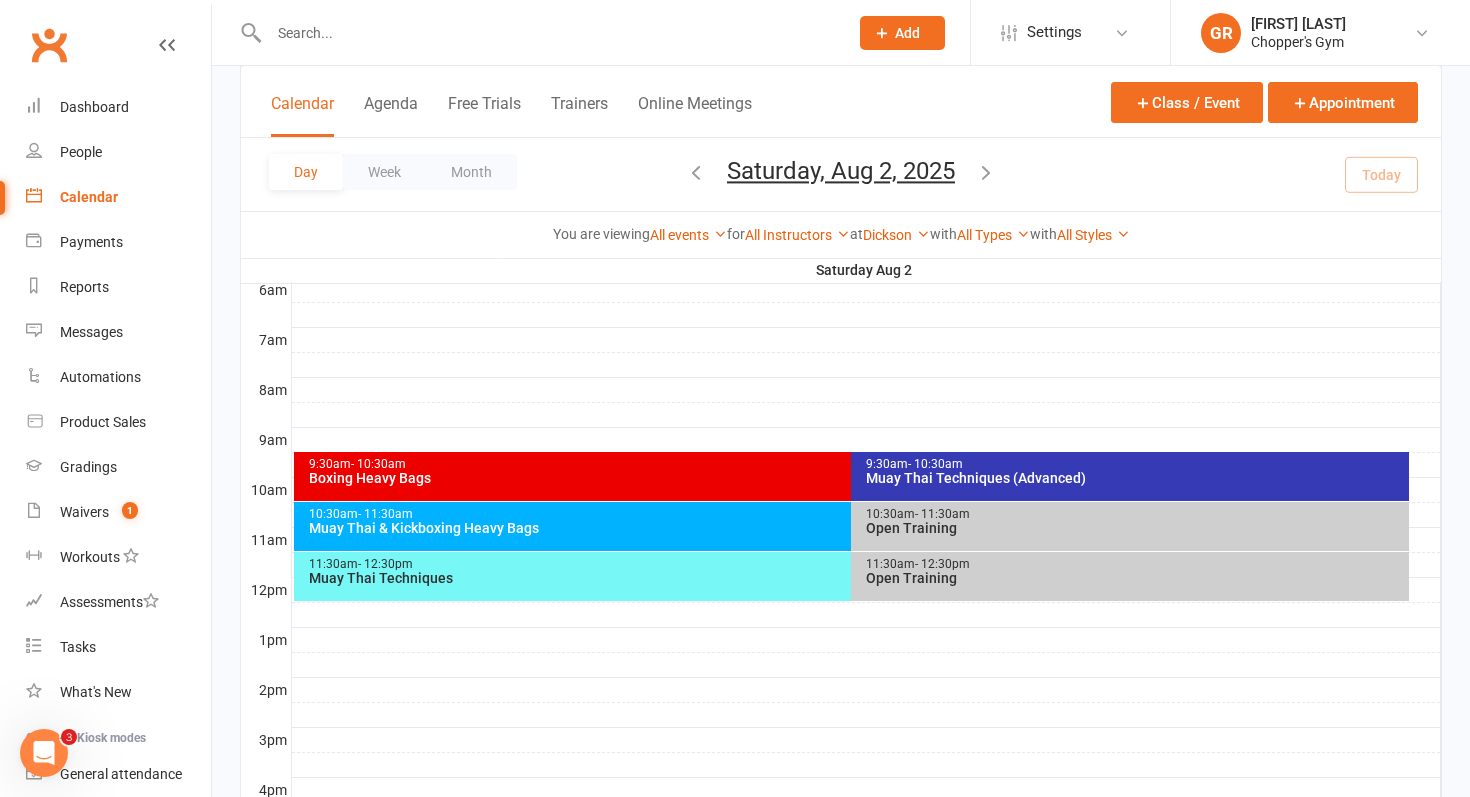 scroll, scrollTop: 471, scrollLeft: 0, axis: vertical 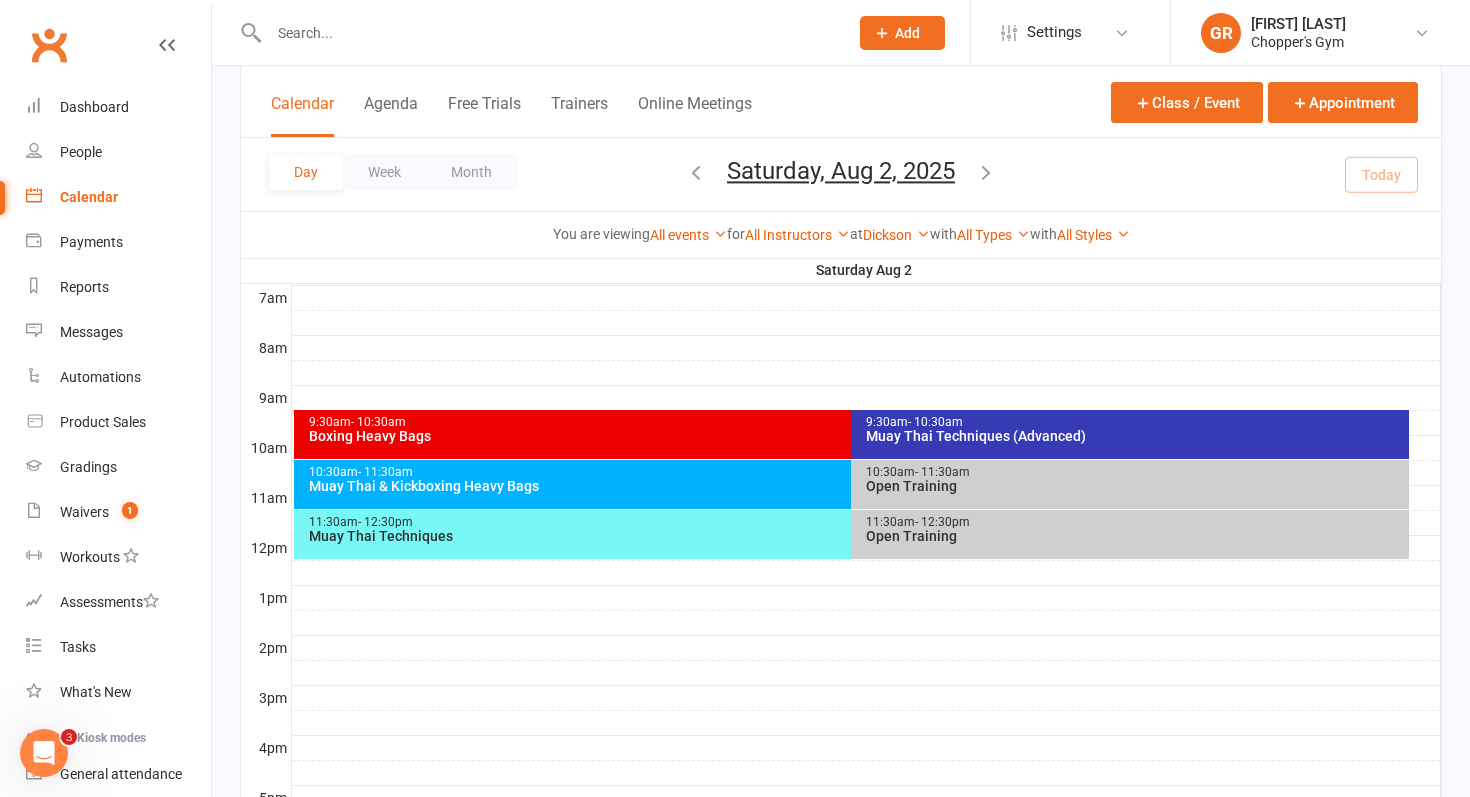 click on "Boxing Heavy Bags" at bounding box center (847, 436) 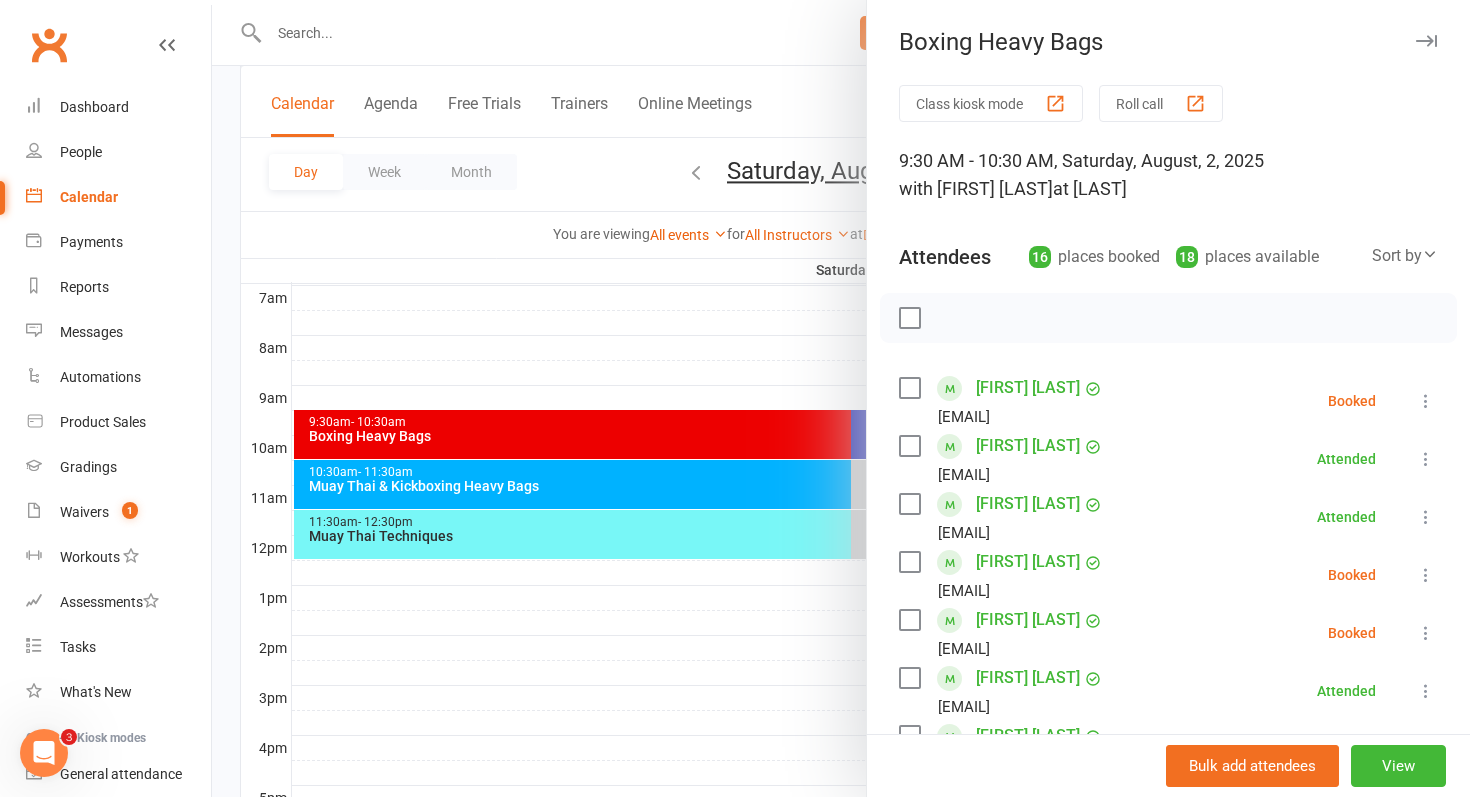 click at bounding box center (841, 398) 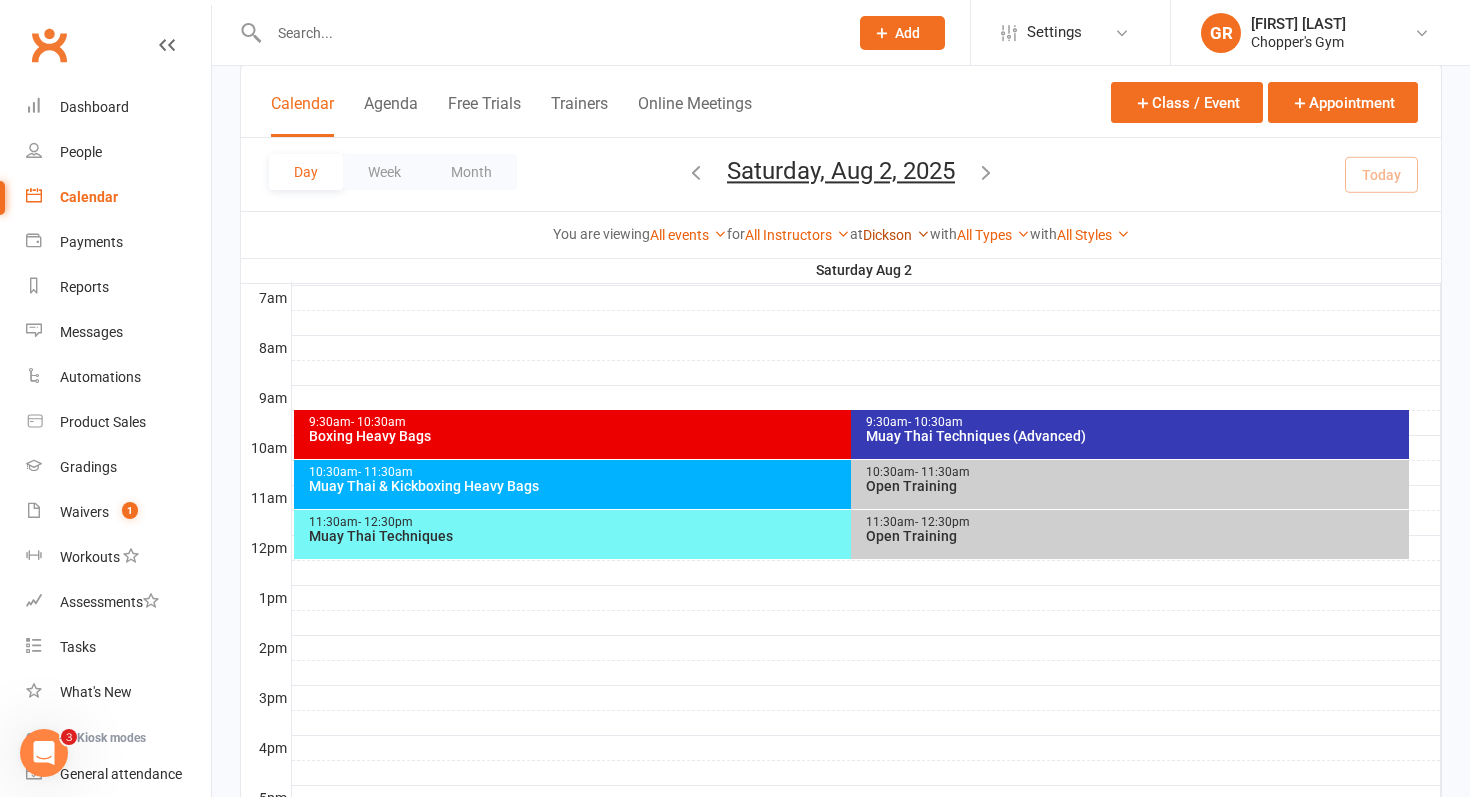 click on "Dickson" at bounding box center [896, 235] 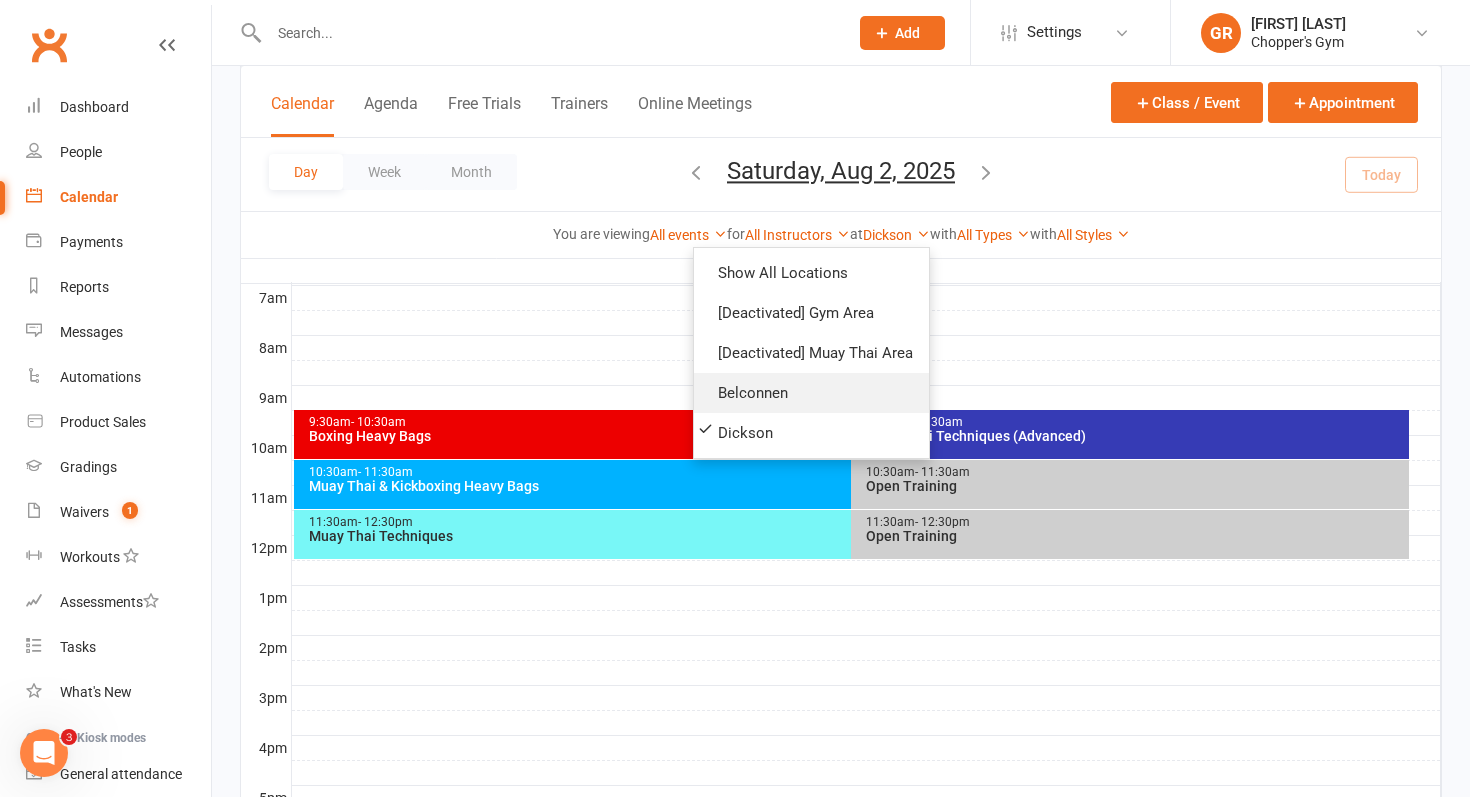 click on "Belconnen" at bounding box center (811, 393) 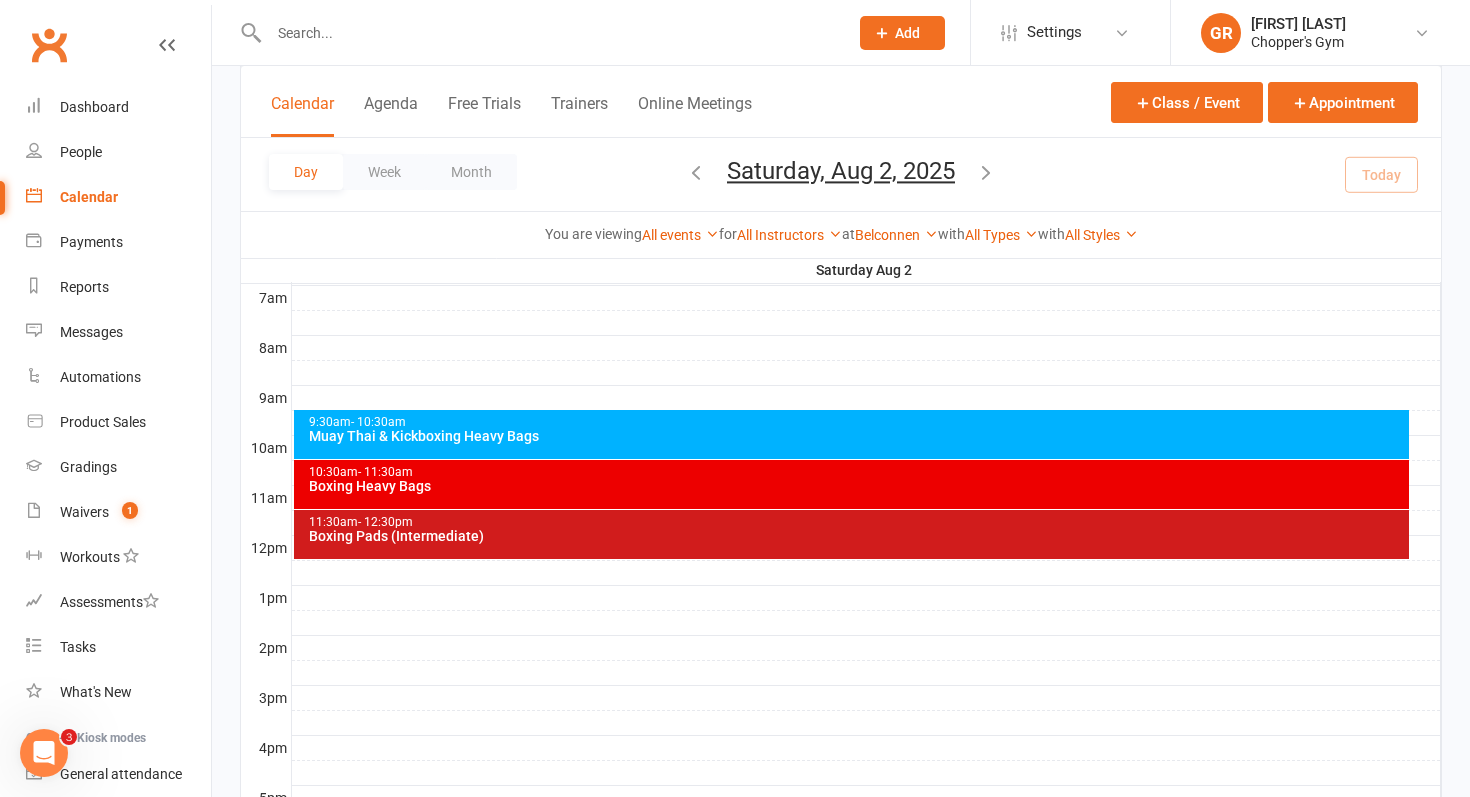 click on "9:30am  - 10:30am" at bounding box center (857, 422) 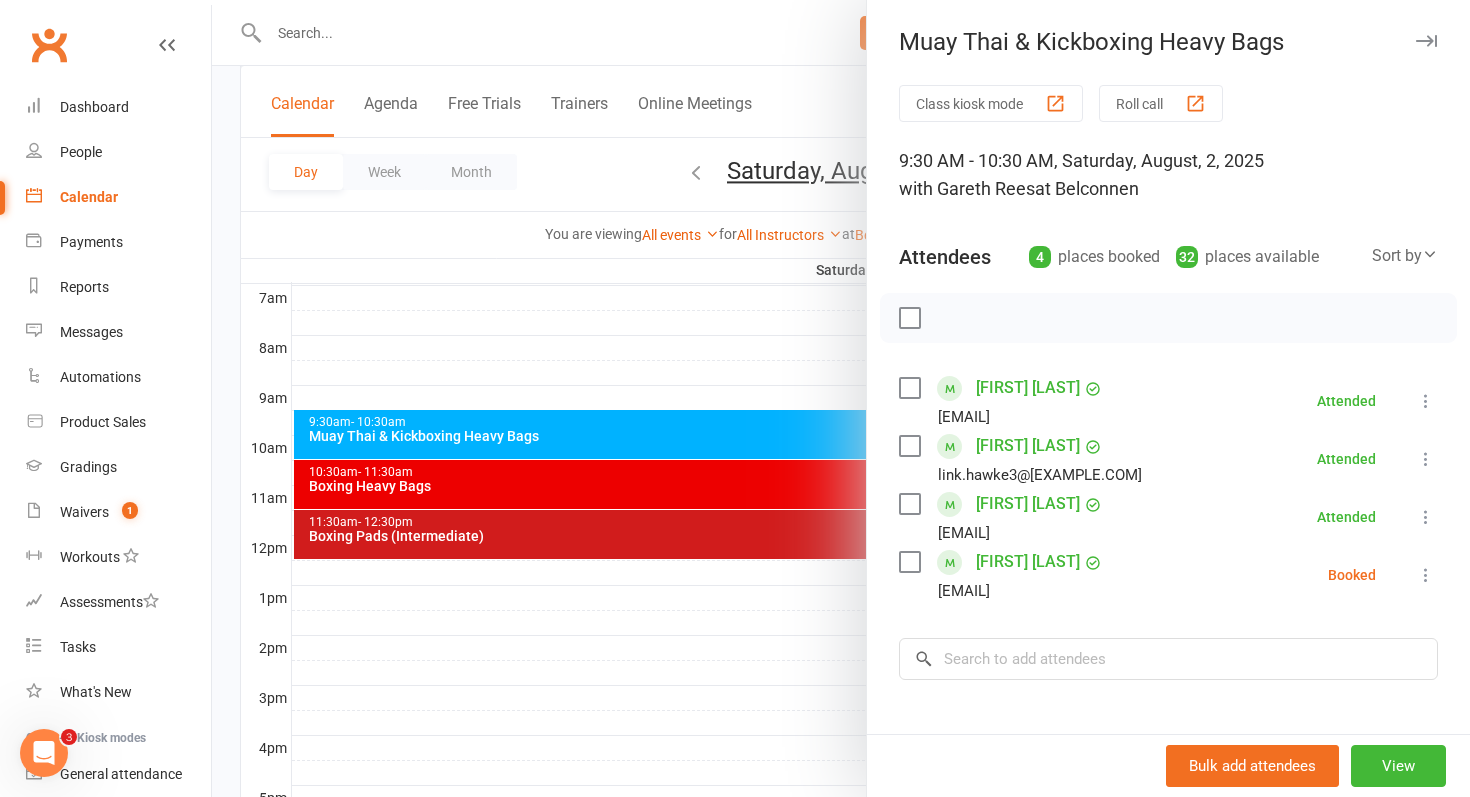 click on "Bianca Poppy" at bounding box center [1028, 562] 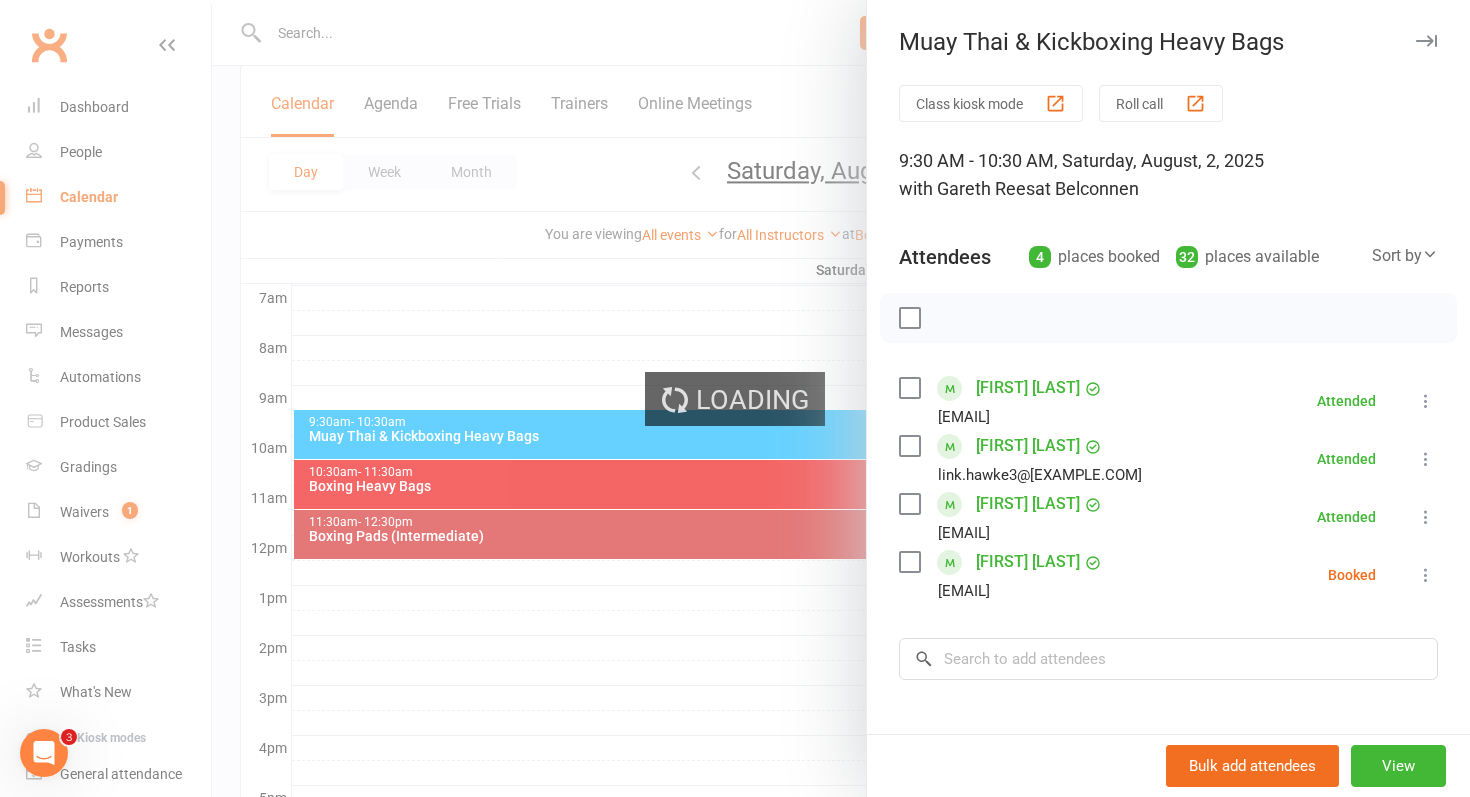 scroll, scrollTop: 0, scrollLeft: 0, axis: both 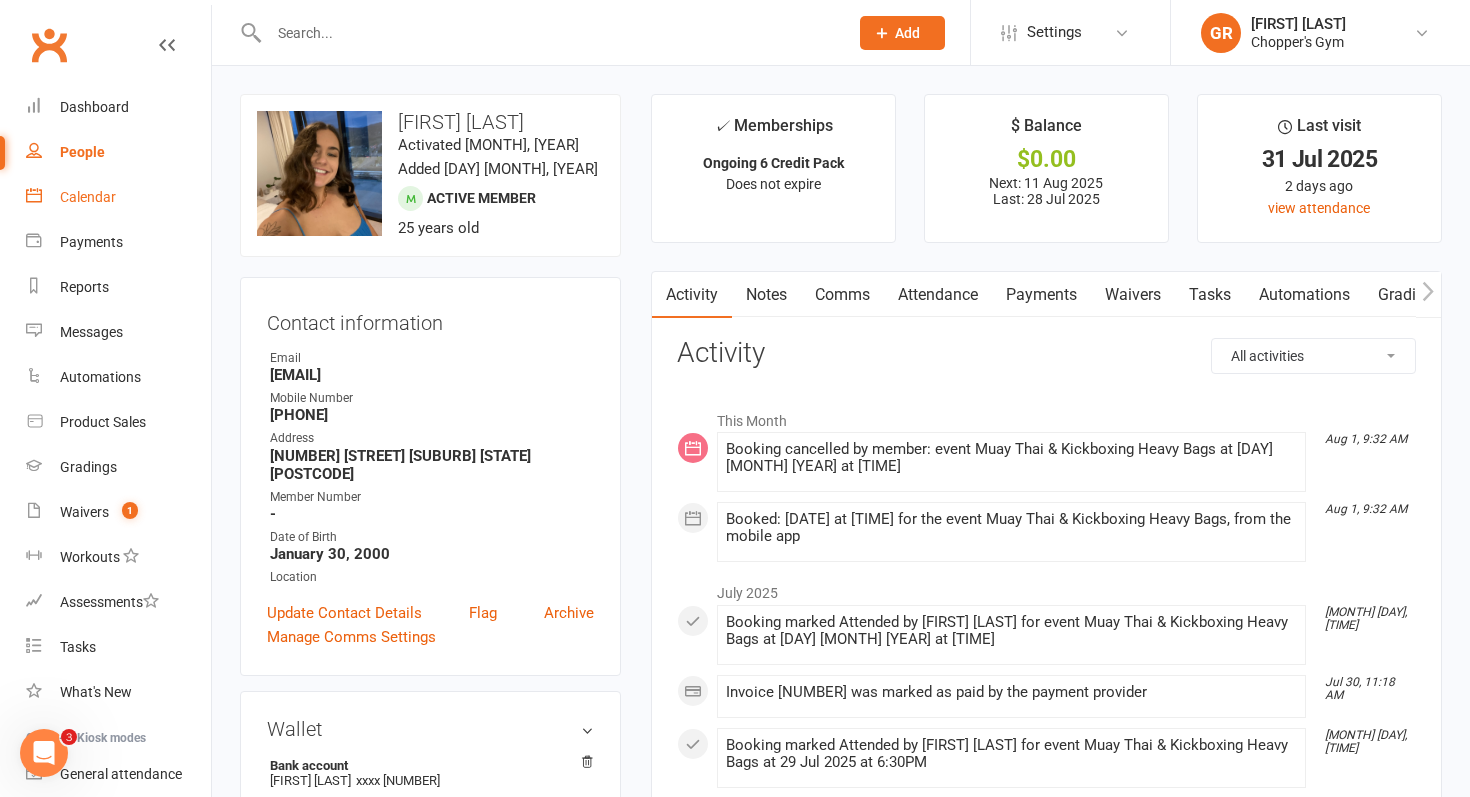 click on "Calendar" at bounding box center (88, 197) 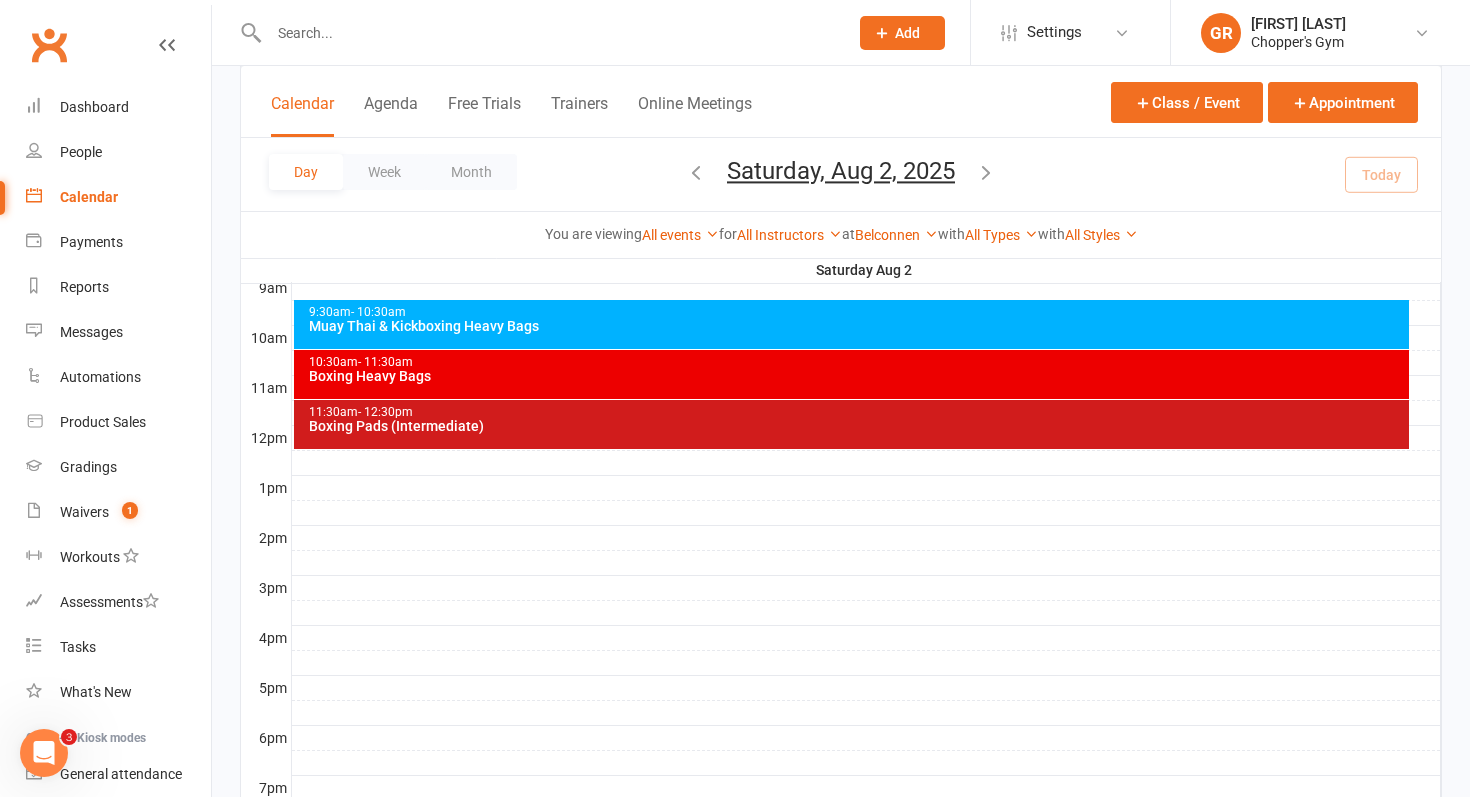 scroll, scrollTop: 586, scrollLeft: 0, axis: vertical 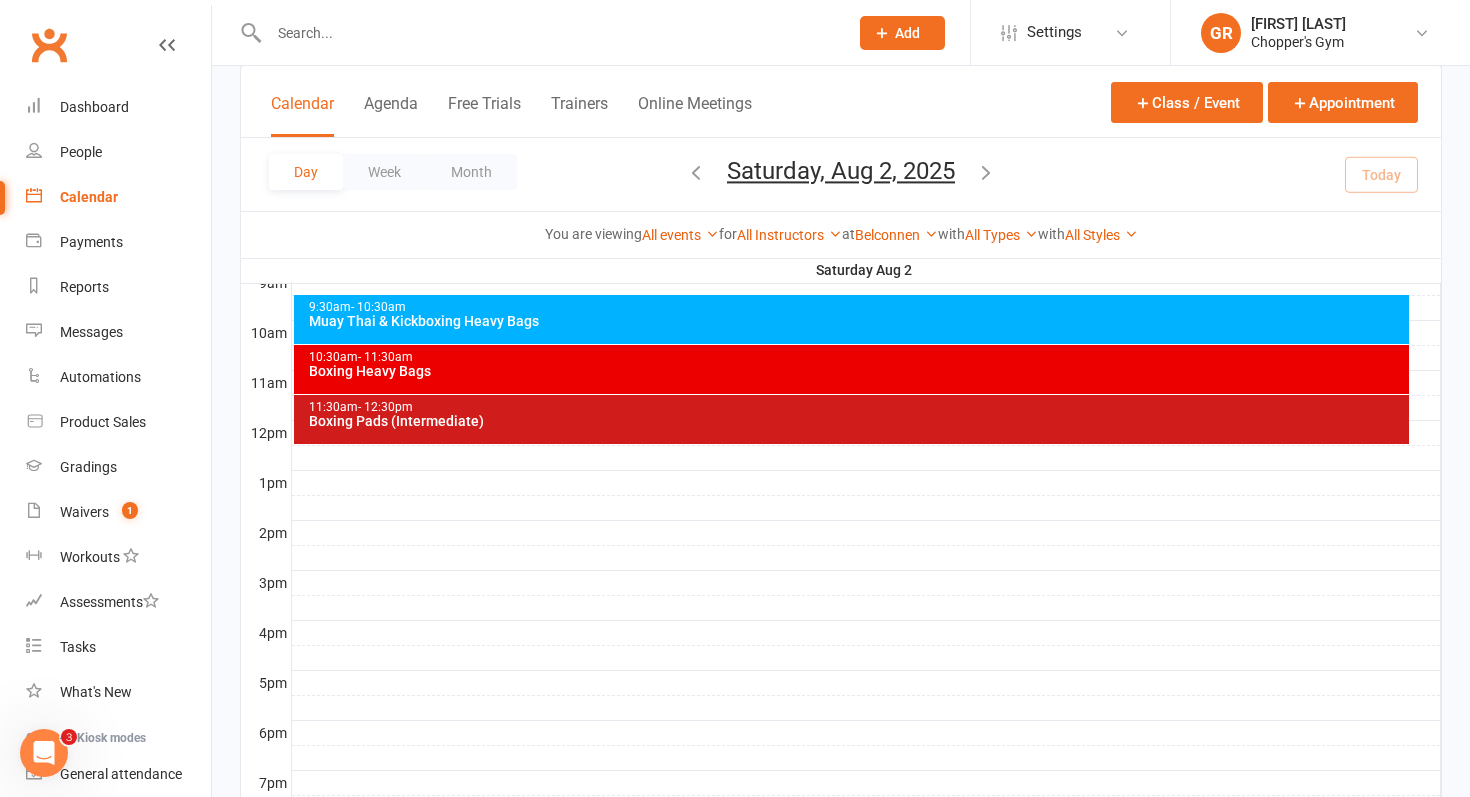 click on "Boxing Heavy Bags" at bounding box center [857, 371] 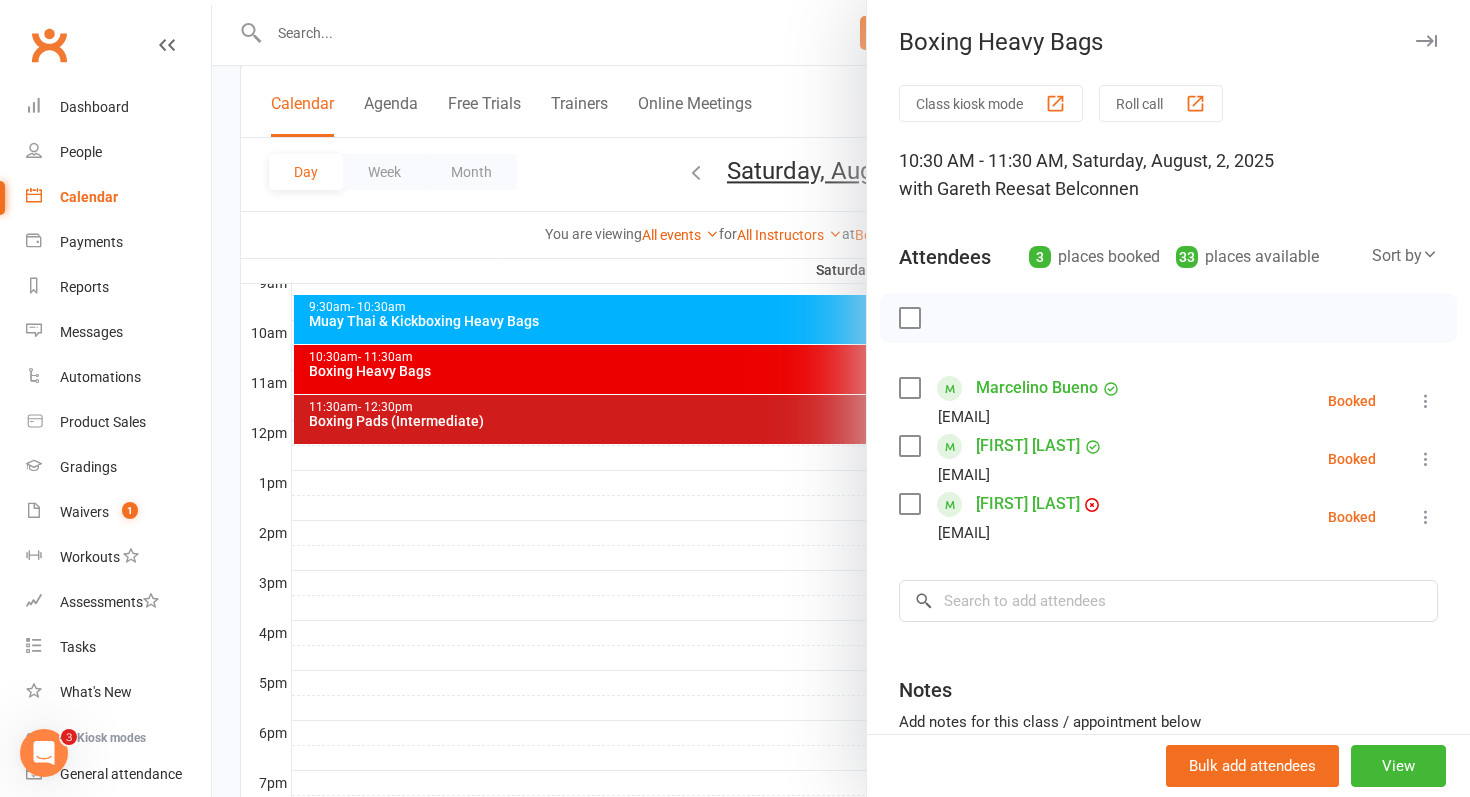 scroll, scrollTop: 13, scrollLeft: 0, axis: vertical 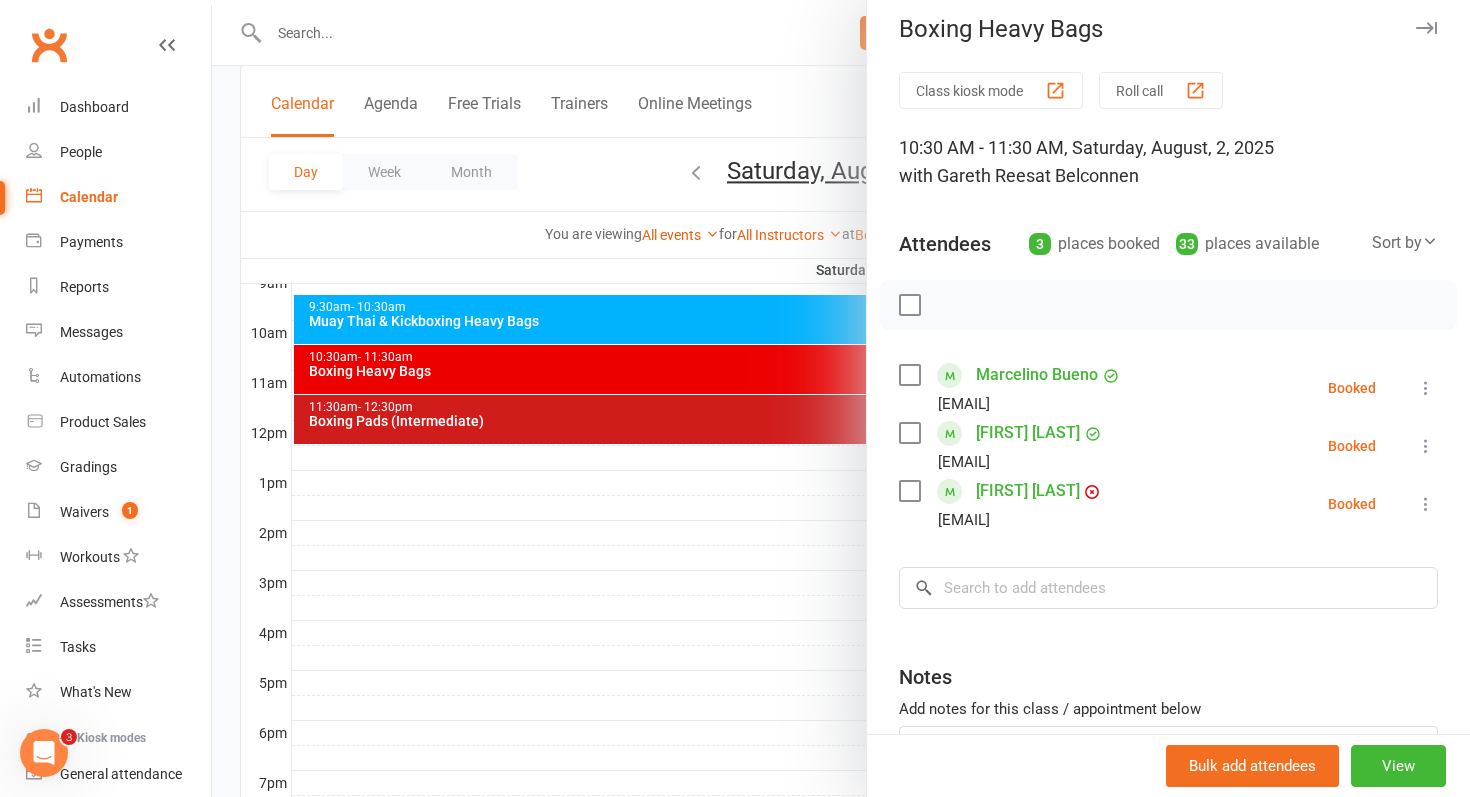 click at bounding box center (841, 398) 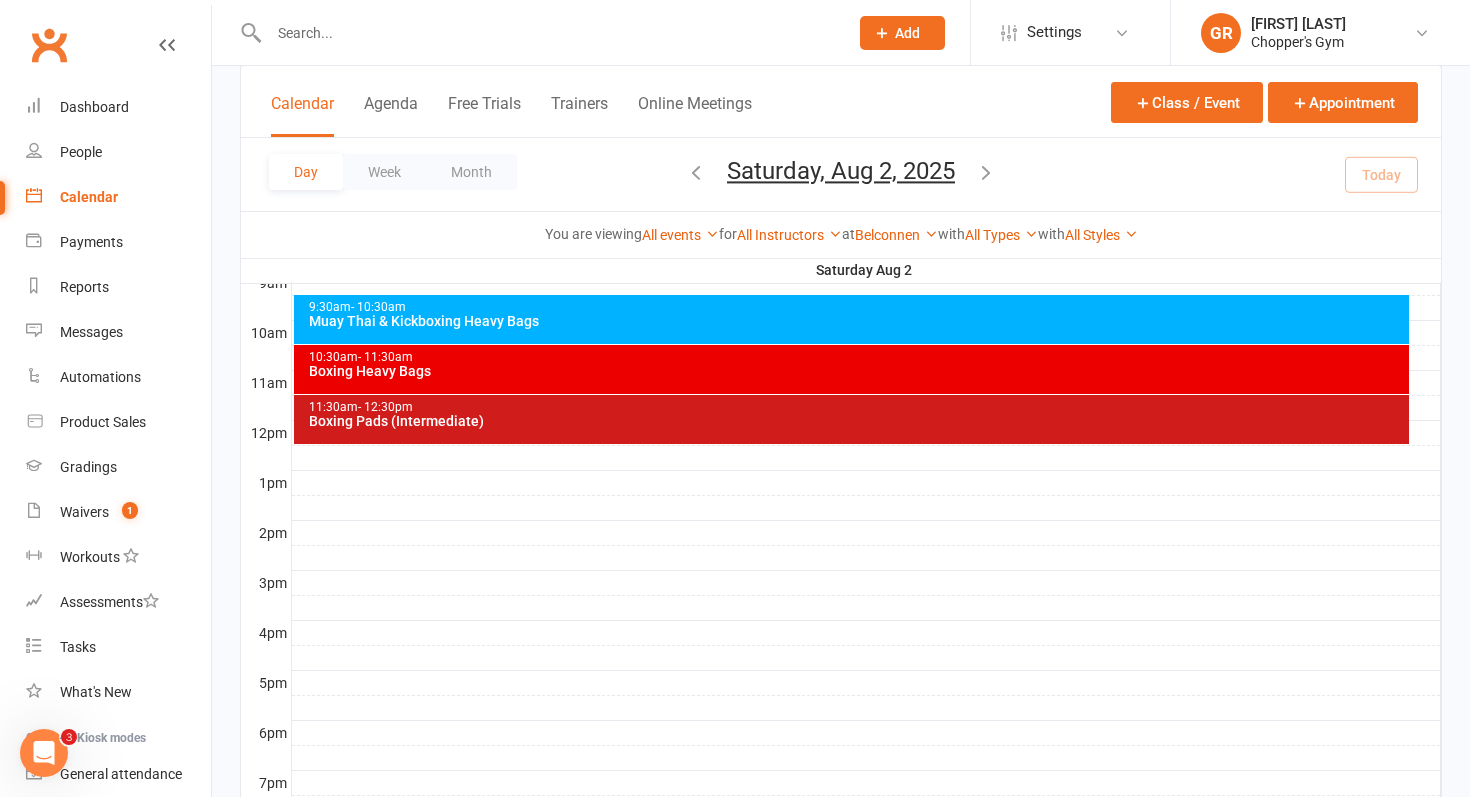 click at bounding box center [537, 32] 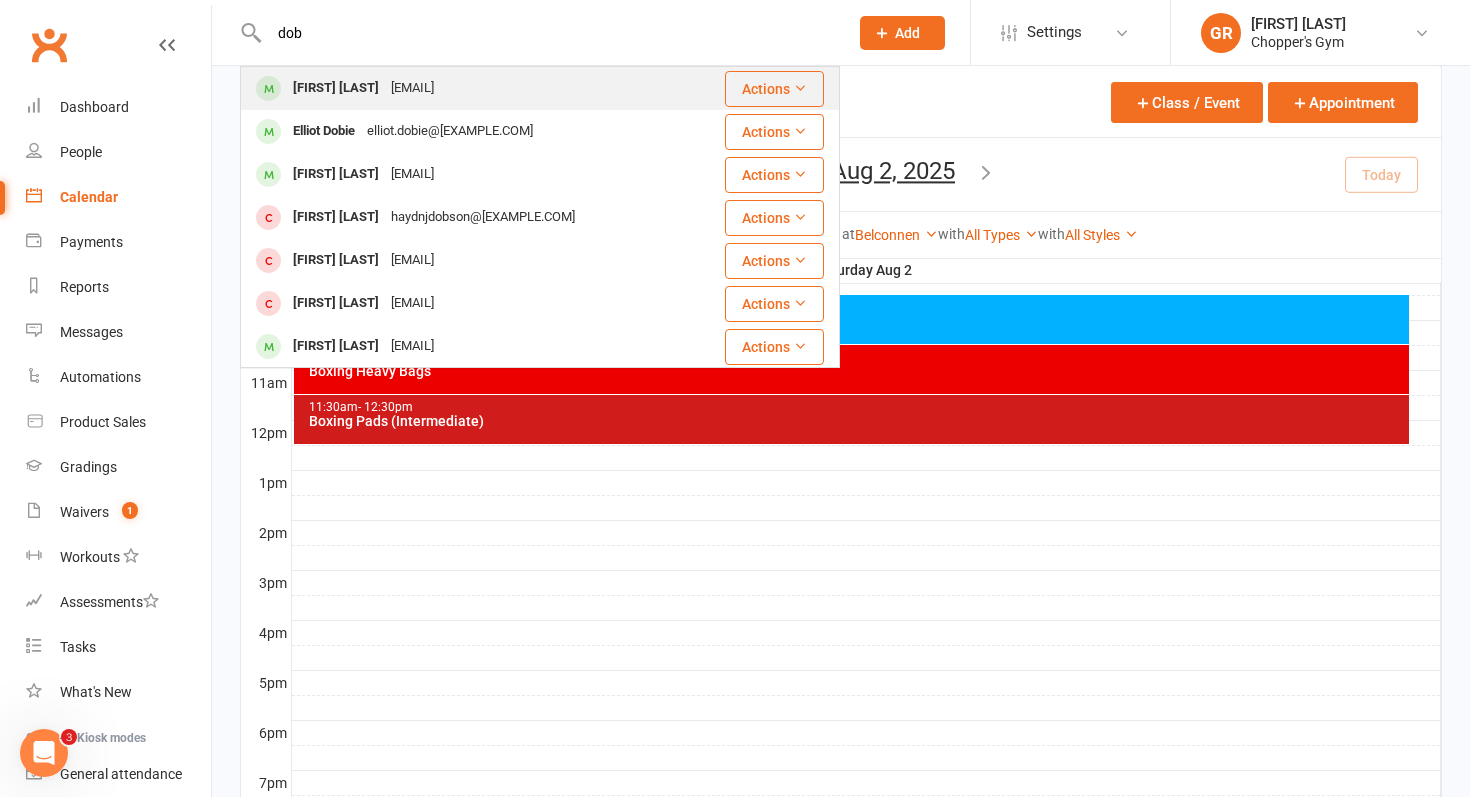 type on "dob" 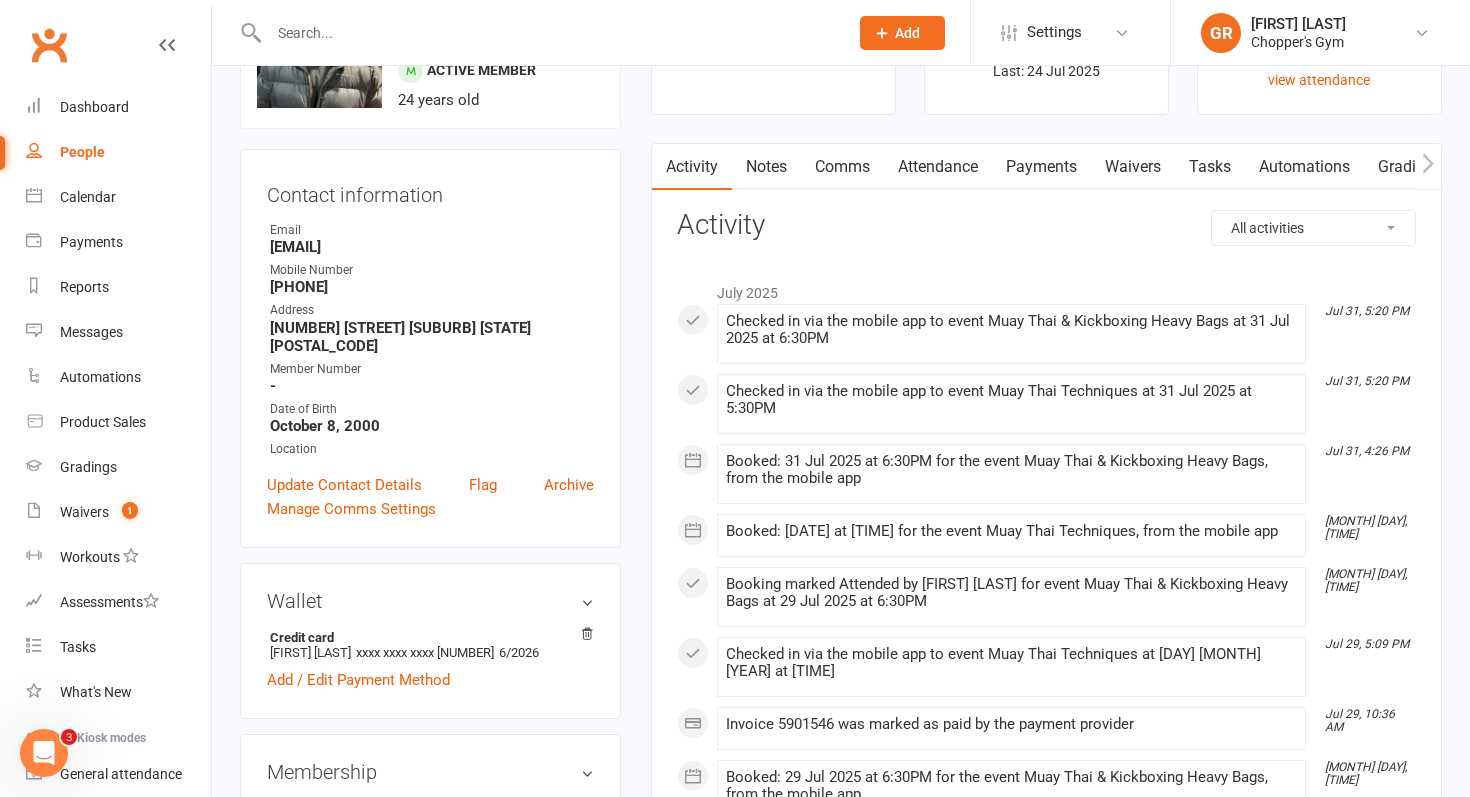 scroll, scrollTop: 0, scrollLeft: 0, axis: both 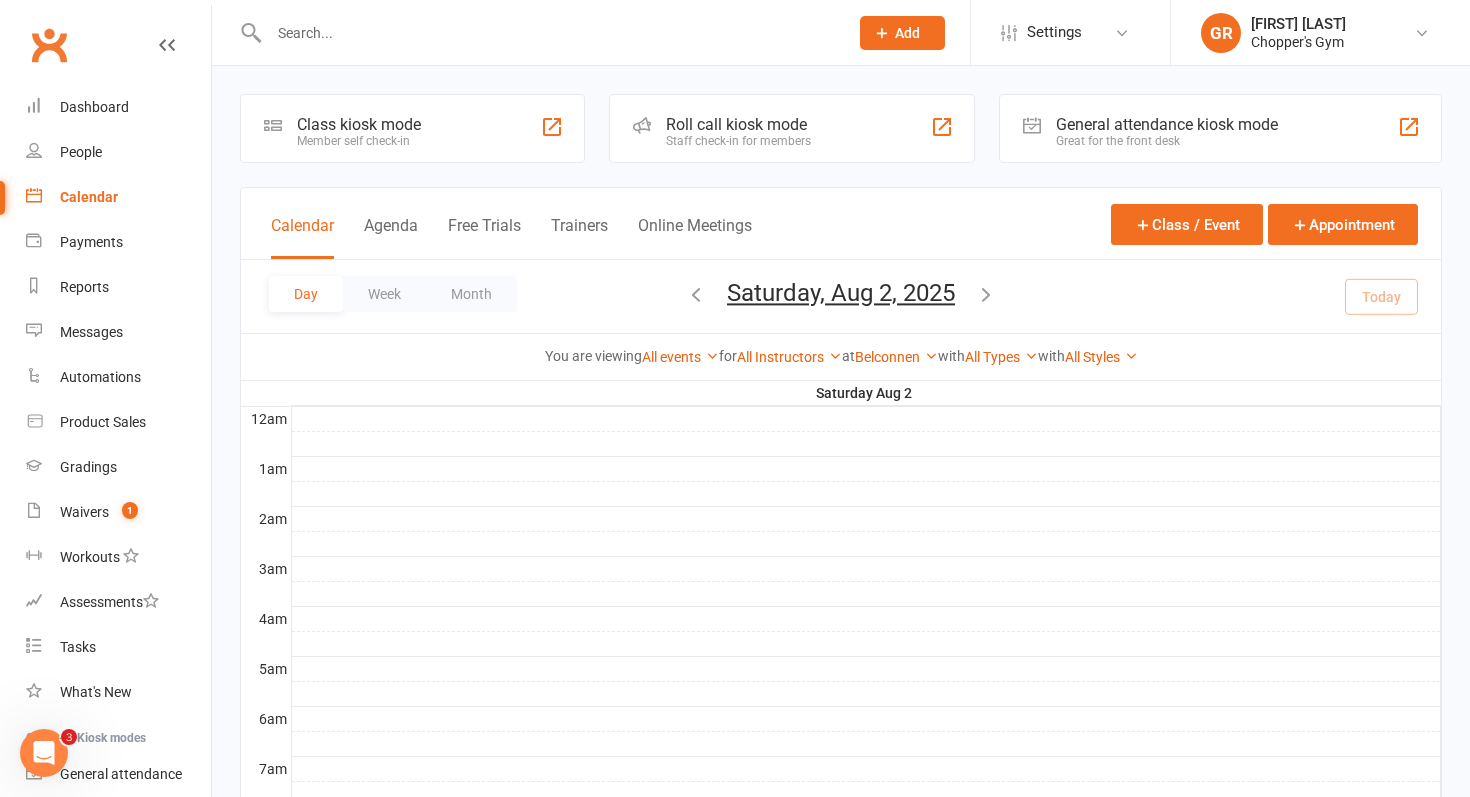 click at bounding box center [537, 32] 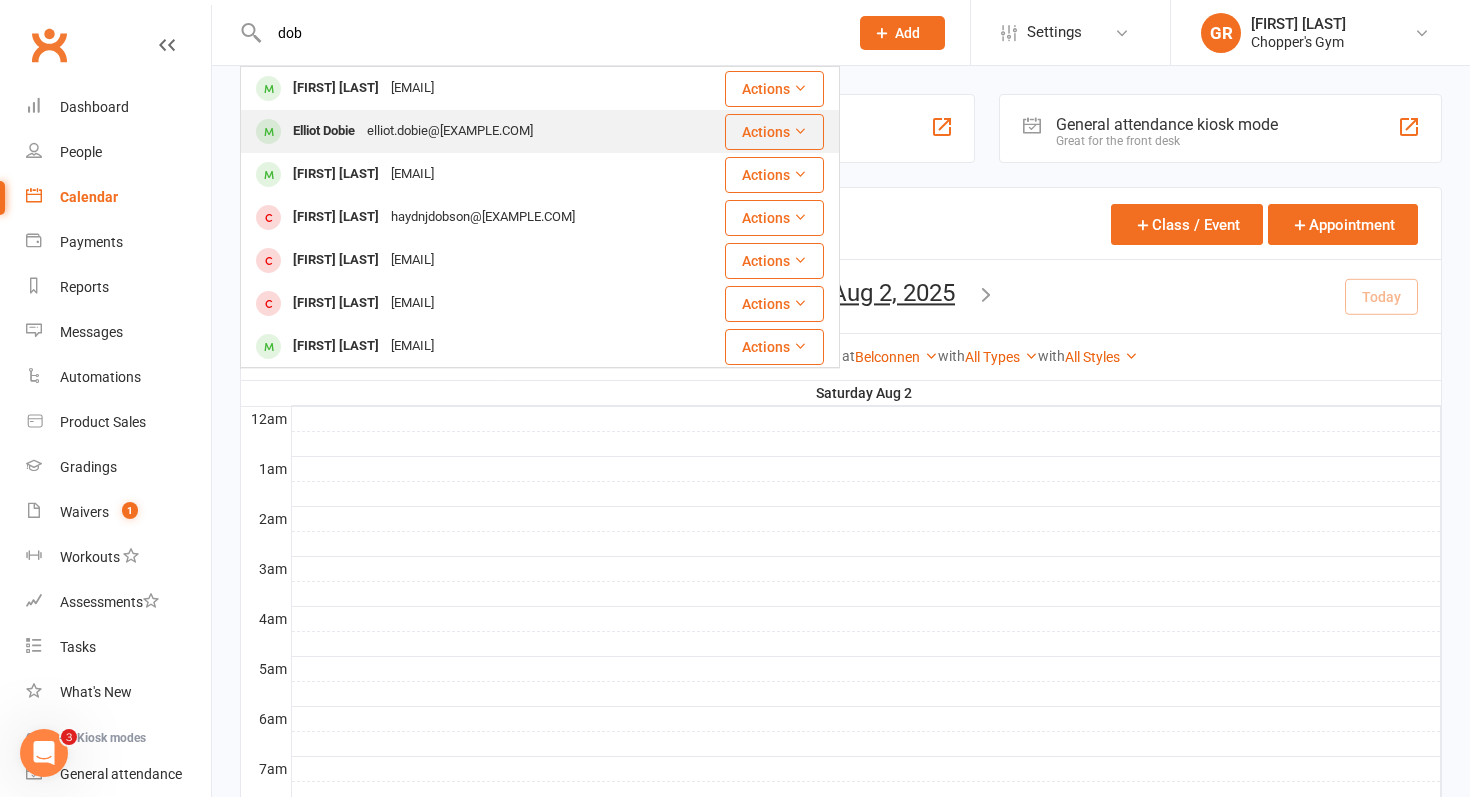 type on "dob" 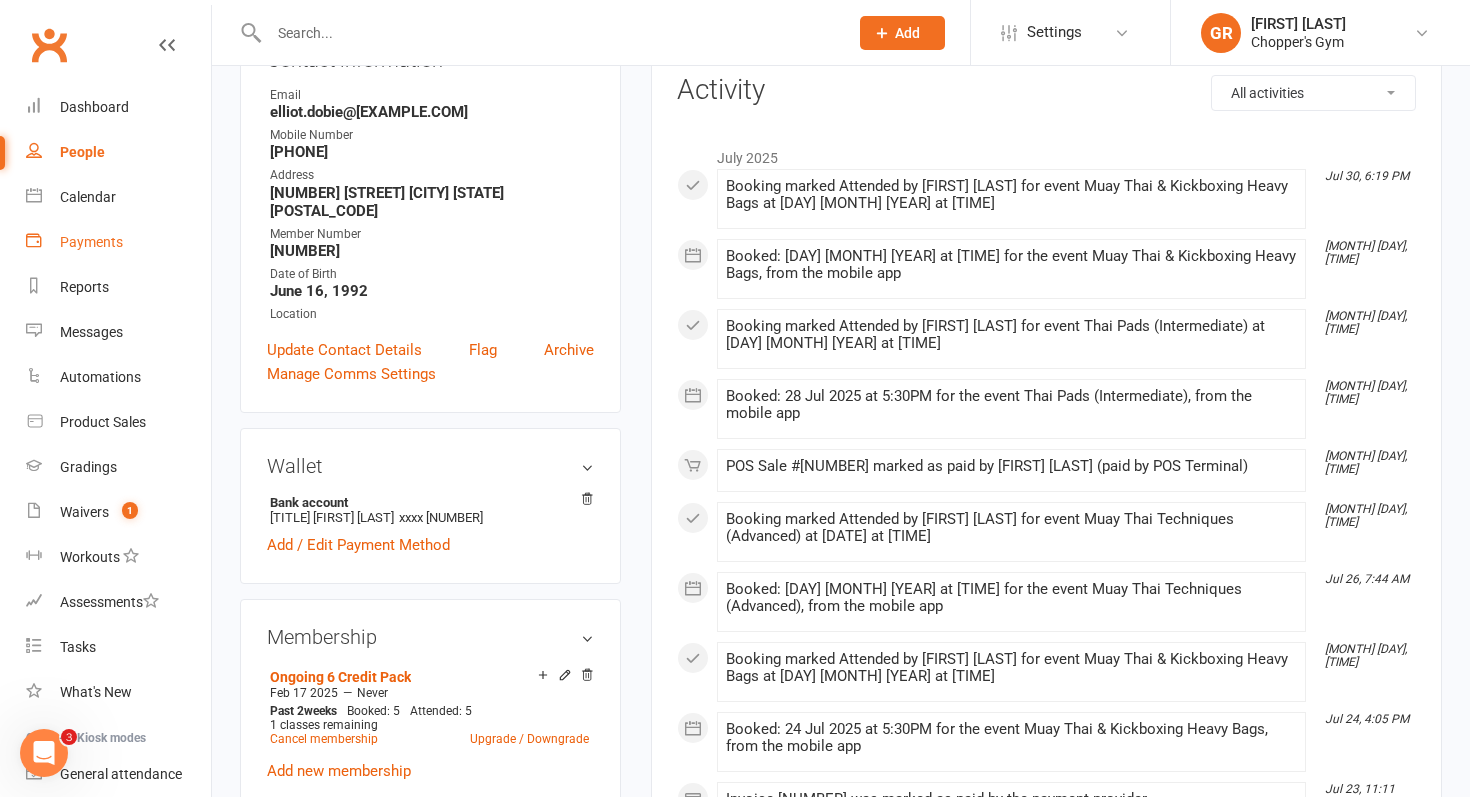 scroll, scrollTop: 0, scrollLeft: 0, axis: both 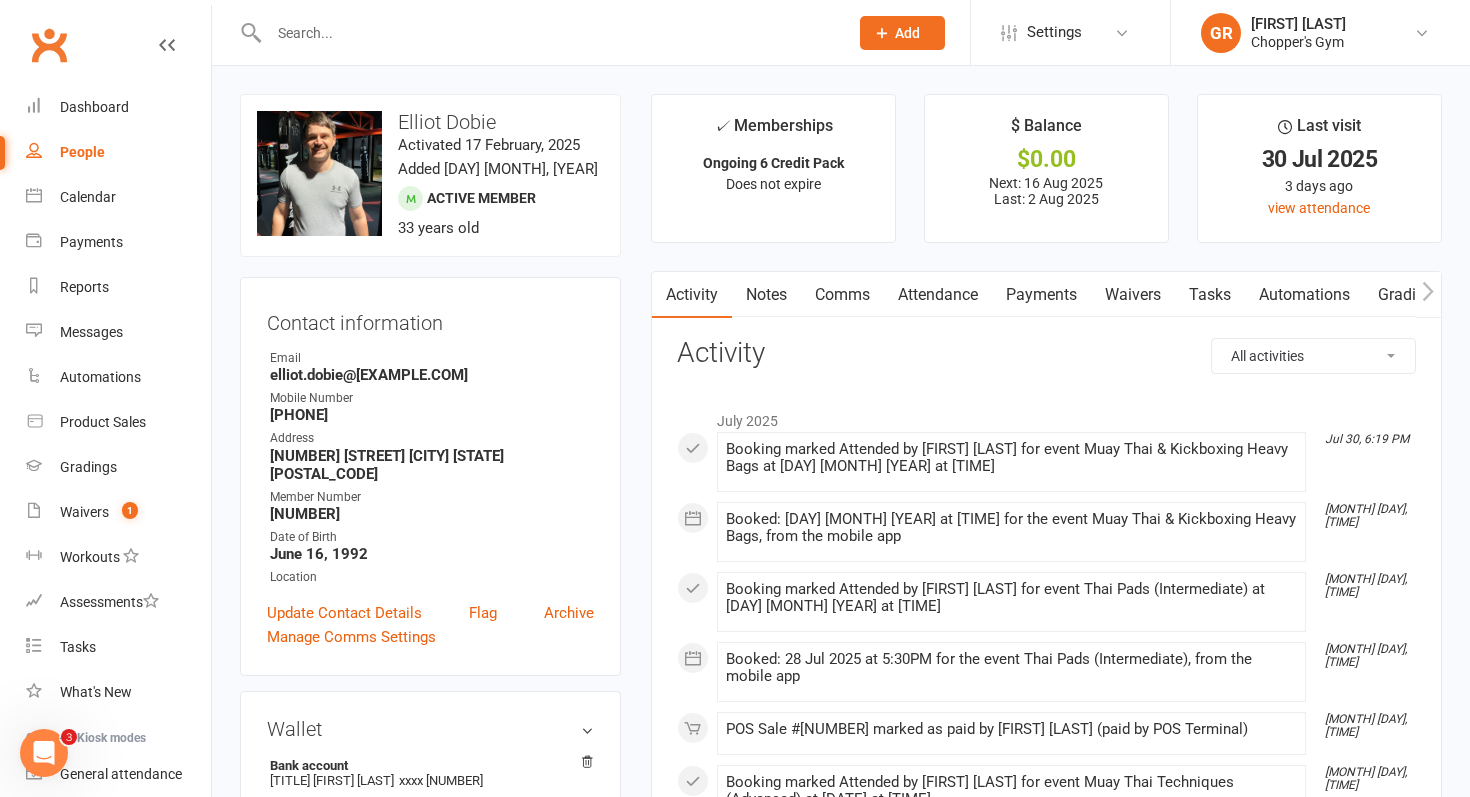 click at bounding box center (548, 33) 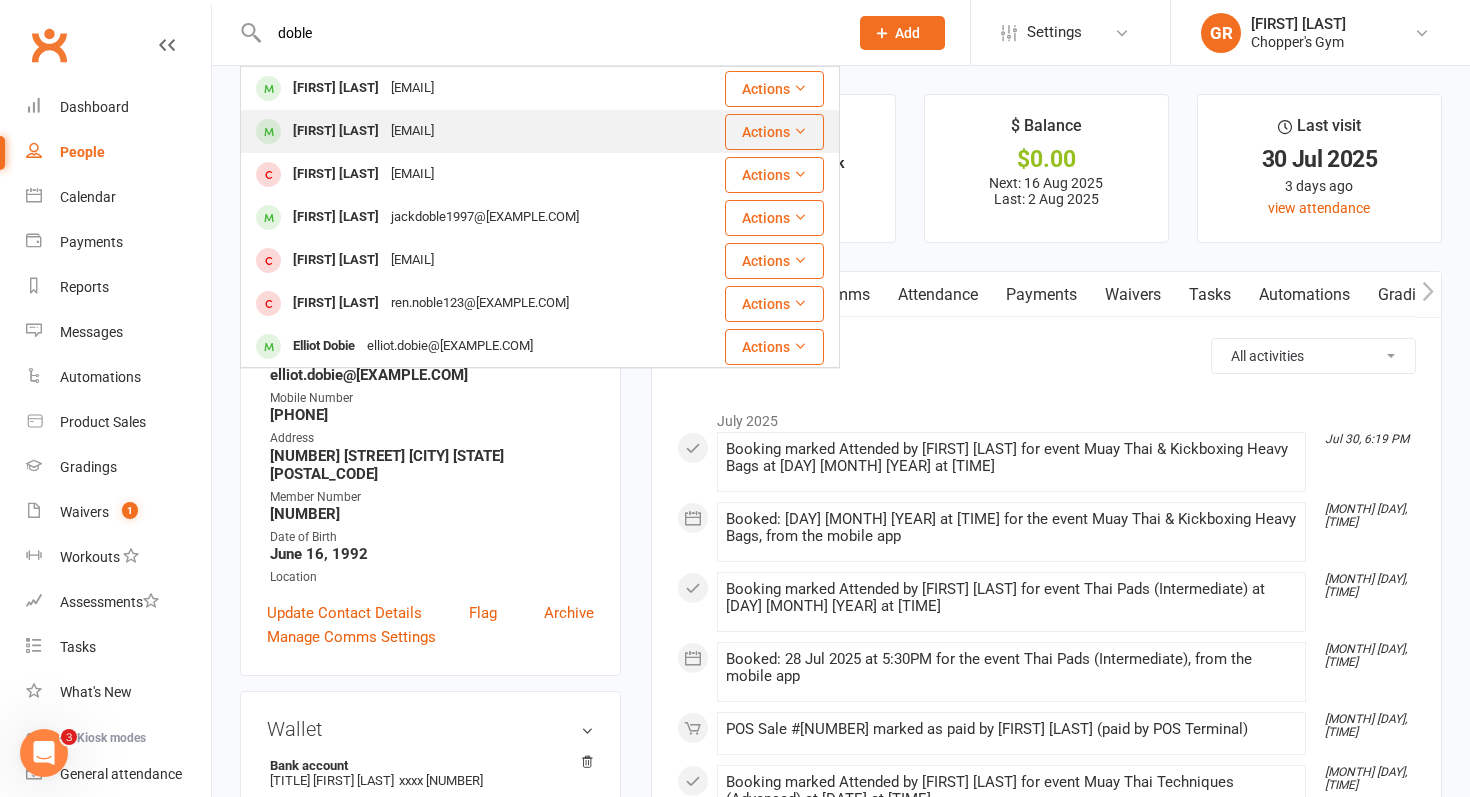 type on "doble" 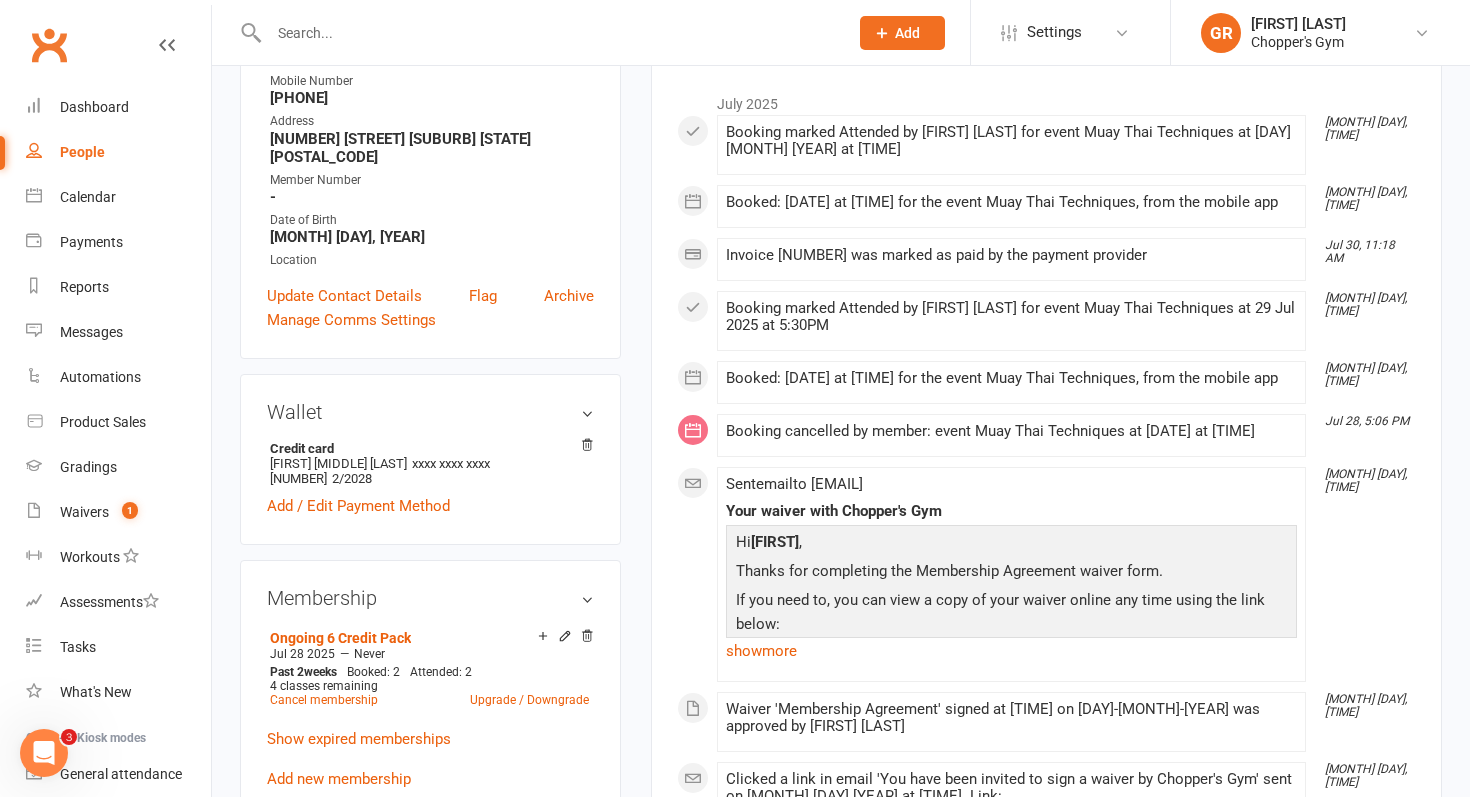 scroll, scrollTop: 0, scrollLeft: 0, axis: both 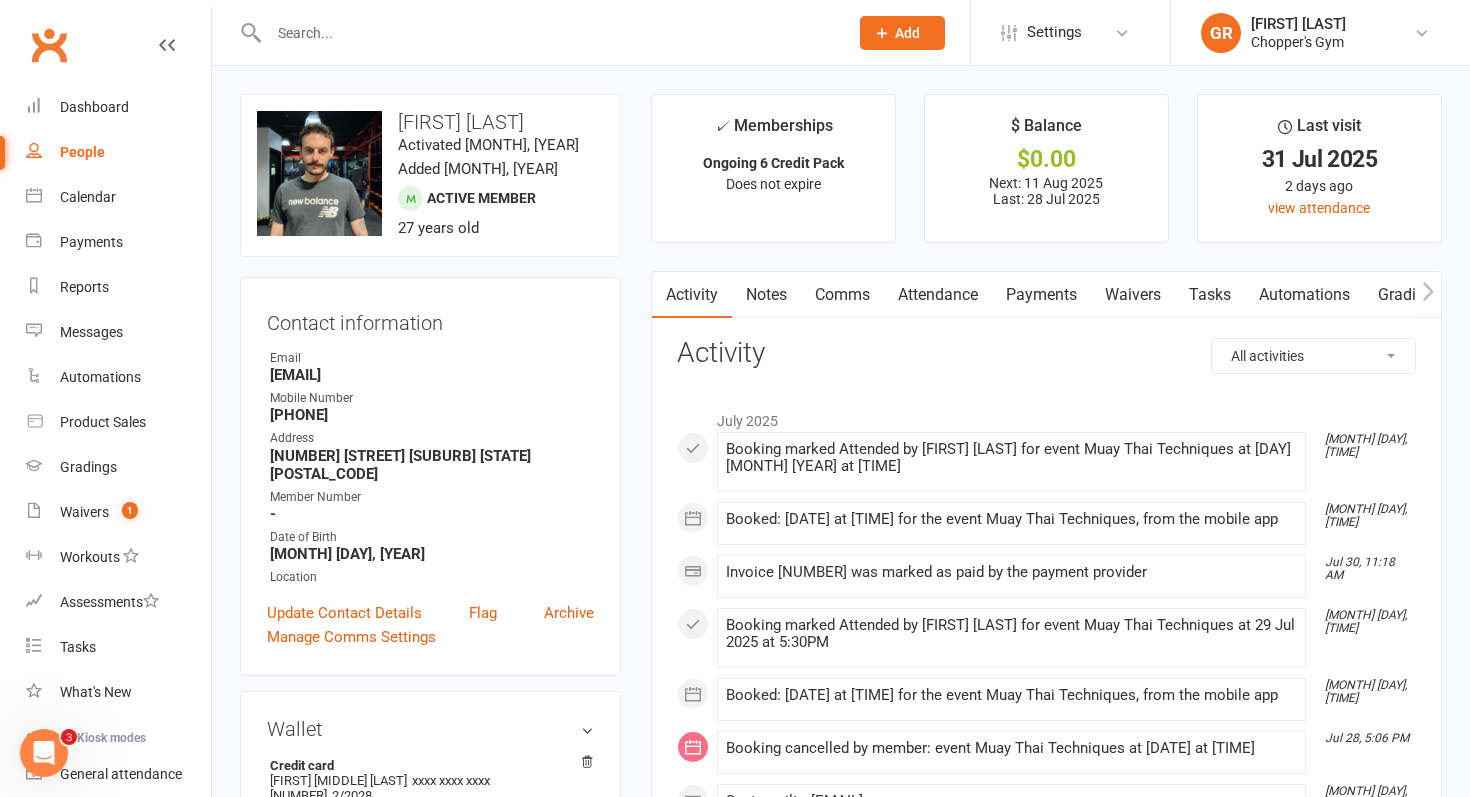 click at bounding box center [548, 33] 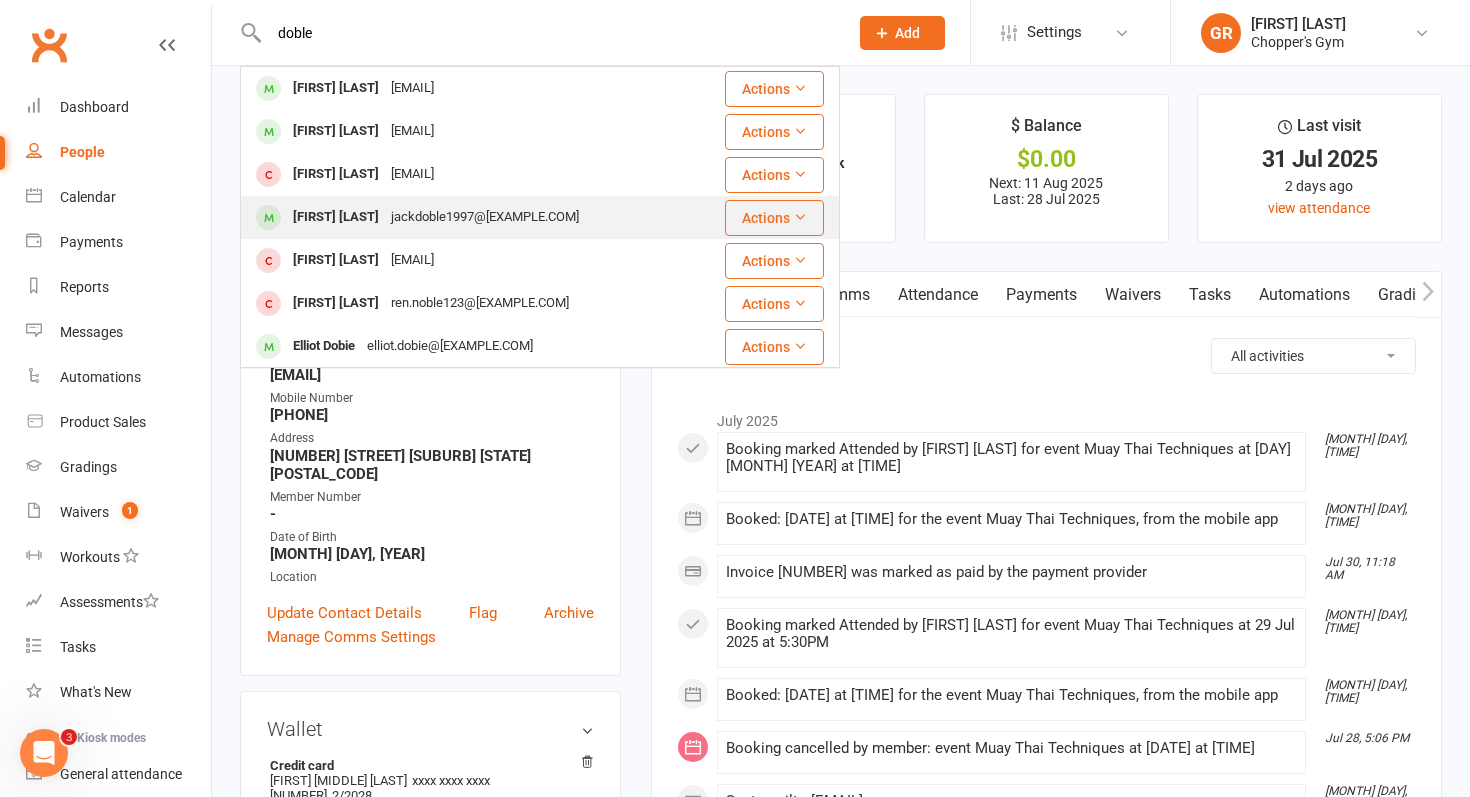 type on "doble" 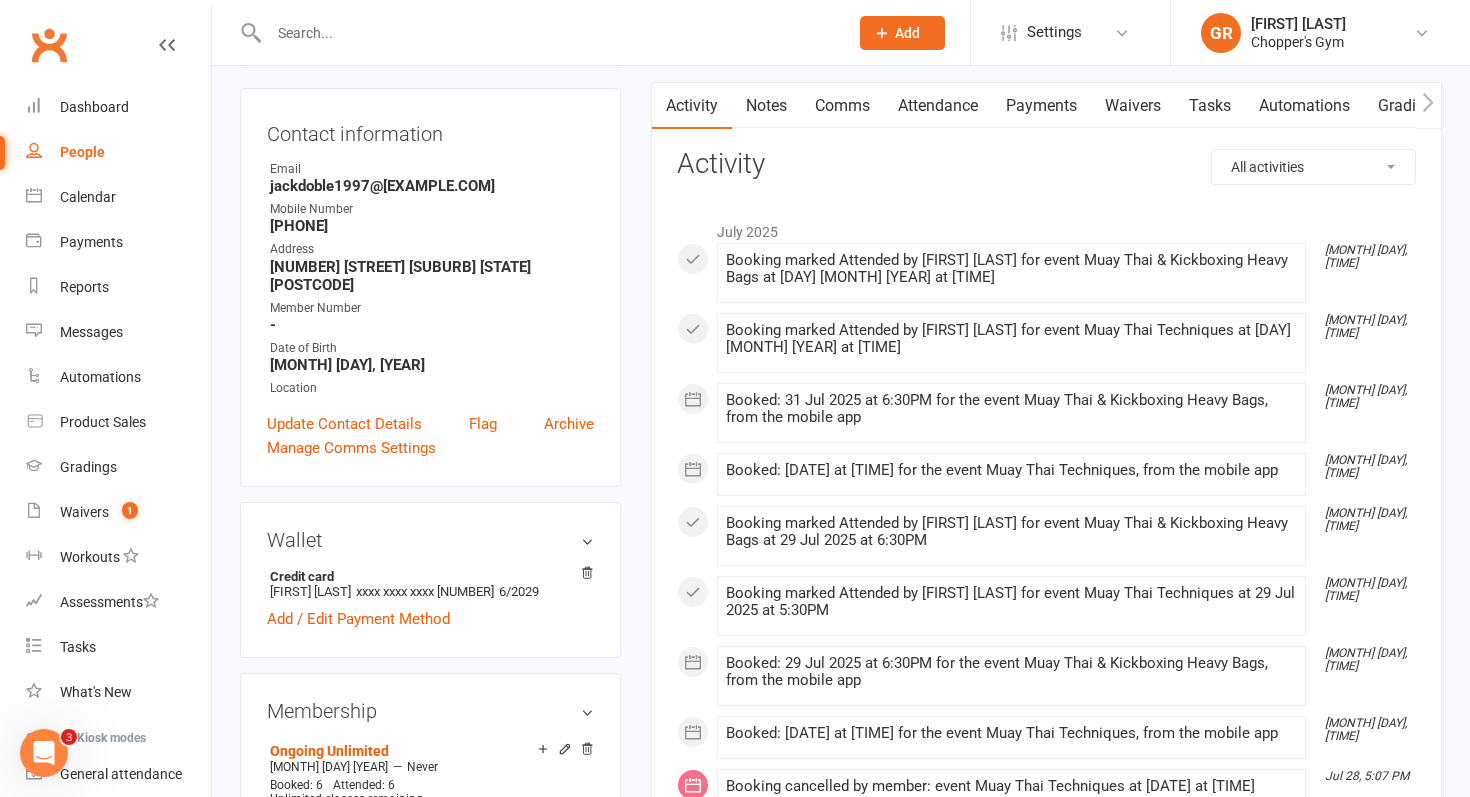 scroll, scrollTop: 0, scrollLeft: 0, axis: both 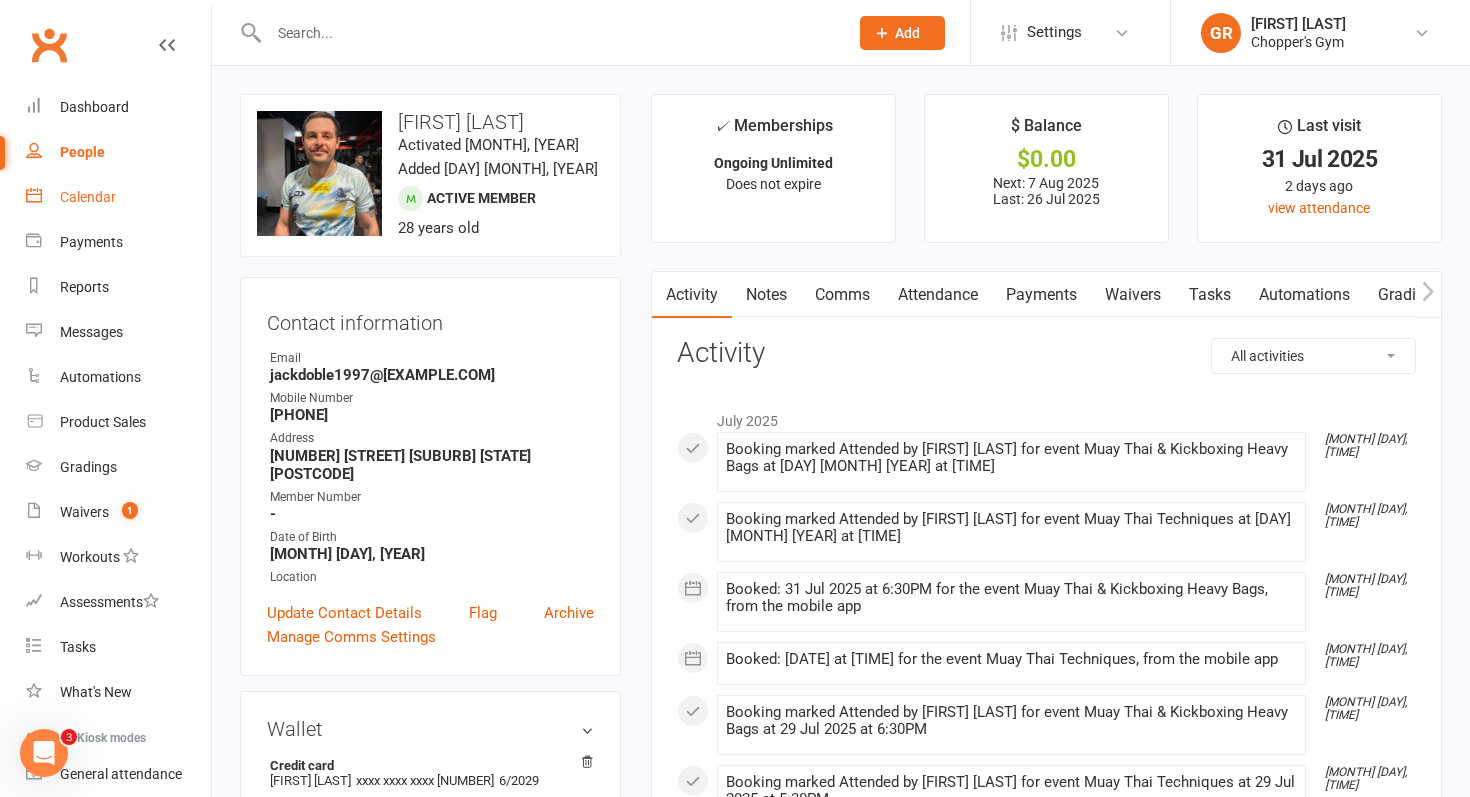 click on "Calendar" at bounding box center (88, 197) 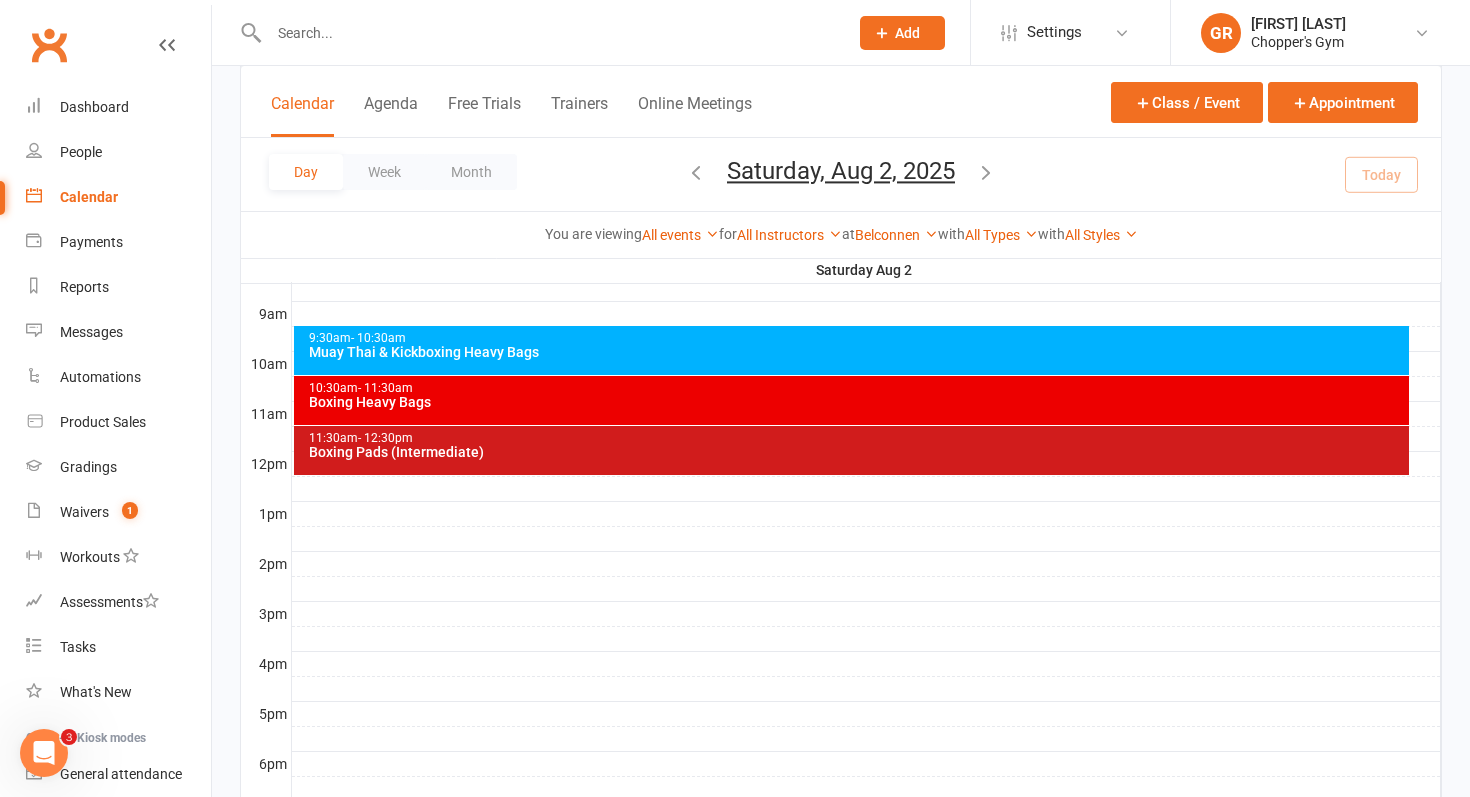 scroll, scrollTop: 549, scrollLeft: 0, axis: vertical 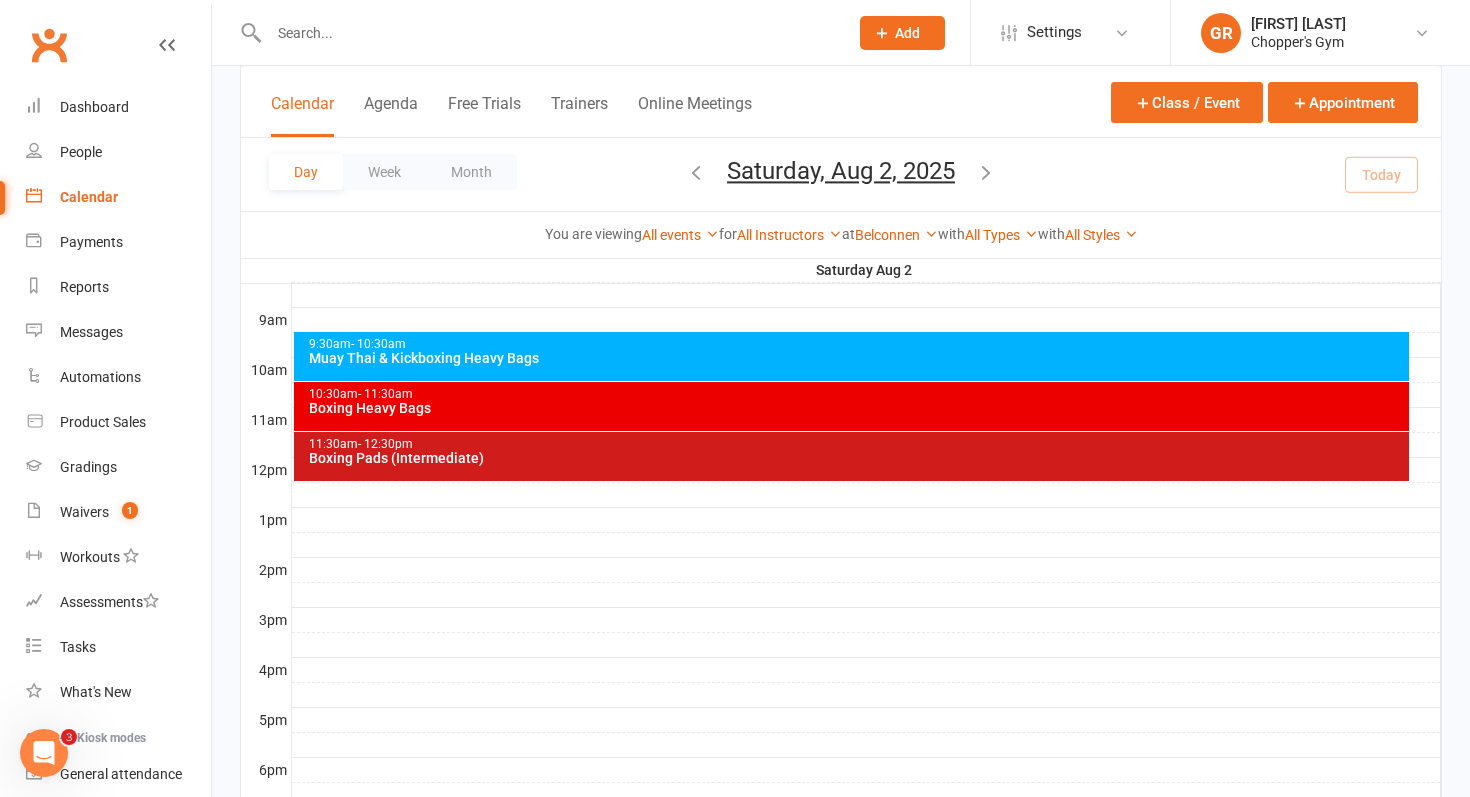 click on "Boxing Heavy Bags" at bounding box center [857, 408] 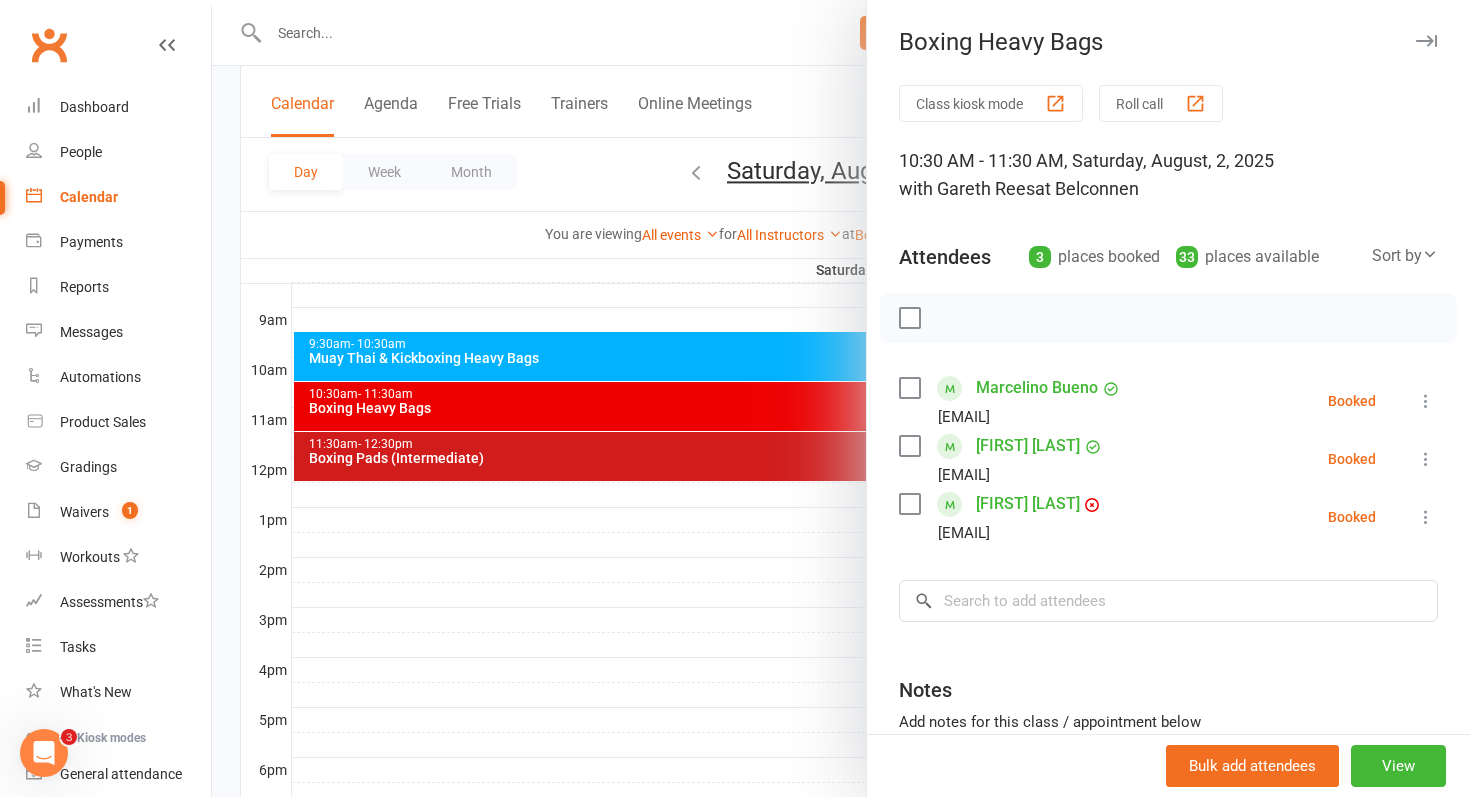 click on "Marcelino Bueno" at bounding box center (1037, 388) 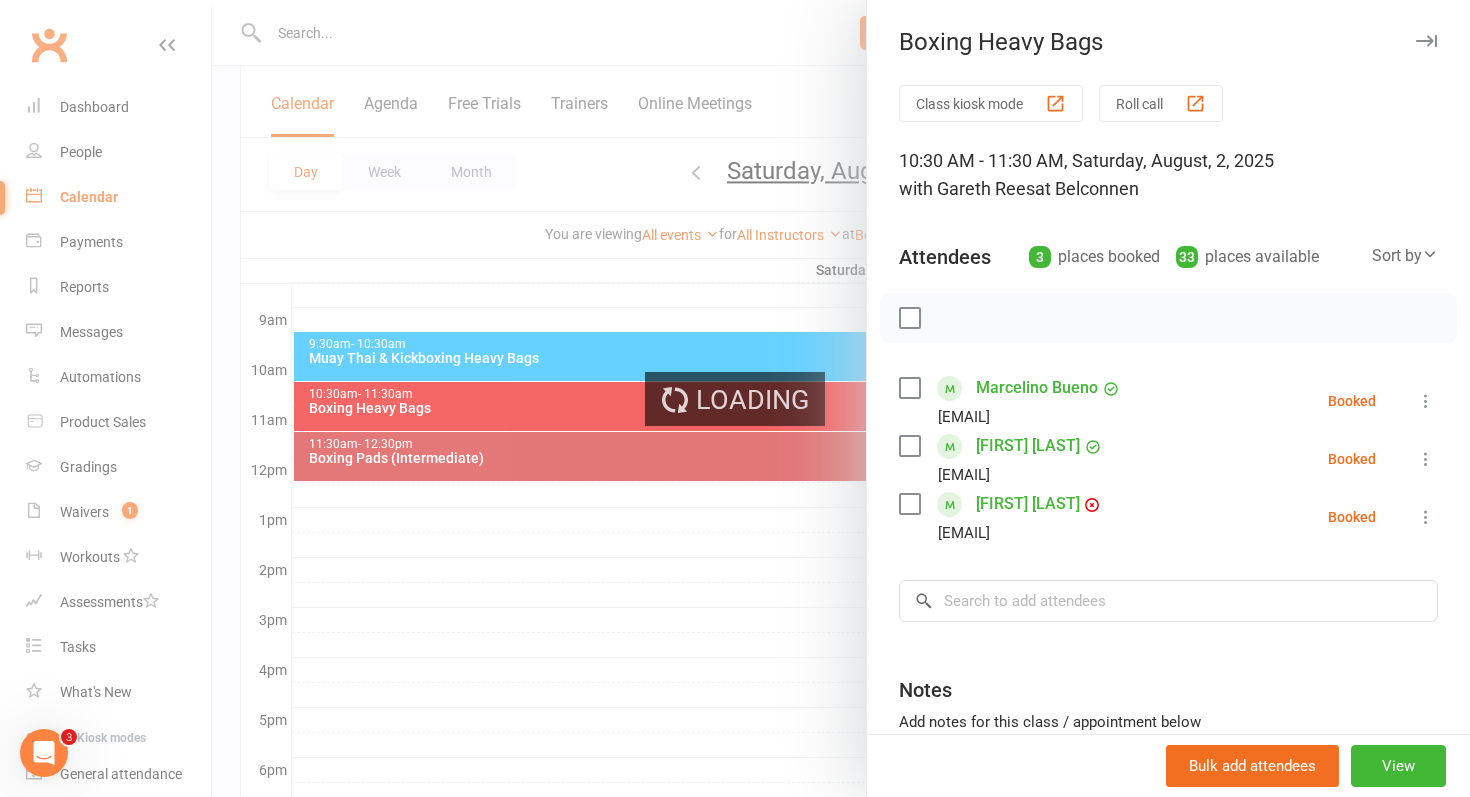 scroll, scrollTop: 0, scrollLeft: 0, axis: both 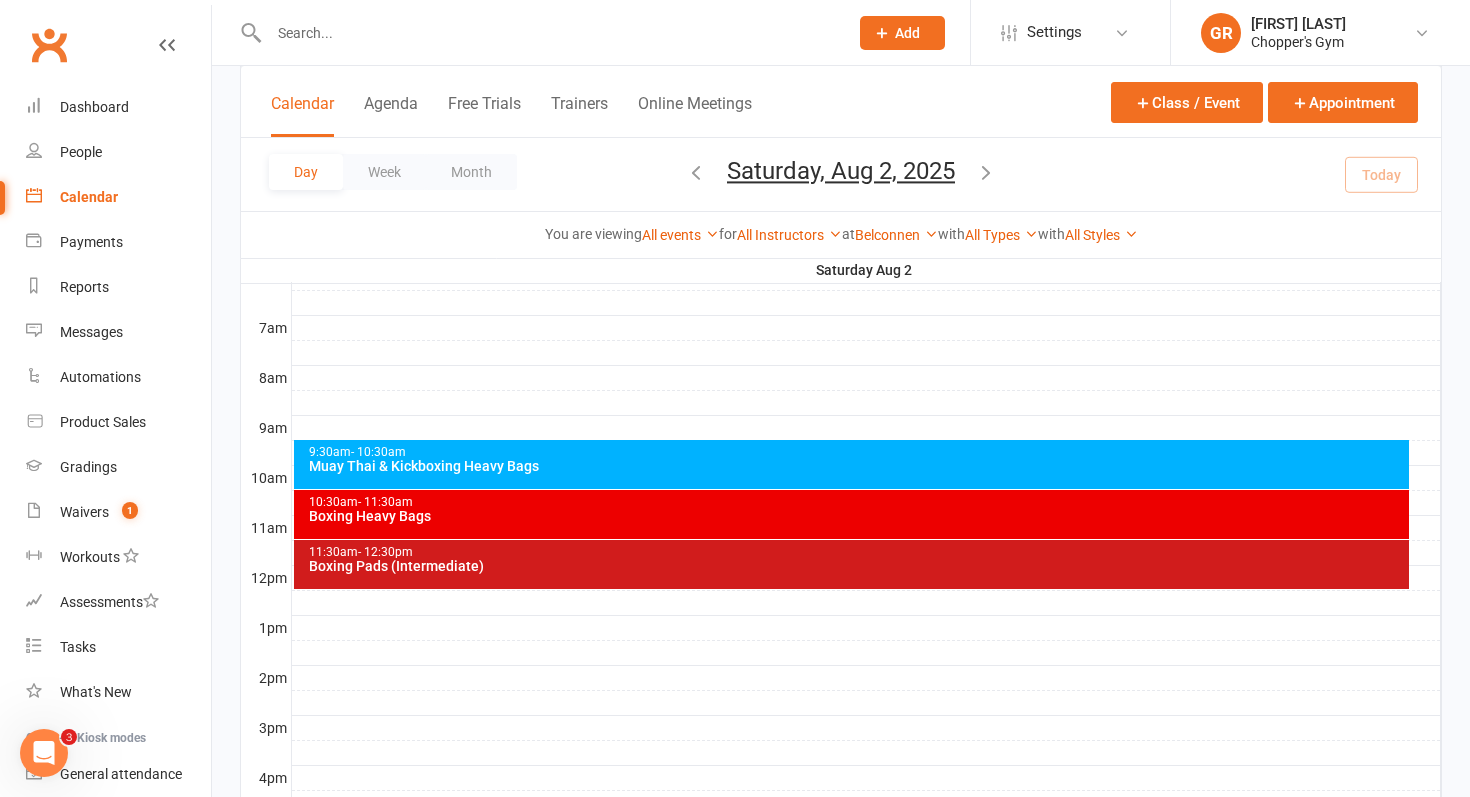 click on "Muay Thai & Kickboxing Heavy Bags" at bounding box center [857, 466] 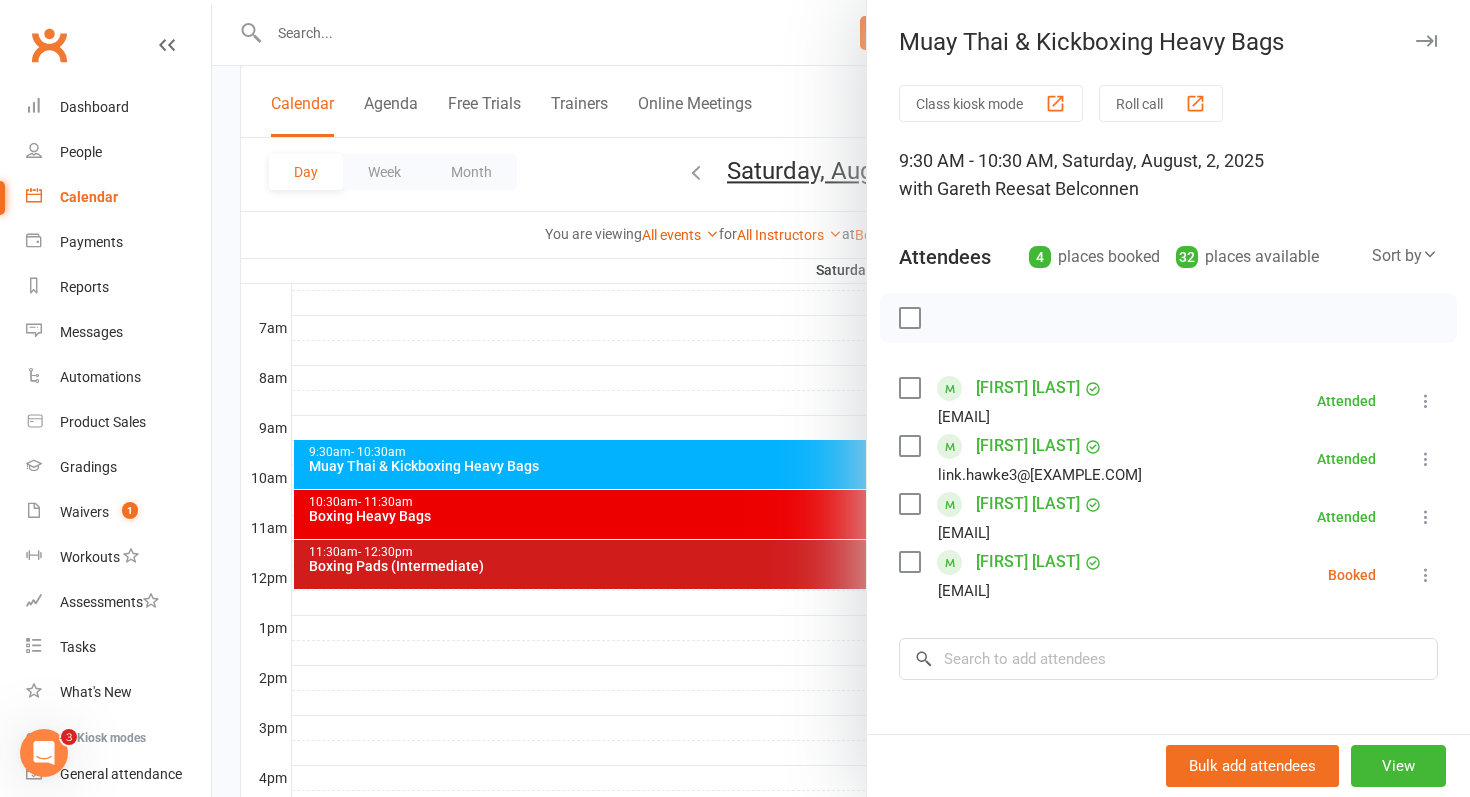 click at bounding box center [841, 398] 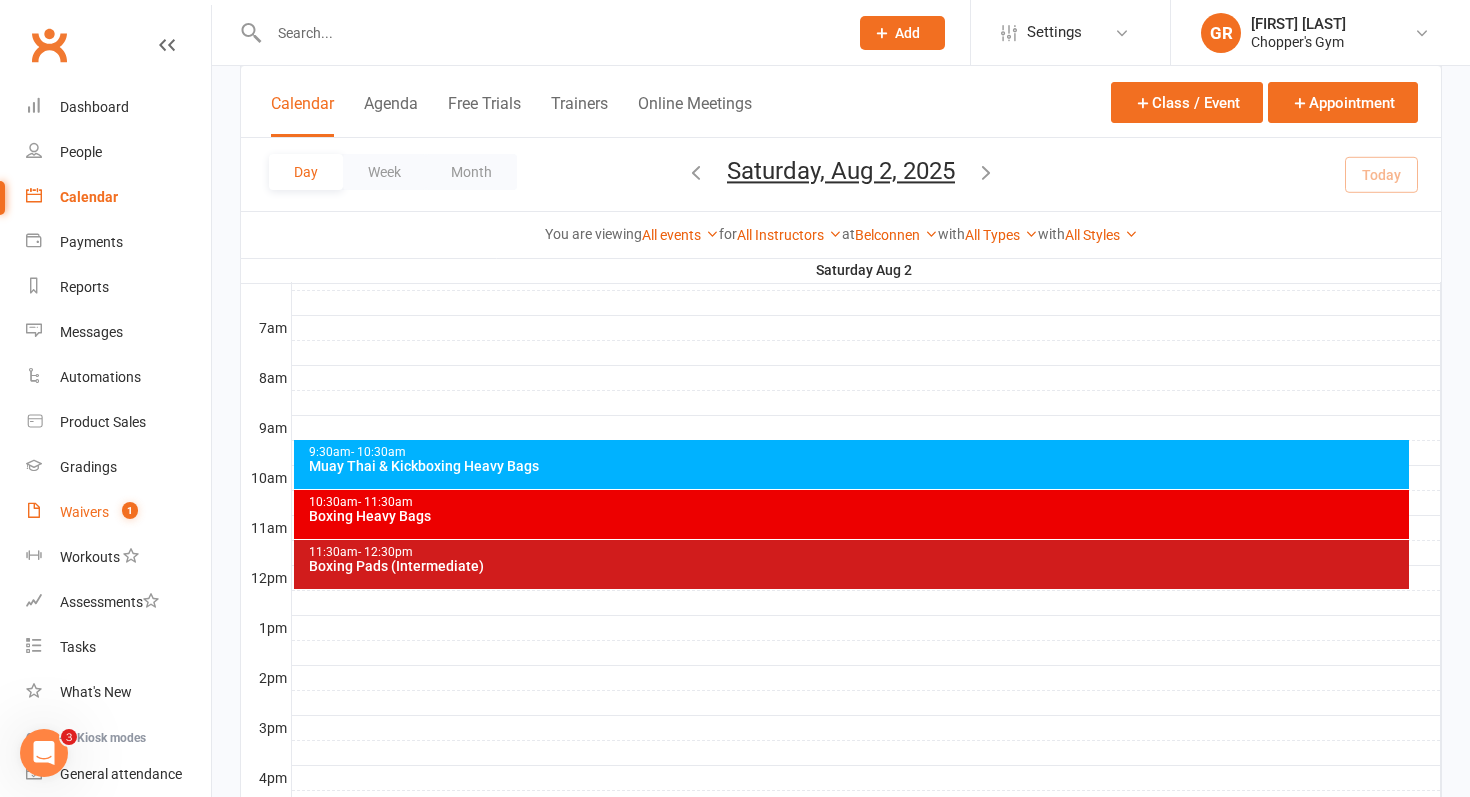 click on "Waivers" at bounding box center (84, 512) 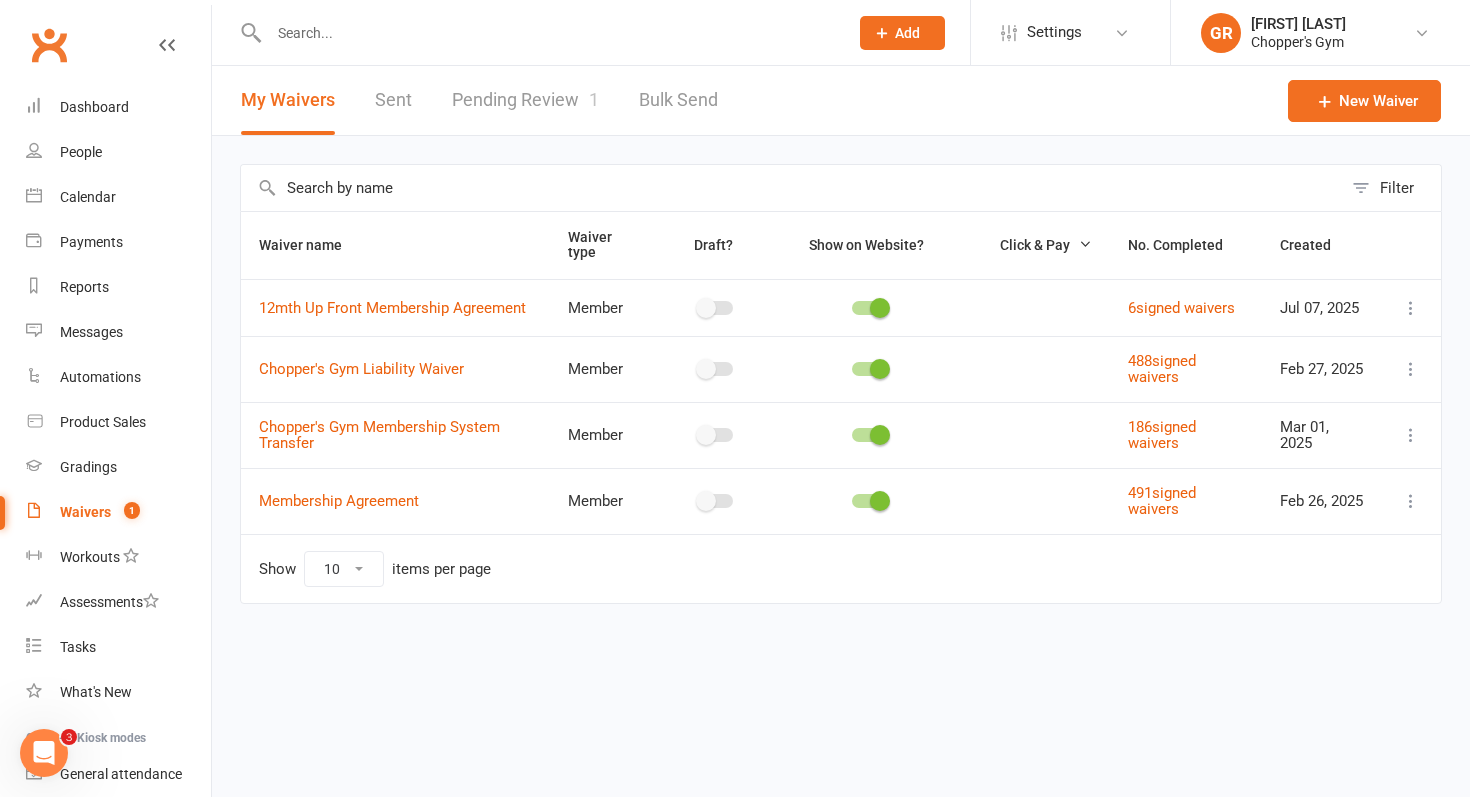 click on "Pending Review 1" at bounding box center (525, 100) 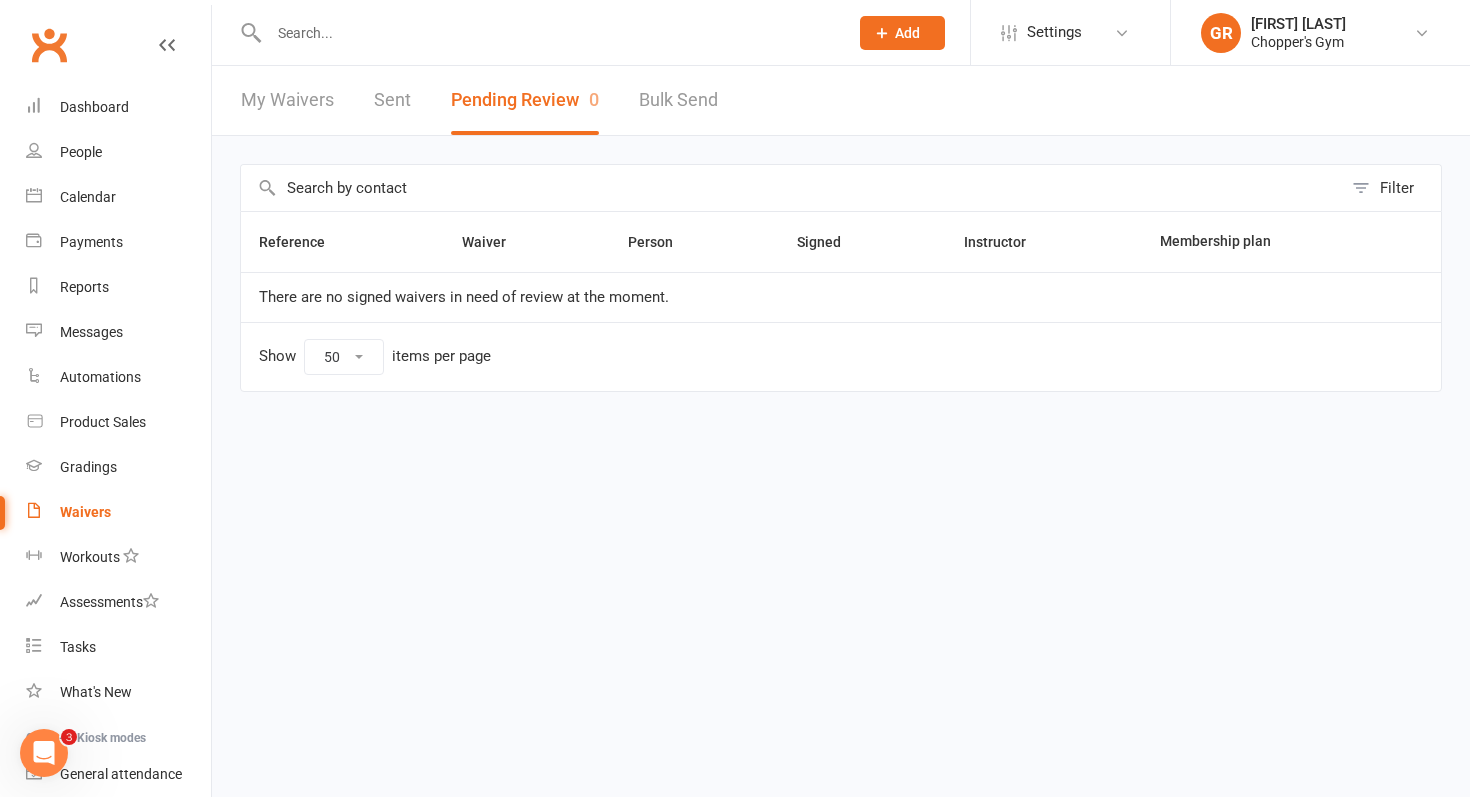 click at bounding box center [537, 32] 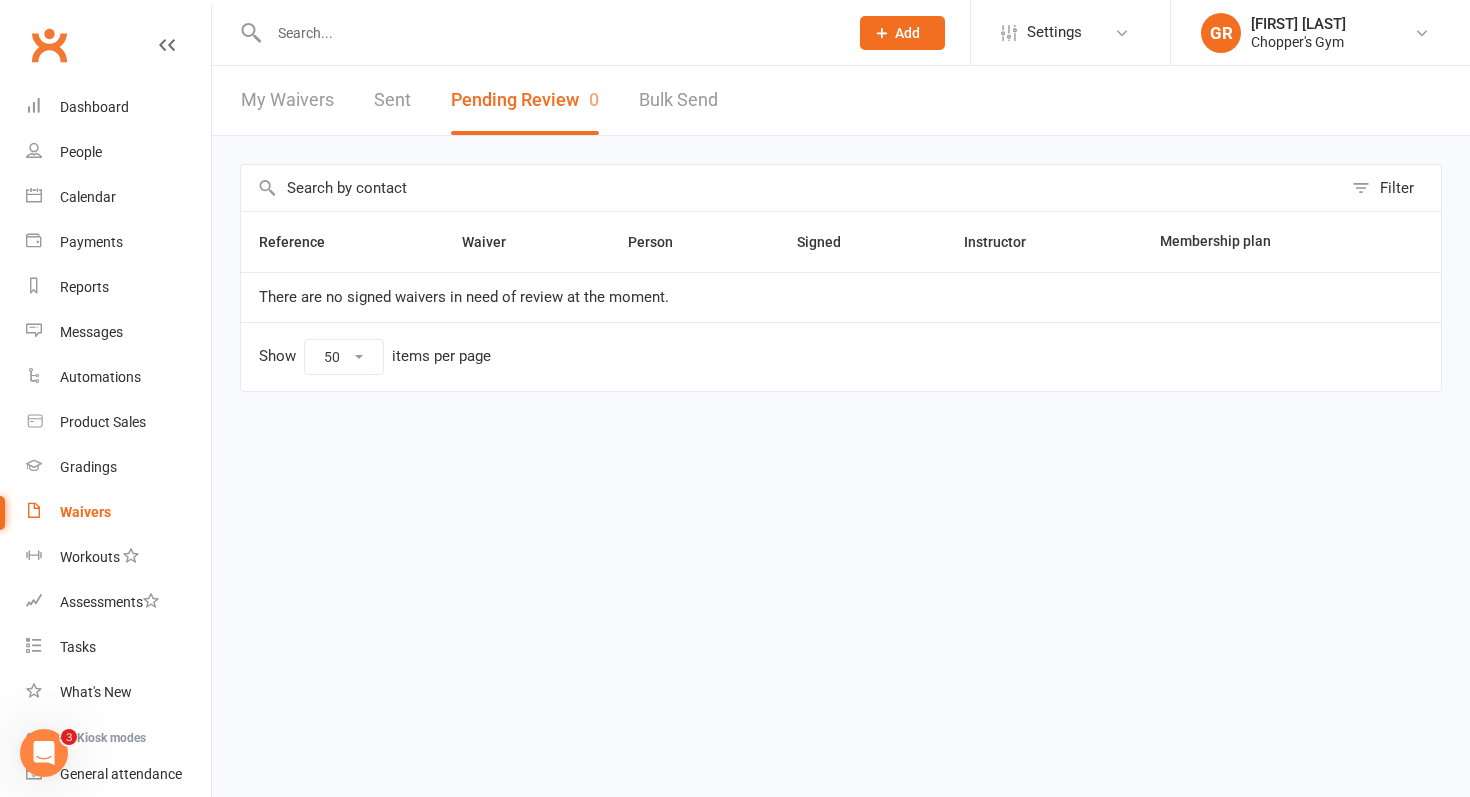 click at bounding box center [548, 33] 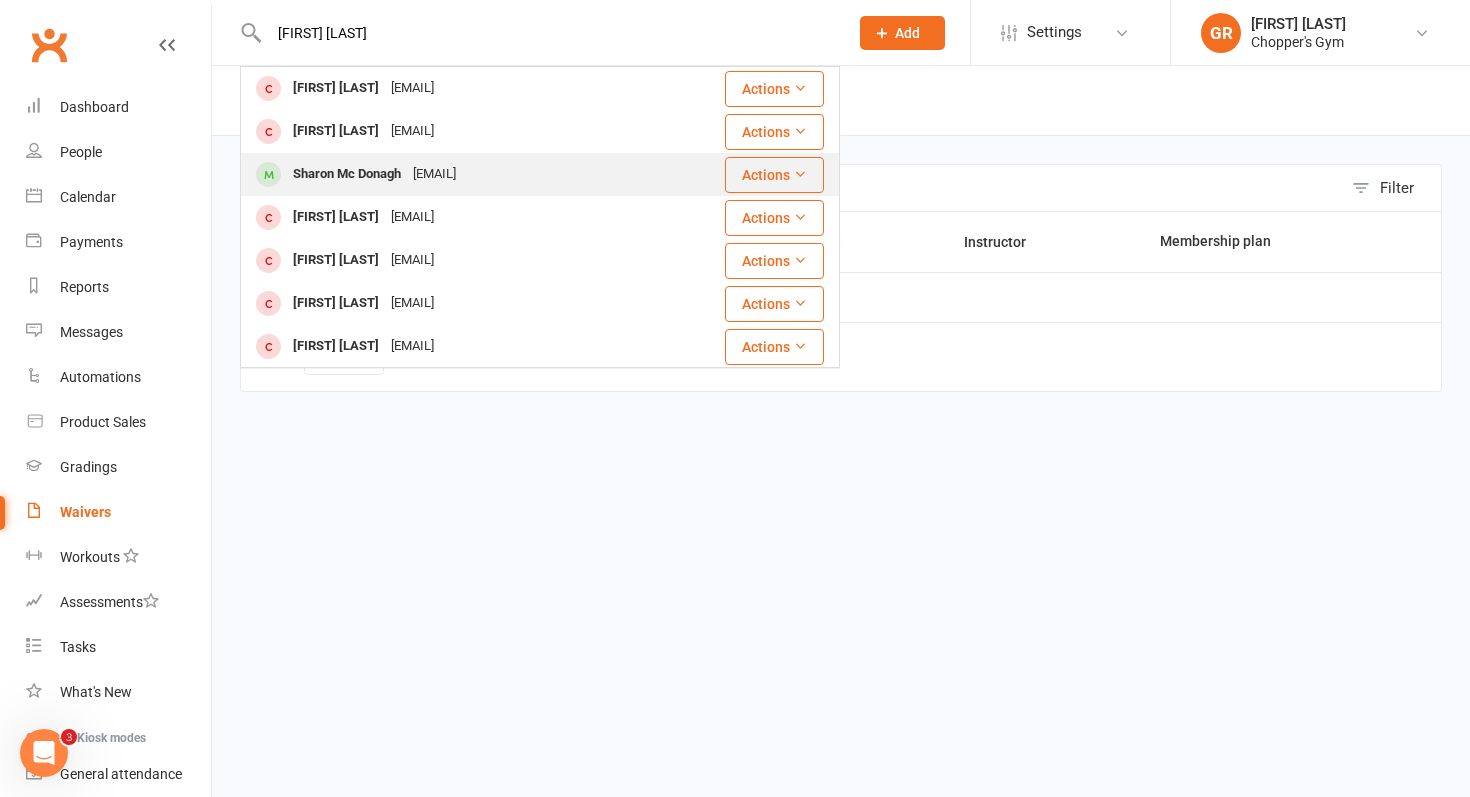 type on "sharon m" 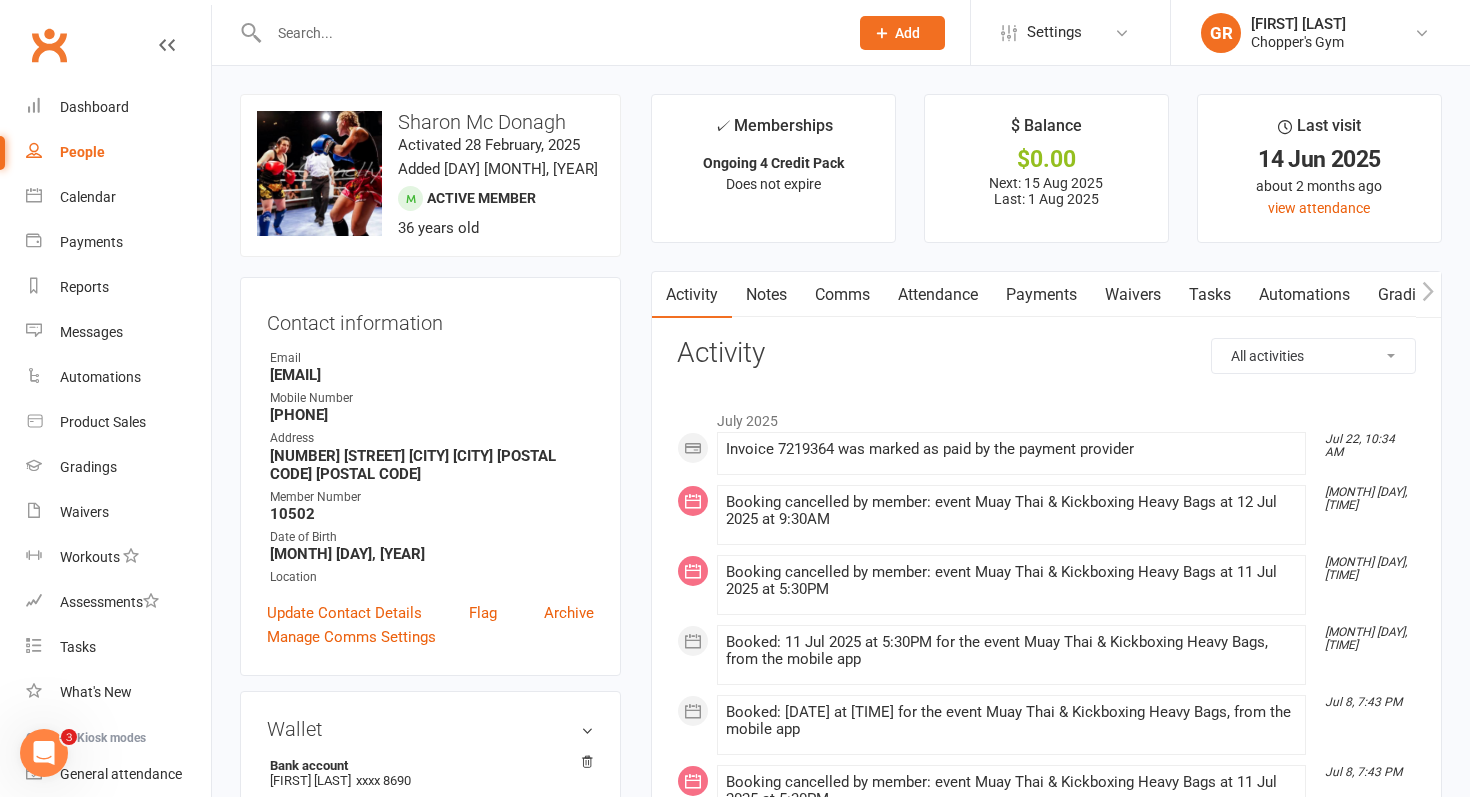 click on "Payments" at bounding box center [1041, 295] 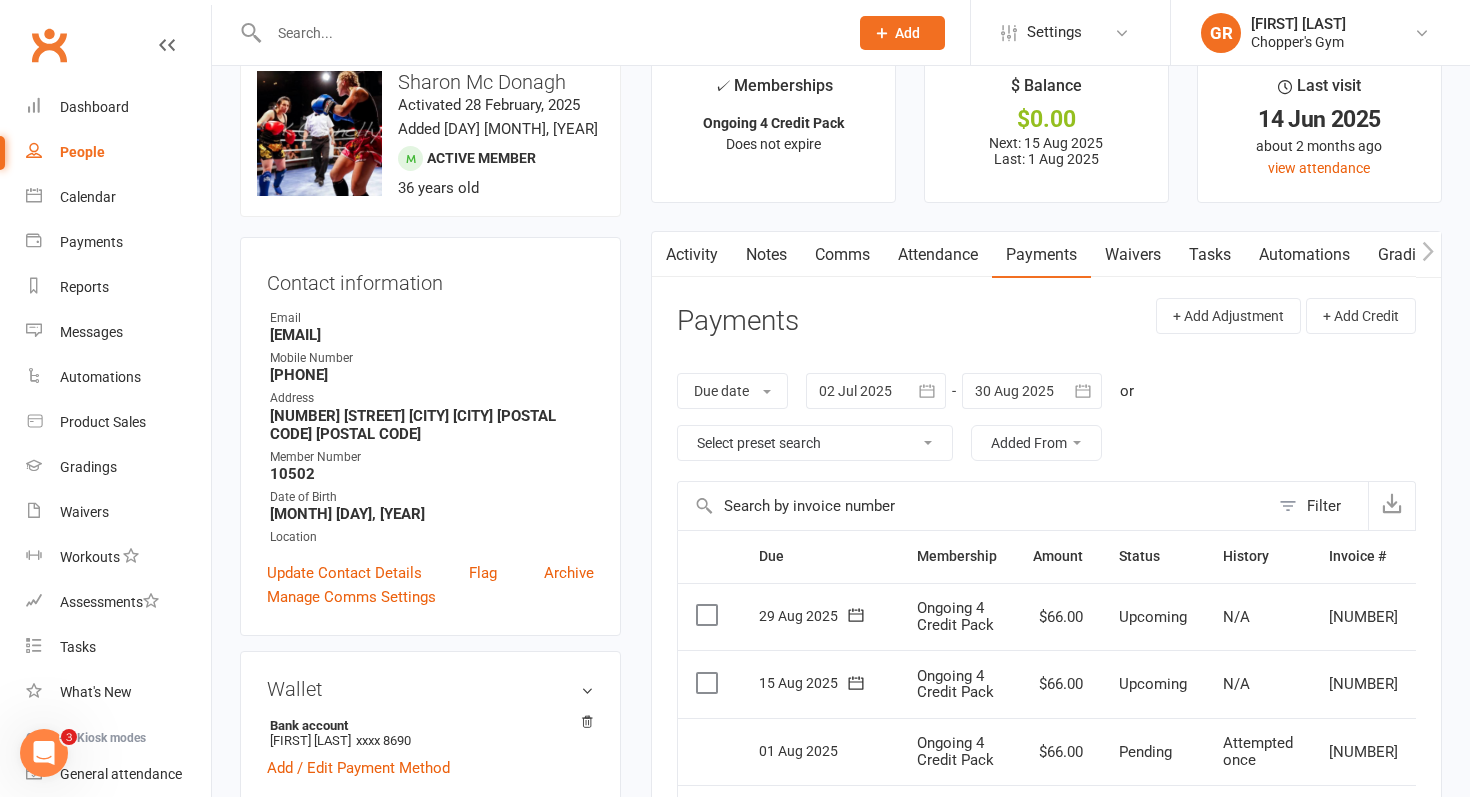 scroll, scrollTop: 0, scrollLeft: 0, axis: both 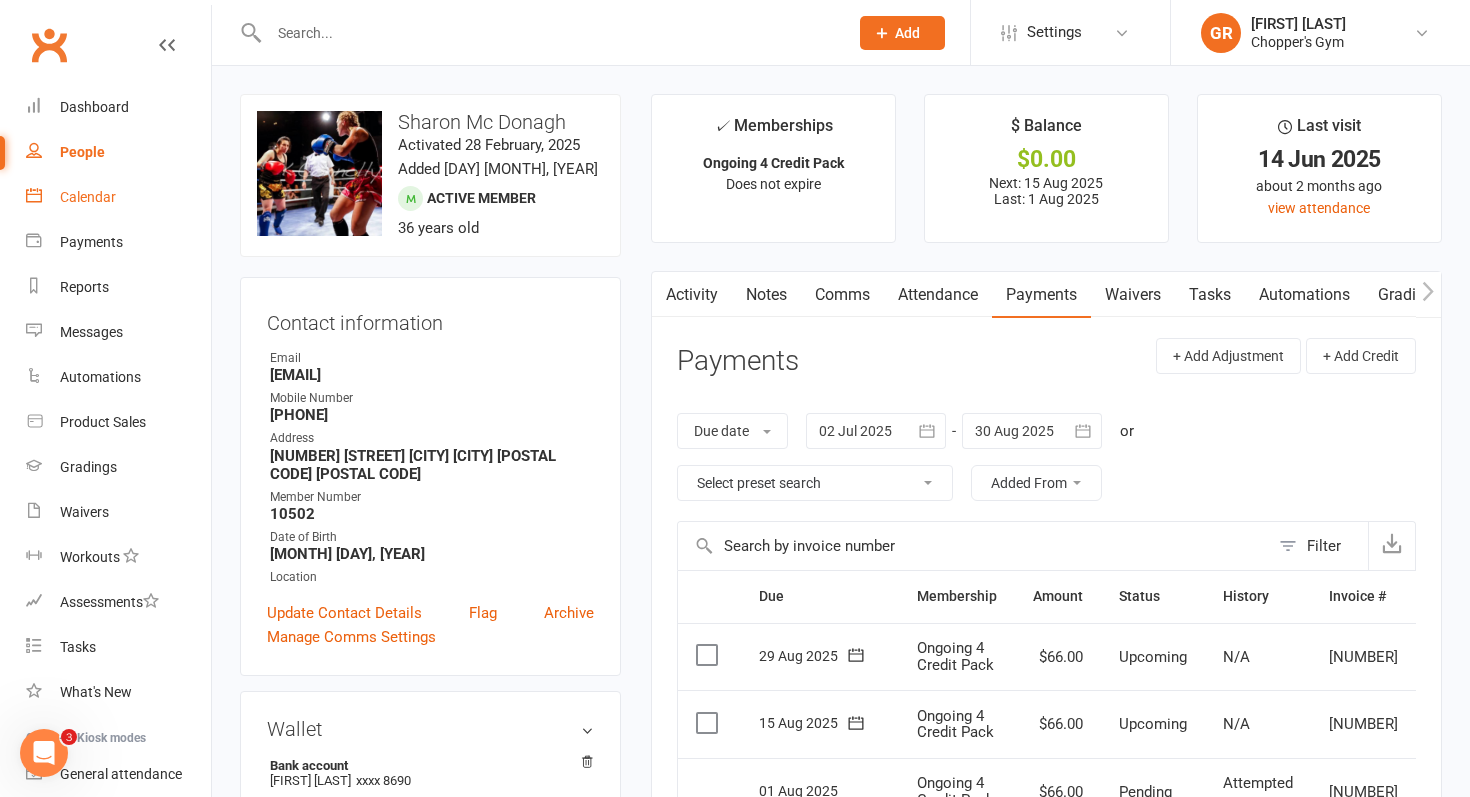 click on "Calendar" at bounding box center (88, 197) 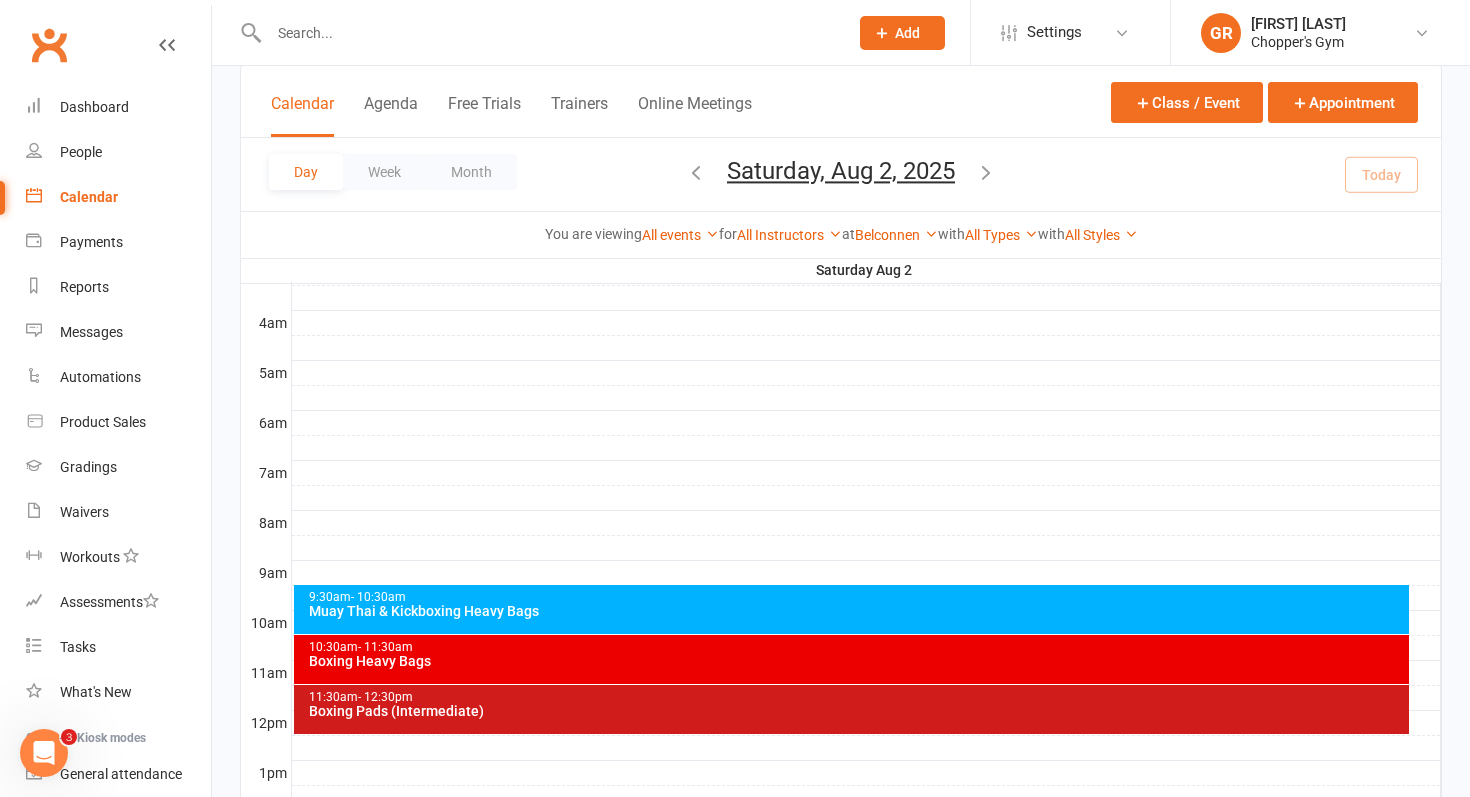 scroll, scrollTop: 214, scrollLeft: 0, axis: vertical 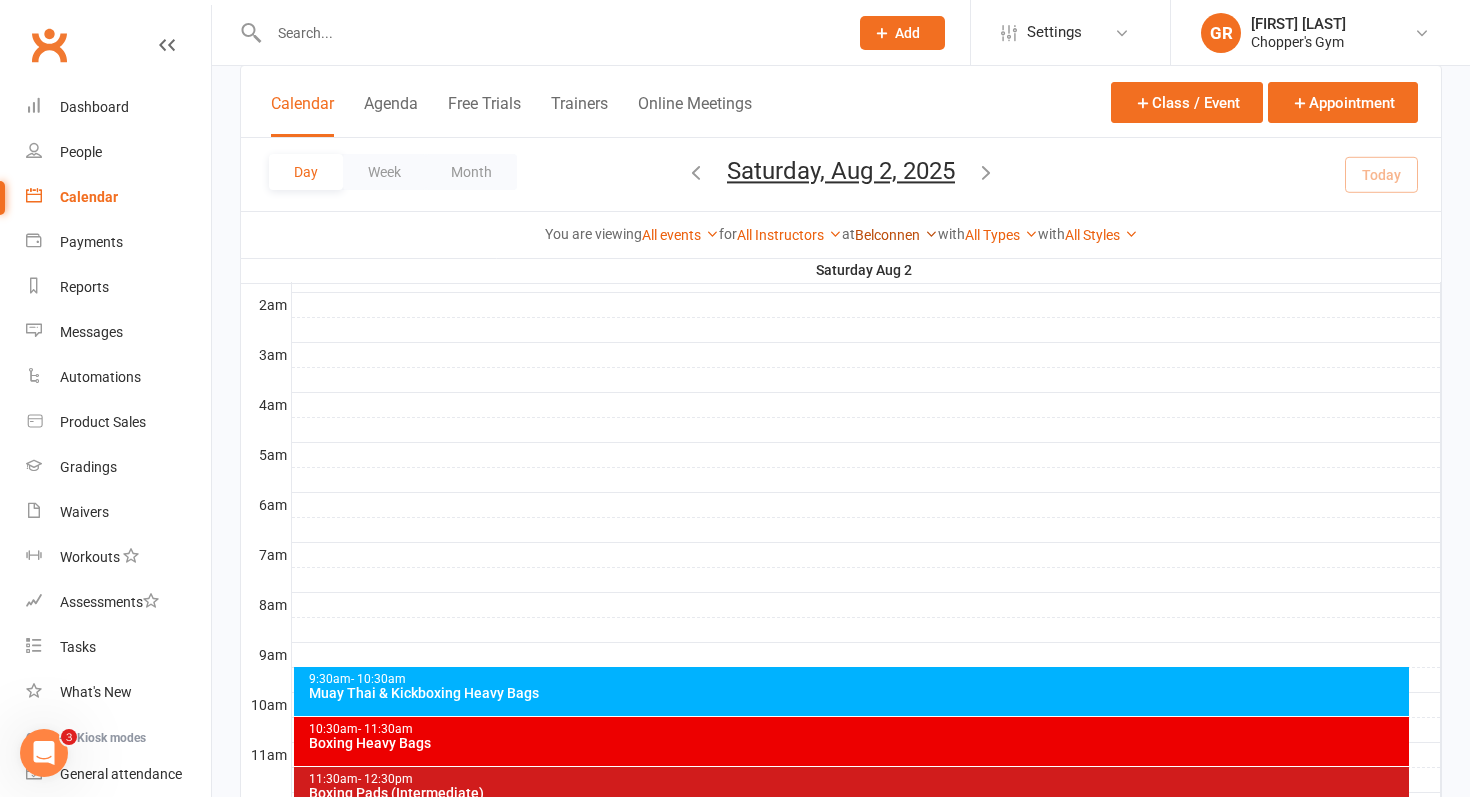 click on "Belconnen" at bounding box center (896, 235) 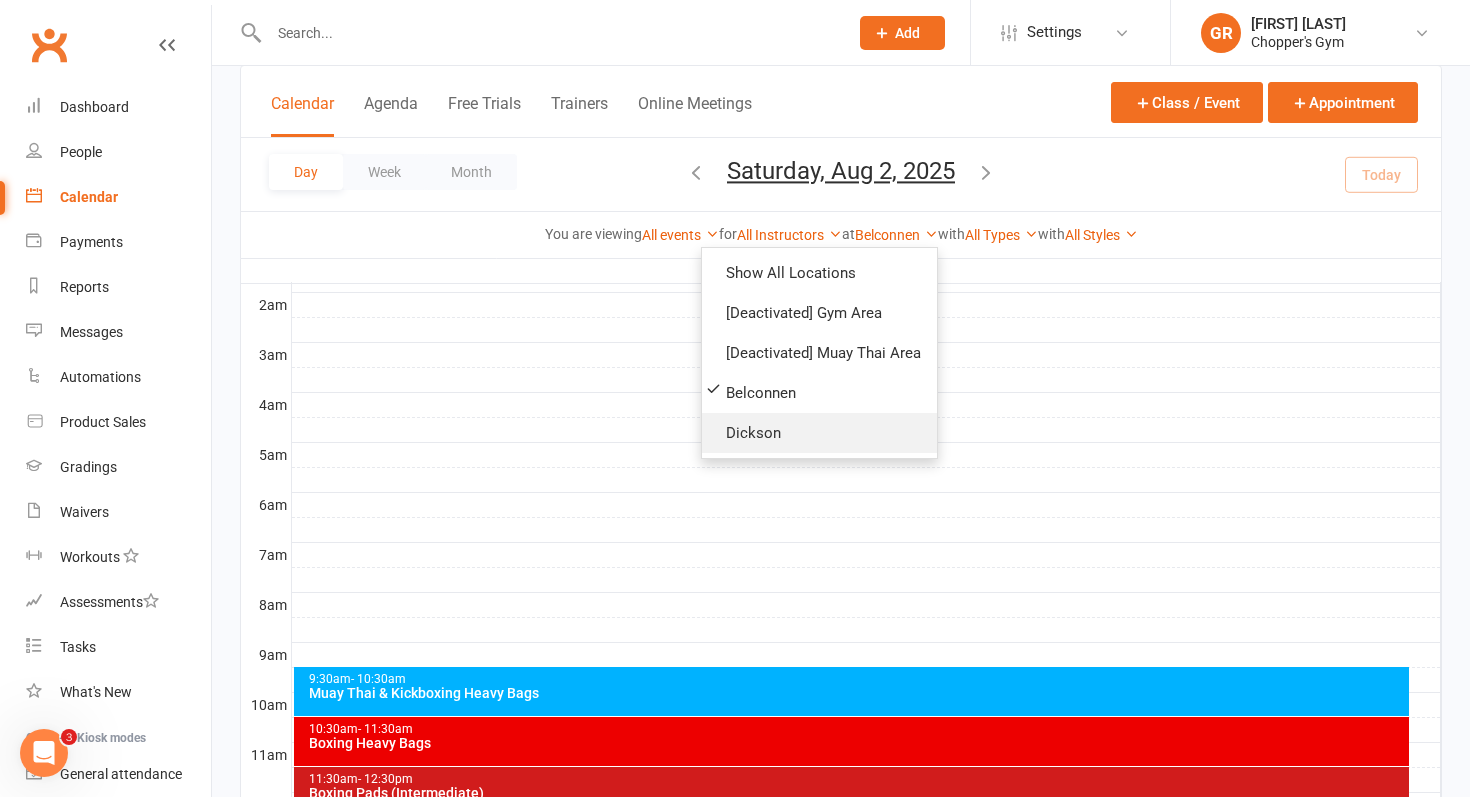 click on "Dickson" at bounding box center (819, 433) 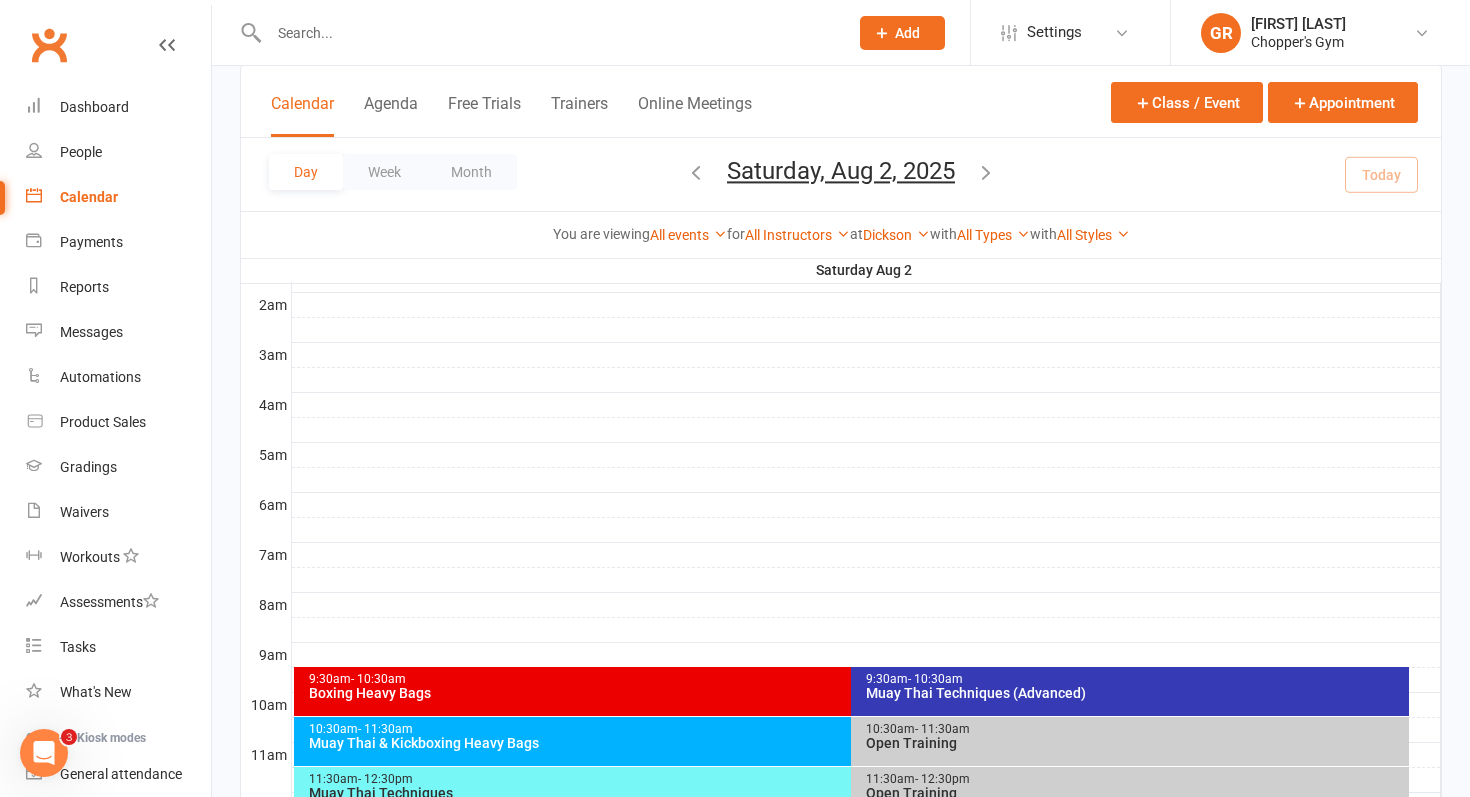 click on "9:30am  - 10:30am Boxing Heavy Bags" at bounding box center (842, 691) 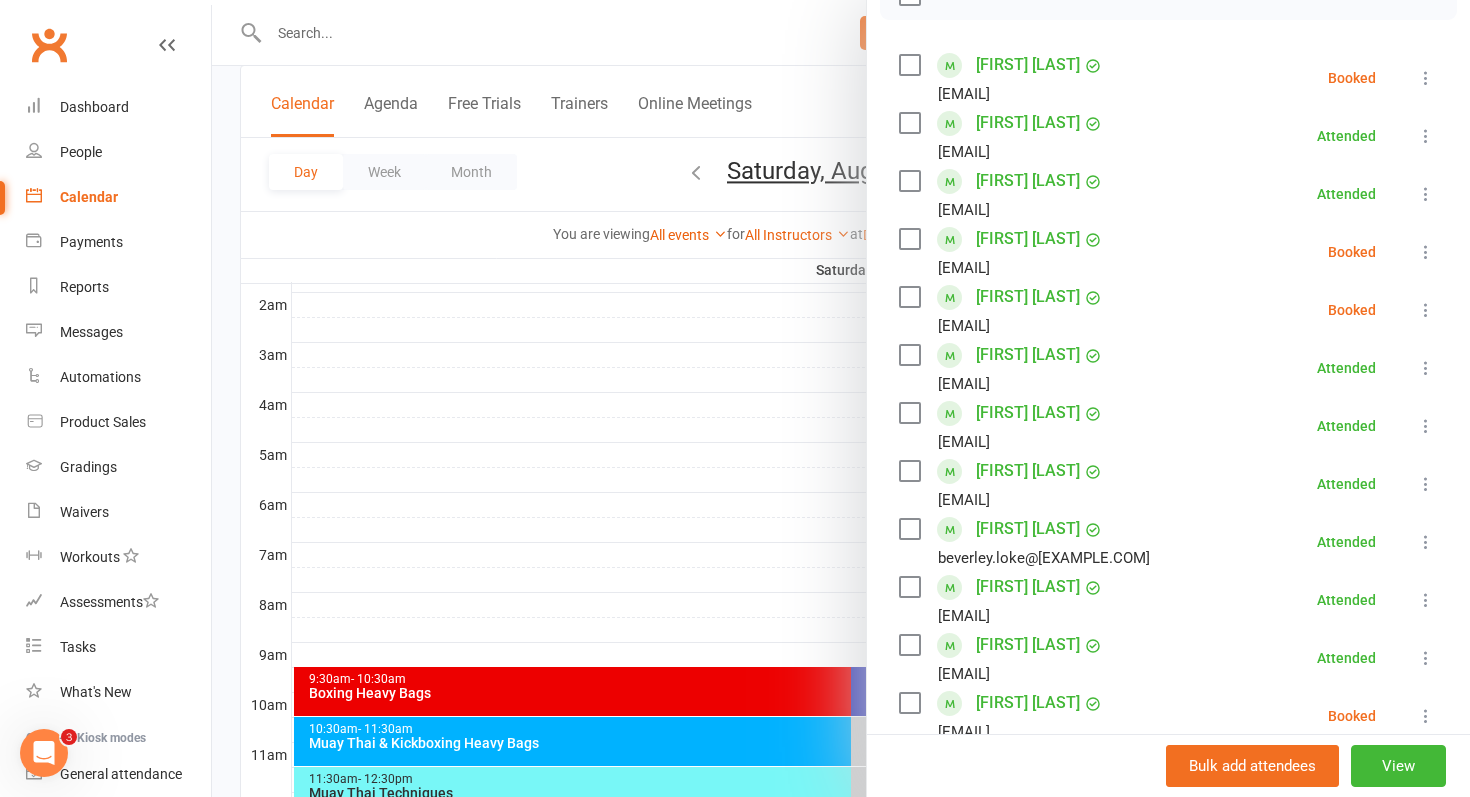 scroll, scrollTop: 321, scrollLeft: 0, axis: vertical 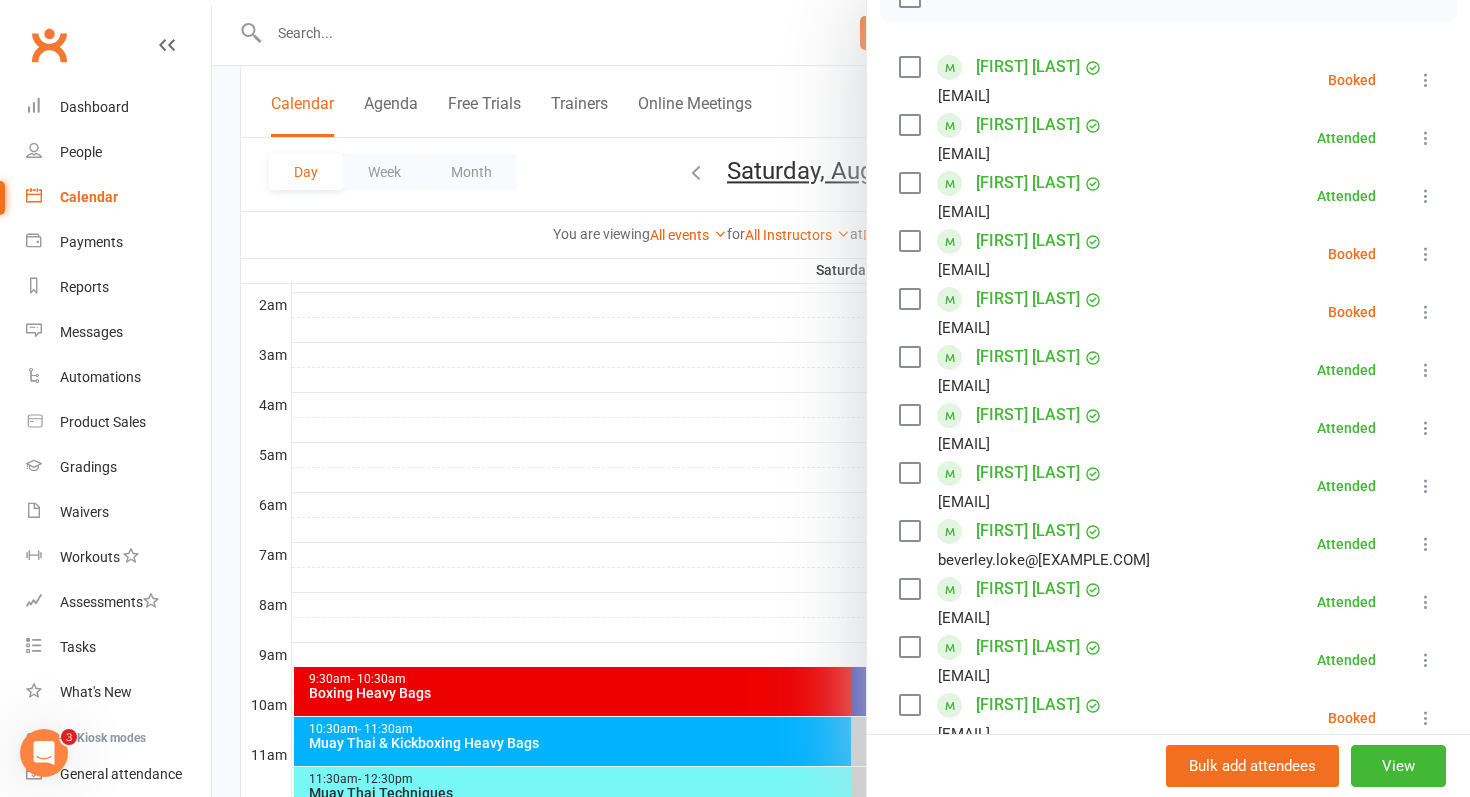 click at bounding box center [841, 398] 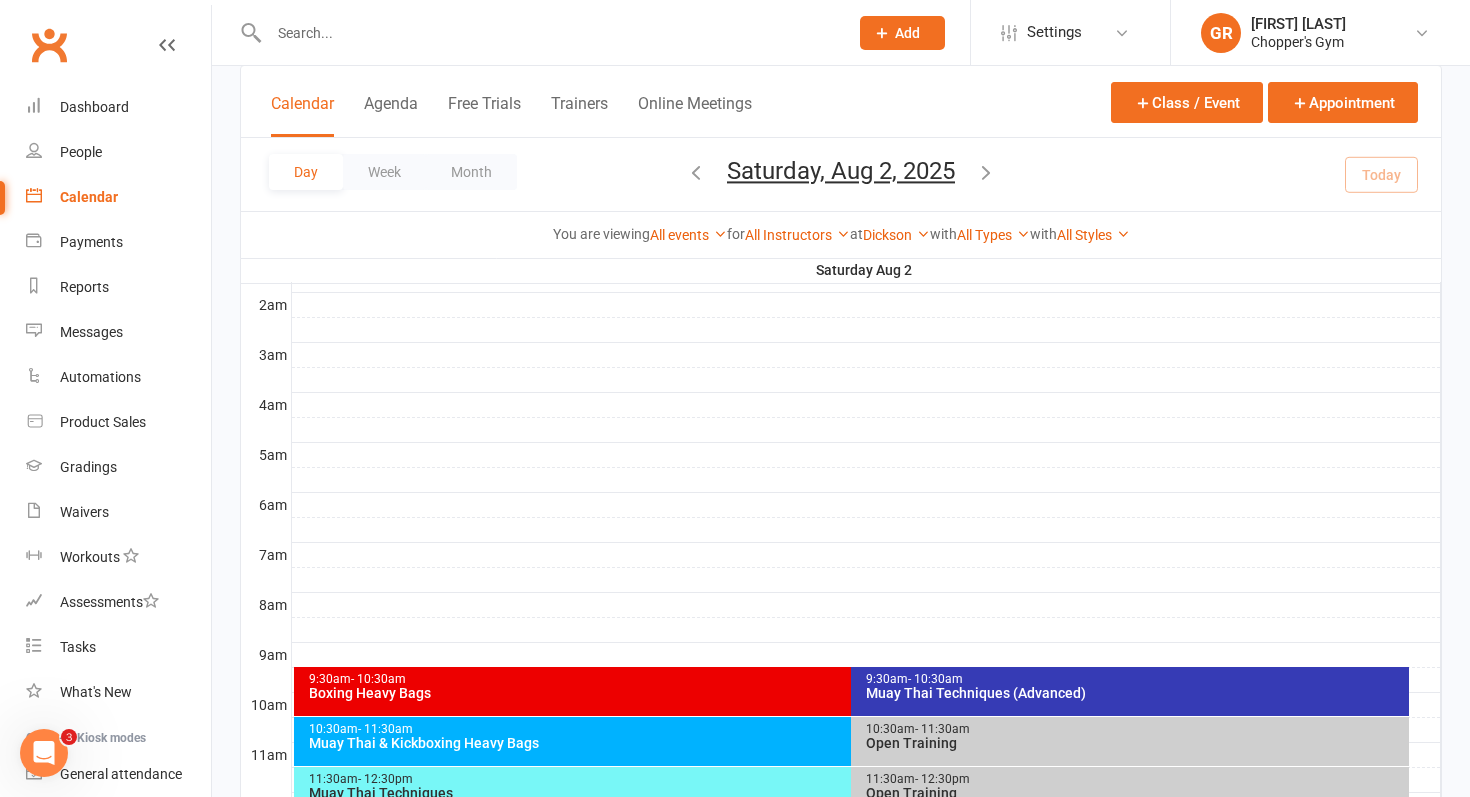 click on "Muay Thai Techniques (Advanced)" at bounding box center (1135, 693) 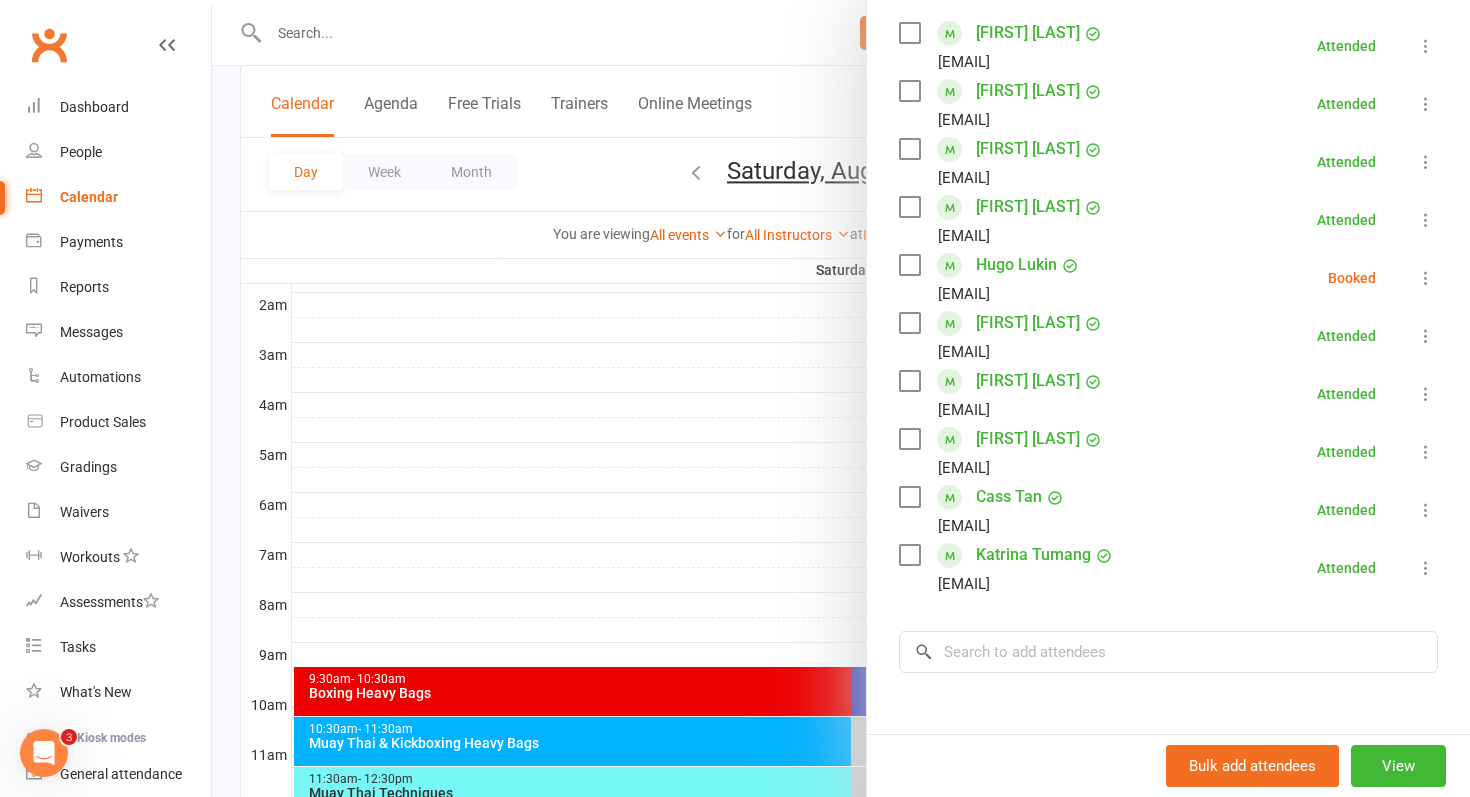 scroll, scrollTop: 353, scrollLeft: 0, axis: vertical 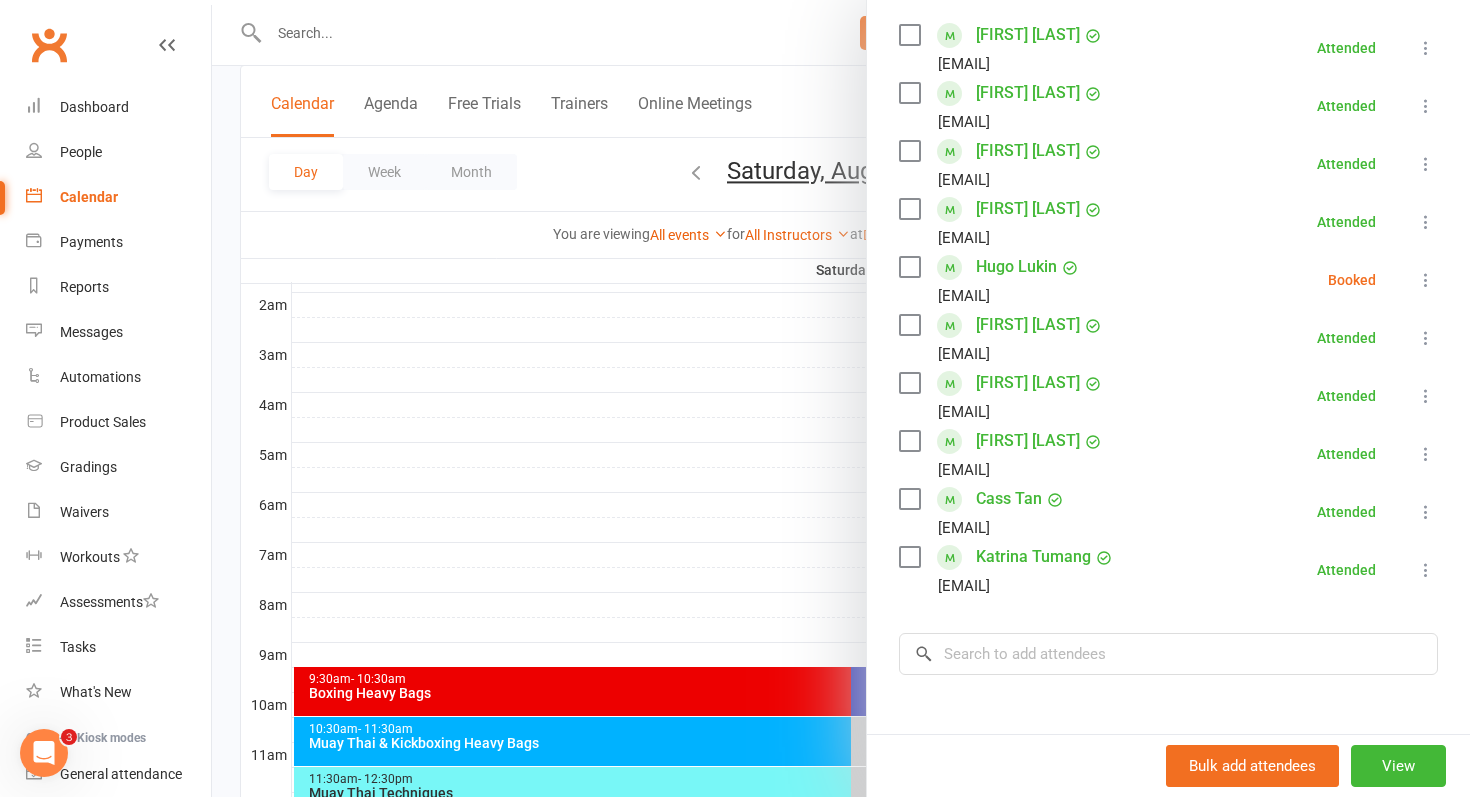 click at bounding box center (841, 398) 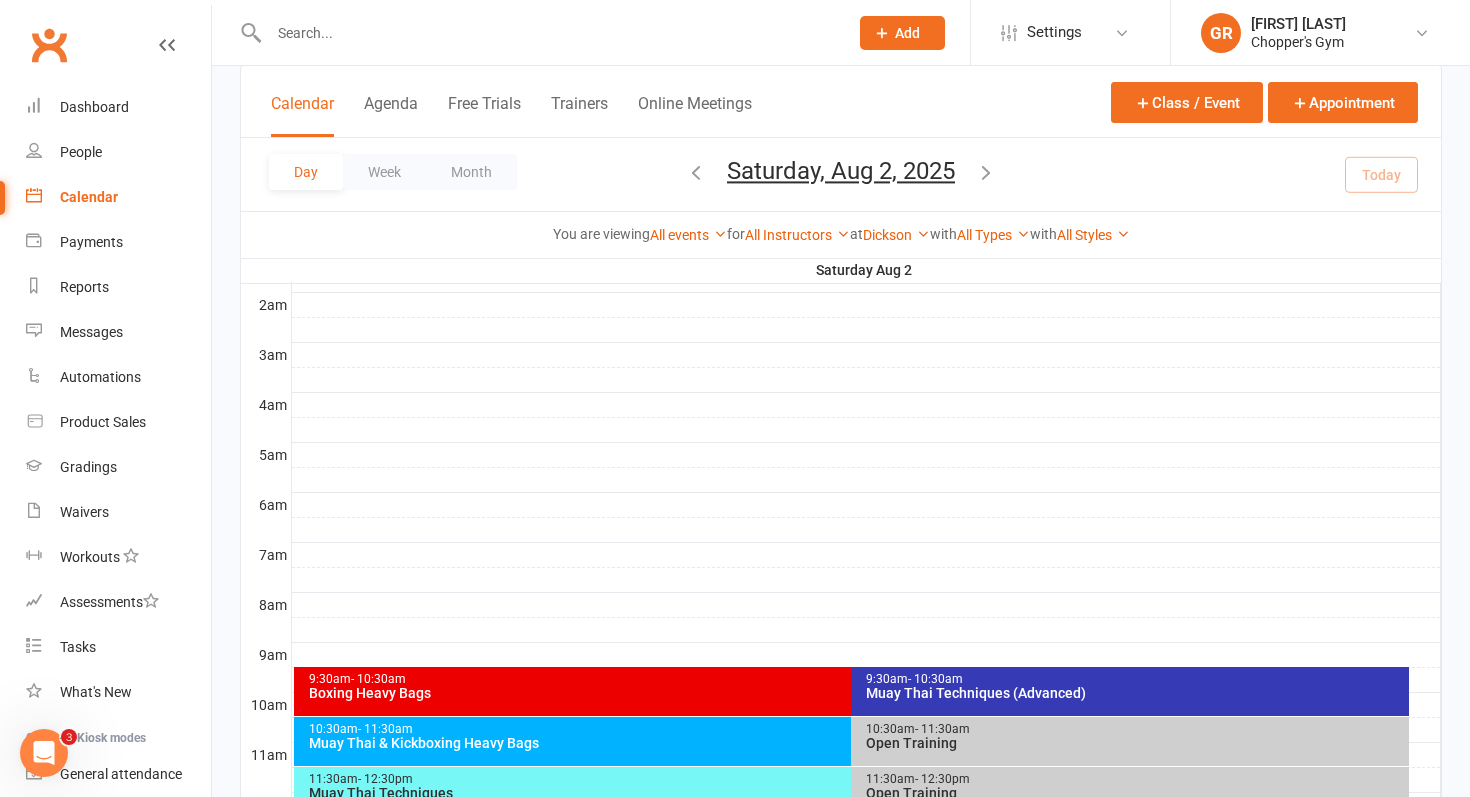 click on "Muay Thai Techniques (Advanced)" at bounding box center (1135, 693) 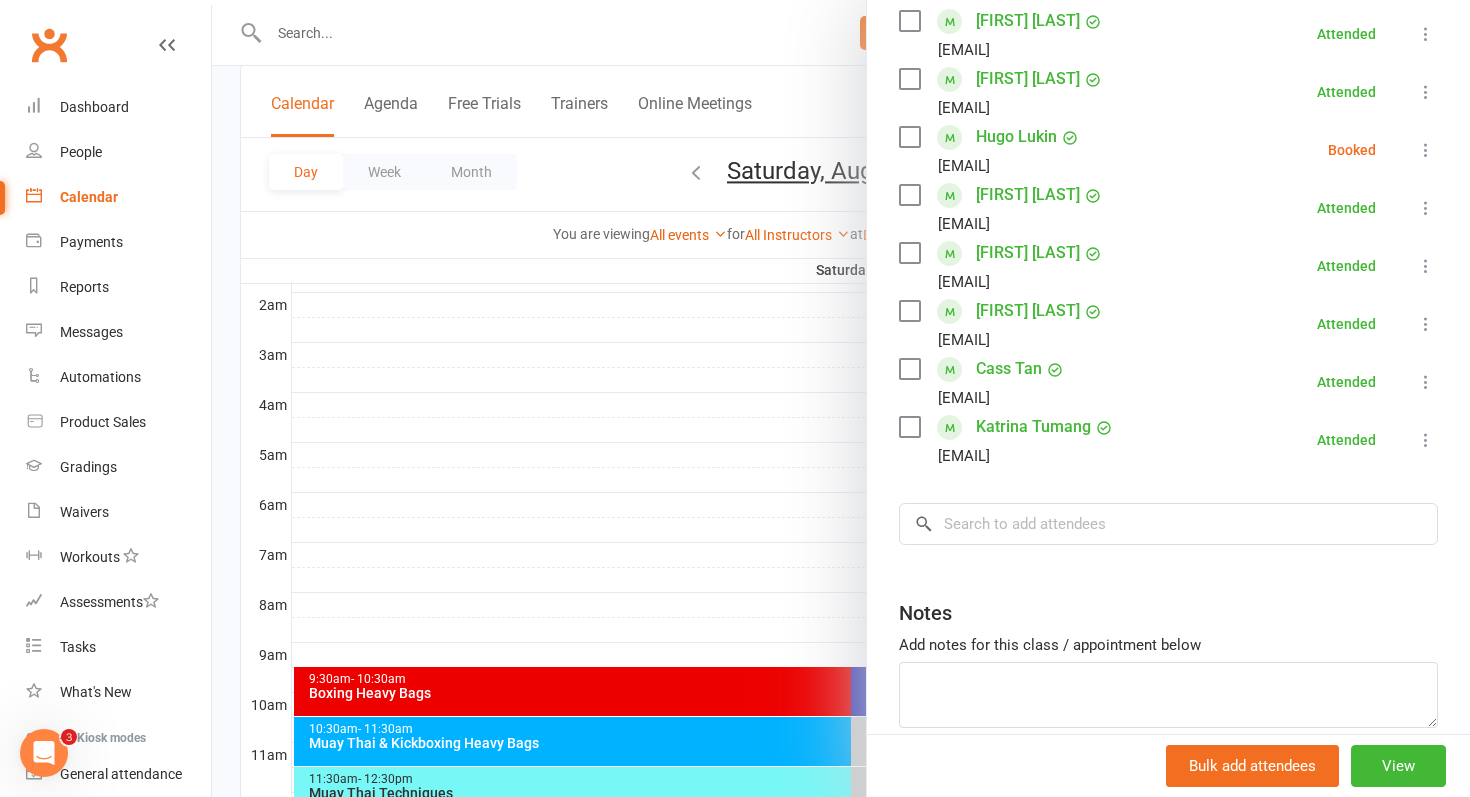 scroll, scrollTop: 486, scrollLeft: 0, axis: vertical 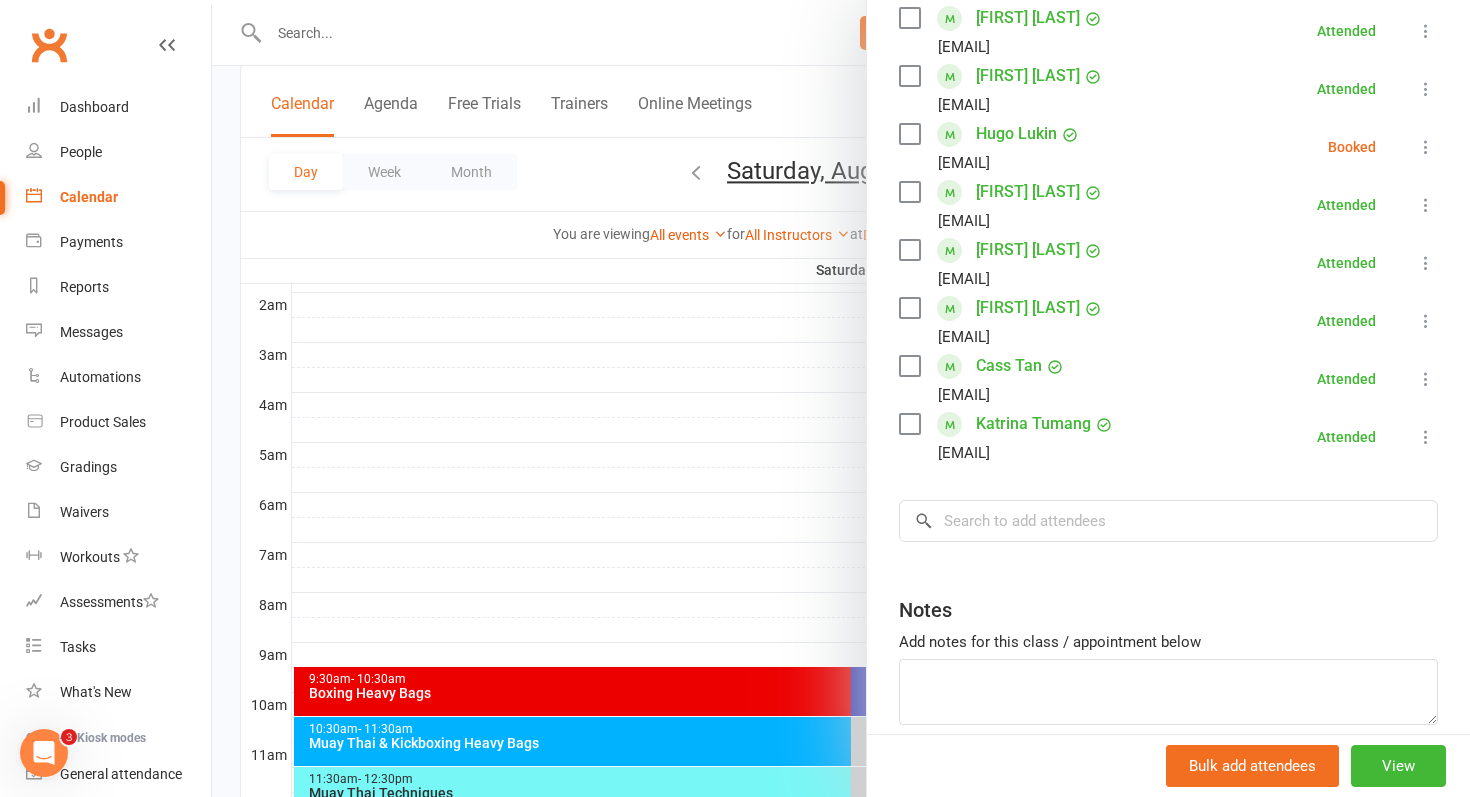 click at bounding box center [841, 398] 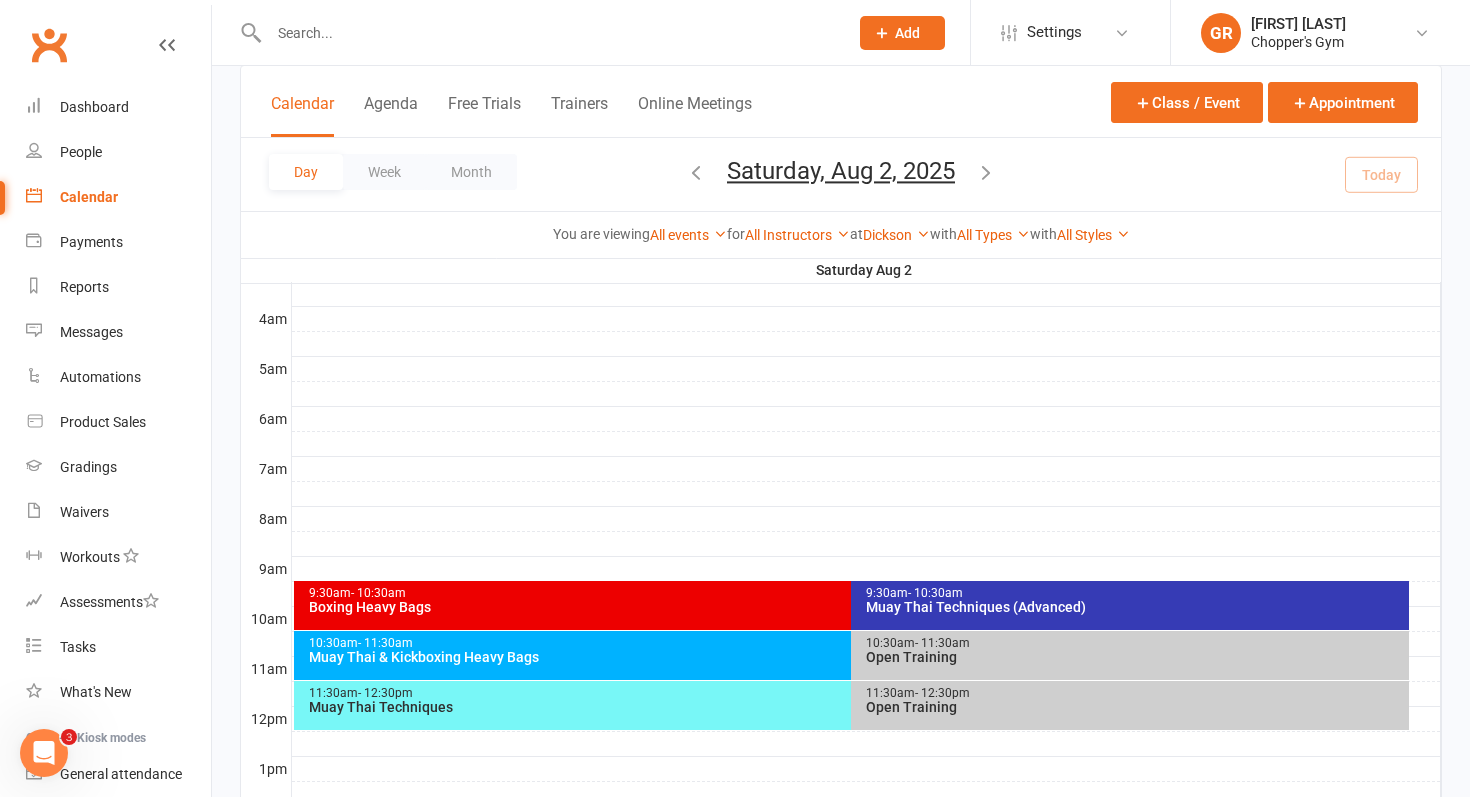 scroll, scrollTop: 333, scrollLeft: 0, axis: vertical 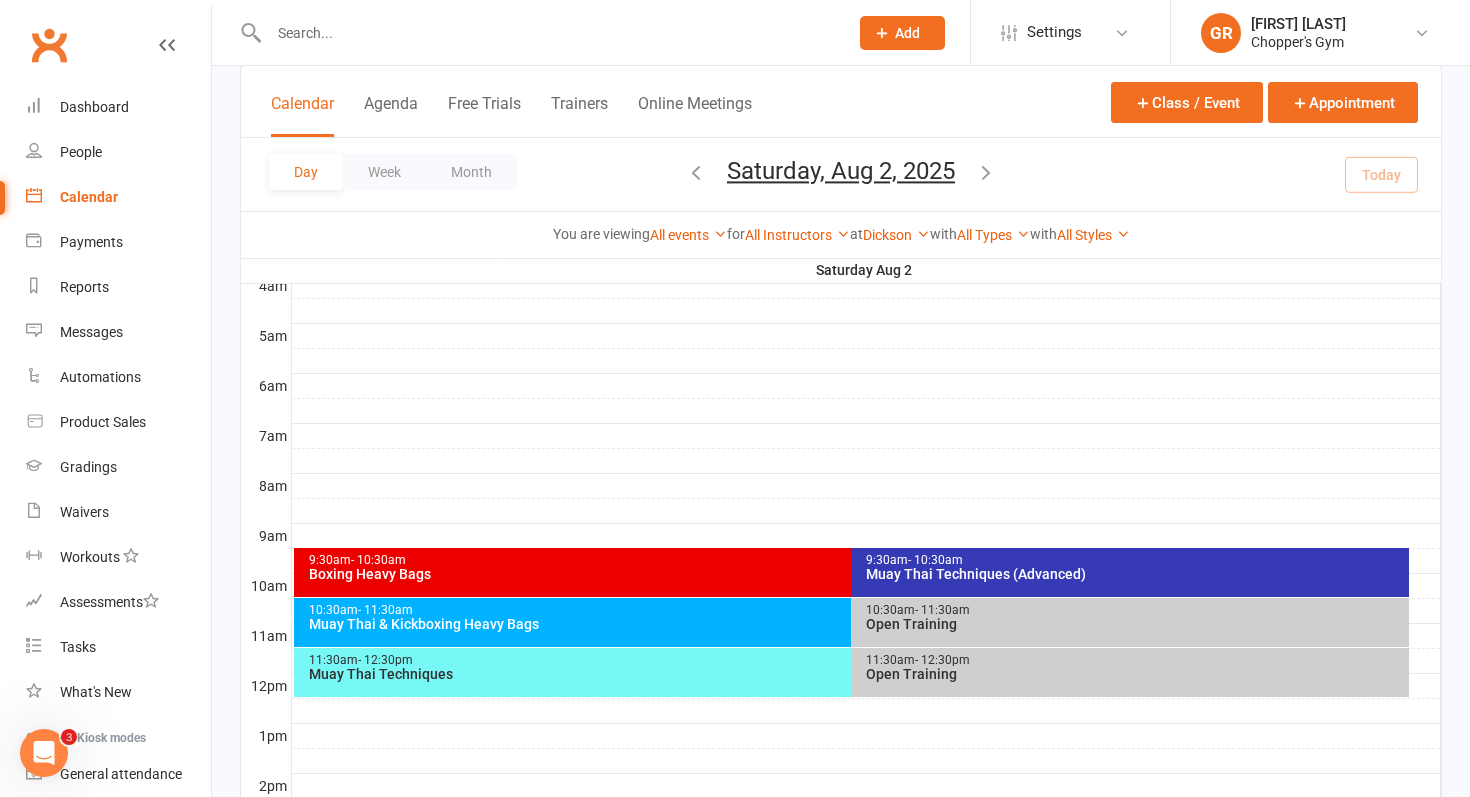 click on "Muay Thai & Kickboxing Heavy Bags" at bounding box center [847, 624] 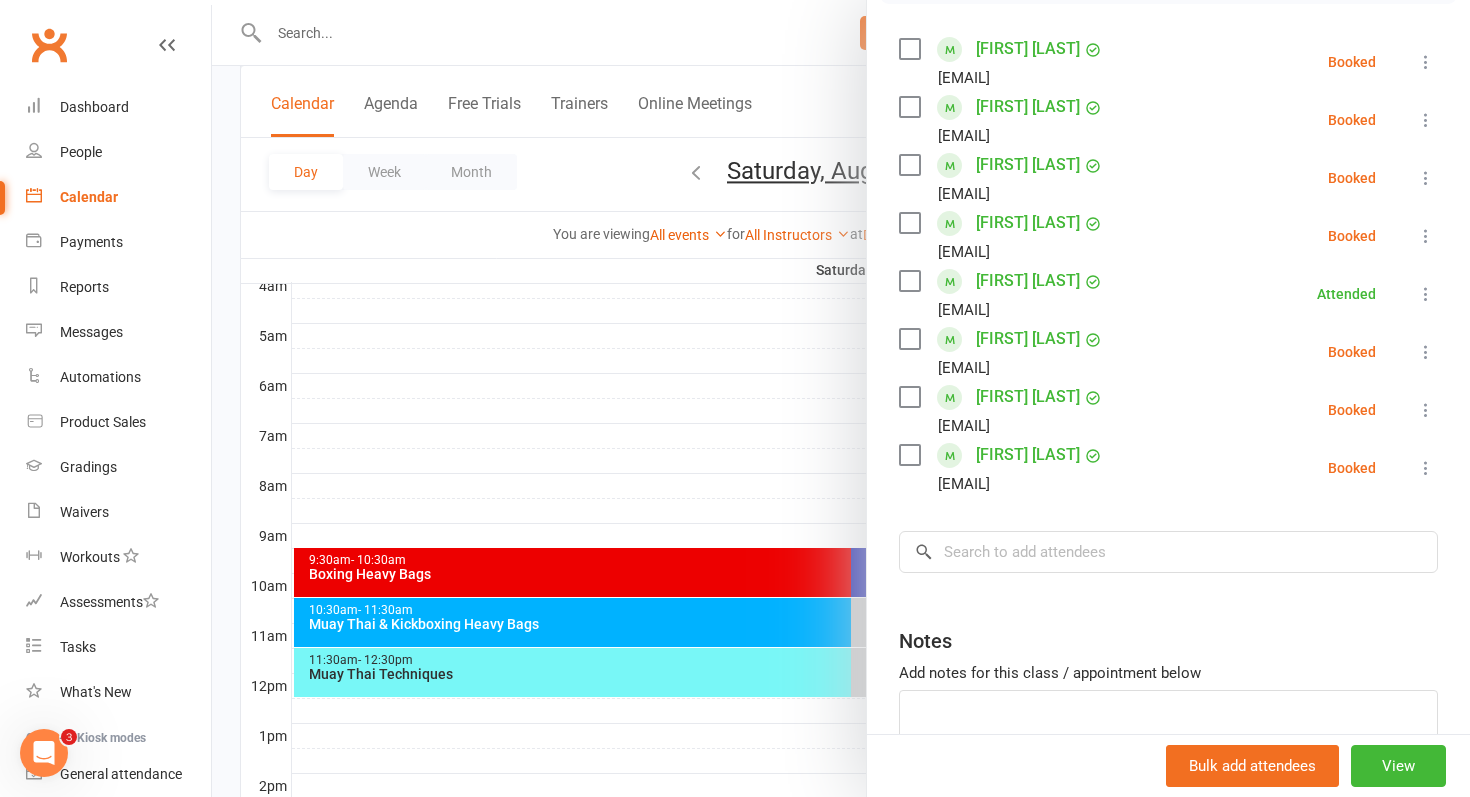 scroll, scrollTop: 311, scrollLeft: 0, axis: vertical 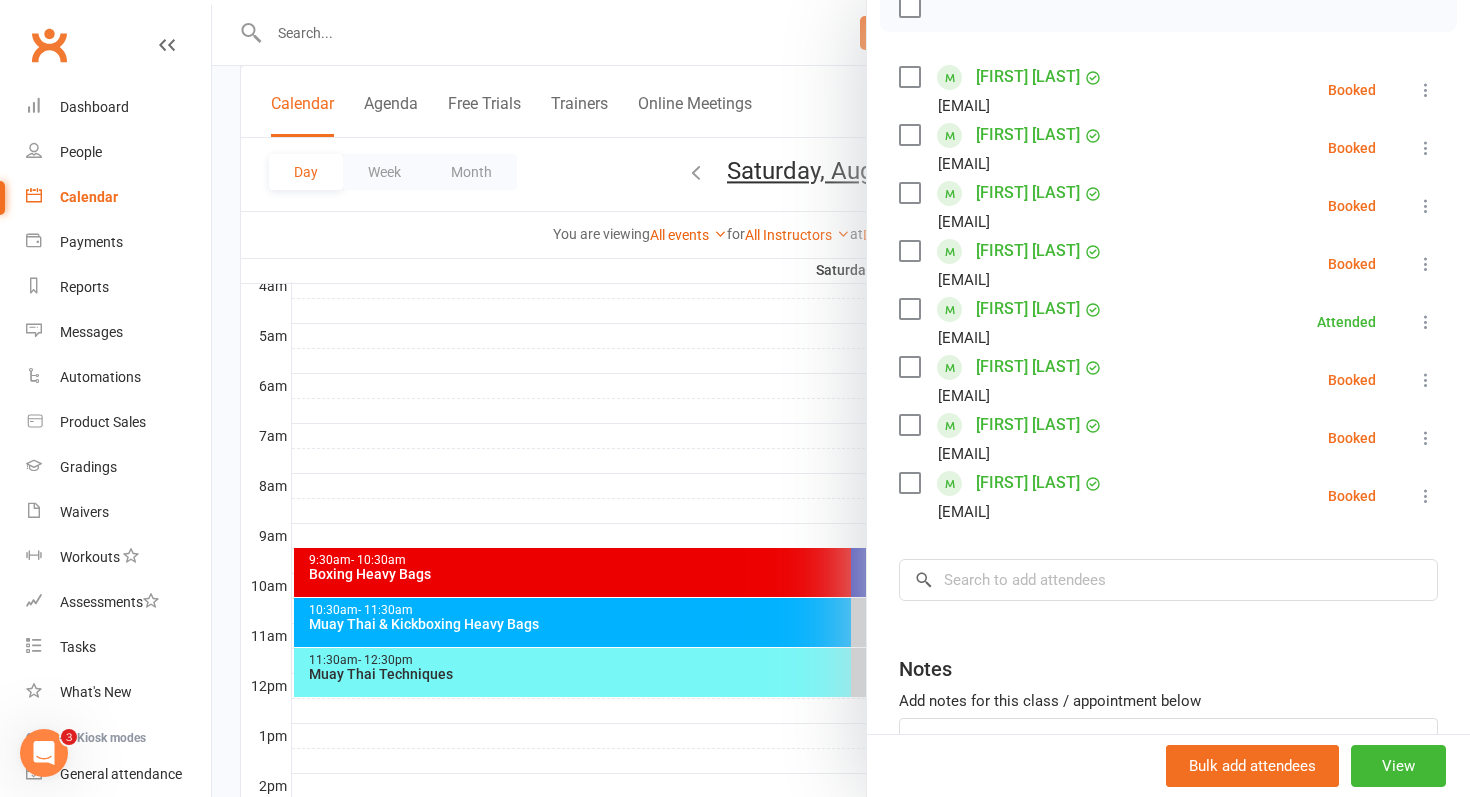 click at bounding box center [841, 398] 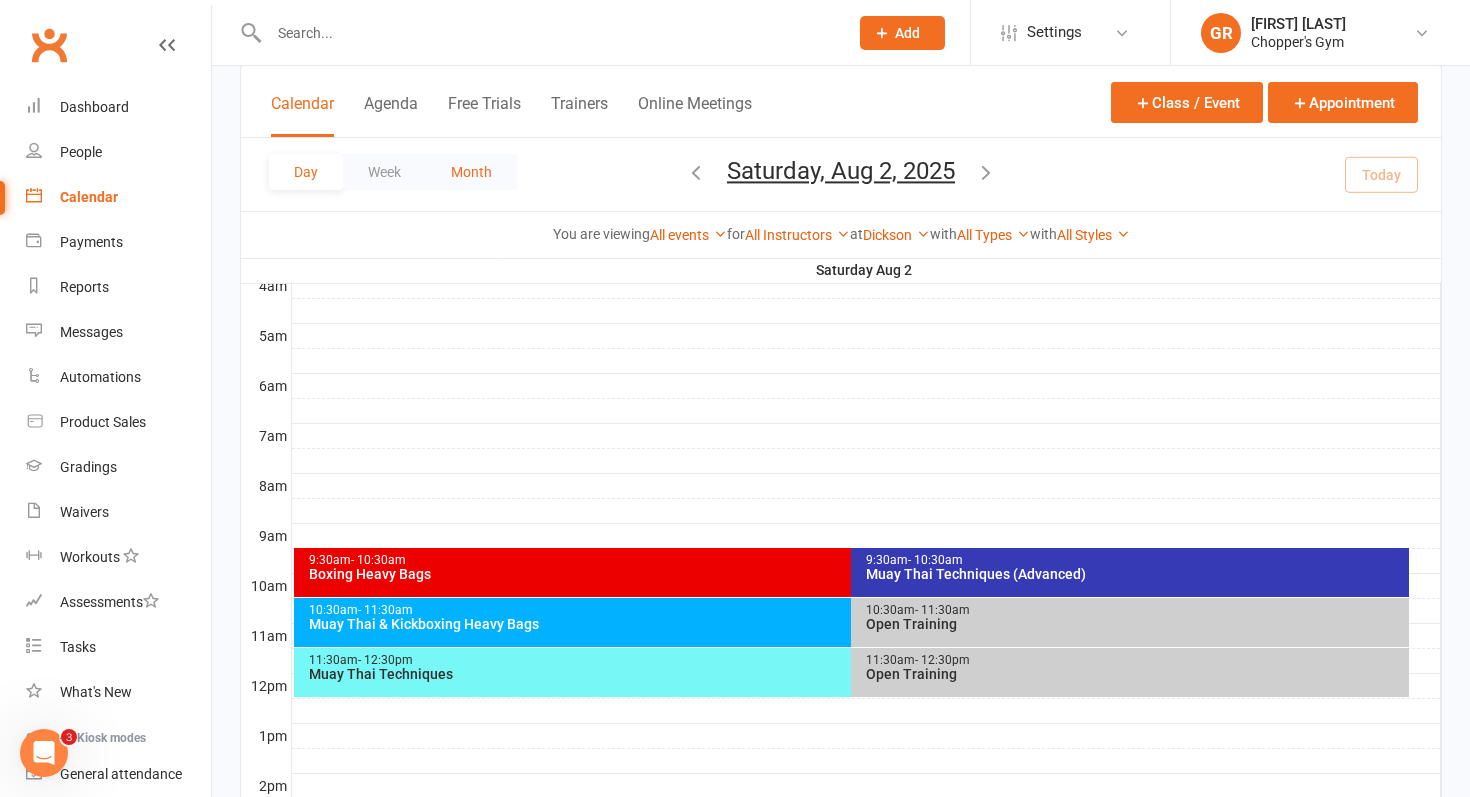 click on "Month" at bounding box center [471, 172] 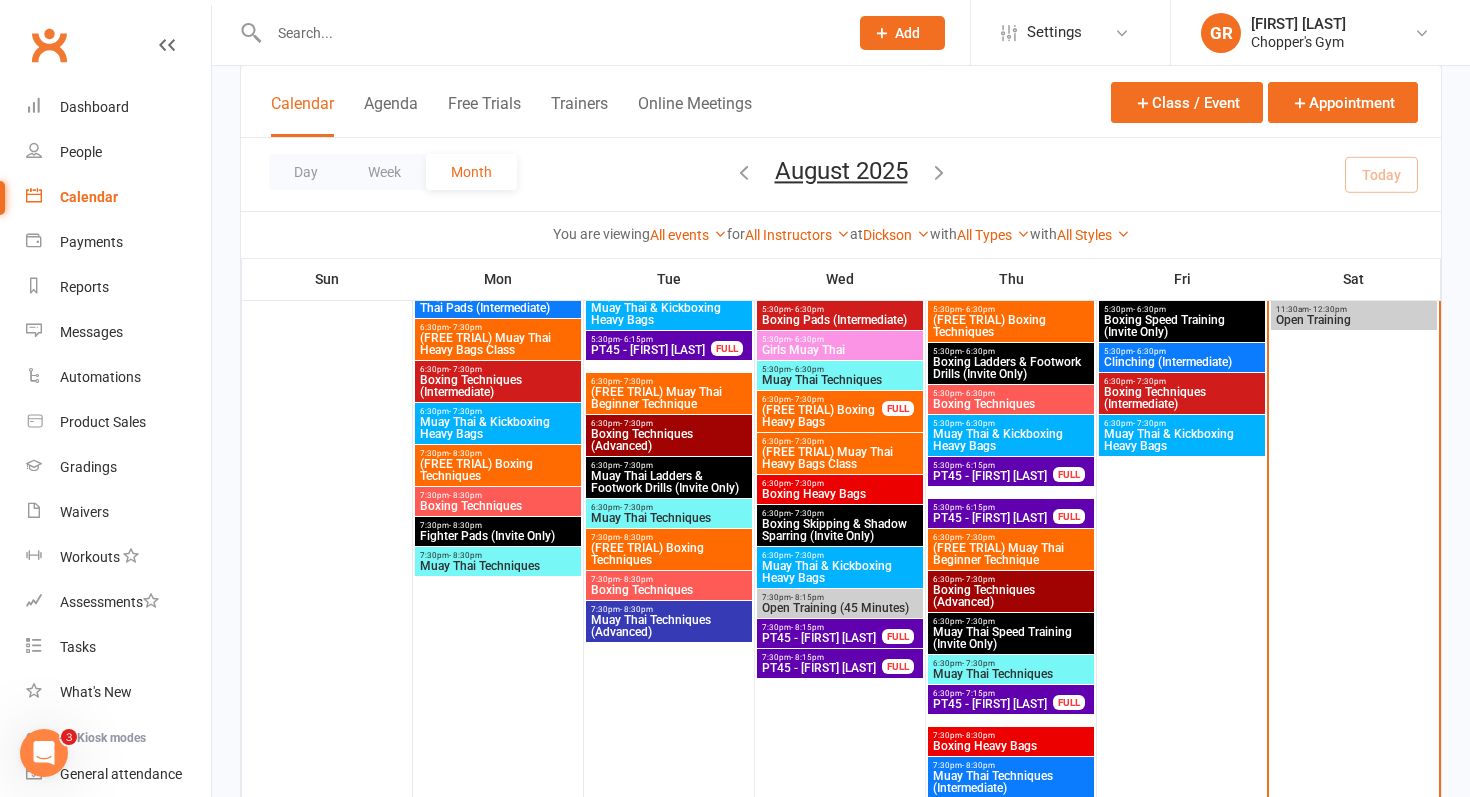 click at bounding box center (939, 172) 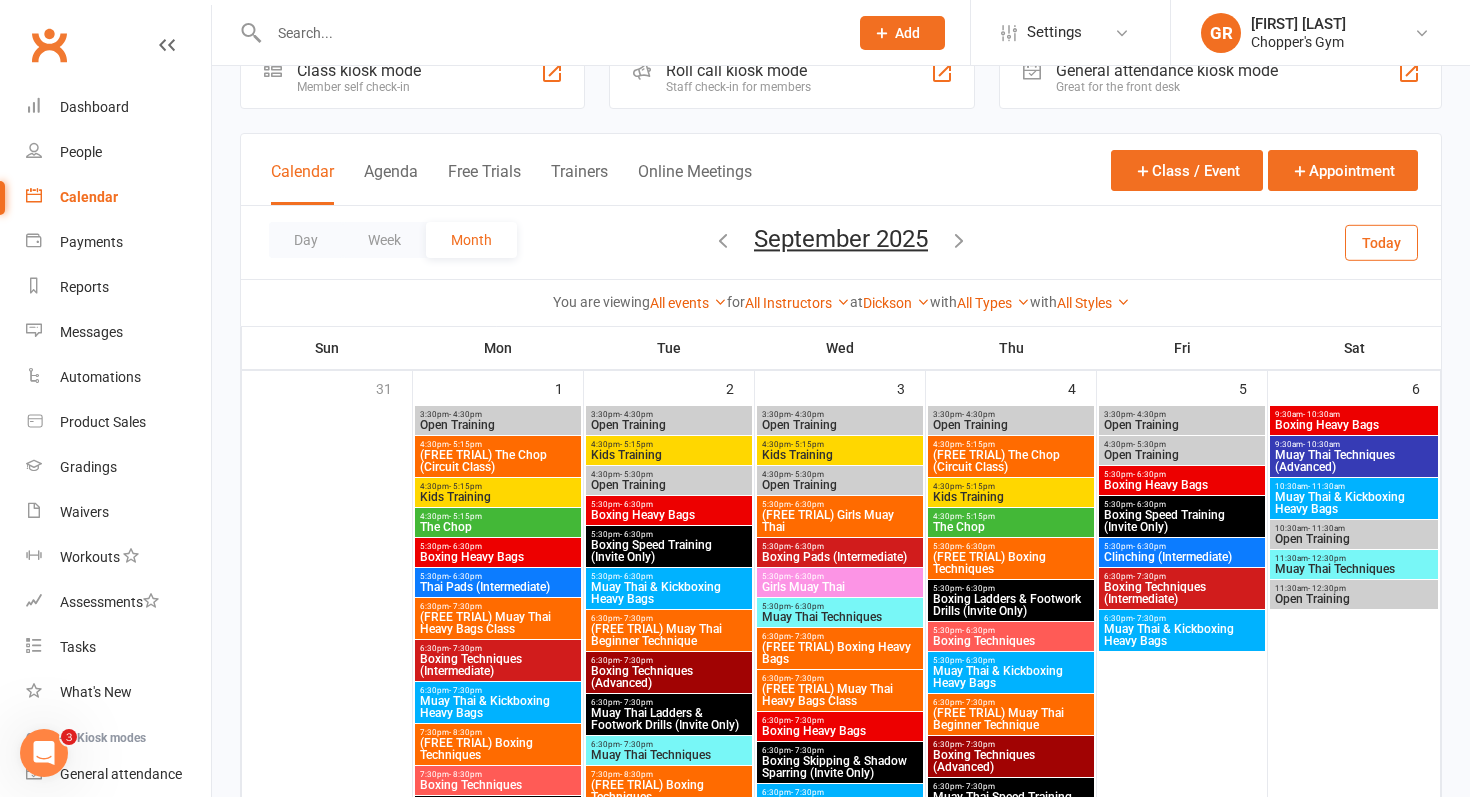scroll, scrollTop: 52, scrollLeft: 0, axis: vertical 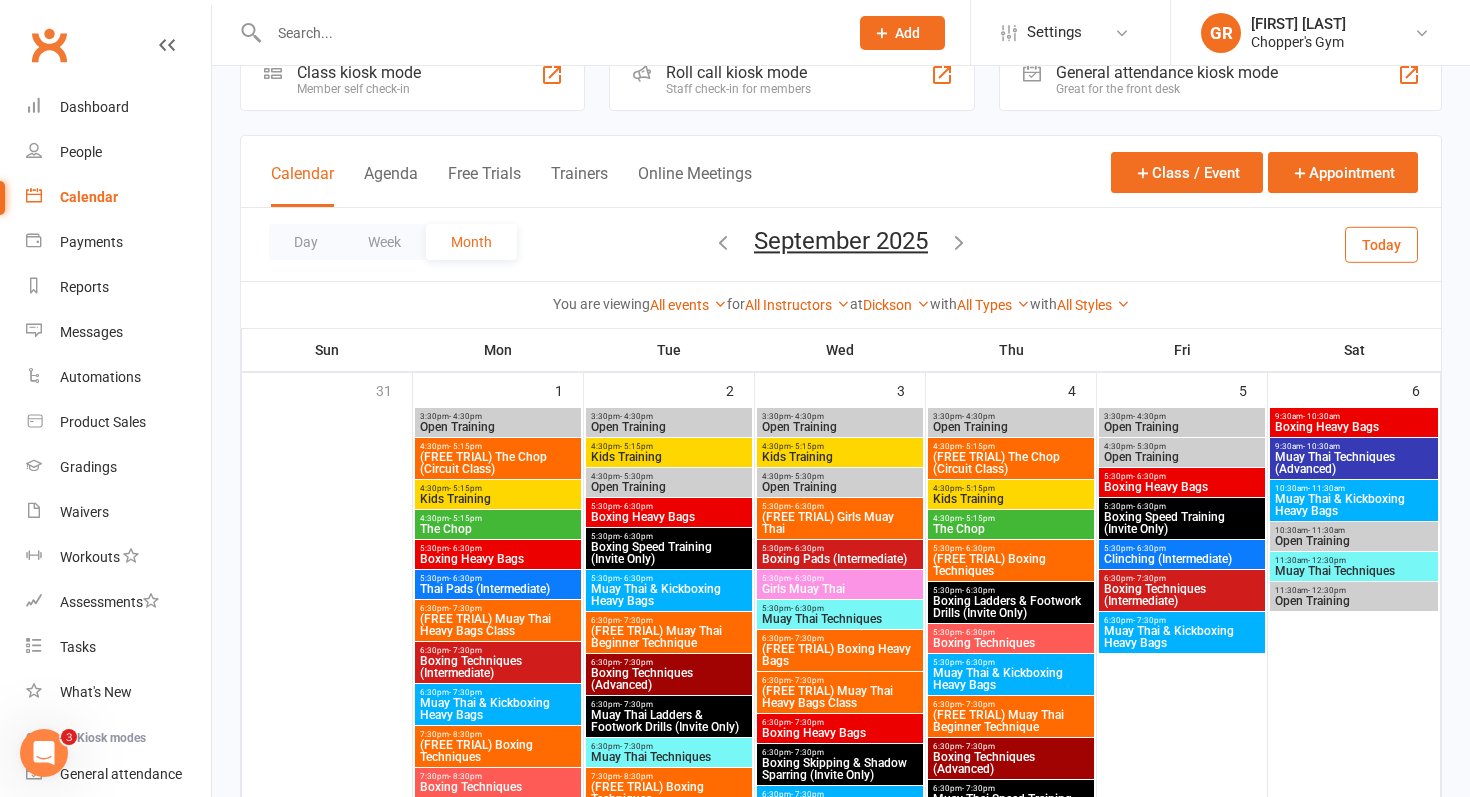 click on "Calendar" at bounding box center (89, 197) 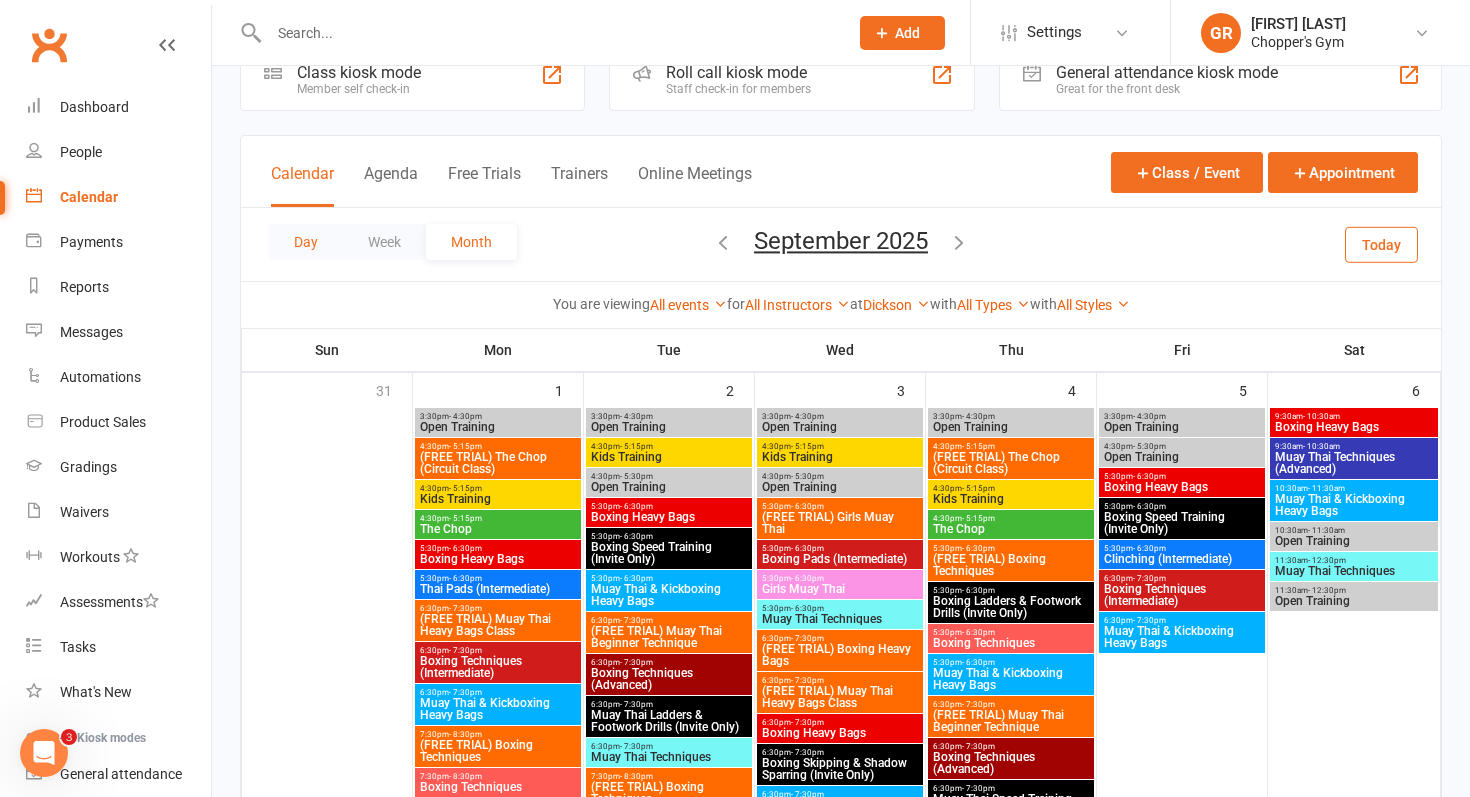 click on "Day" at bounding box center [306, 242] 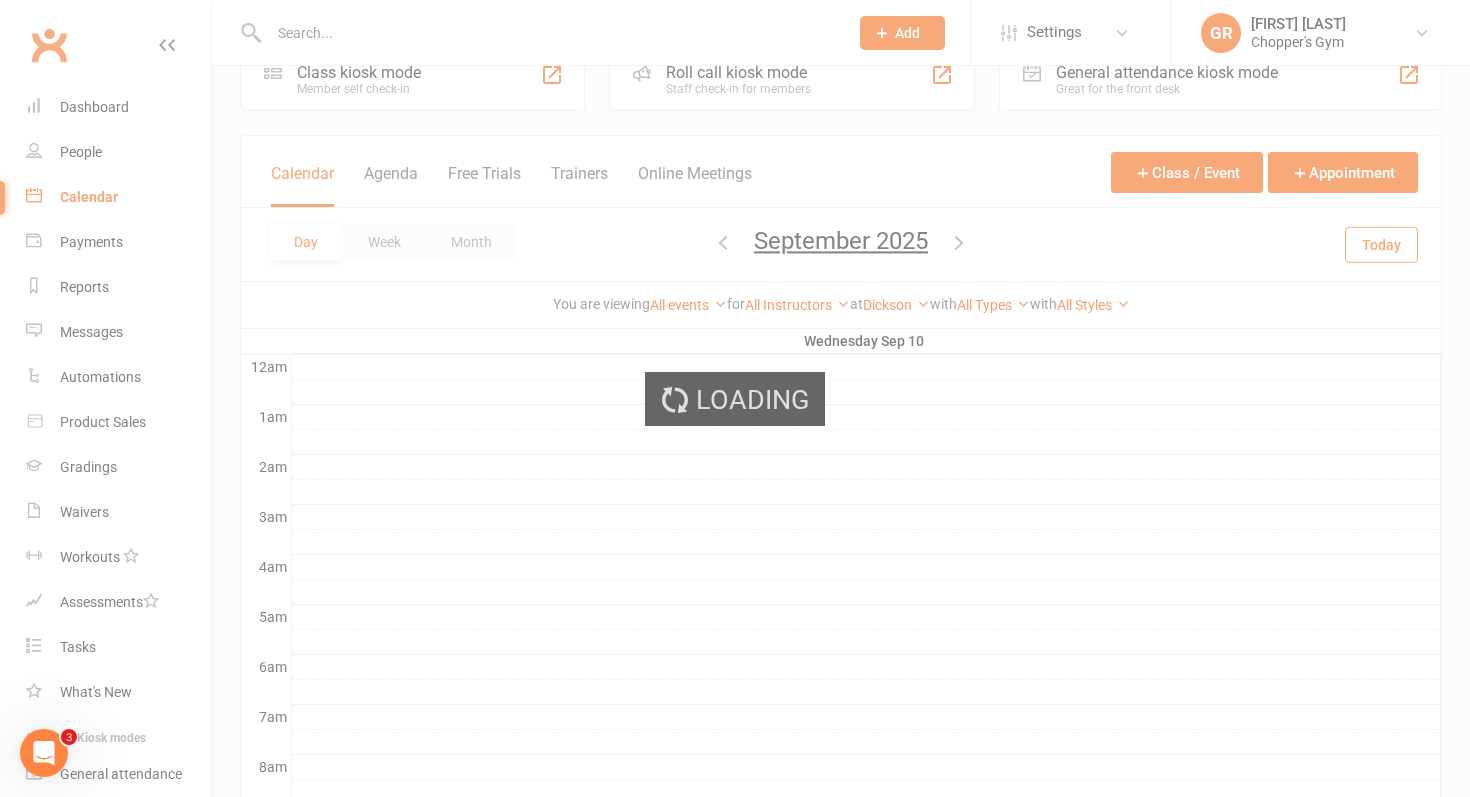 scroll, scrollTop: 0, scrollLeft: 0, axis: both 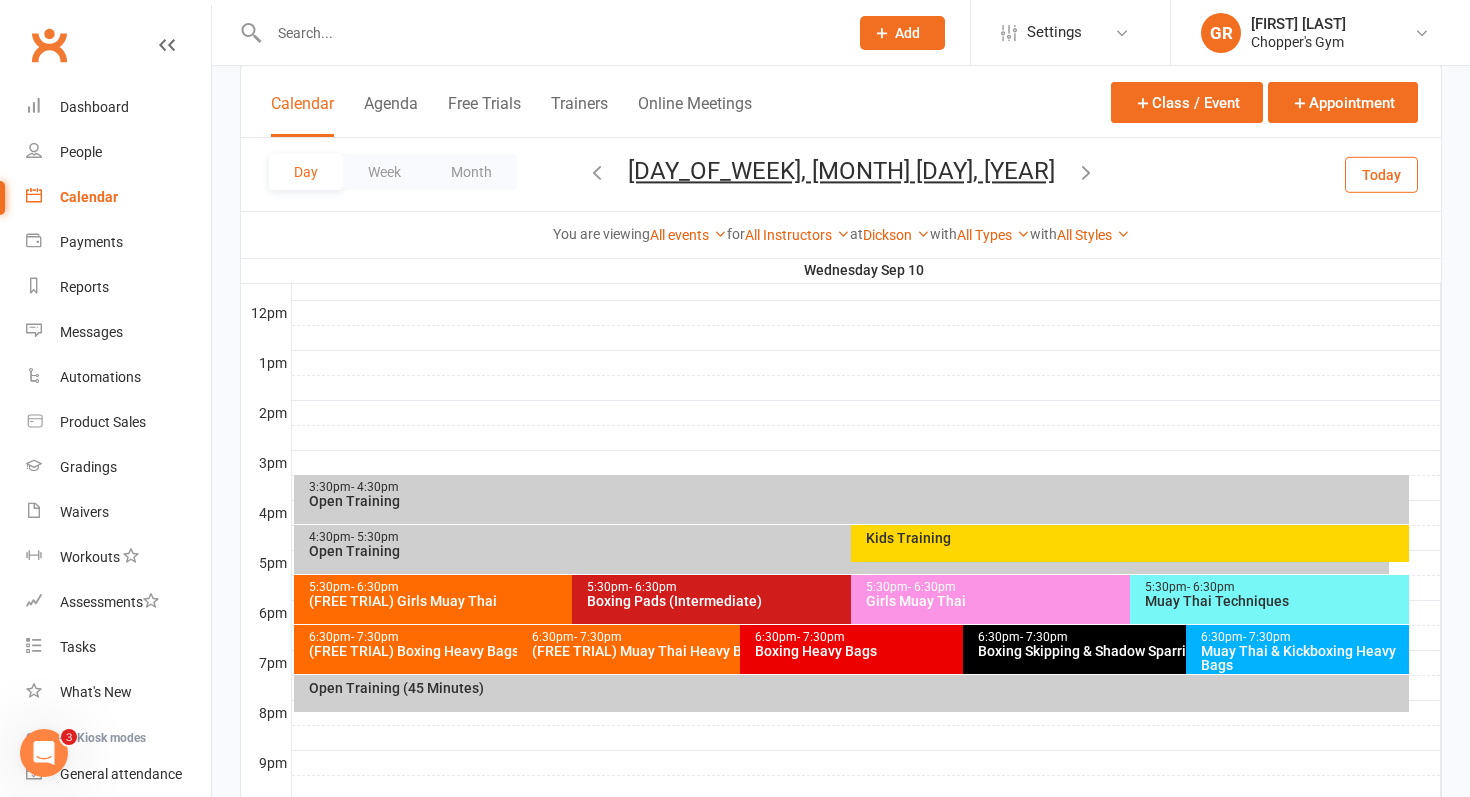click on "Today" at bounding box center (1381, 174) 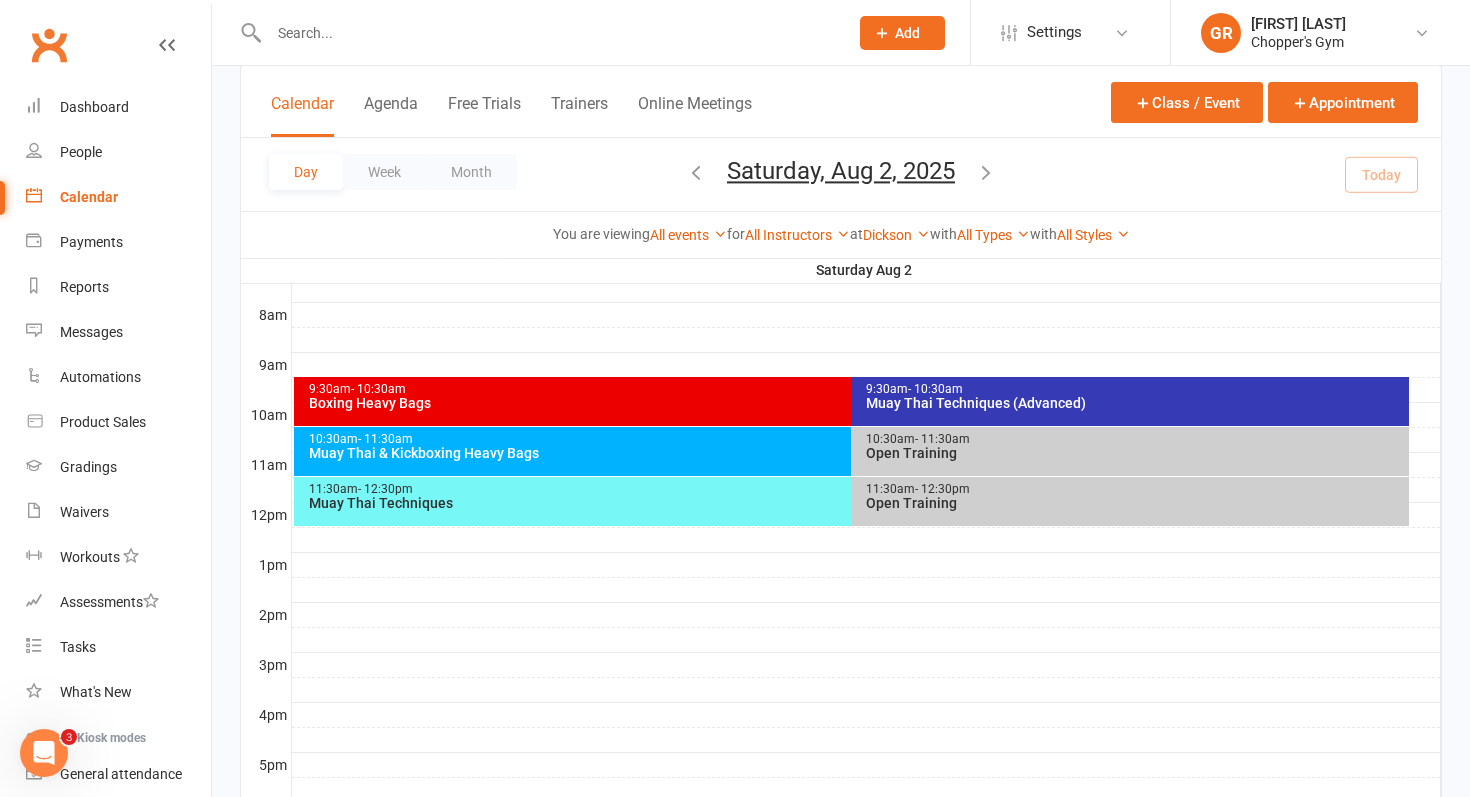 scroll, scrollTop: 477, scrollLeft: 0, axis: vertical 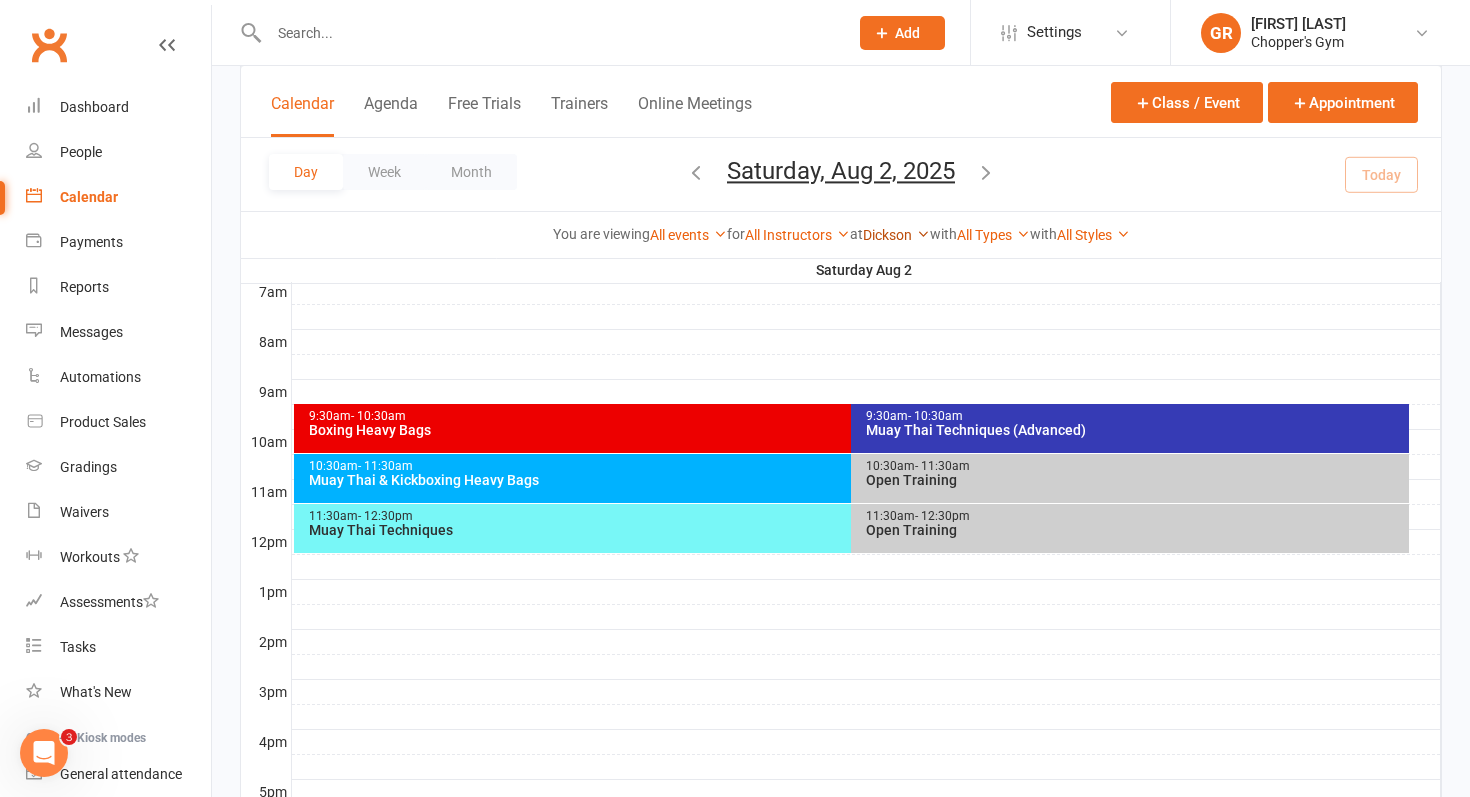 click on "Dickson" at bounding box center [896, 235] 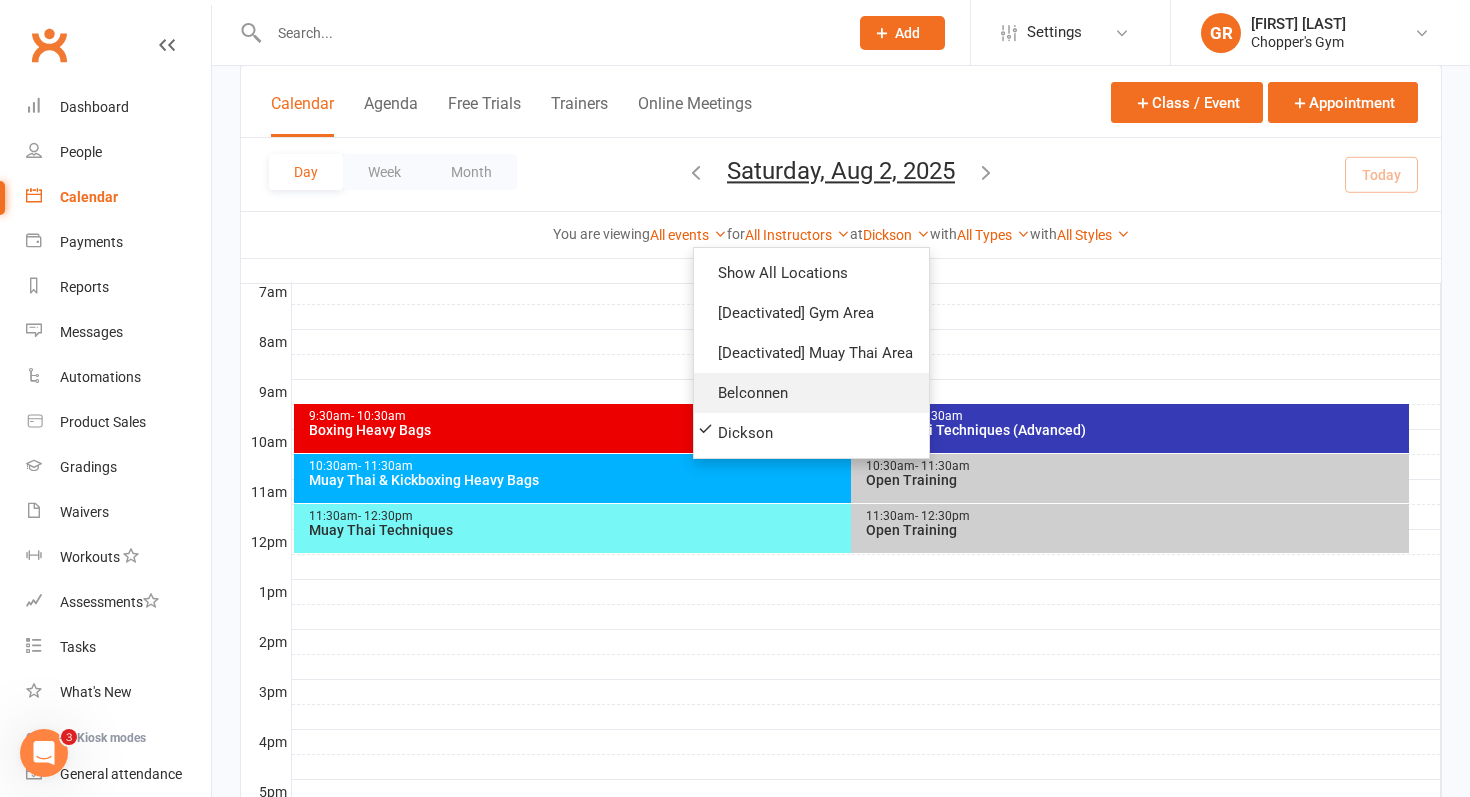 click on "Belconnen" at bounding box center (811, 393) 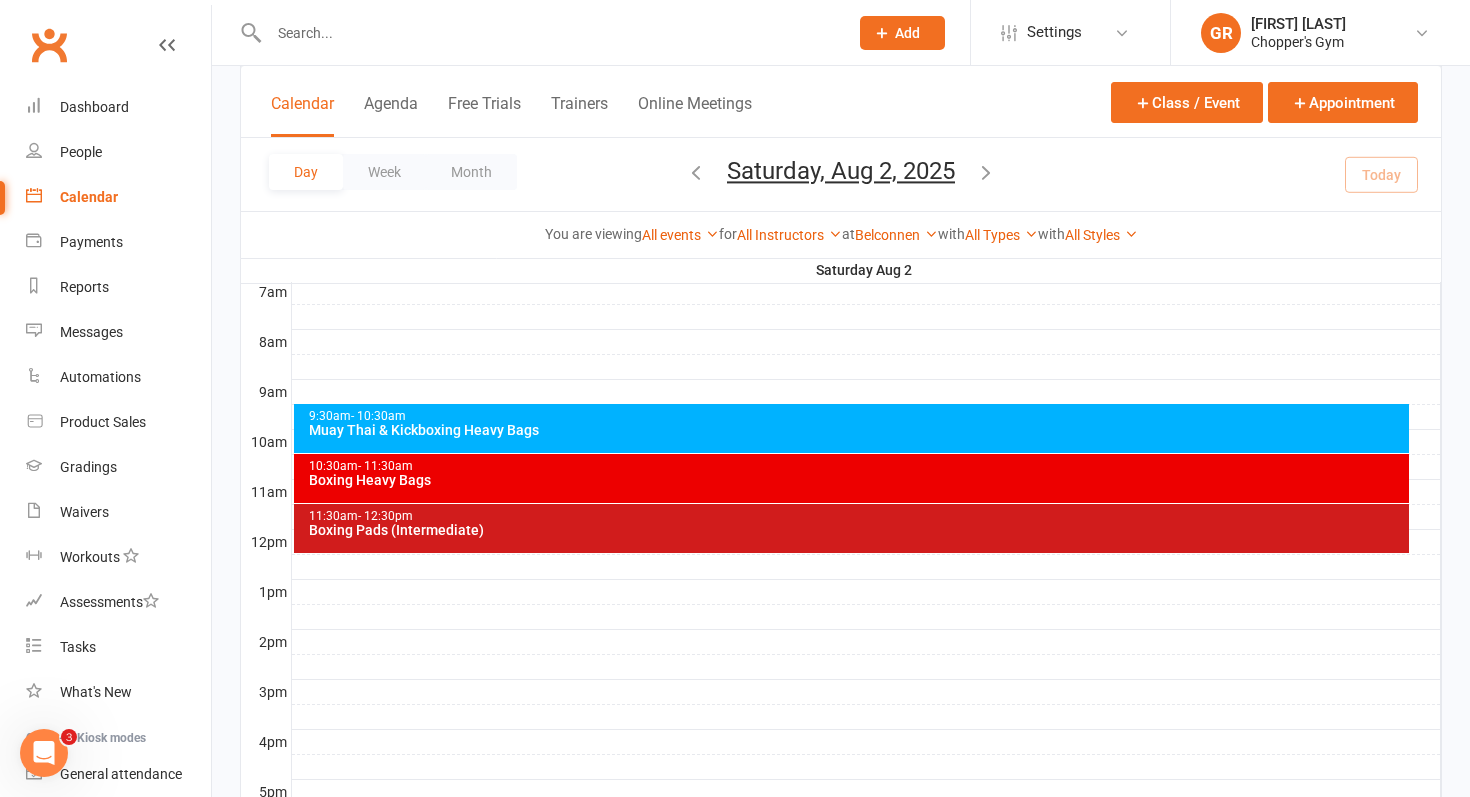 click on "9:30am  - 10:30am Muay Thai & Kickboxing Heavy Bags" at bounding box center (852, 428) 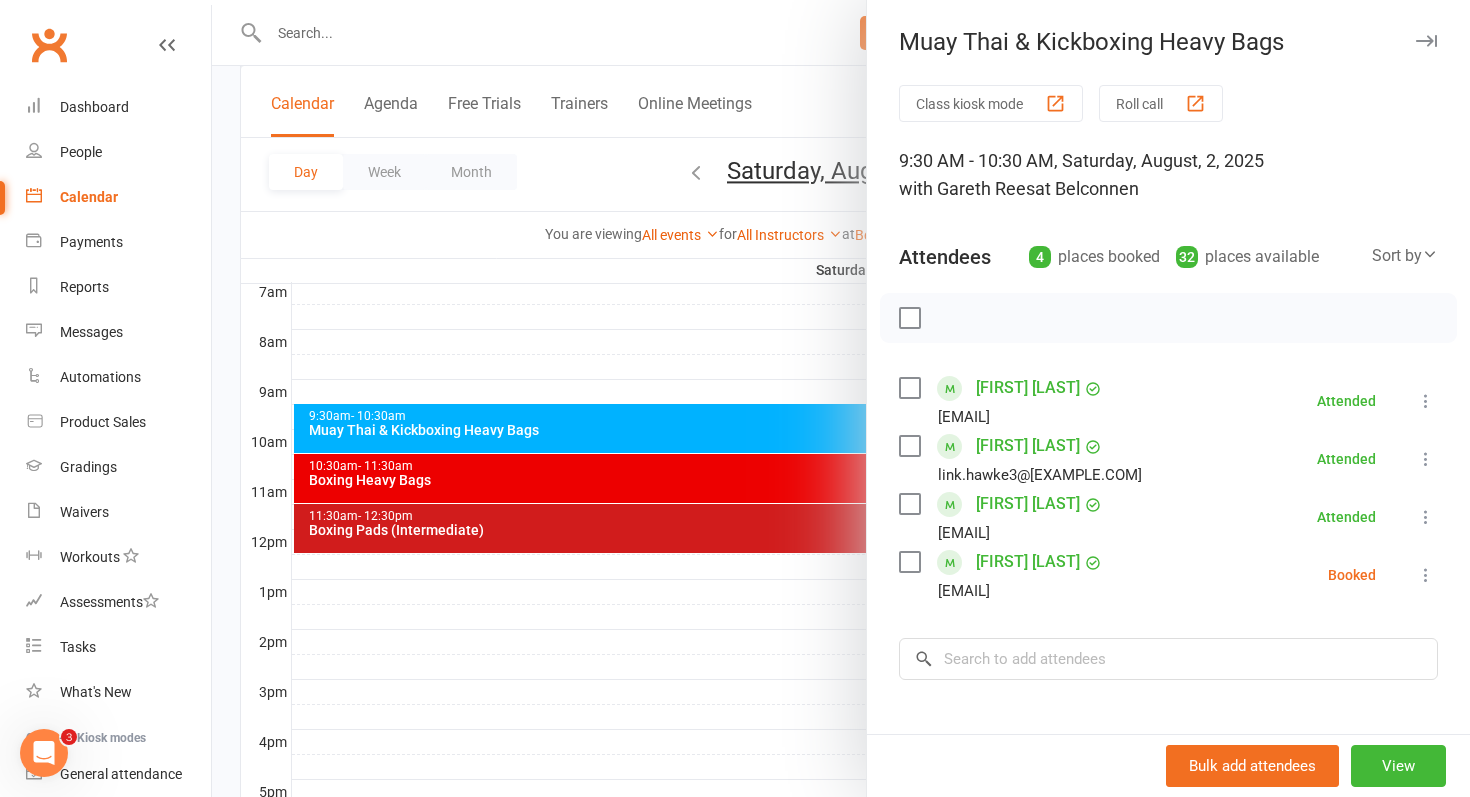 click at bounding box center [1426, 575] 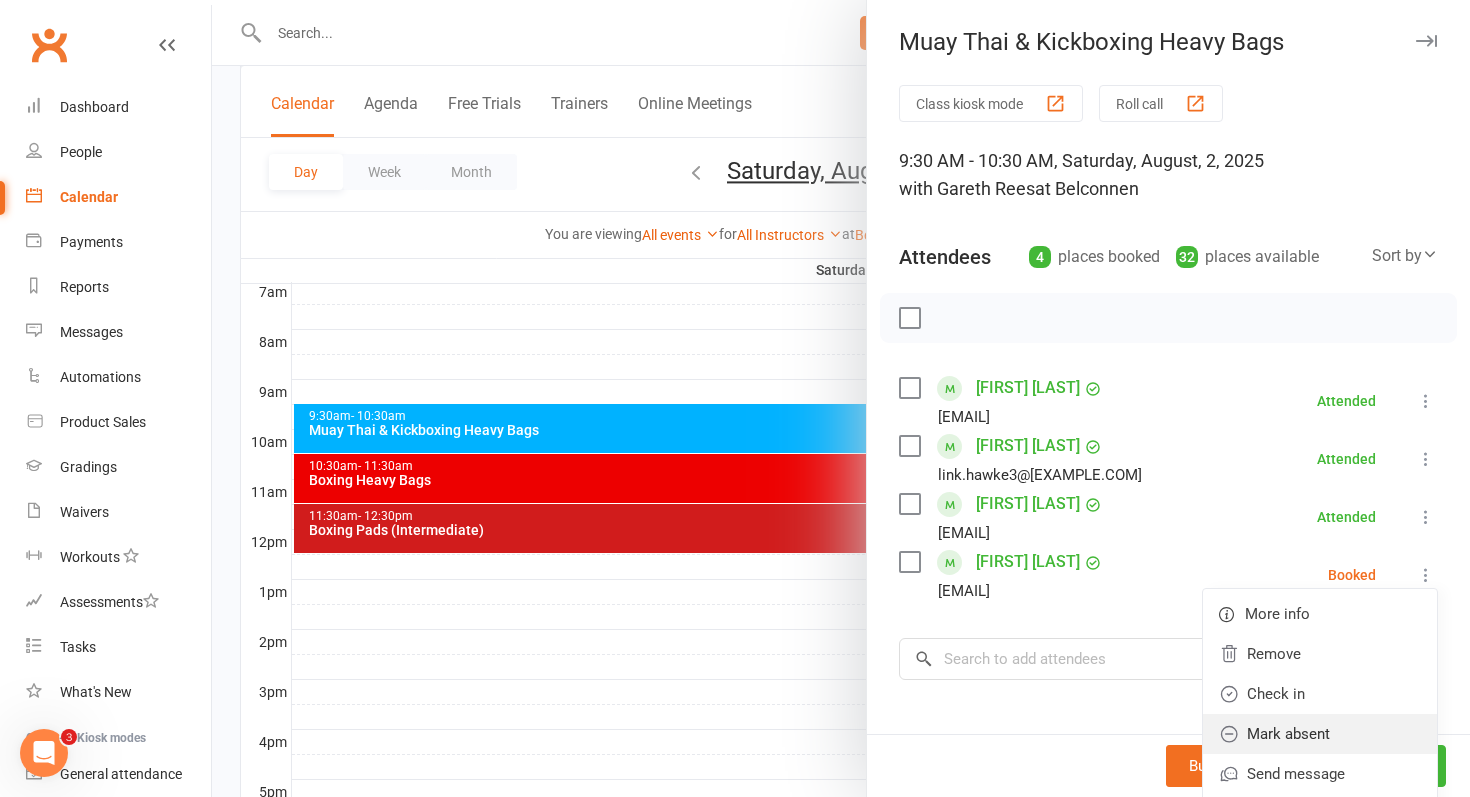 click on "Mark absent" at bounding box center [1320, 734] 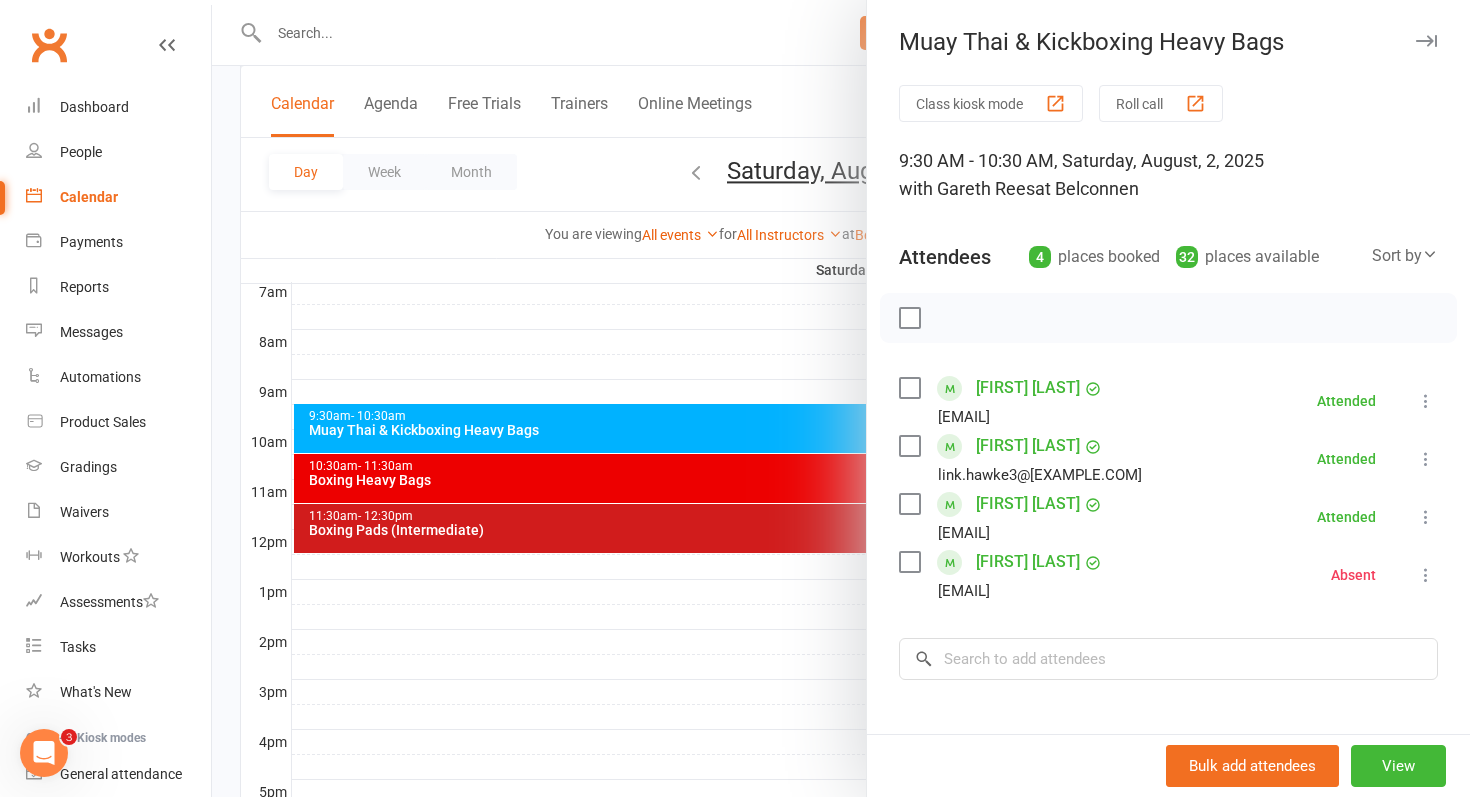 click at bounding box center [841, 398] 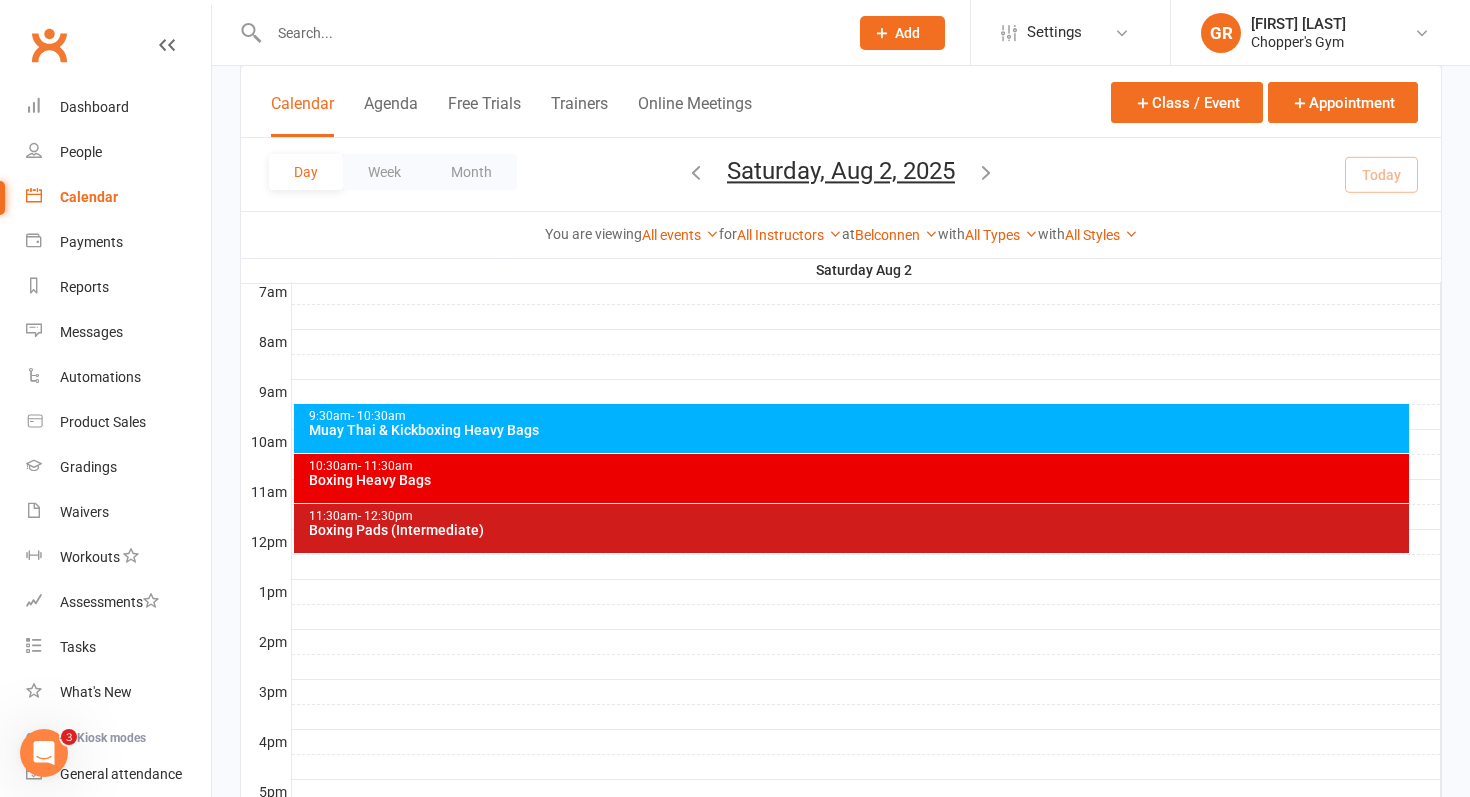 click on "Boxing Heavy Bags" at bounding box center (857, 480) 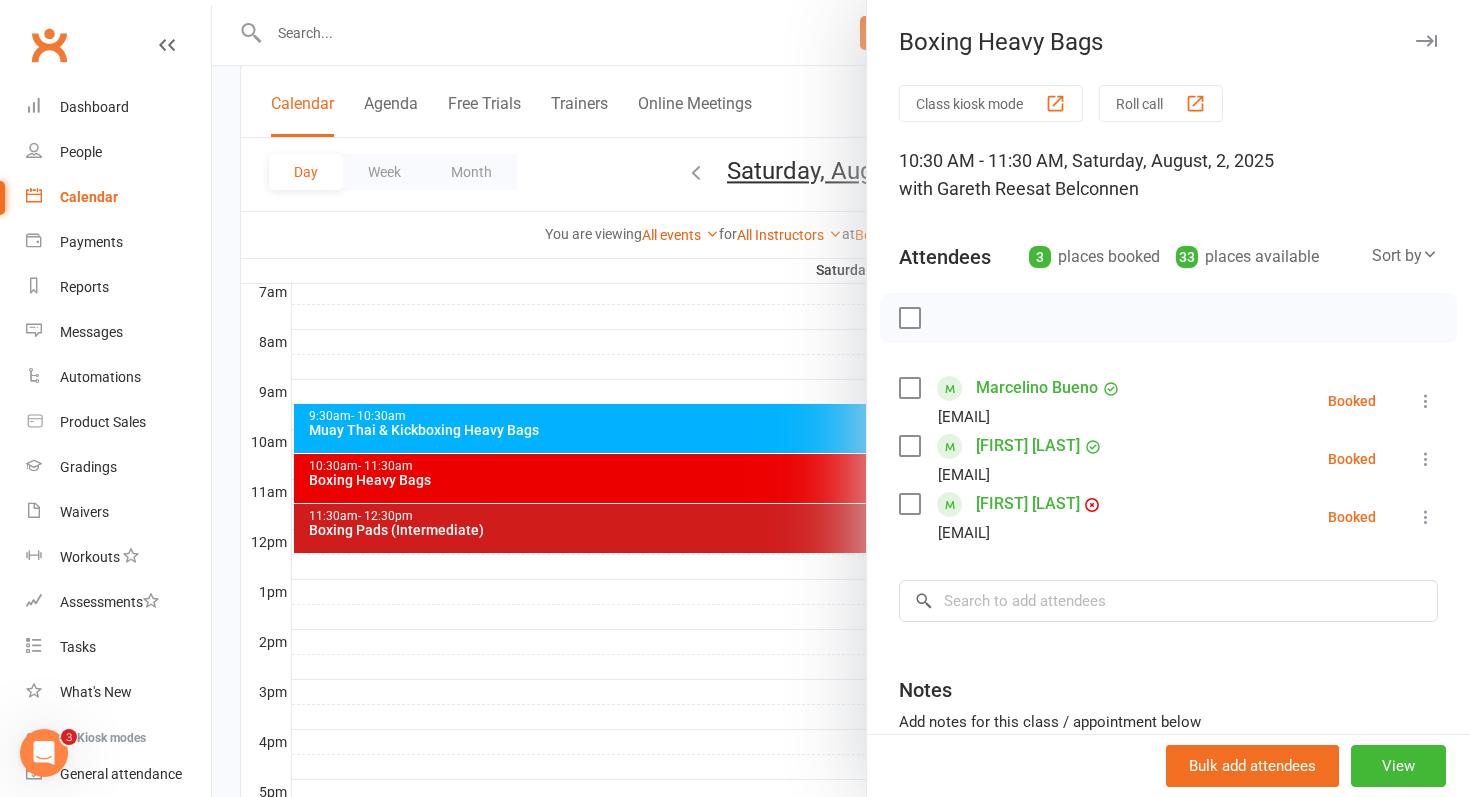 click on "[FIRST] [LAST]" at bounding box center (1028, 504) 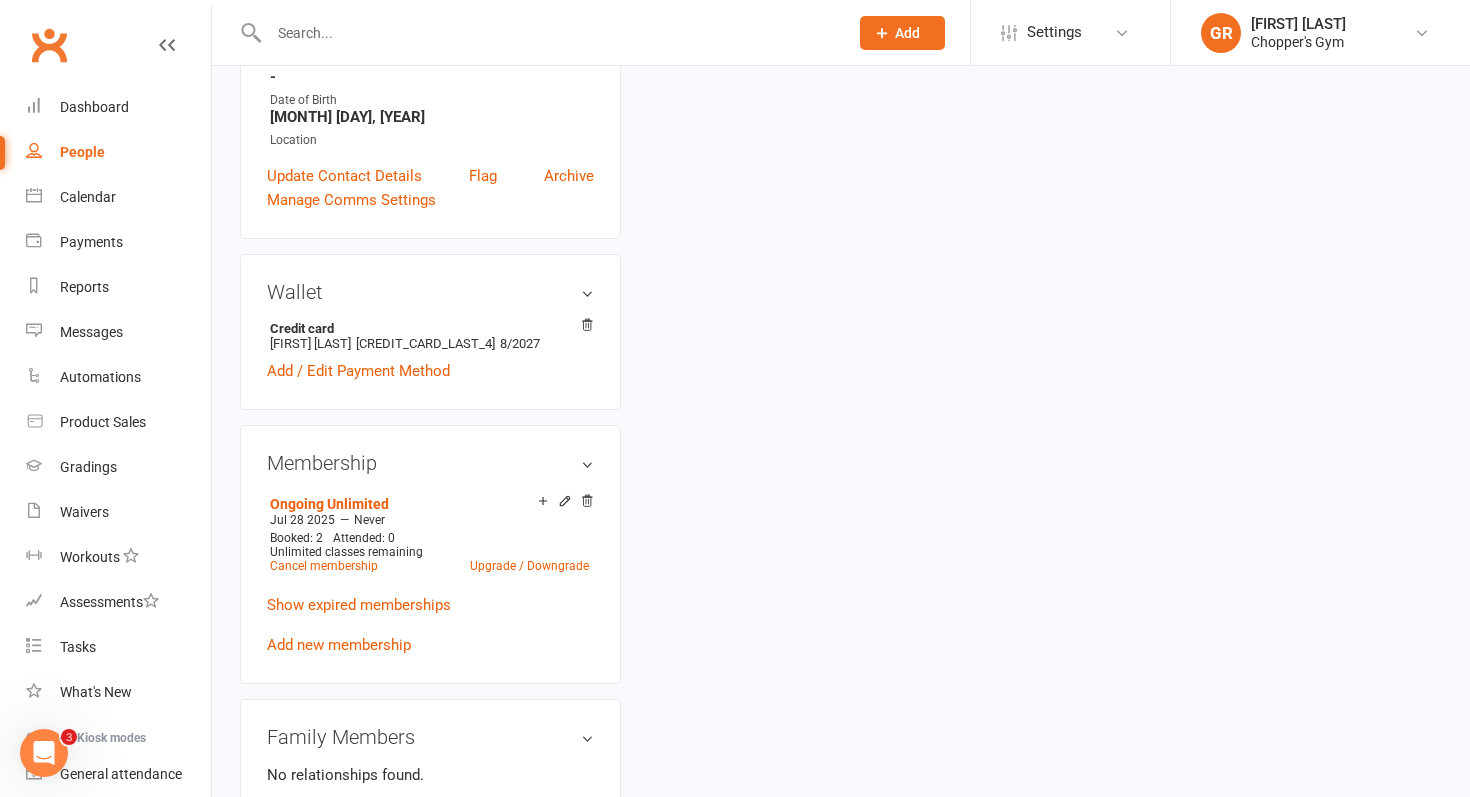 scroll, scrollTop: 0, scrollLeft: 0, axis: both 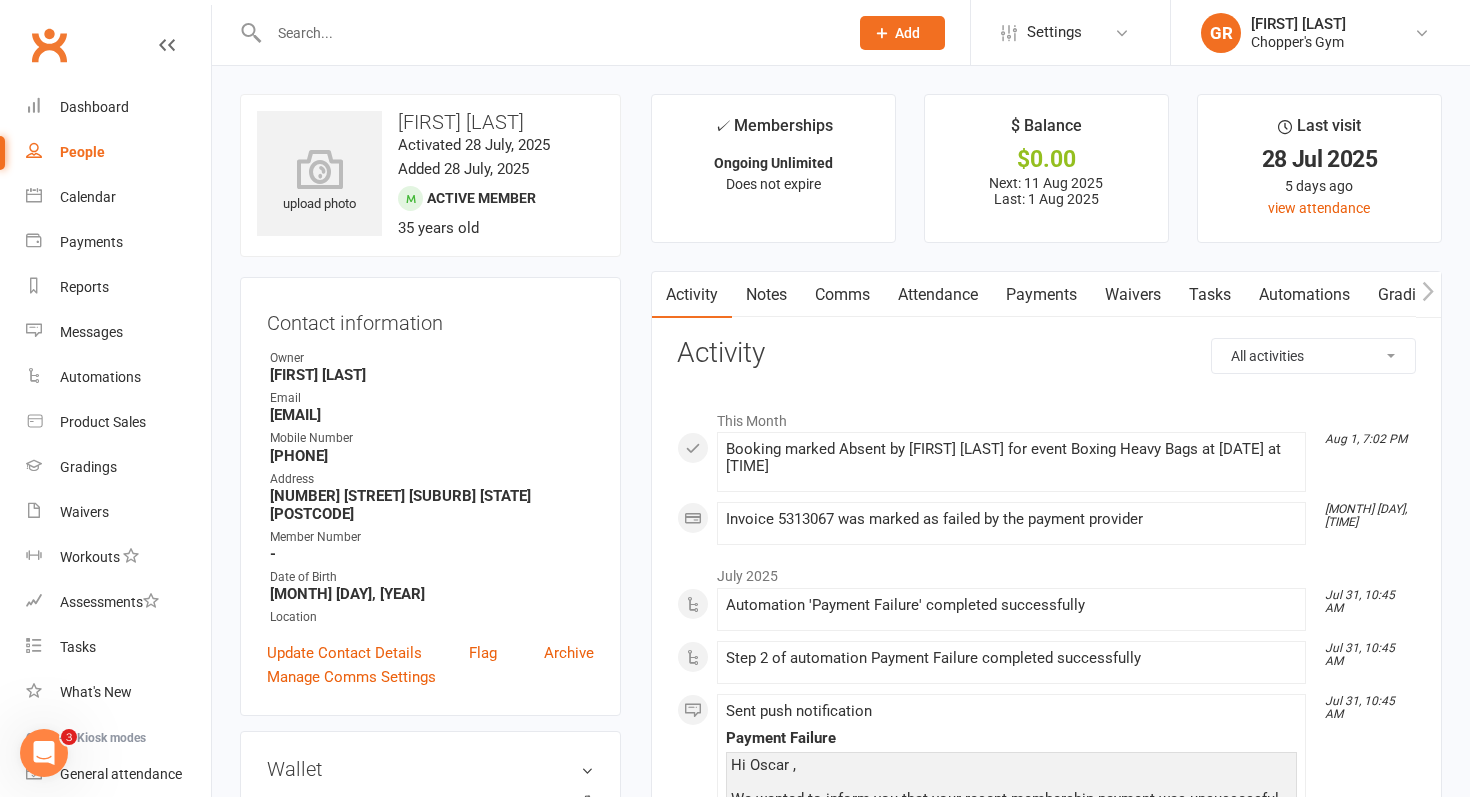 click on "Payments" at bounding box center (1041, 295) 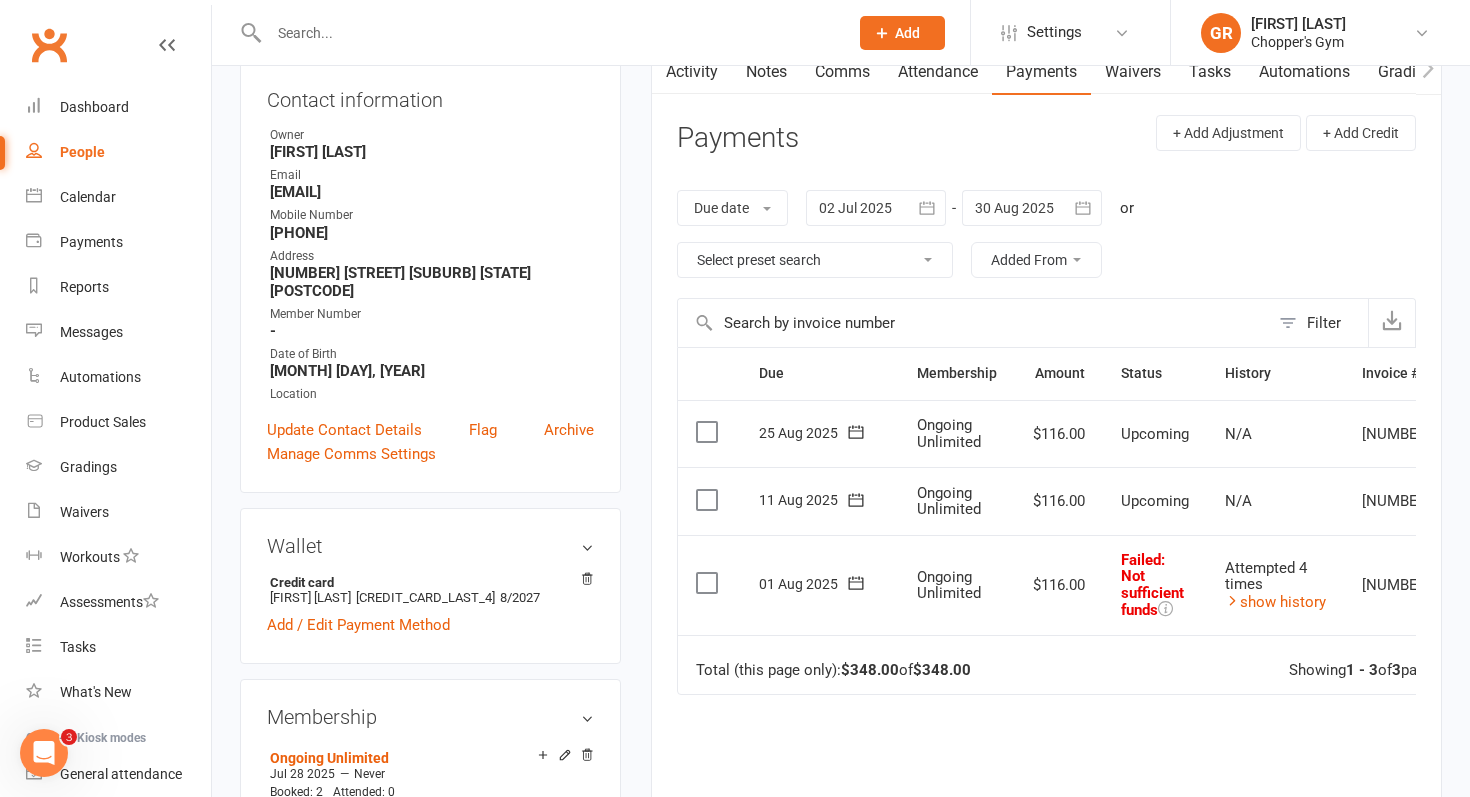 scroll, scrollTop: 224, scrollLeft: 0, axis: vertical 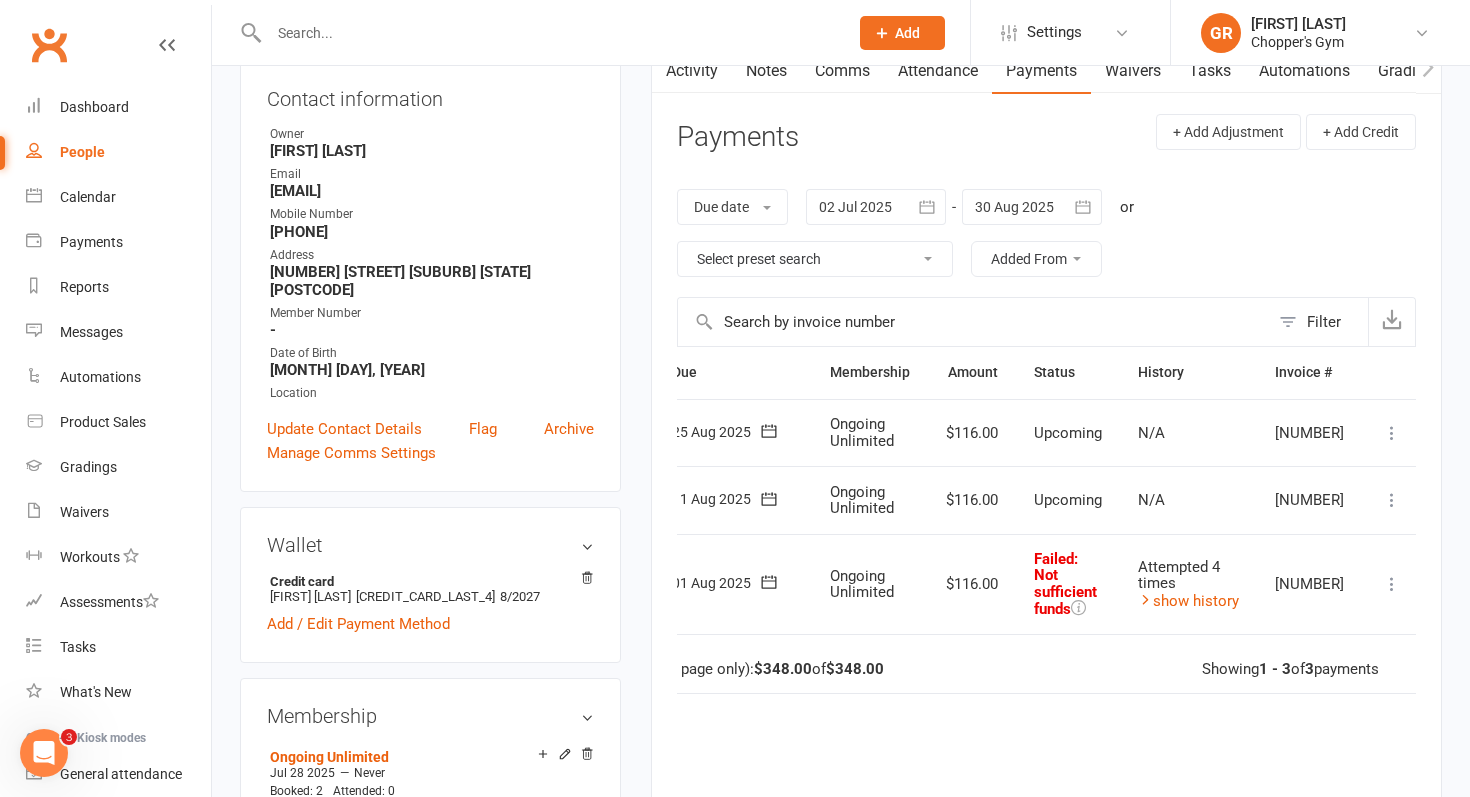 click at bounding box center [1392, 584] 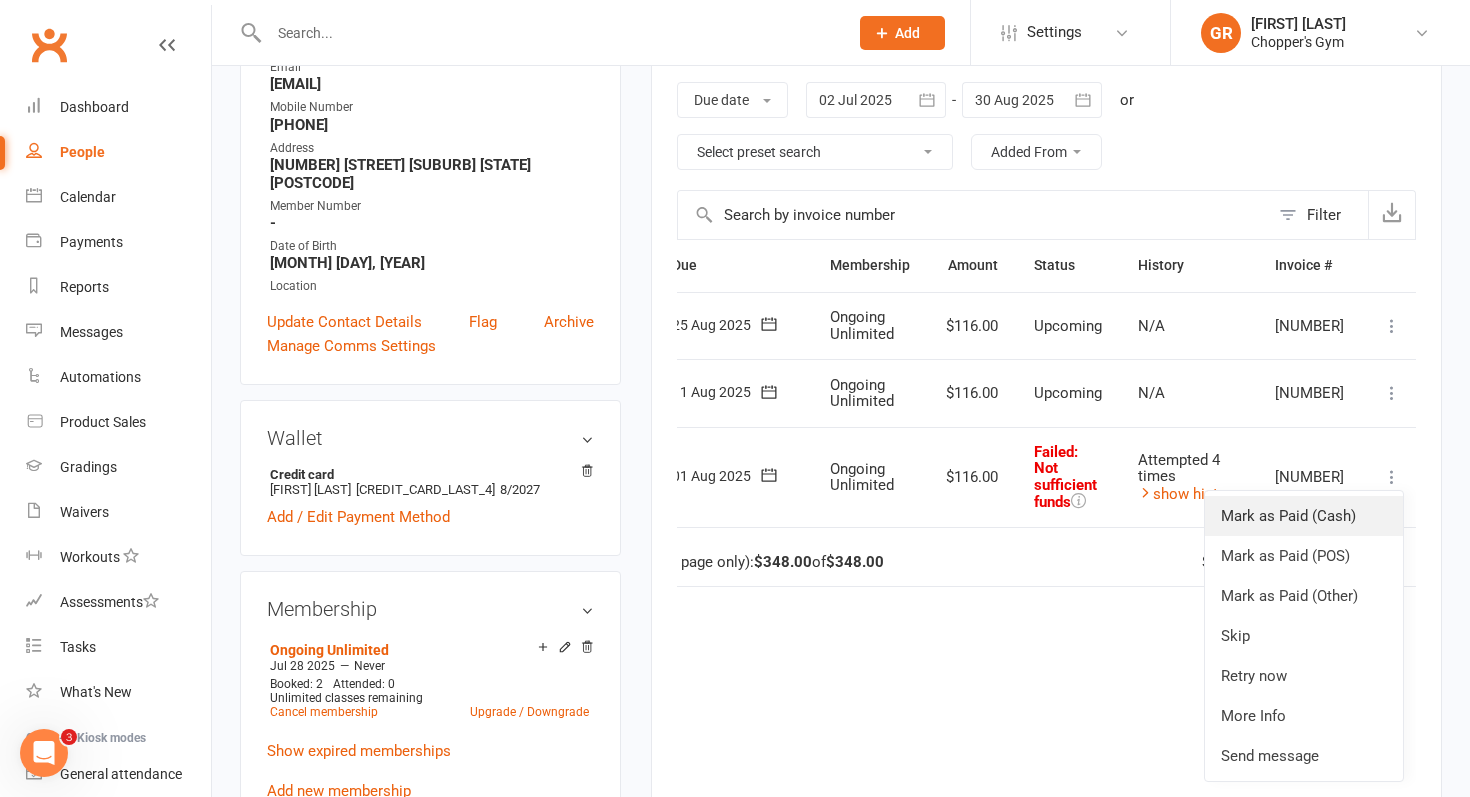 scroll, scrollTop: 334, scrollLeft: 0, axis: vertical 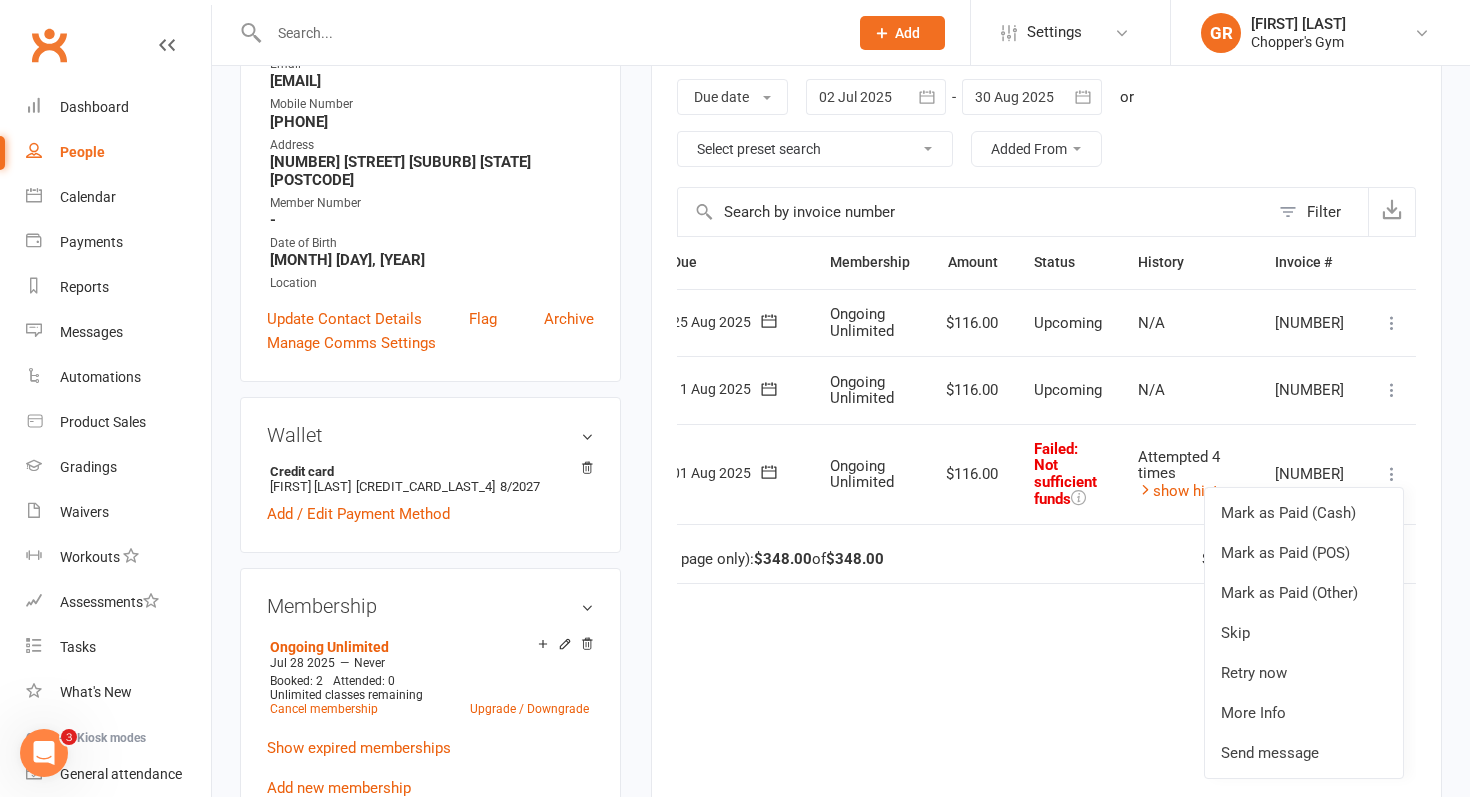 click on "Due  Contact  Membership Amount  Status History Invoice # Select this 25 Aug 2025
Oscar Torres
Ongoing Unlimited $116.00 Upcoming N/A 4372049 Mark as Paid (Cash)  Mark as Paid (POS)  Mark as Paid (Other)  Skip  Change amount  Apply credit  Bulk reschedule from this date  Process now More Info Send message Select this 11 Aug 2025
Oscar Torres
Ongoing Unlimited $116.00 Upcoming N/A 9305301 Mark as Paid (Cash)  Mark as Paid (POS)  Mark as Paid (Other)  Skip  Change amount  Apply credit  Bulk reschedule from this date  Process now More Info Send message Select this 01 Aug 2025
Oscar Torres
Ongoing Unlimited $116.00 Failed : Not sufficient funds  Attempted 4 times  show history 5313067 Mark as Paid (Cash)  Mark as Paid (POS)  Mark as Paid (Other)  Skip  Retry now More Info Send message Total (this page only):  $348.00  of  $348.00 Showing  1 - 3  of  3  payments" at bounding box center [1046, 539] 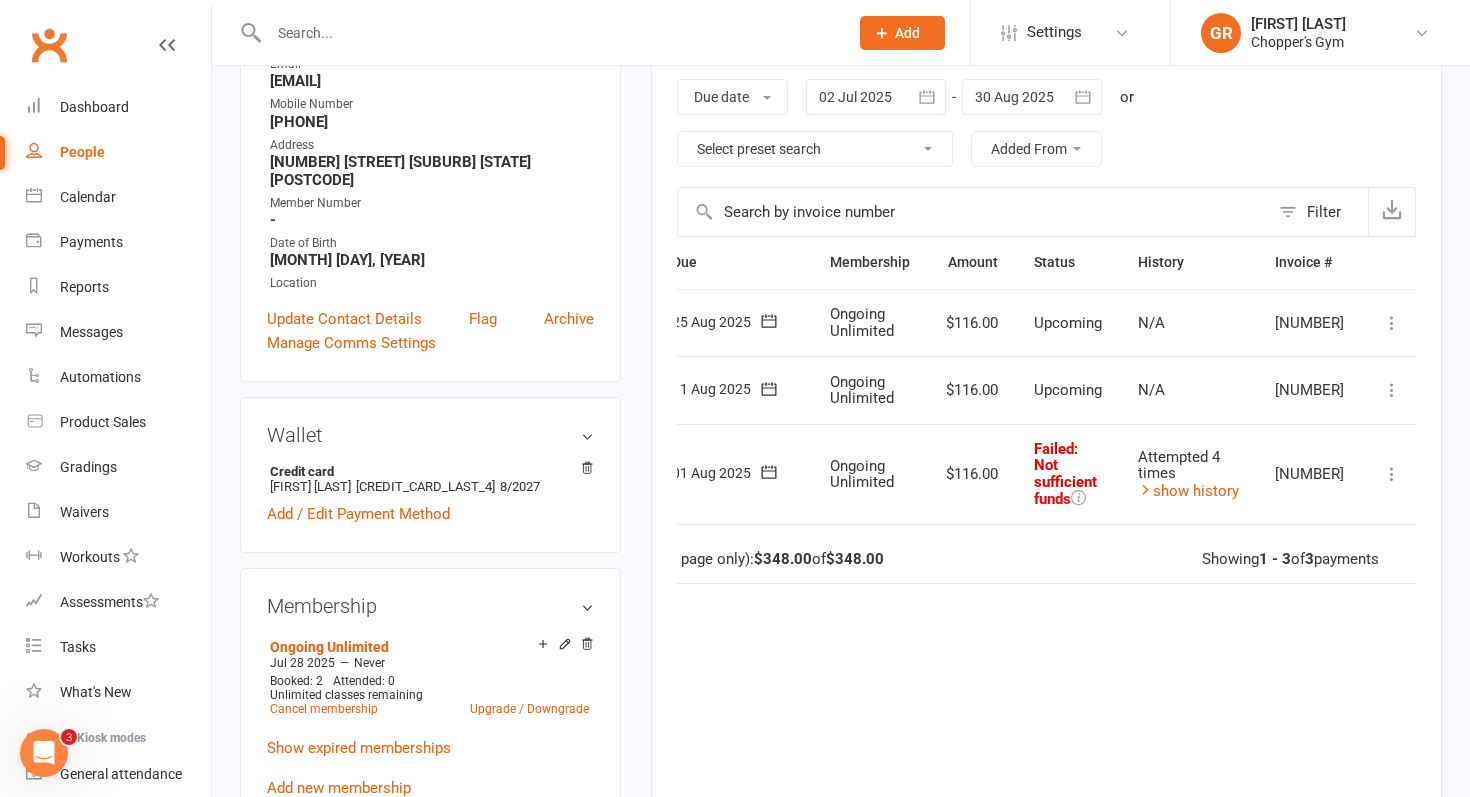scroll, scrollTop: 0, scrollLeft: 0, axis: both 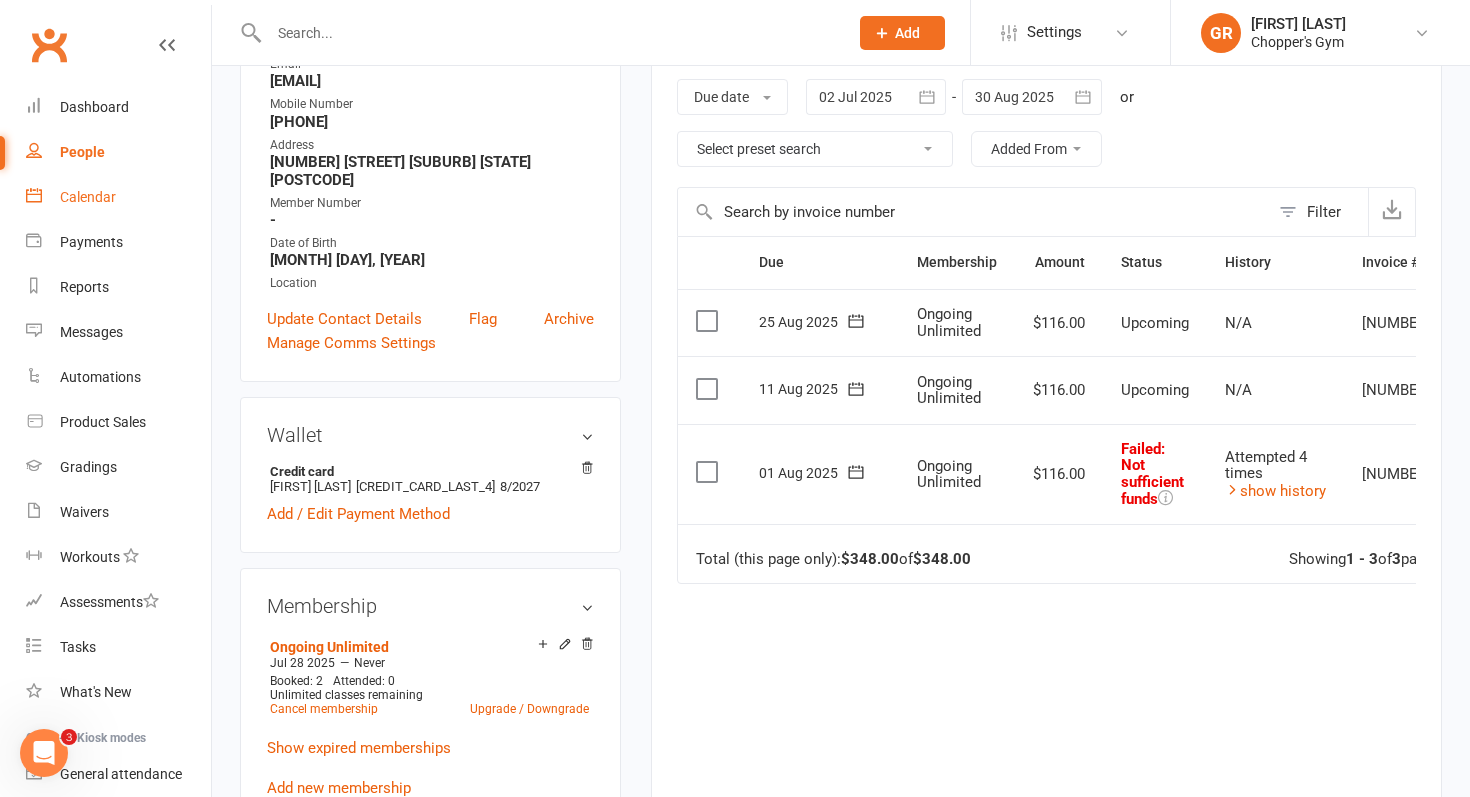 click on "Calendar" at bounding box center [88, 197] 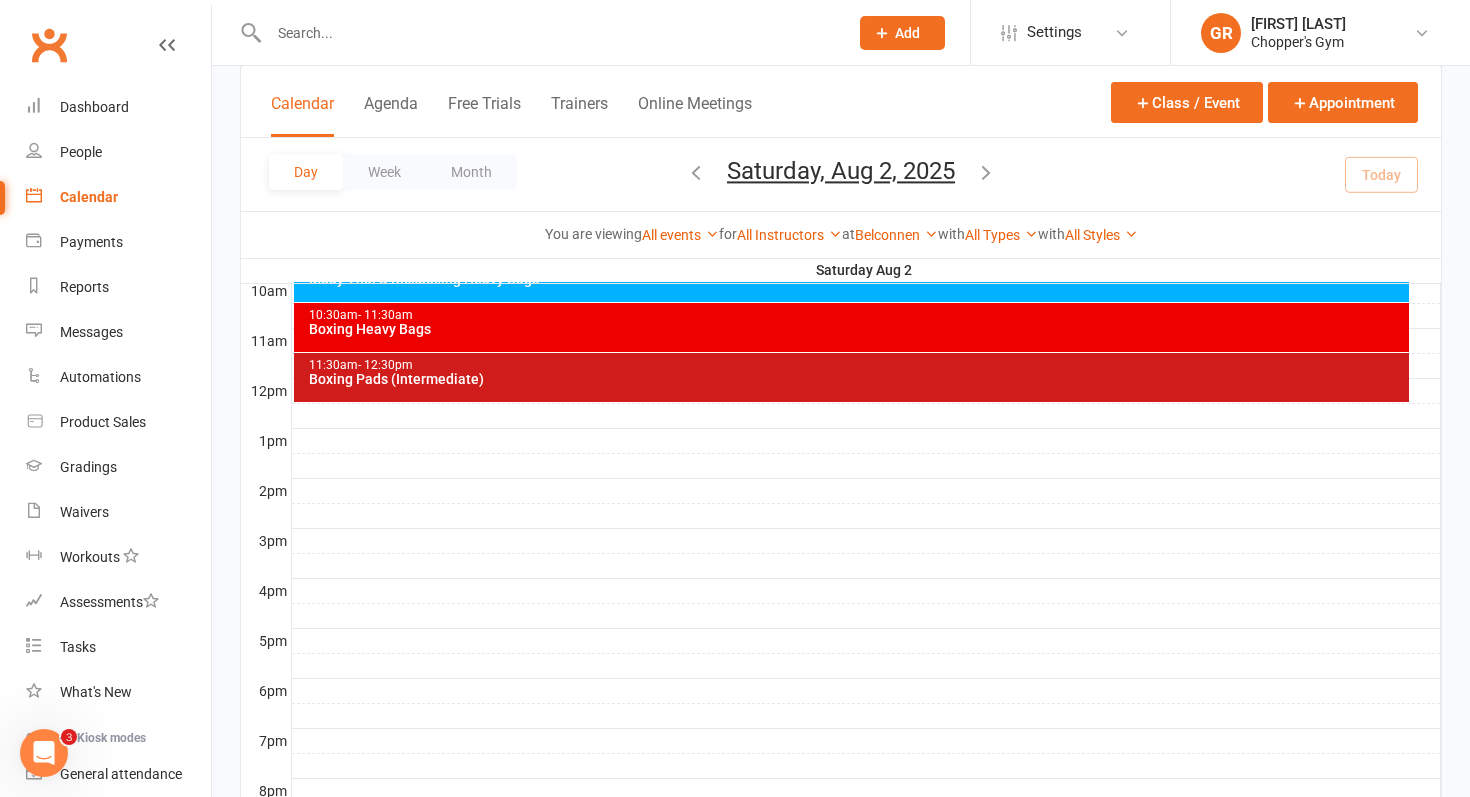 scroll, scrollTop: 652, scrollLeft: 0, axis: vertical 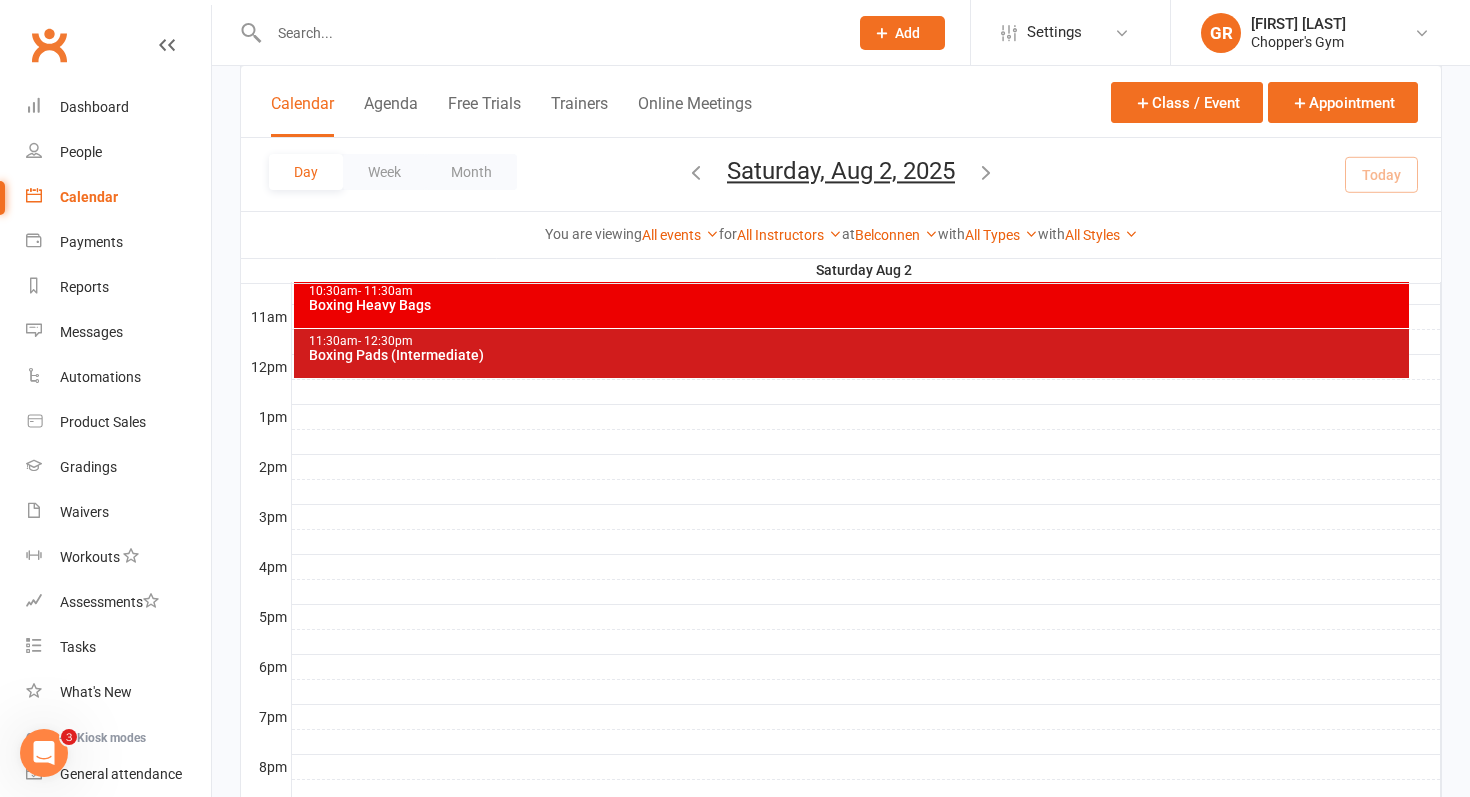 click on "[TIME] - [TIME] Boxing Heavy Bags" at bounding box center [852, 303] 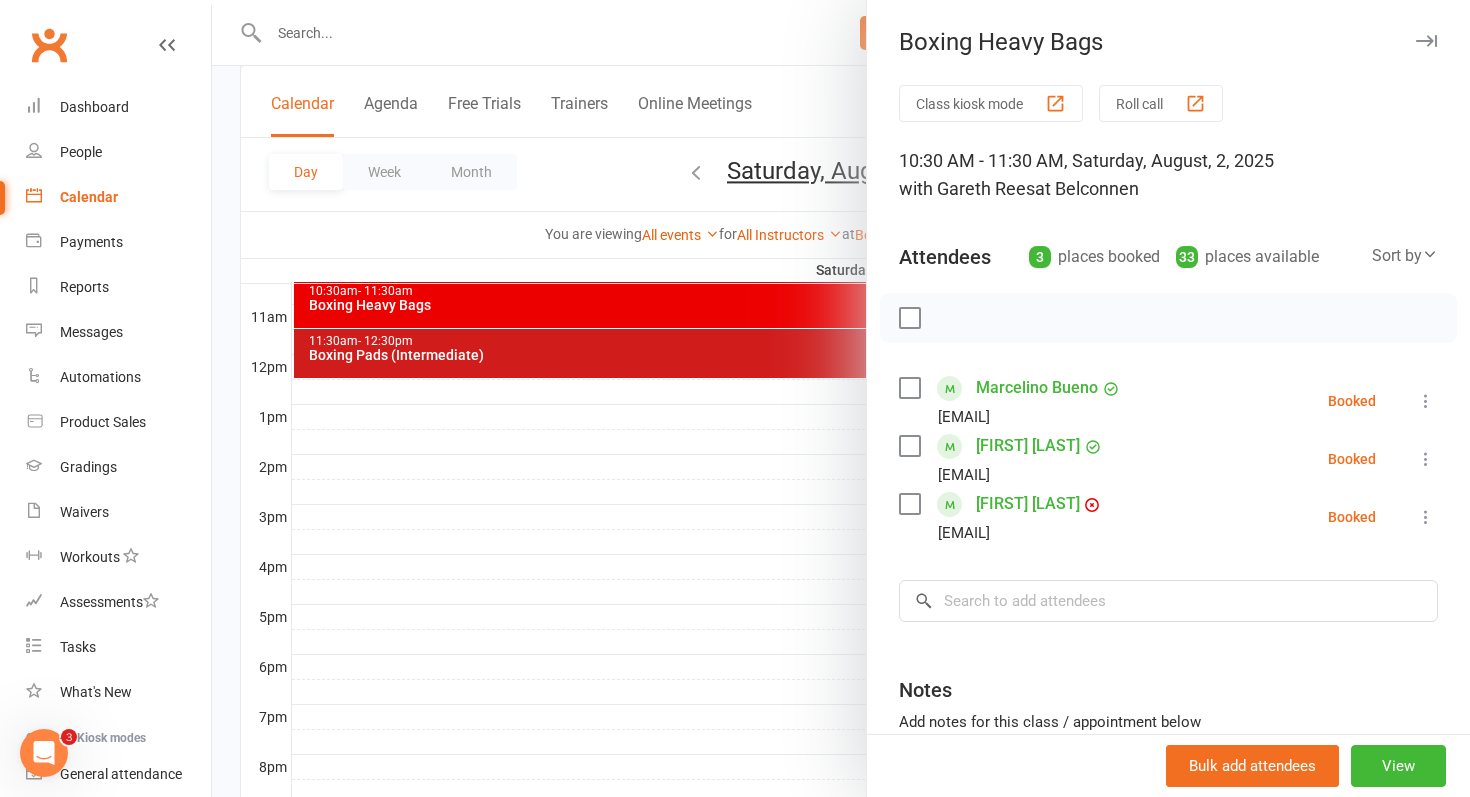 click at bounding box center (841, 398) 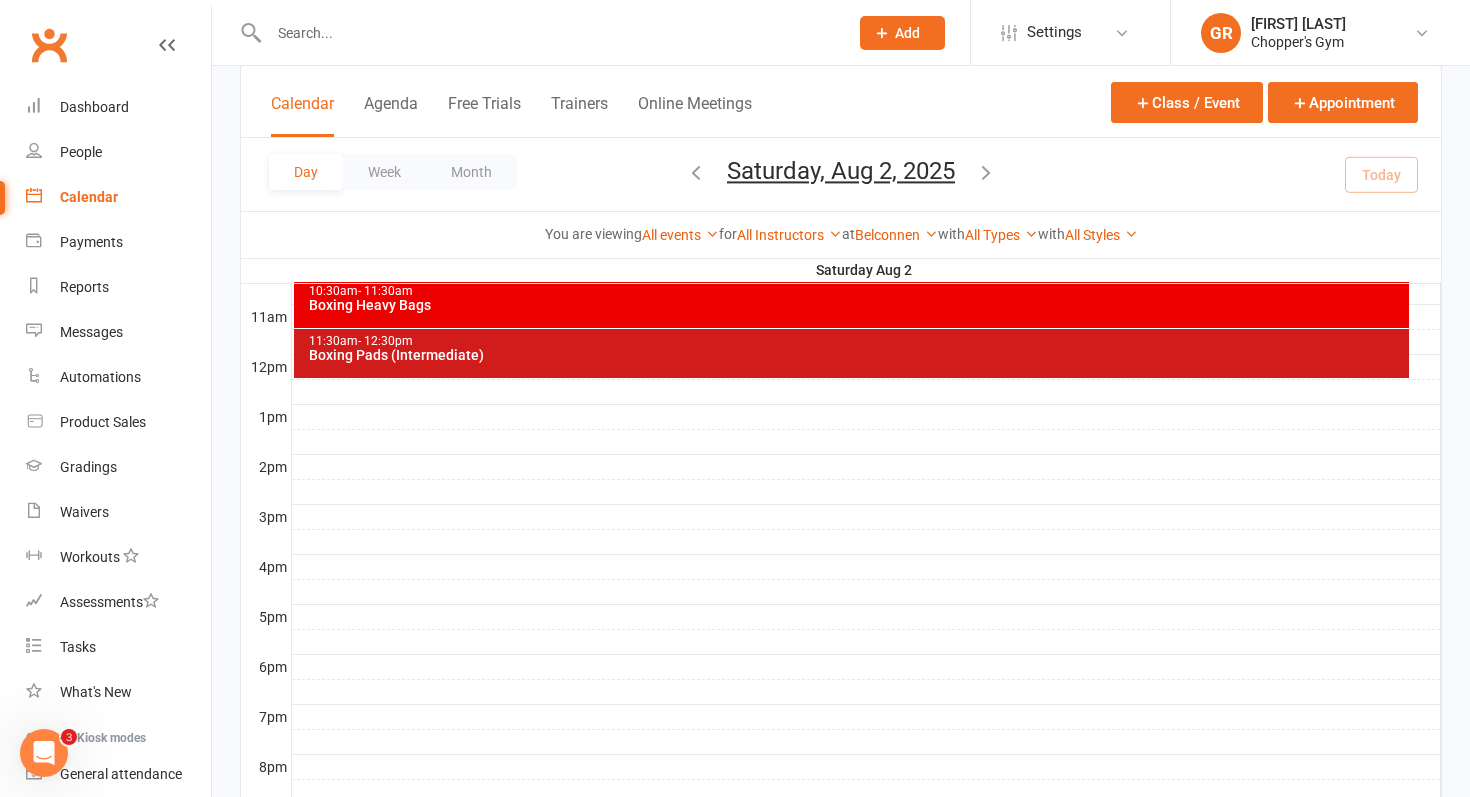 click on "Boxing Pads (Intermediate)" at bounding box center [857, 355] 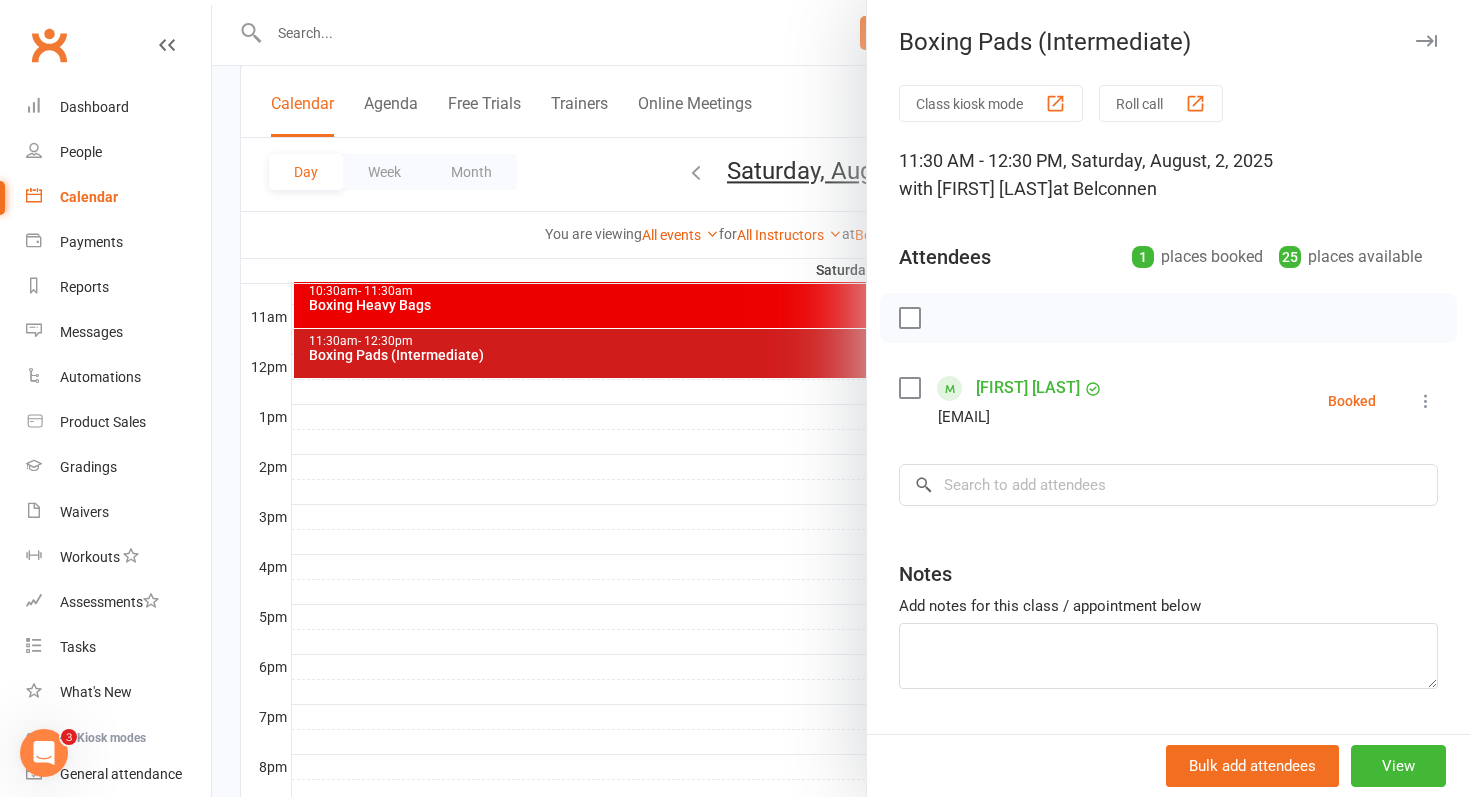 click at bounding box center (841, 398) 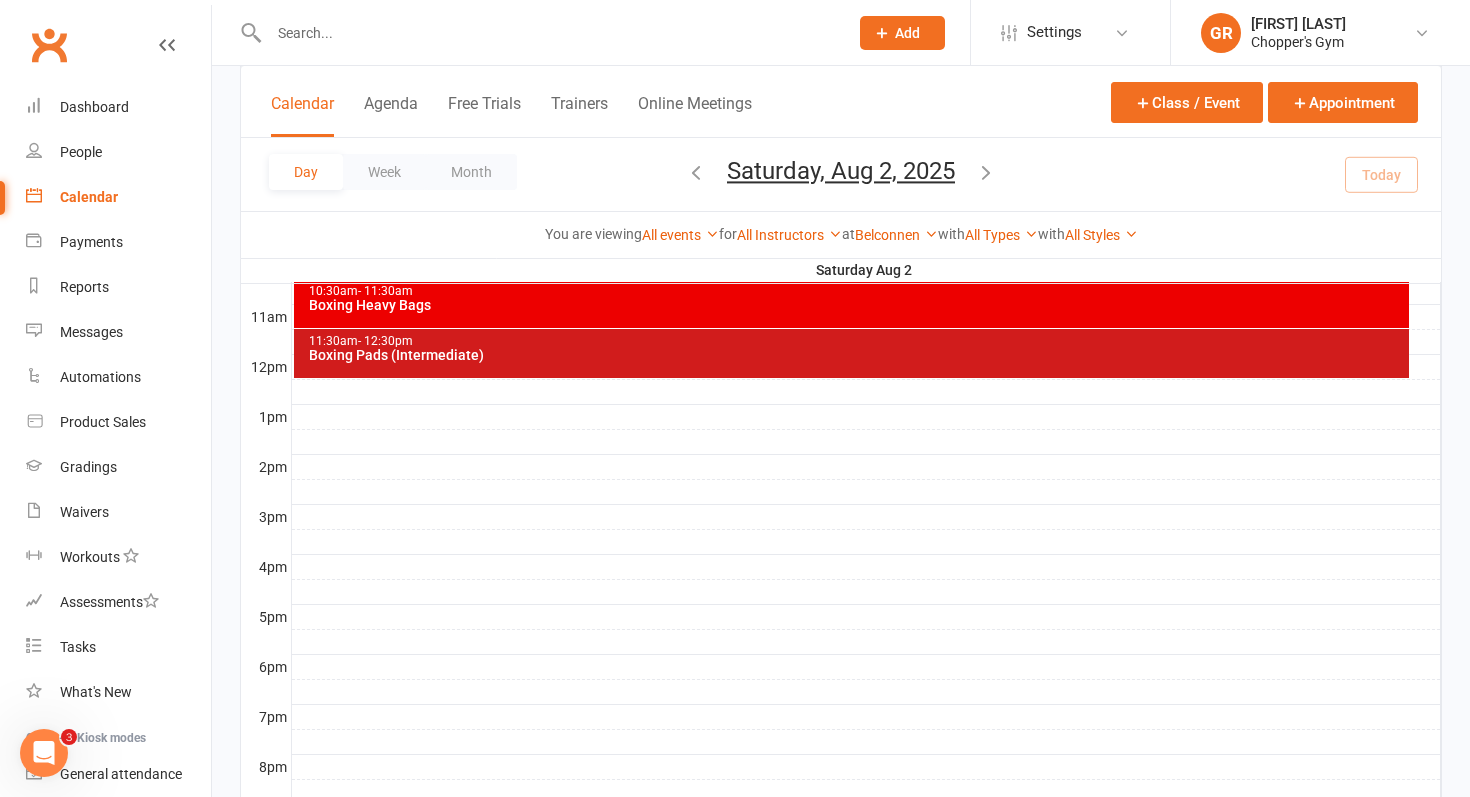 click on "Boxing Heavy Bags" at bounding box center [857, 305] 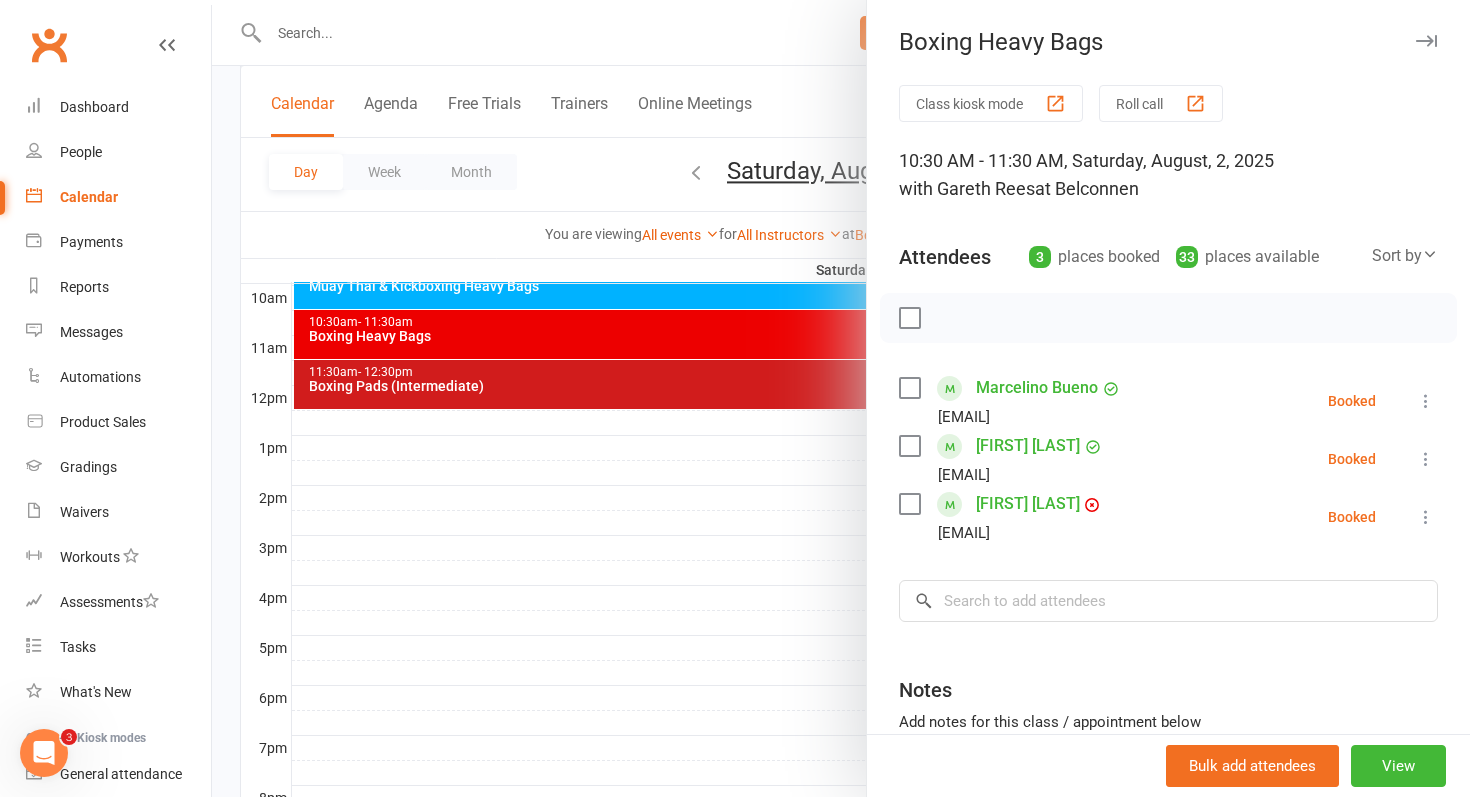 scroll, scrollTop: 587, scrollLeft: 0, axis: vertical 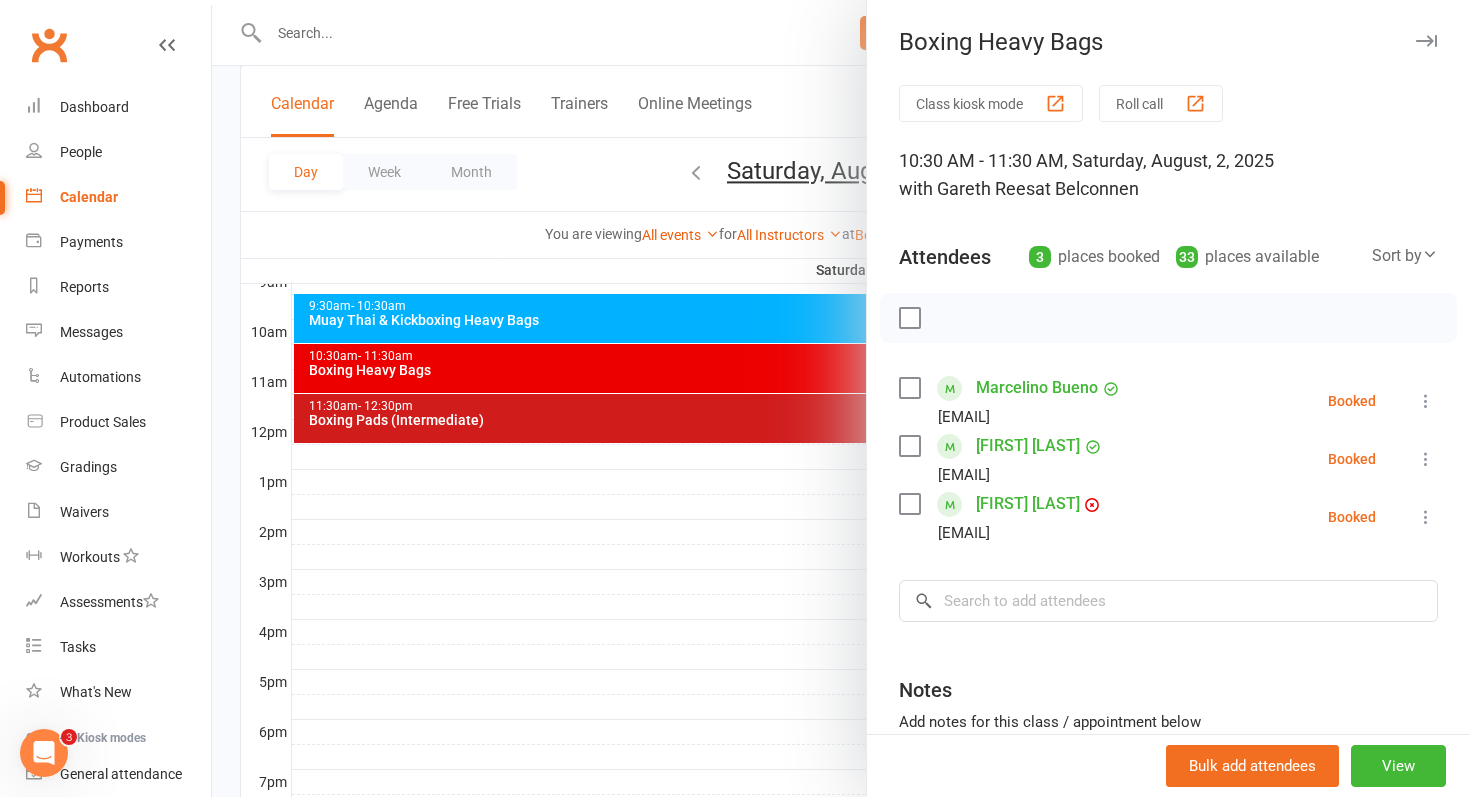 click at bounding box center [841, 398] 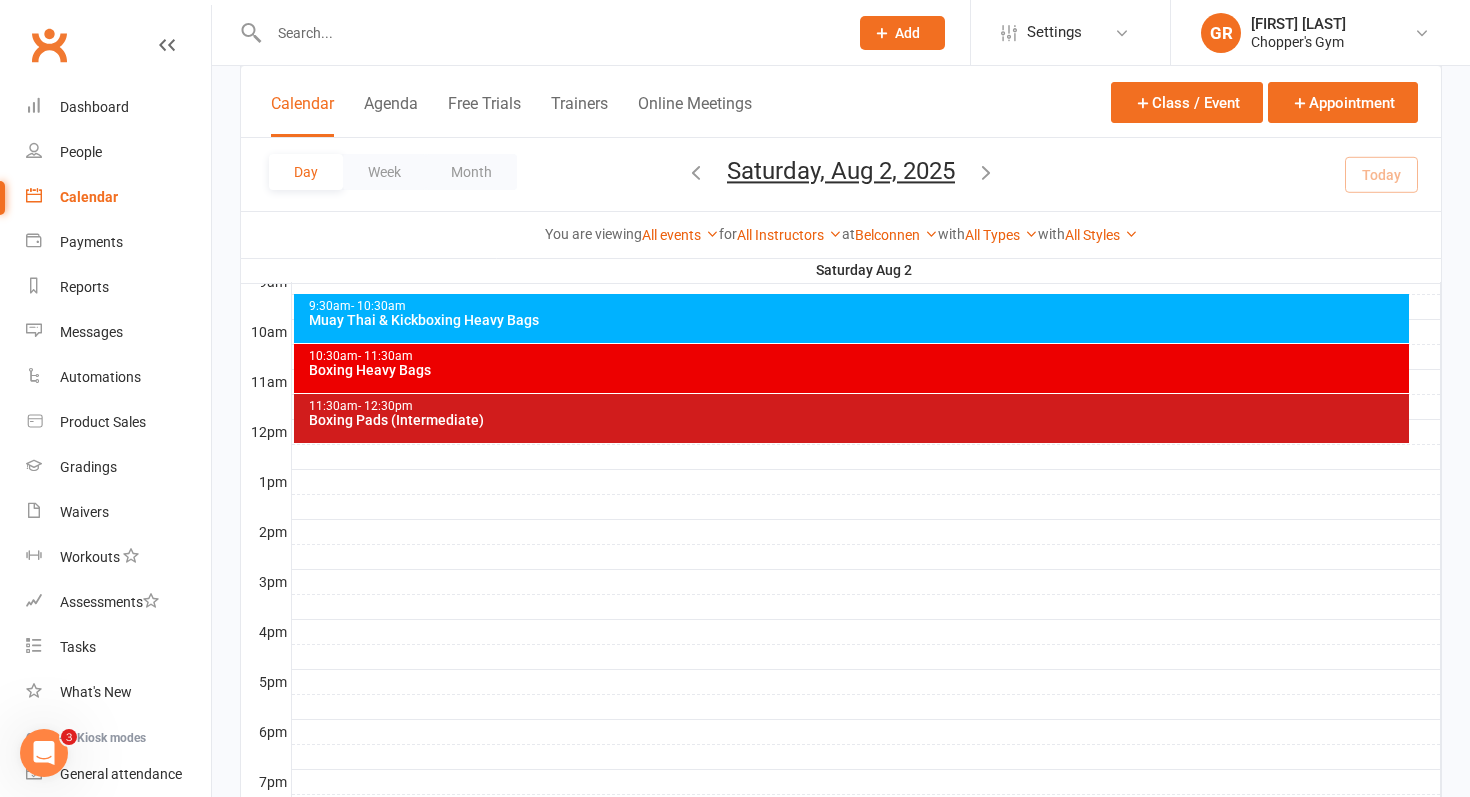 click on "Muay Thai & Kickboxing Heavy Bags" at bounding box center (857, 320) 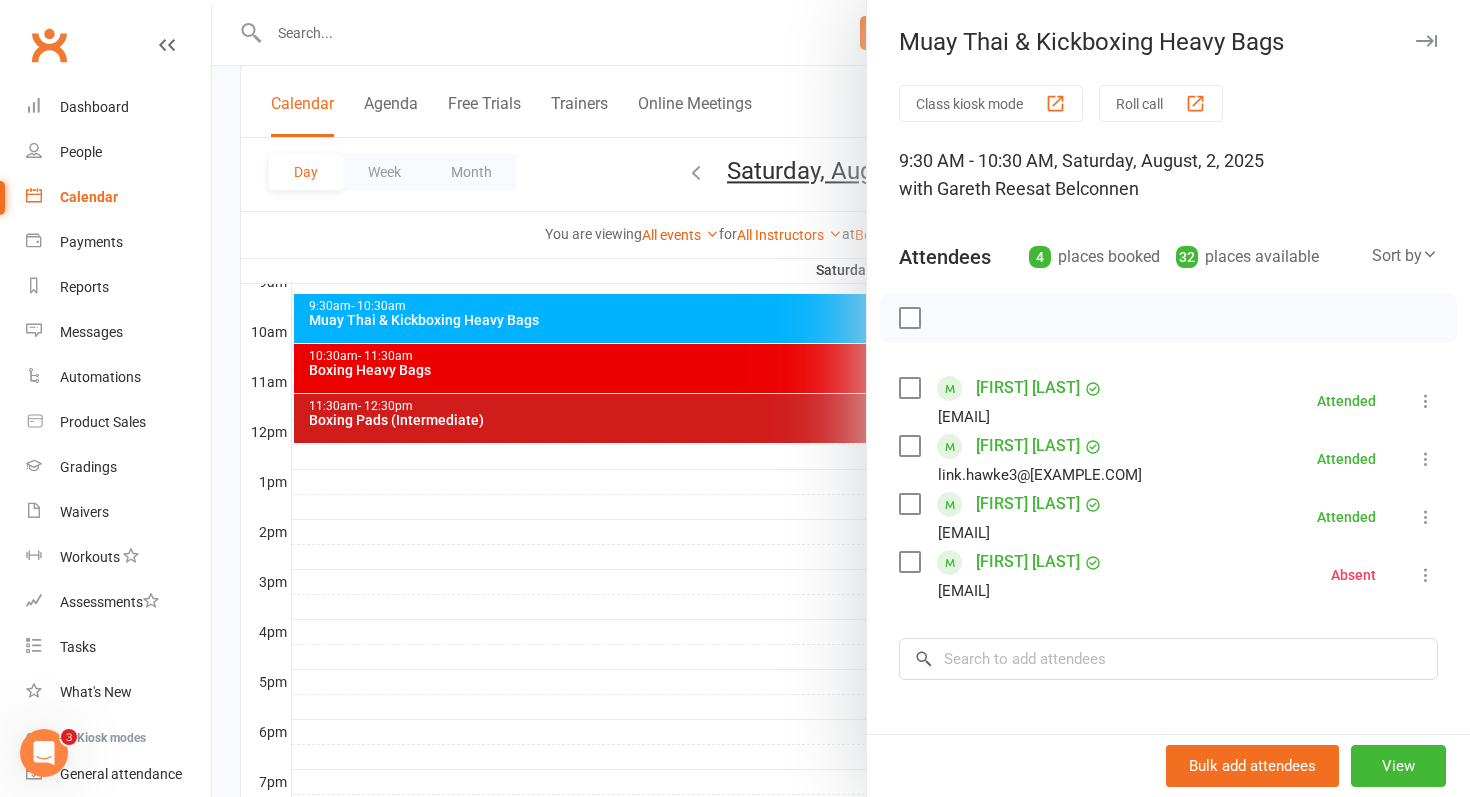 click on "James Luu" at bounding box center [1028, 504] 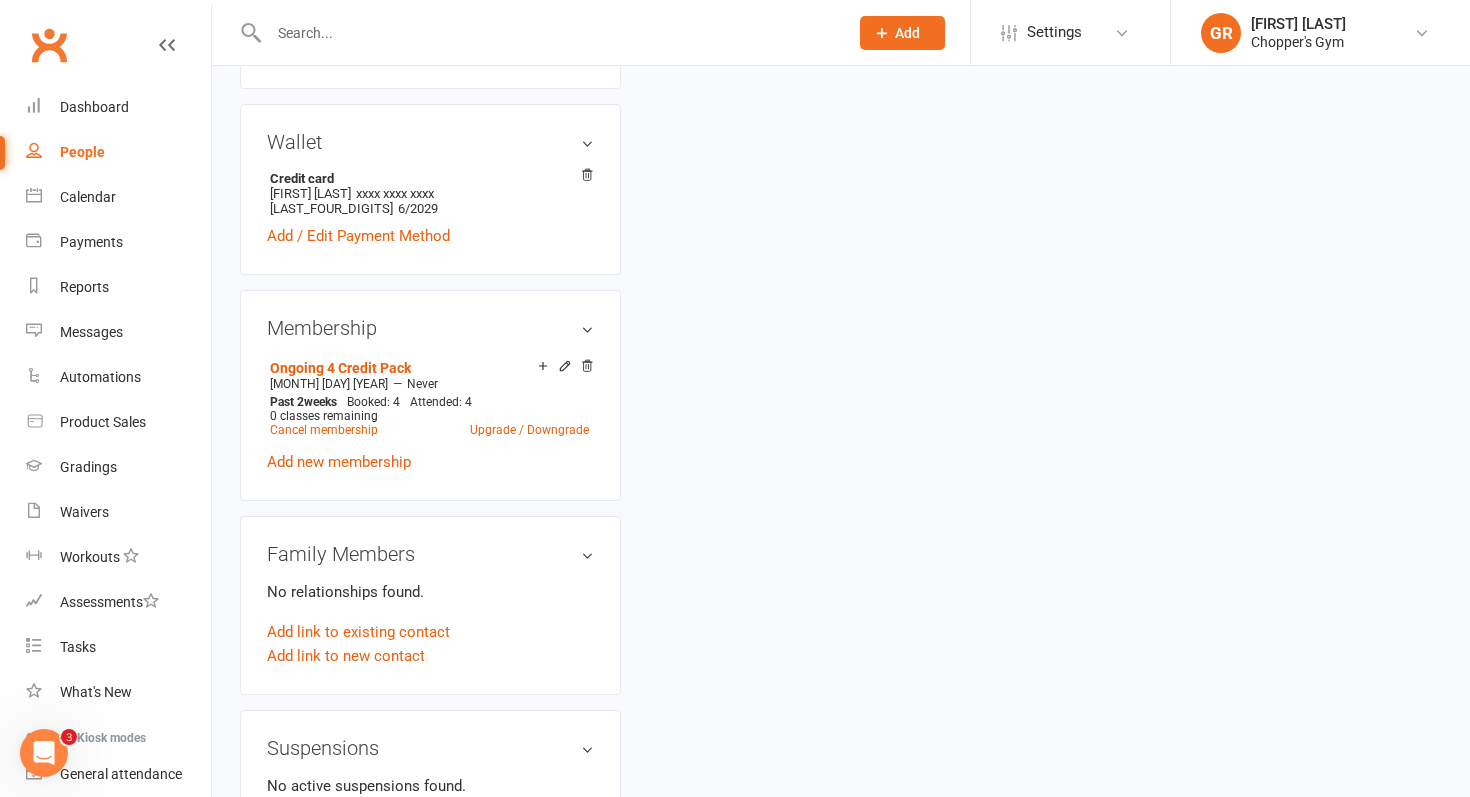 scroll, scrollTop: 0, scrollLeft: 0, axis: both 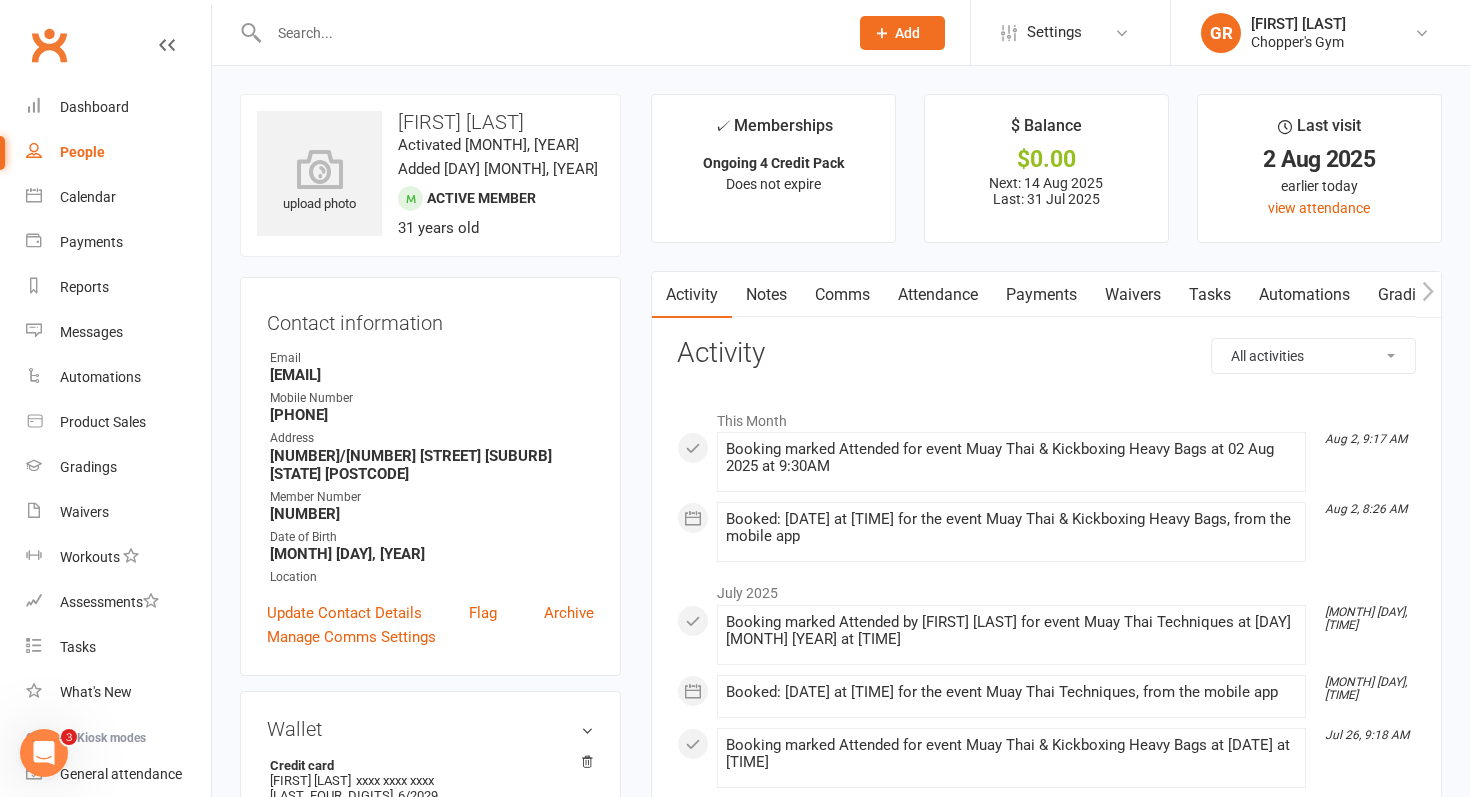 click on "Notes" at bounding box center [766, 295] 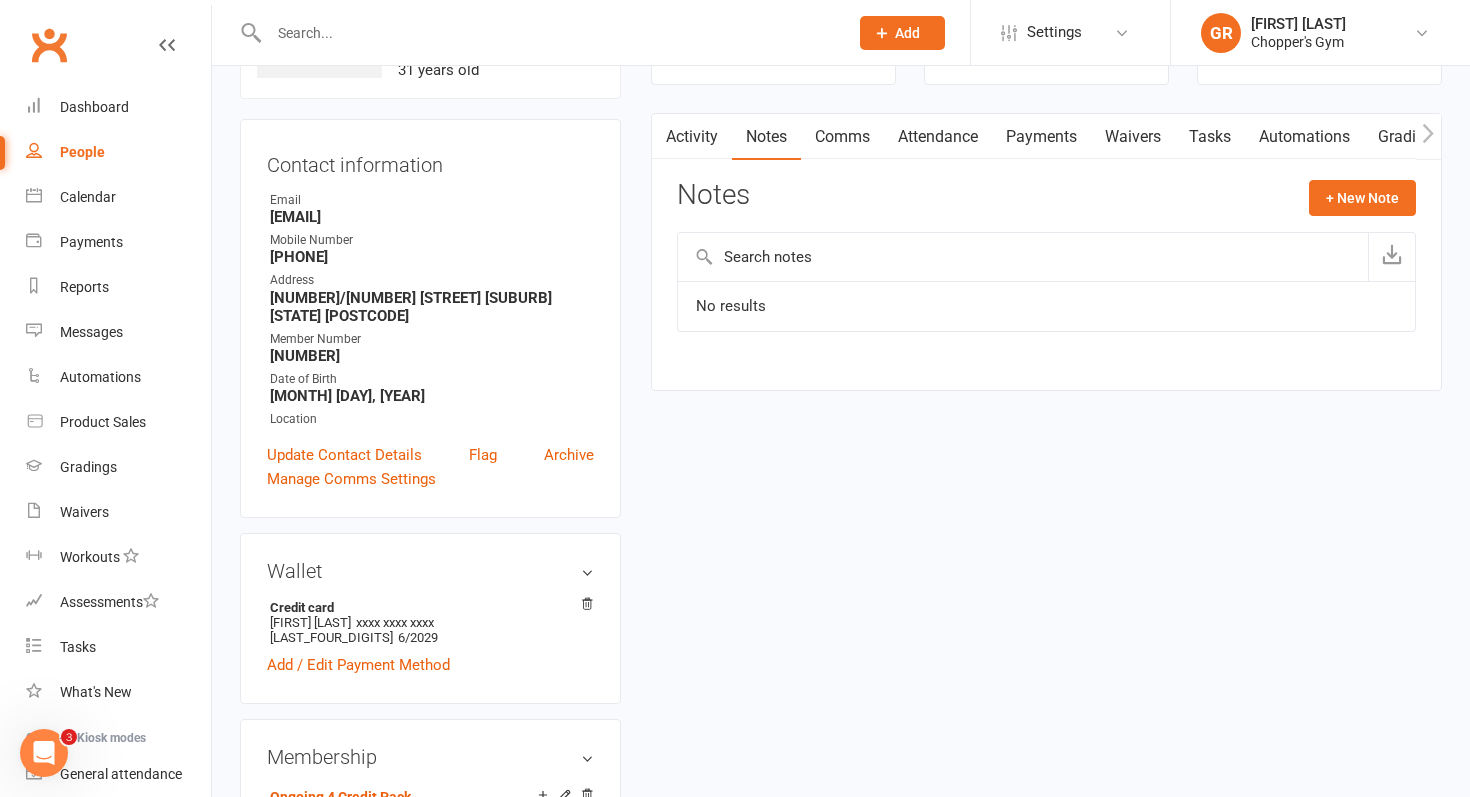 scroll, scrollTop: 432, scrollLeft: 0, axis: vertical 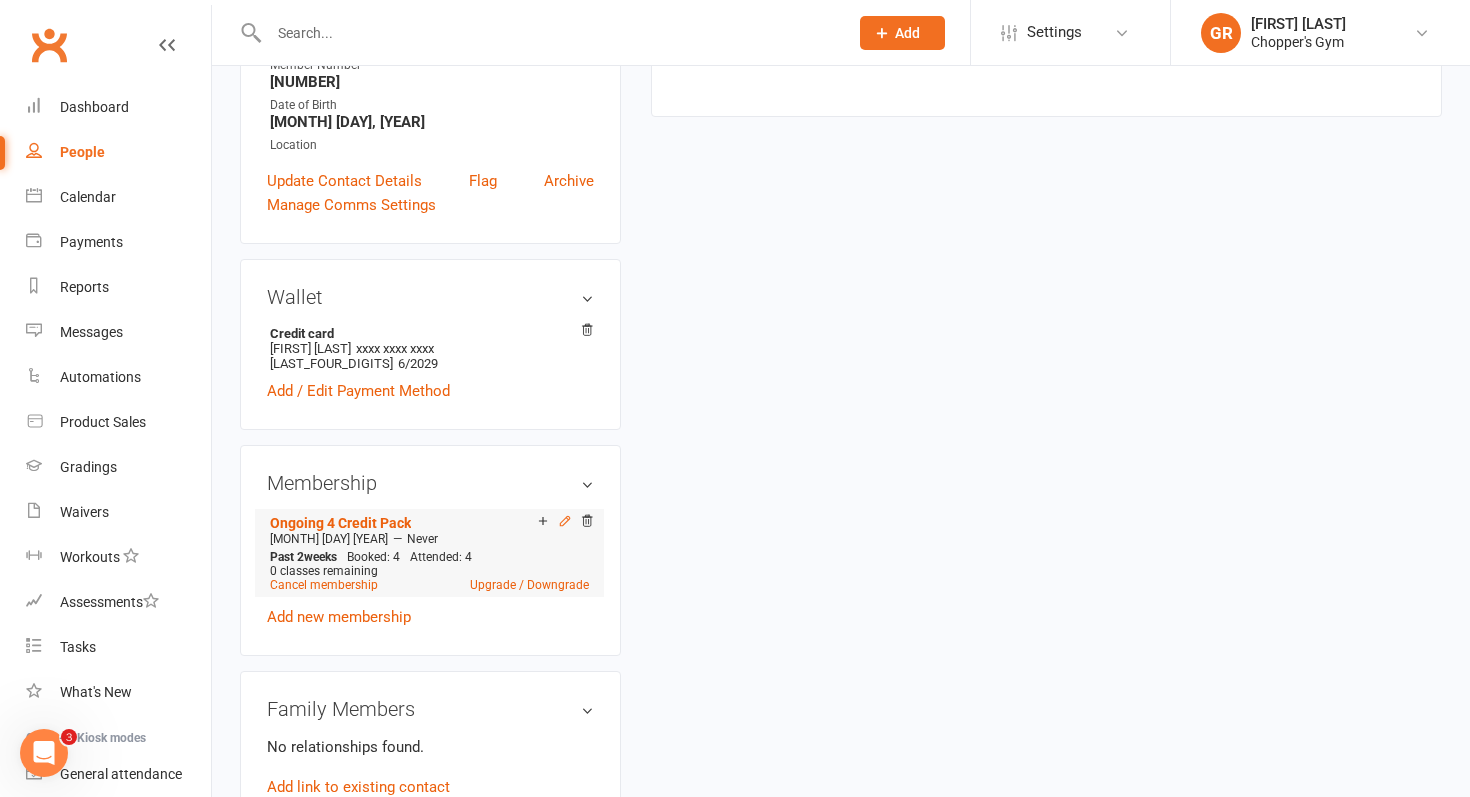click 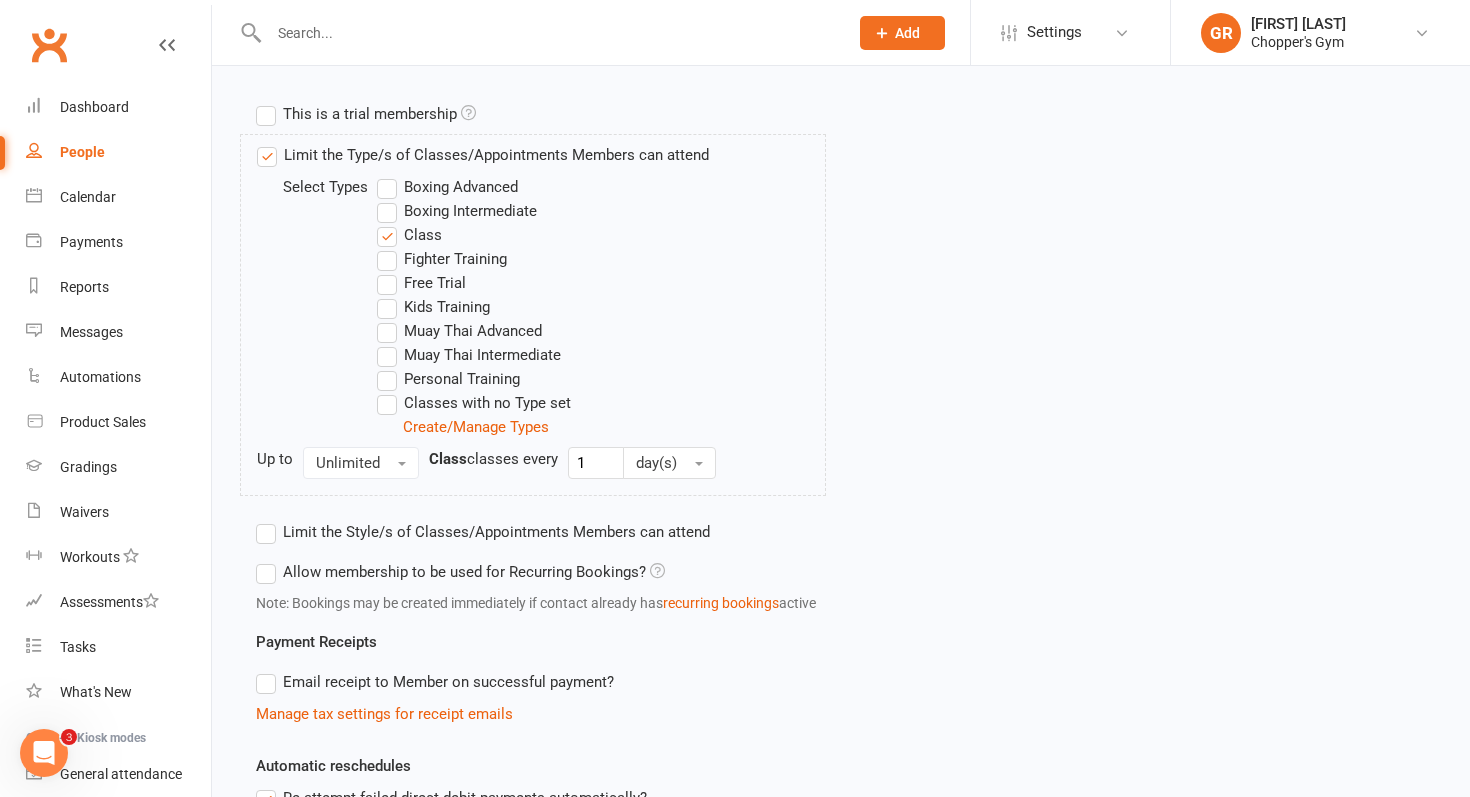 scroll, scrollTop: 701, scrollLeft: 0, axis: vertical 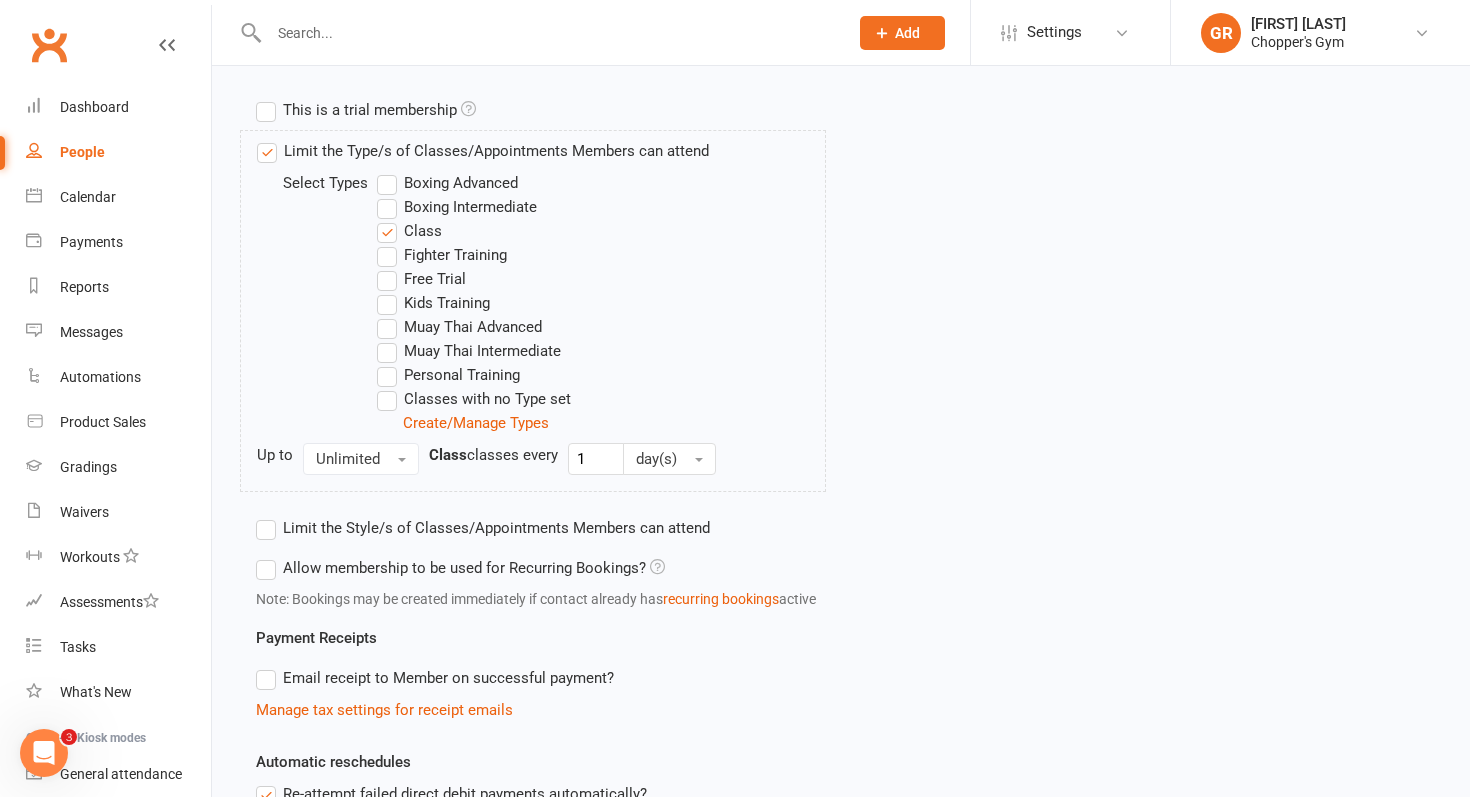 click on "Muay Thai Intermediate" at bounding box center (469, 351) 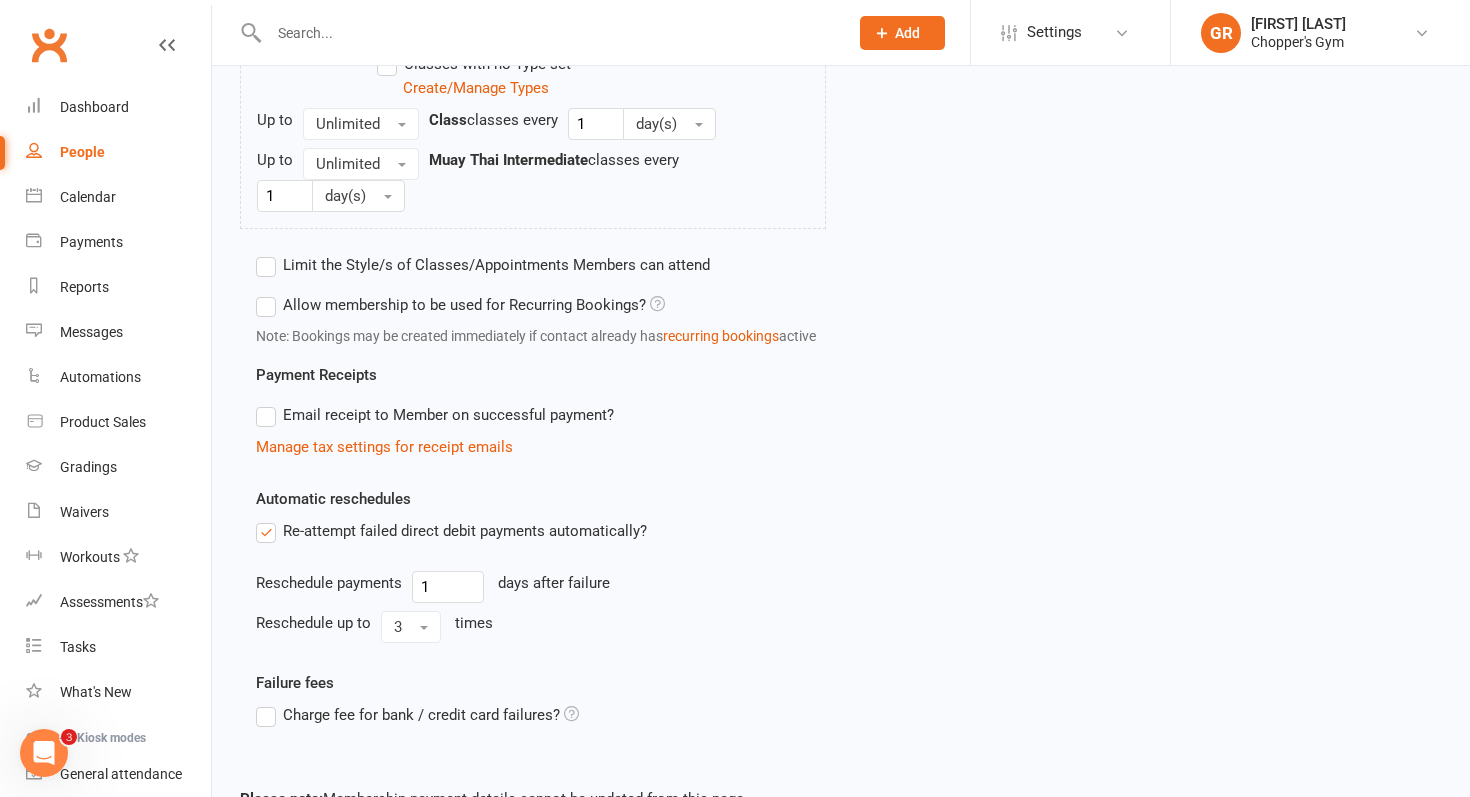 scroll, scrollTop: 1165, scrollLeft: 0, axis: vertical 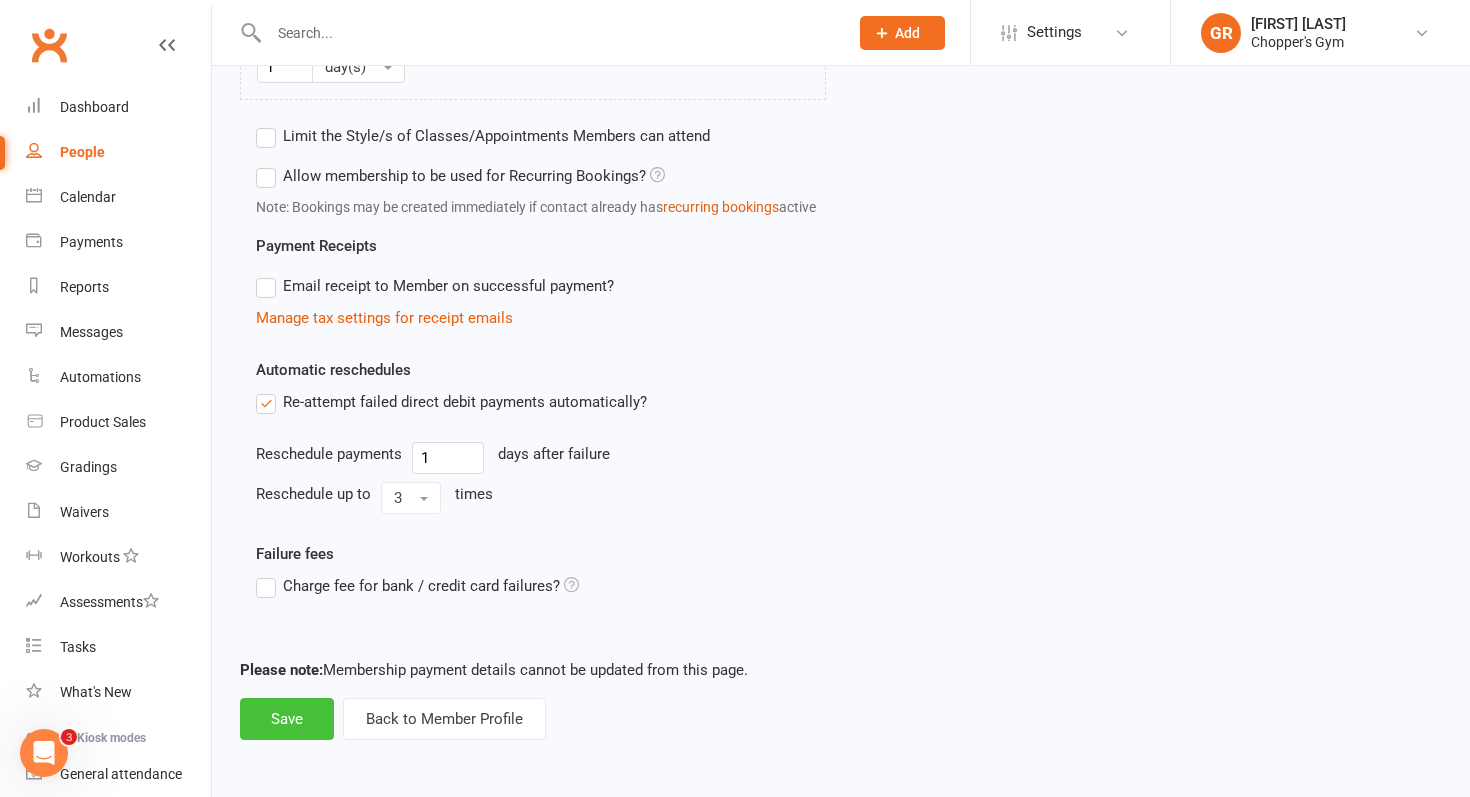 click on "Save" at bounding box center (287, 719) 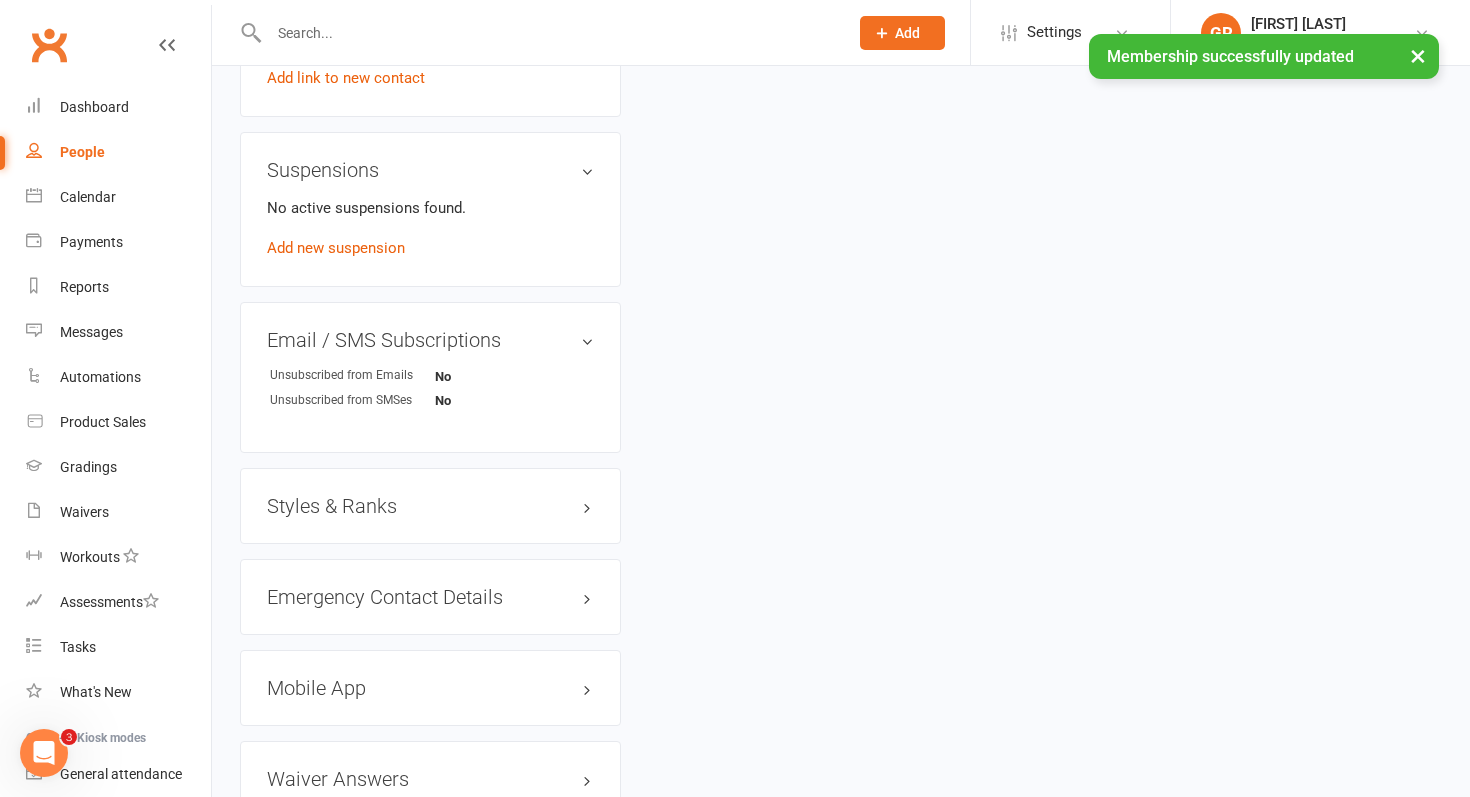 scroll, scrollTop: 0, scrollLeft: 0, axis: both 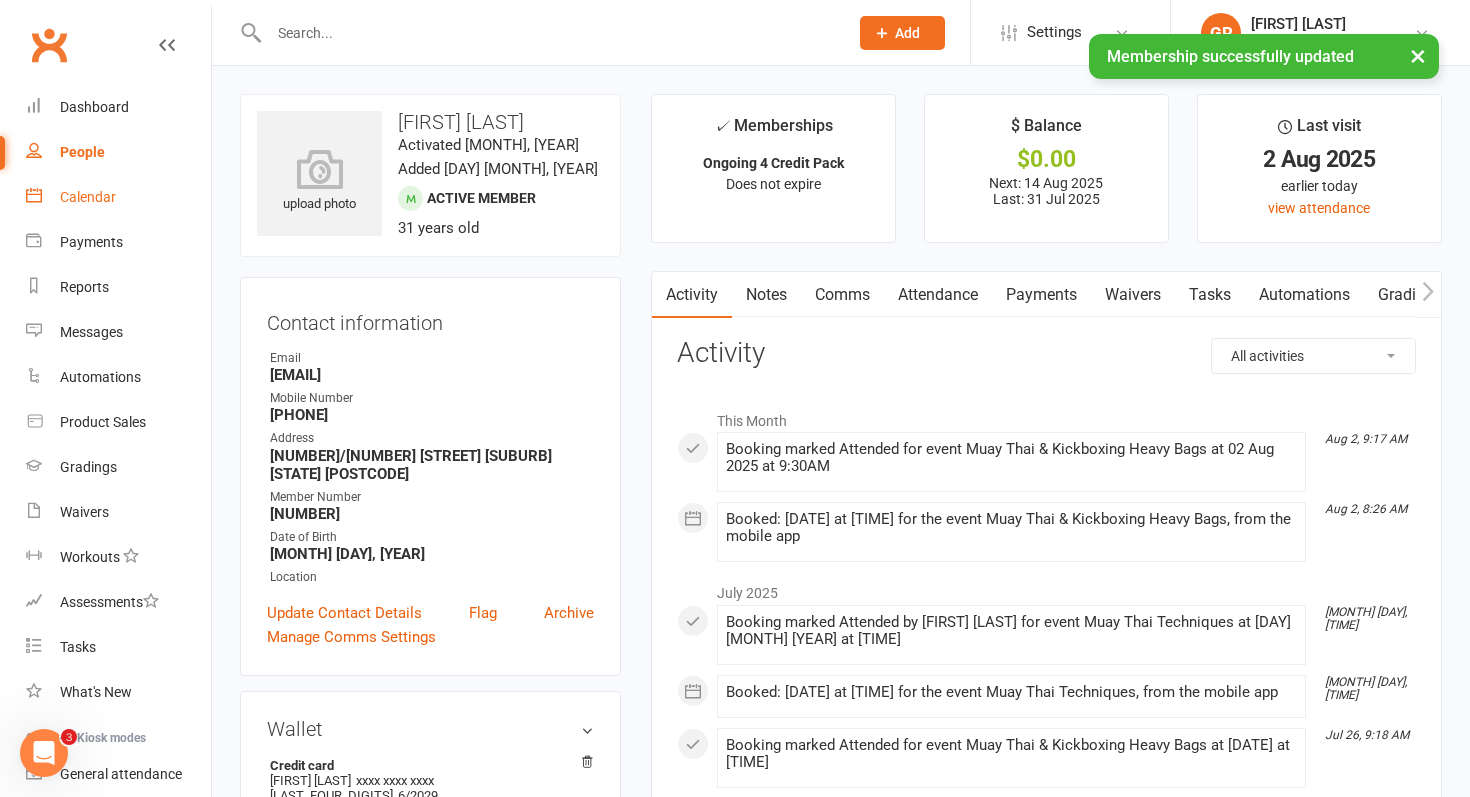 click on "Calendar" at bounding box center [88, 197] 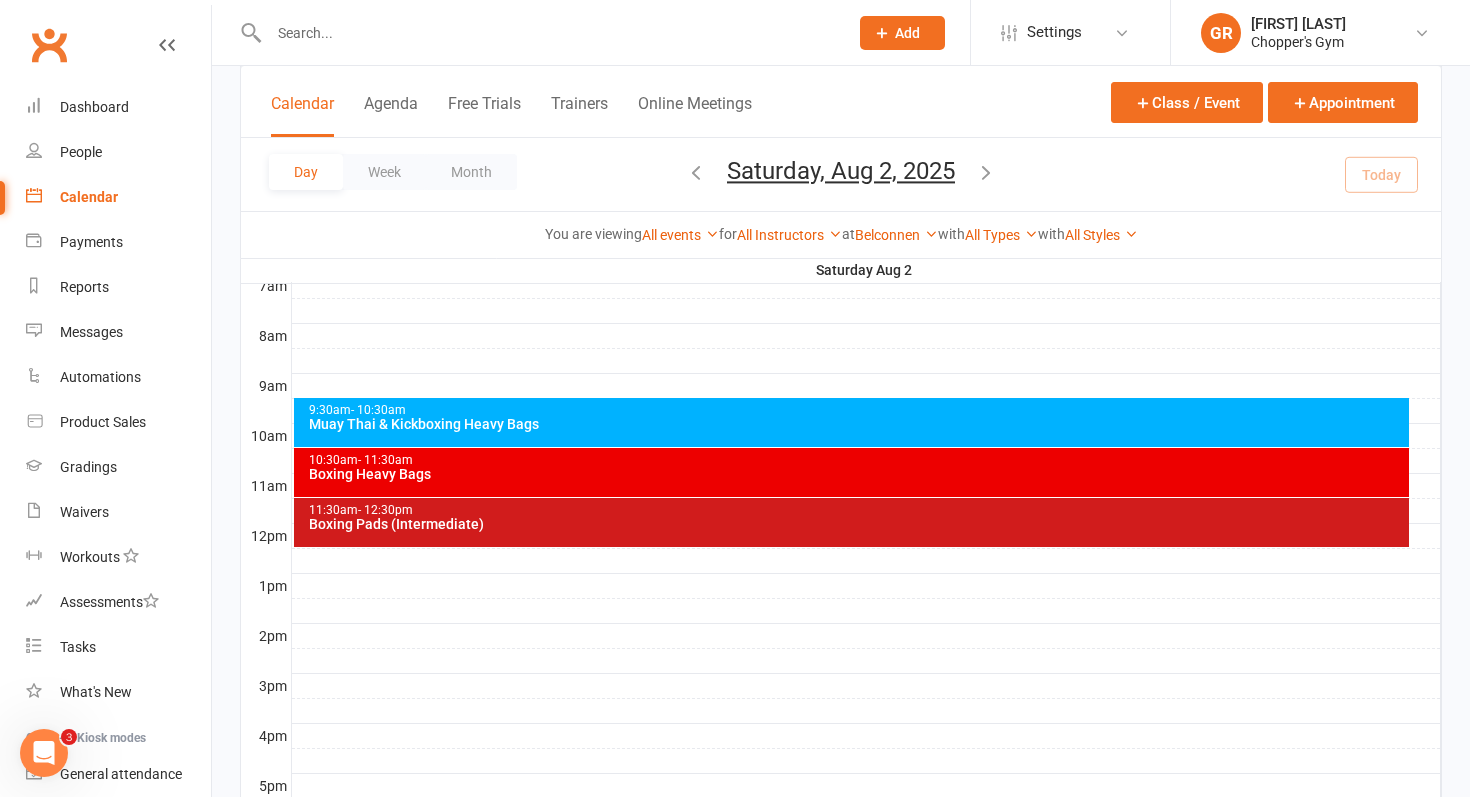 scroll, scrollTop: 504, scrollLeft: 0, axis: vertical 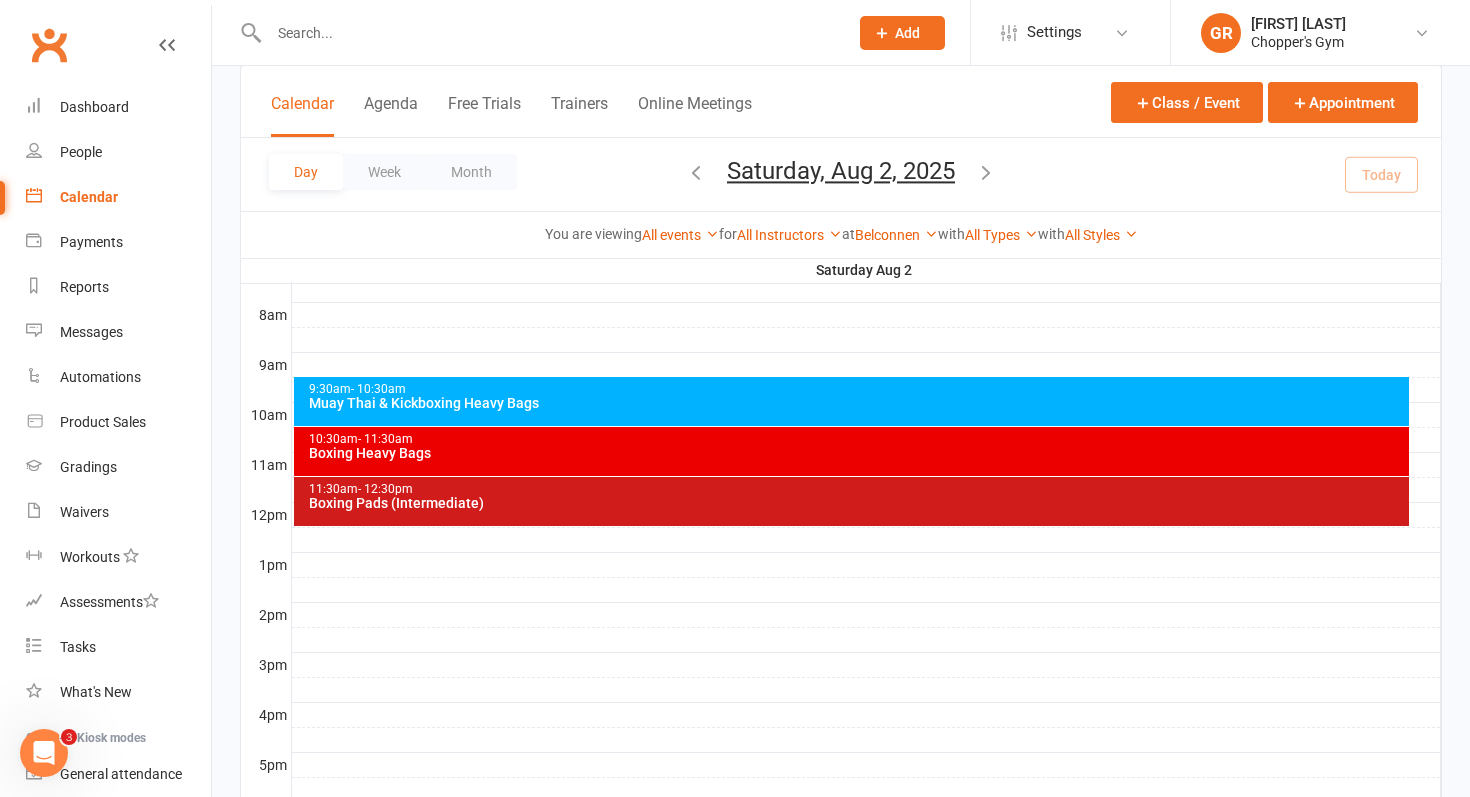 click on "Muay Thai & Kickboxing Heavy Bags" at bounding box center (857, 403) 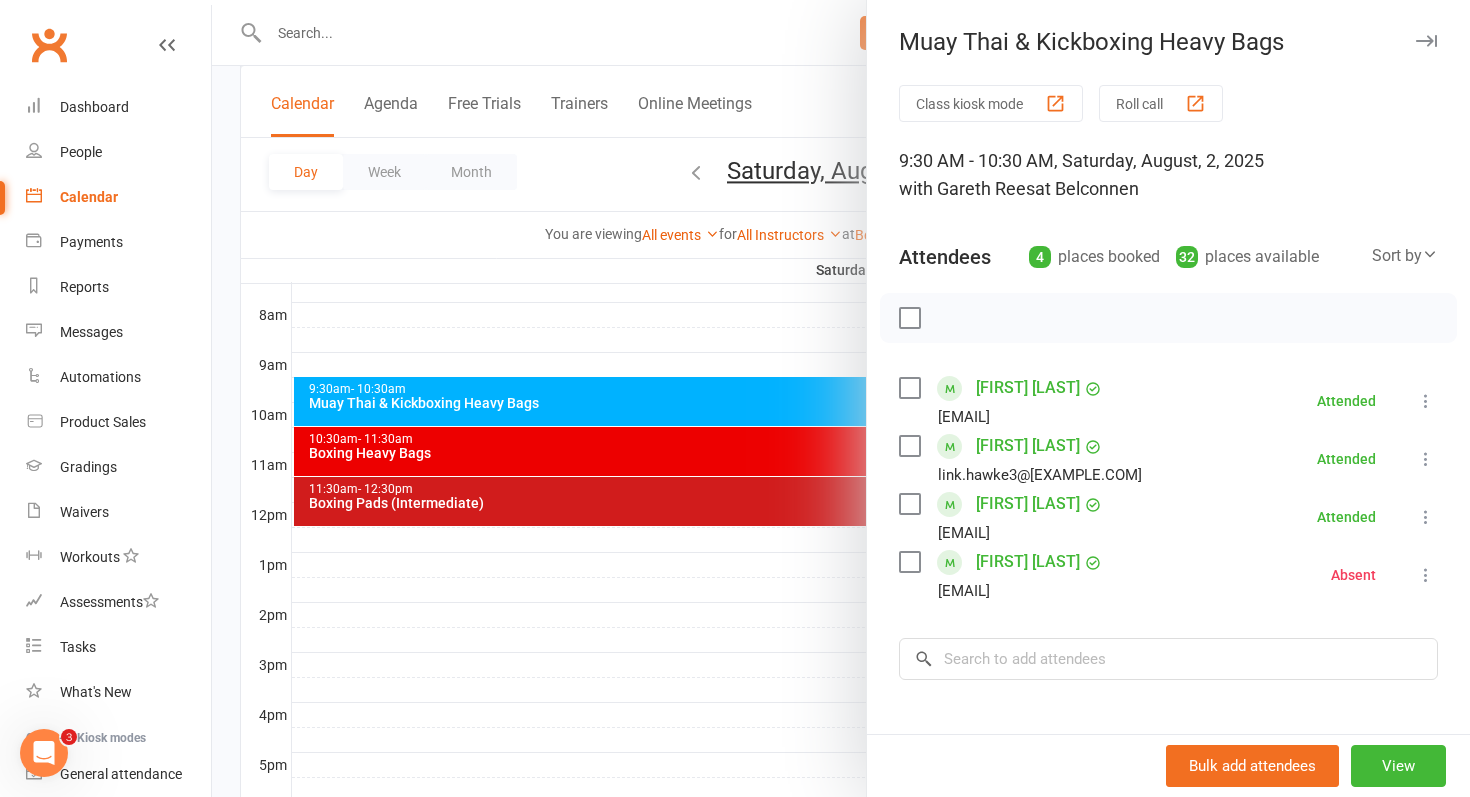 click on "Lincoln Hawke" at bounding box center [1028, 446] 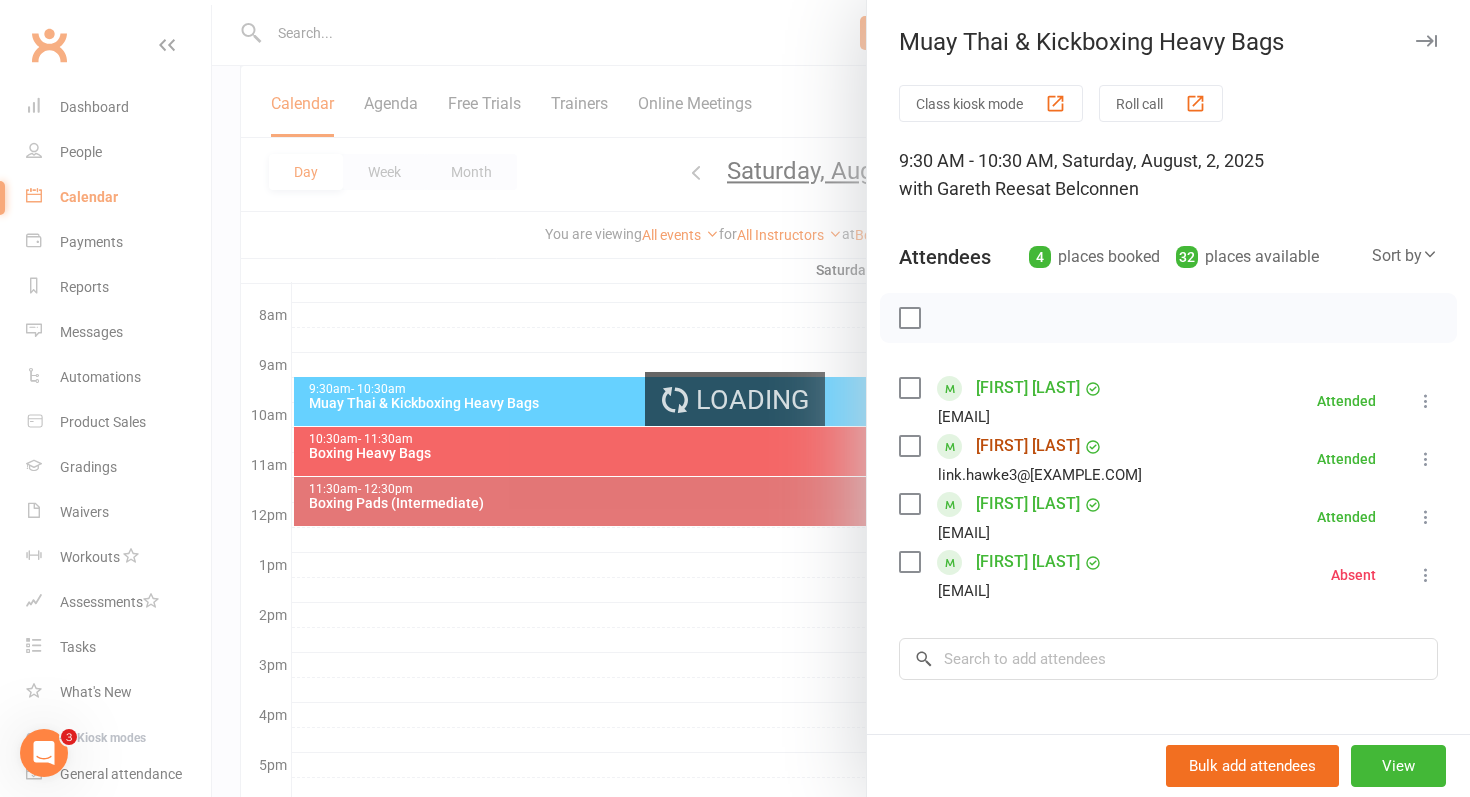scroll, scrollTop: 0, scrollLeft: 0, axis: both 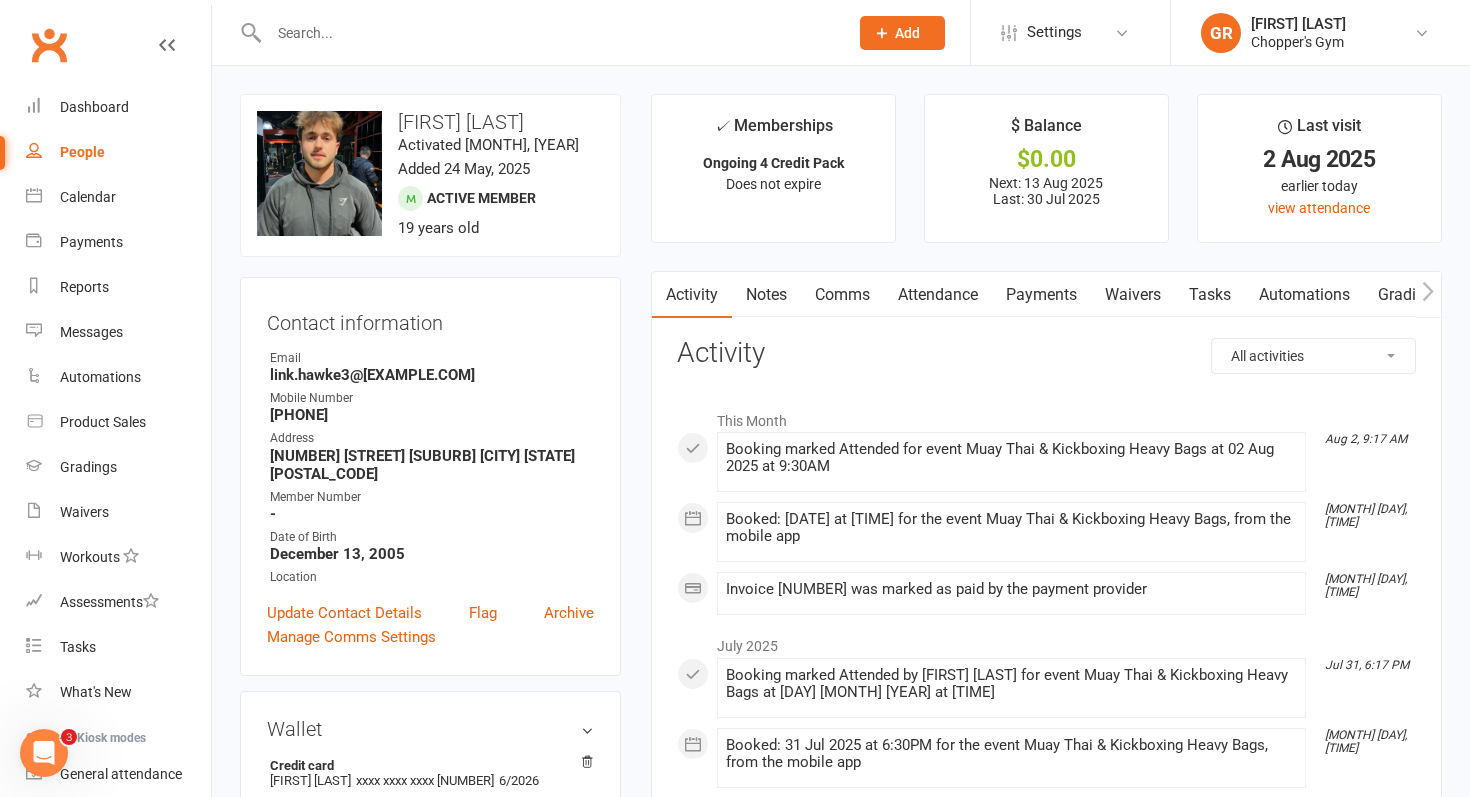 click on "Notes" at bounding box center (766, 295) 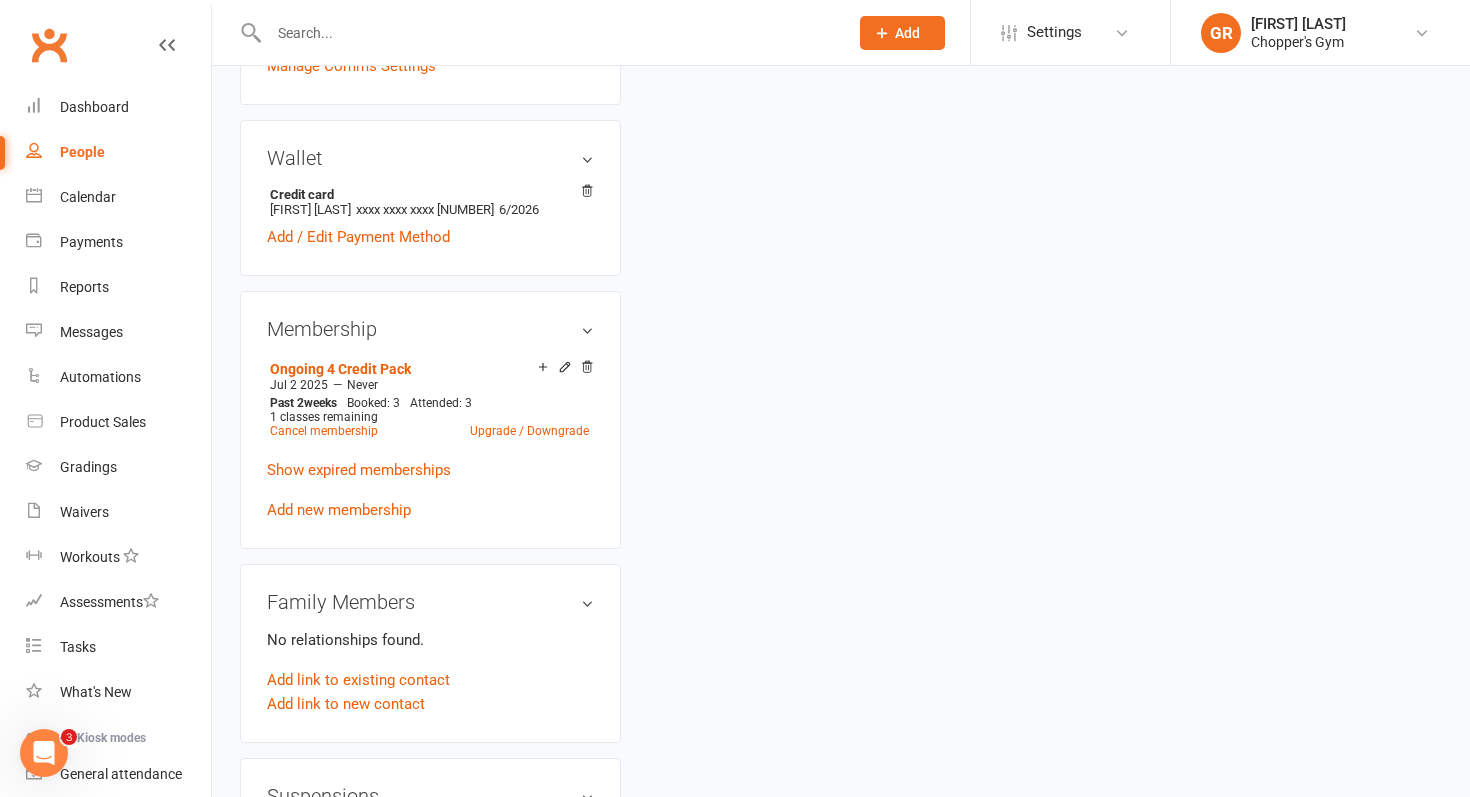scroll, scrollTop: 544, scrollLeft: 0, axis: vertical 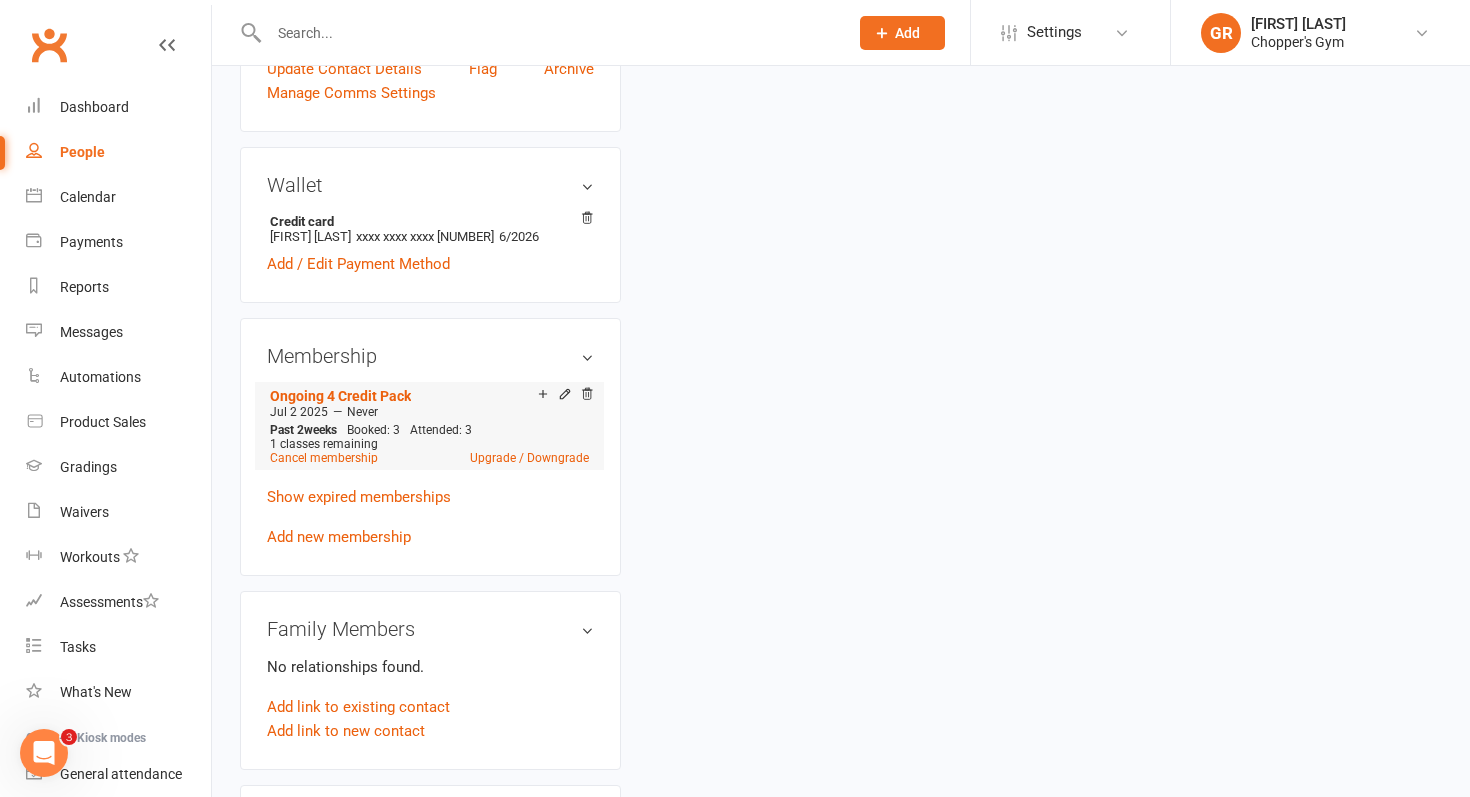 click 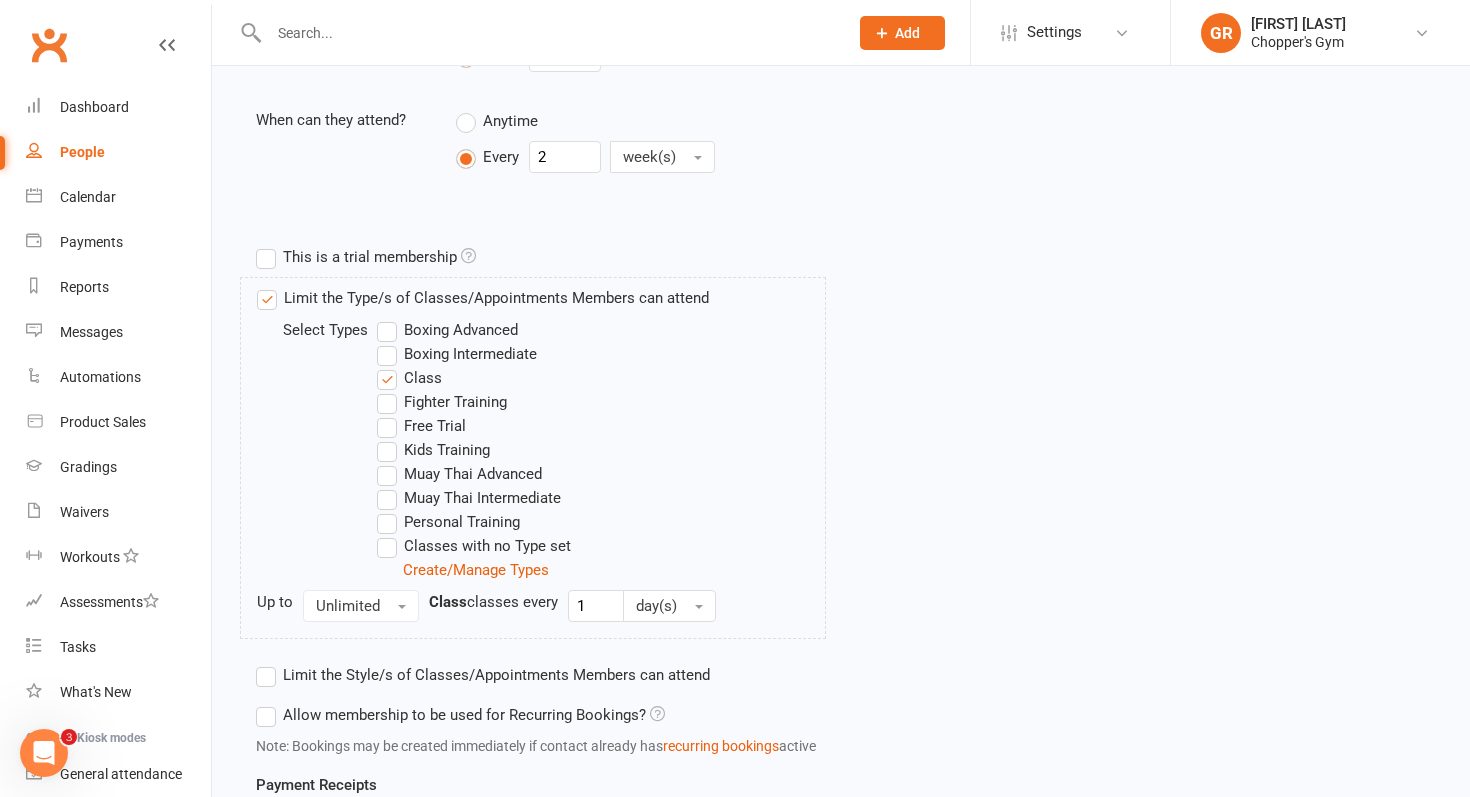 scroll, scrollTop: 601, scrollLeft: 0, axis: vertical 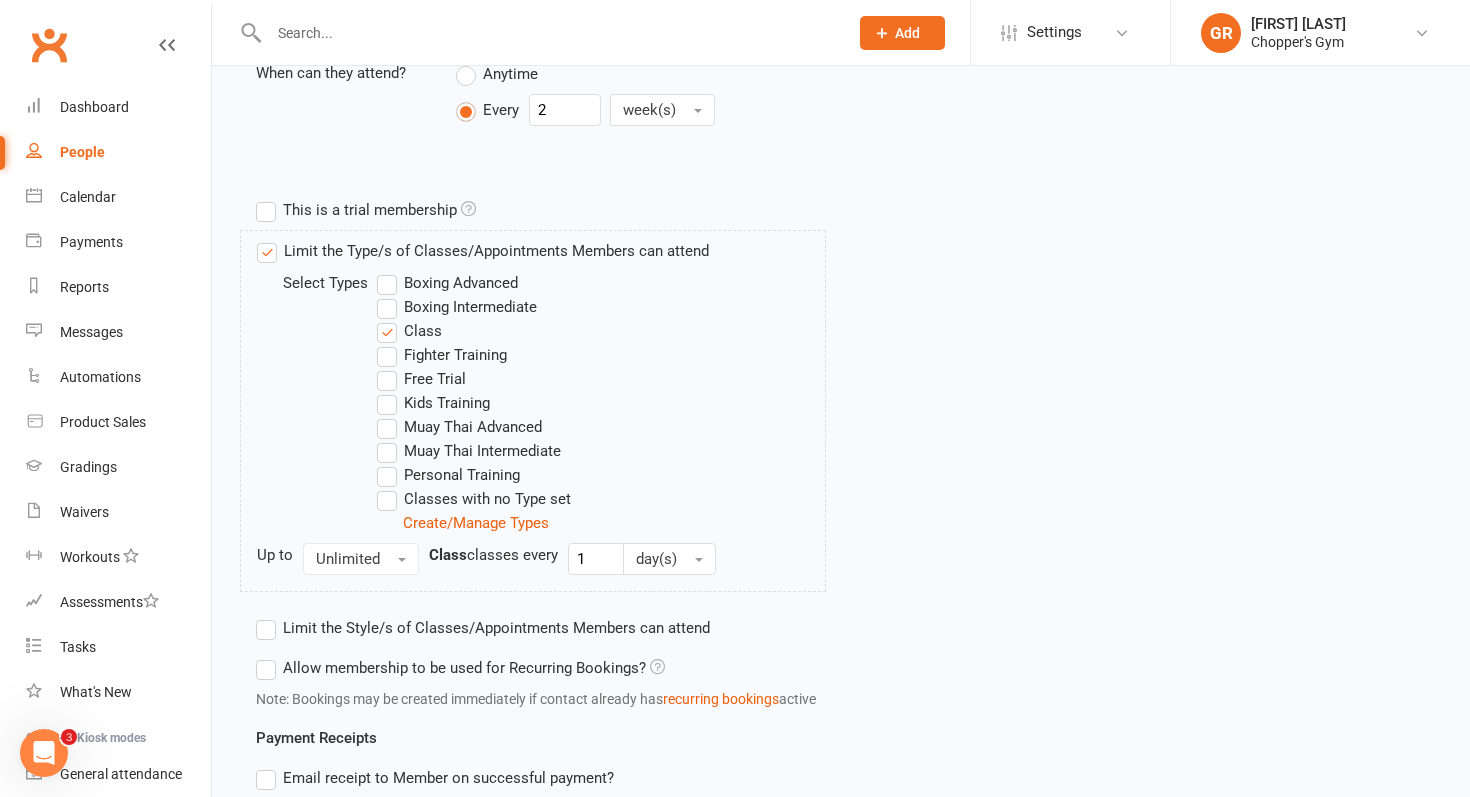 click at bounding box center (548, 33) 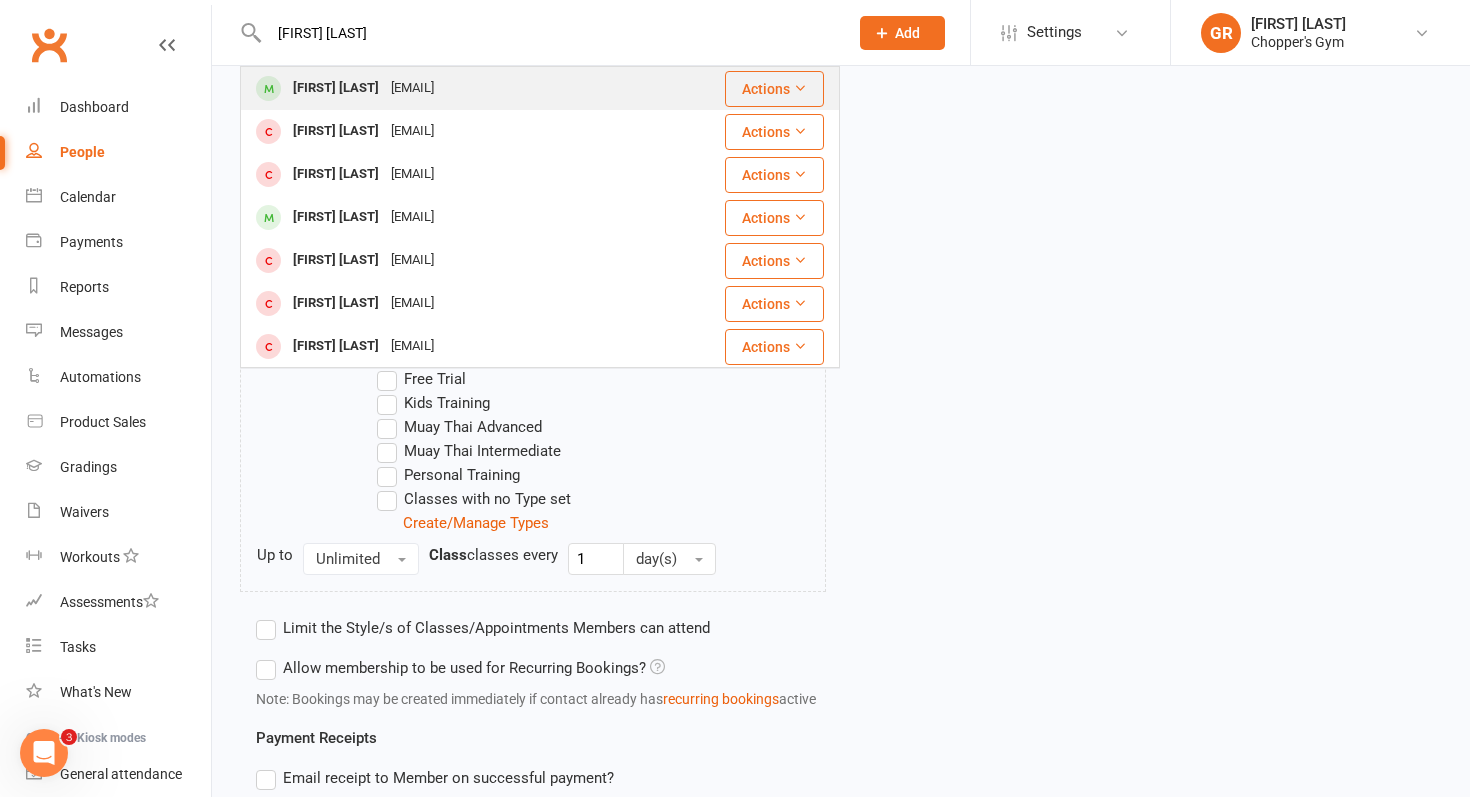 type on "james luu" 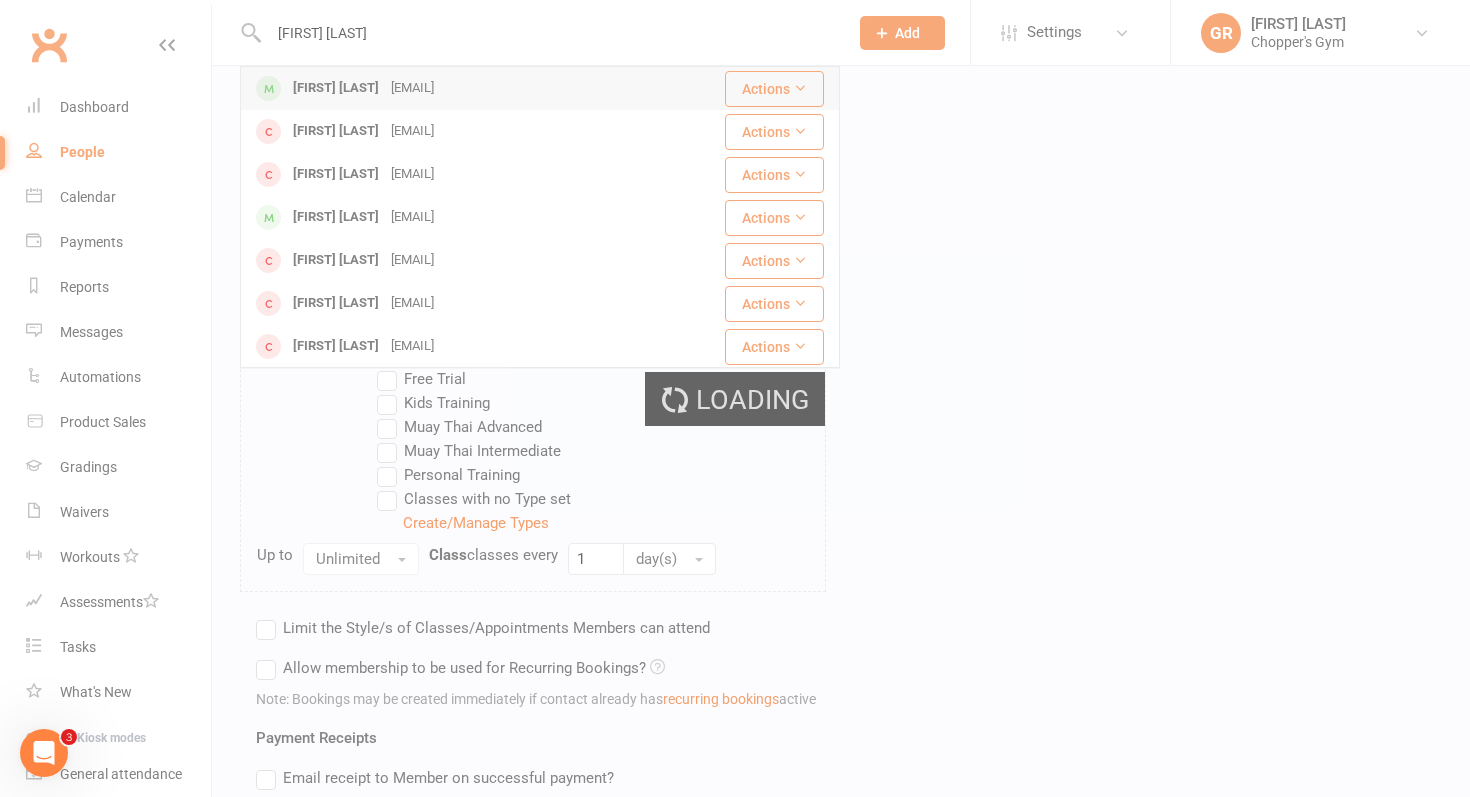 type 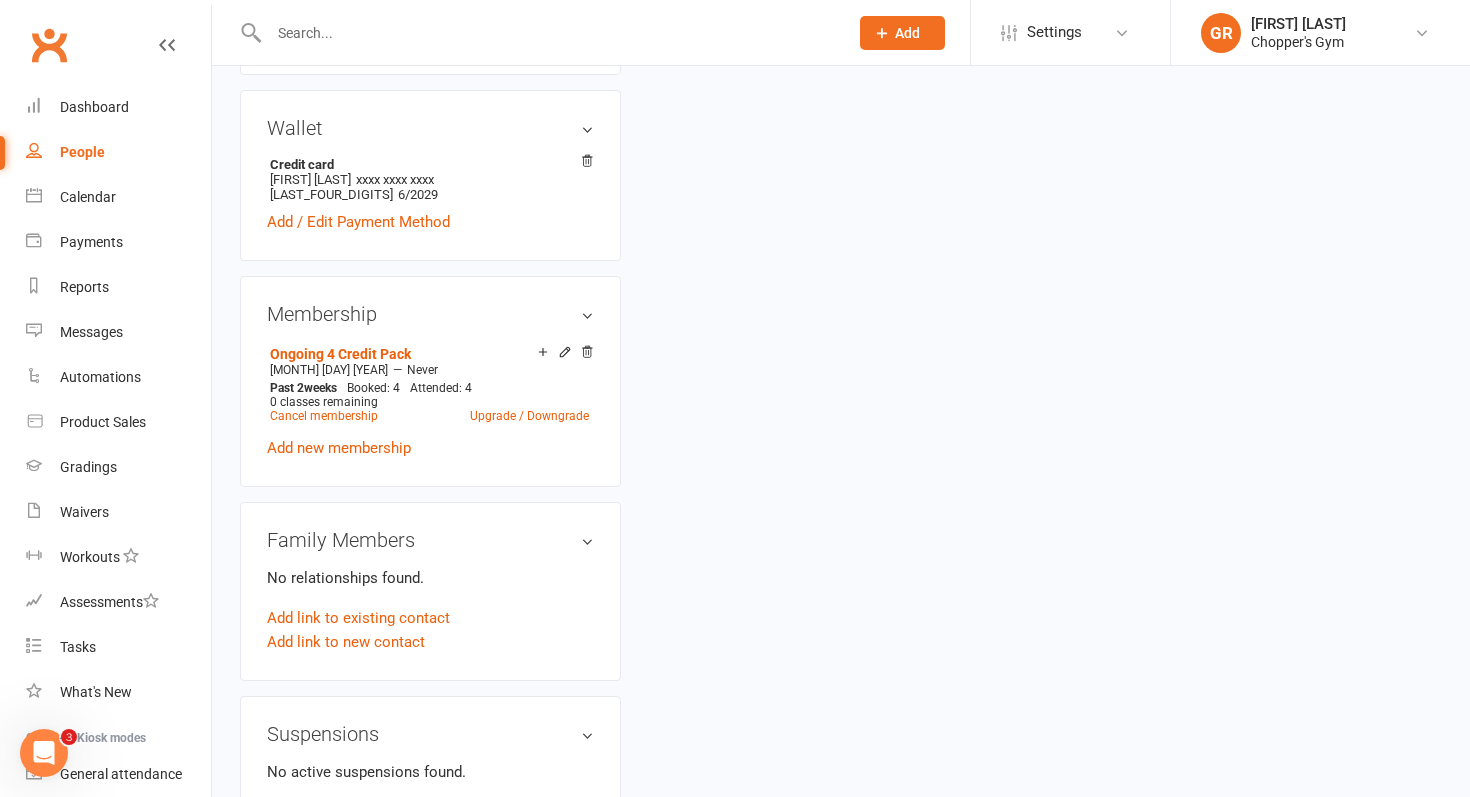 scroll, scrollTop: 0, scrollLeft: 0, axis: both 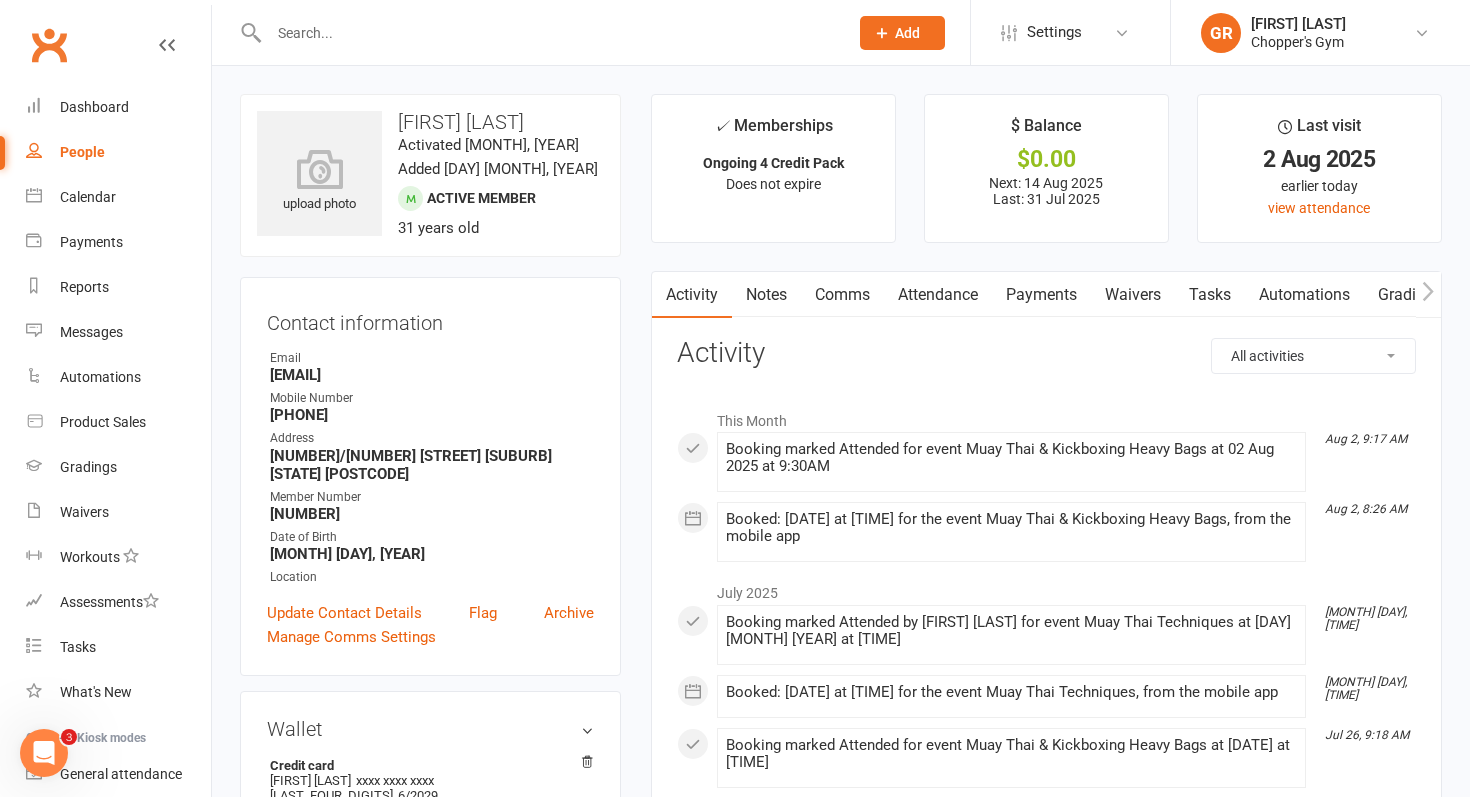 click on "Notes" at bounding box center (766, 295) 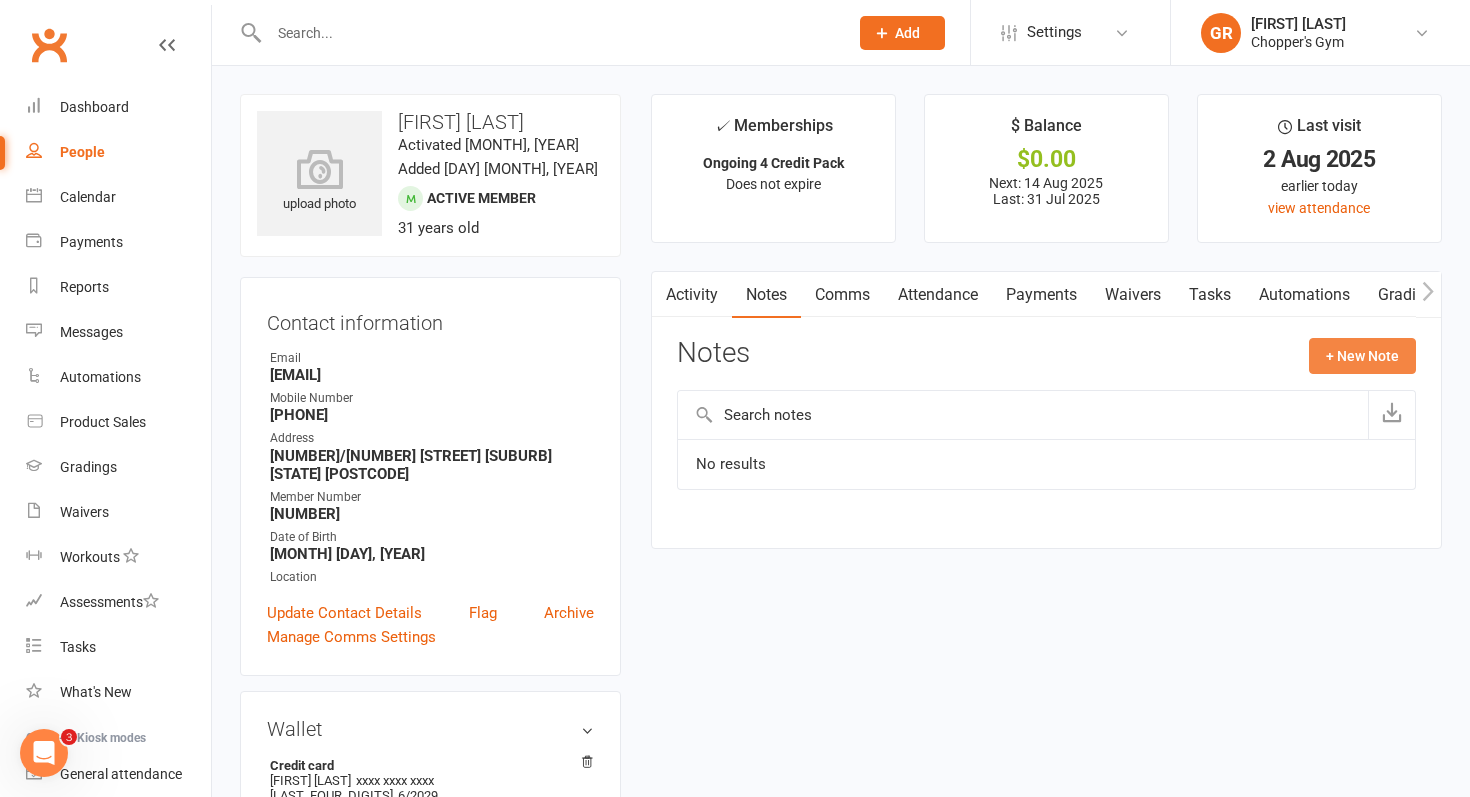click on "+ New Note" at bounding box center [1362, 356] 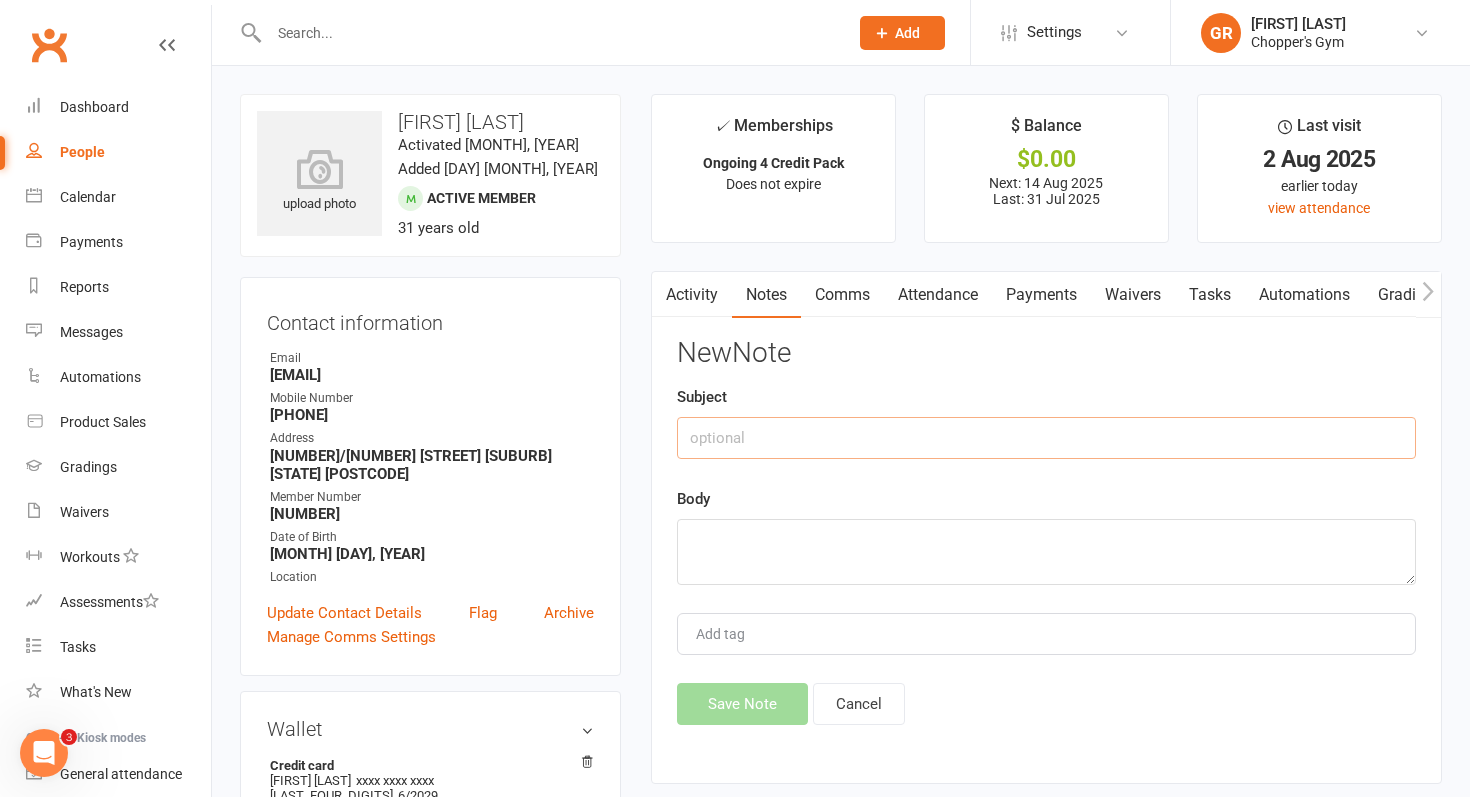click at bounding box center (1046, 438) 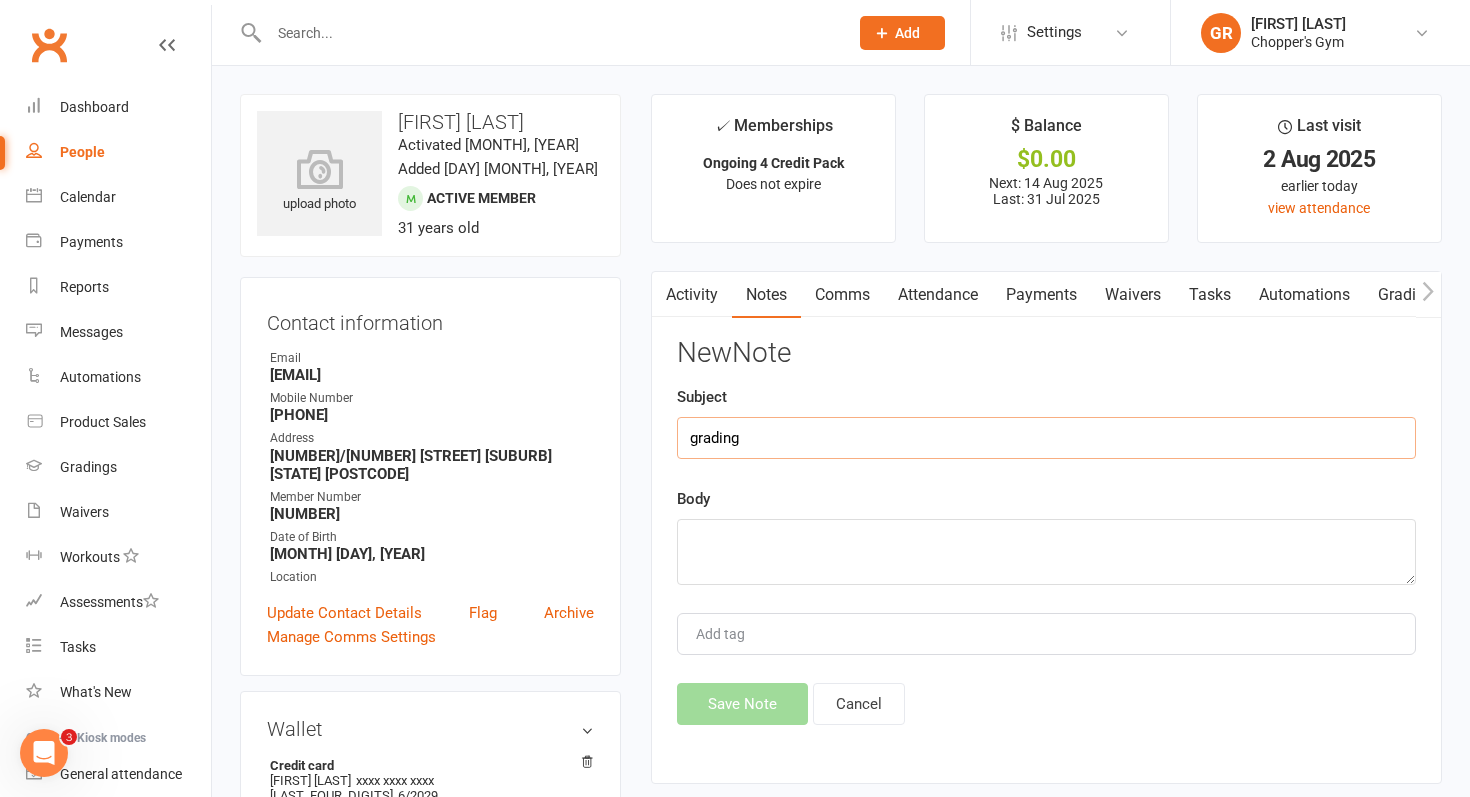 type on "grading" 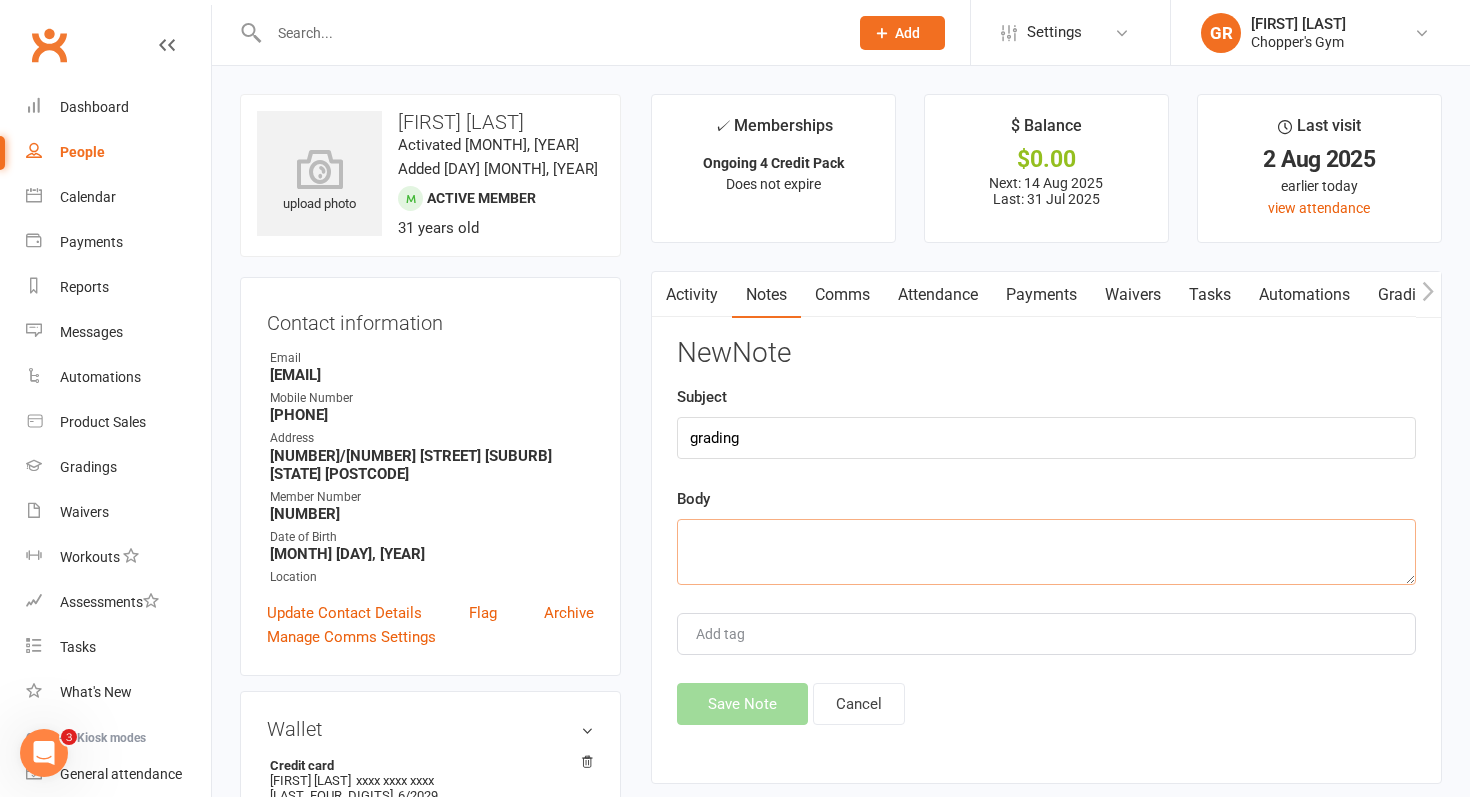 click at bounding box center [1046, 552] 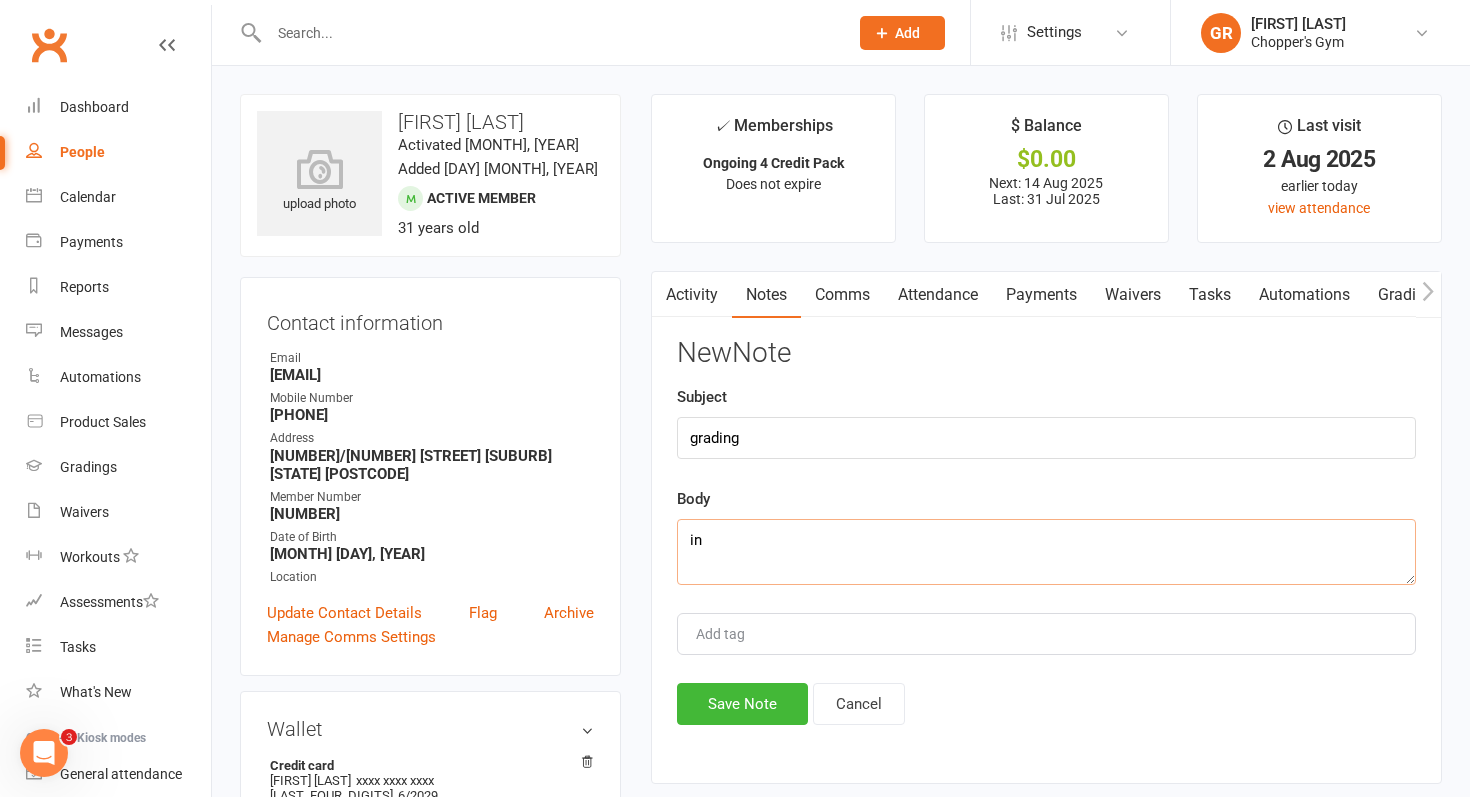 type on "i" 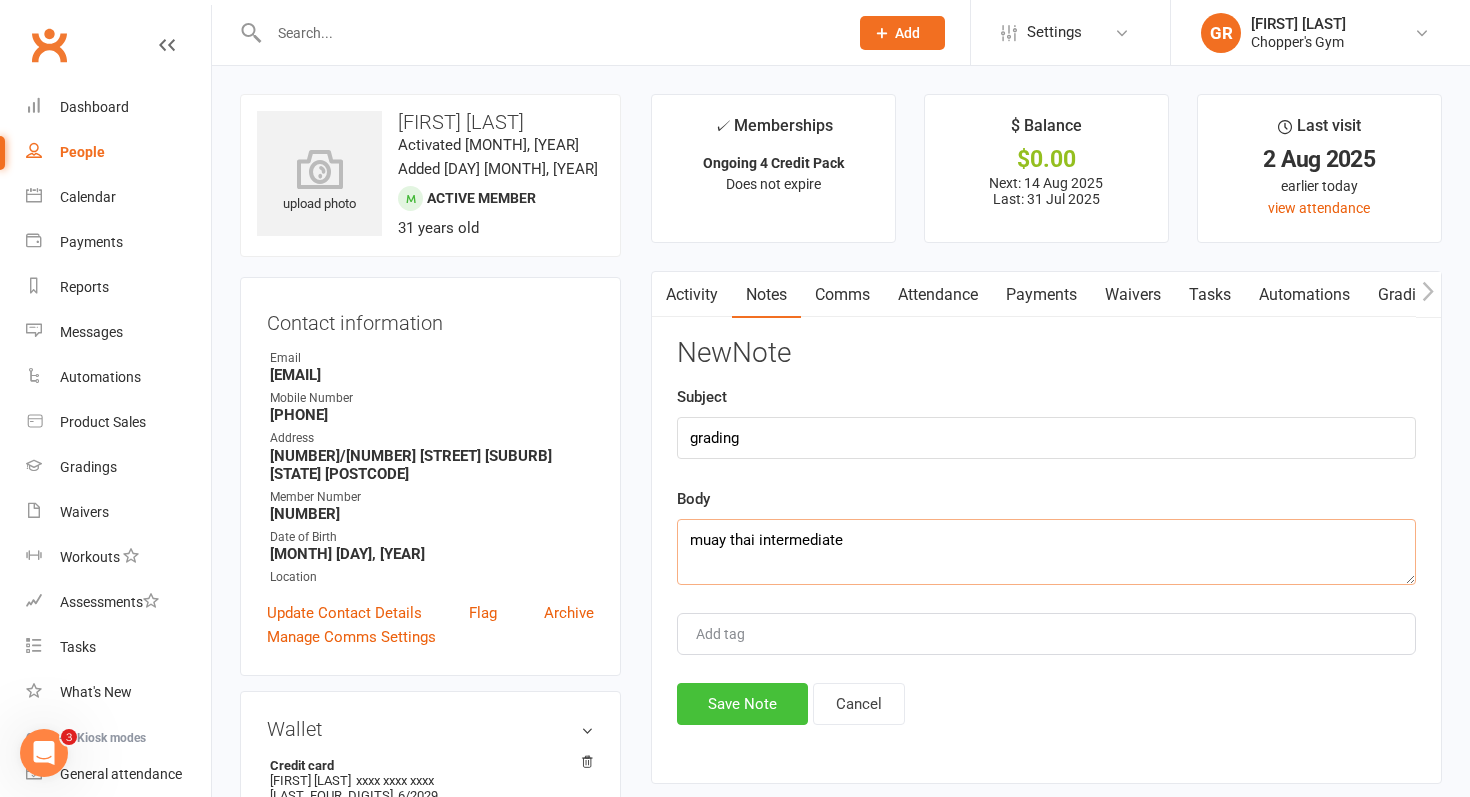 type on "muay thai intermediate" 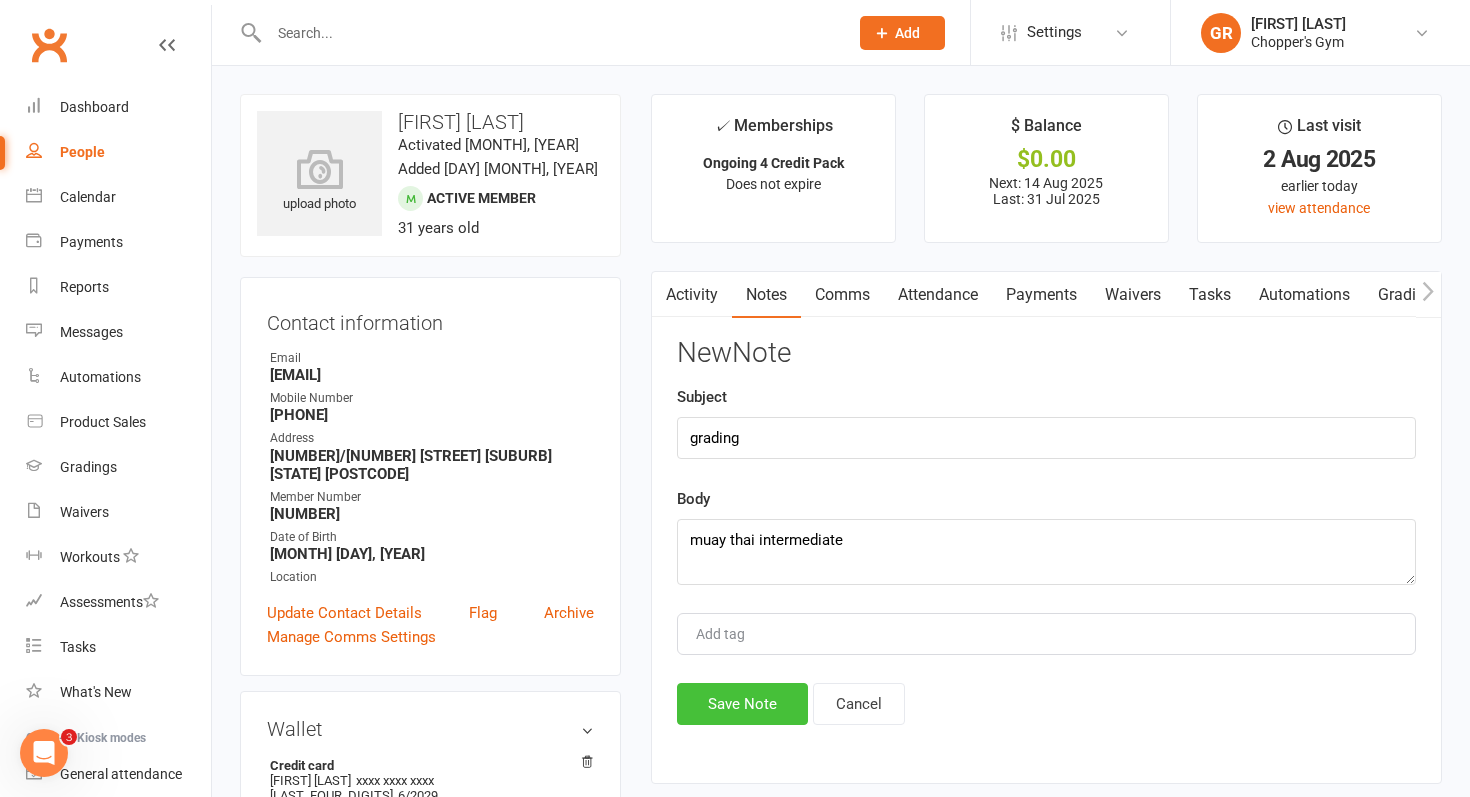 click on "Save Note" at bounding box center [742, 704] 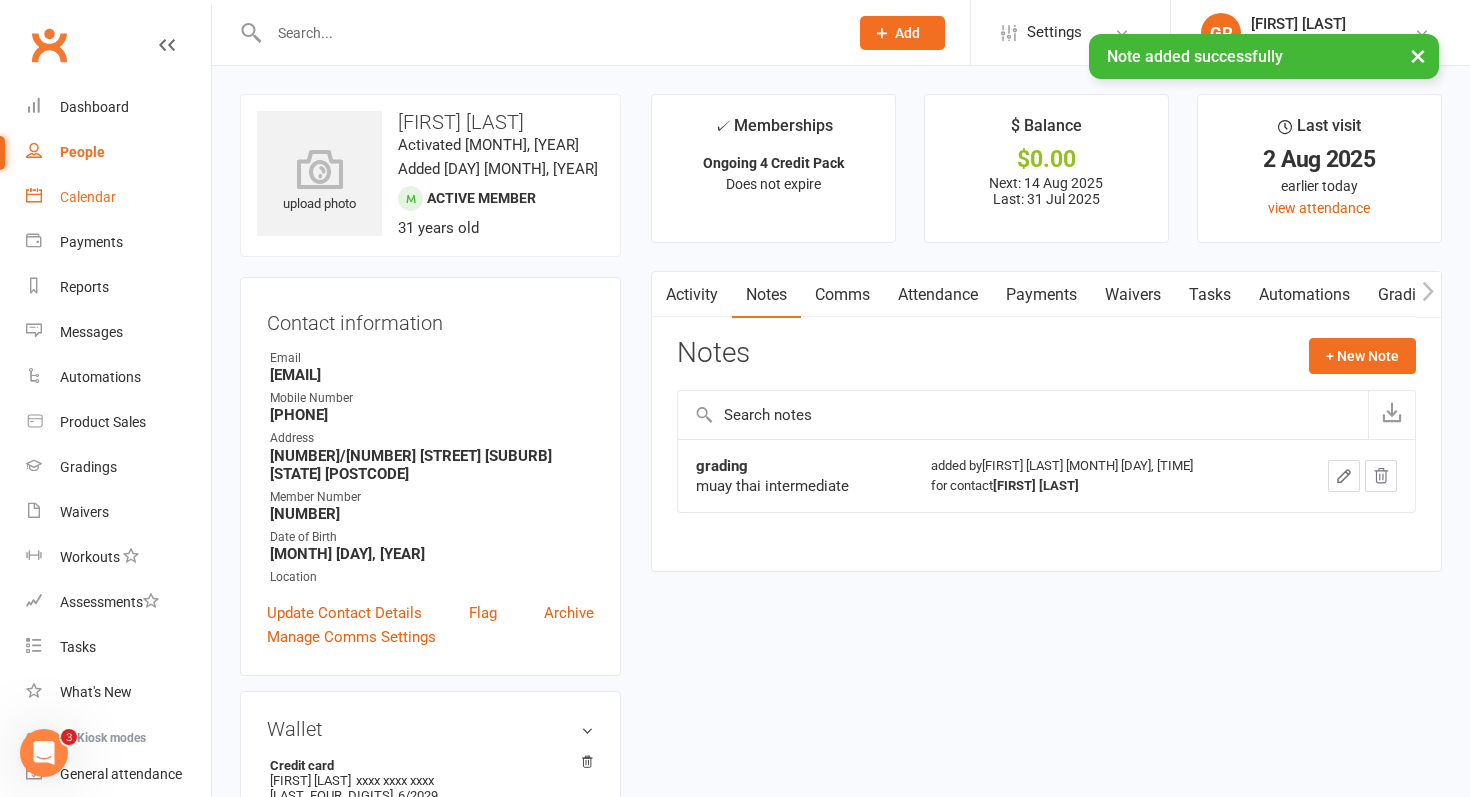 click on "Calendar" at bounding box center [88, 197] 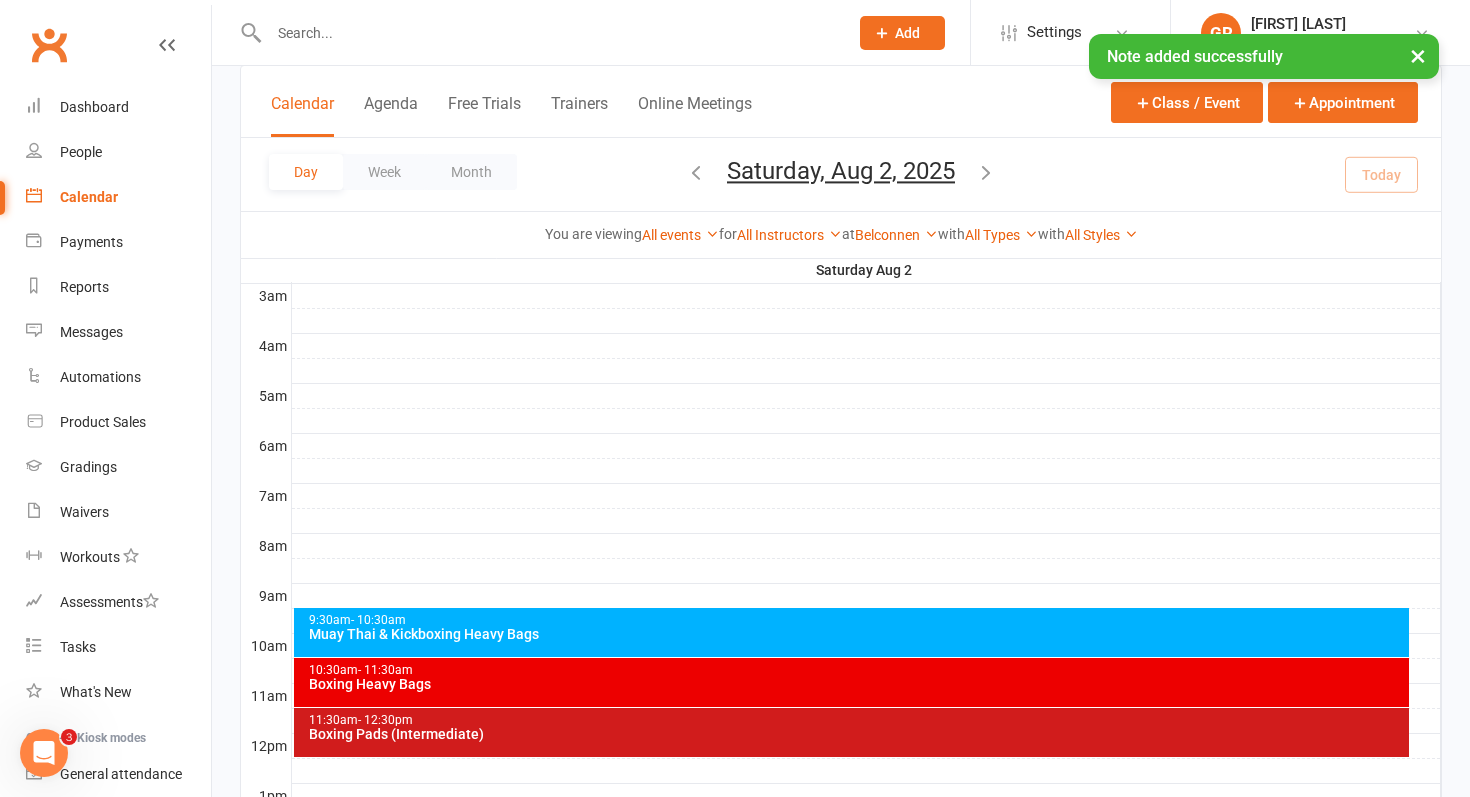 scroll, scrollTop: 368, scrollLeft: 0, axis: vertical 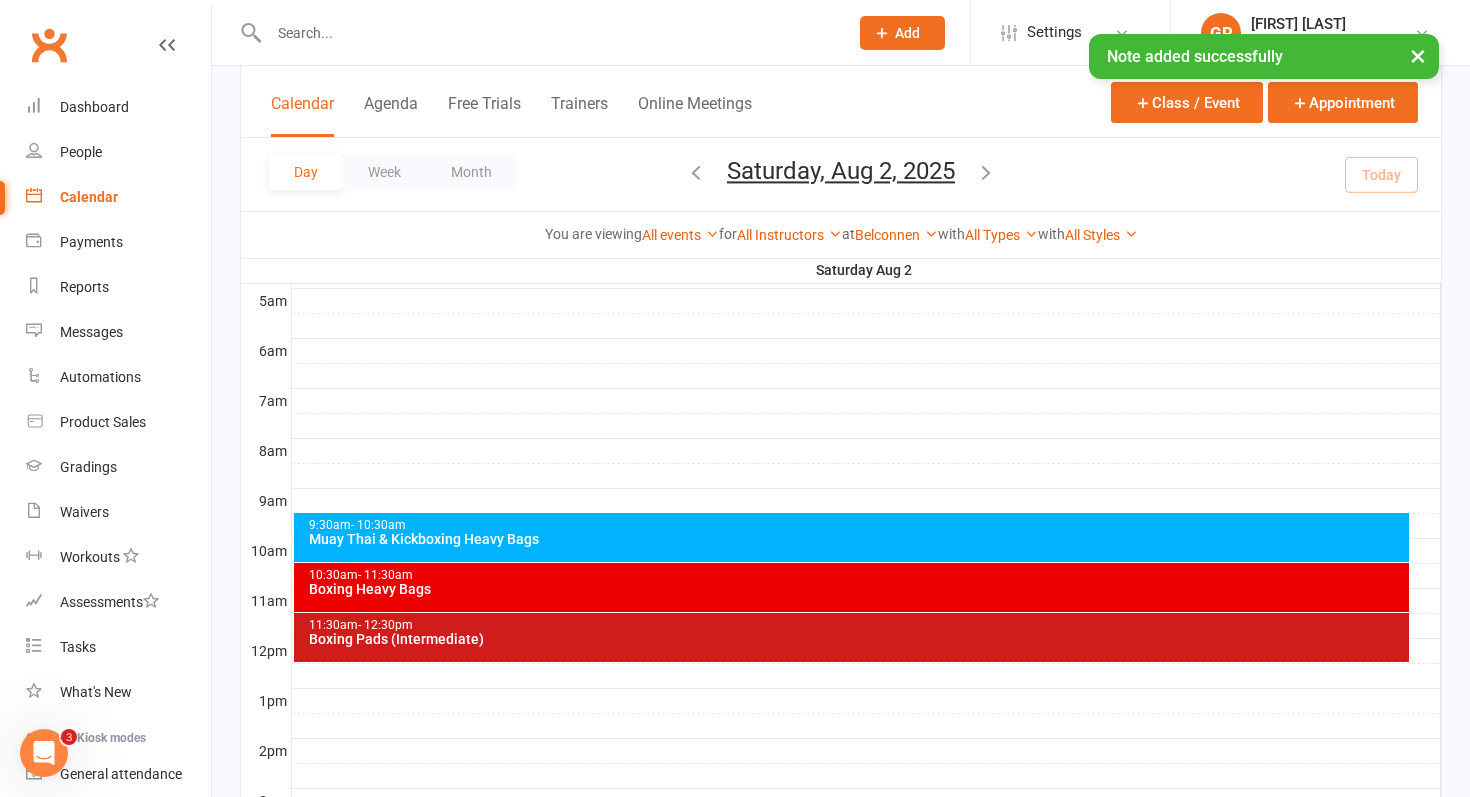 click on "9:30am  - 10:30am" at bounding box center [857, 525] 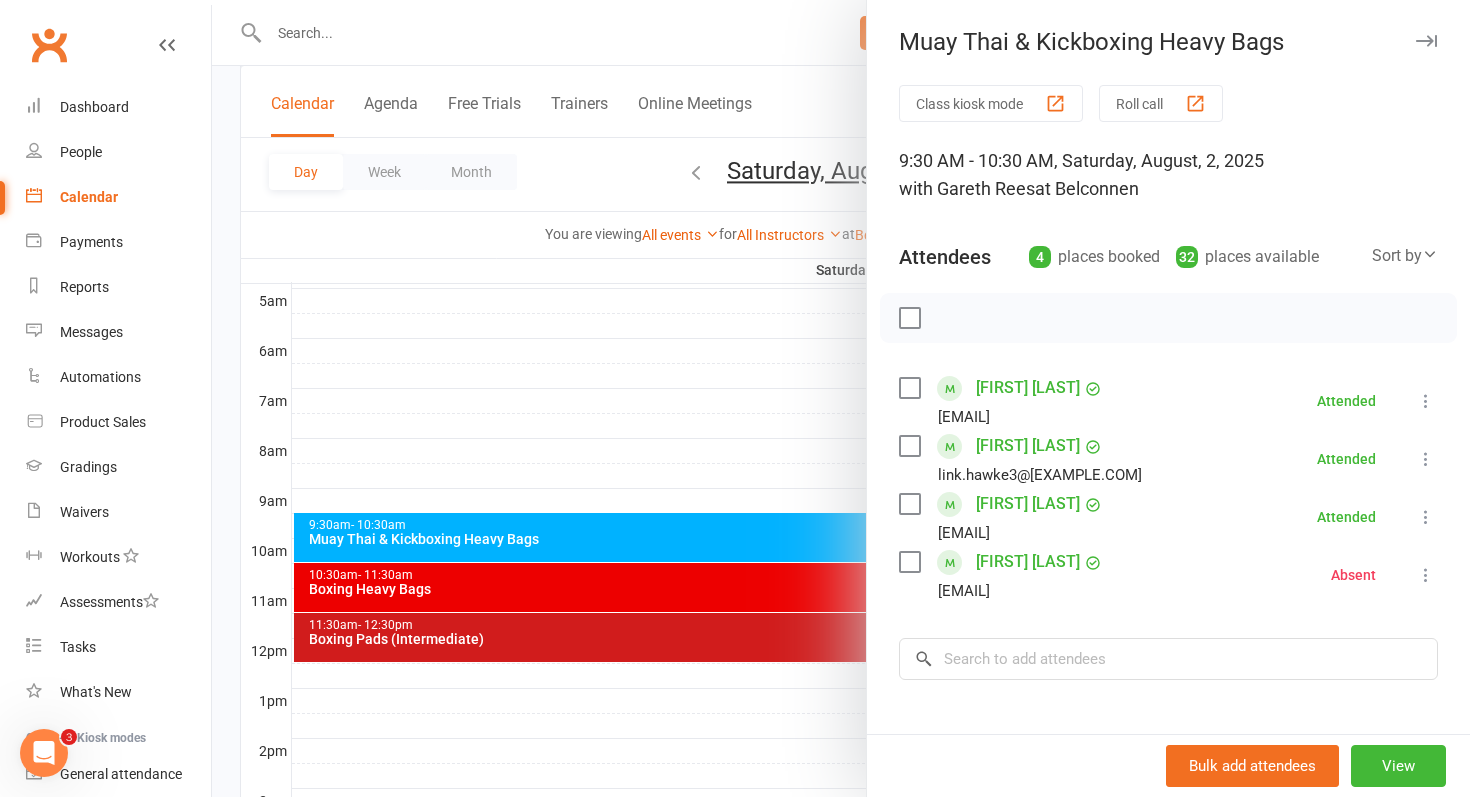 click on "James Luu" at bounding box center (1028, 504) 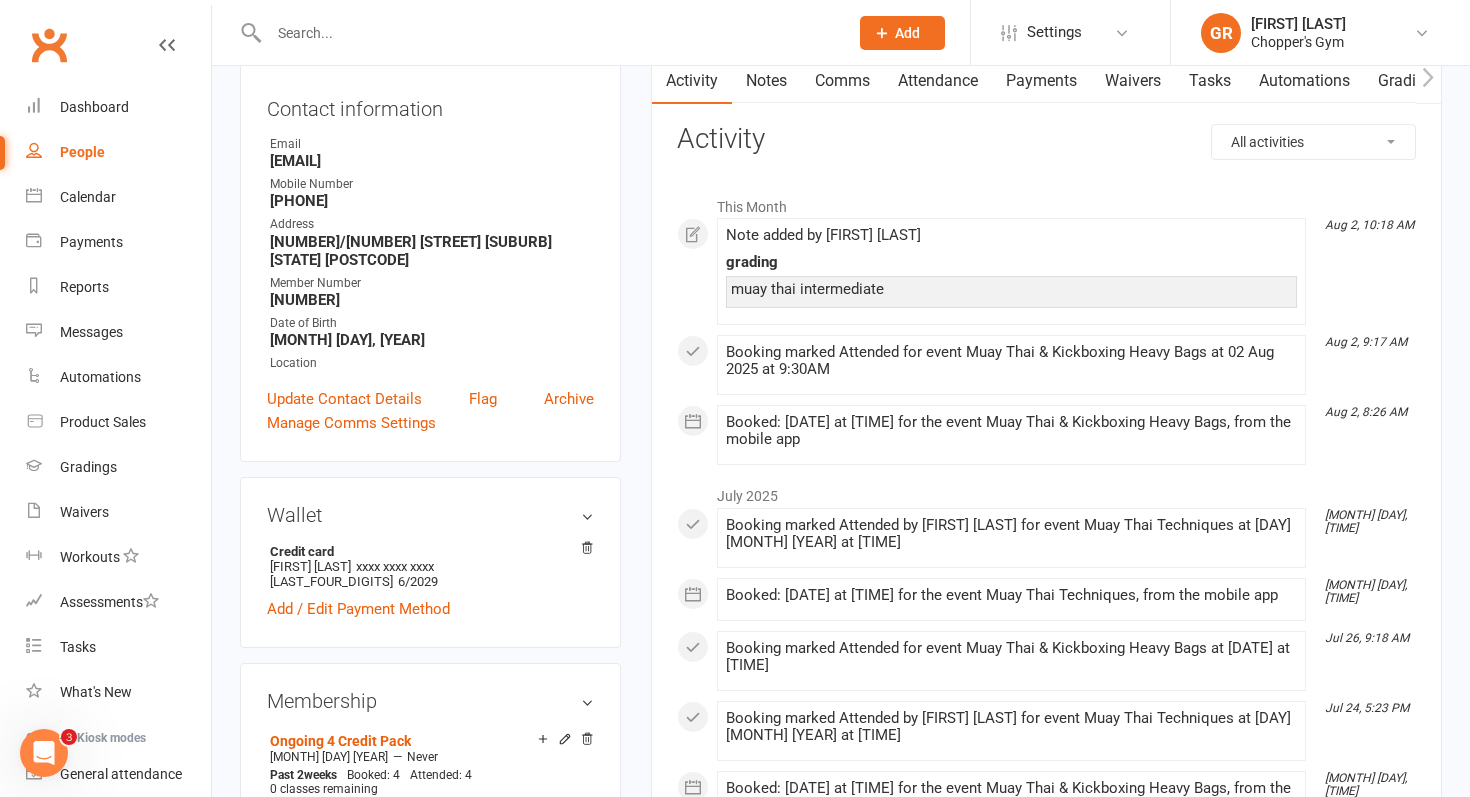 scroll, scrollTop: 291, scrollLeft: 0, axis: vertical 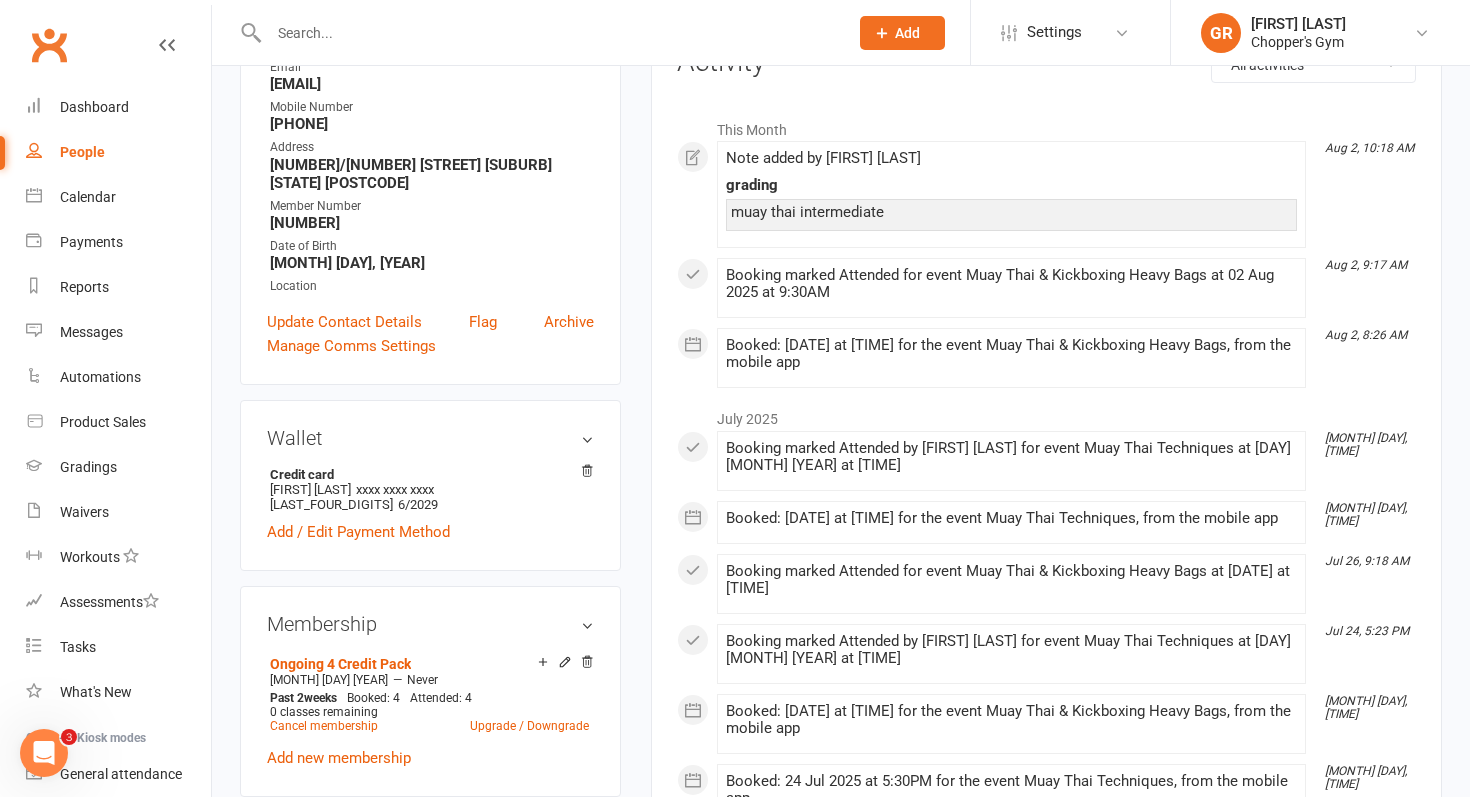 click 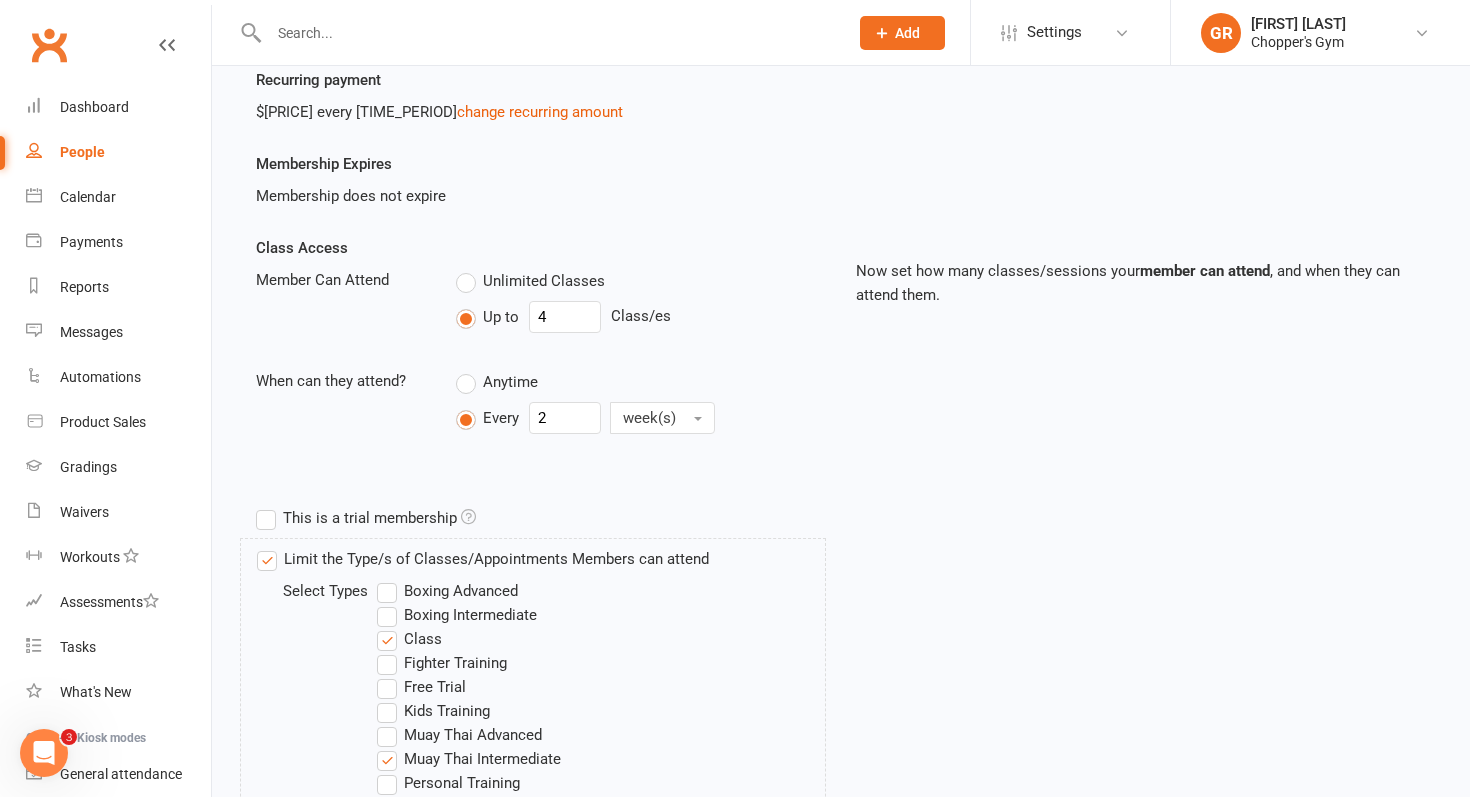 scroll, scrollTop: 295, scrollLeft: 0, axis: vertical 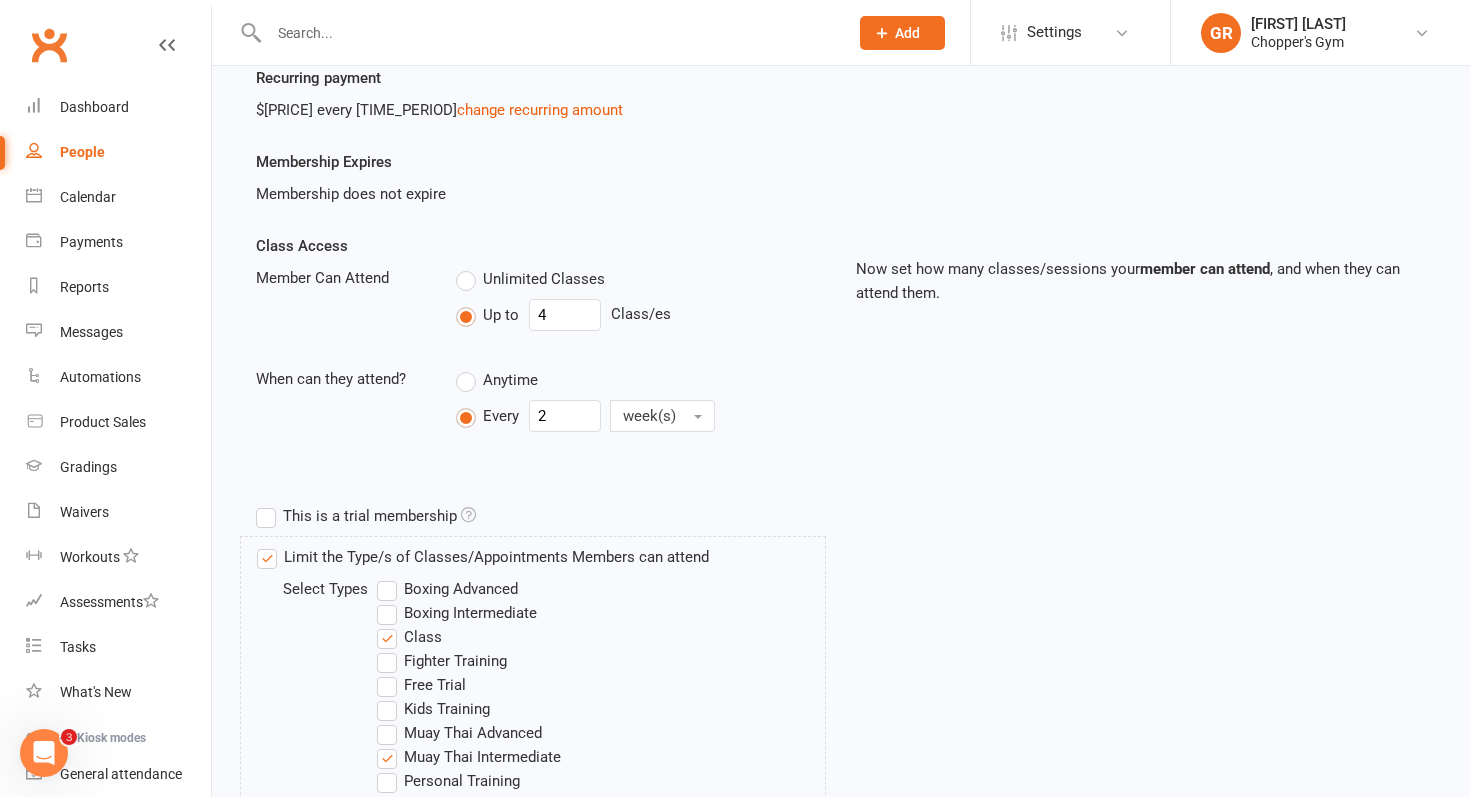click on "Boxing Intermediate" at bounding box center (457, 613) 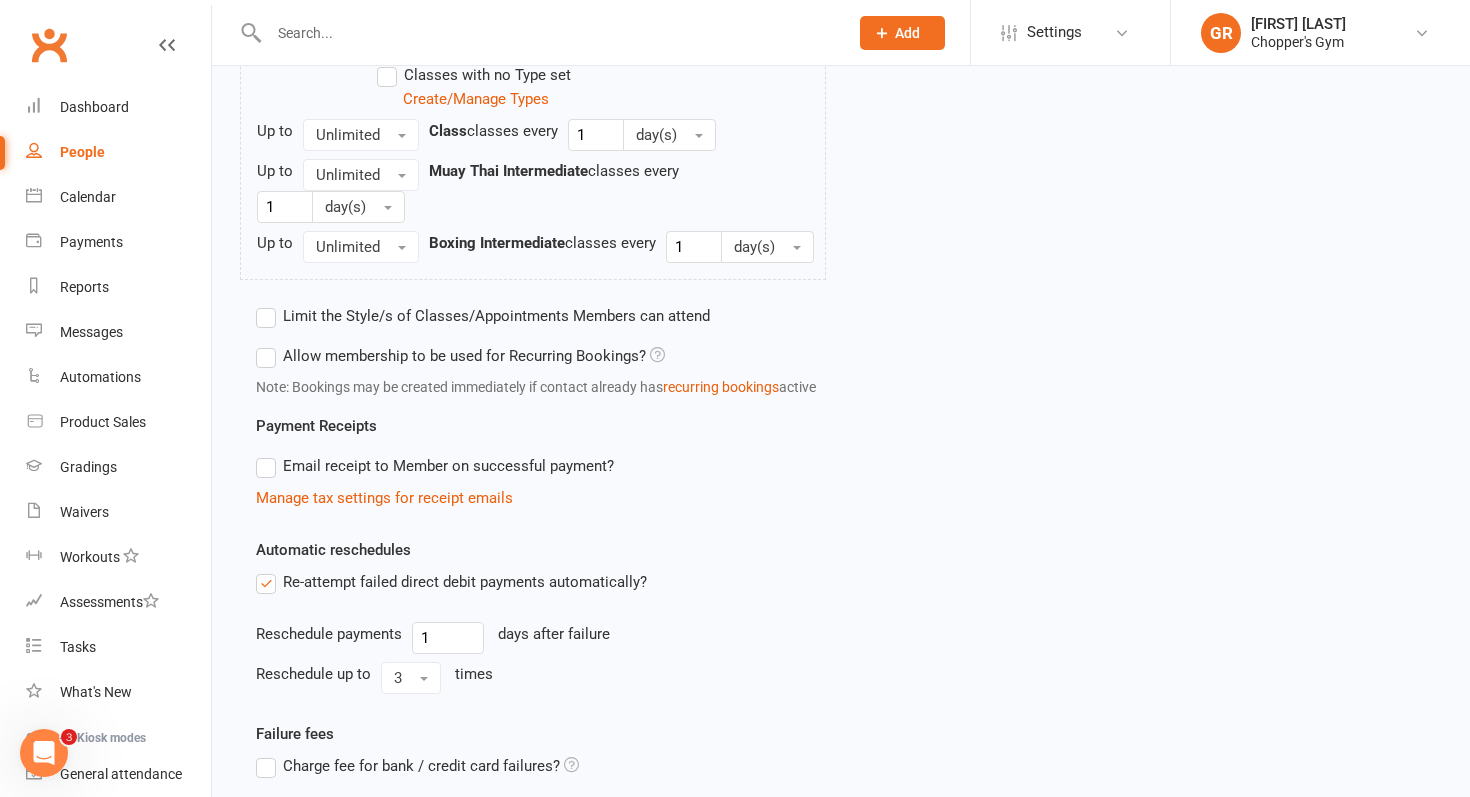 scroll, scrollTop: 1206, scrollLeft: 0, axis: vertical 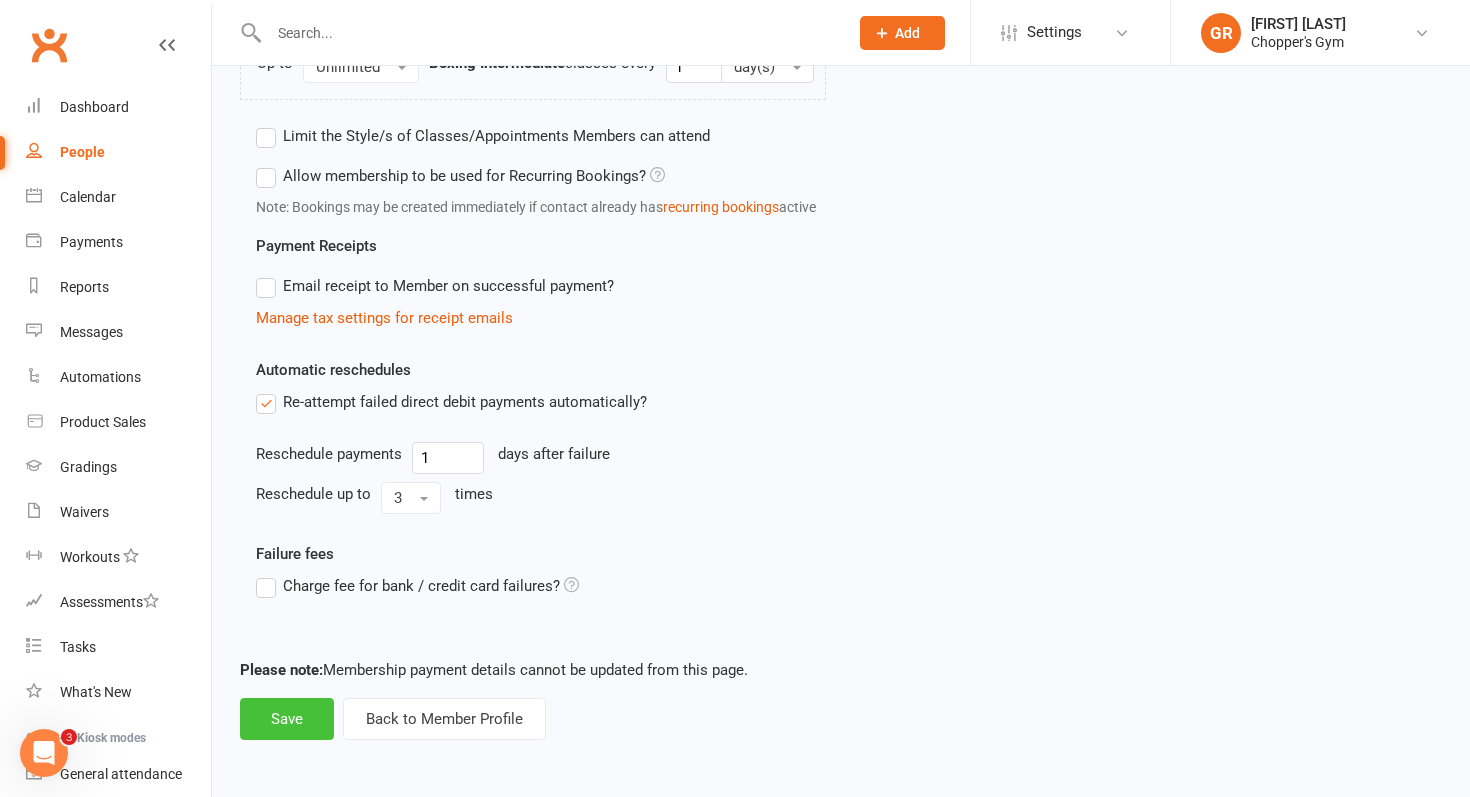 click on "Save" at bounding box center (287, 719) 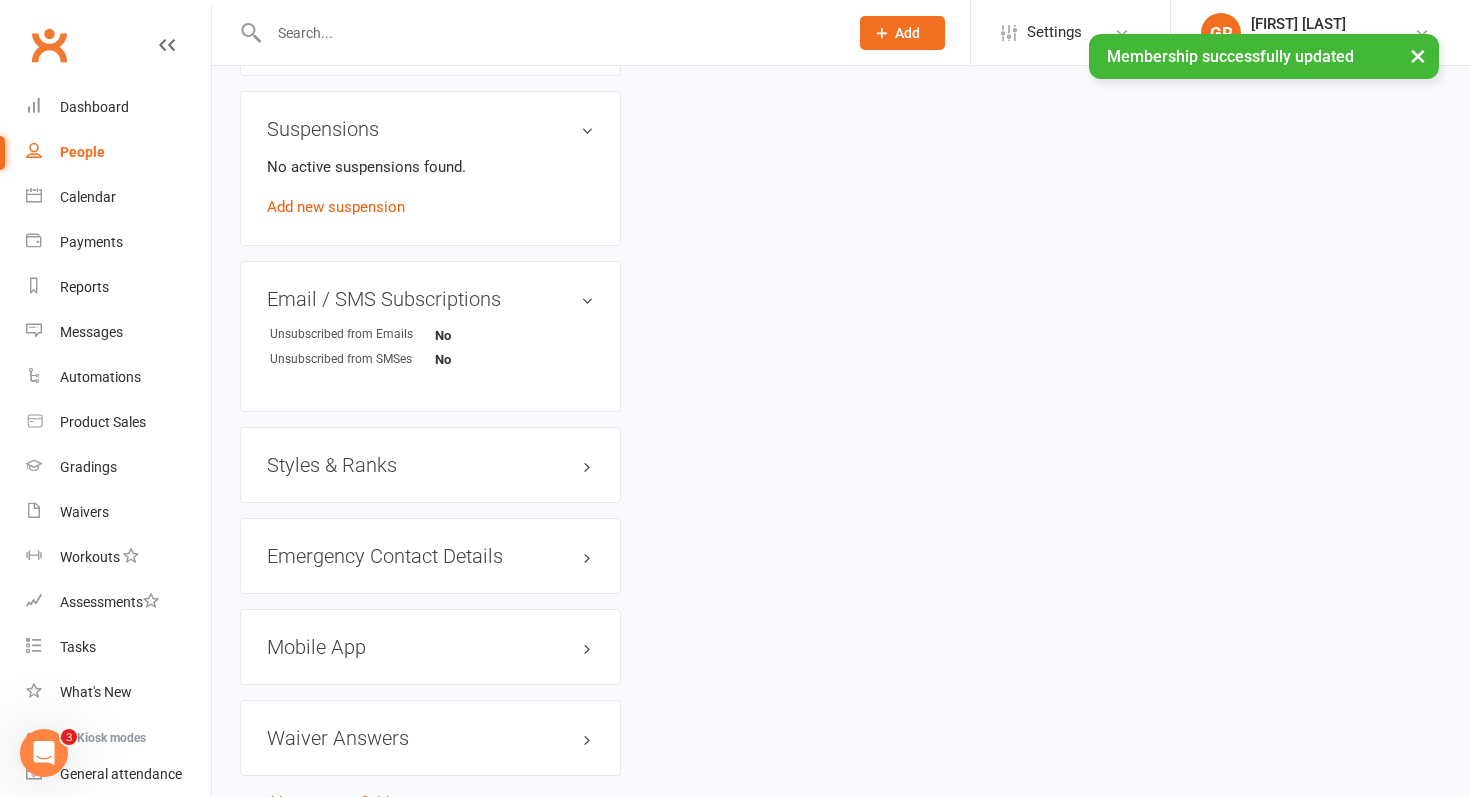 scroll, scrollTop: 0, scrollLeft: 0, axis: both 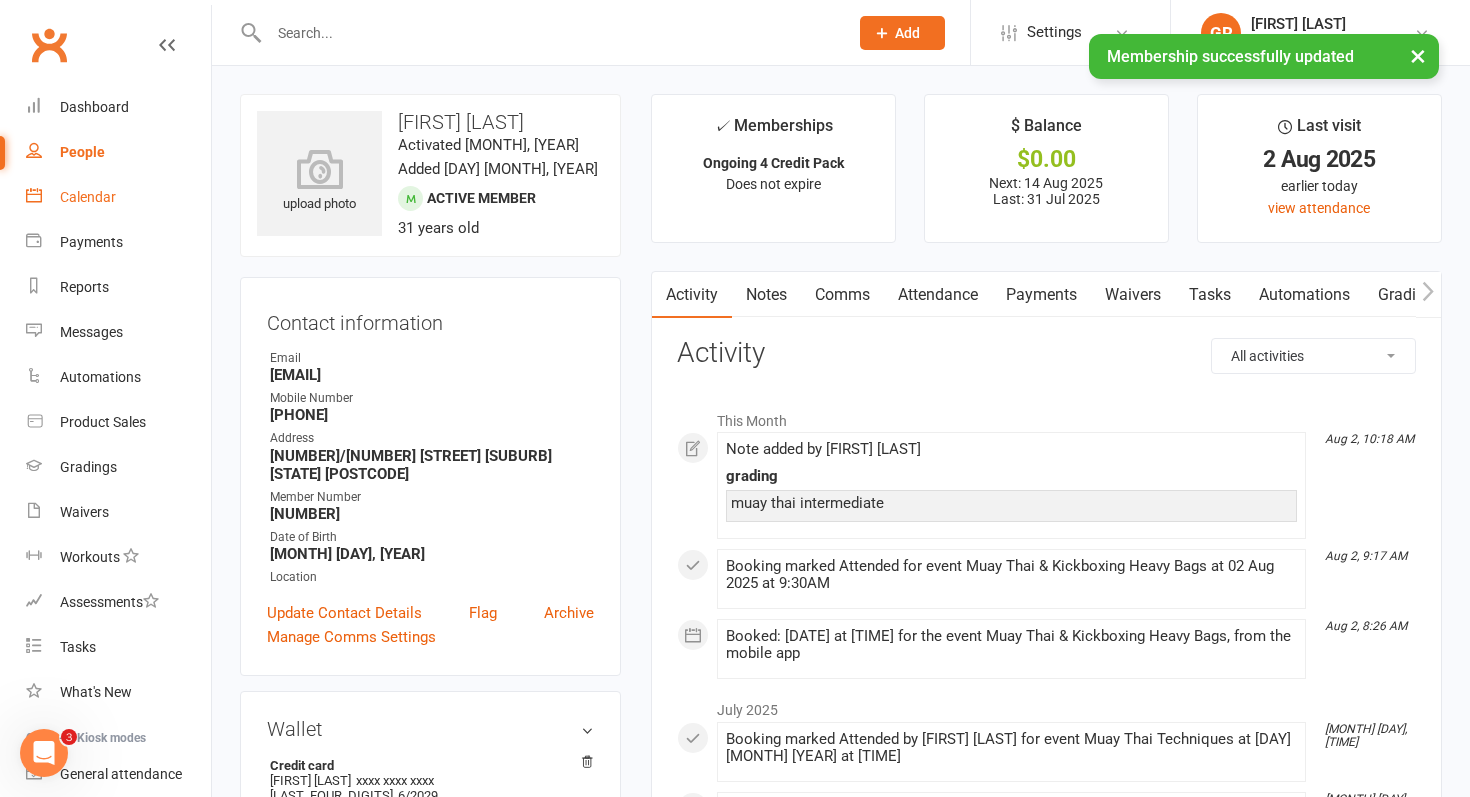 click on "Calendar" at bounding box center [118, 197] 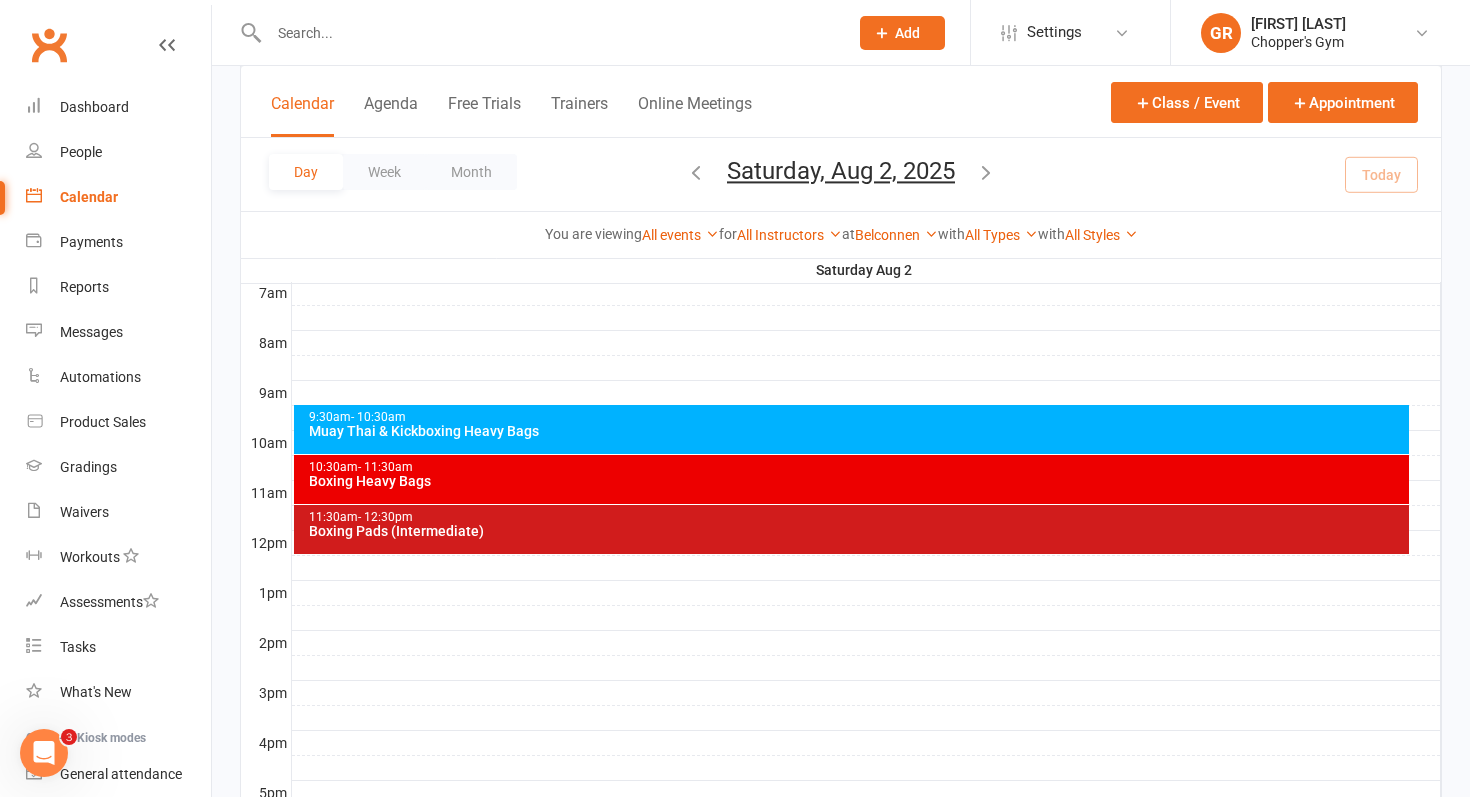 scroll, scrollTop: 549, scrollLeft: 0, axis: vertical 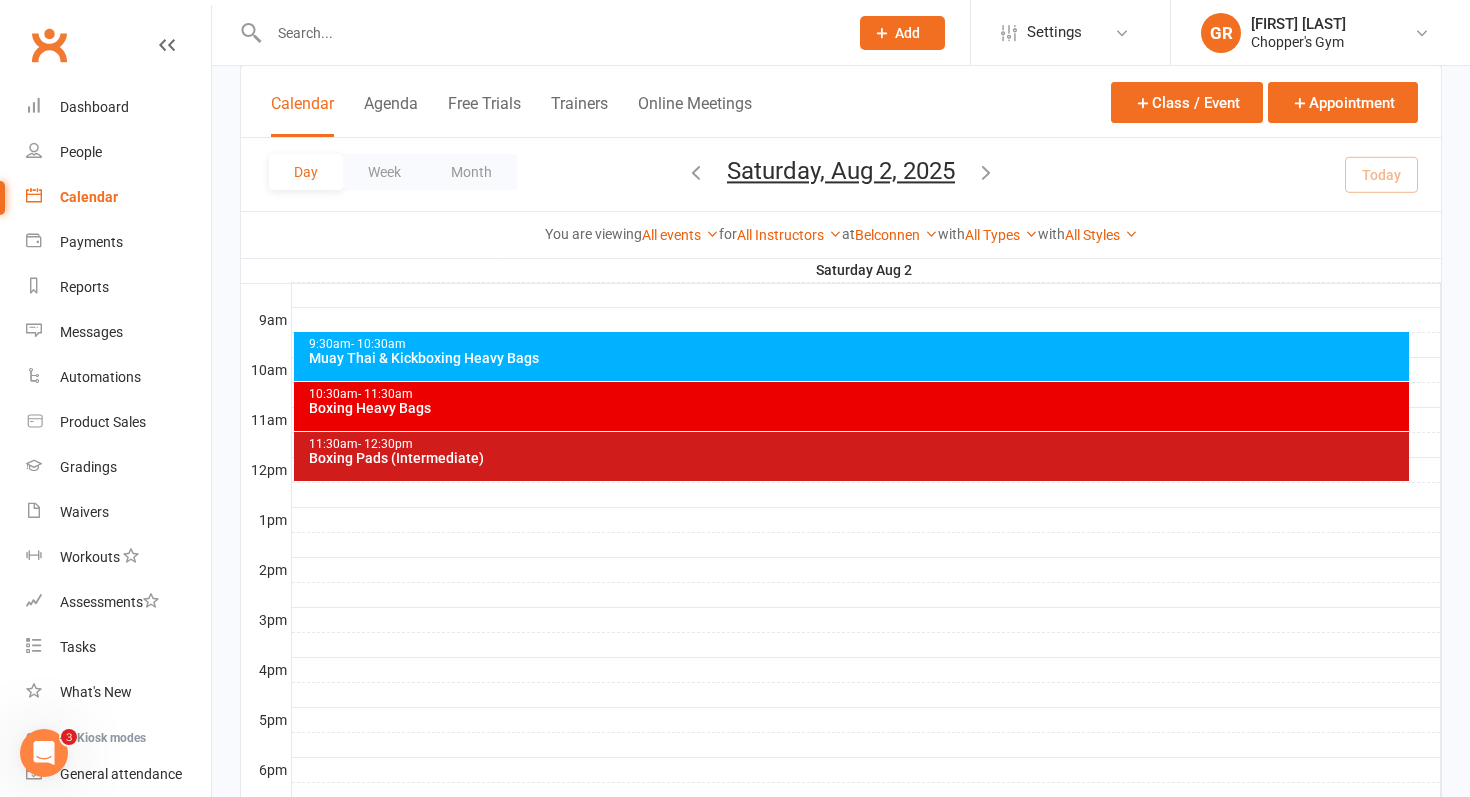 click on "Muay Thai & Kickboxing Heavy Bags" at bounding box center [857, 358] 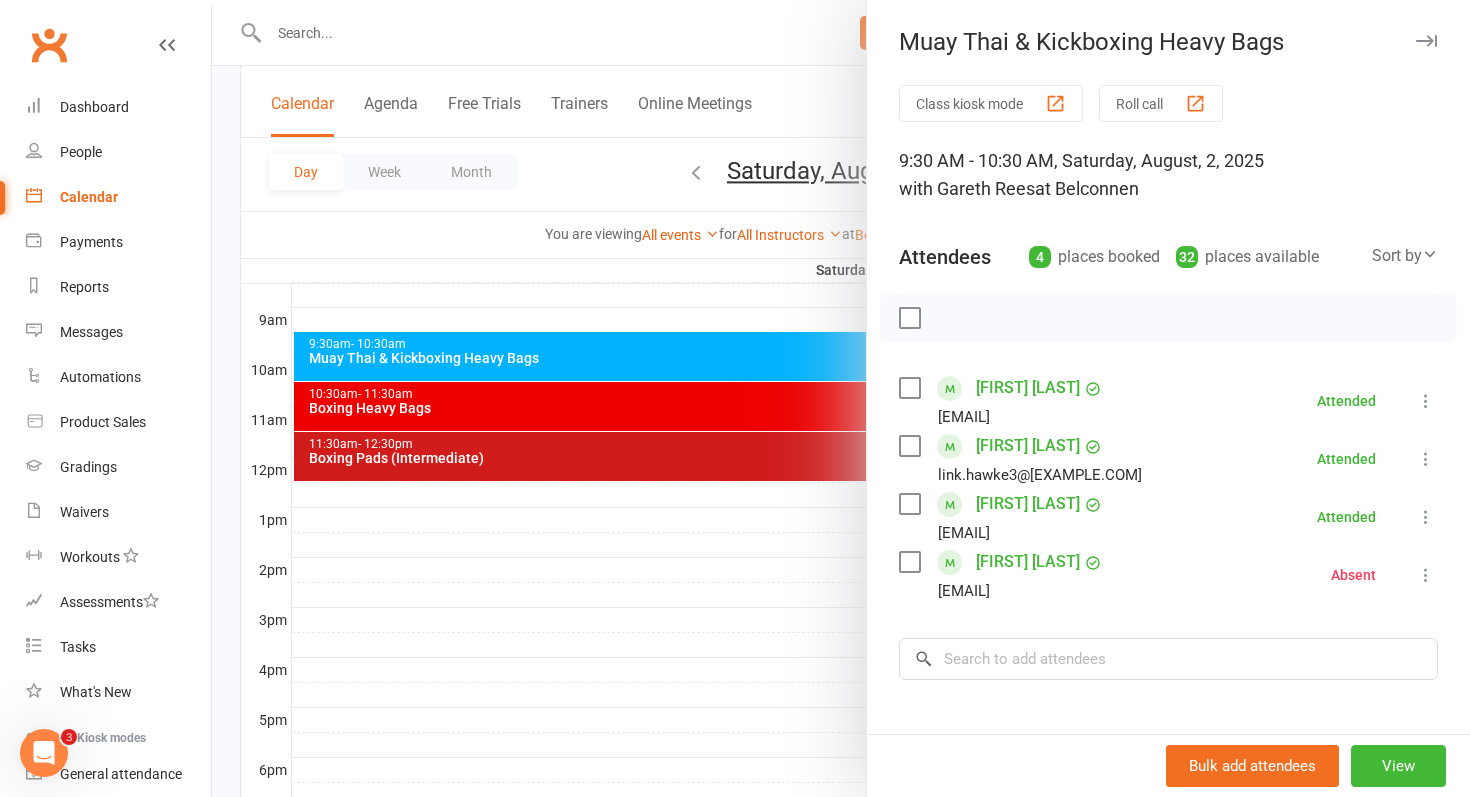 click on "Lincoln Hawke" at bounding box center (1028, 446) 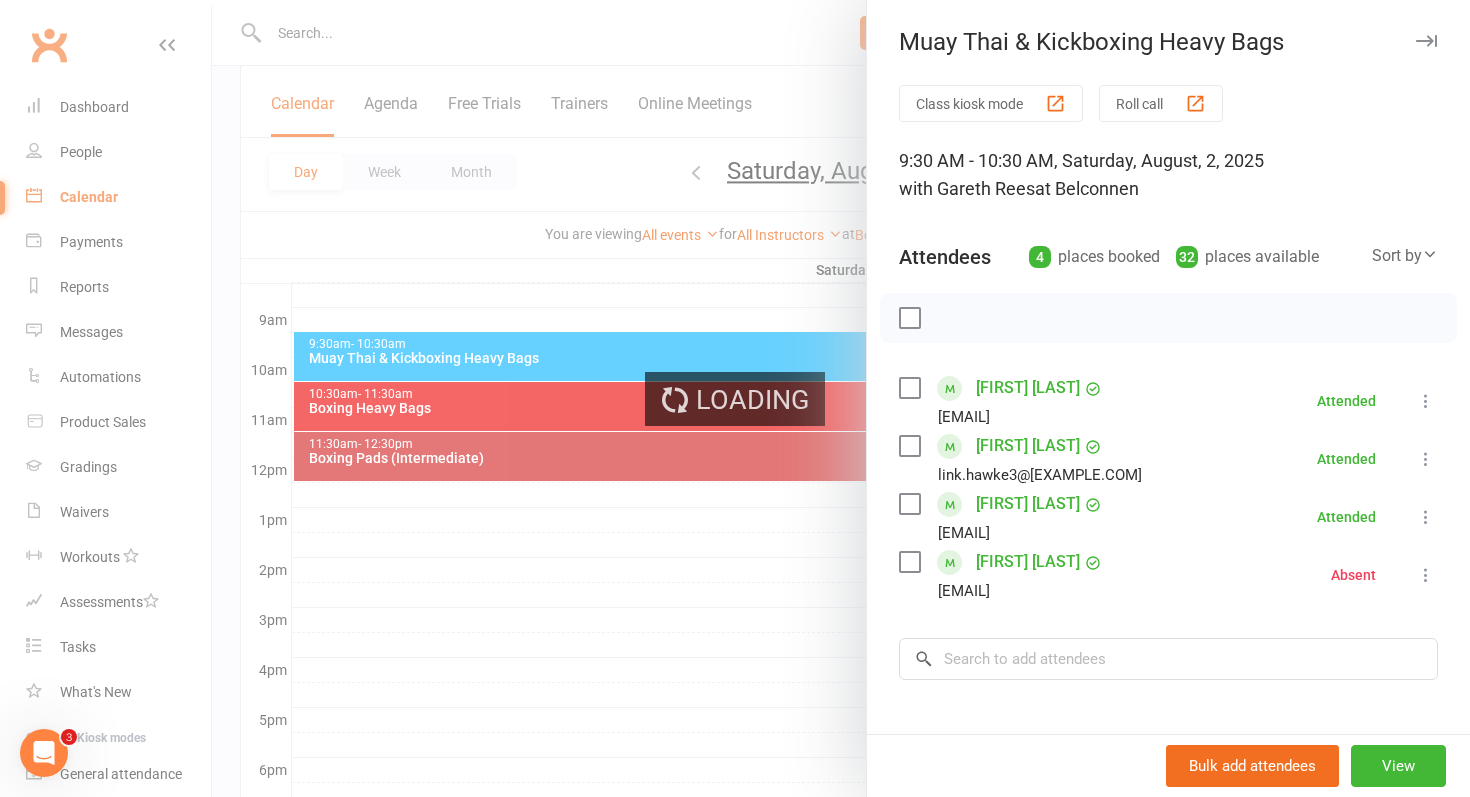 scroll, scrollTop: 0, scrollLeft: 0, axis: both 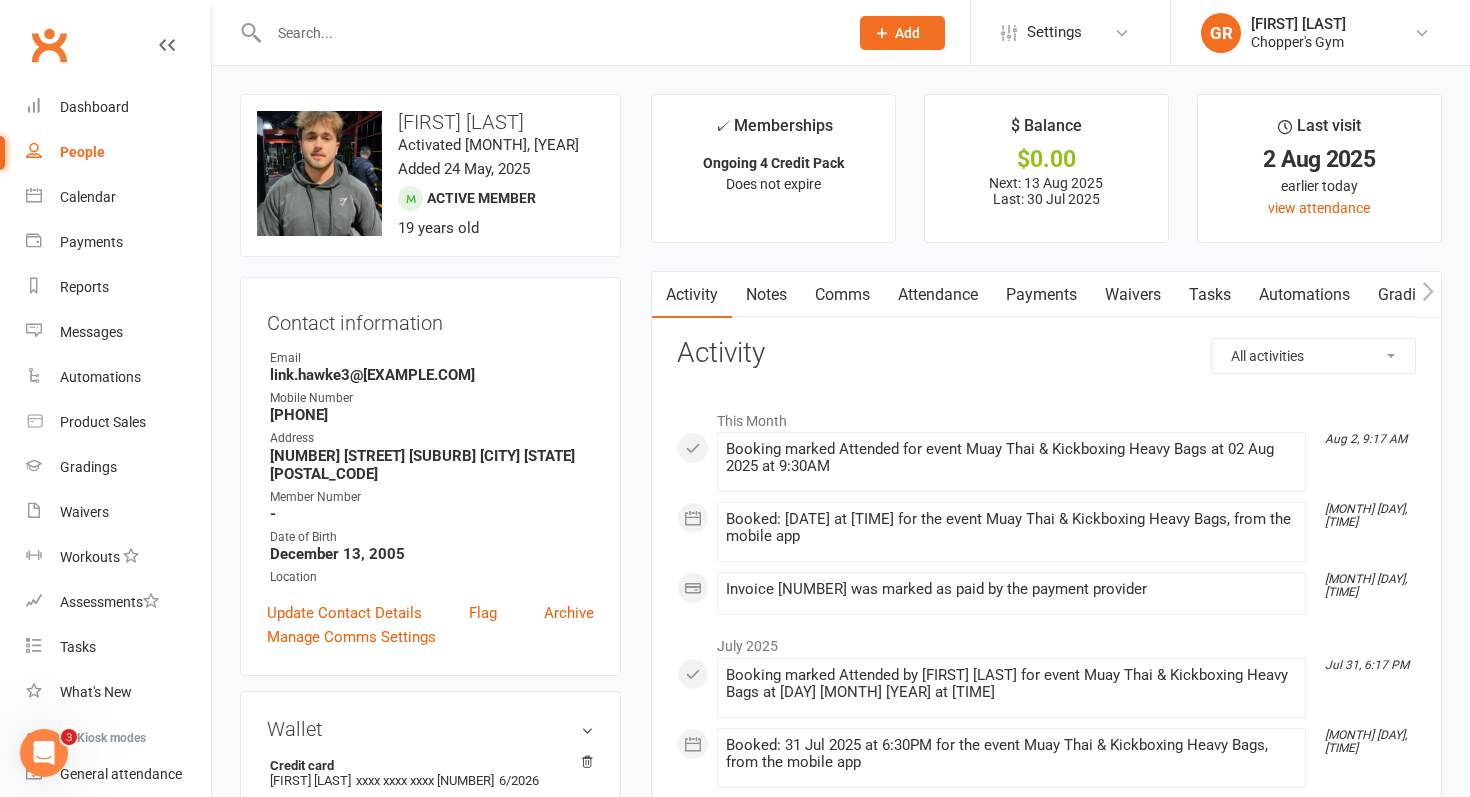 click on "Notes" at bounding box center [766, 295] 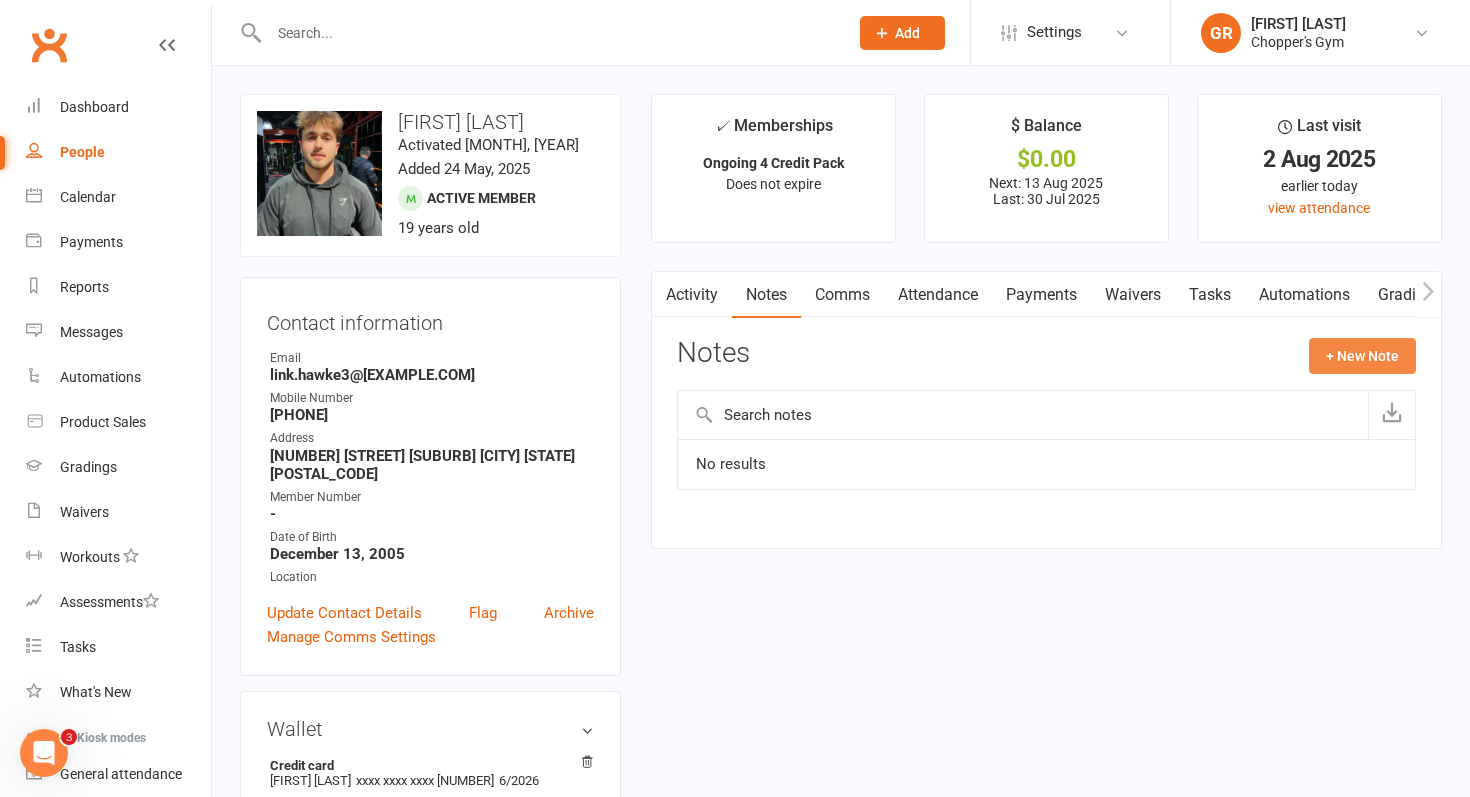 click on "+ New Note" at bounding box center [1362, 356] 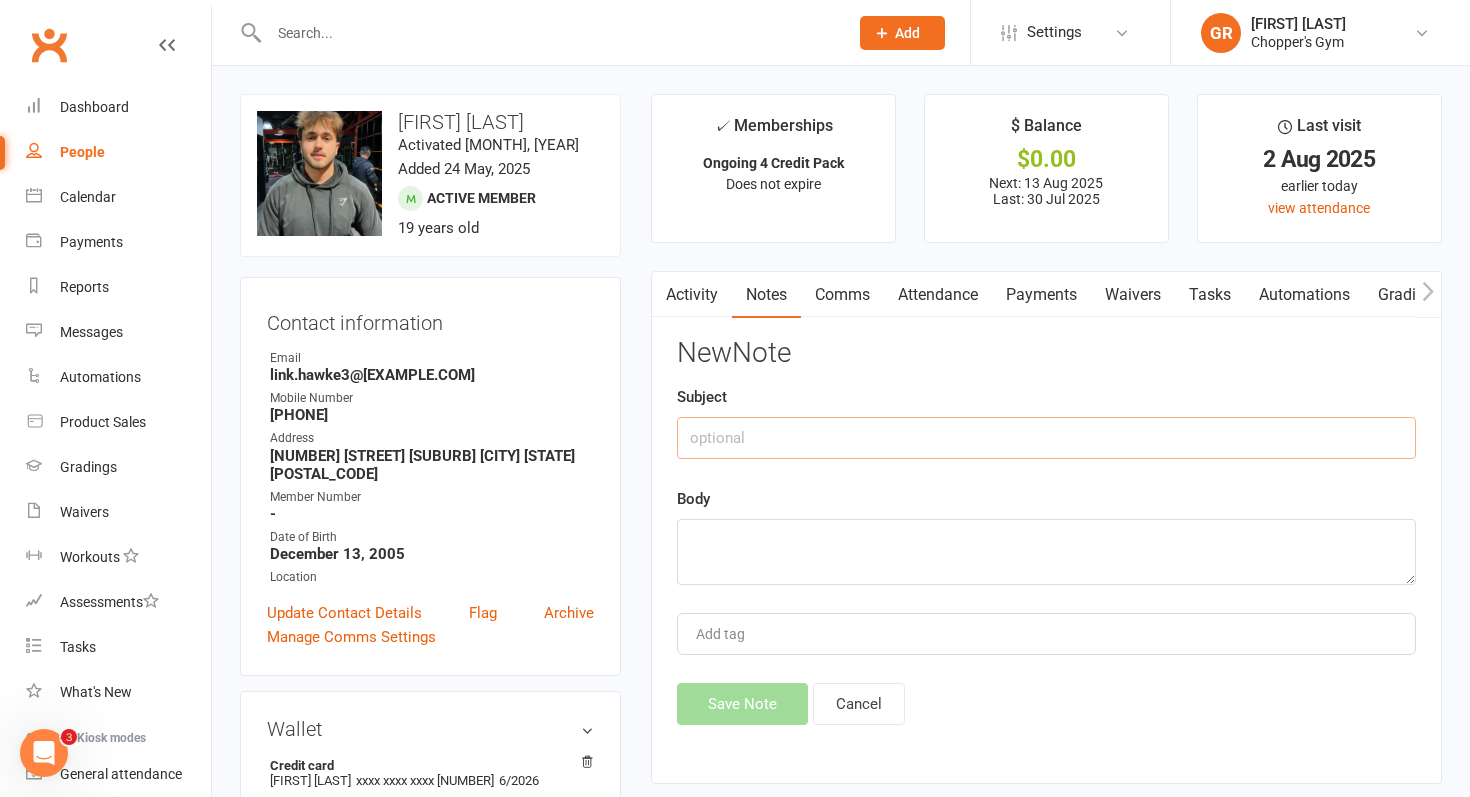 click at bounding box center [1046, 438] 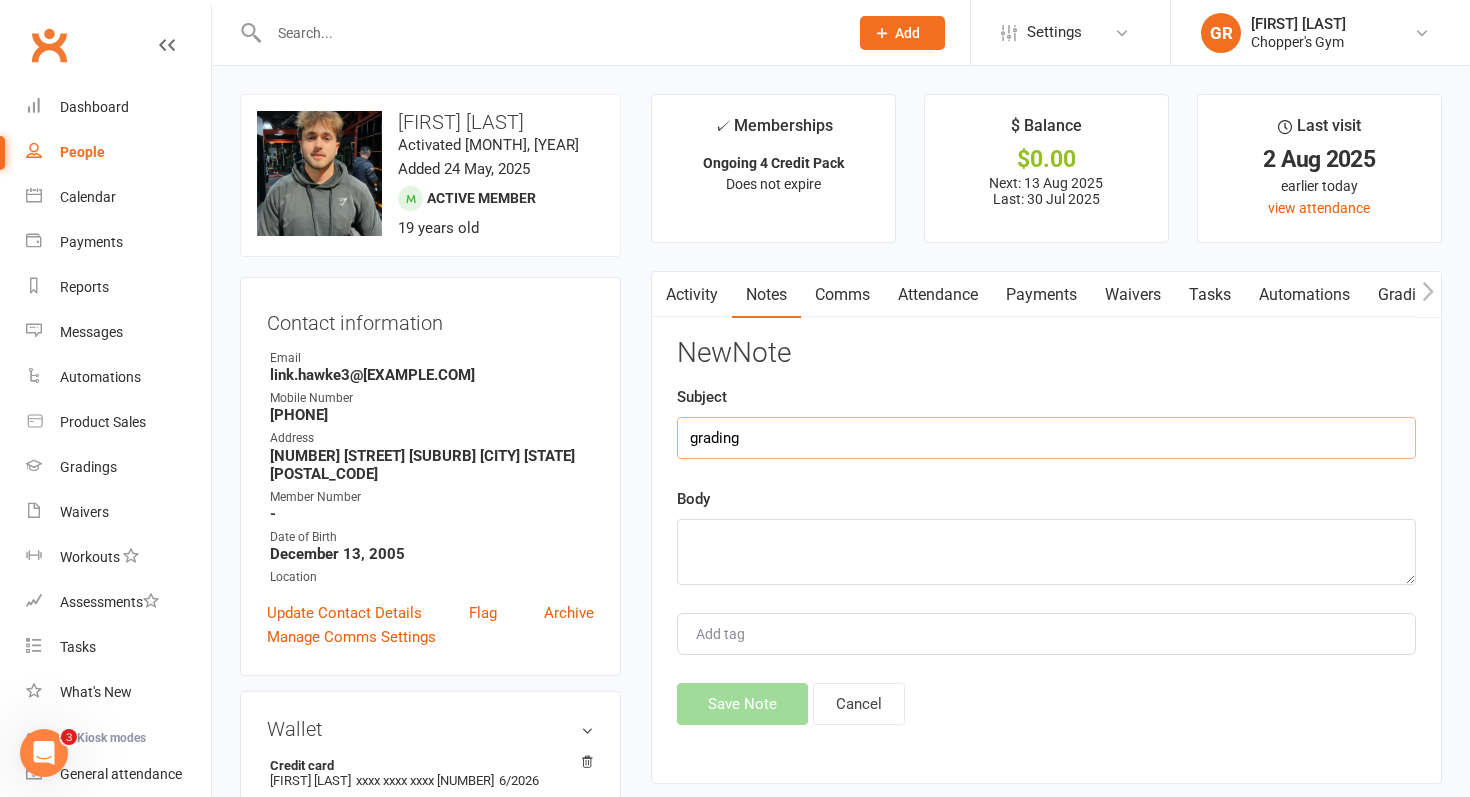 type on "grading" 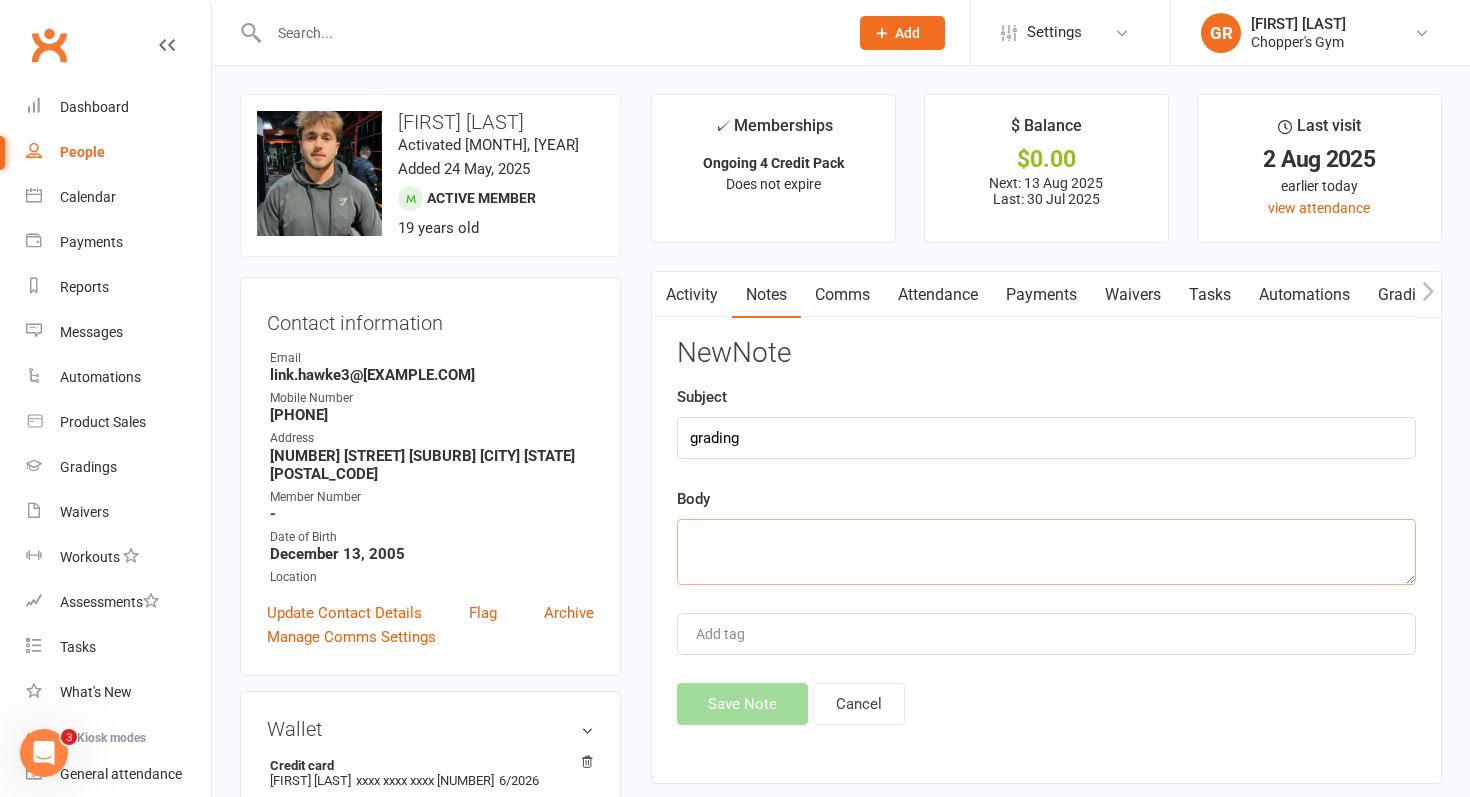 click at bounding box center (1046, 552) 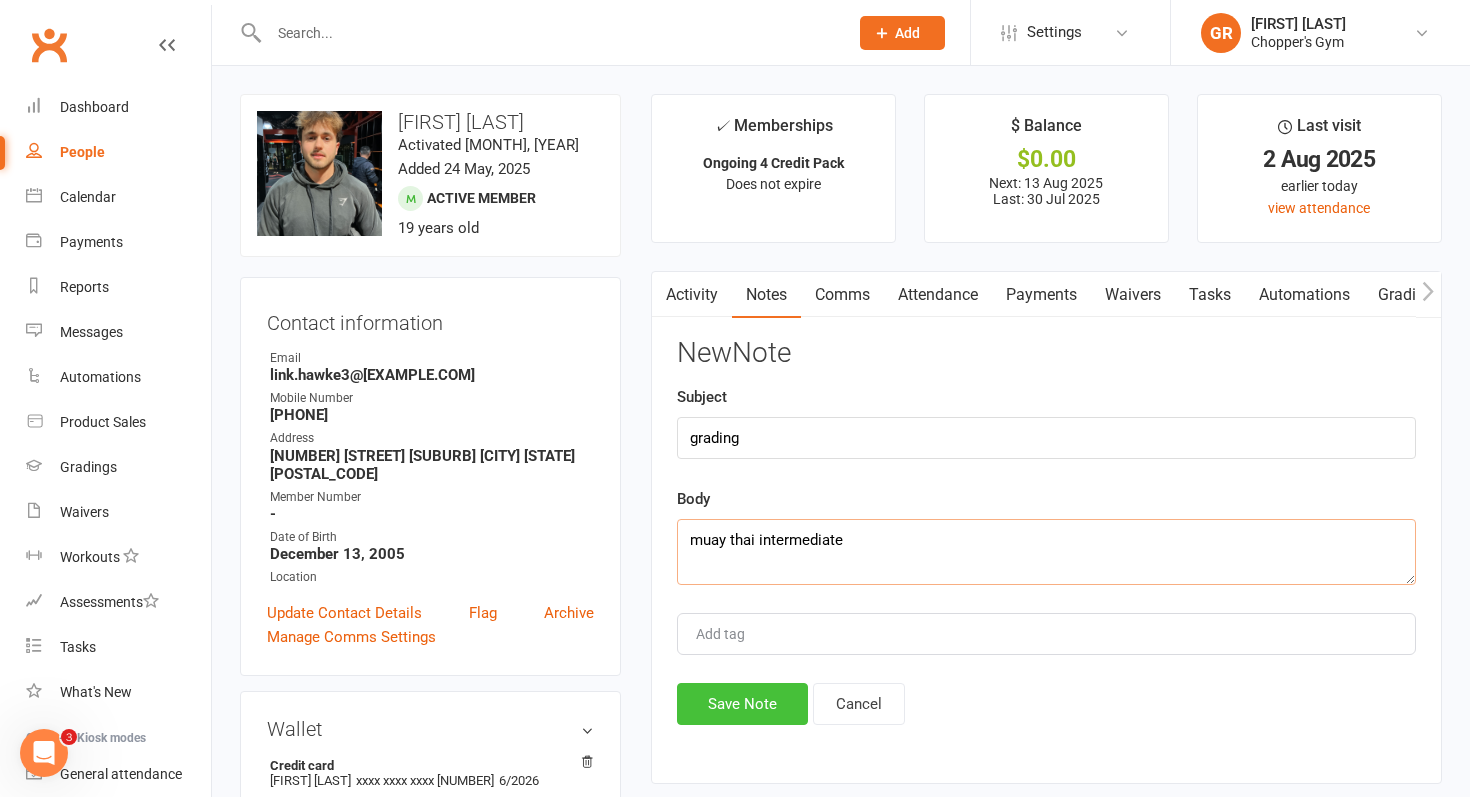 type on "muay thai intermediate" 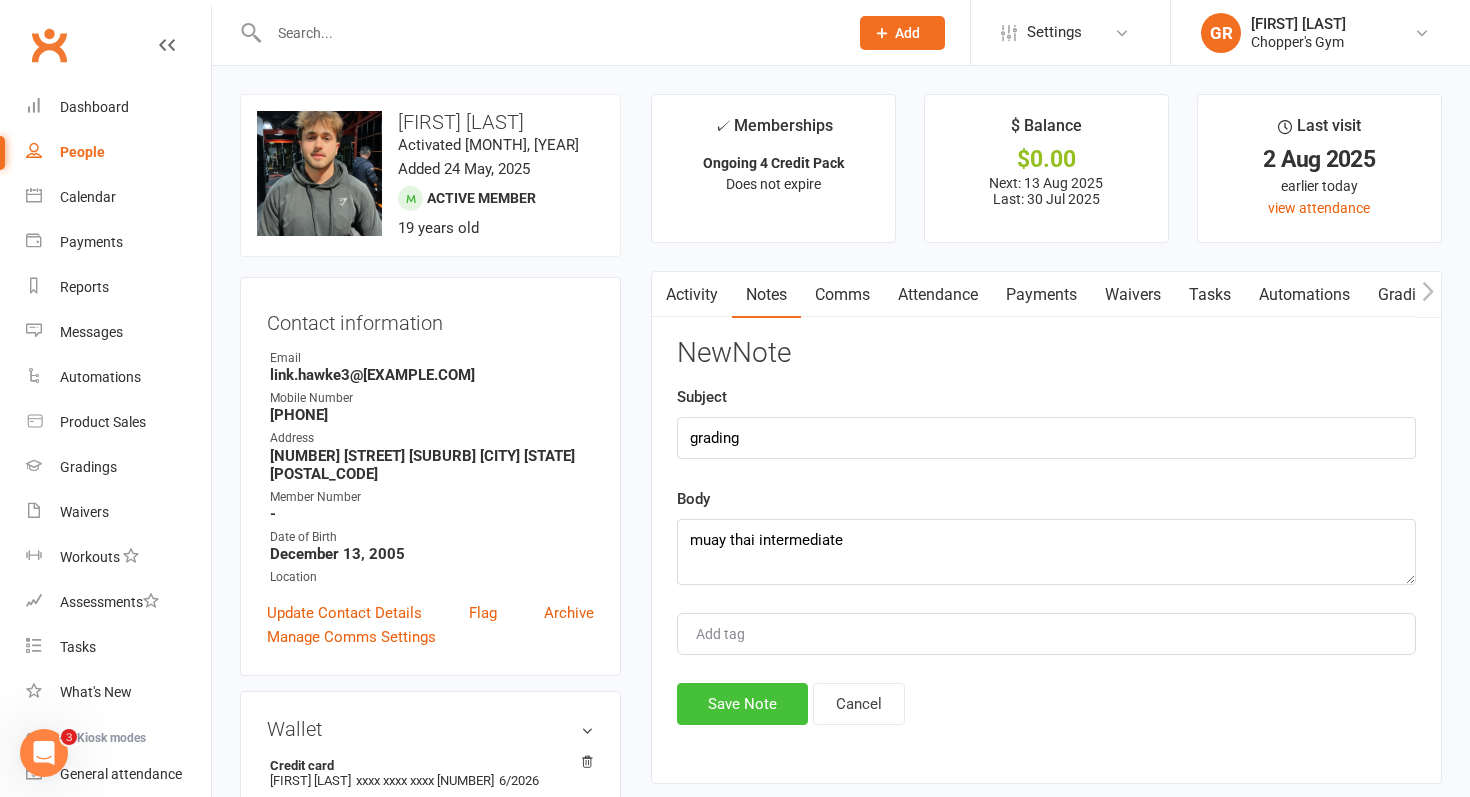 click on "Save Note" at bounding box center [742, 704] 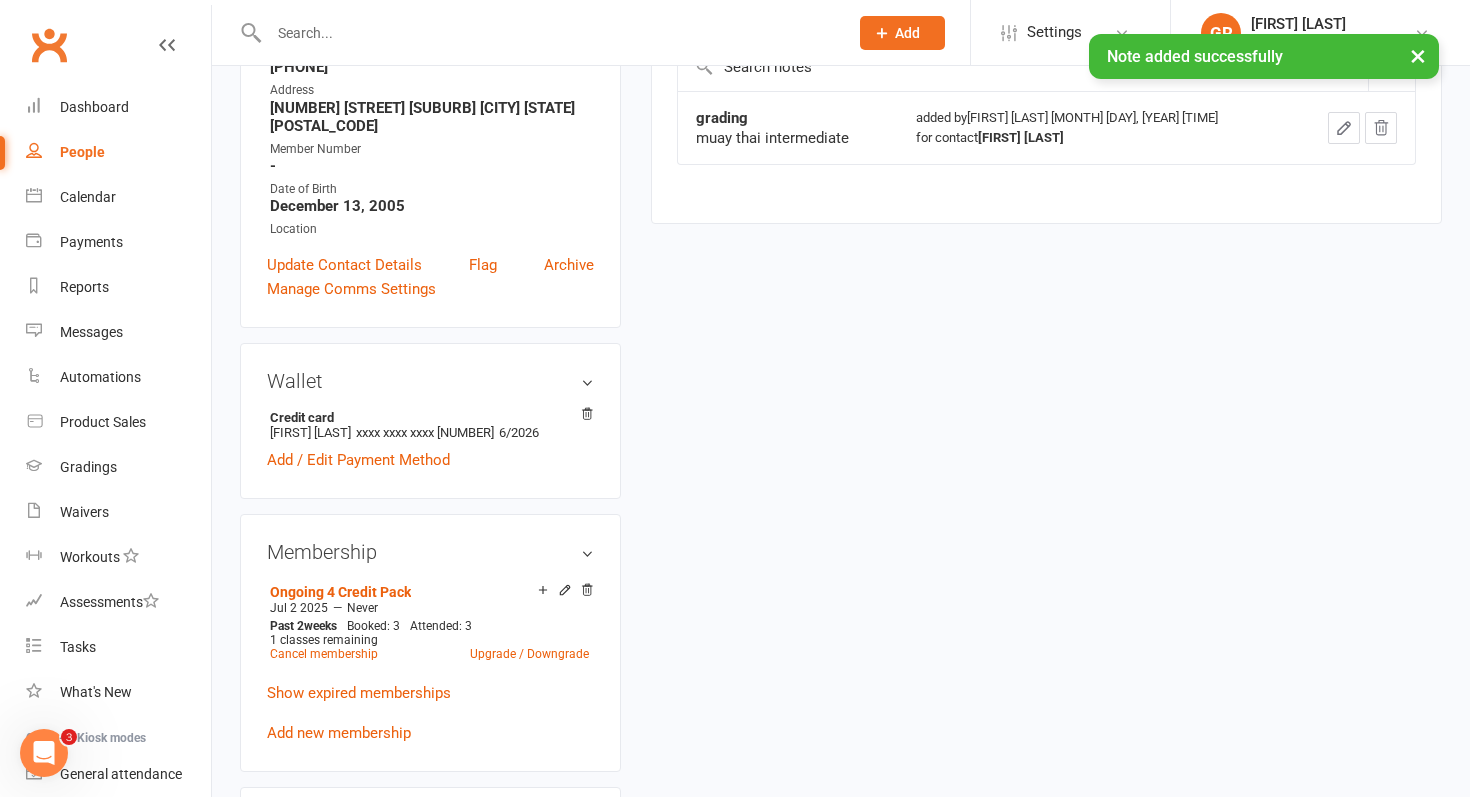 scroll, scrollTop: 517, scrollLeft: 0, axis: vertical 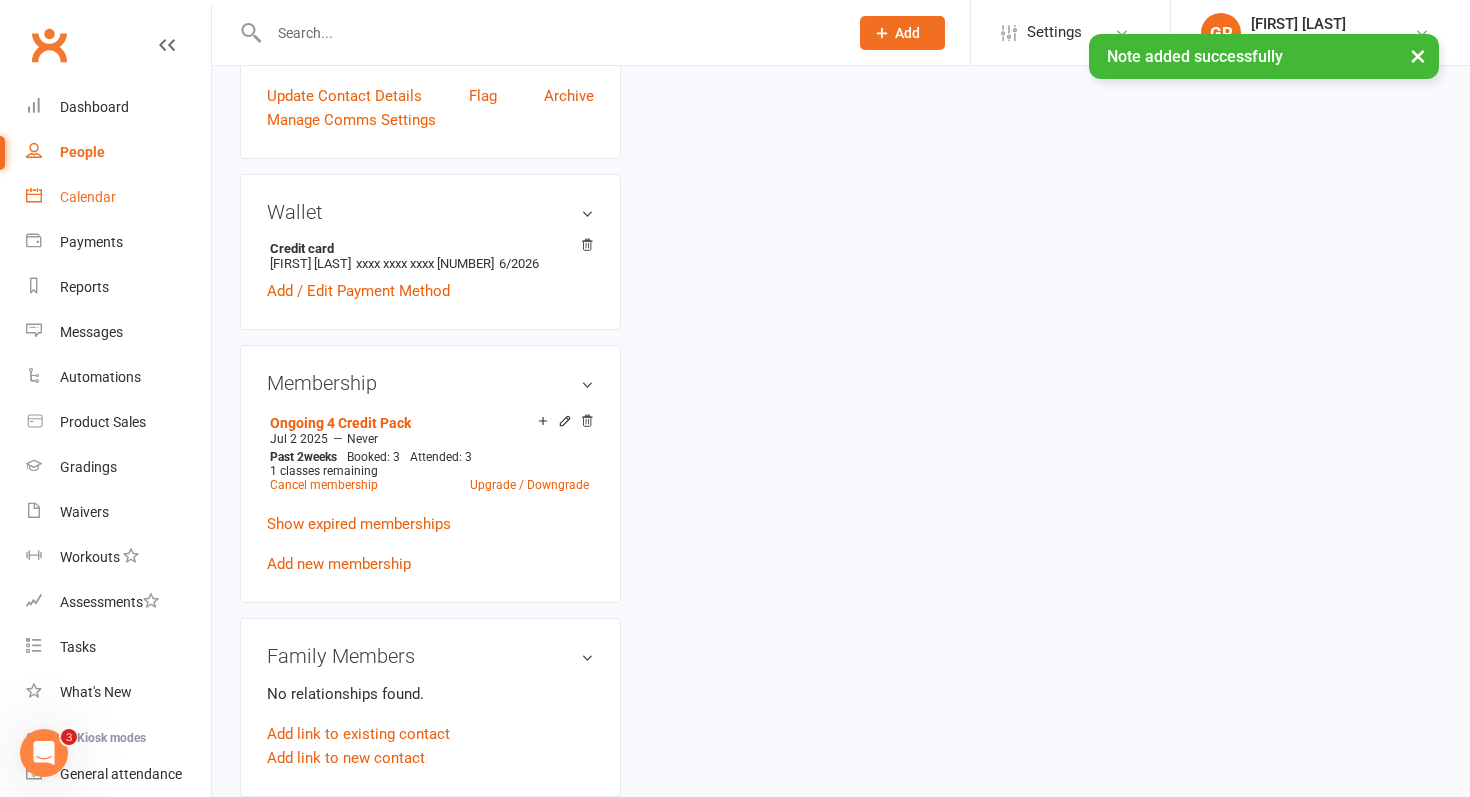 click on "Calendar" at bounding box center [88, 197] 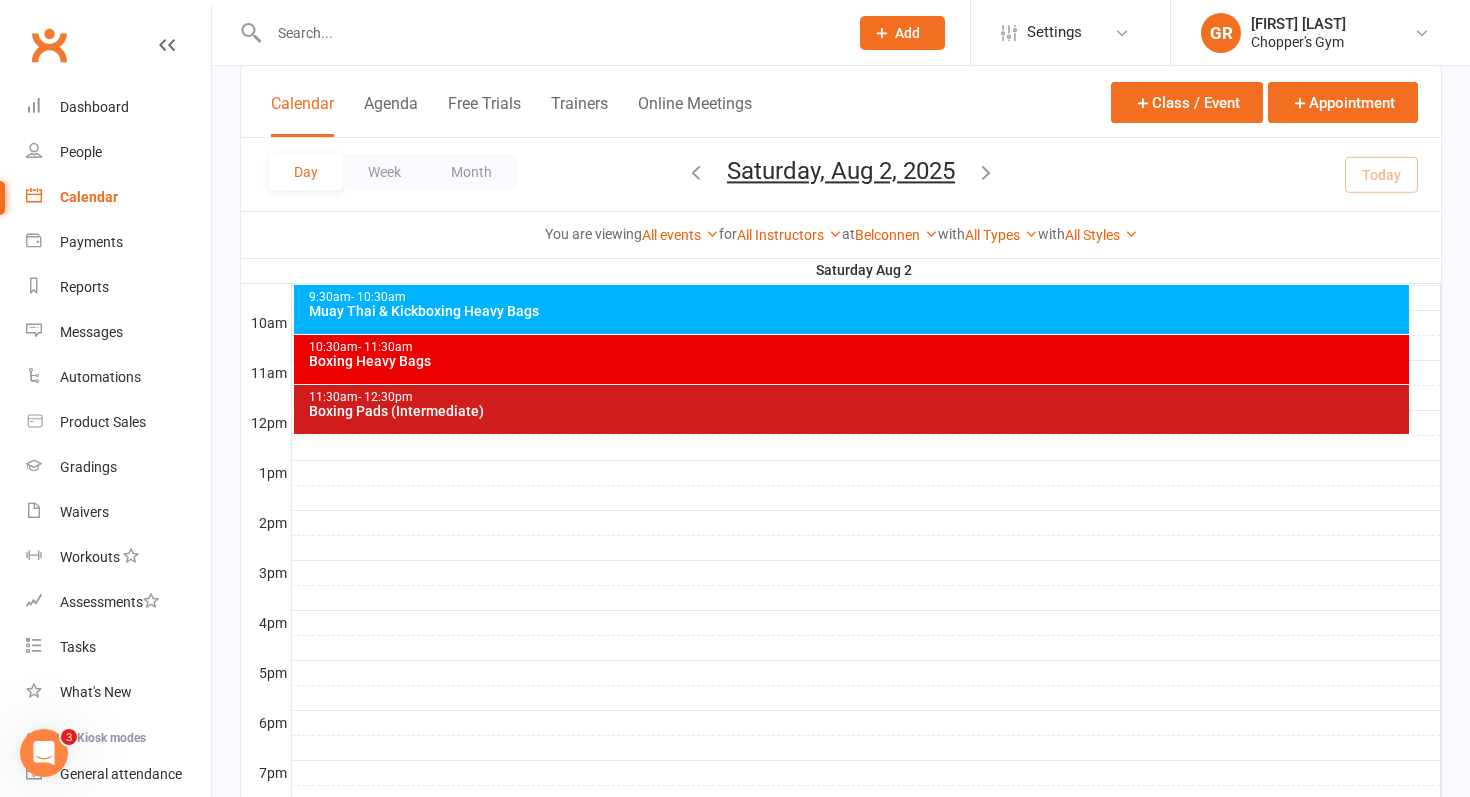 scroll, scrollTop: 485, scrollLeft: 0, axis: vertical 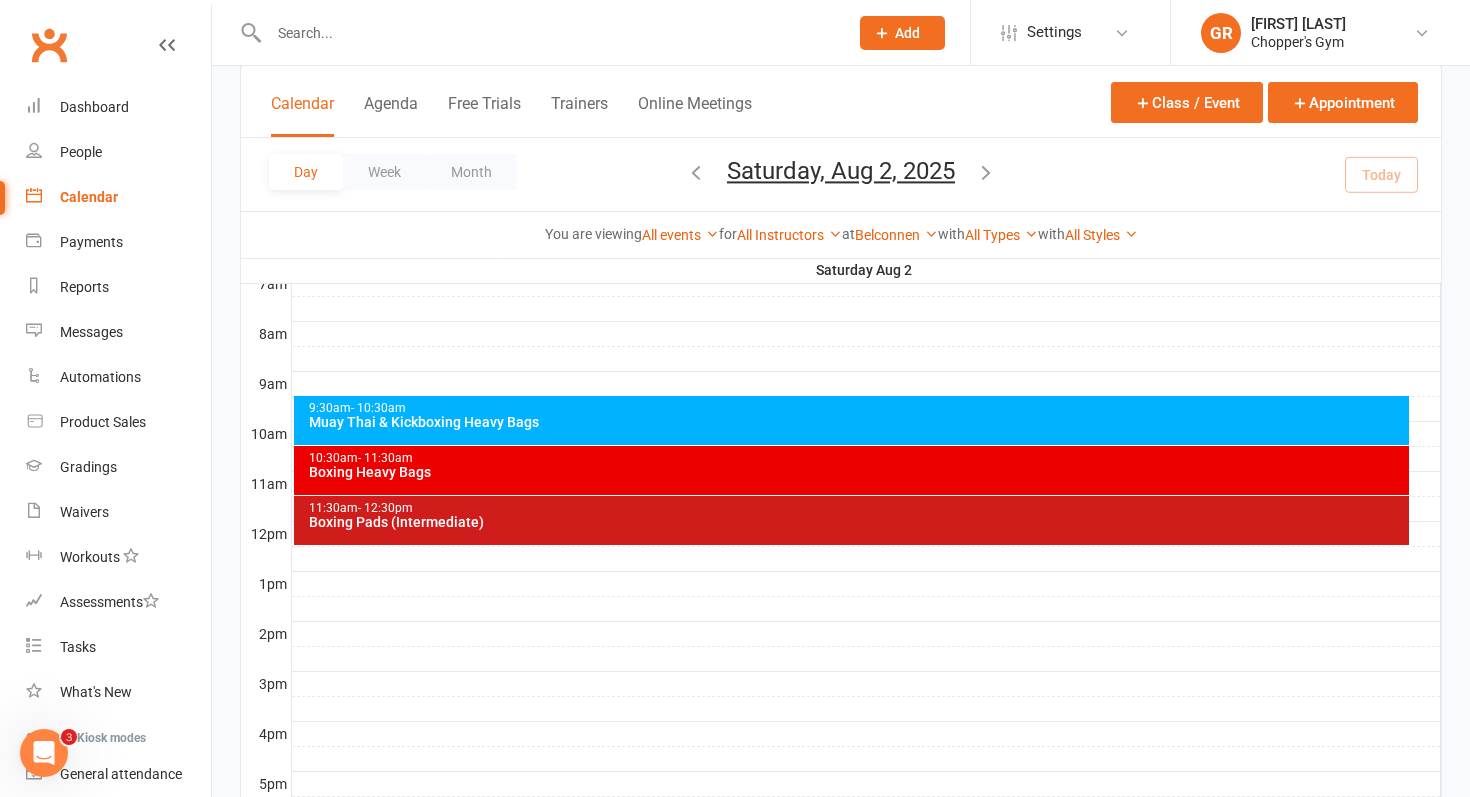 click on "Muay Thai & Kickboxing Heavy Bags" at bounding box center [857, 422] 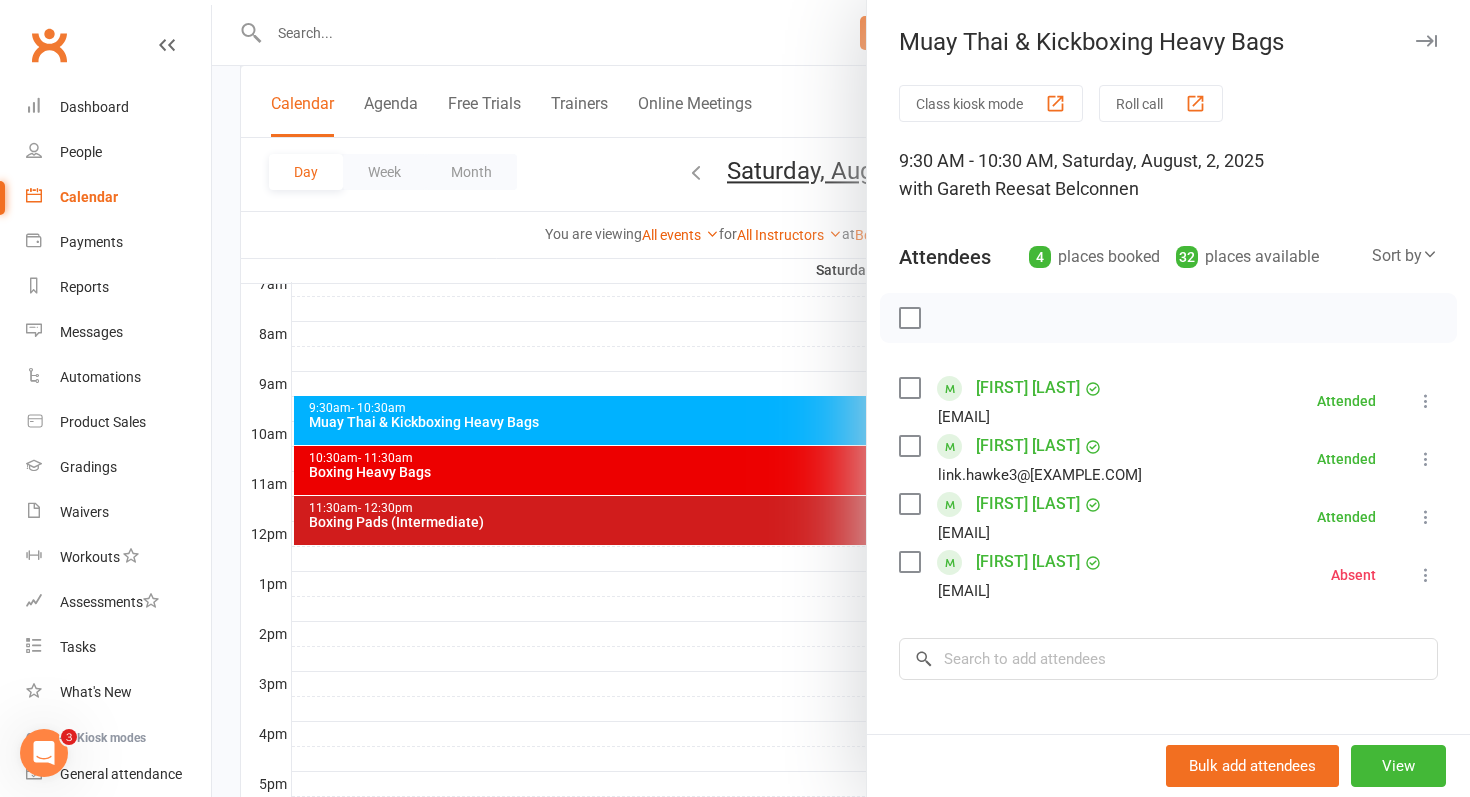 click on "Lincoln Hawke" at bounding box center [1028, 446] 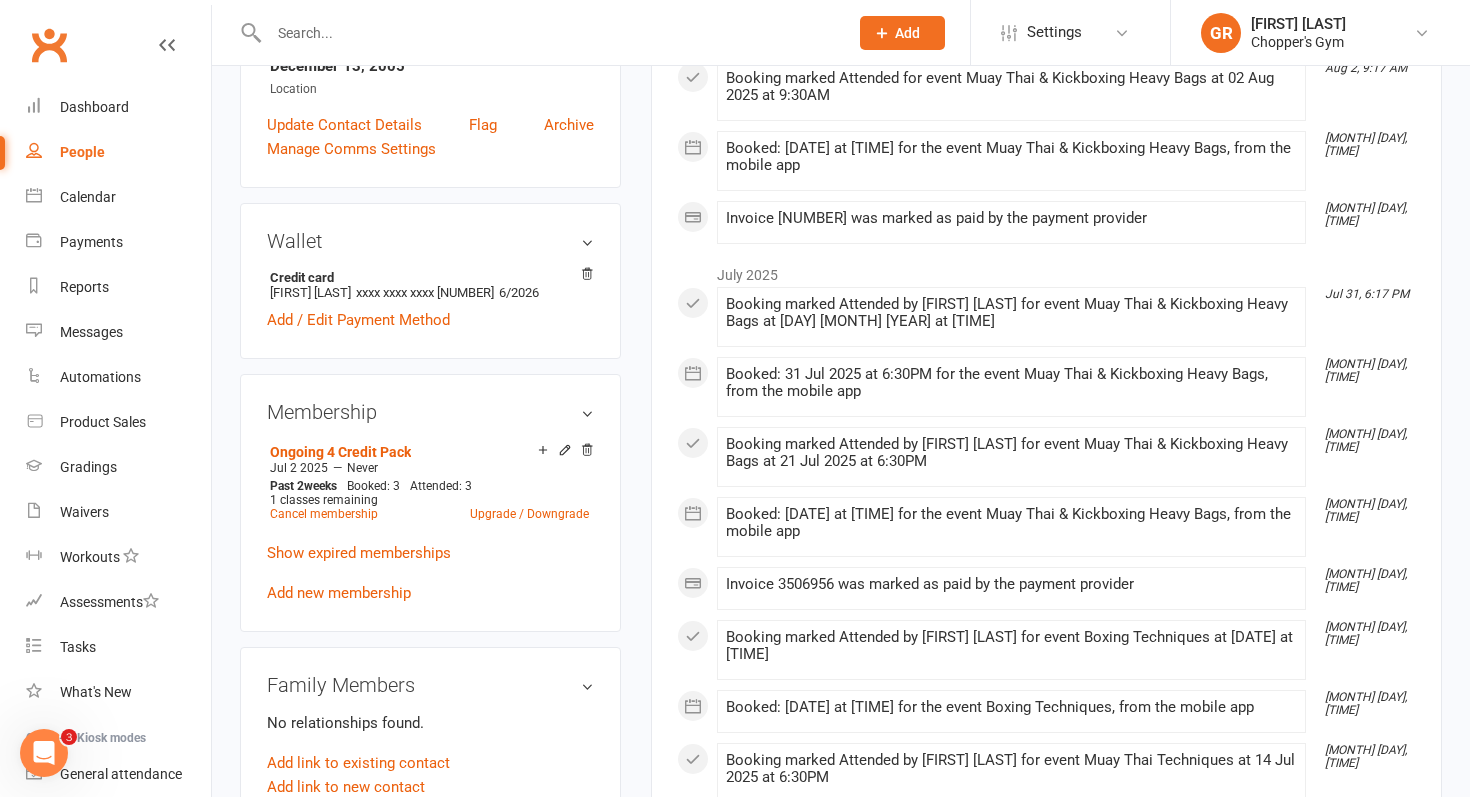 scroll, scrollTop: 529, scrollLeft: 0, axis: vertical 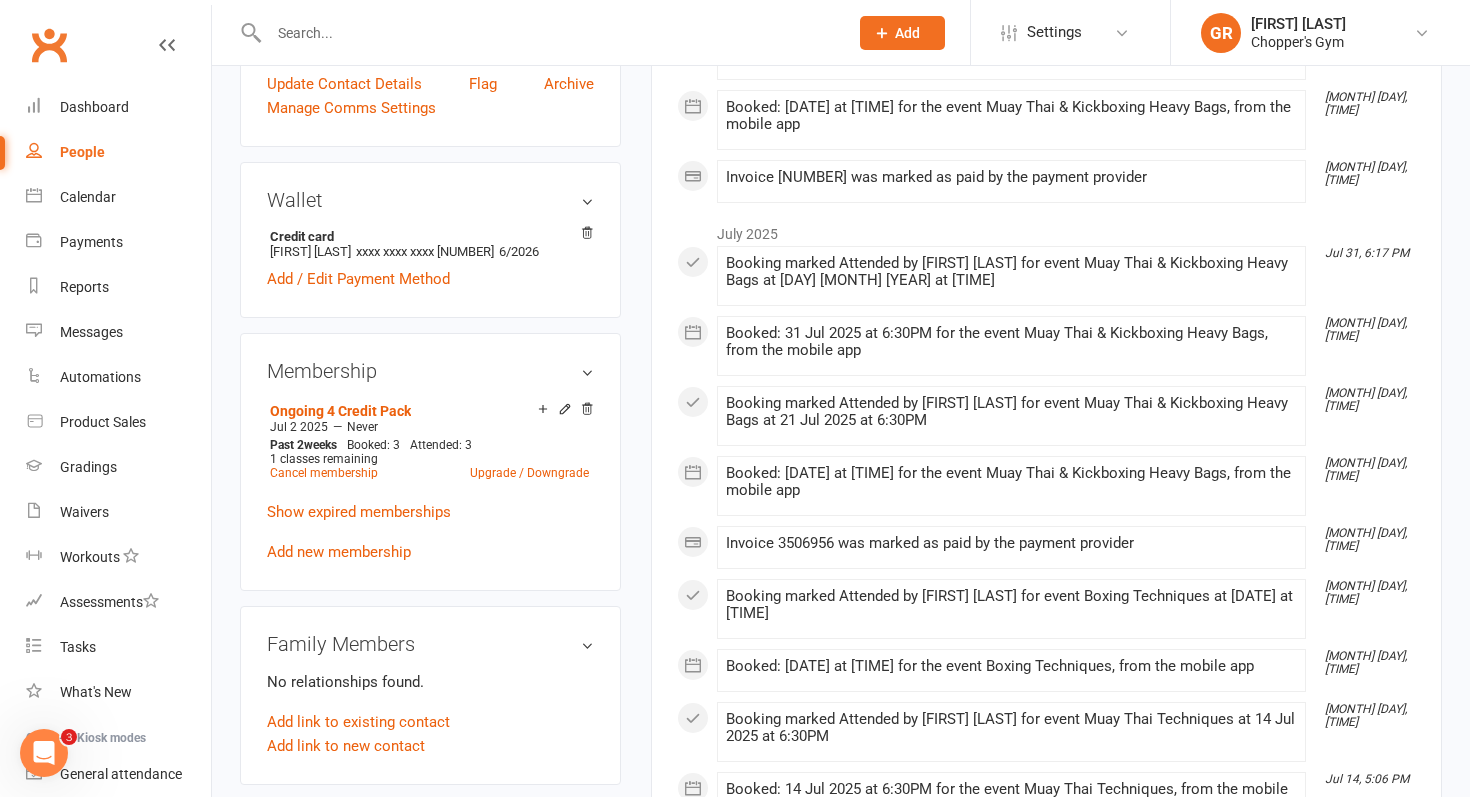 click 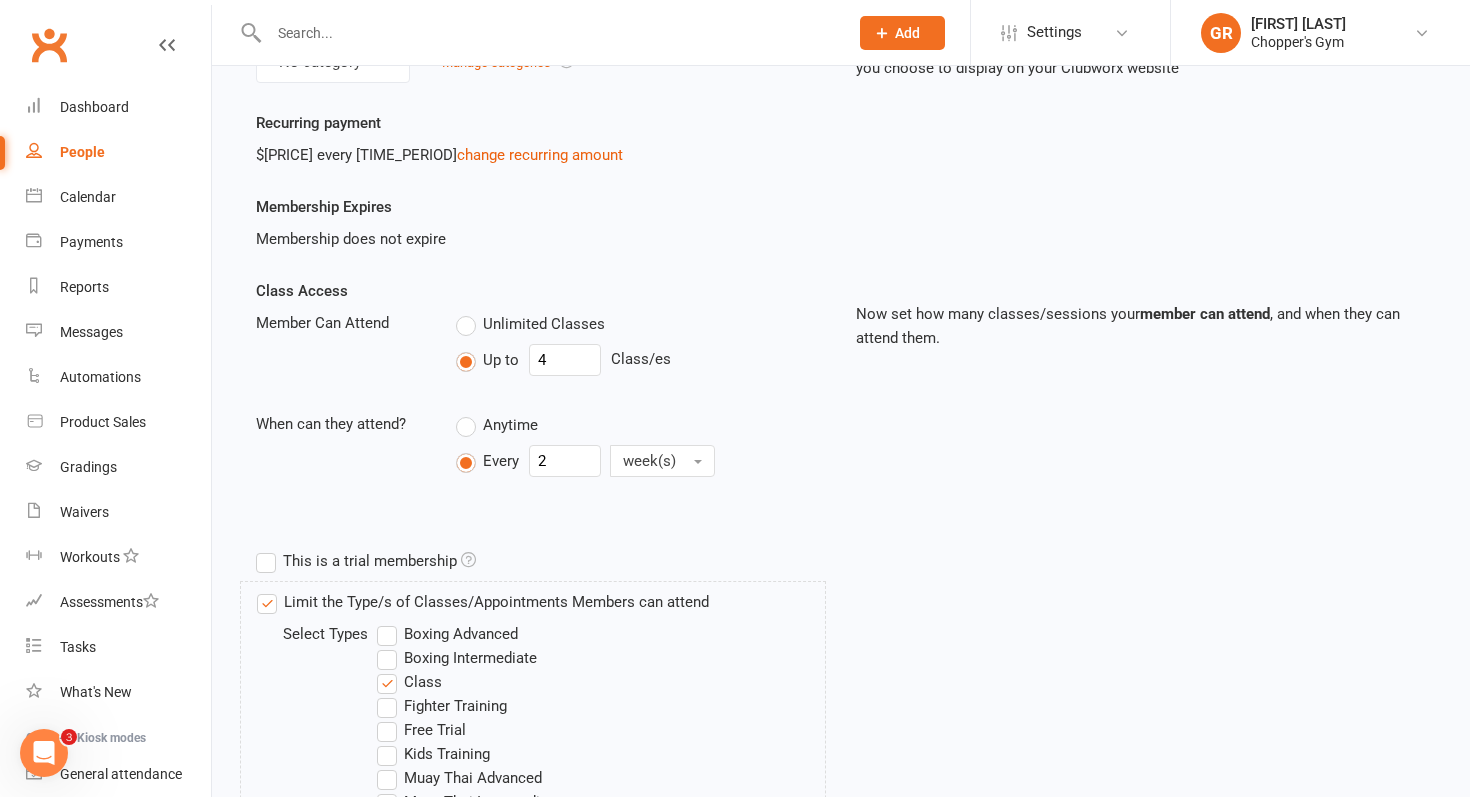 scroll, scrollTop: 513, scrollLeft: 0, axis: vertical 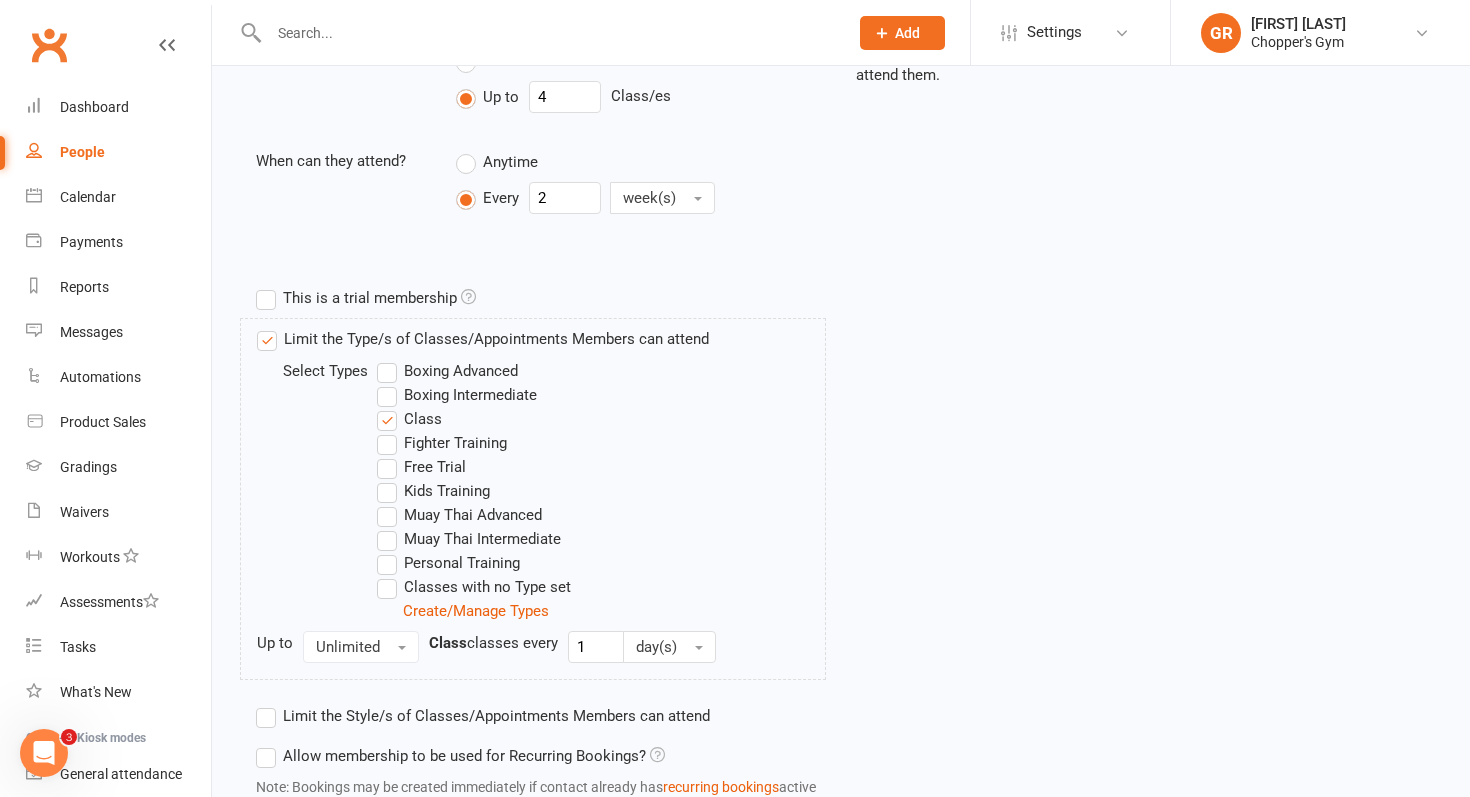 click on "Boxing Intermediate" at bounding box center (457, 395) 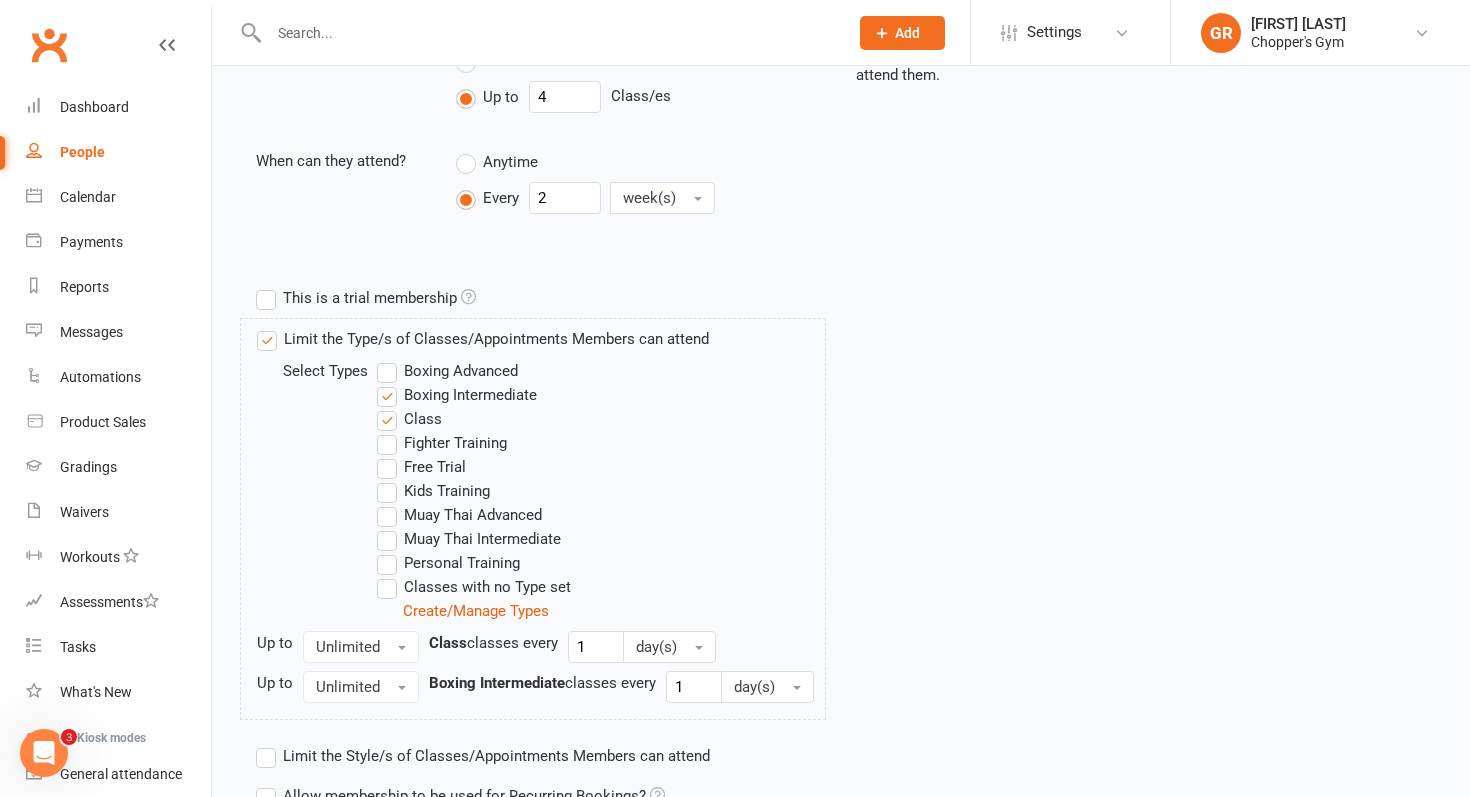click on "Muay Thai Intermediate" at bounding box center [469, 539] 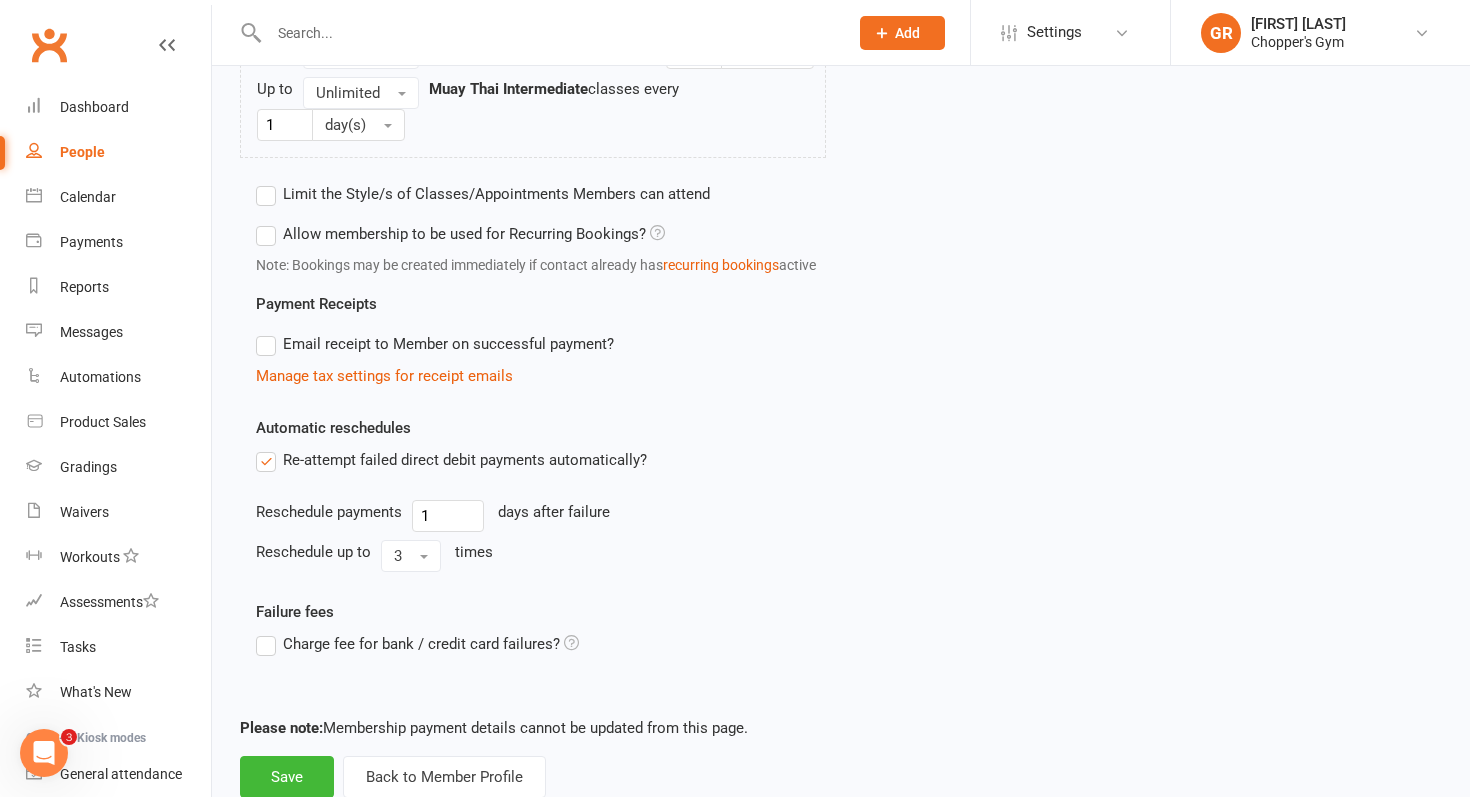 scroll, scrollTop: 1237, scrollLeft: 0, axis: vertical 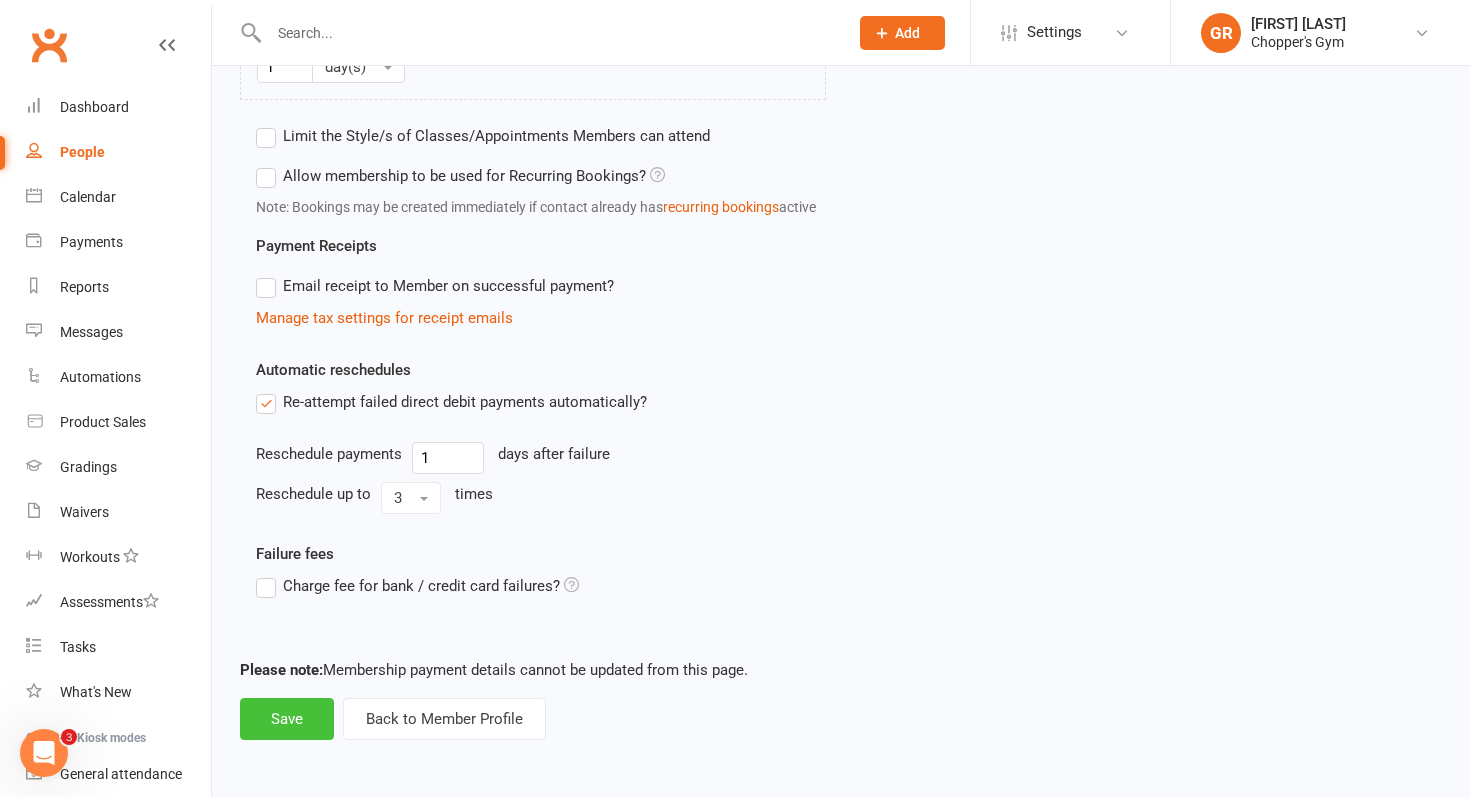 click on "Save" at bounding box center (287, 719) 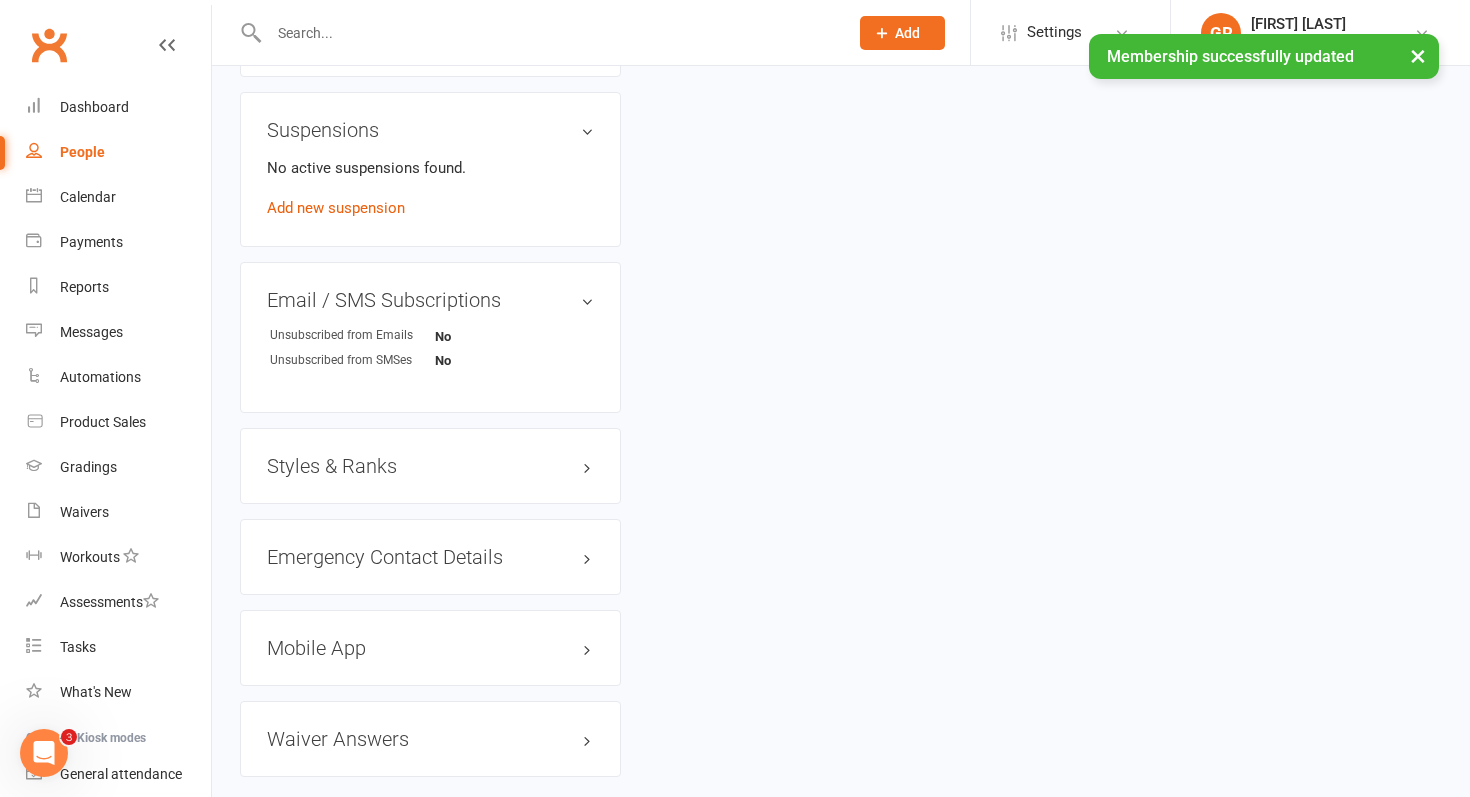 scroll, scrollTop: 0, scrollLeft: 0, axis: both 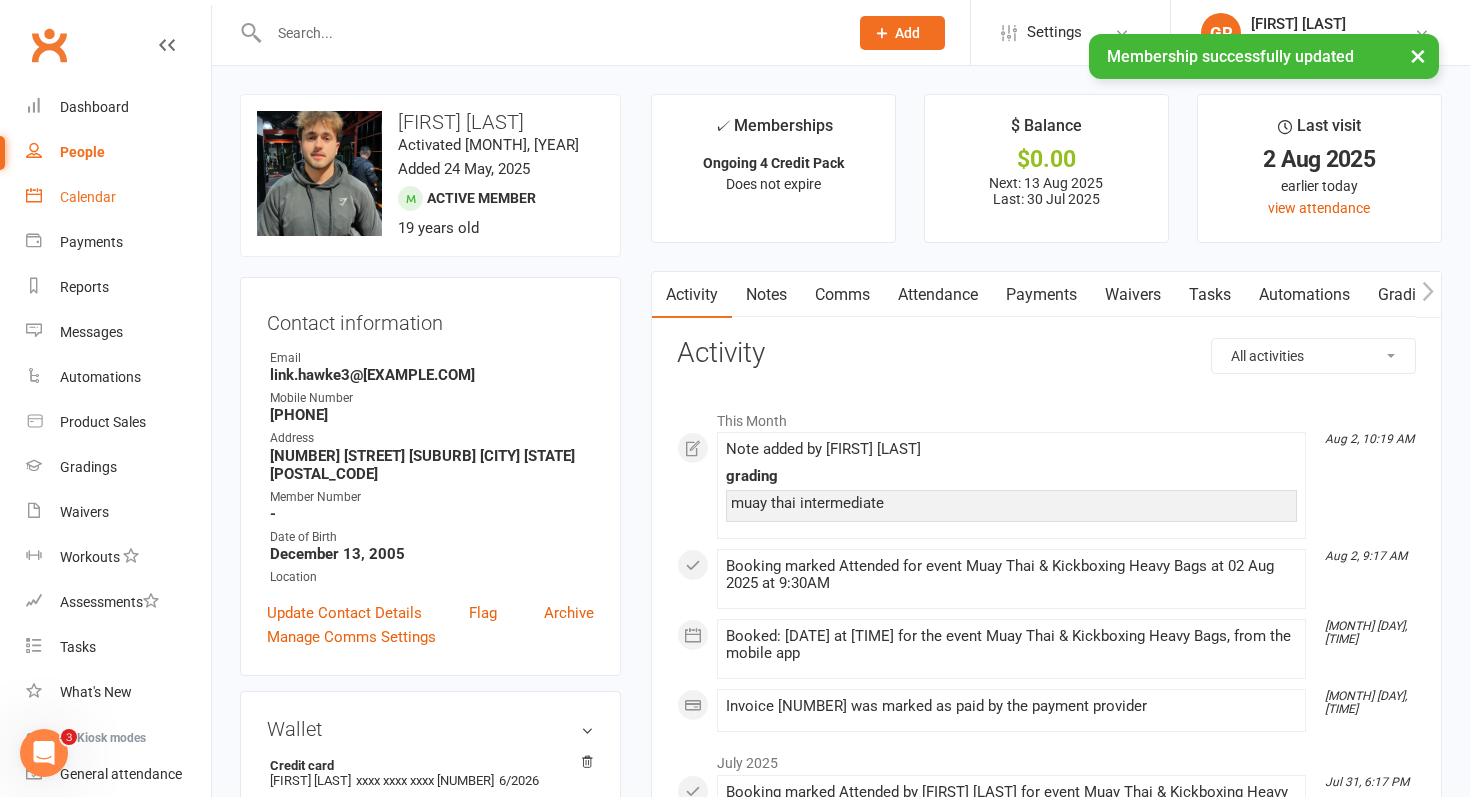 click on "Calendar" at bounding box center [88, 197] 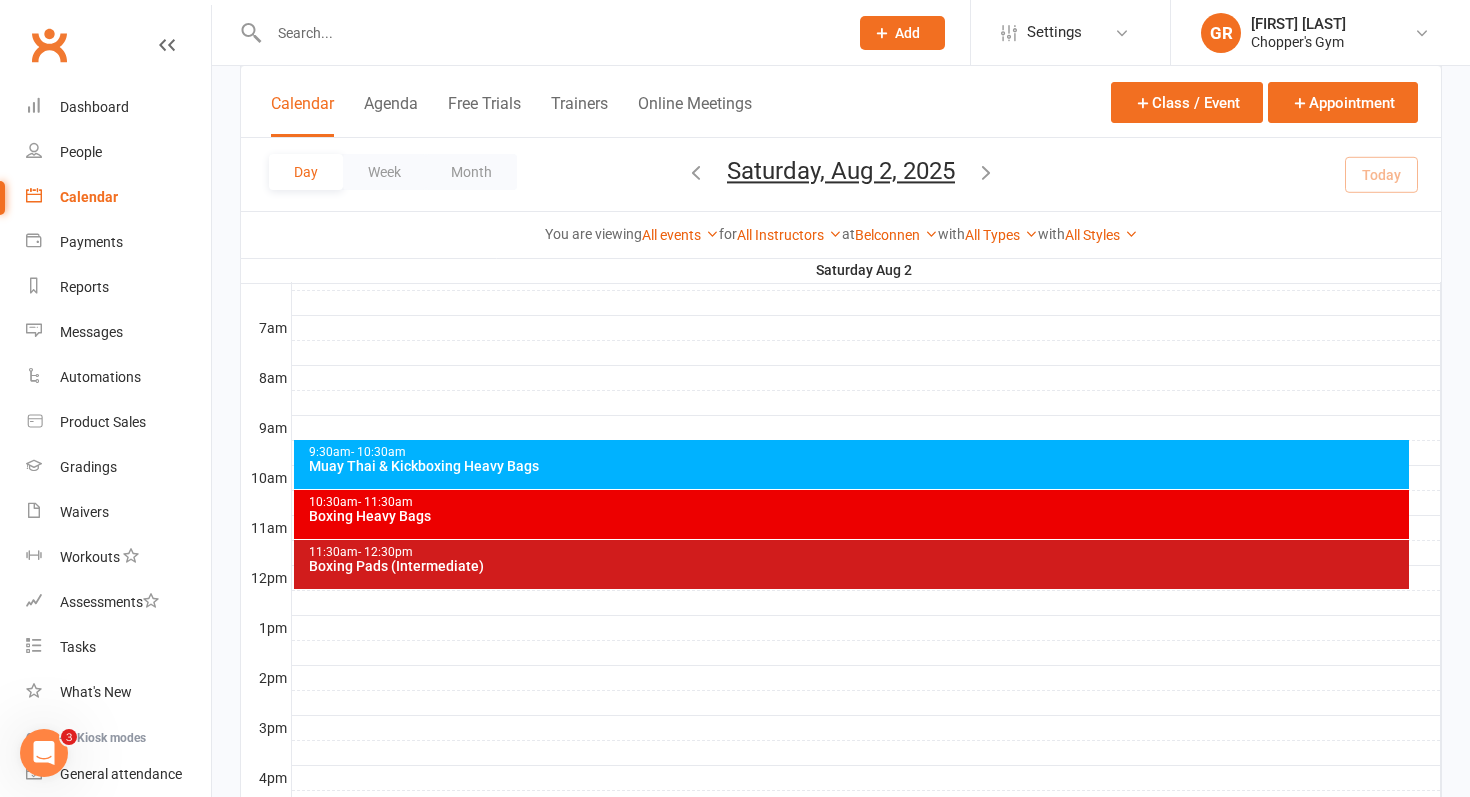 scroll, scrollTop: 507, scrollLeft: 0, axis: vertical 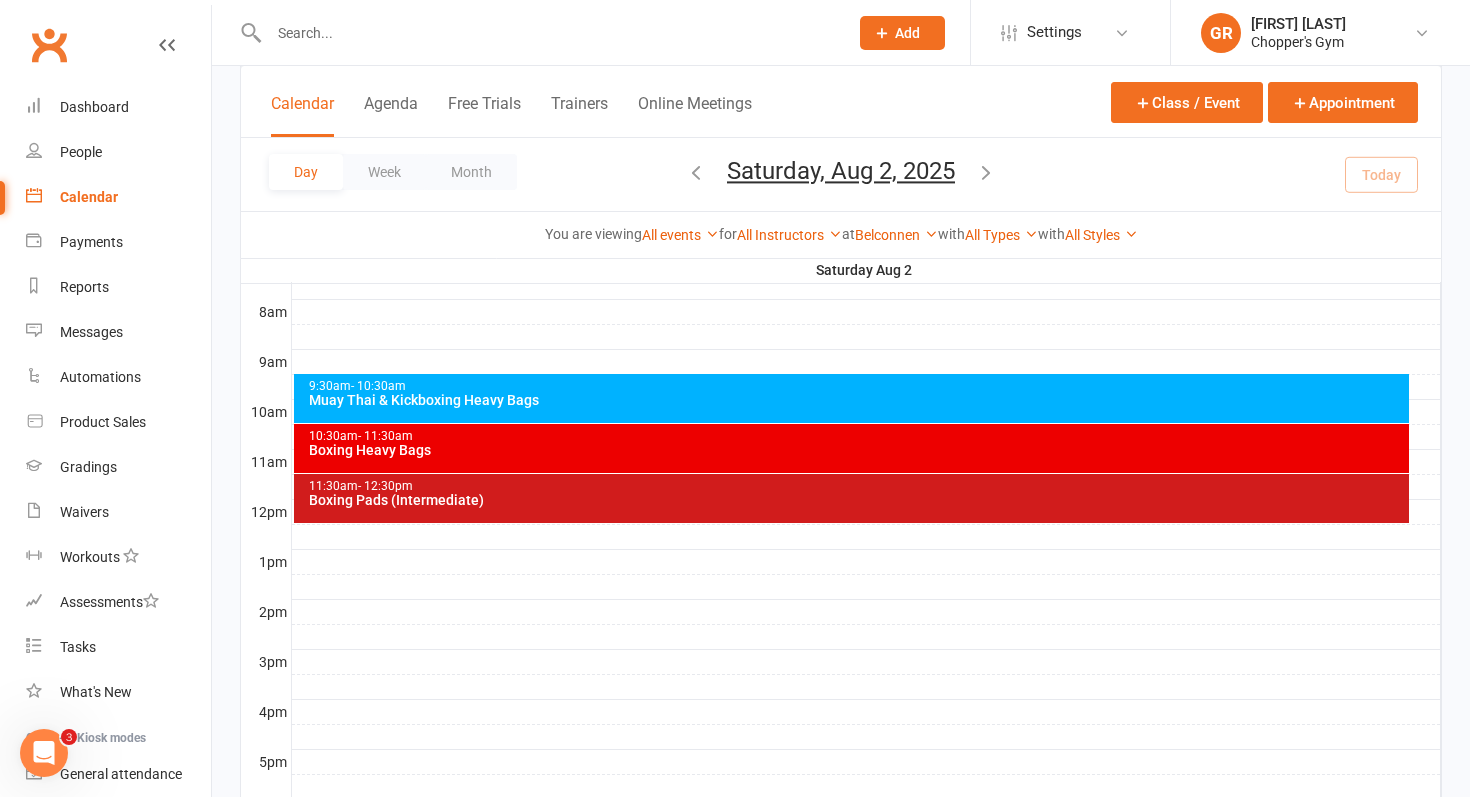 click on "[TIME] - [TIME] Boxing Heavy Bags" at bounding box center (852, 448) 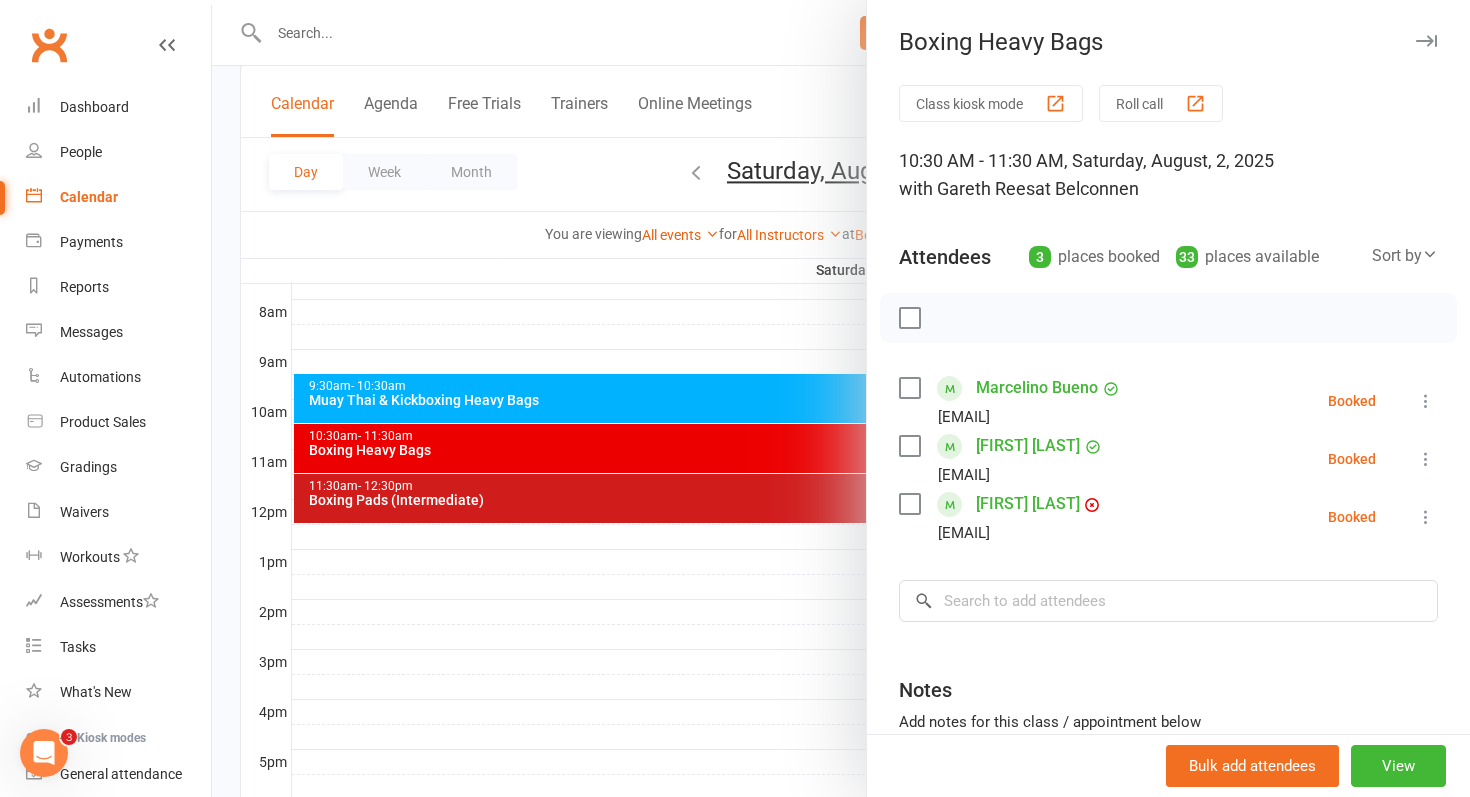 click at bounding box center (909, 446) 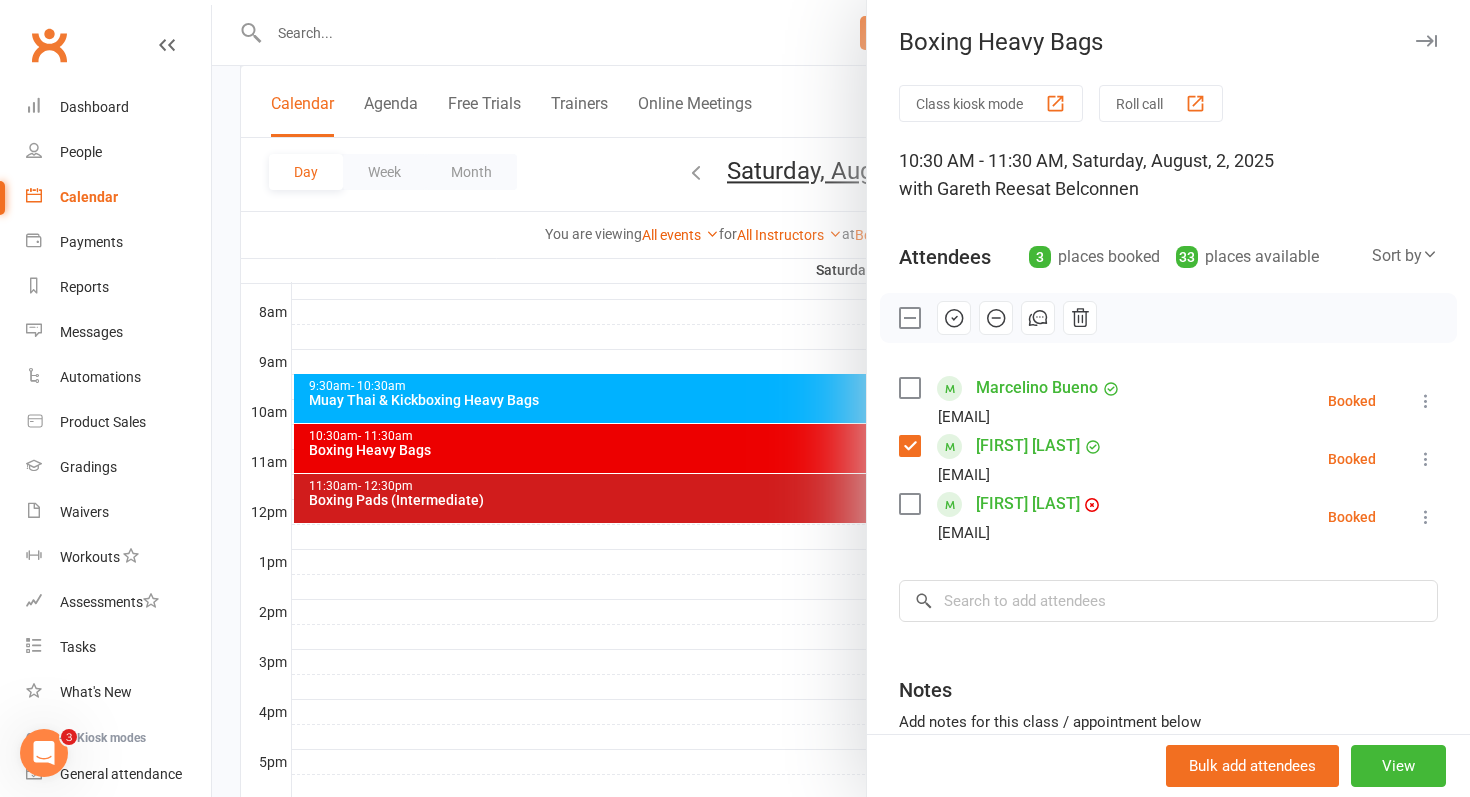 click 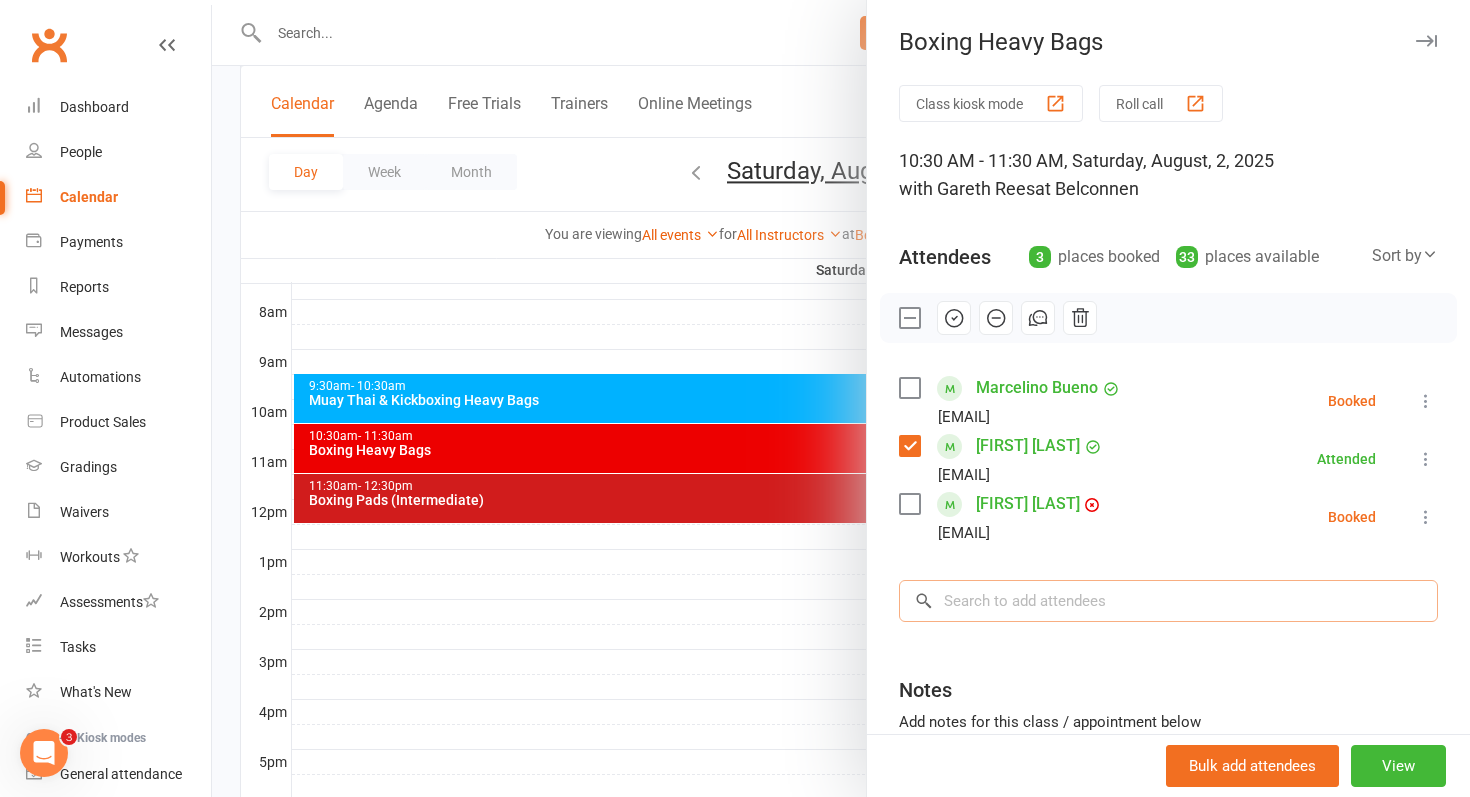 click at bounding box center [1168, 601] 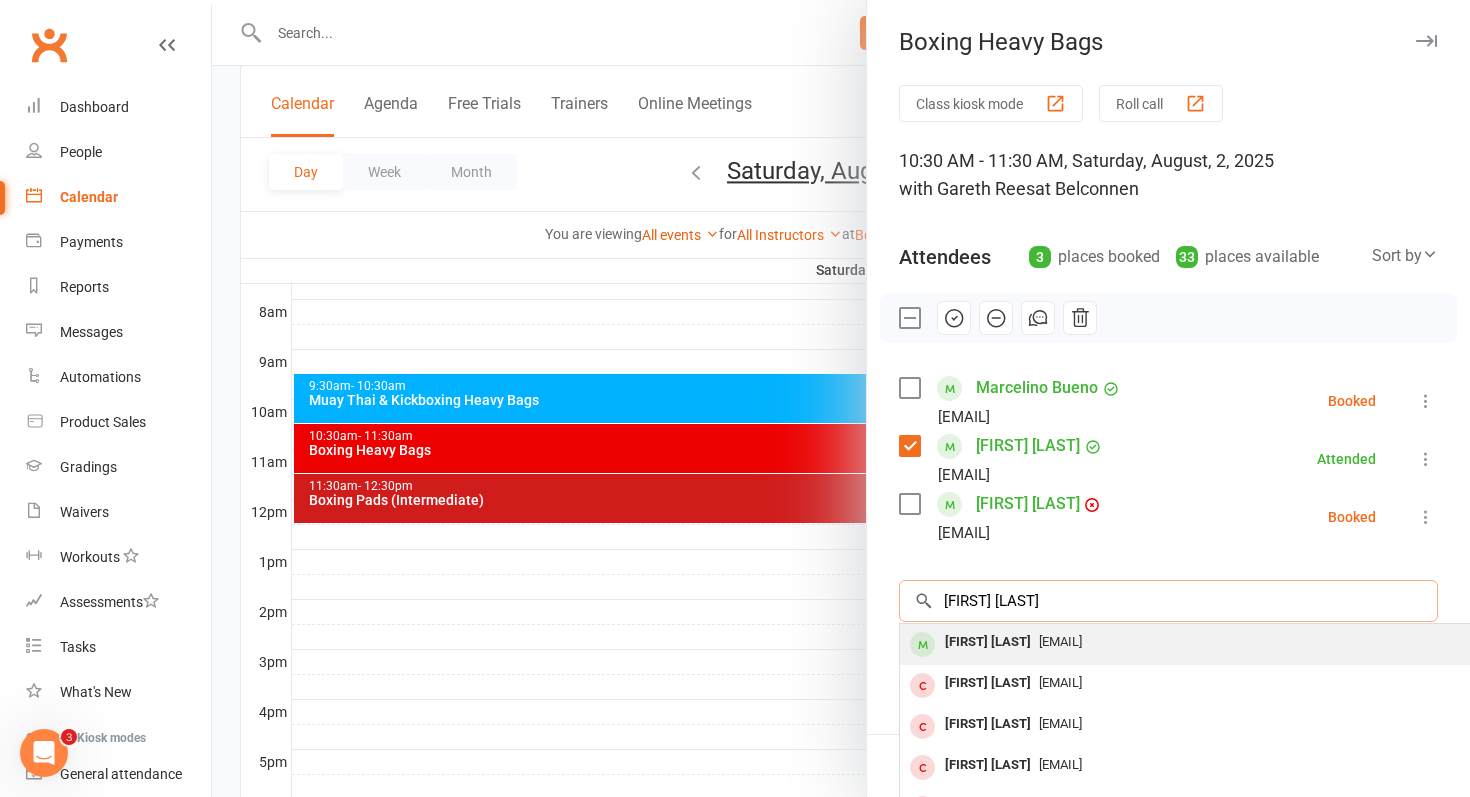 type on "james fenn" 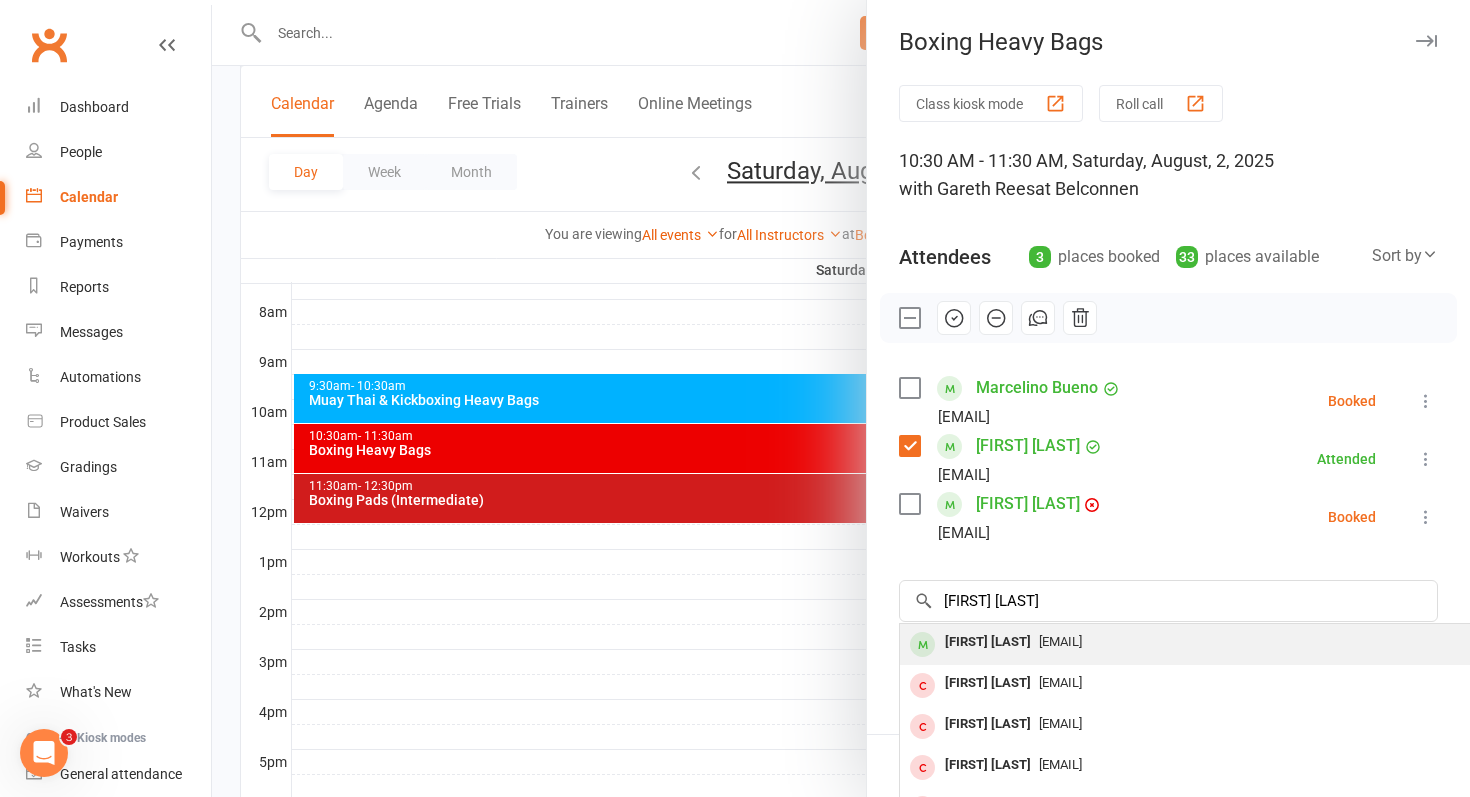 click on "[FIRST] [LAST]" at bounding box center (988, 642) 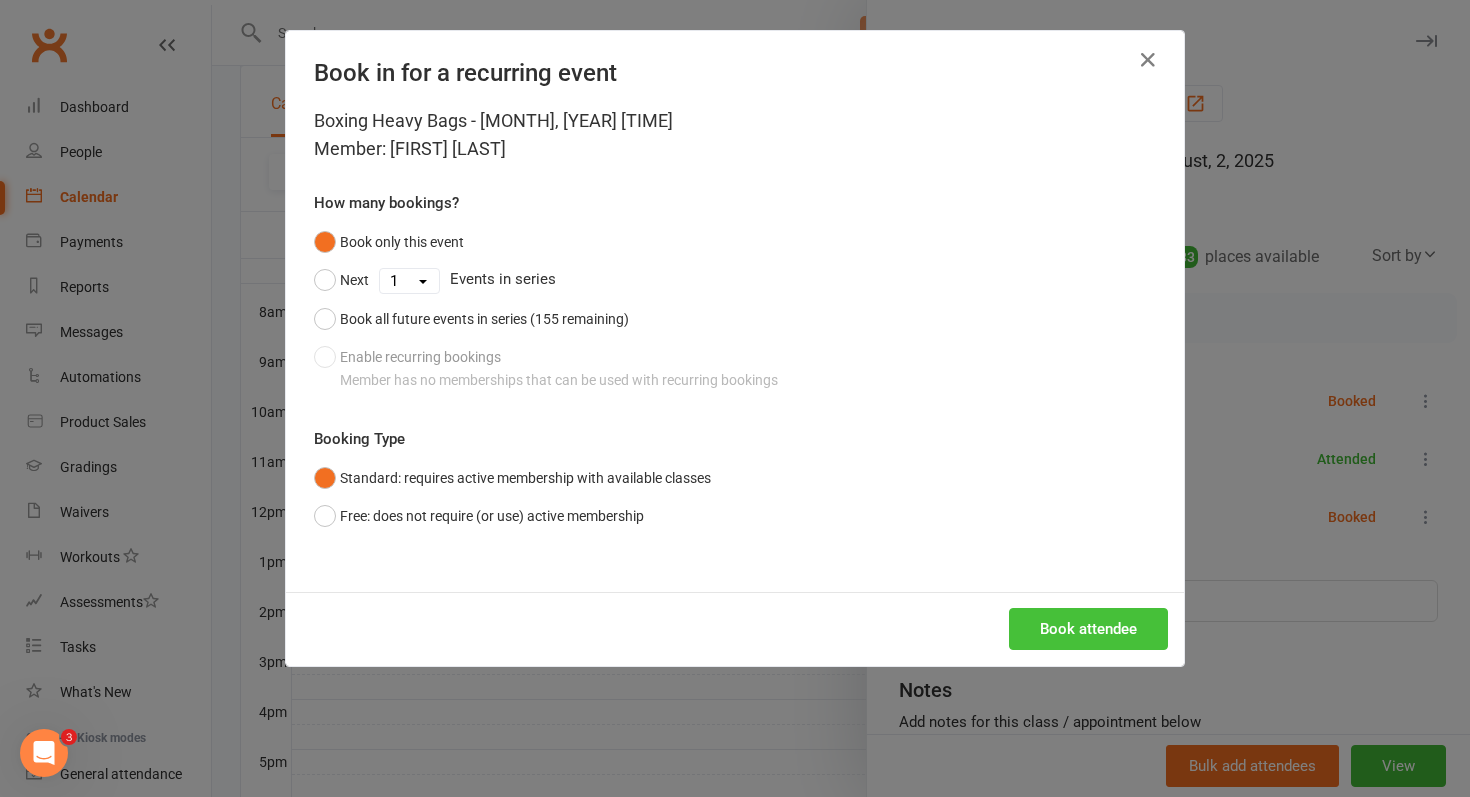 click on "Book attendee" at bounding box center [1088, 629] 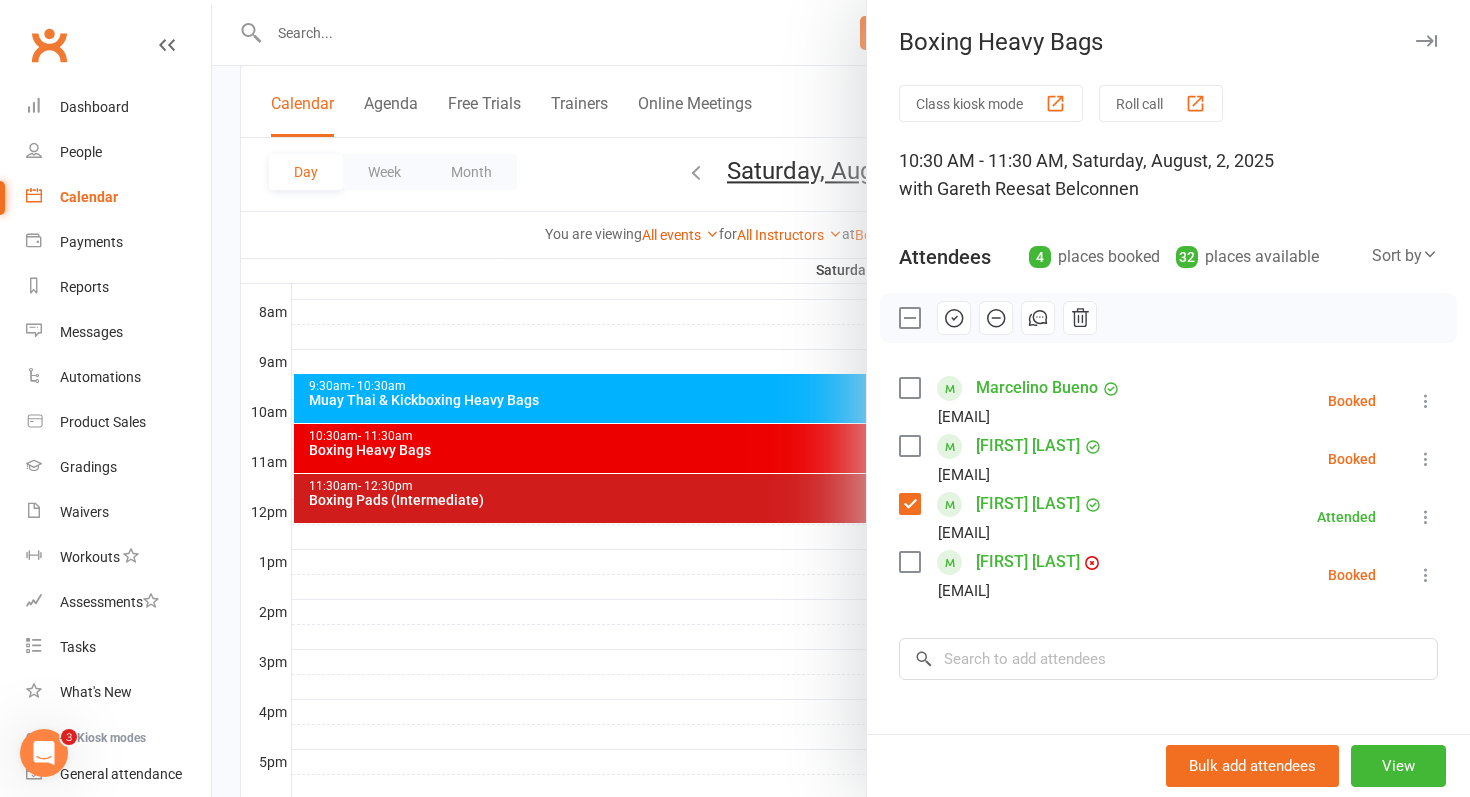 click at bounding box center [909, 446] 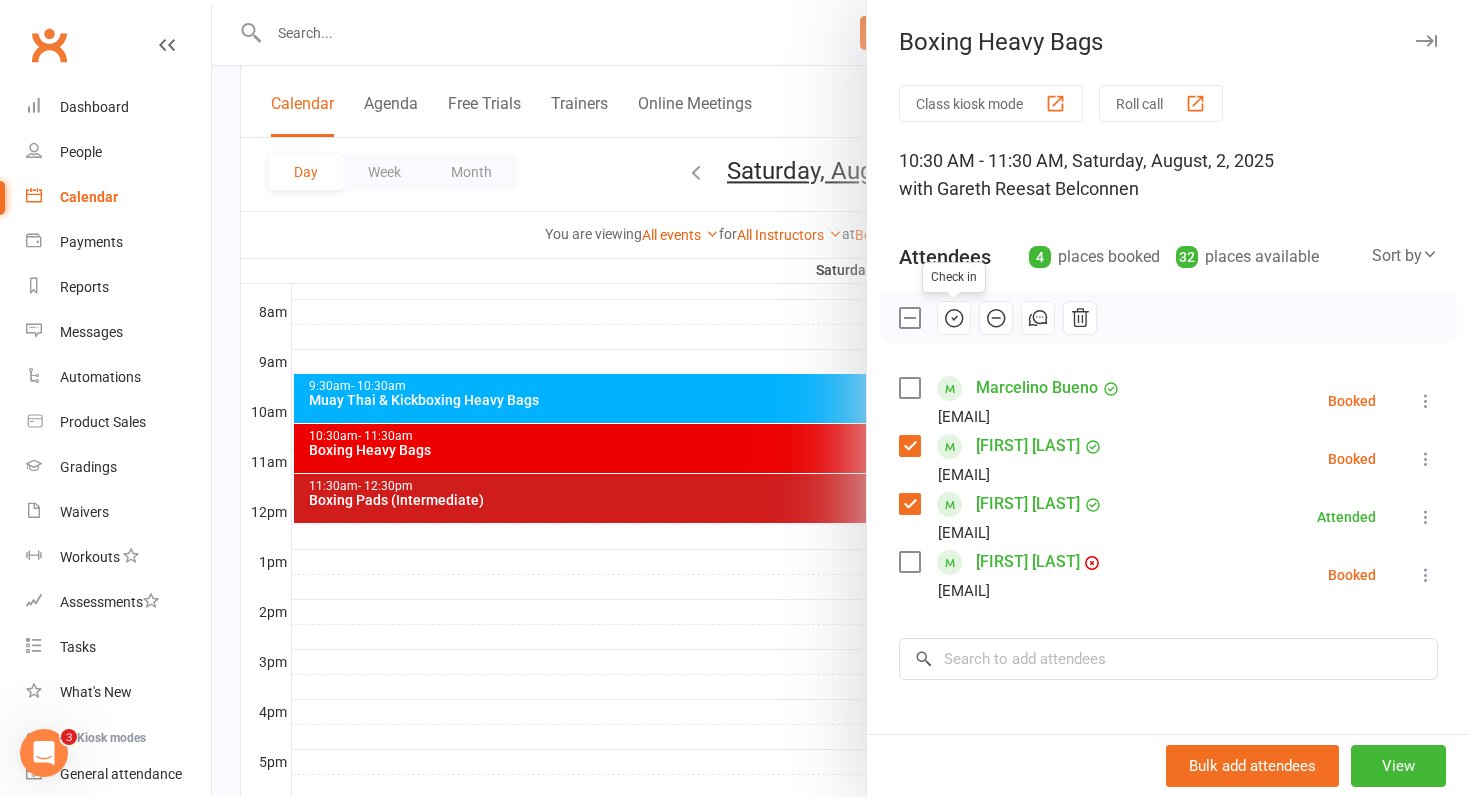 click 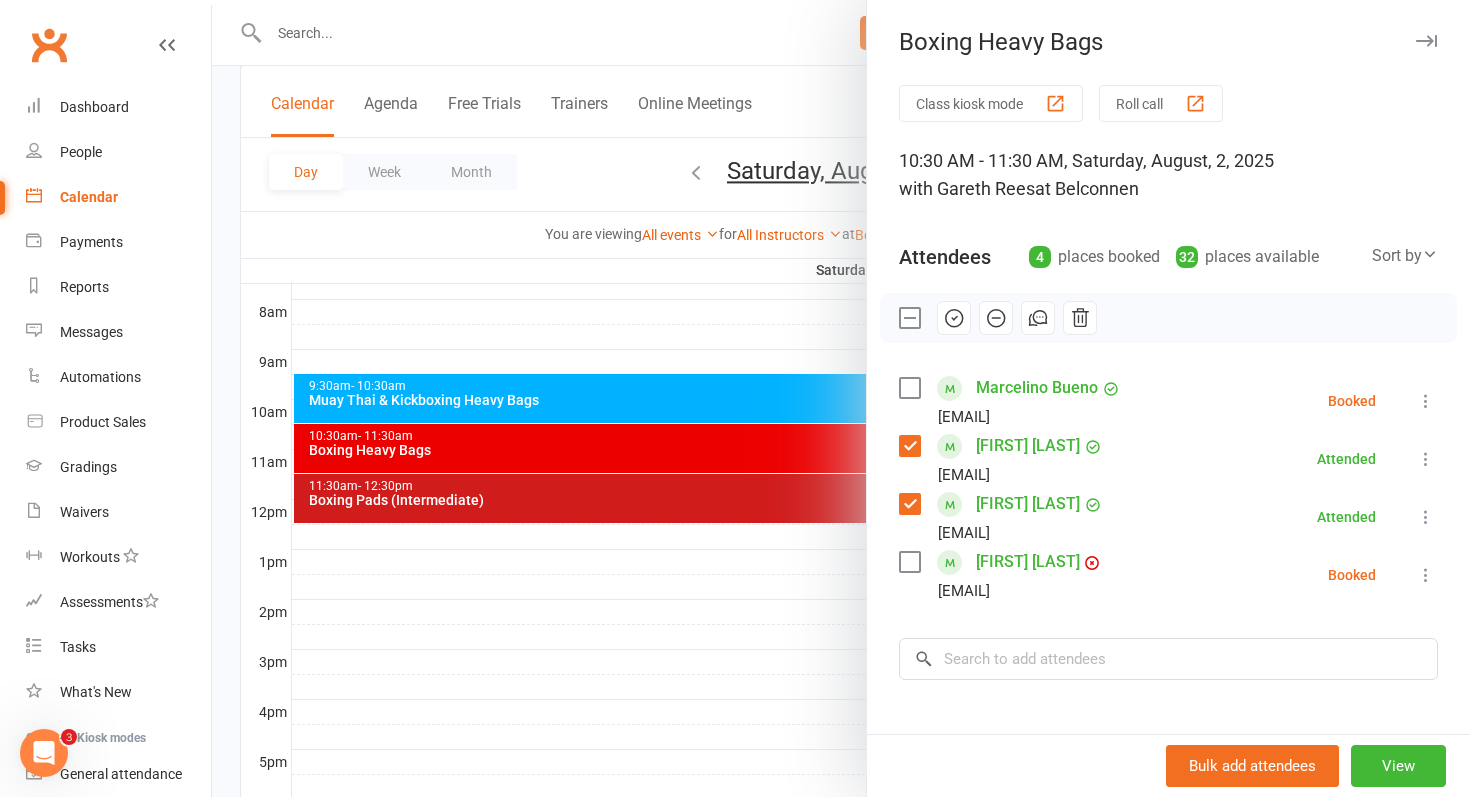 click on "[FIRST] [LAST]" at bounding box center (1028, 446) 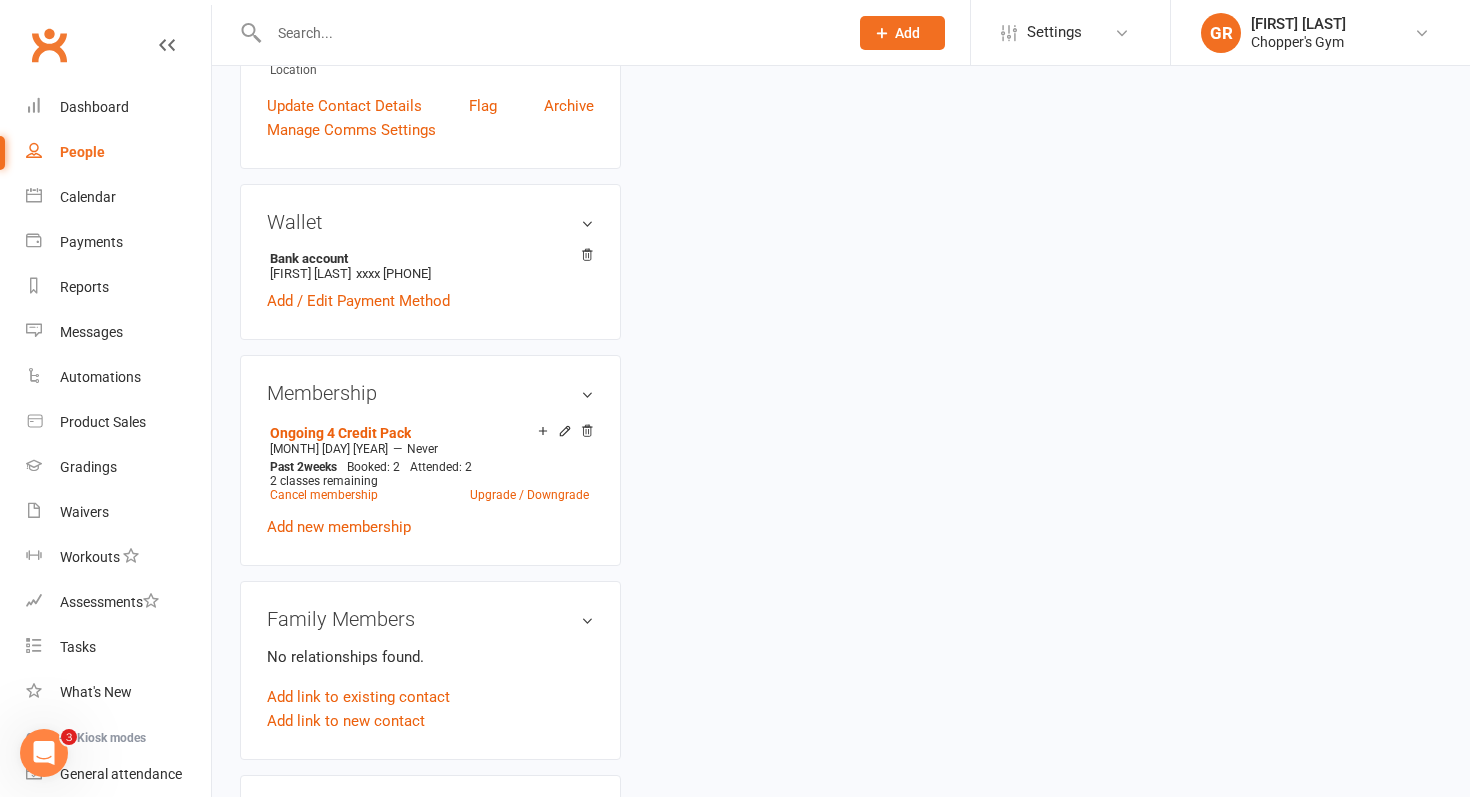 scroll, scrollTop: 0, scrollLeft: 0, axis: both 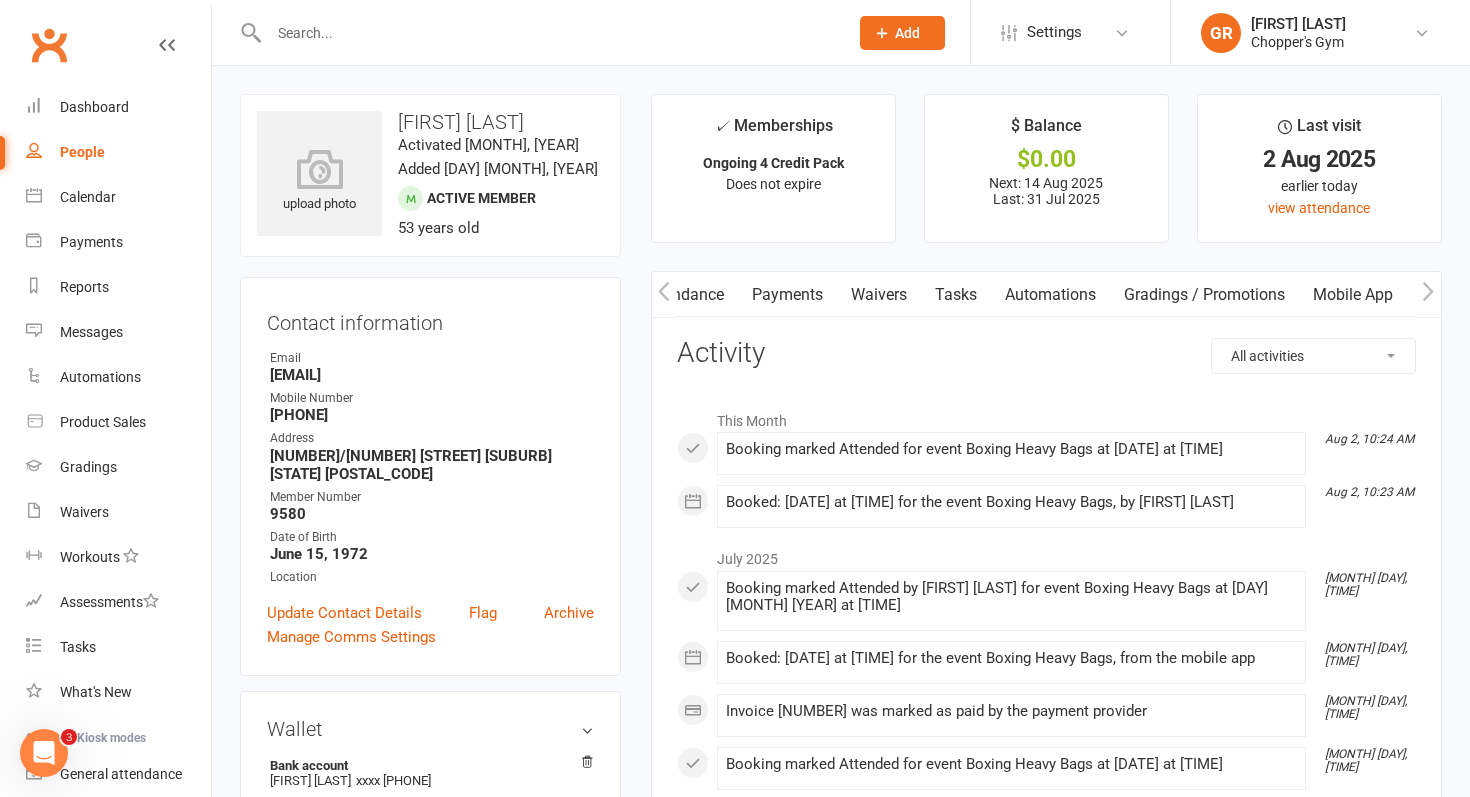 click on "Mobile App" at bounding box center [1353, 295] 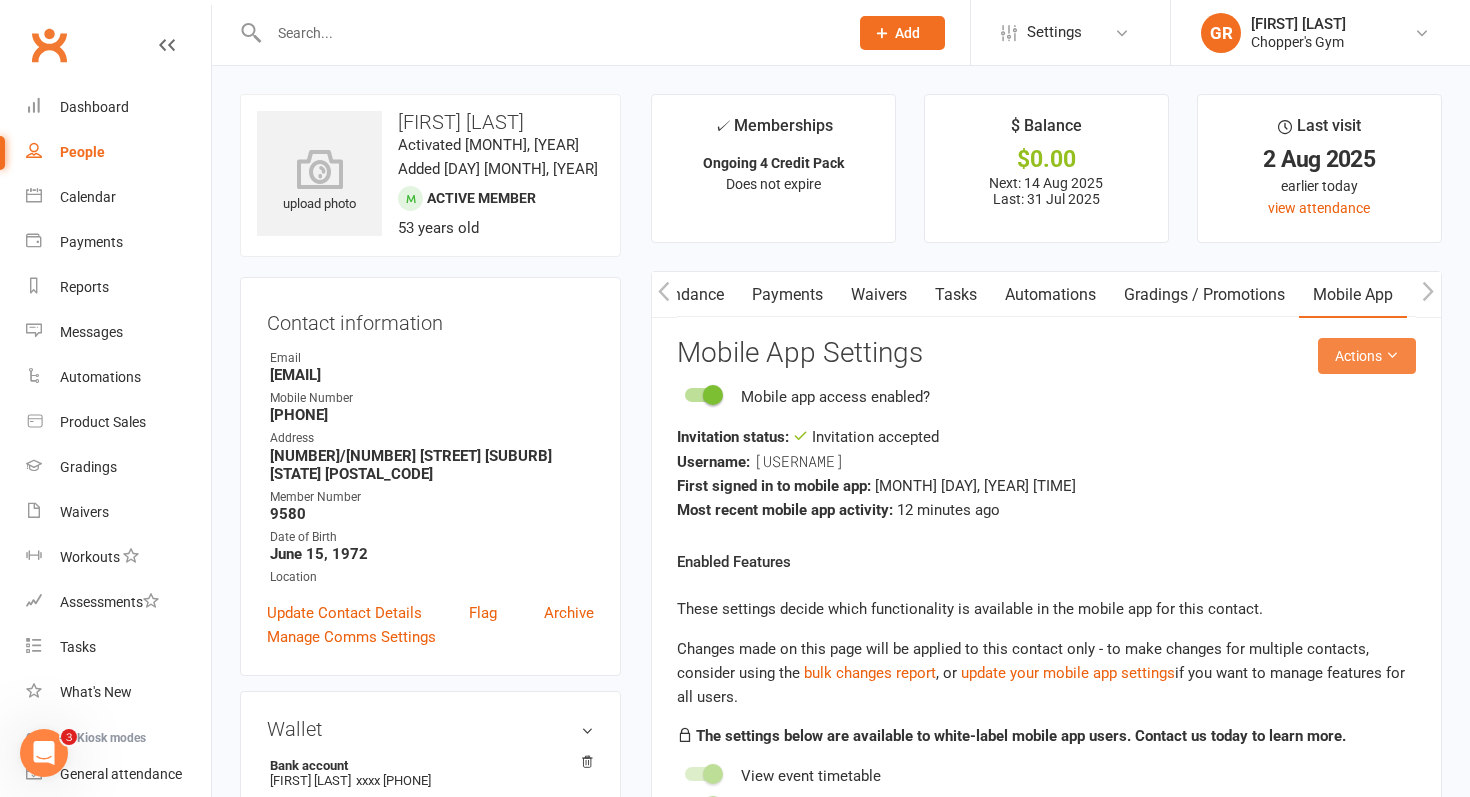 click on "Actions" at bounding box center (1367, 356) 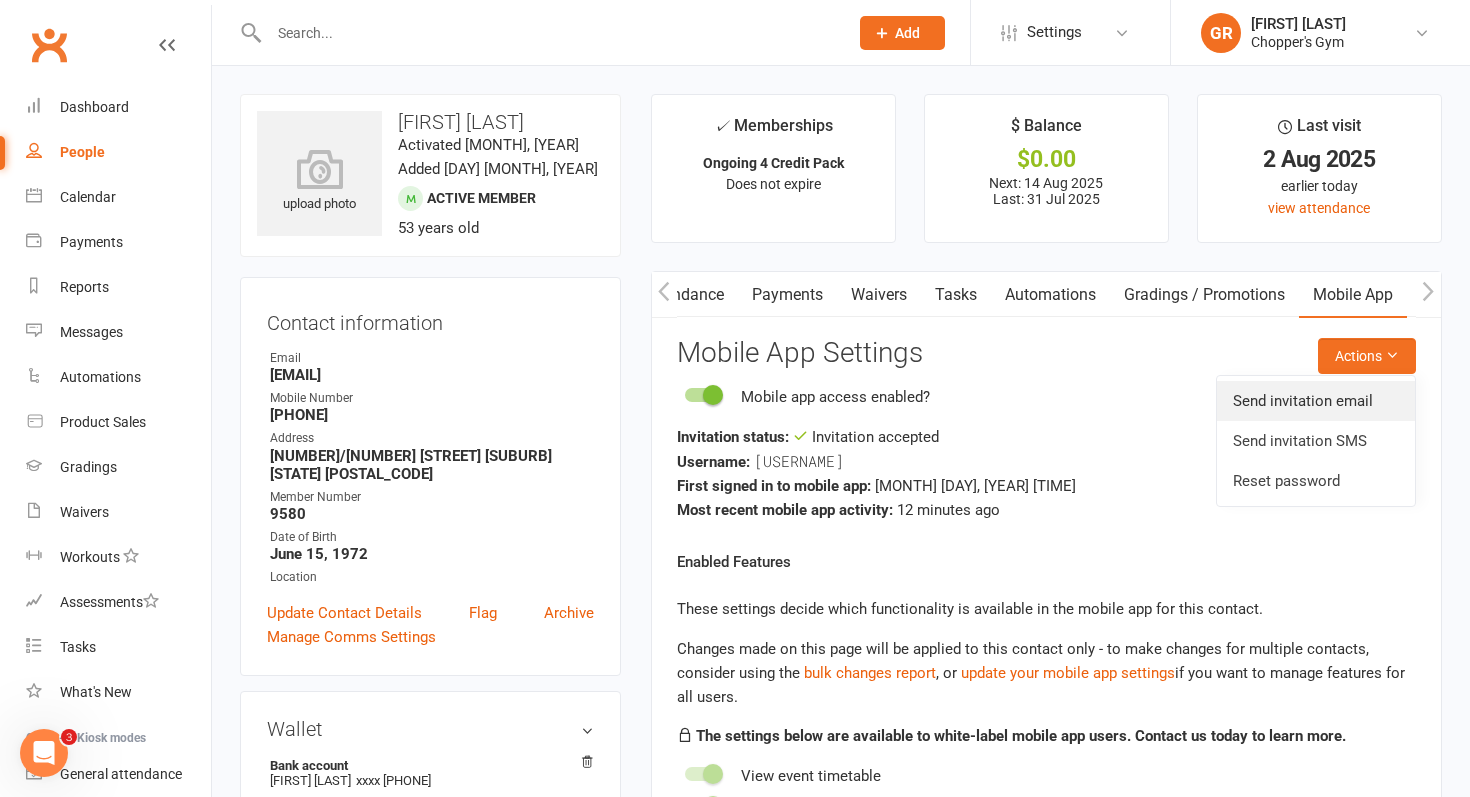 click on "Send invitation email" at bounding box center [1316, 401] 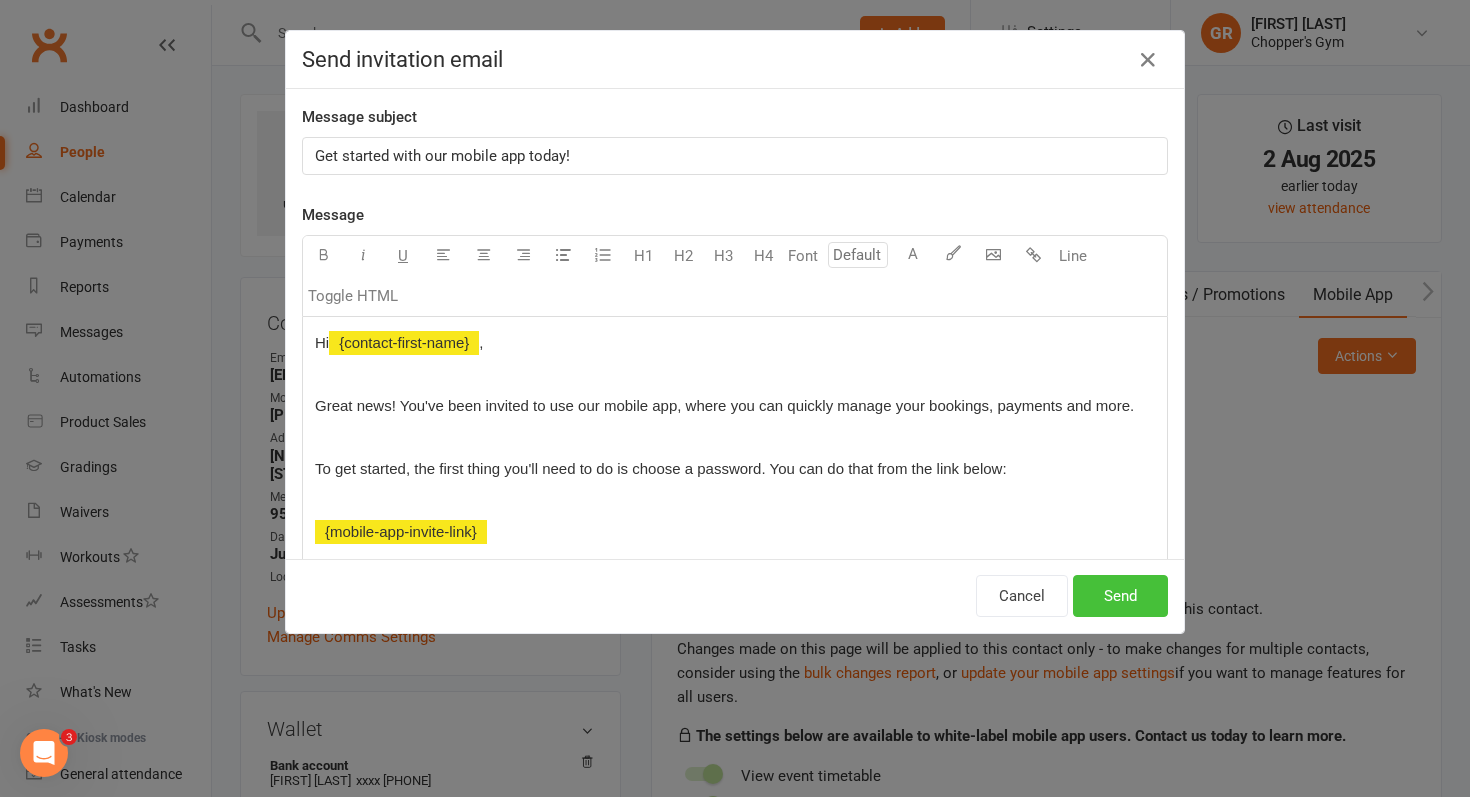 click on "Send" at bounding box center [1120, 596] 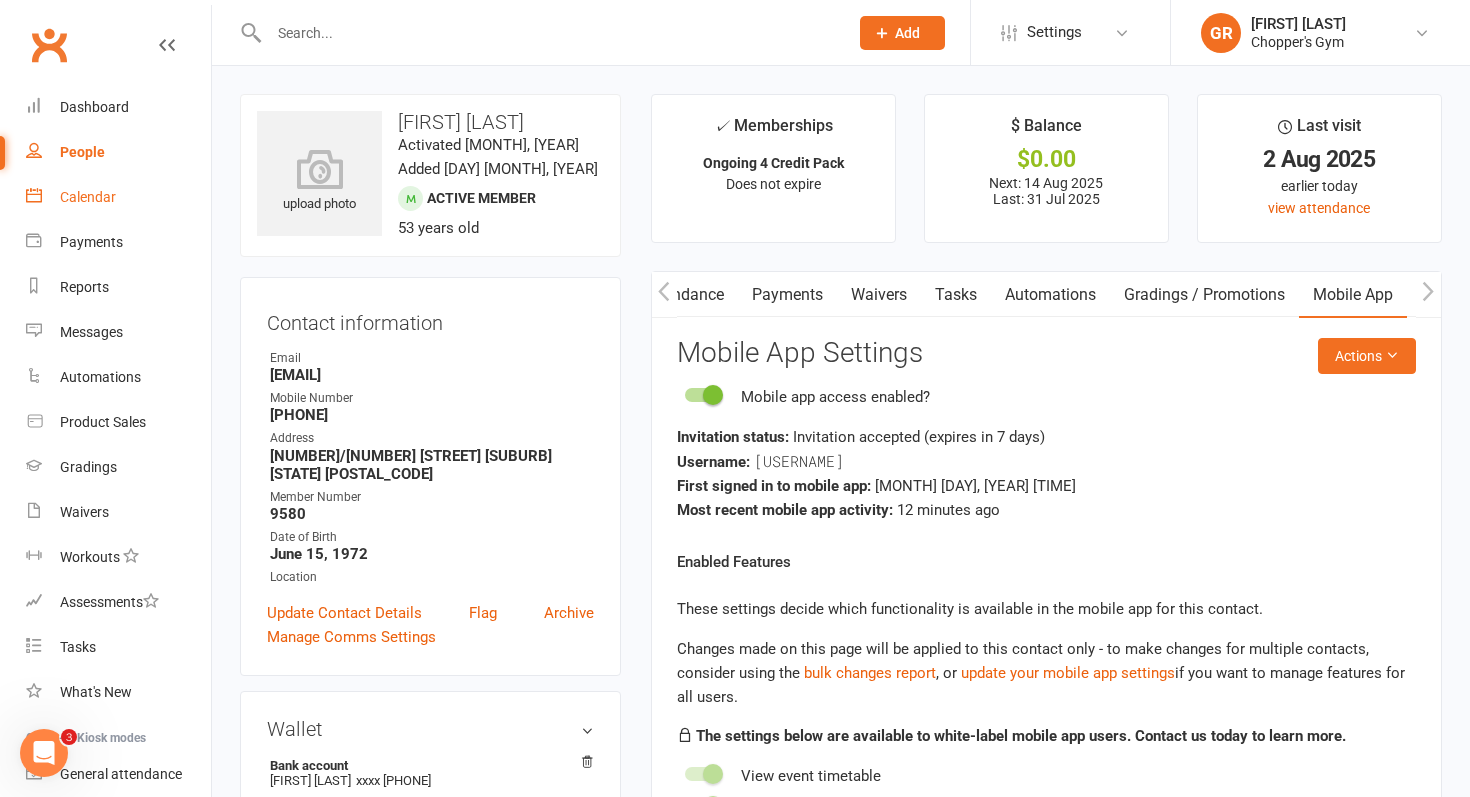 click on "Calendar" at bounding box center [88, 197] 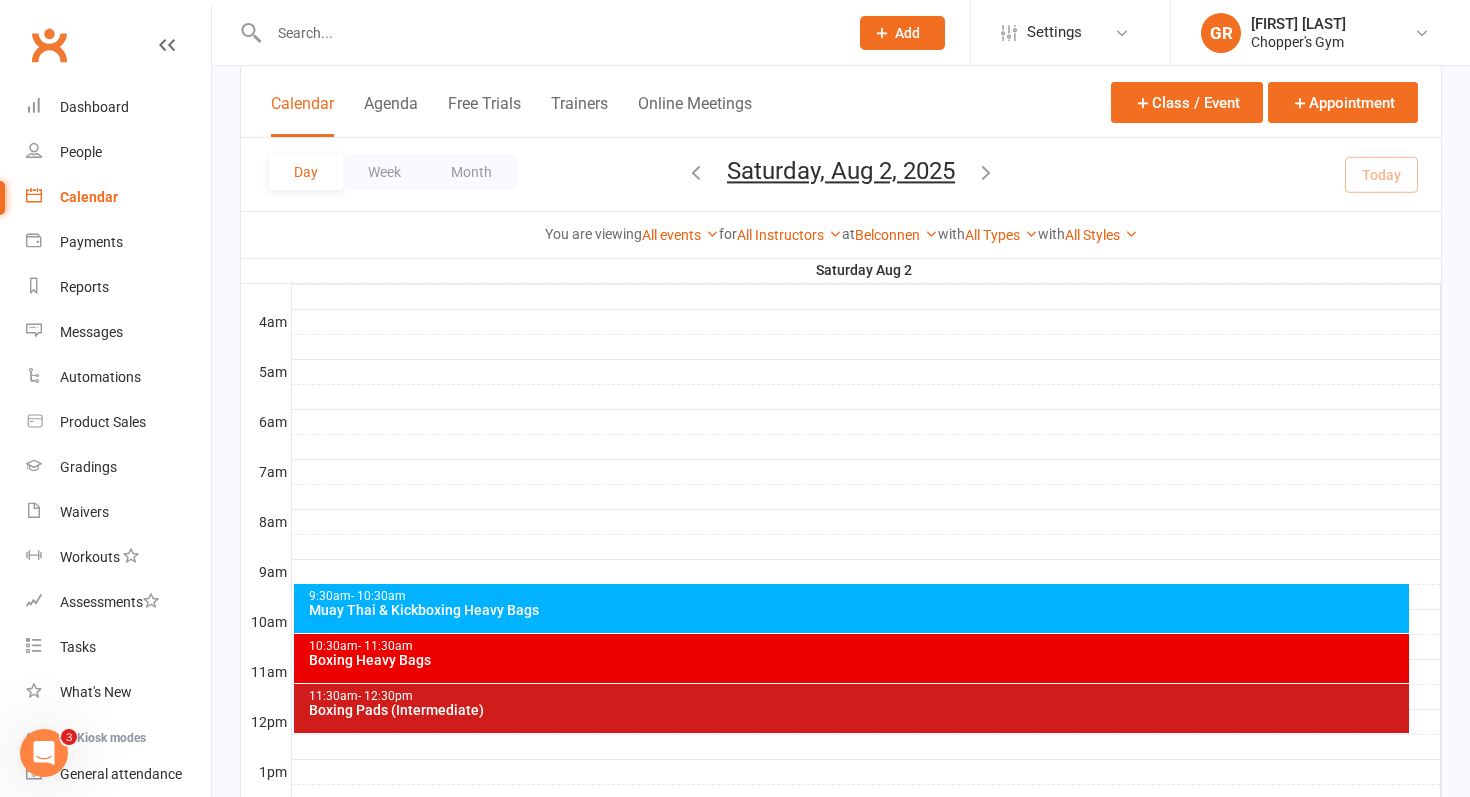 scroll, scrollTop: 368, scrollLeft: 0, axis: vertical 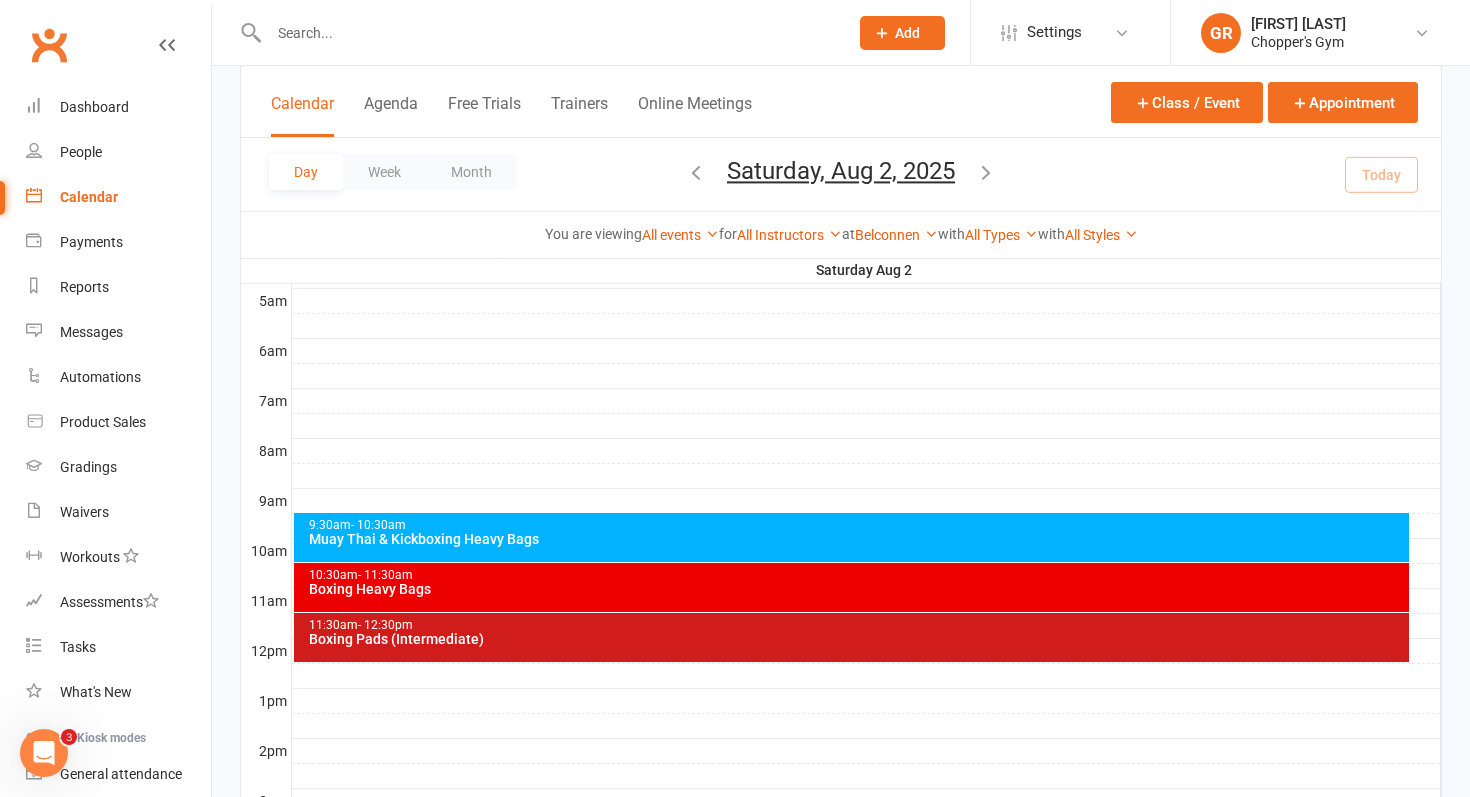 click on "9:30am  - 10:30am Muay Thai & Kickboxing Heavy Bags" at bounding box center (852, 537) 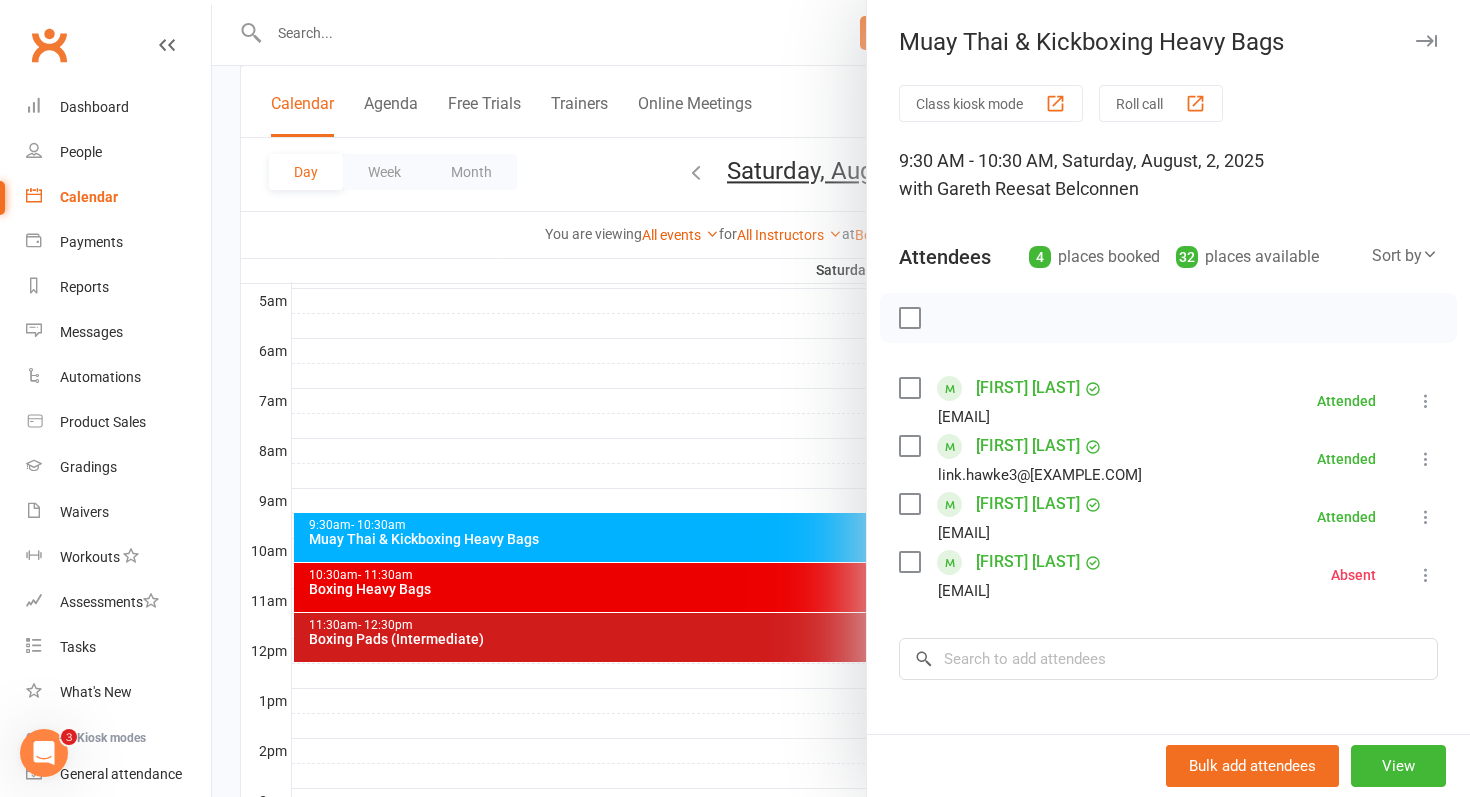 click at bounding box center (841, 398) 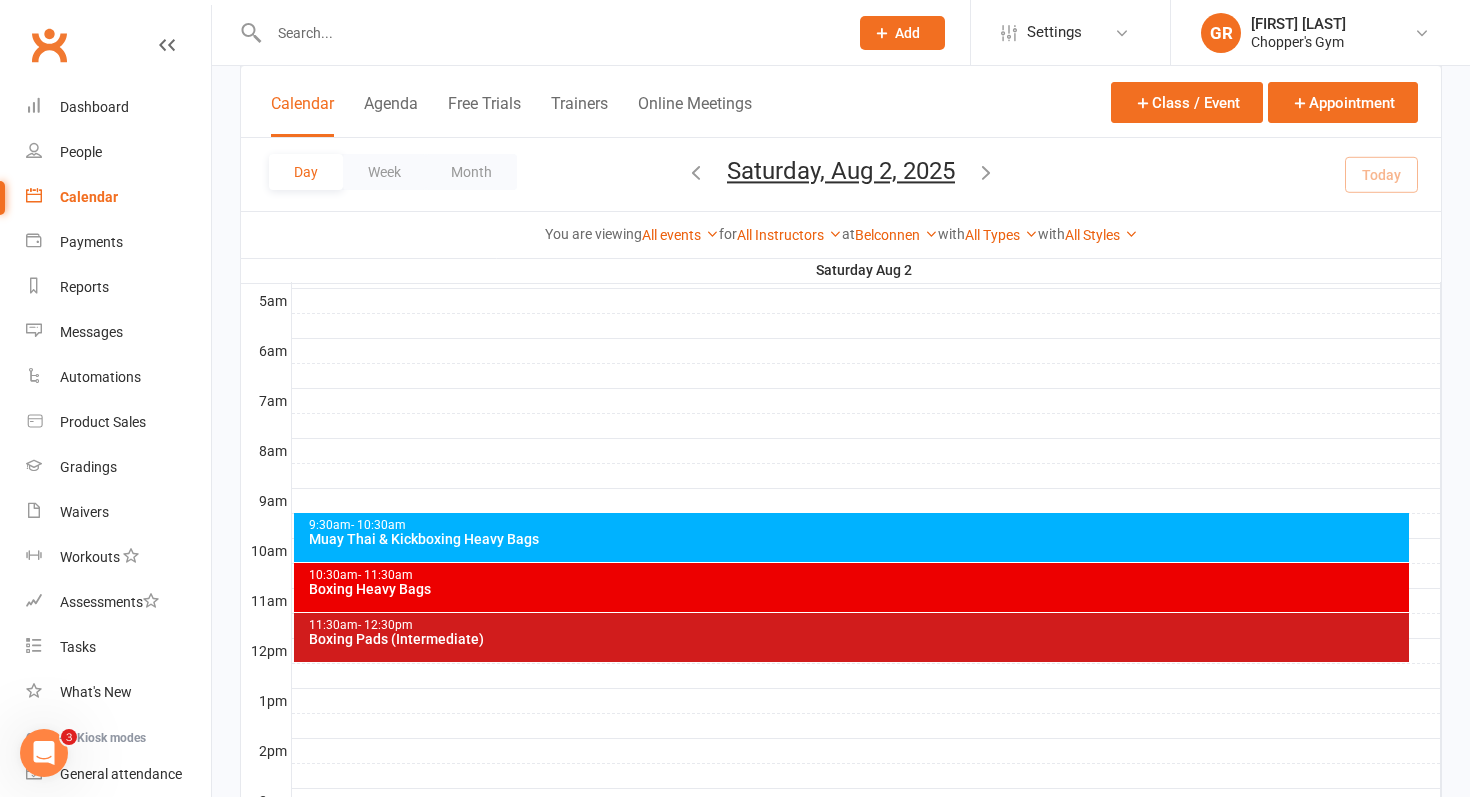 click on "Boxing Heavy Bags" at bounding box center [857, 589] 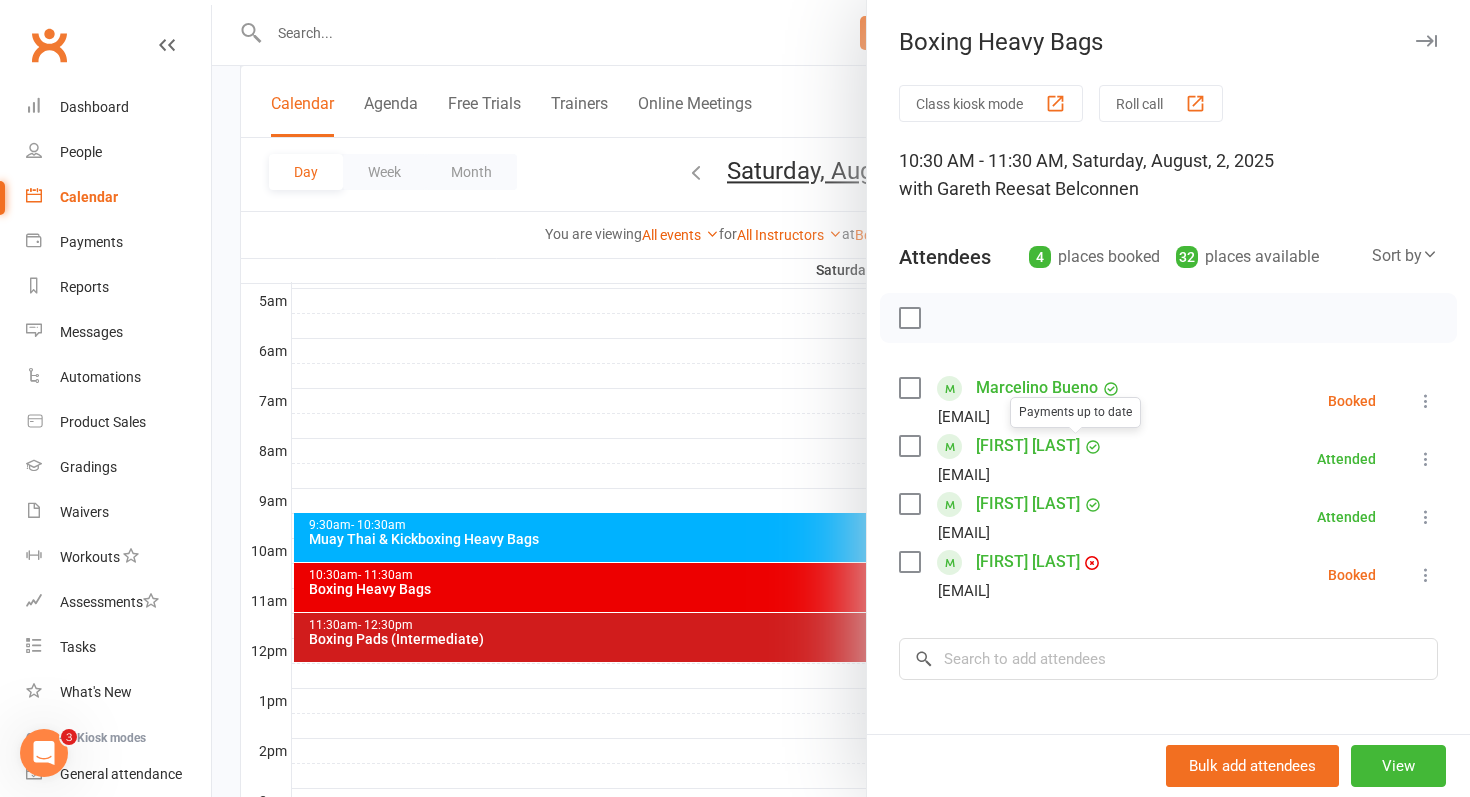 scroll, scrollTop: 20, scrollLeft: 0, axis: vertical 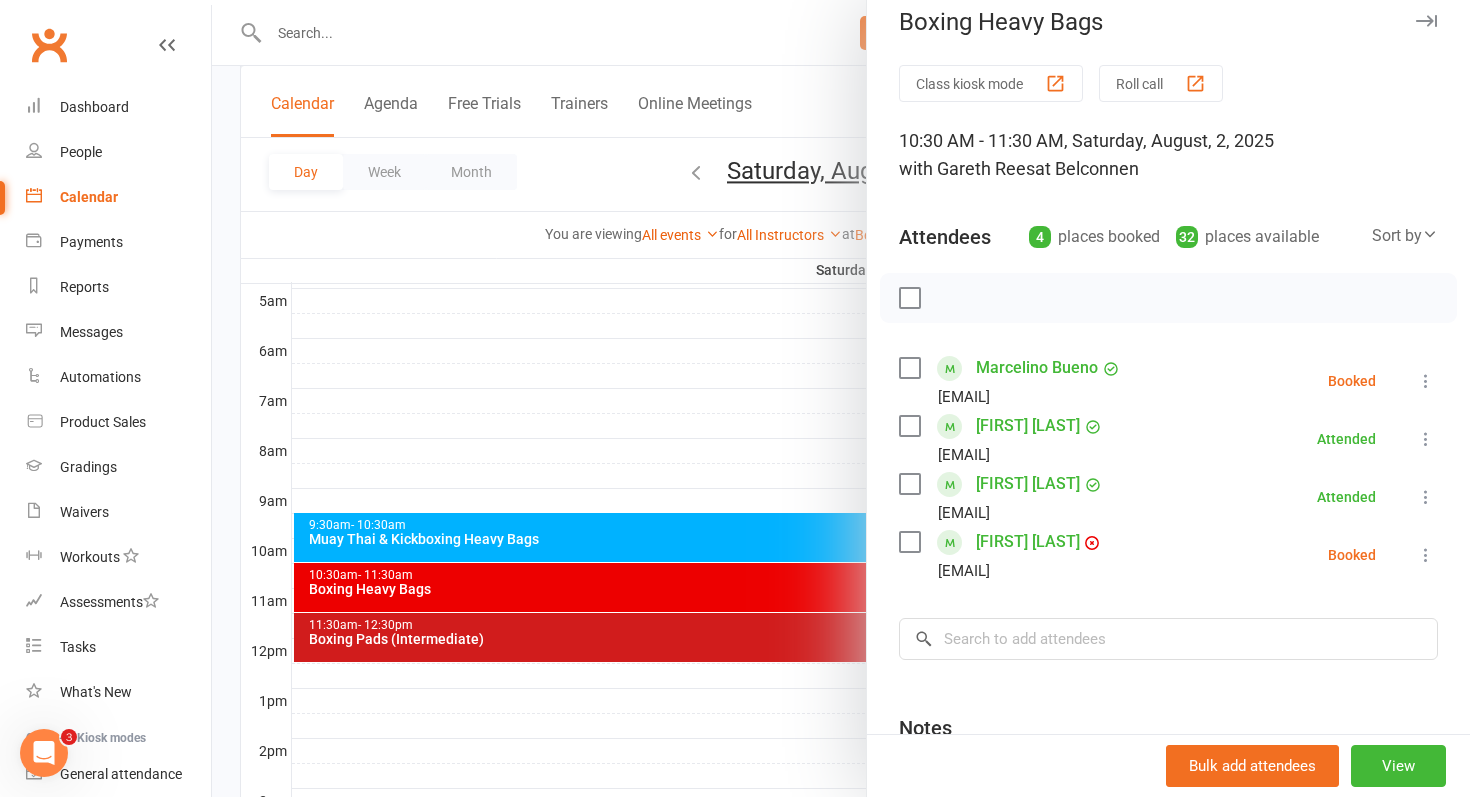 click at bounding box center [841, 398] 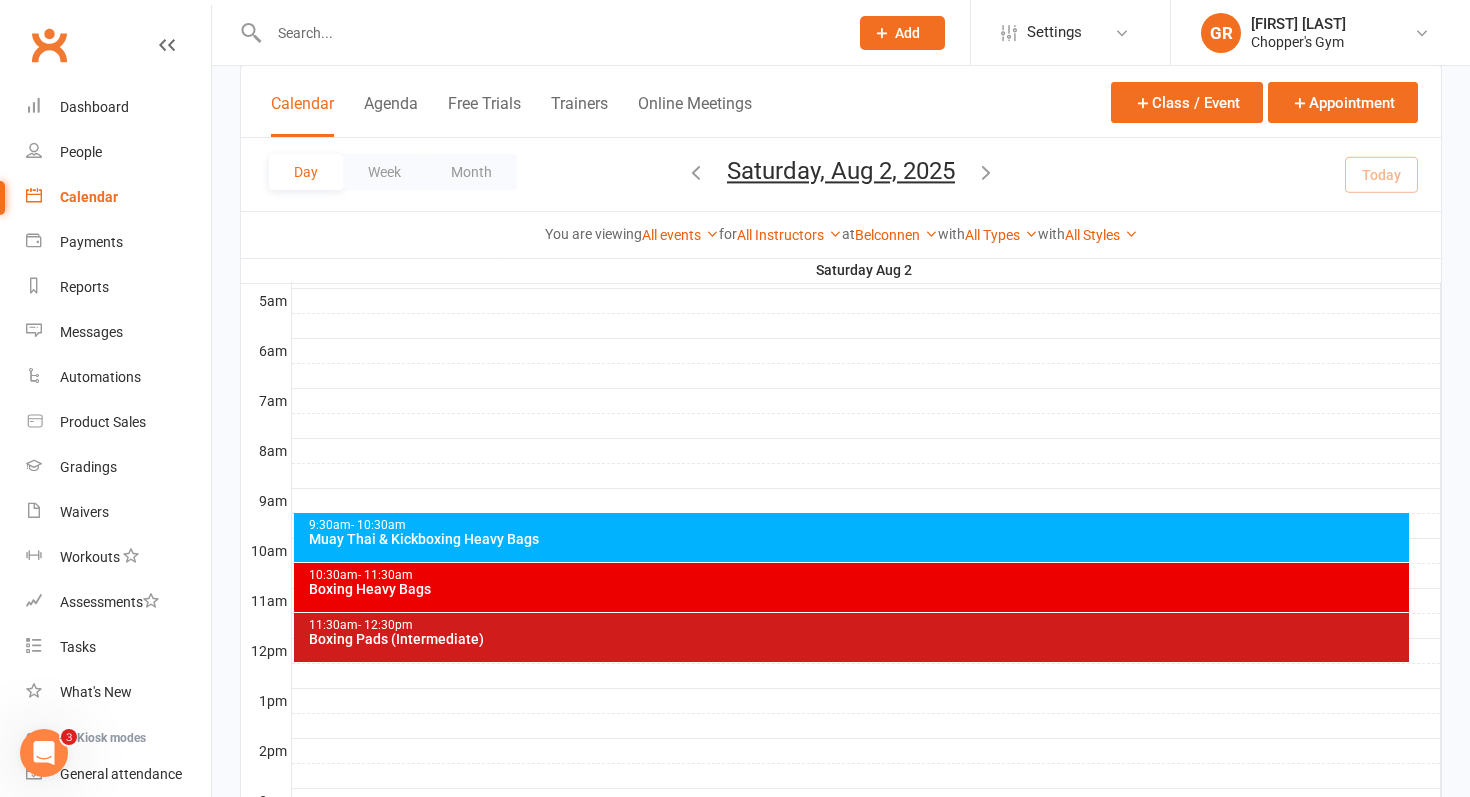 click on "Boxing Pads (Intermediate)" at bounding box center (857, 639) 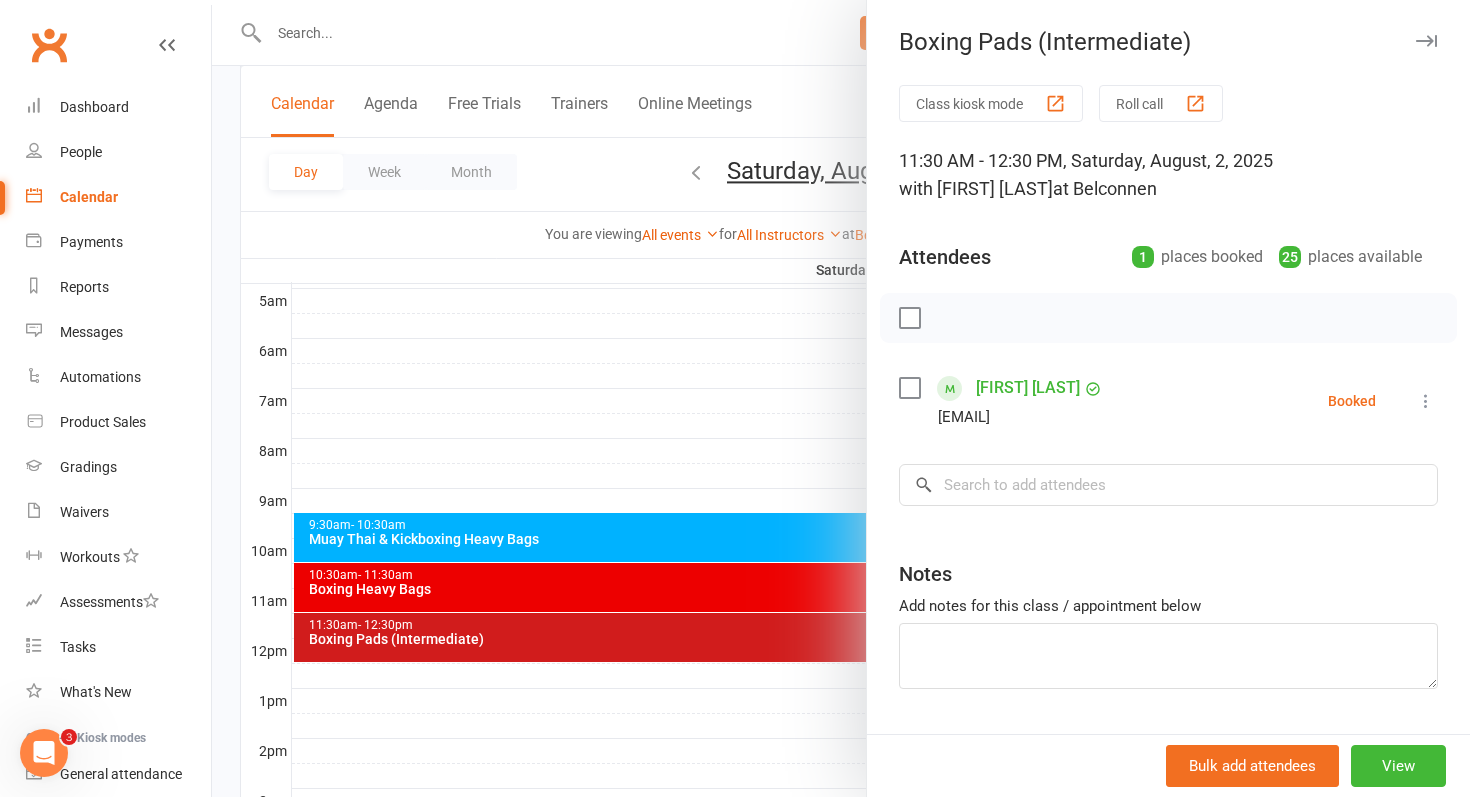 click at bounding box center [841, 398] 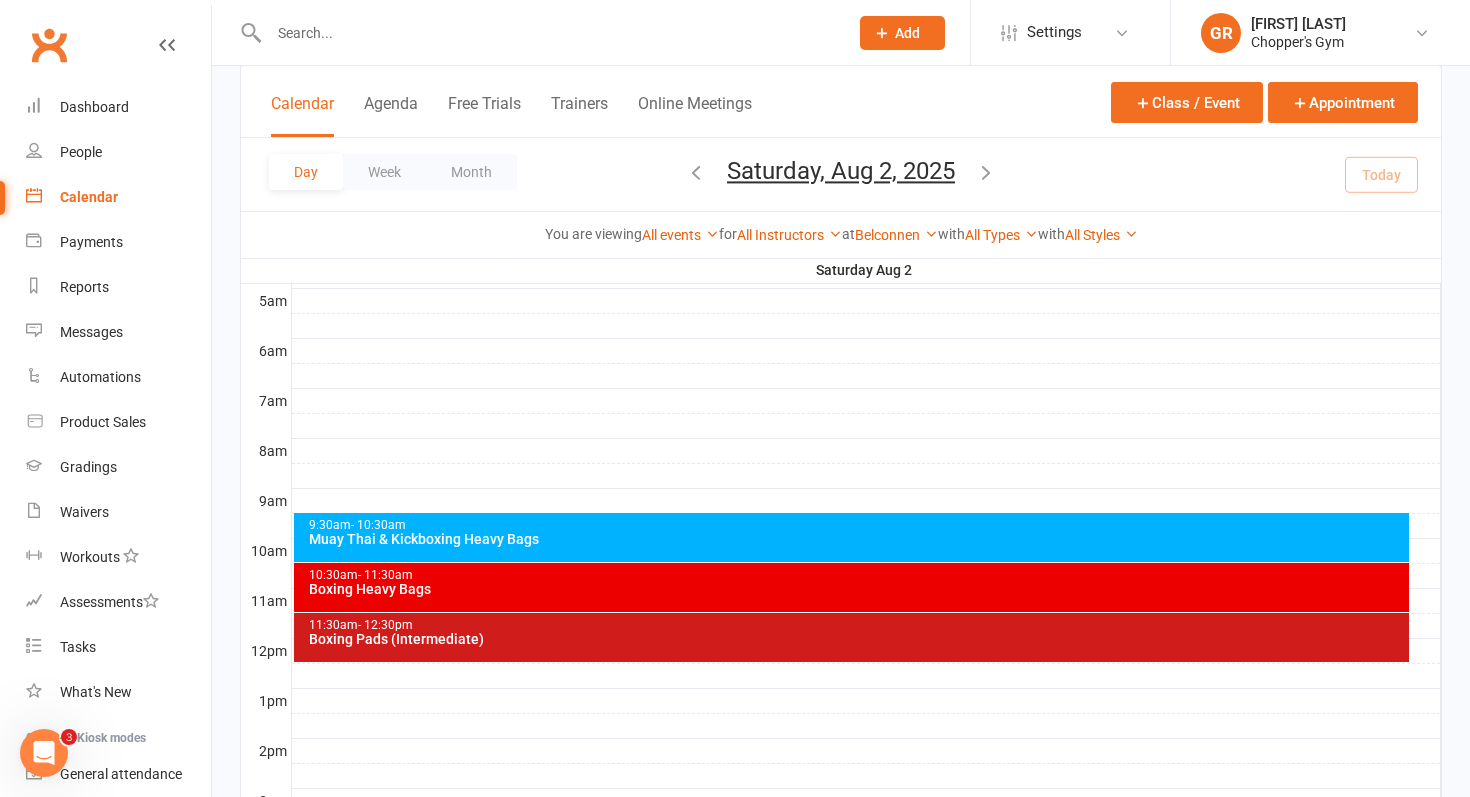 click on "Boxing Heavy Bags" at bounding box center (857, 589) 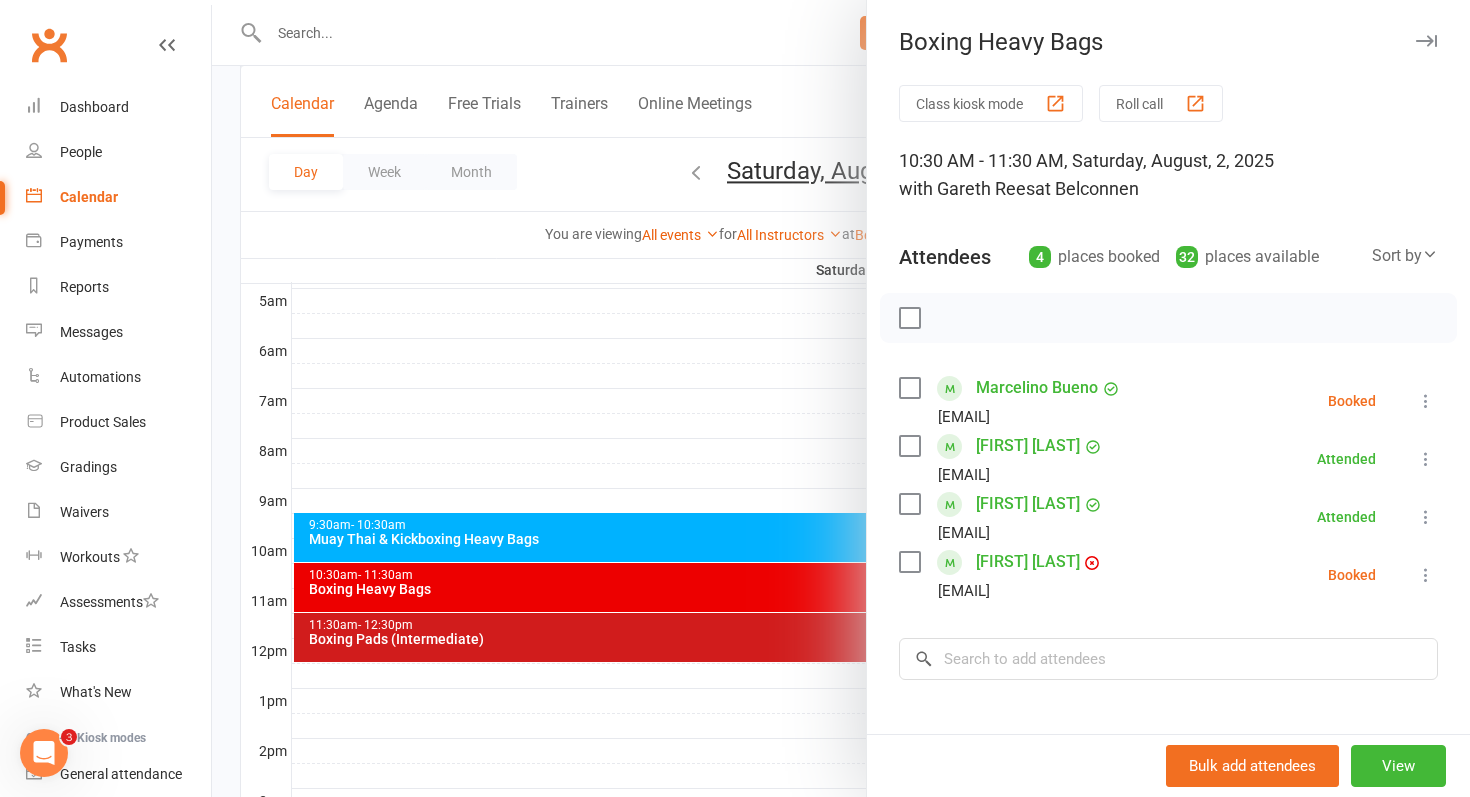 click at bounding box center [909, 388] 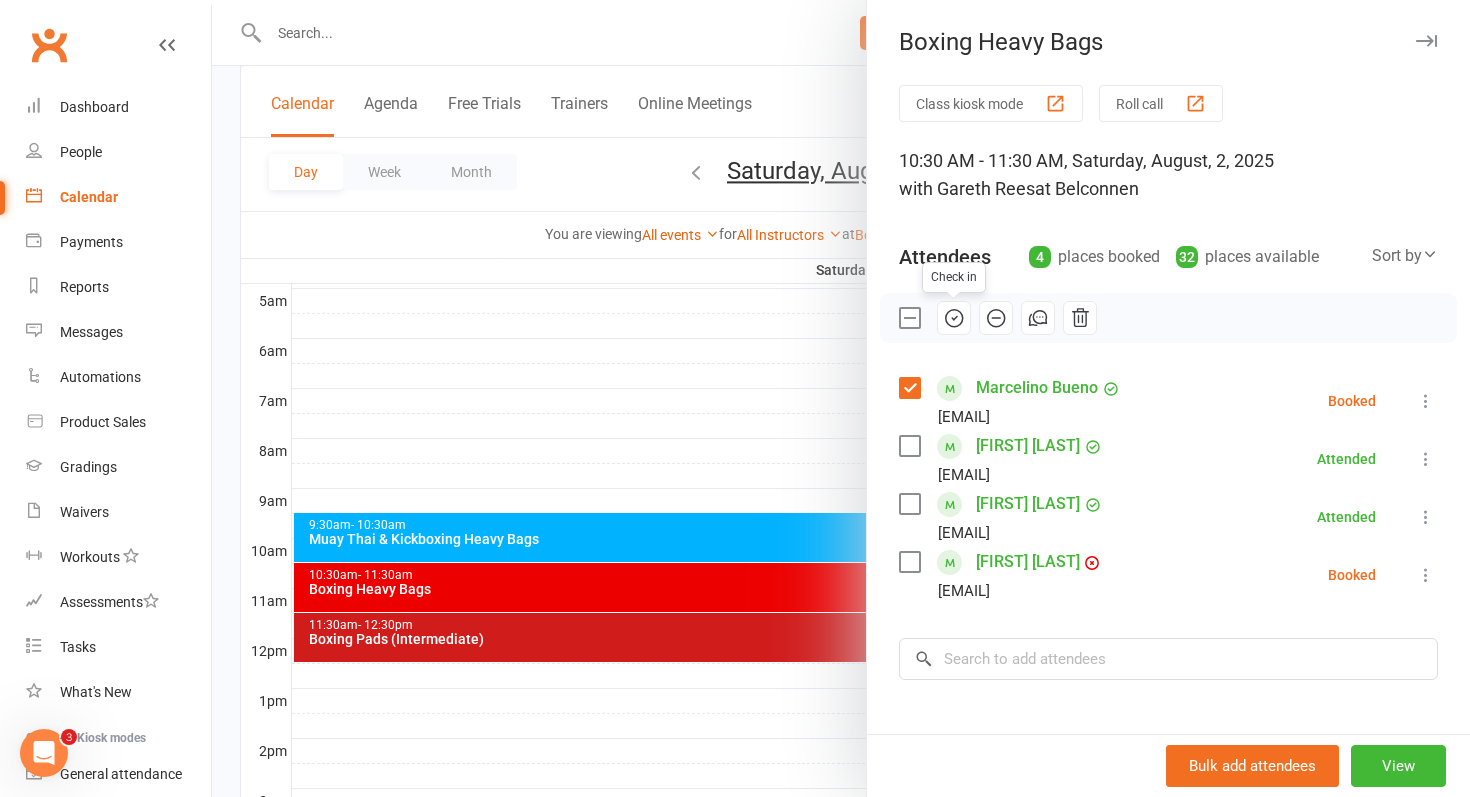 click 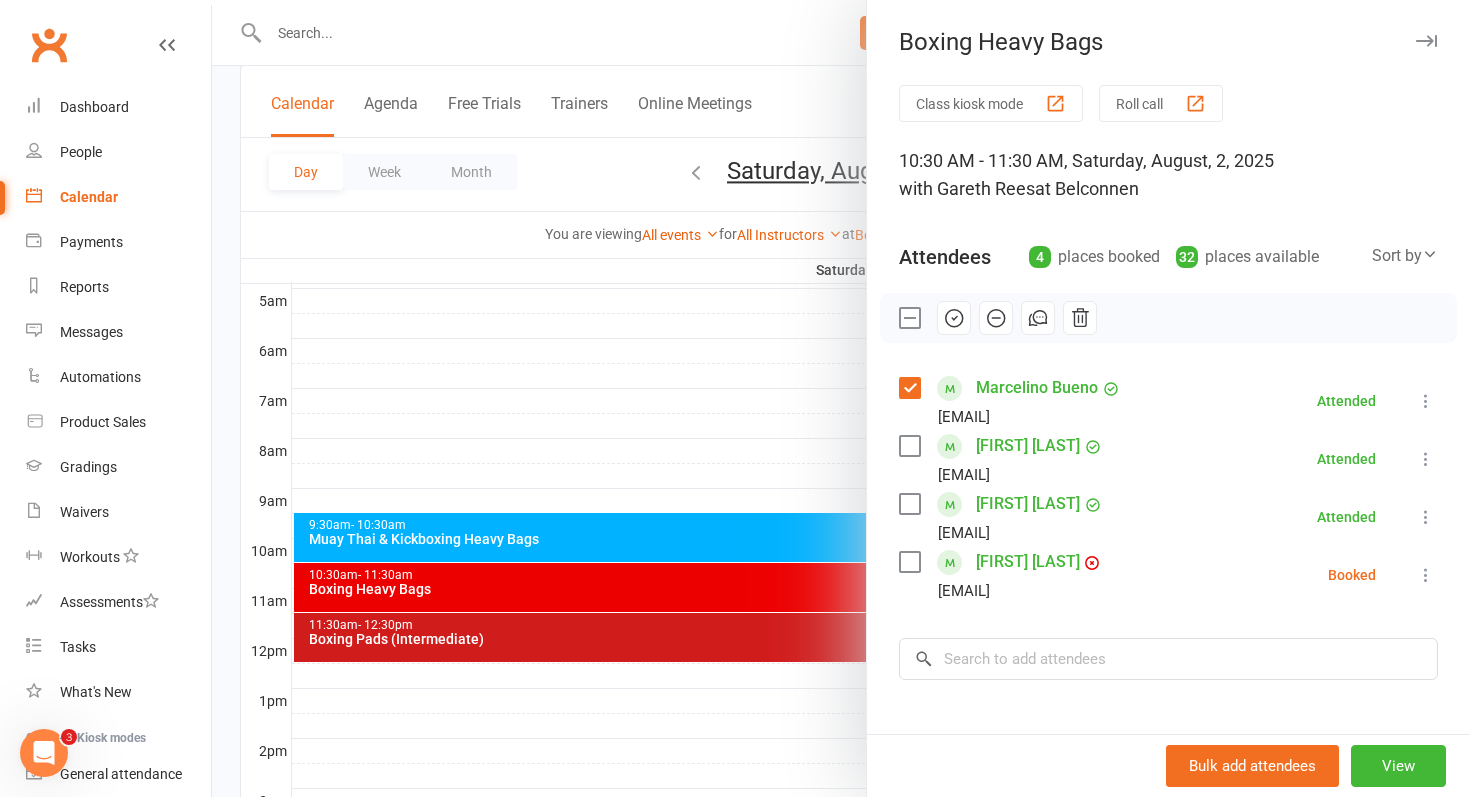 click at bounding box center [841, 398] 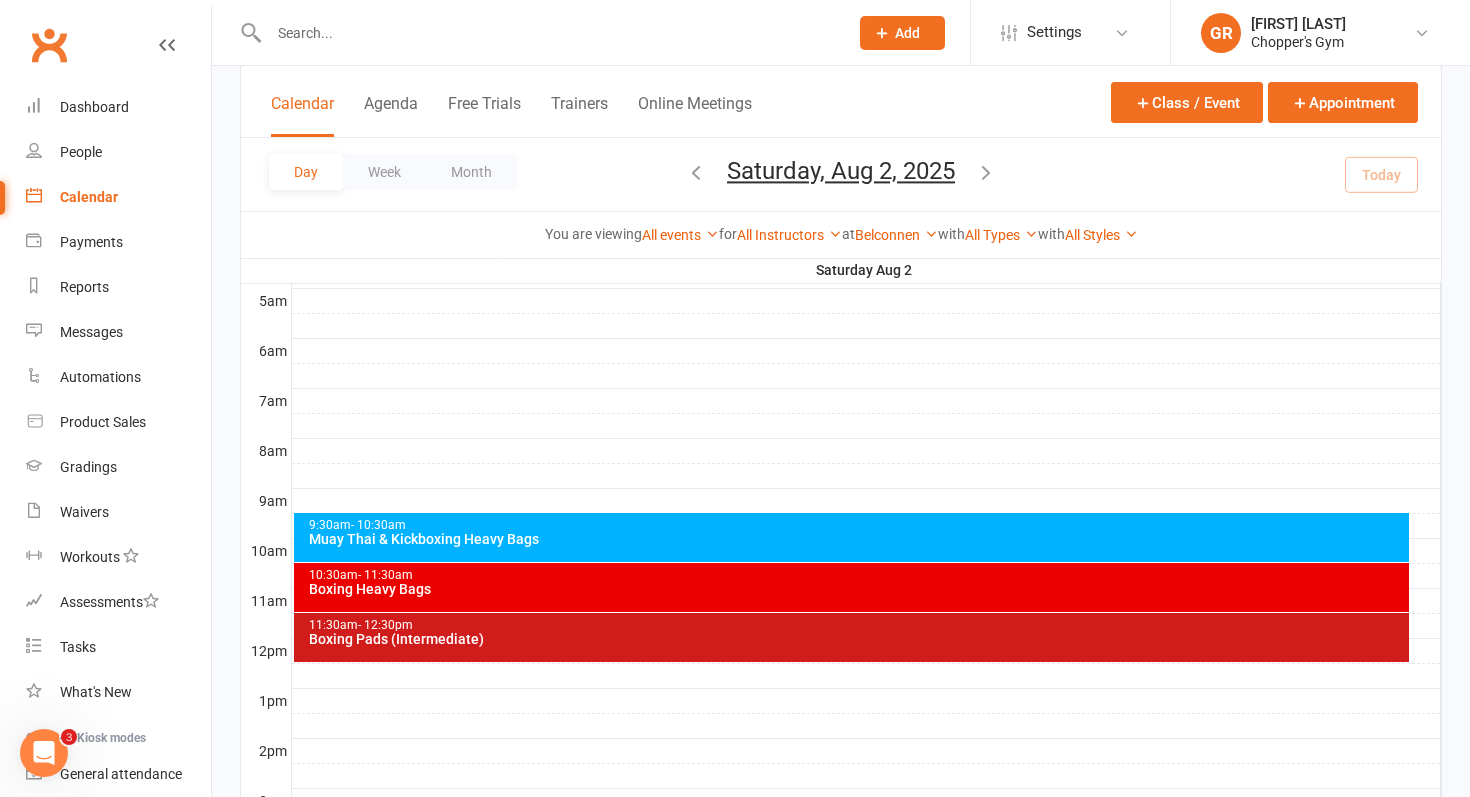 click on "9:30am  - 10:30am" at bounding box center [857, 525] 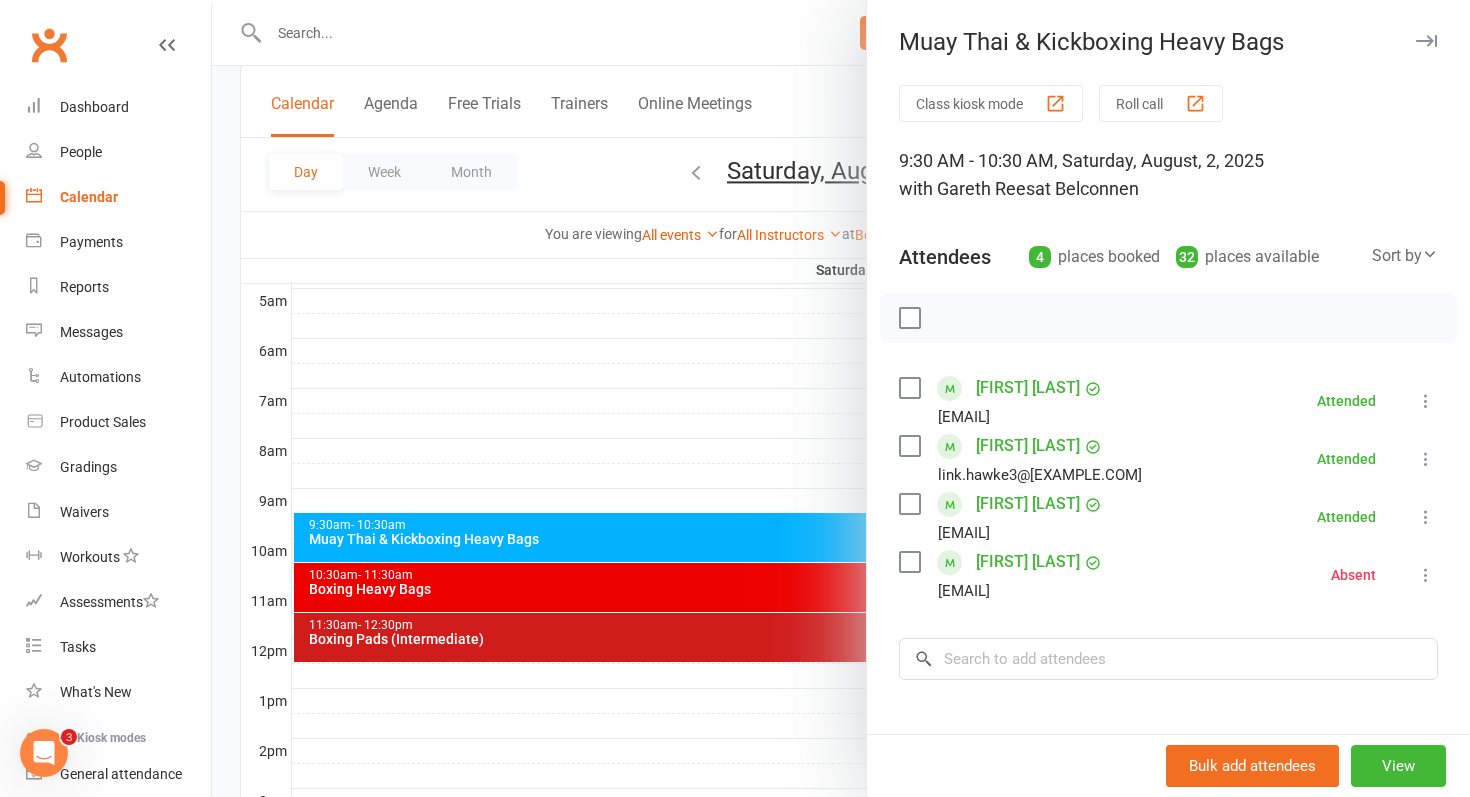click at bounding box center (841, 398) 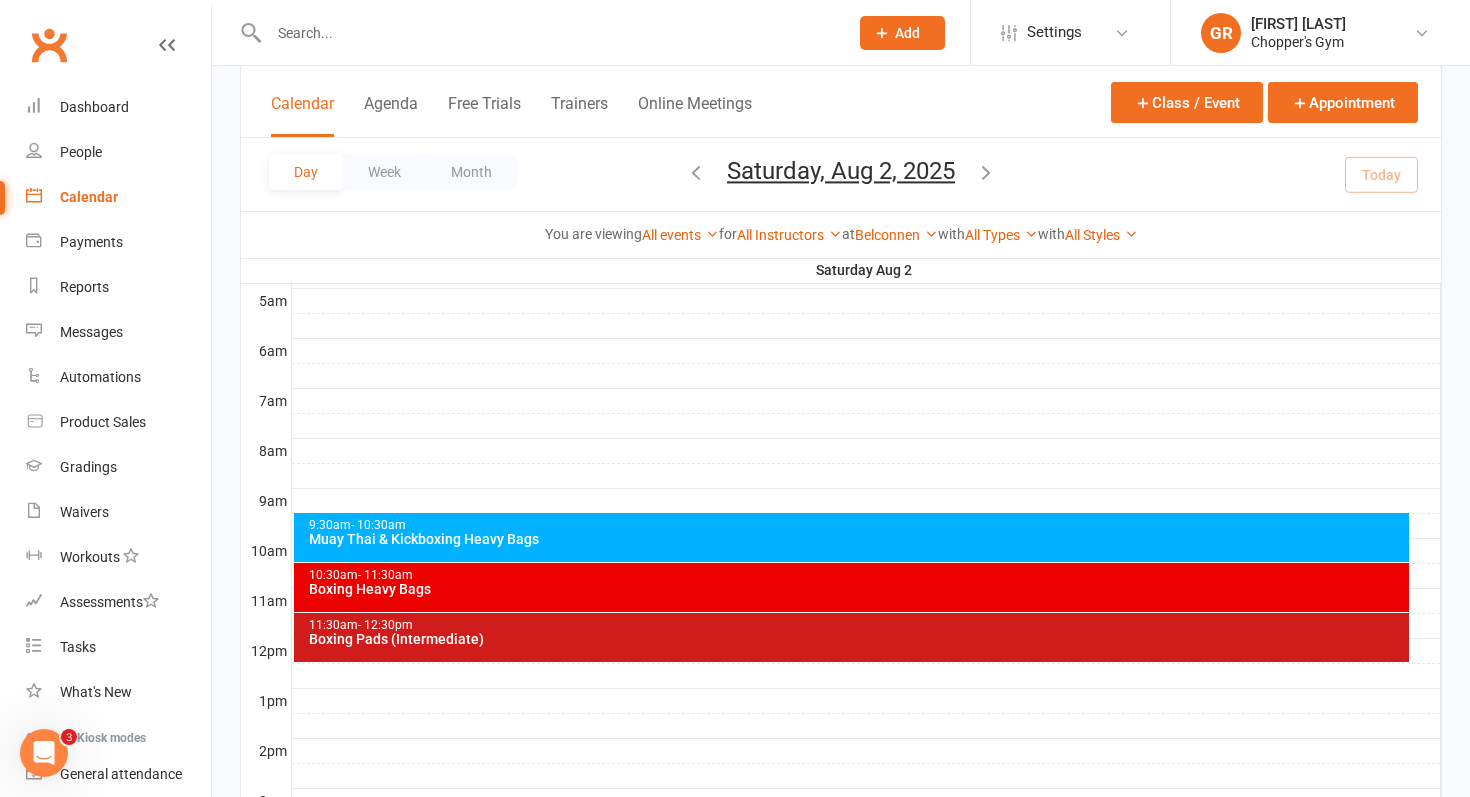 click on "11:30am  - 12:30pm Boxing Pads (Intermediate)" at bounding box center (852, 637) 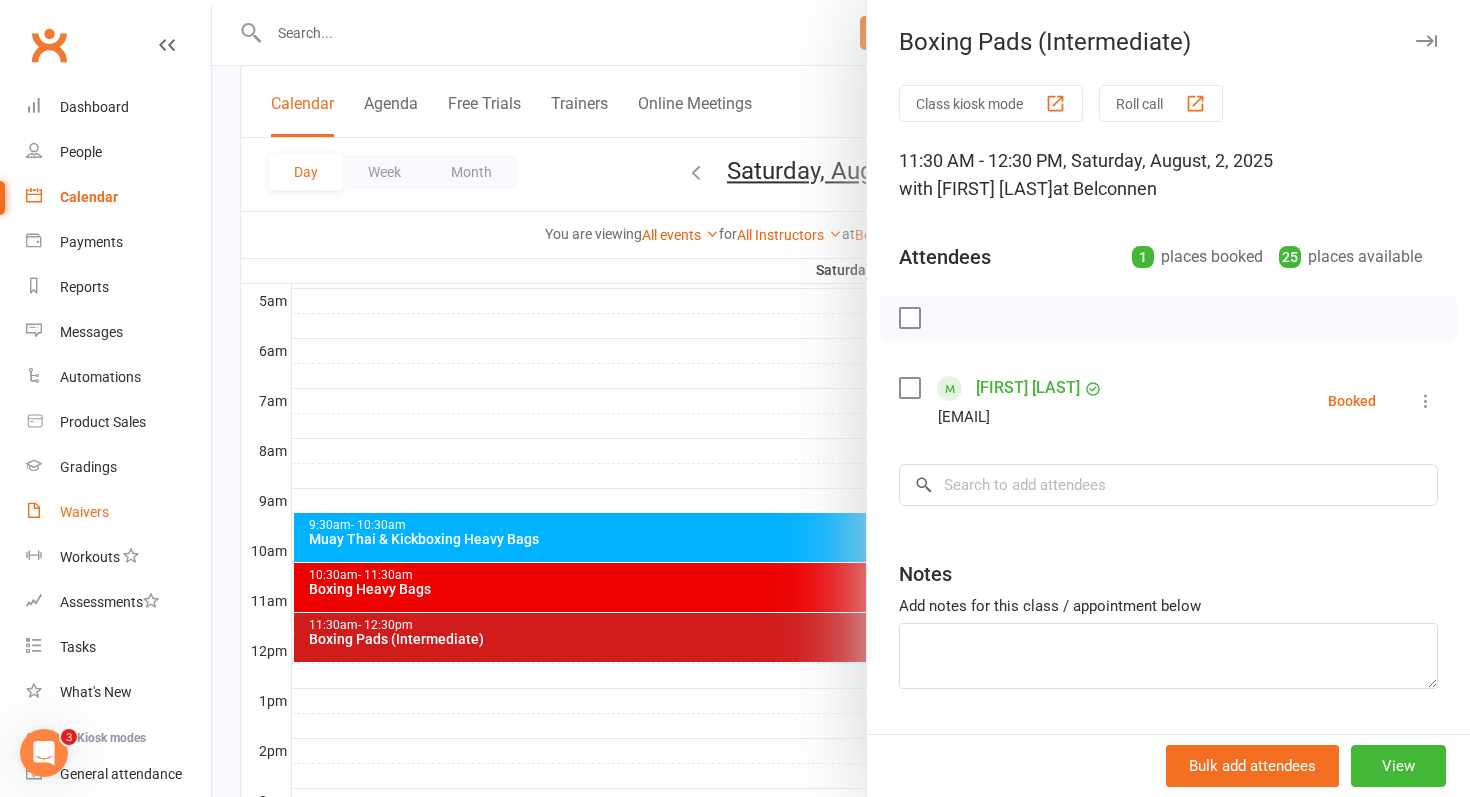 click on "Waivers" at bounding box center (118, 512) 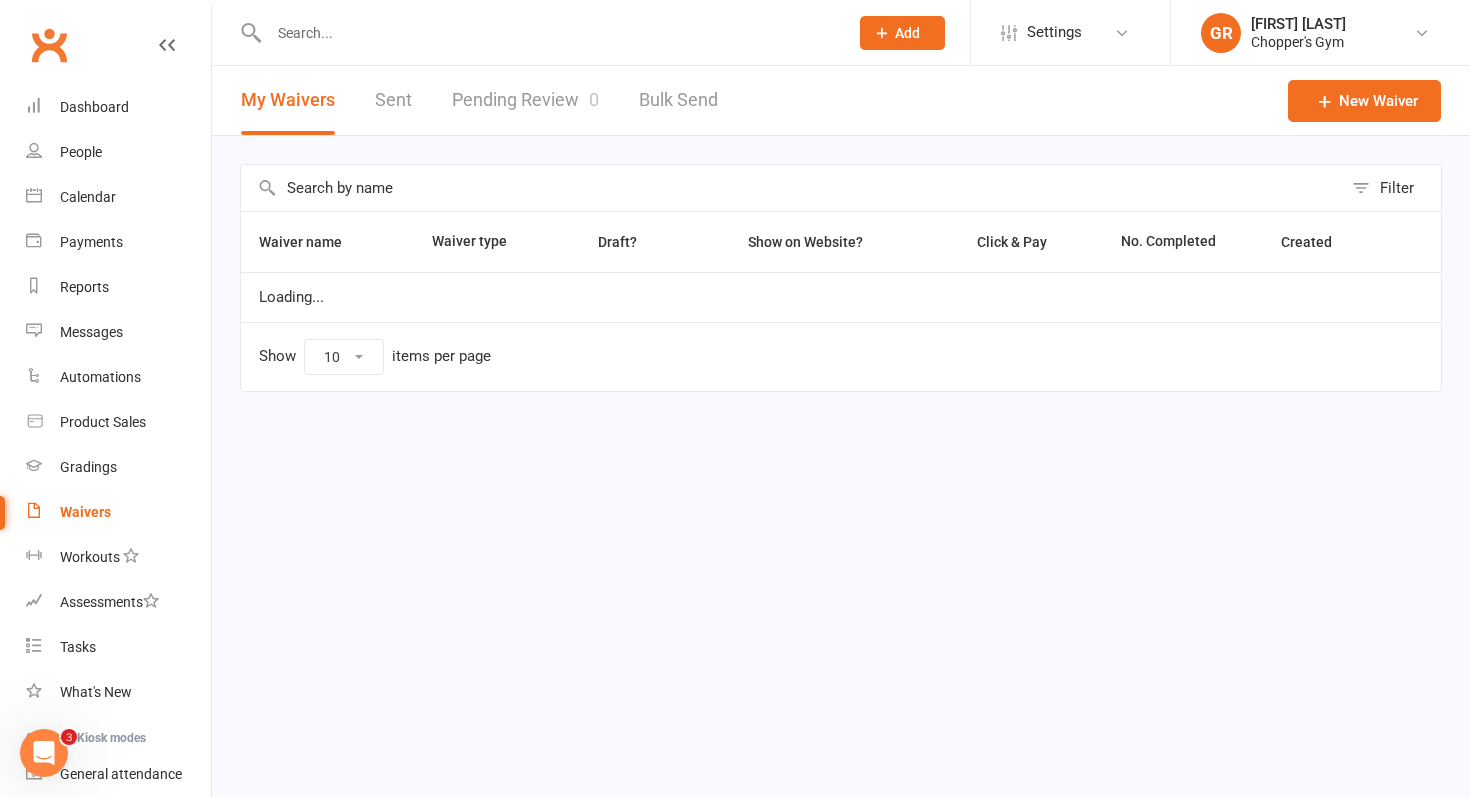 scroll, scrollTop: 0, scrollLeft: 0, axis: both 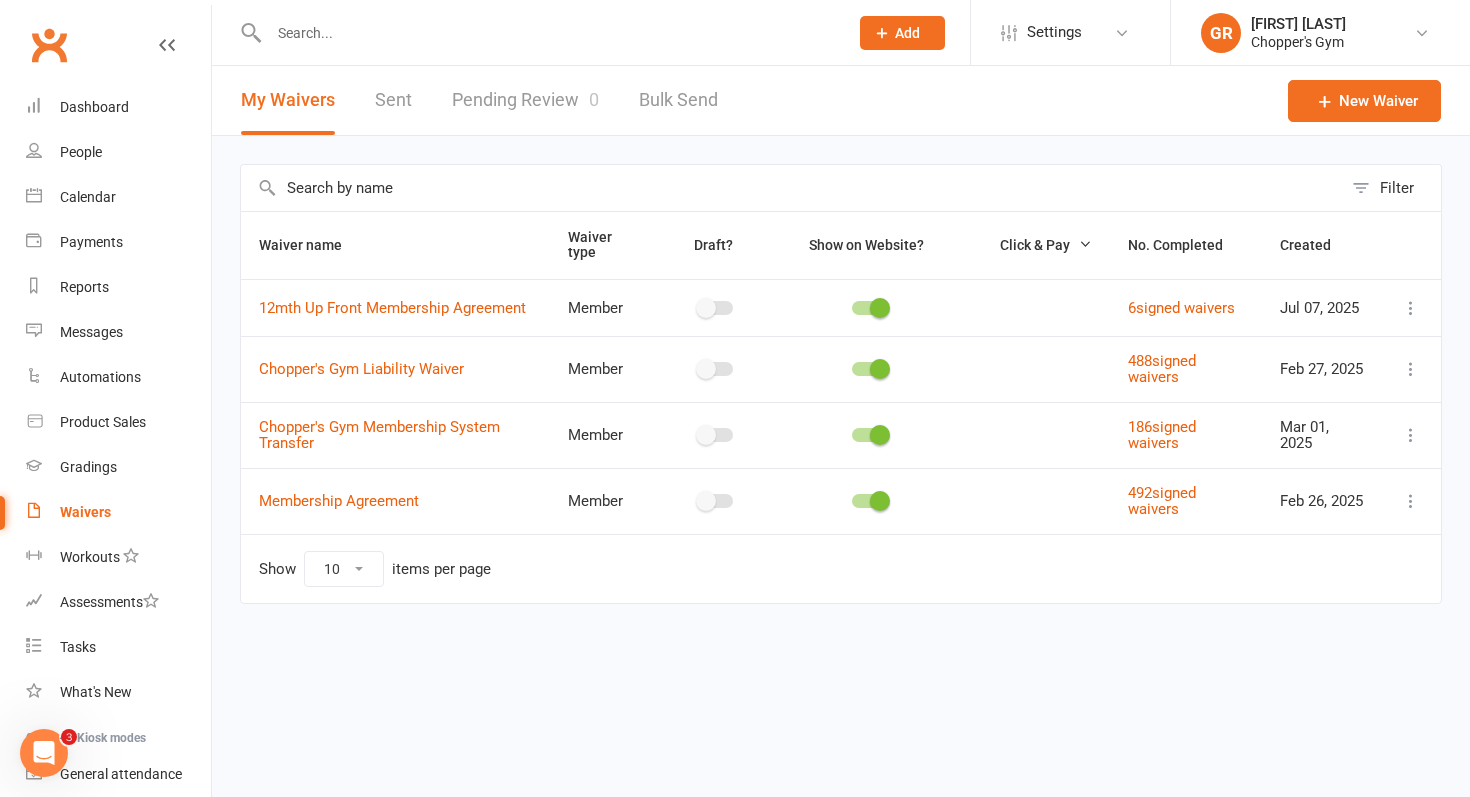 click on "Pending Review 0" at bounding box center [525, 100] 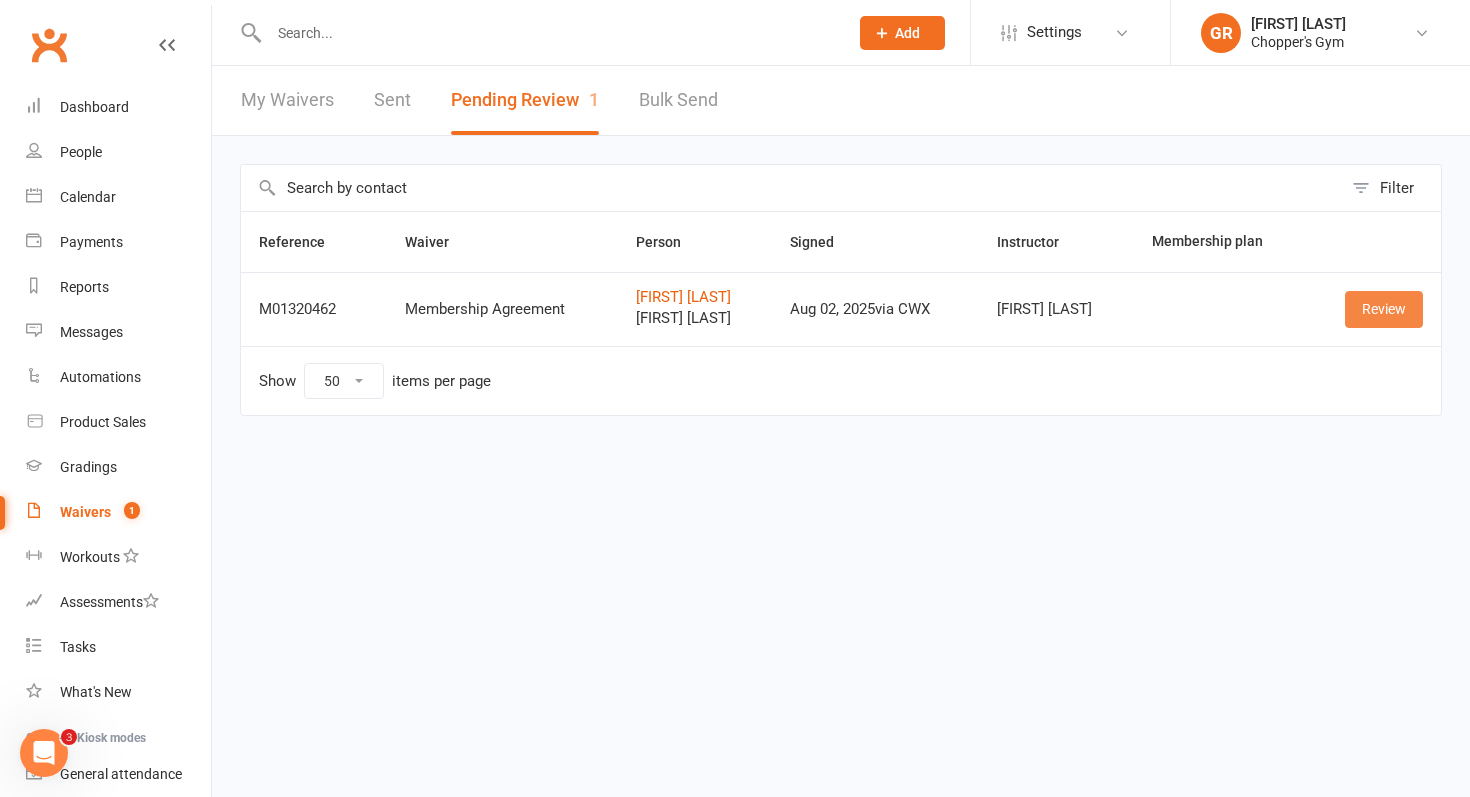 click on "Review" at bounding box center [1384, 309] 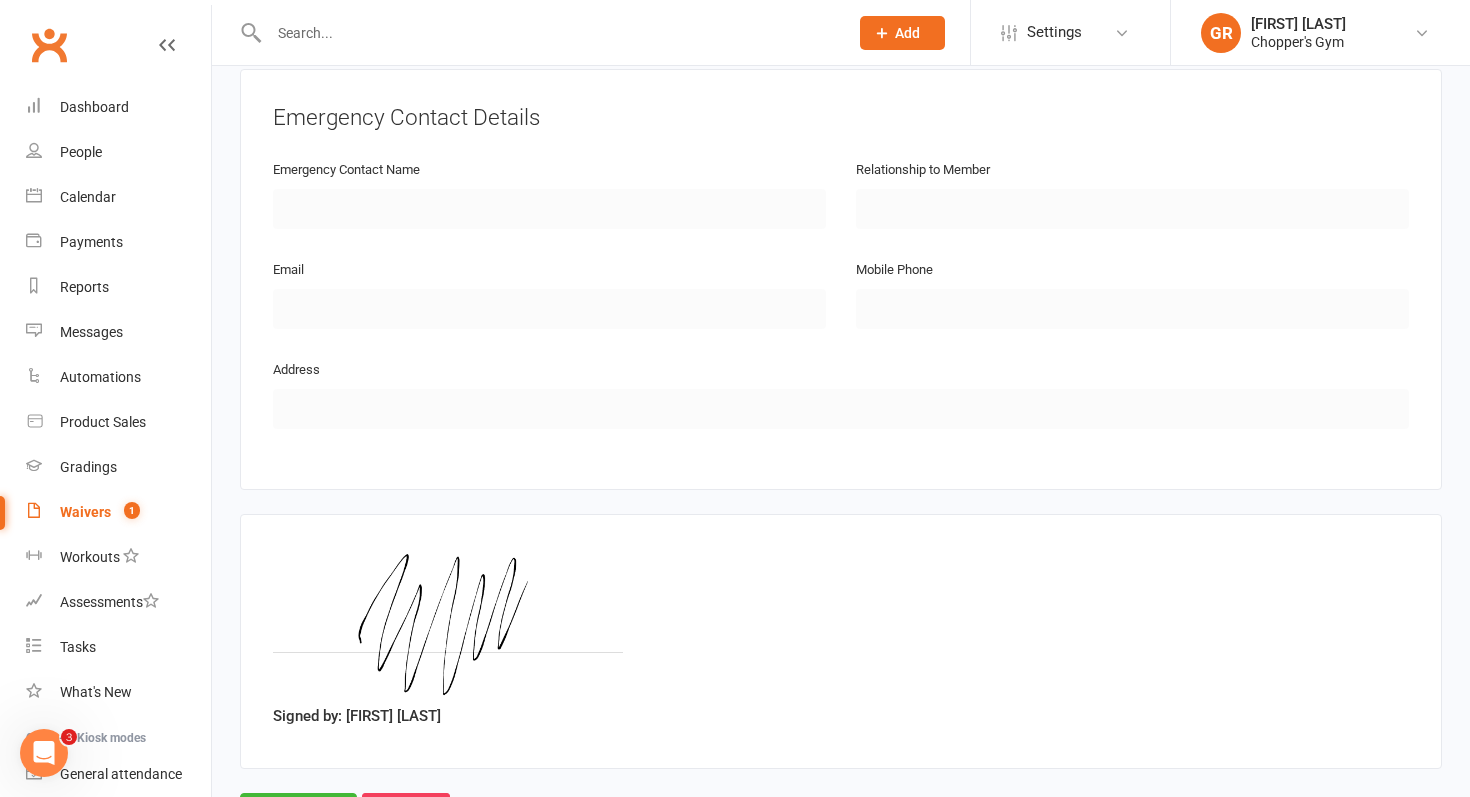 scroll, scrollTop: 1740, scrollLeft: 0, axis: vertical 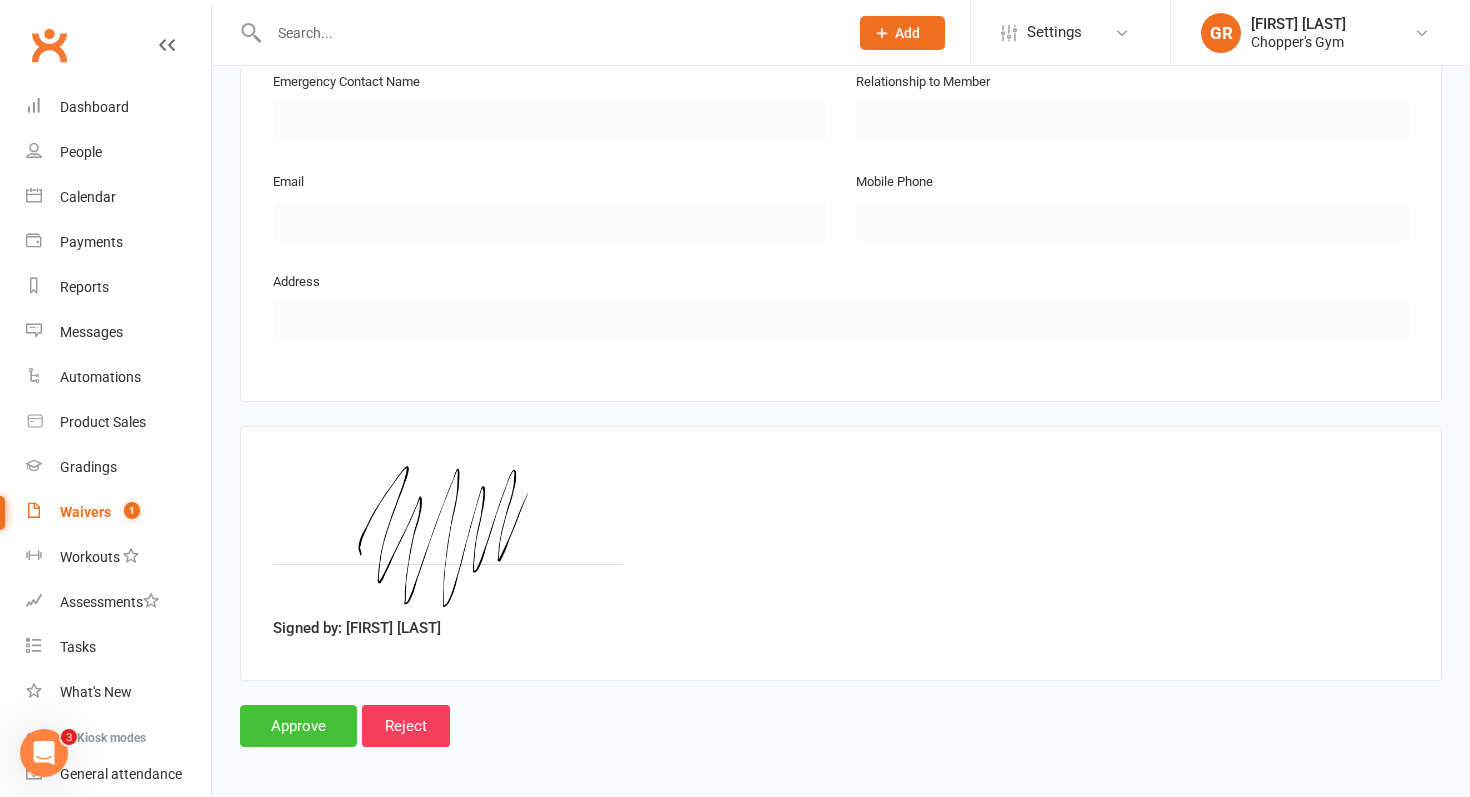 click on "Approve" at bounding box center [298, 726] 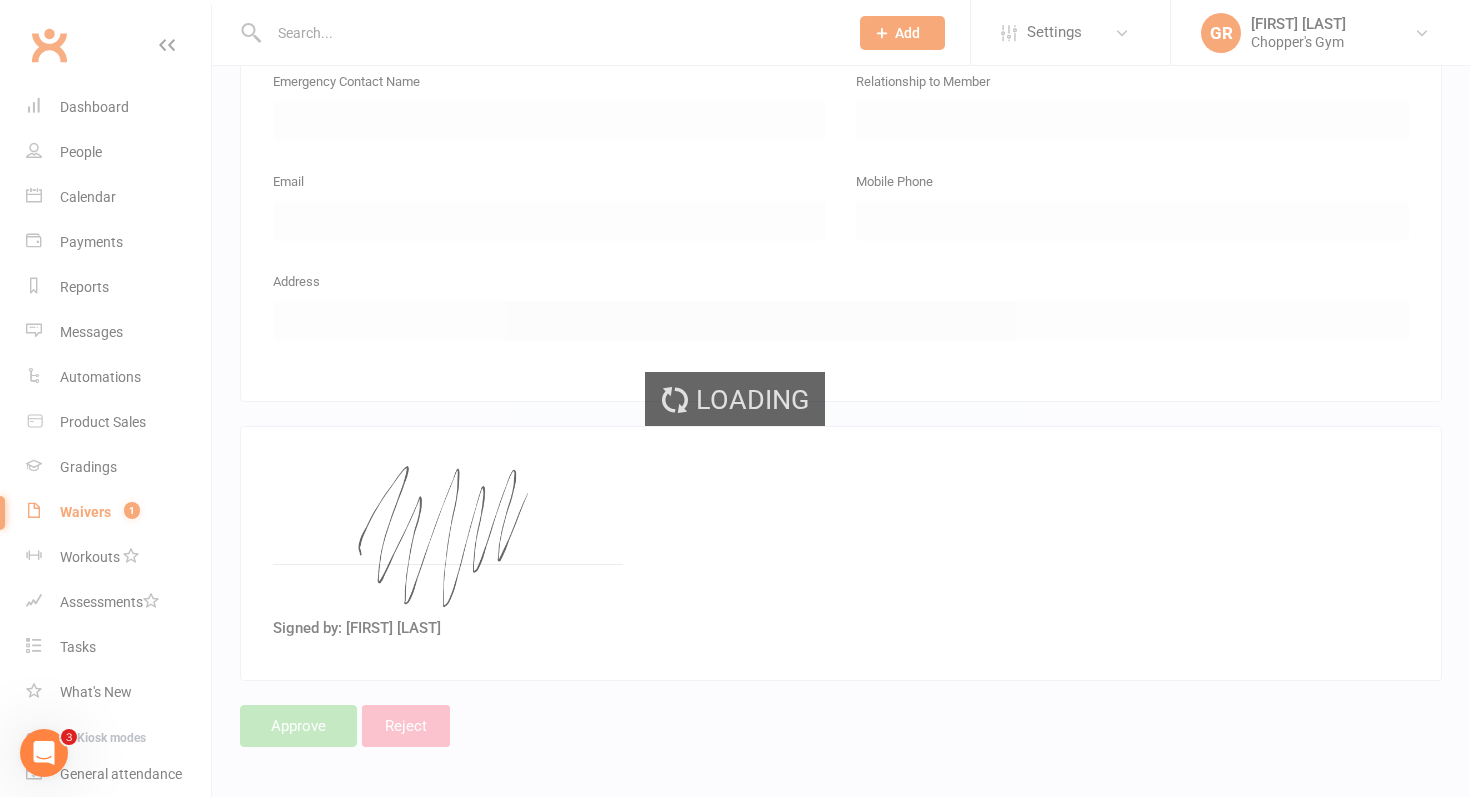 scroll, scrollTop: 0, scrollLeft: 0, axis: both 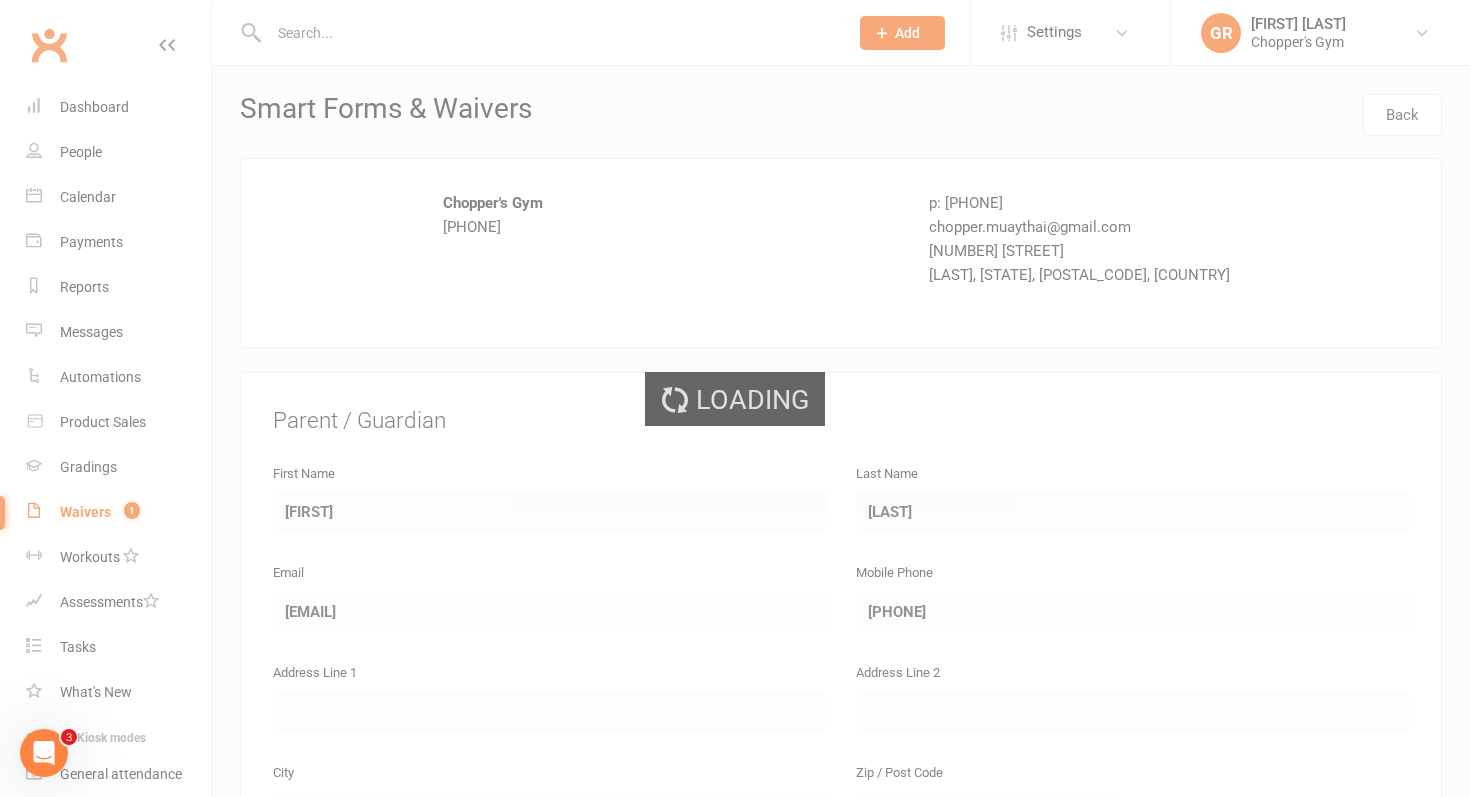 select on "50" 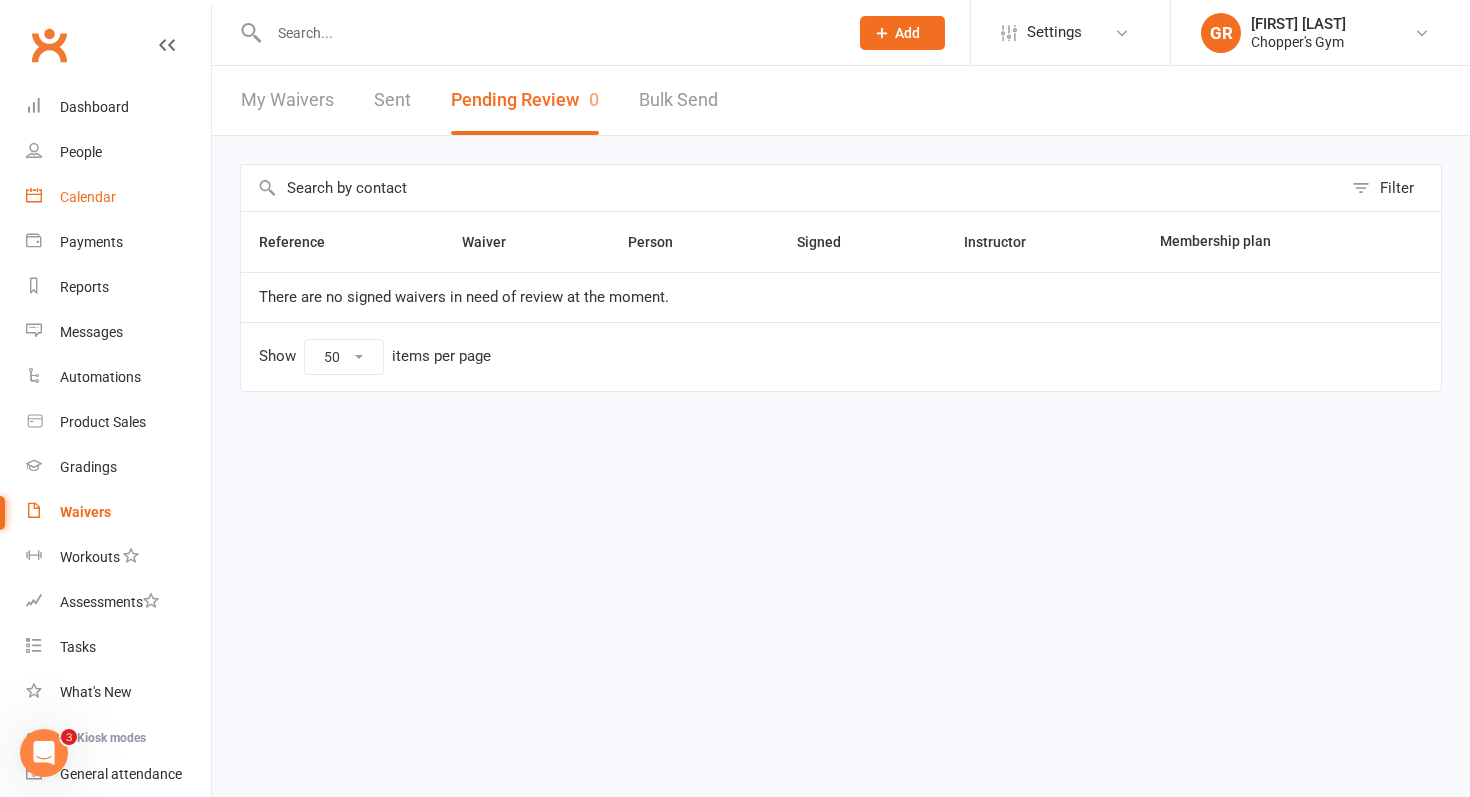 click on "Calendar" at bounding box center (88, 197) 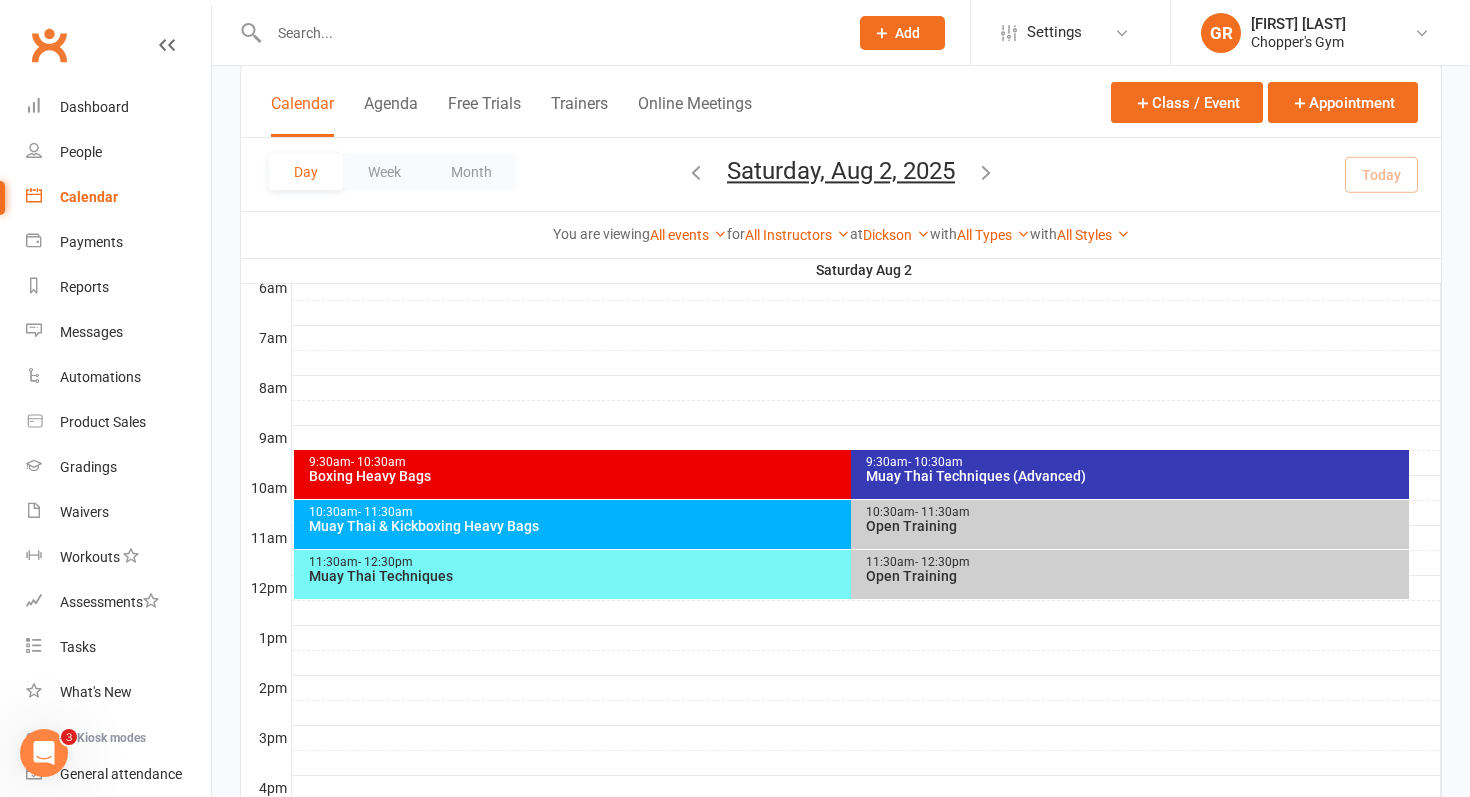 scroll, scrollTop: 432, scrollLeft: 0, axis: vertical 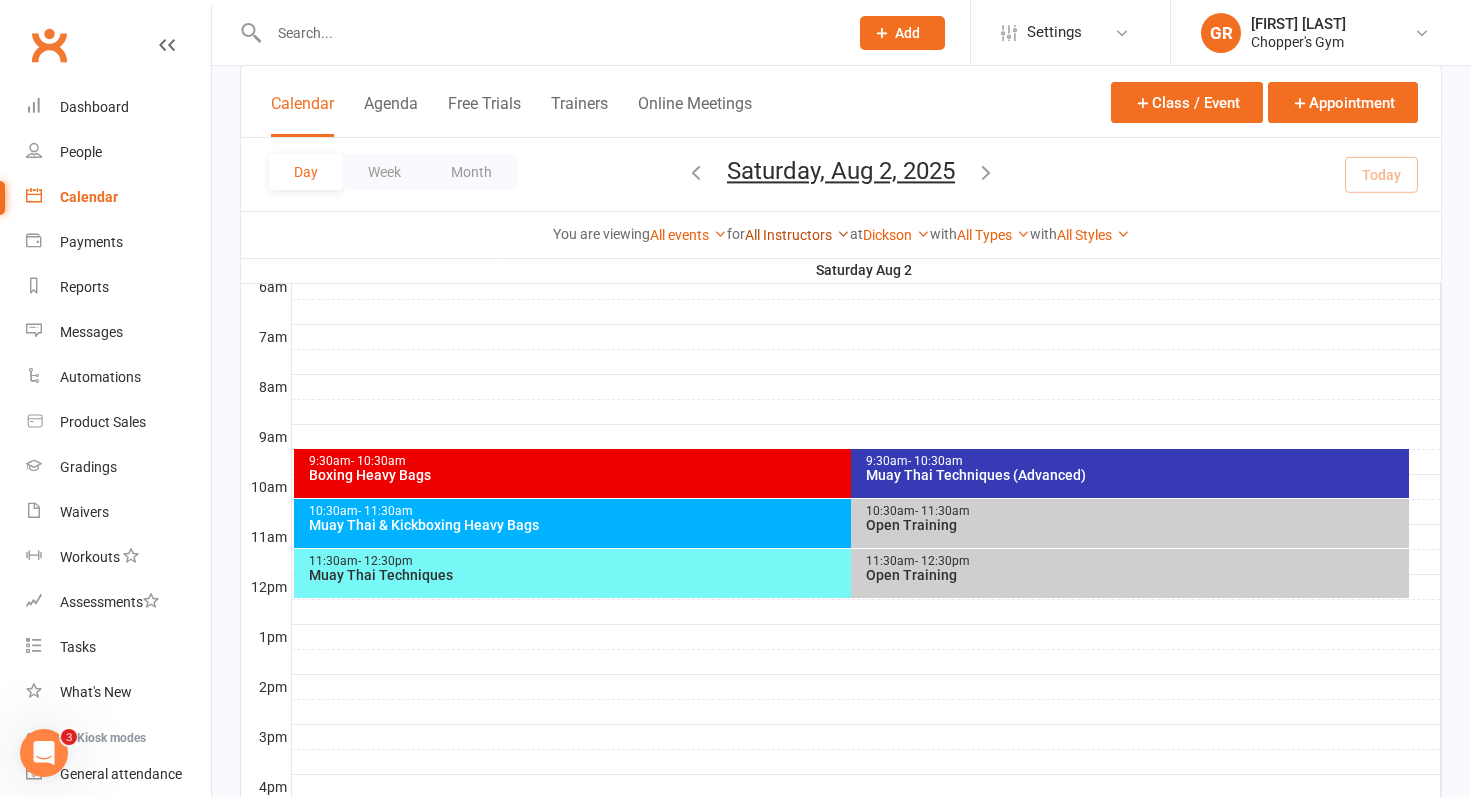 click on "All Instructors" at bounding box center (797, 235) 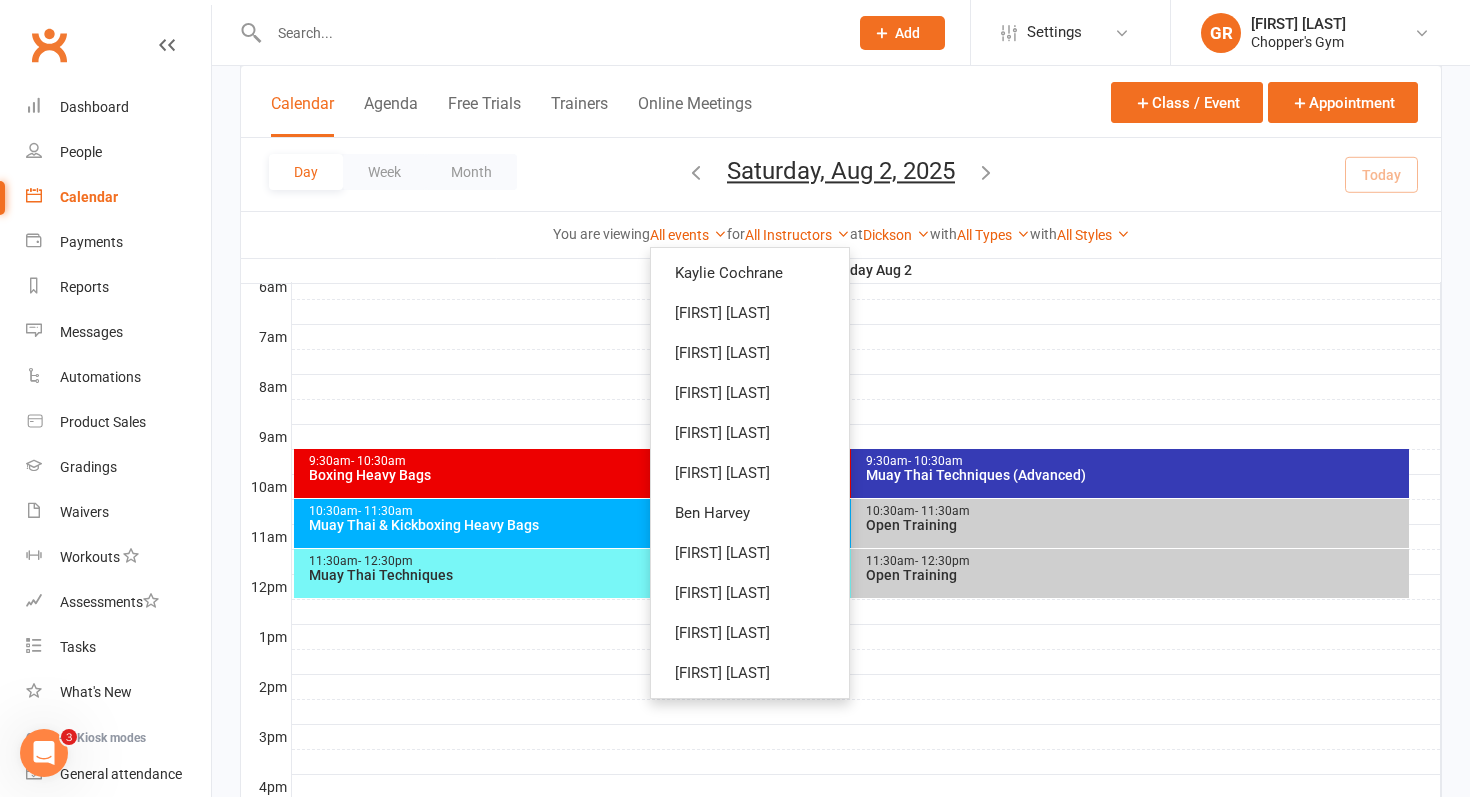 click on "Saturday Aug 2" at bounding box center [866, 270] 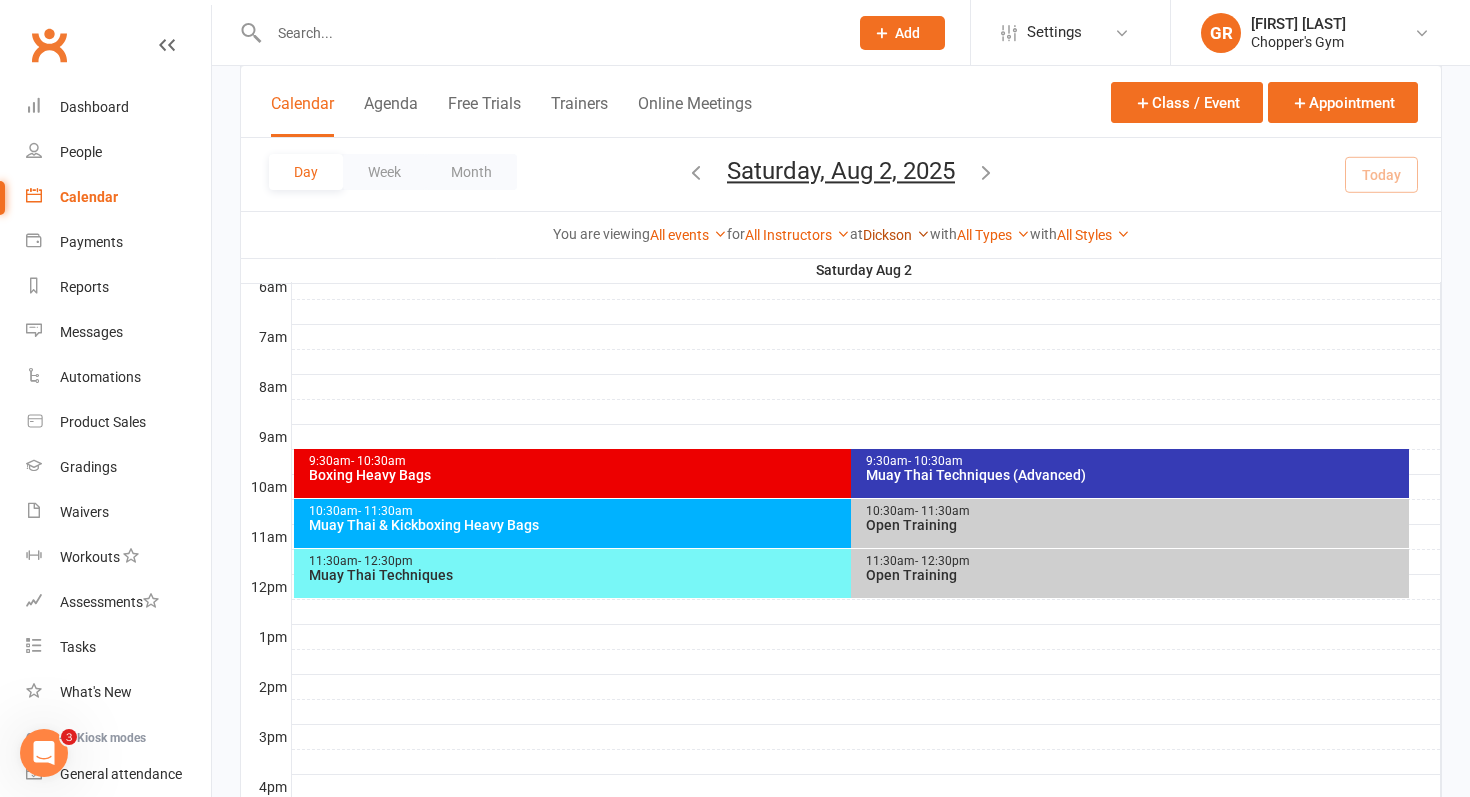 click on "Dickson" at bounding box center [896, 235] 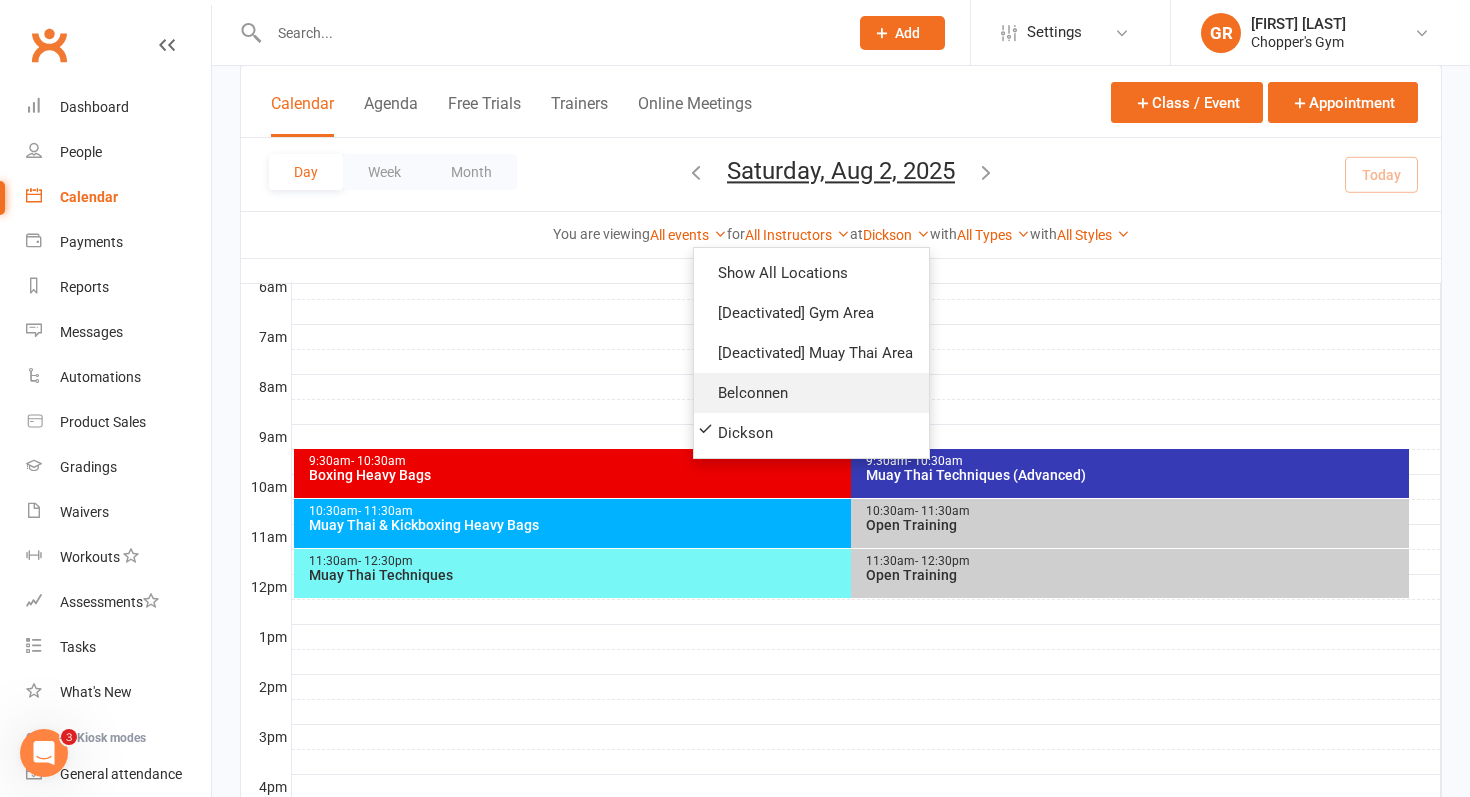 click on "Belconnen" at bounding box center (811, 393) 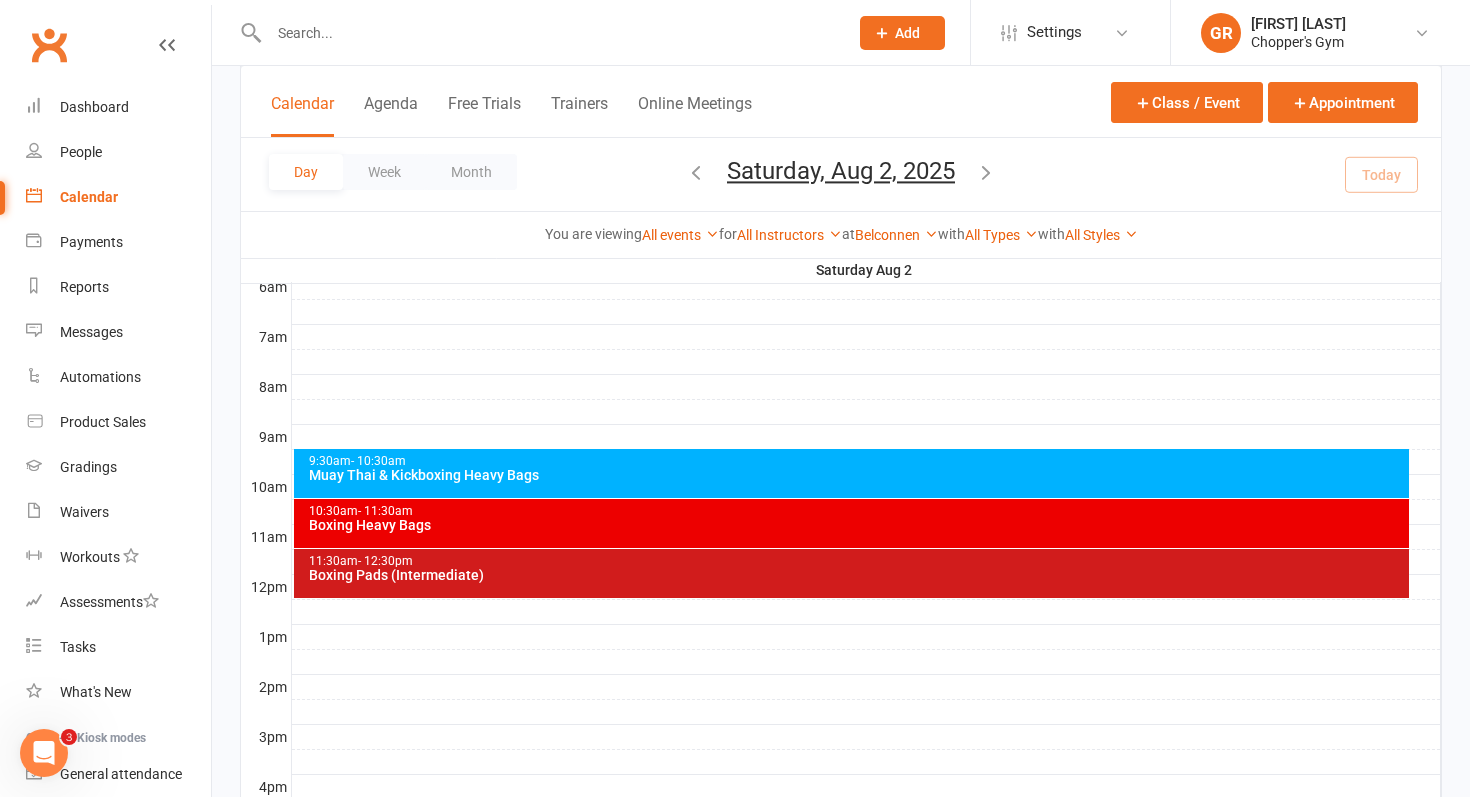 click on "Boxing Pads (Intermediate)" at bounding box center [857, 575] 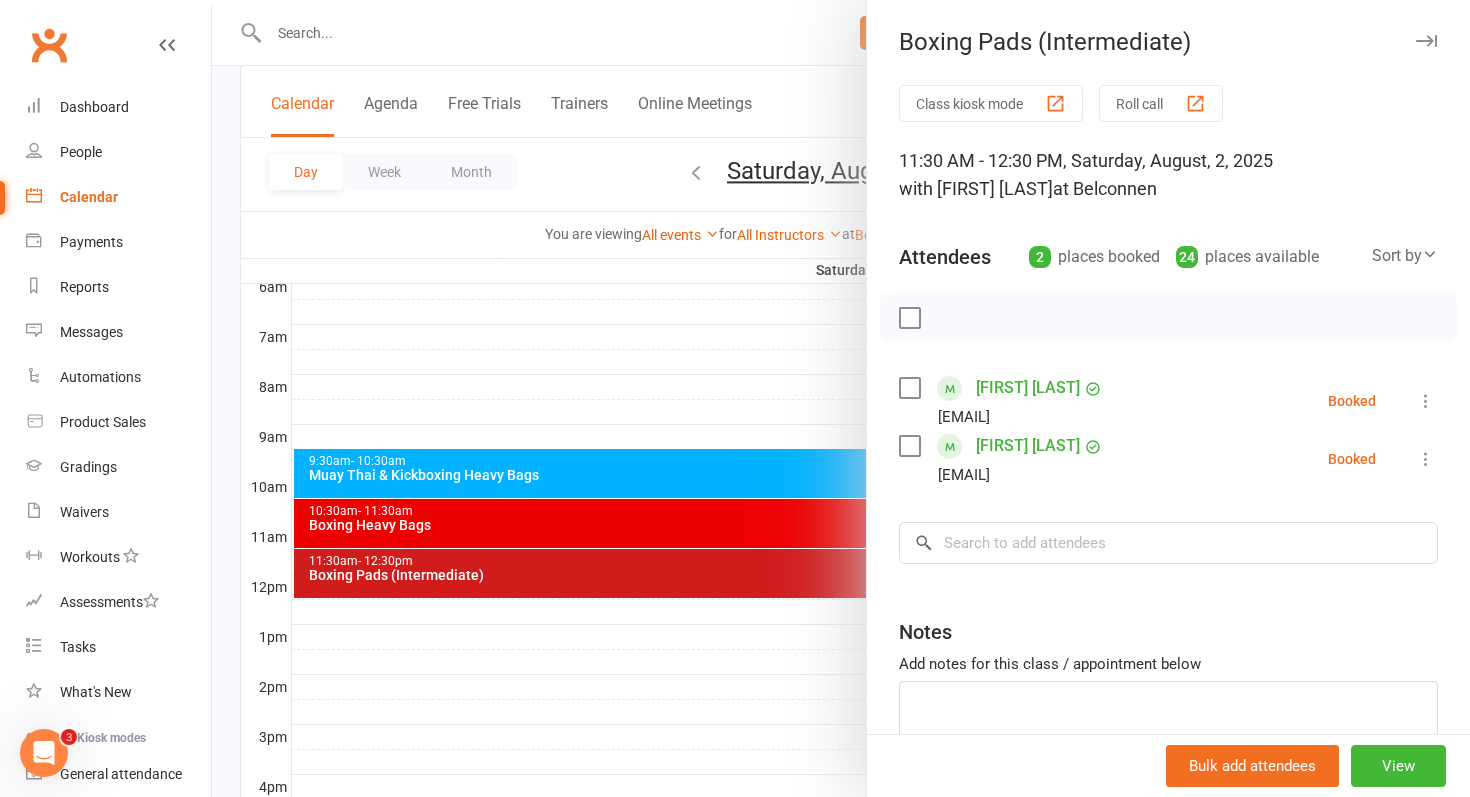 click at bounding box center [841, 398] 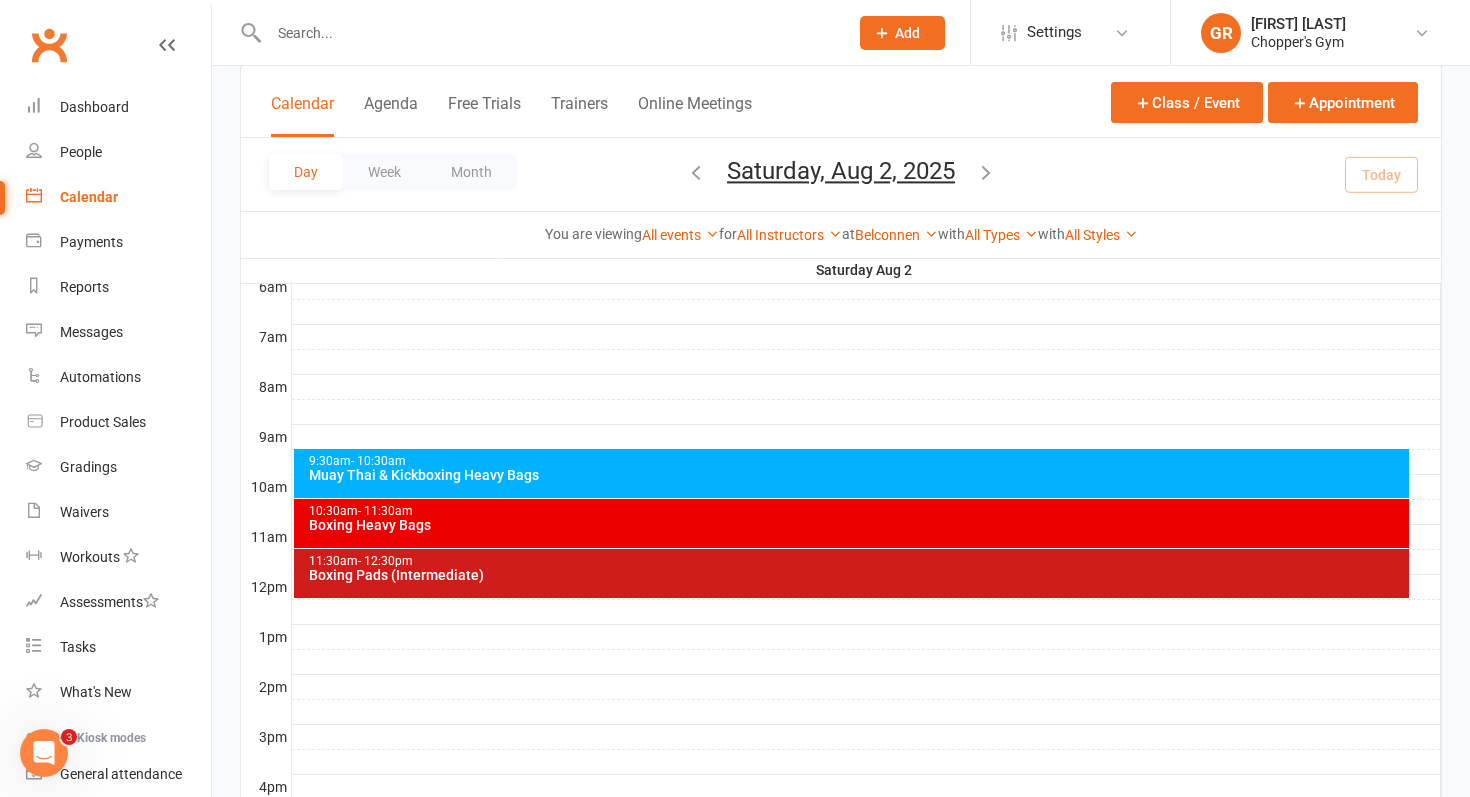 click on "Boxing Pads (Intermediate)" at bounding box center [857, 575] 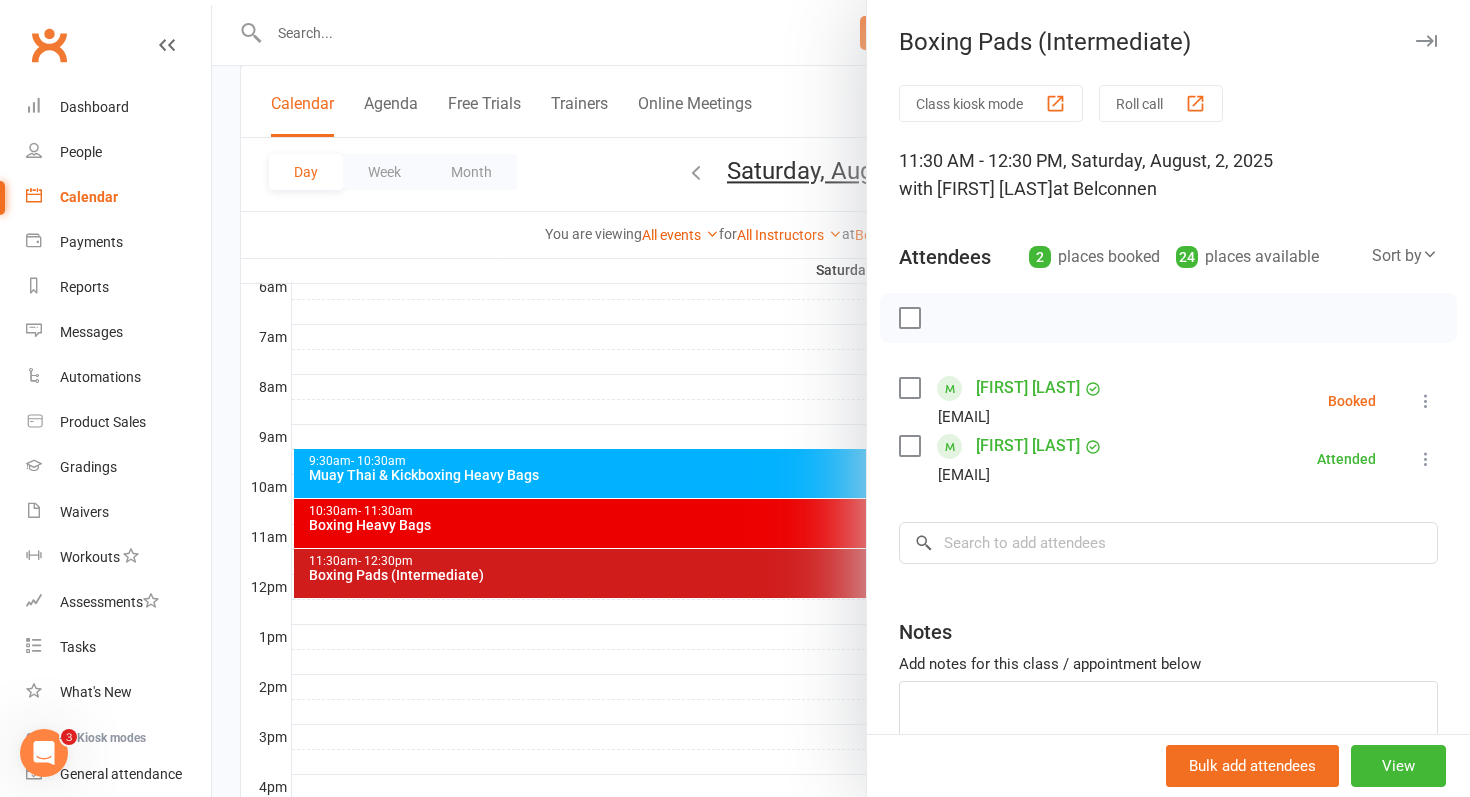 click at bounding box center [841, 398] 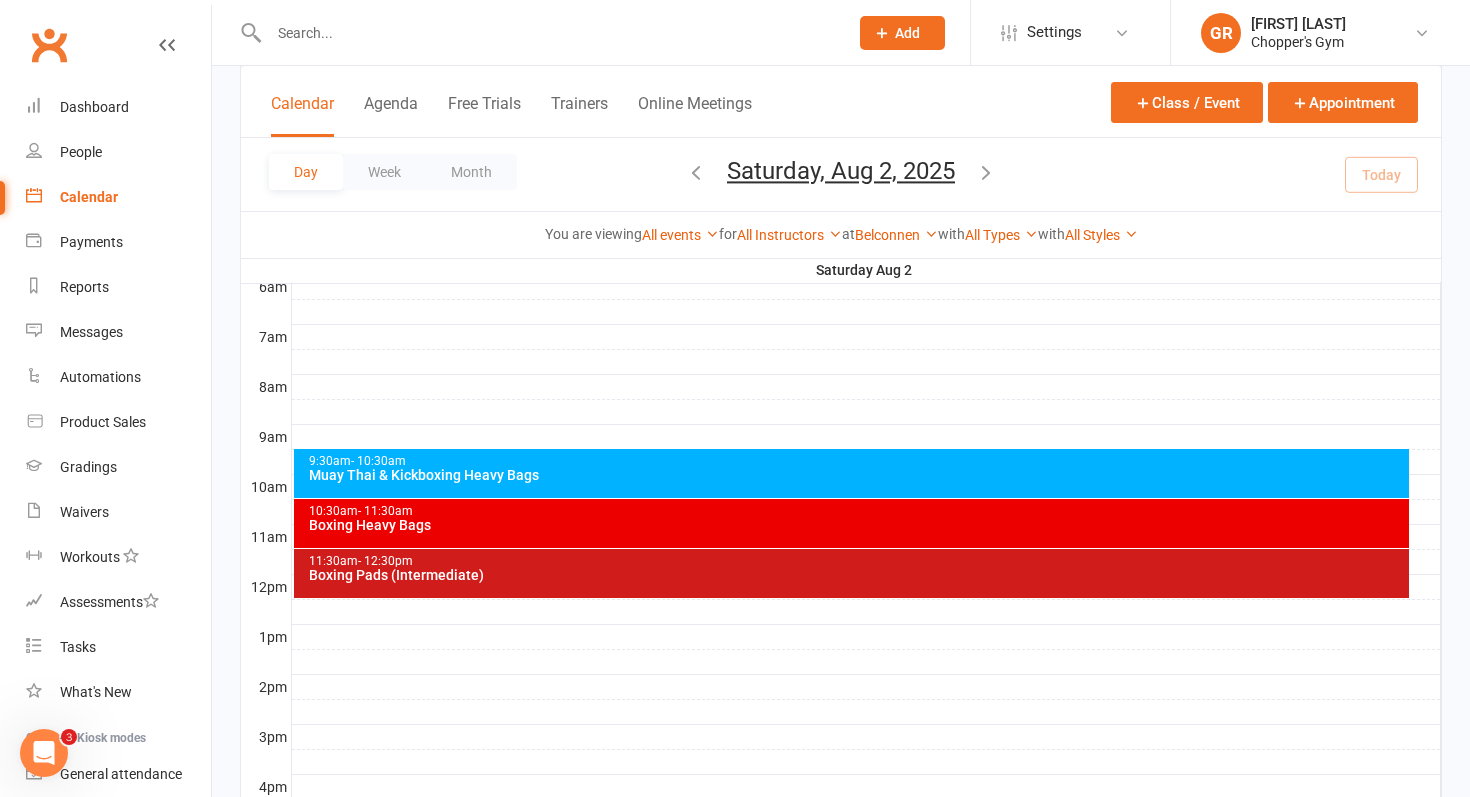 click on "11:30am  - 12:30pm" at bounding box center (857, 561) 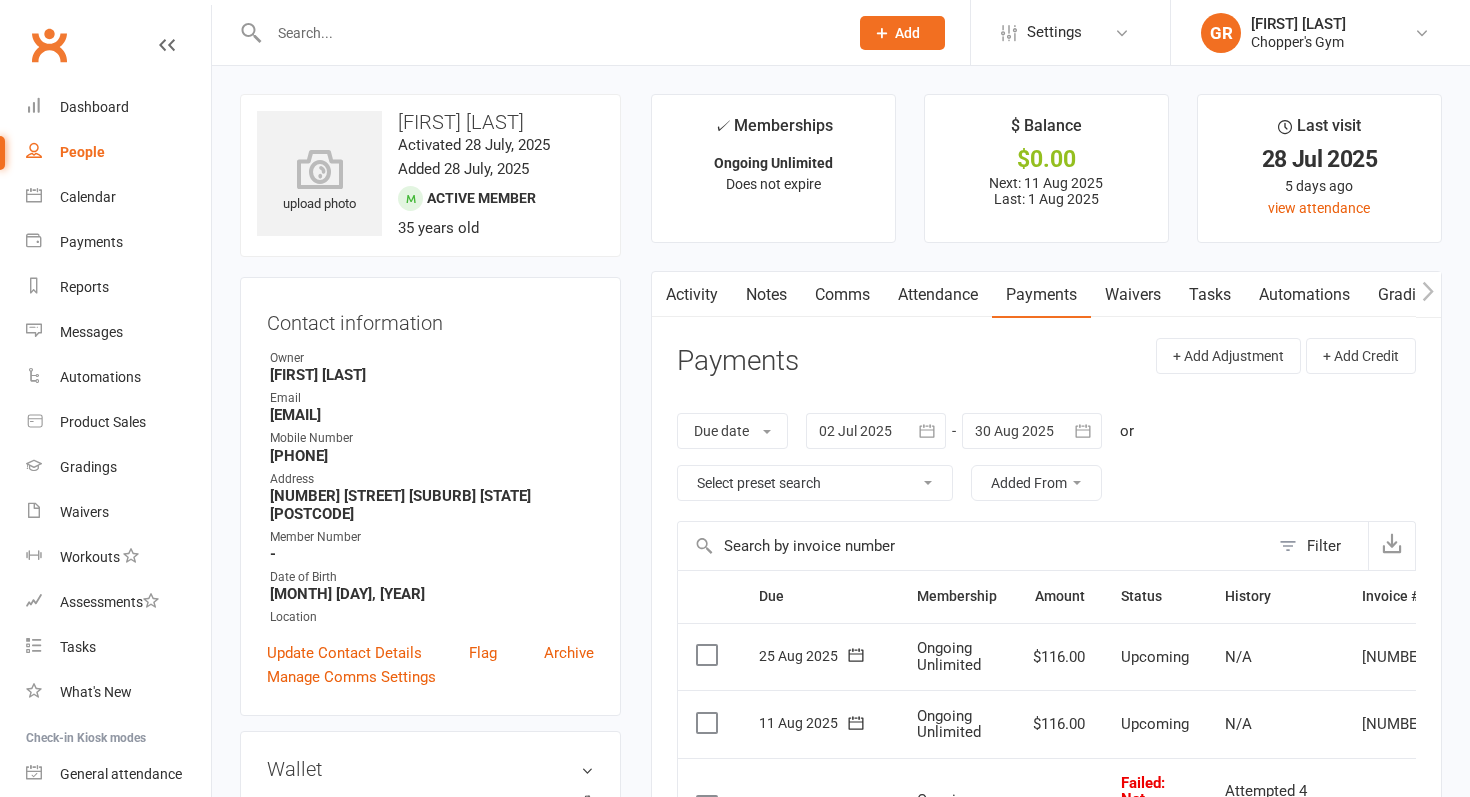 scroll, scrollTop: 334, scrollLeft: 0, axis: vertical 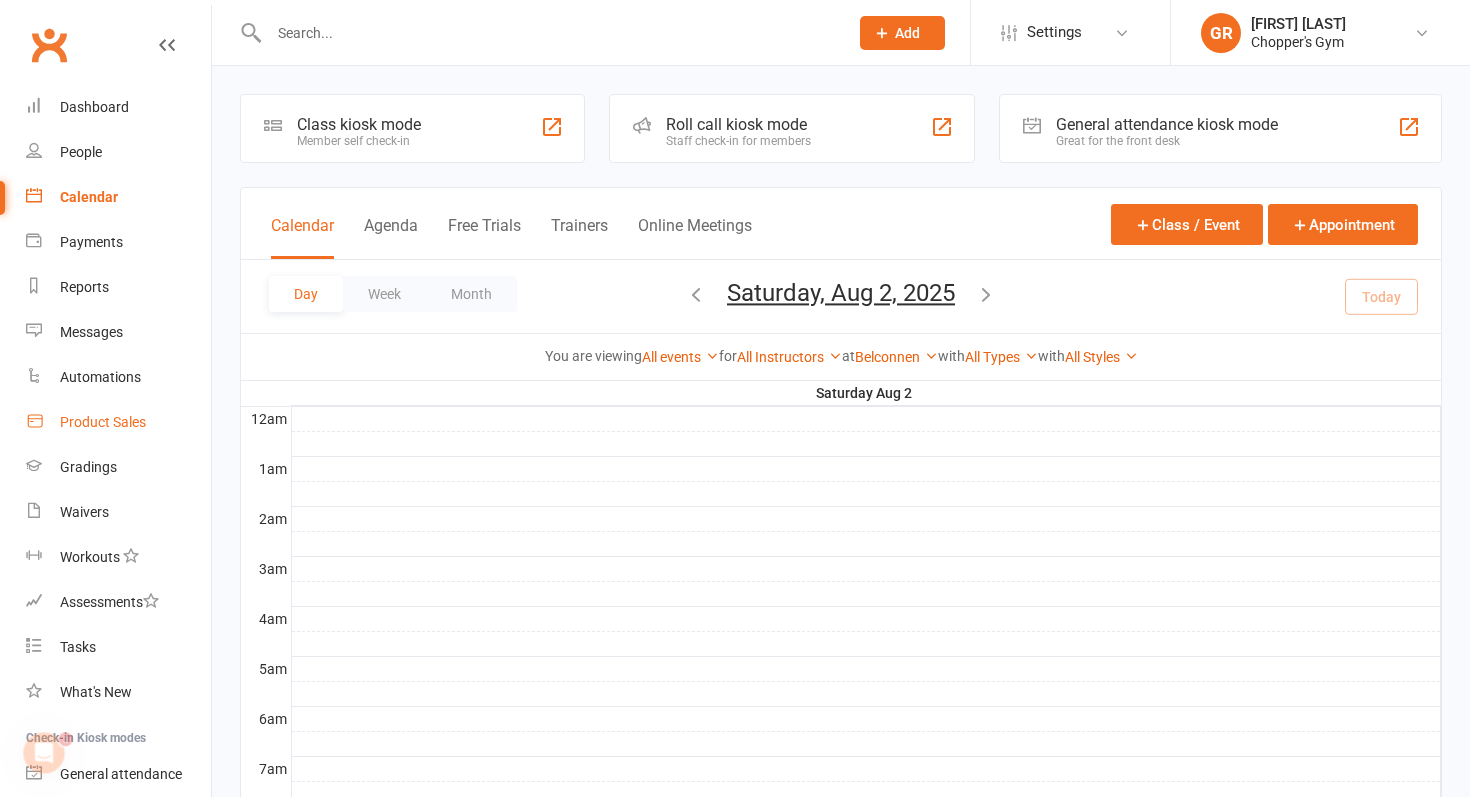 click on "Product Sales" at bounding box center [103, 422] 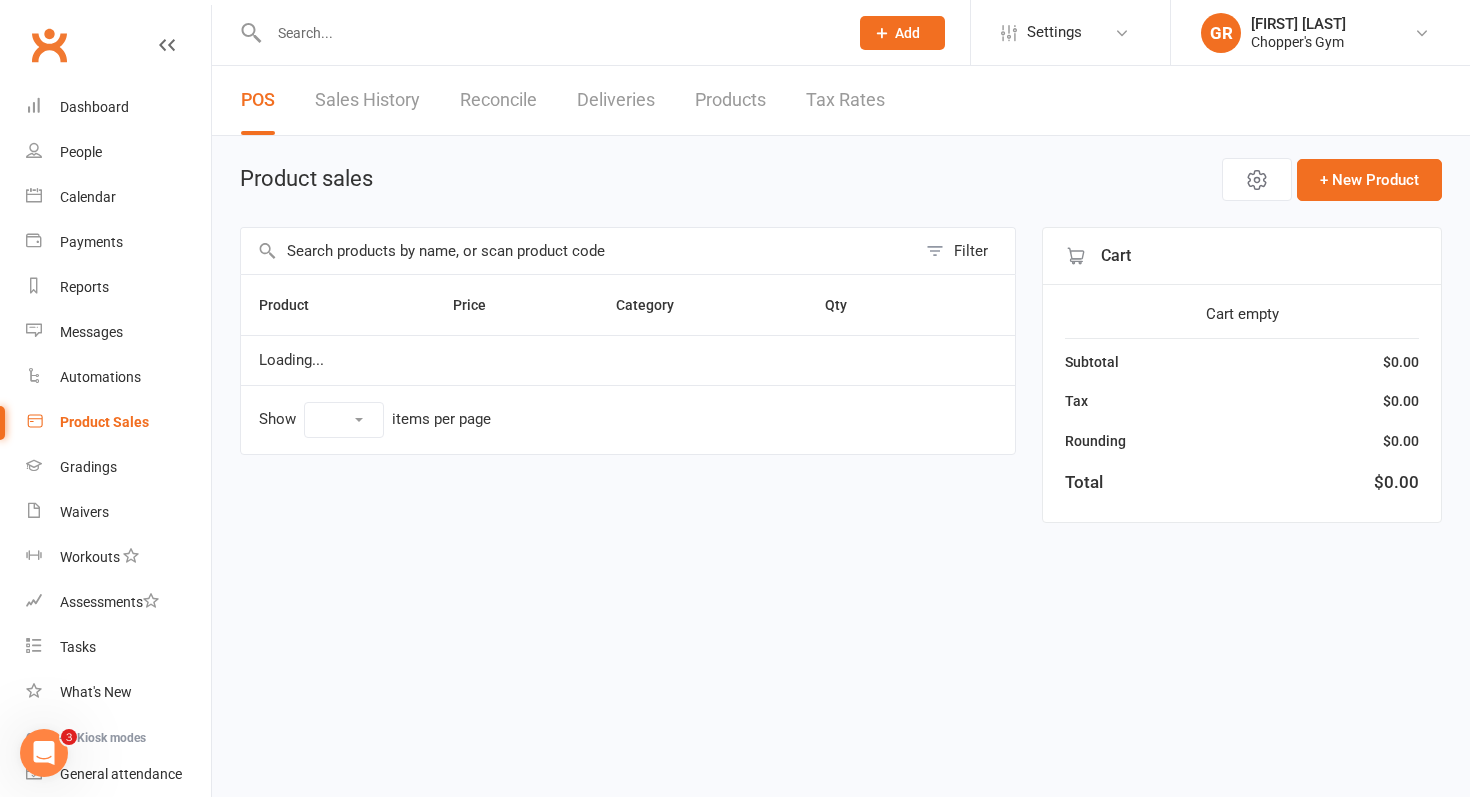 select on "100" 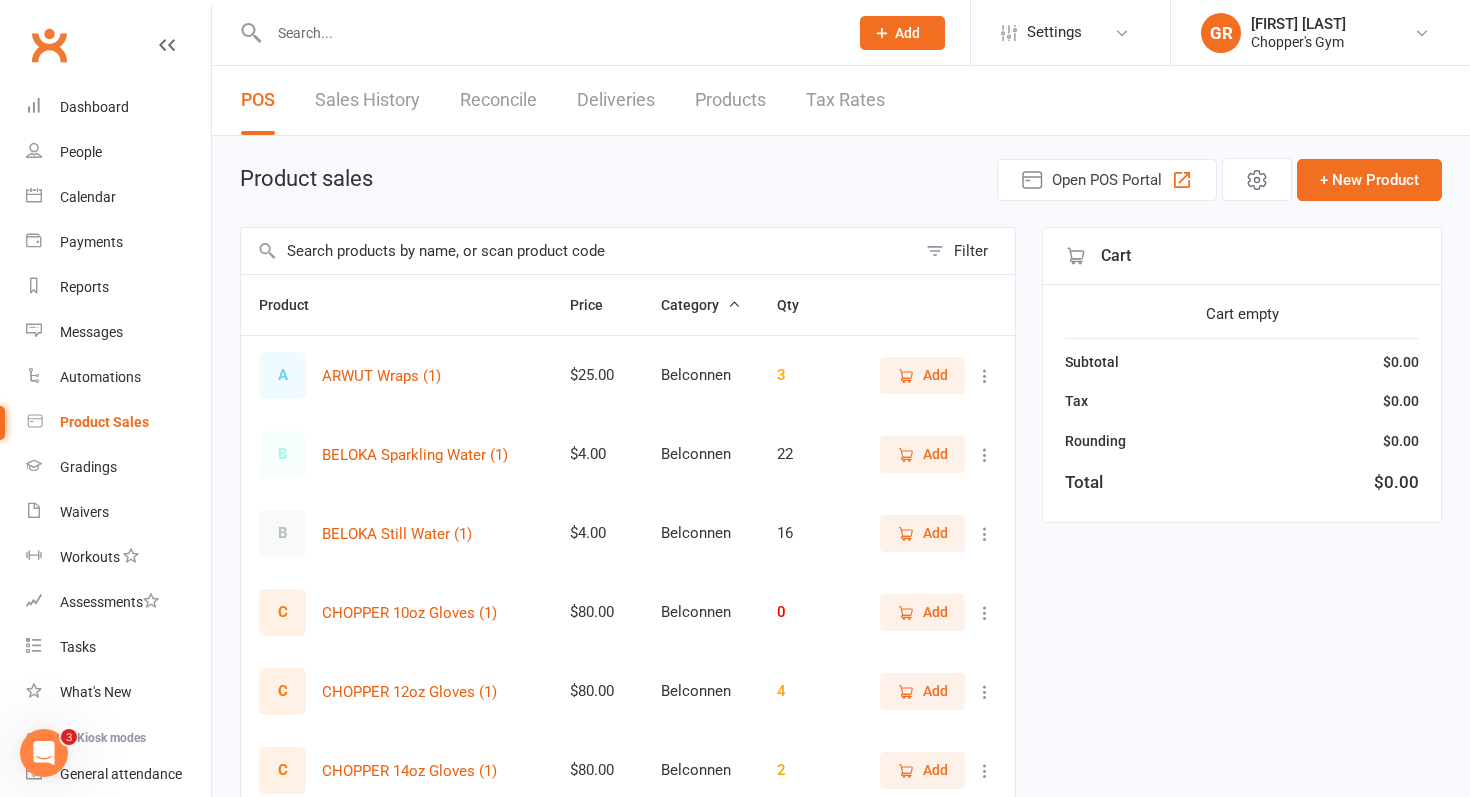click at bounding box center [578, 251] 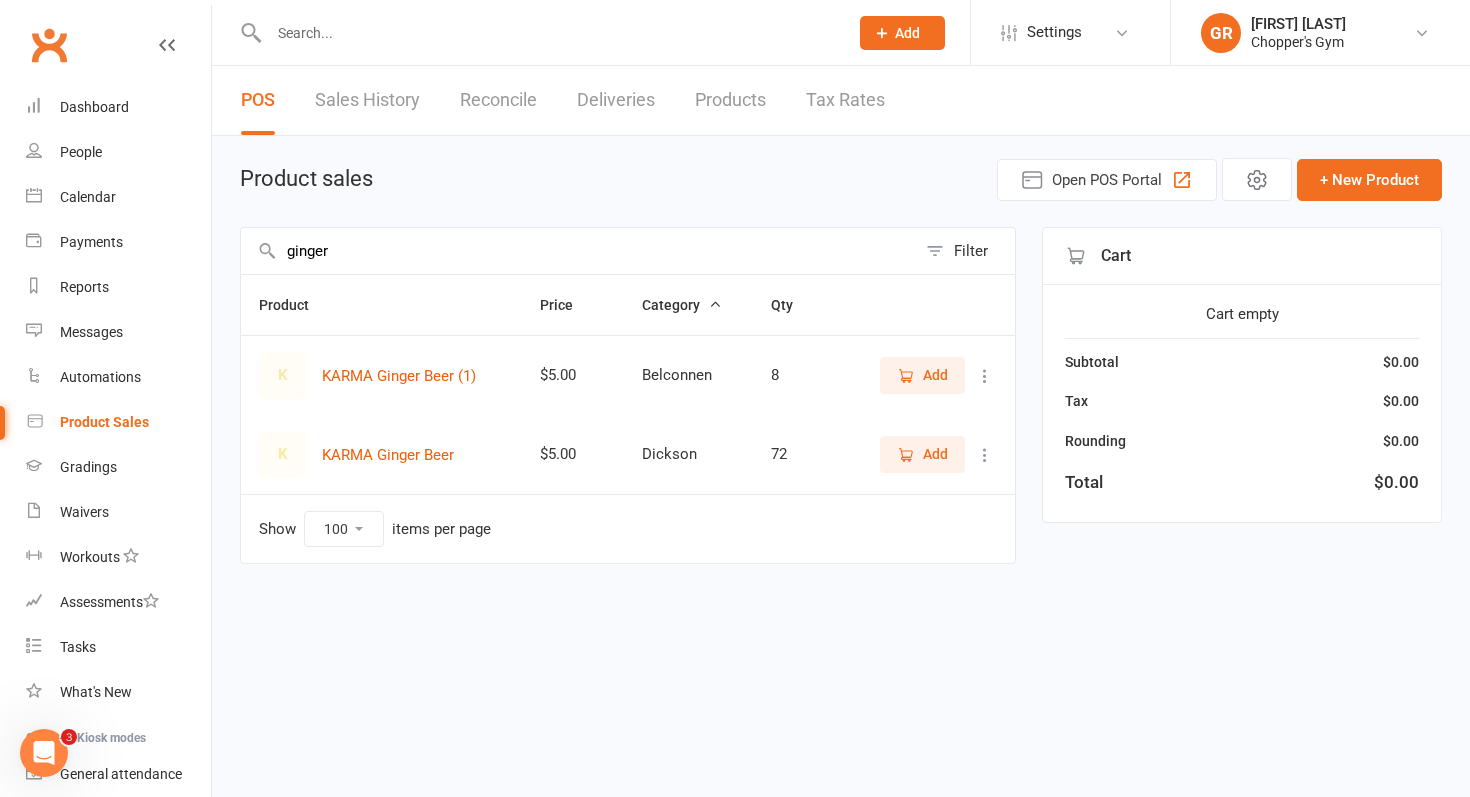 type on "ginger" 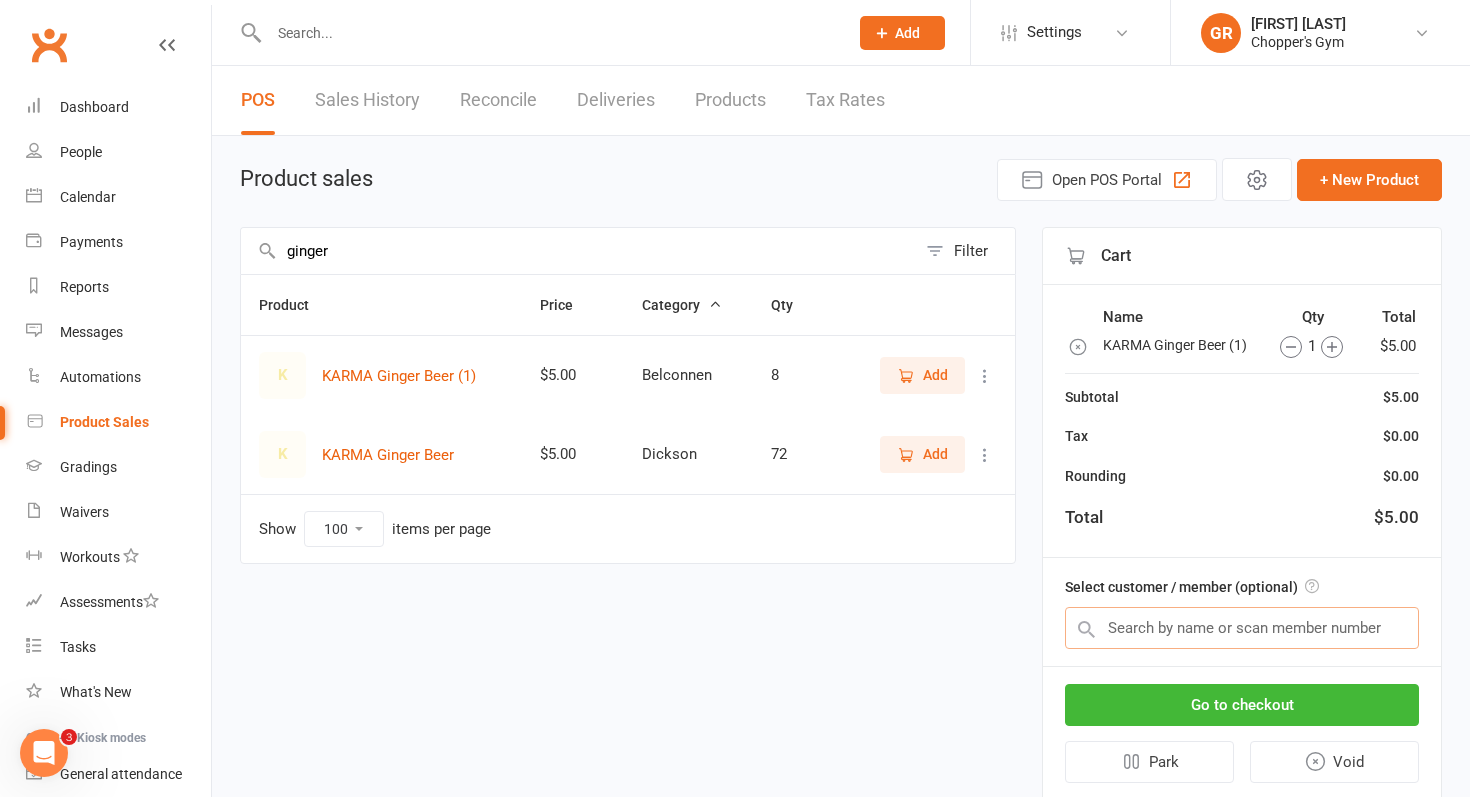 click at bounding box center [1242, 628] 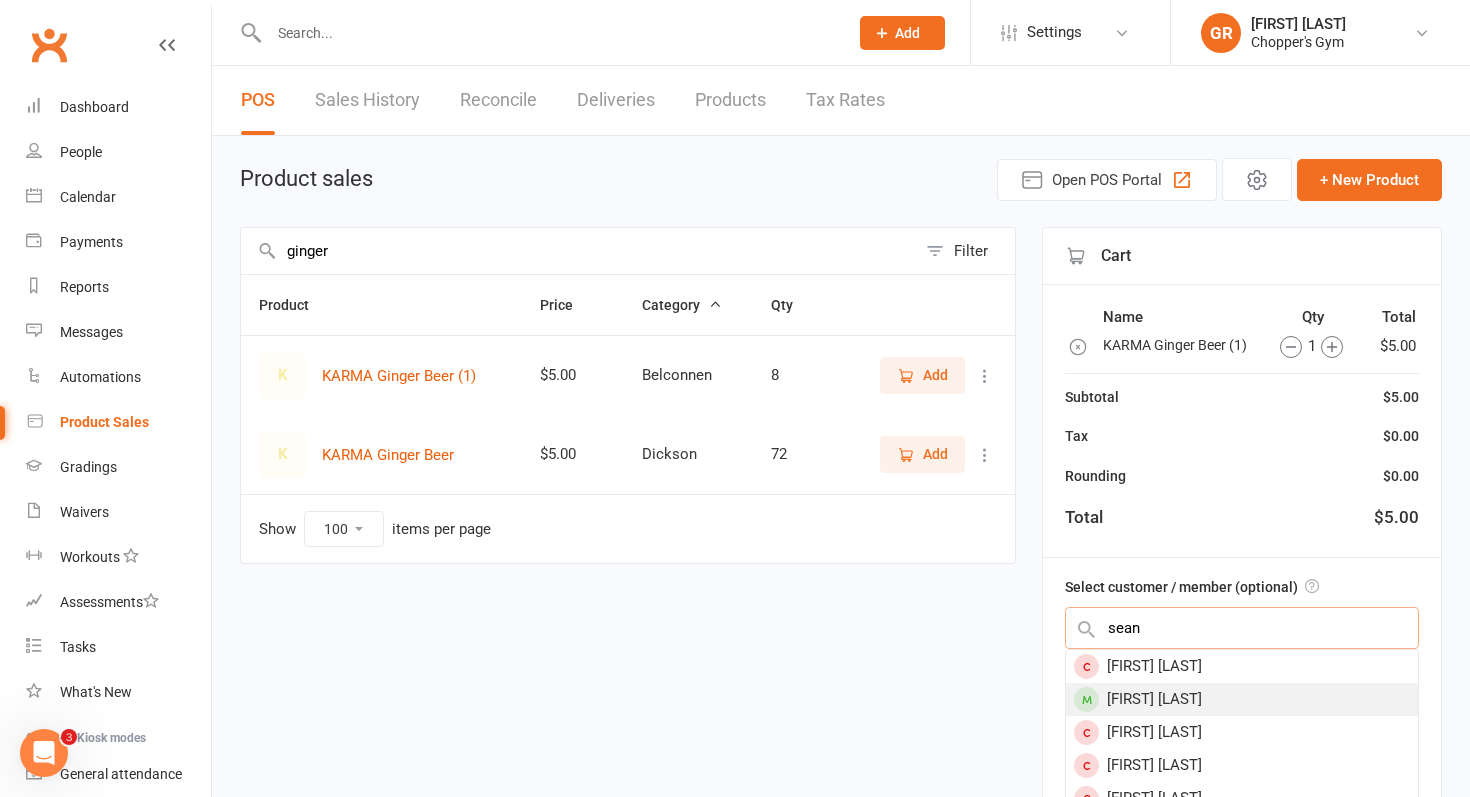 type on "sean" 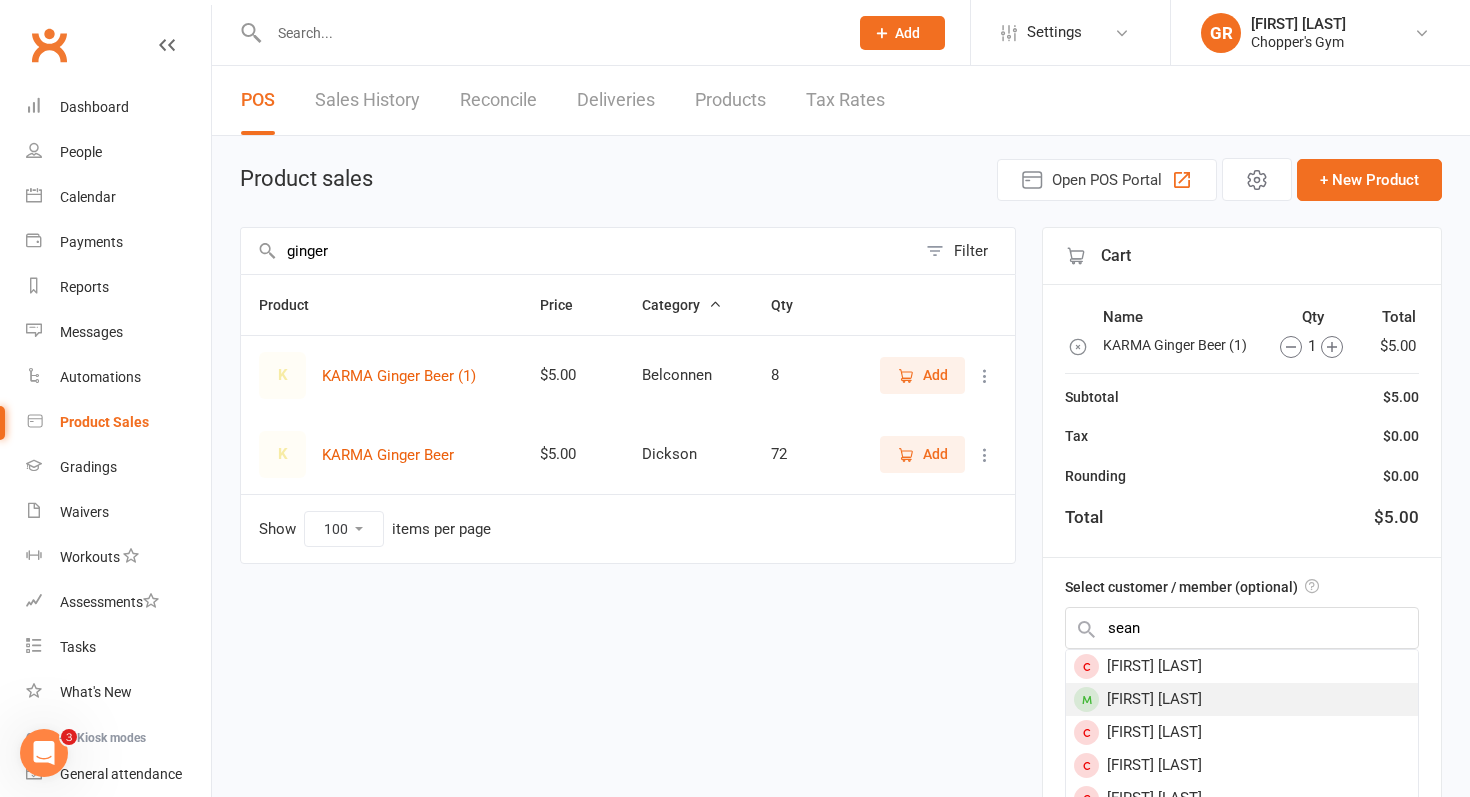 click on "Sean Goss" at bounding box center (1242, 699) 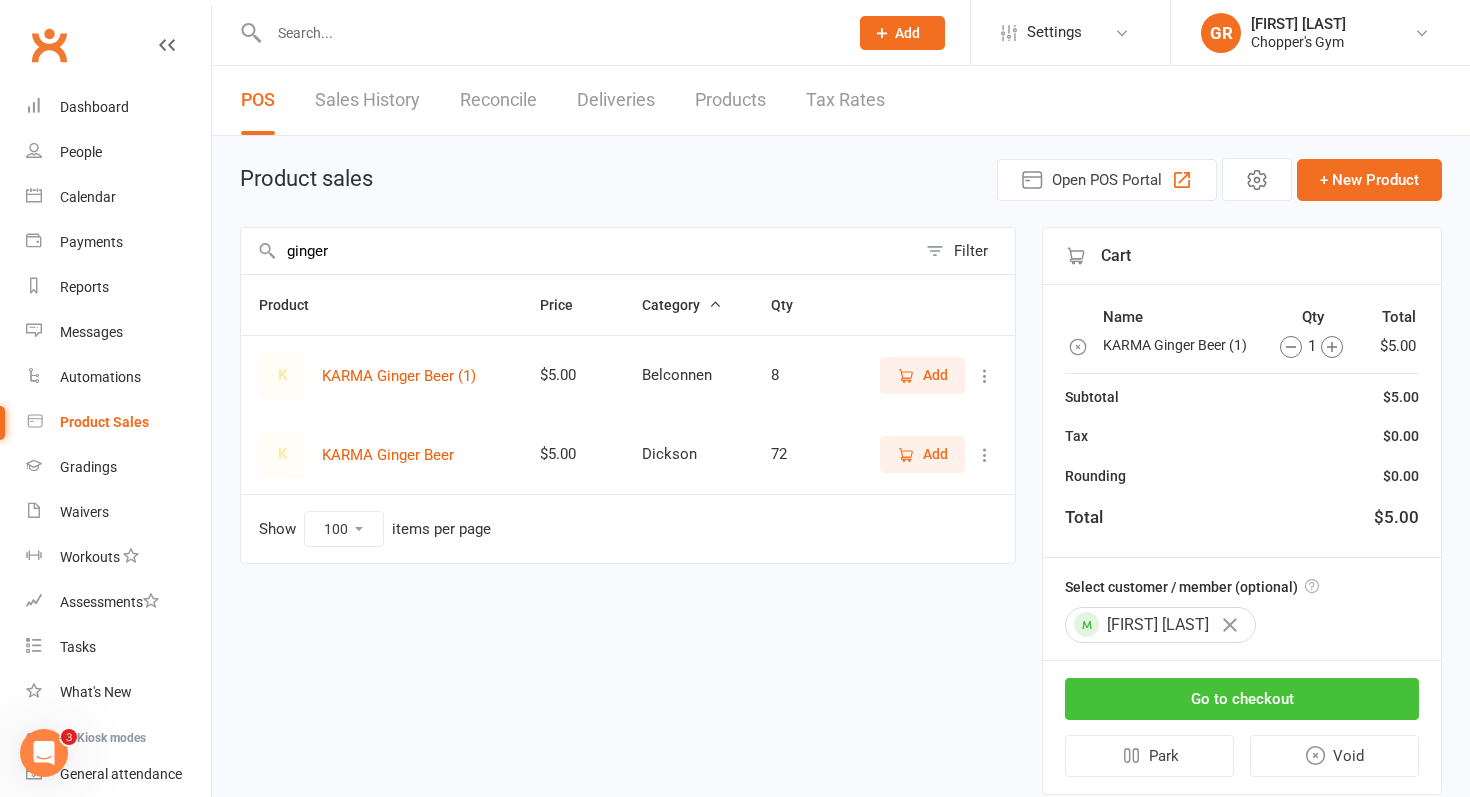 click on "Go to checkout" at bounding box center [1242, 699] 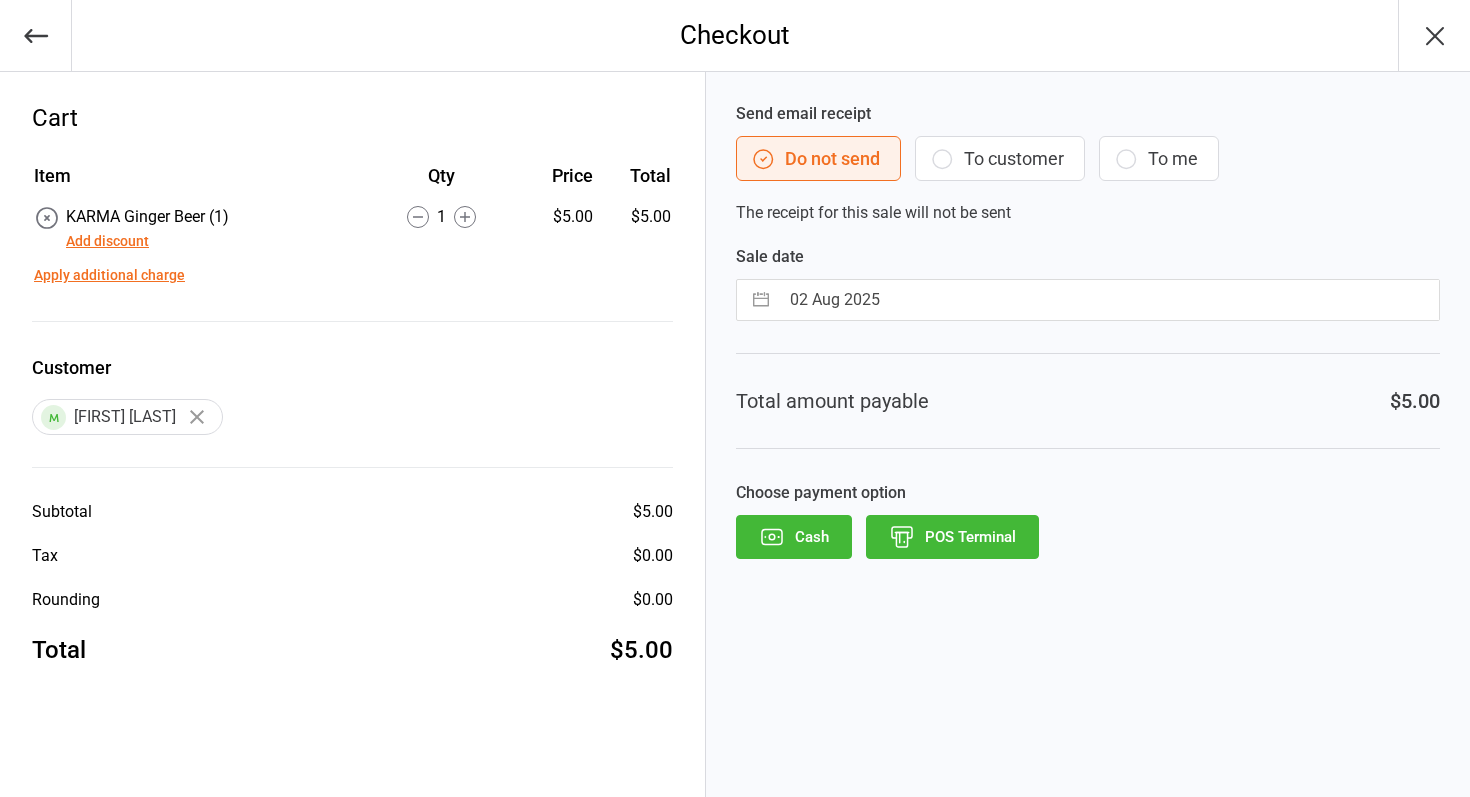 scroll, scrollTop: 0, scrollLeft: 0, axis: both 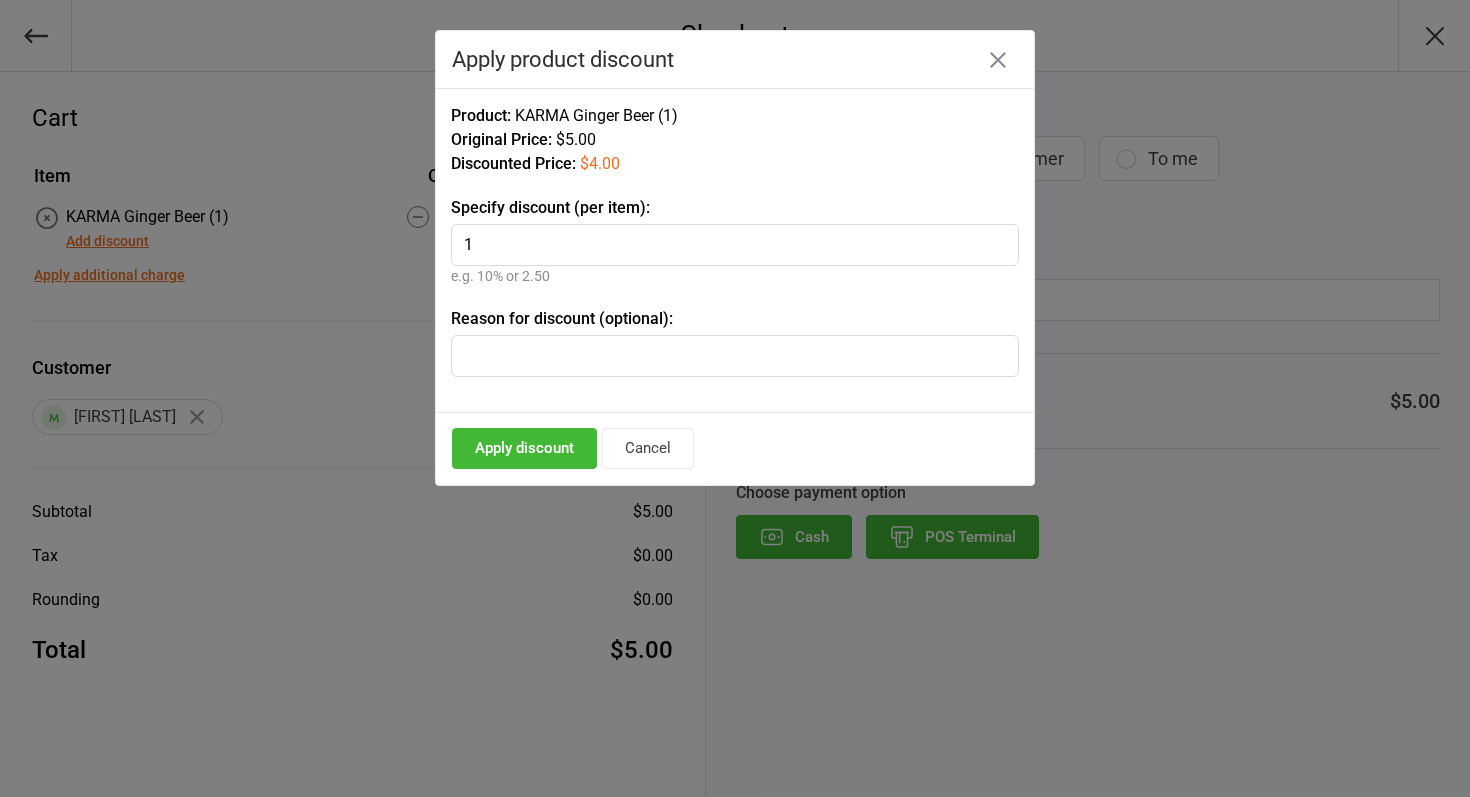 type on "1" 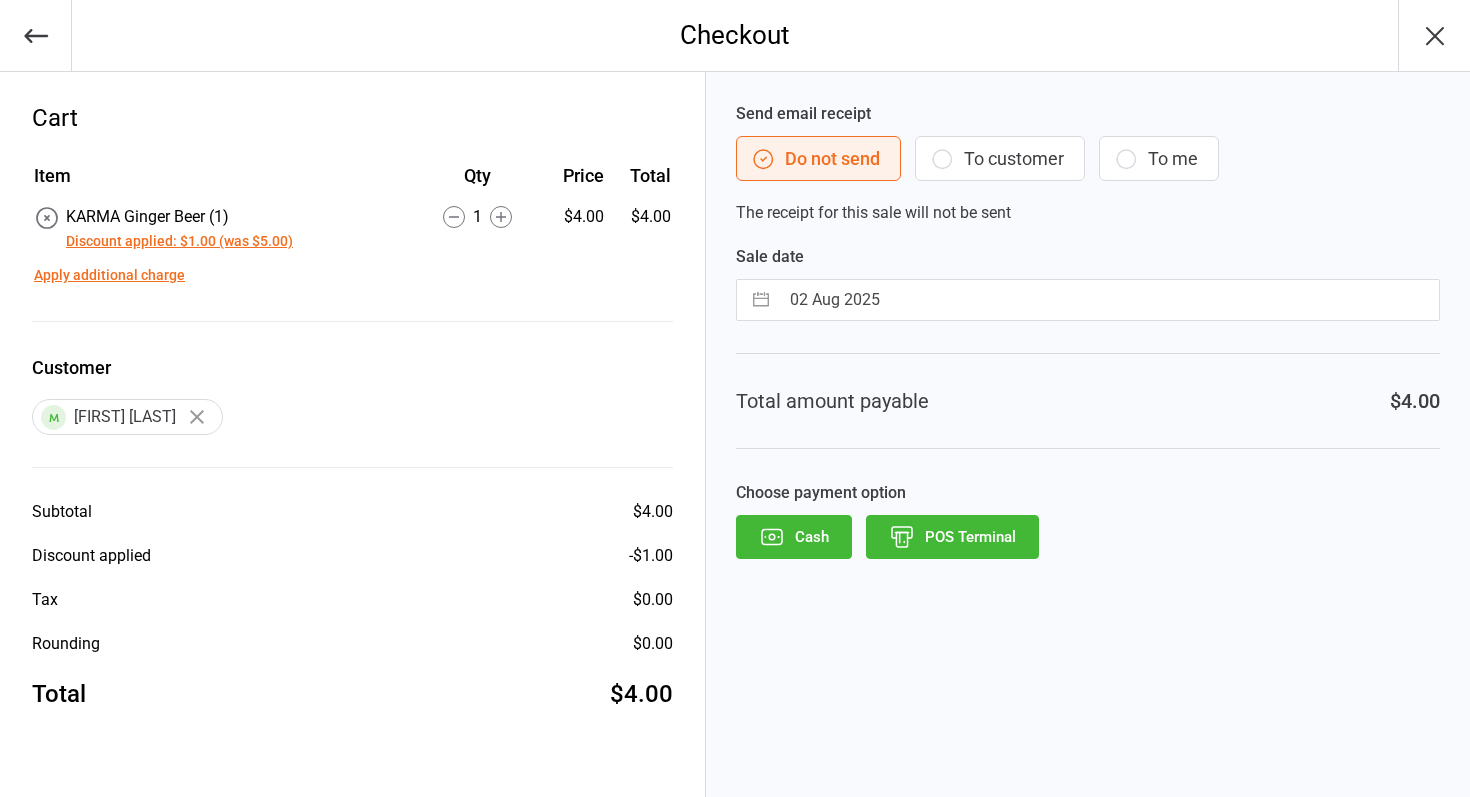 click on "POS Terminal" at bounding box center [952, 537] 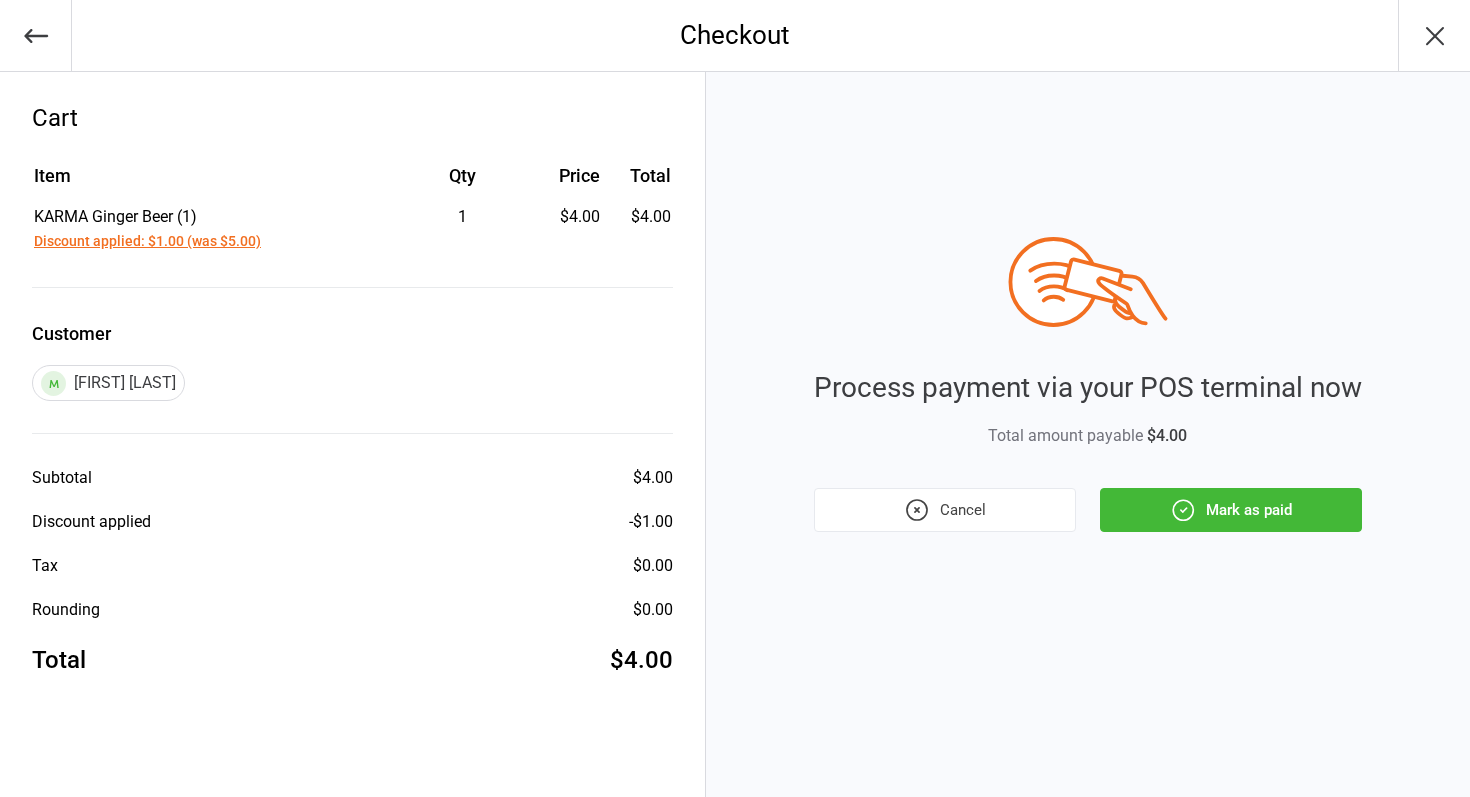 click on "Mark as paid" at bounding box center (1231, 510) 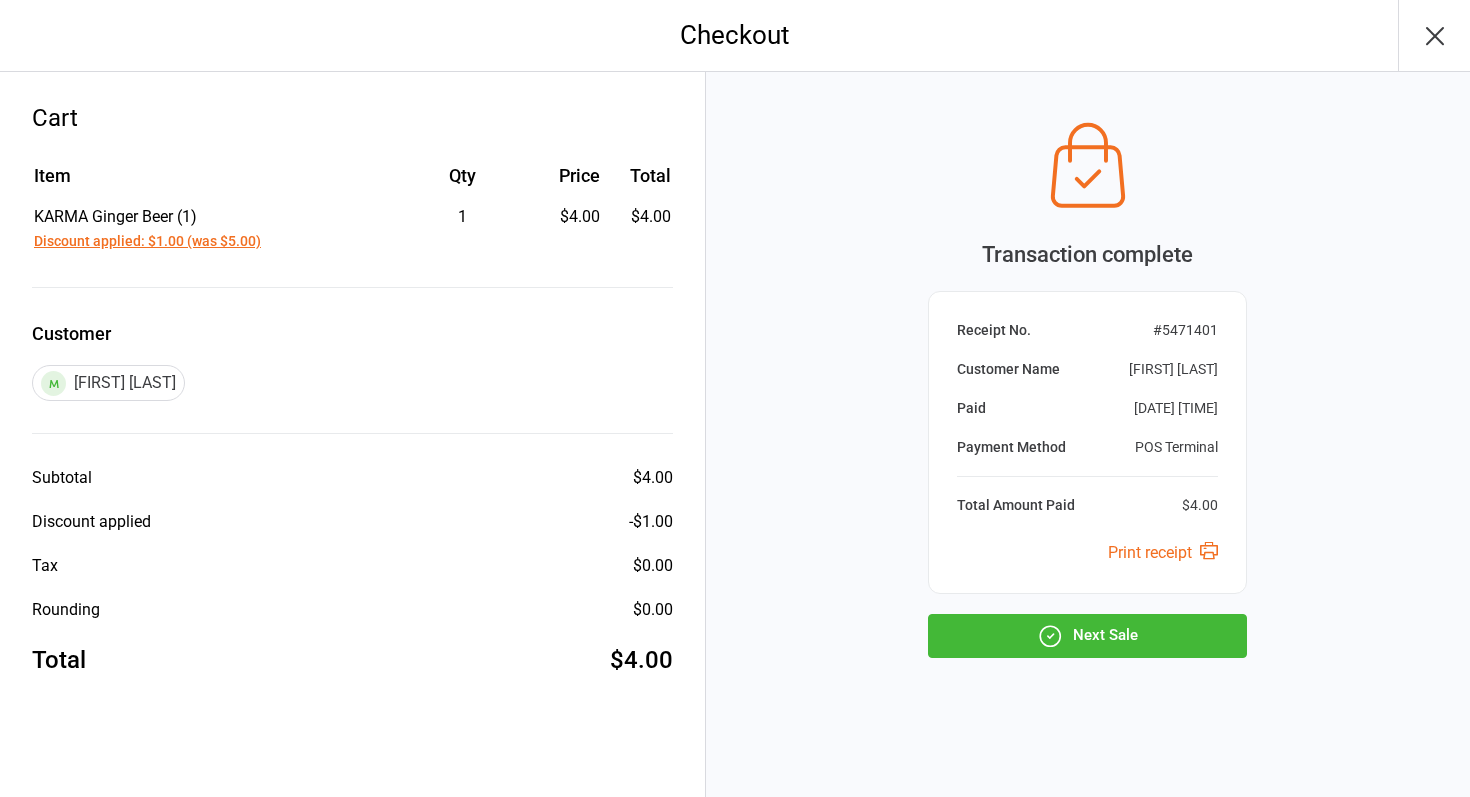 click on "Next Sale" at bounding box center [1087, 636] 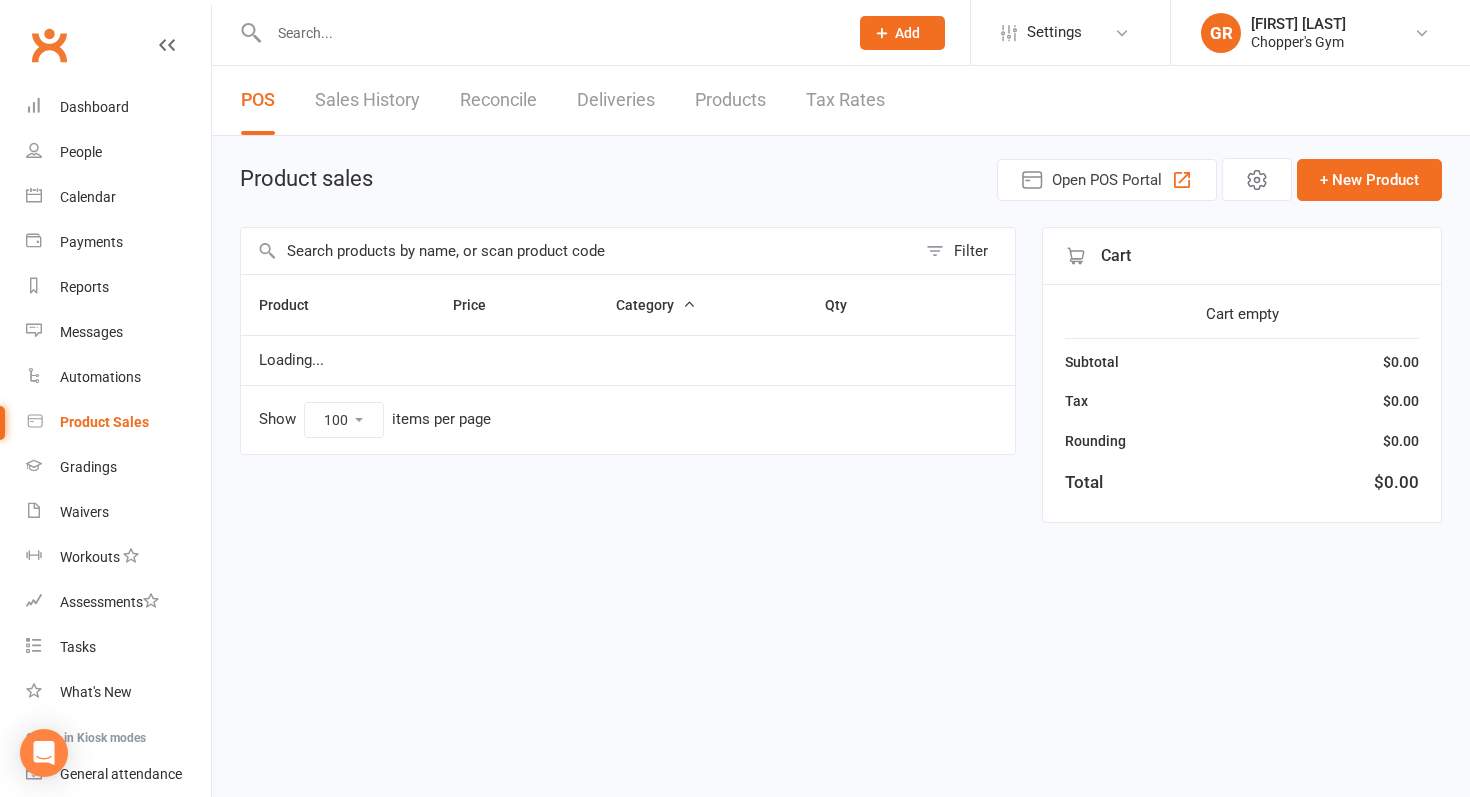 select on "100" 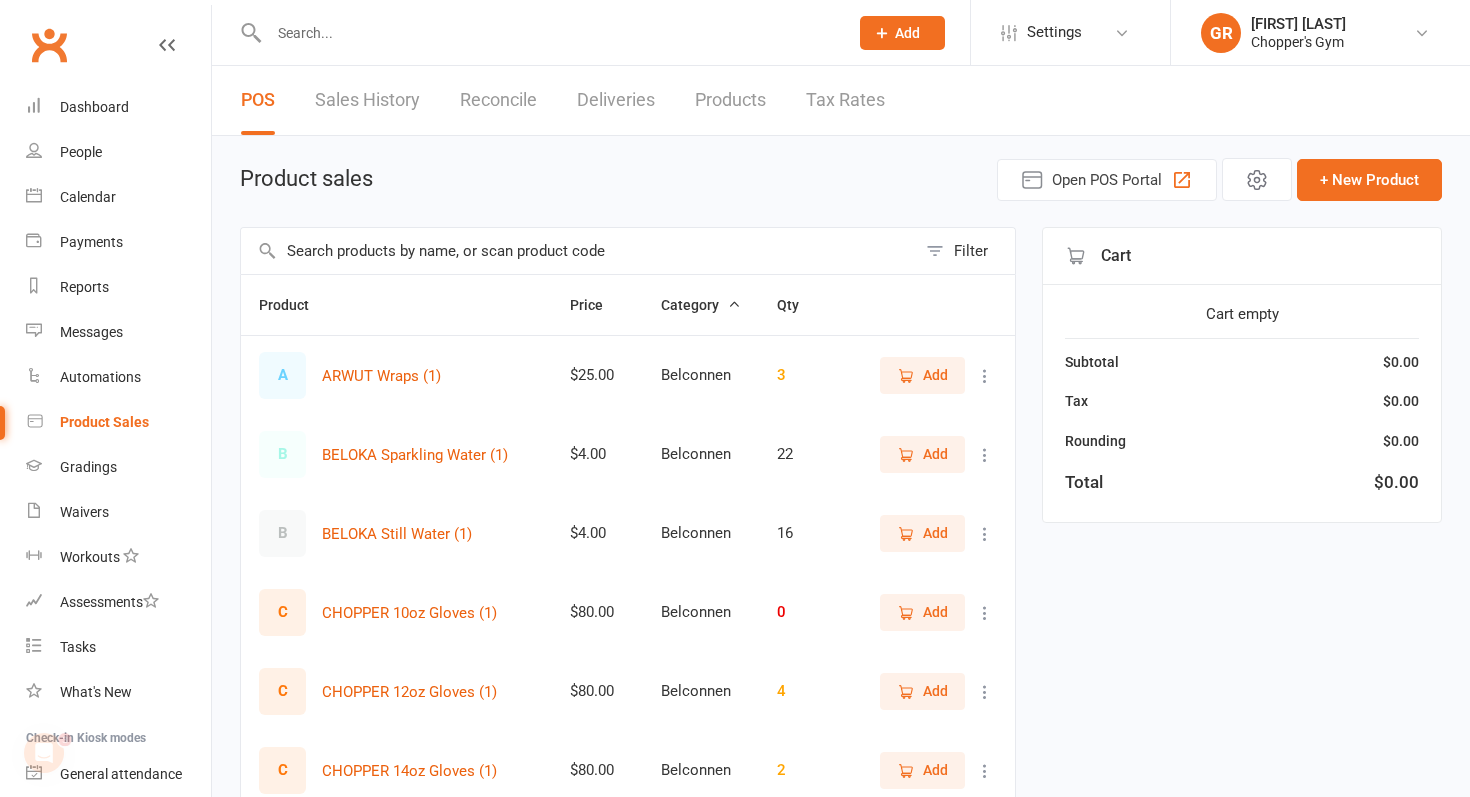 scroll, scrollTop: 0, scrollLeft: 0, axis: both 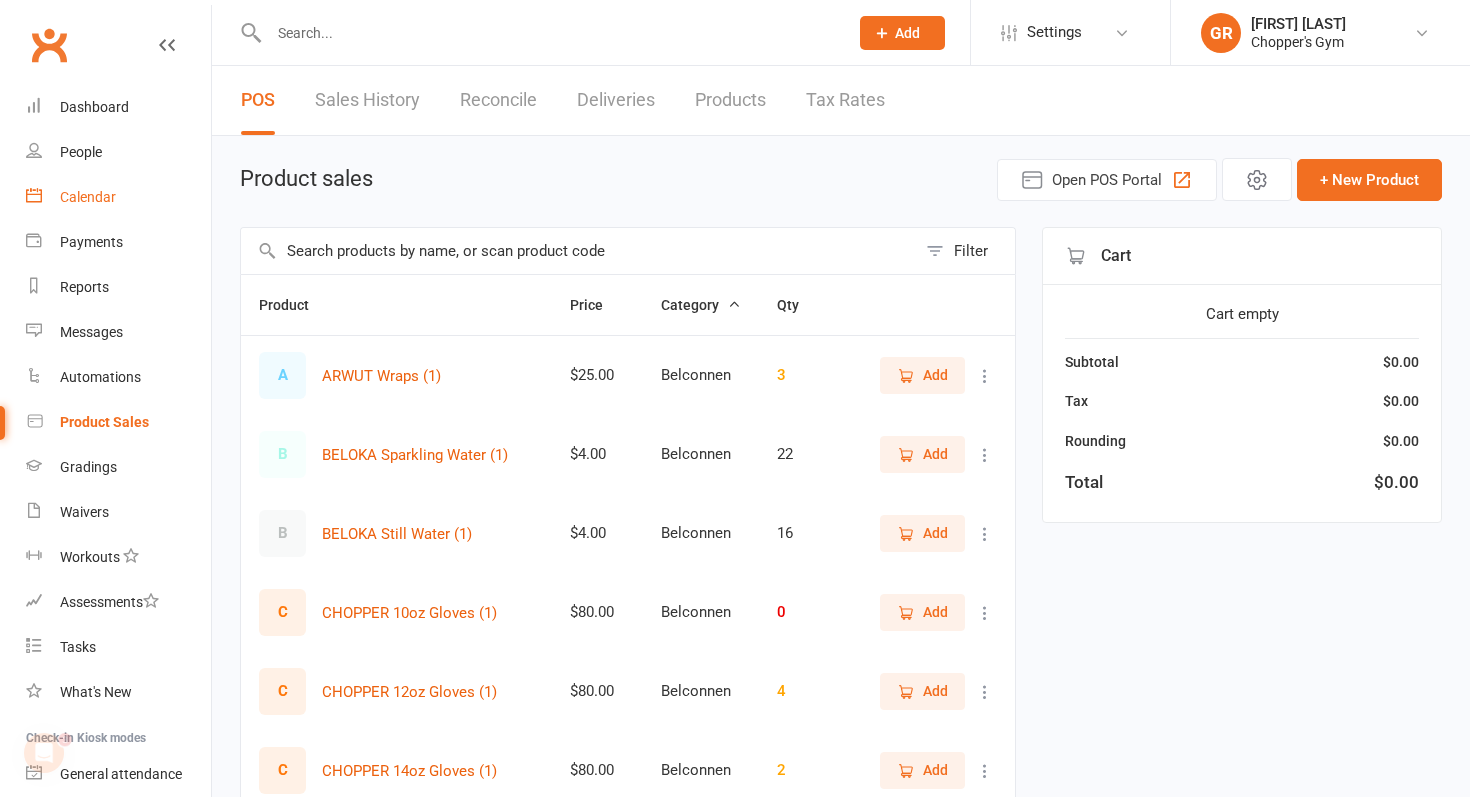 click on "Calendar" at bounding box center (88, 197) 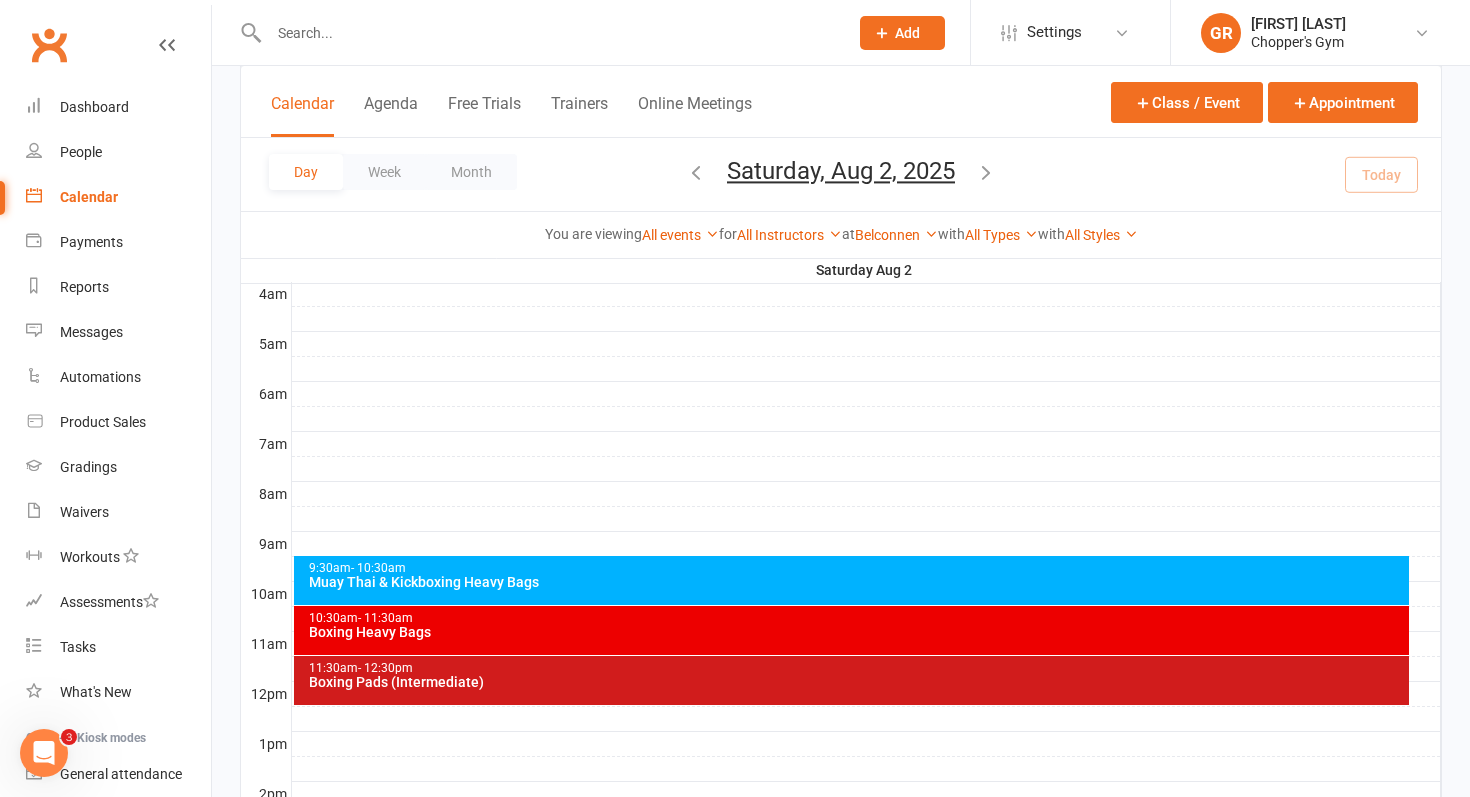 scroll, scrollTop: 337, scrollLeft: 0, axis: vertical 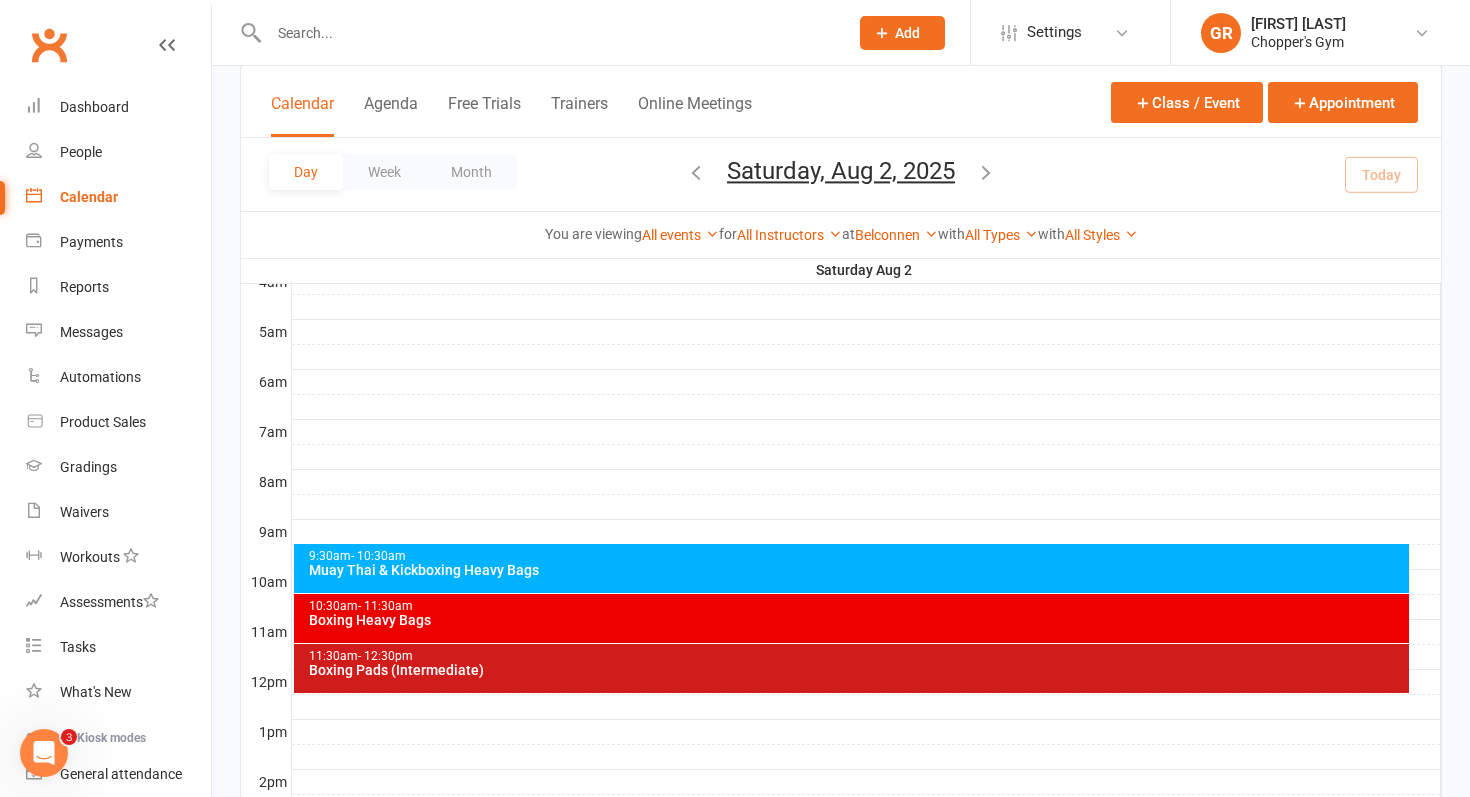 click on "Muay Thai & Kickboxing Heavy Bags" at bounding box center (857, 570) 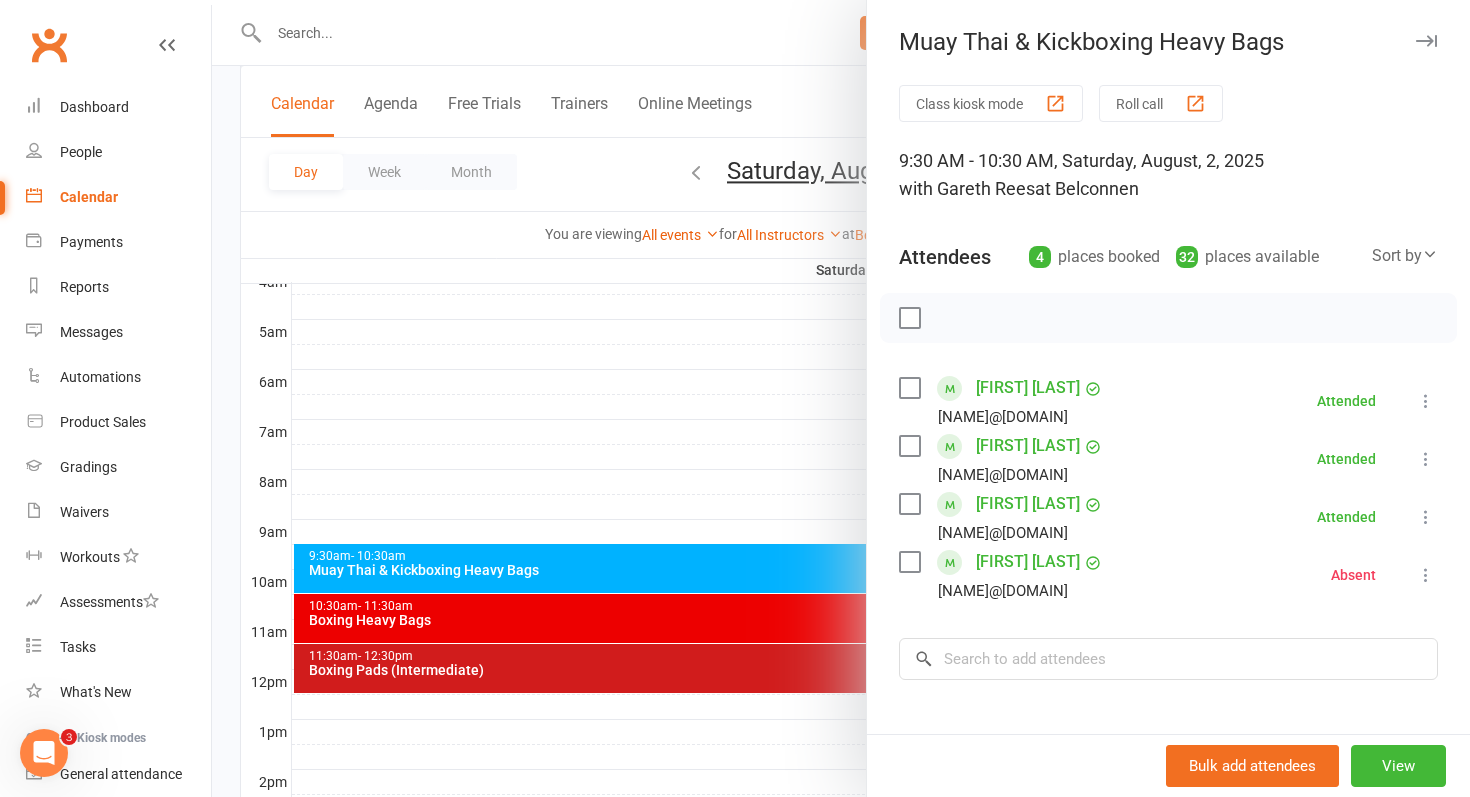 click at bounding box center [841, 398] 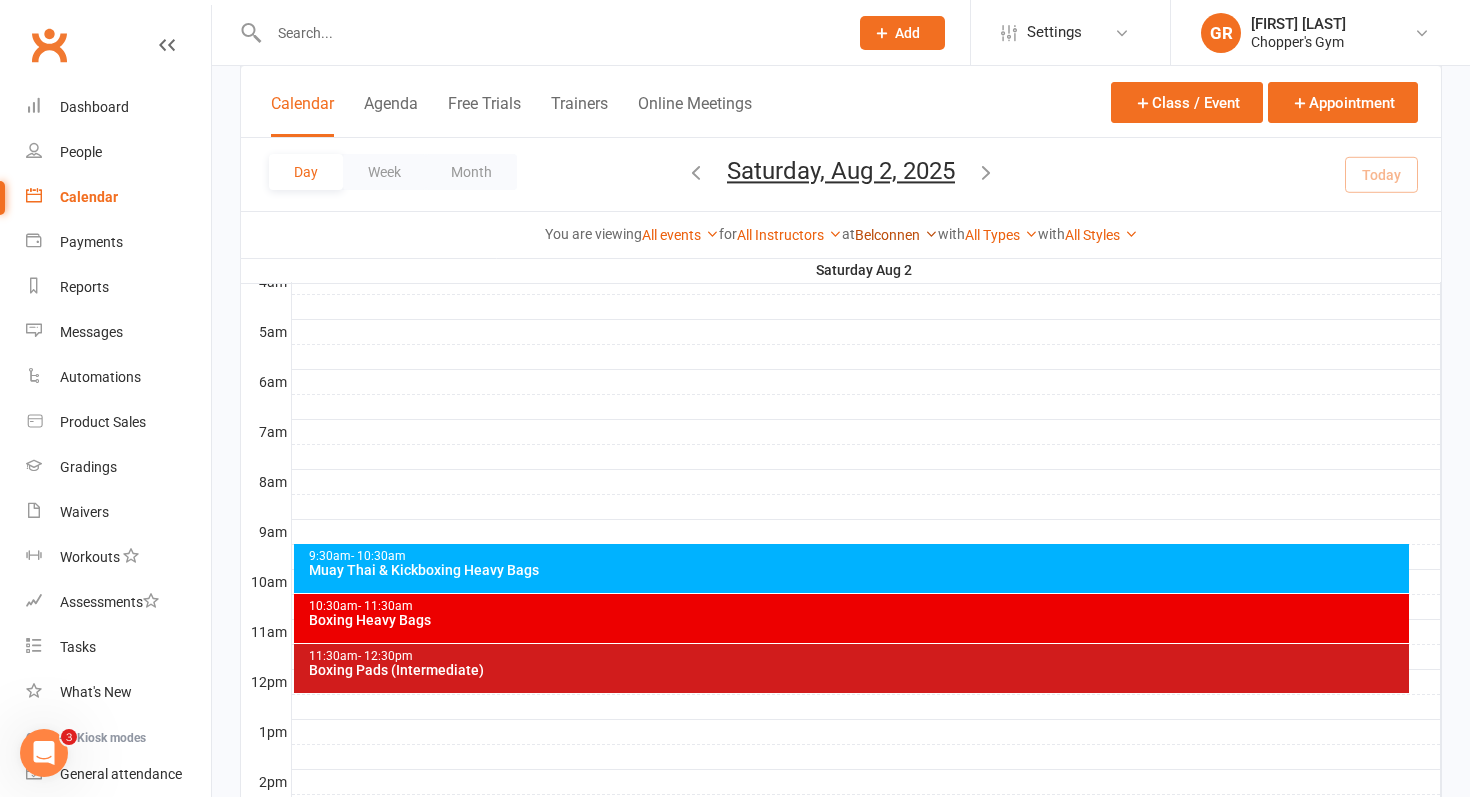 click on "Belconnen" at bounding box center (896, 235) 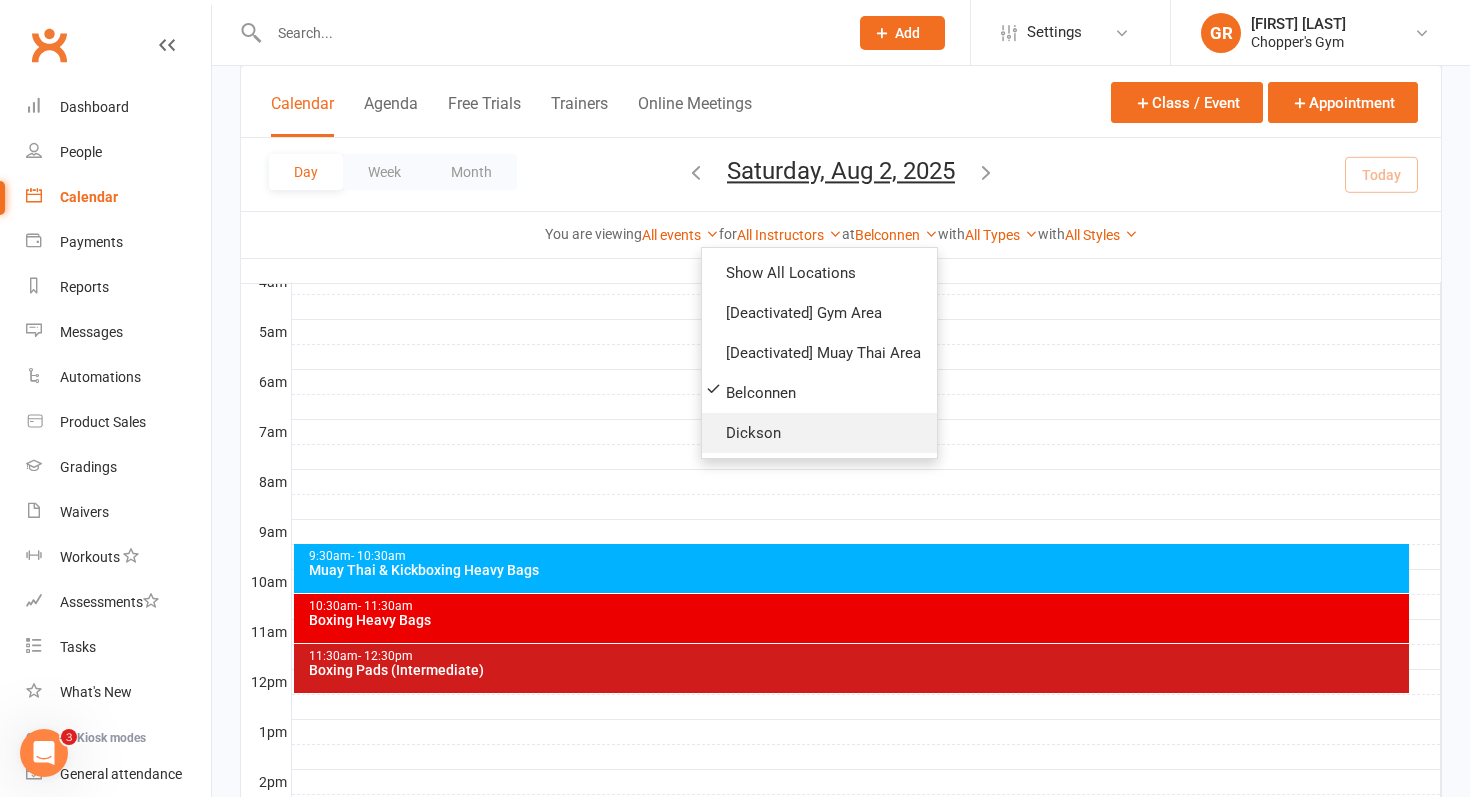 click on "Dickson" at bounding box center (819, 433) 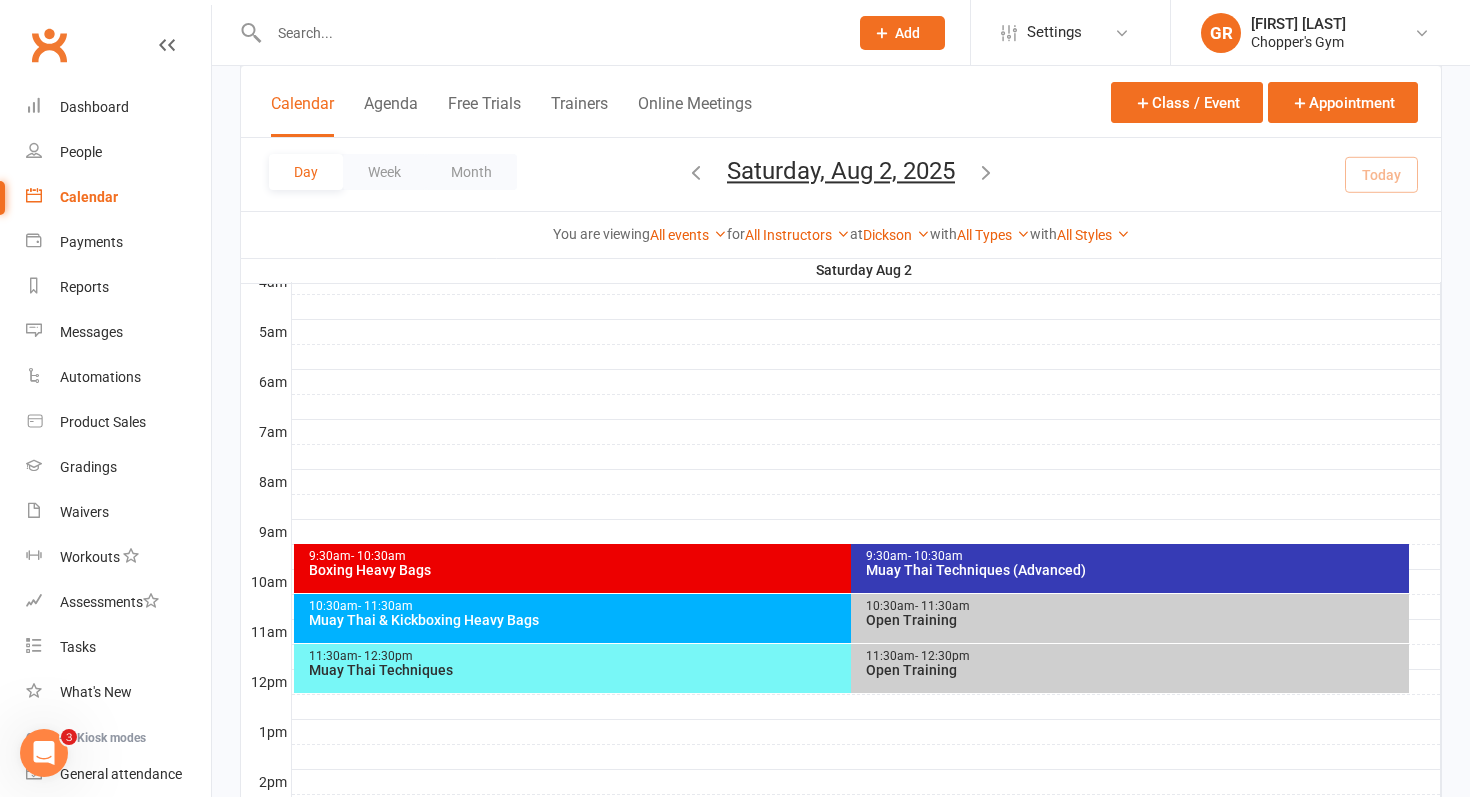 click on "Muay Thai & Kickboxing Heavy Bags" at bounding box center (847, 620) 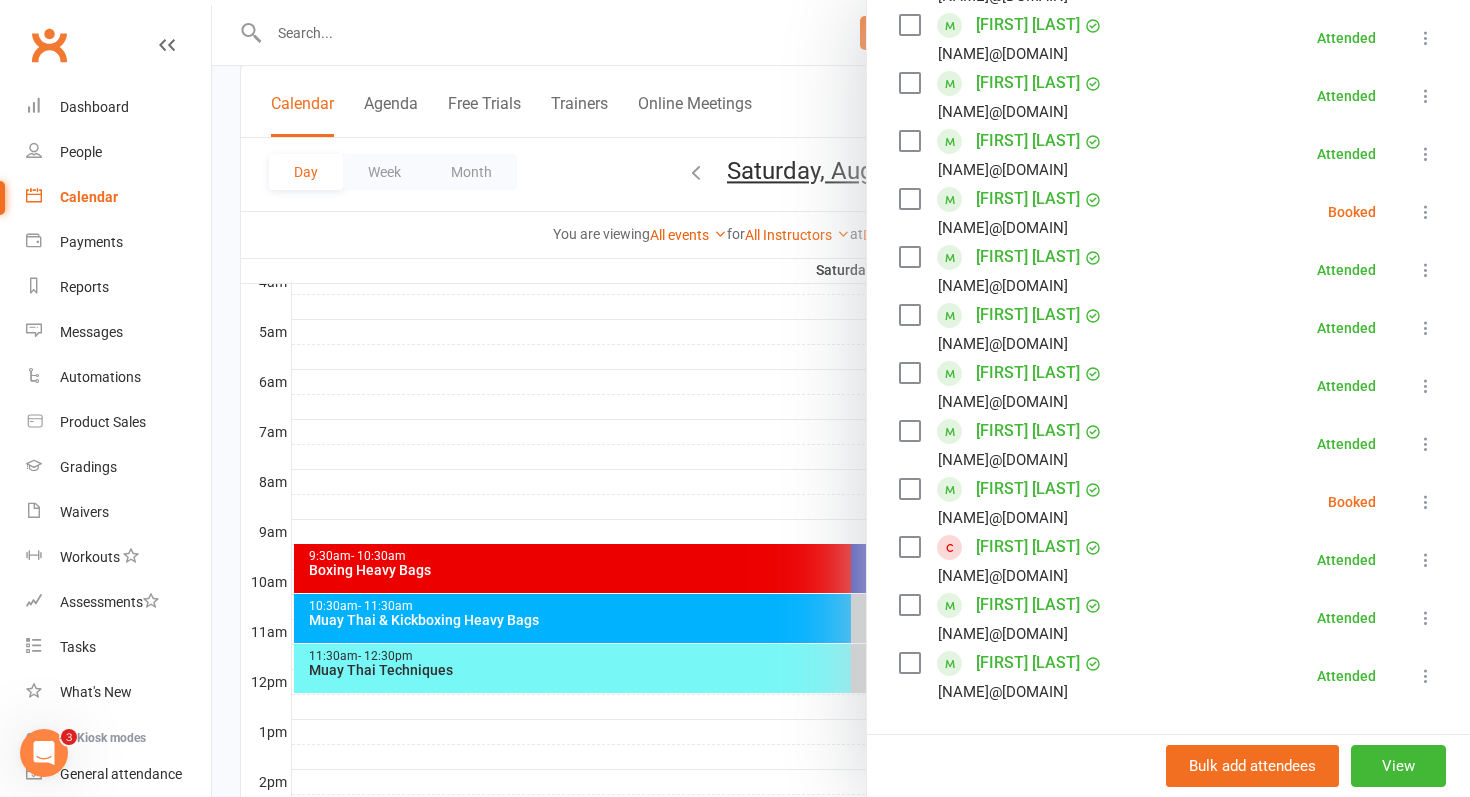 scroll, scrollTop: 420, scrollLeft: 0, axis: vertical 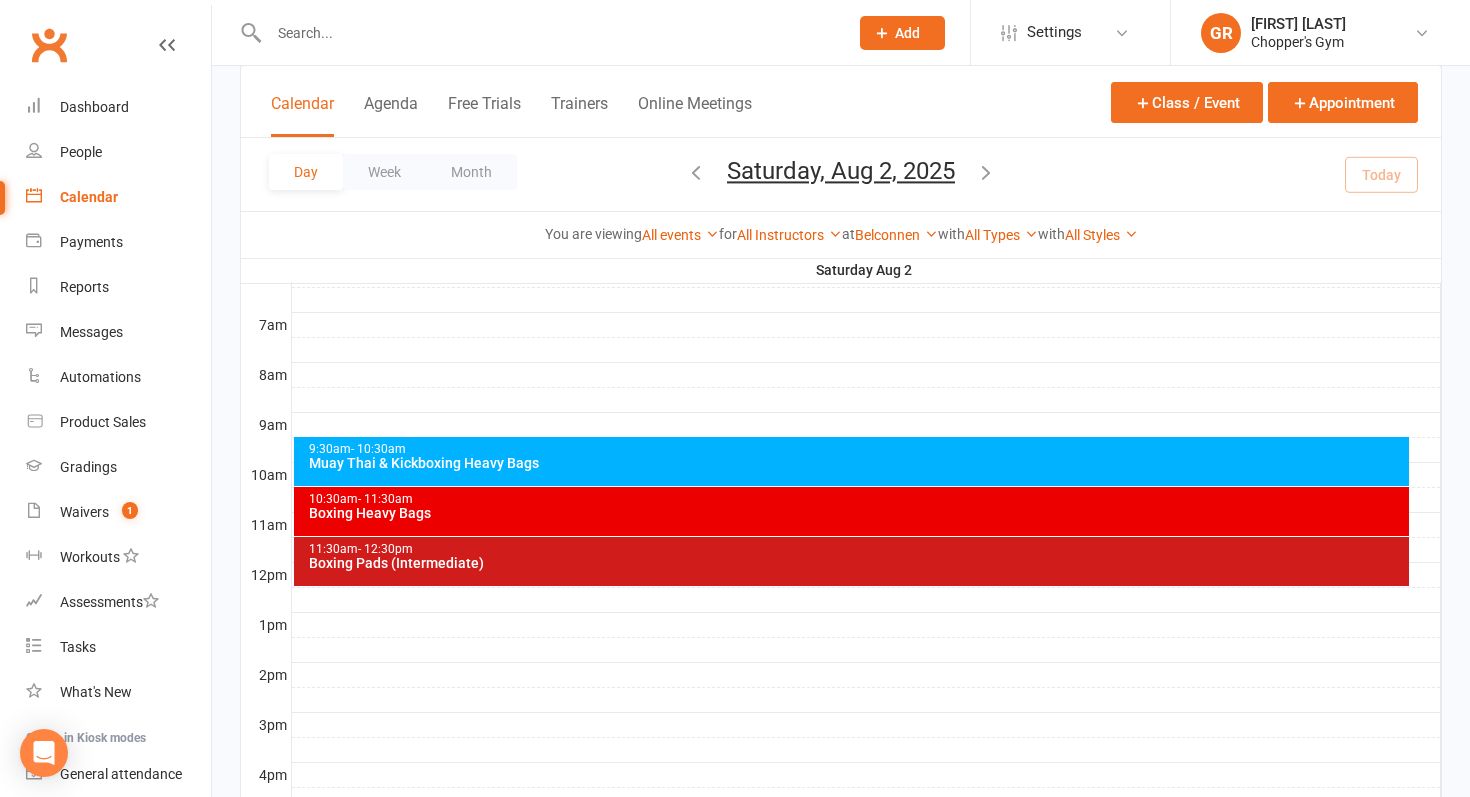 click on "Boxing Pads (Intermediate)" at bounding box center [857, 563] 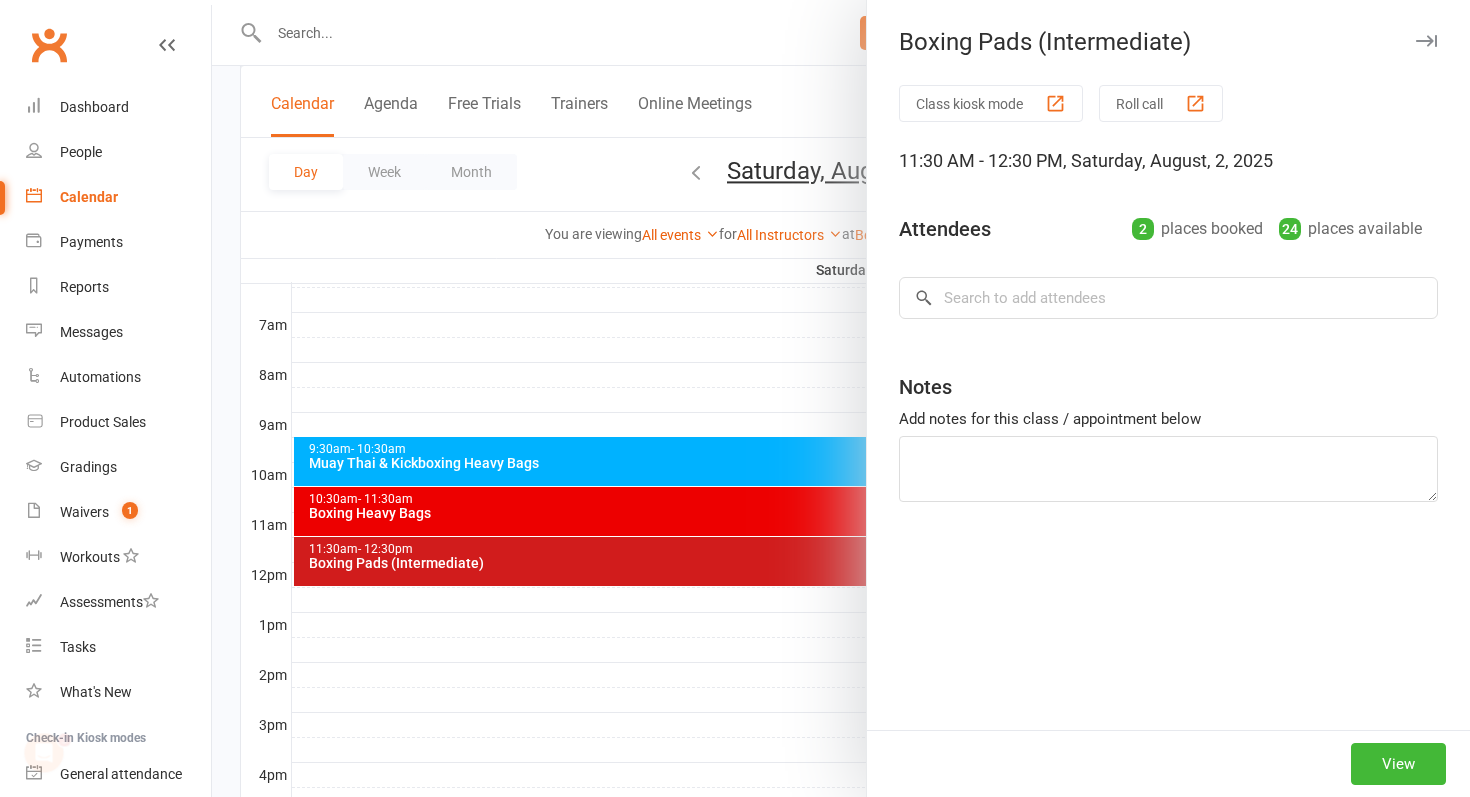 scroll, scrollTop: 0, scrollLeft: 0, axis: both 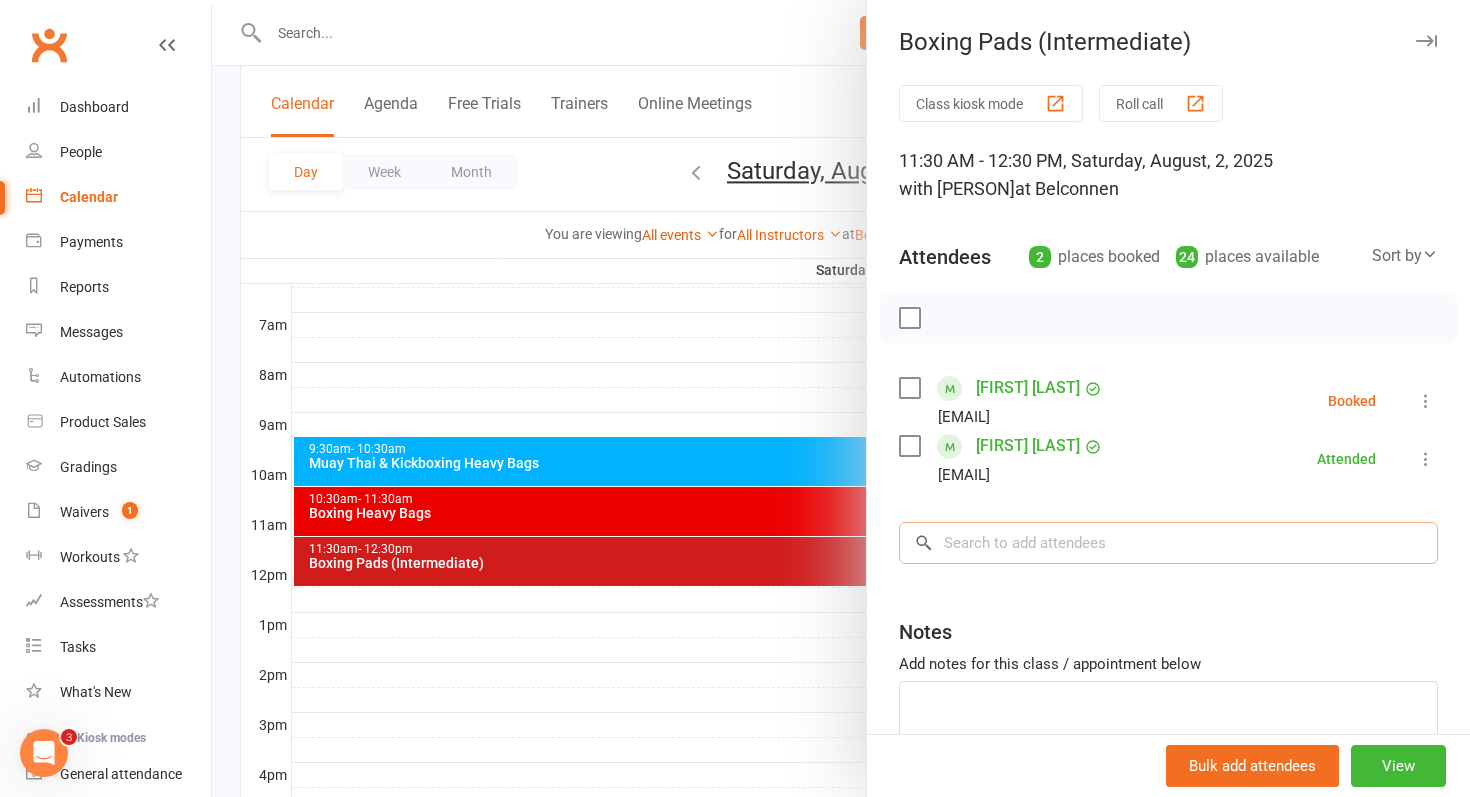 click at bounding box center [1168, 543] 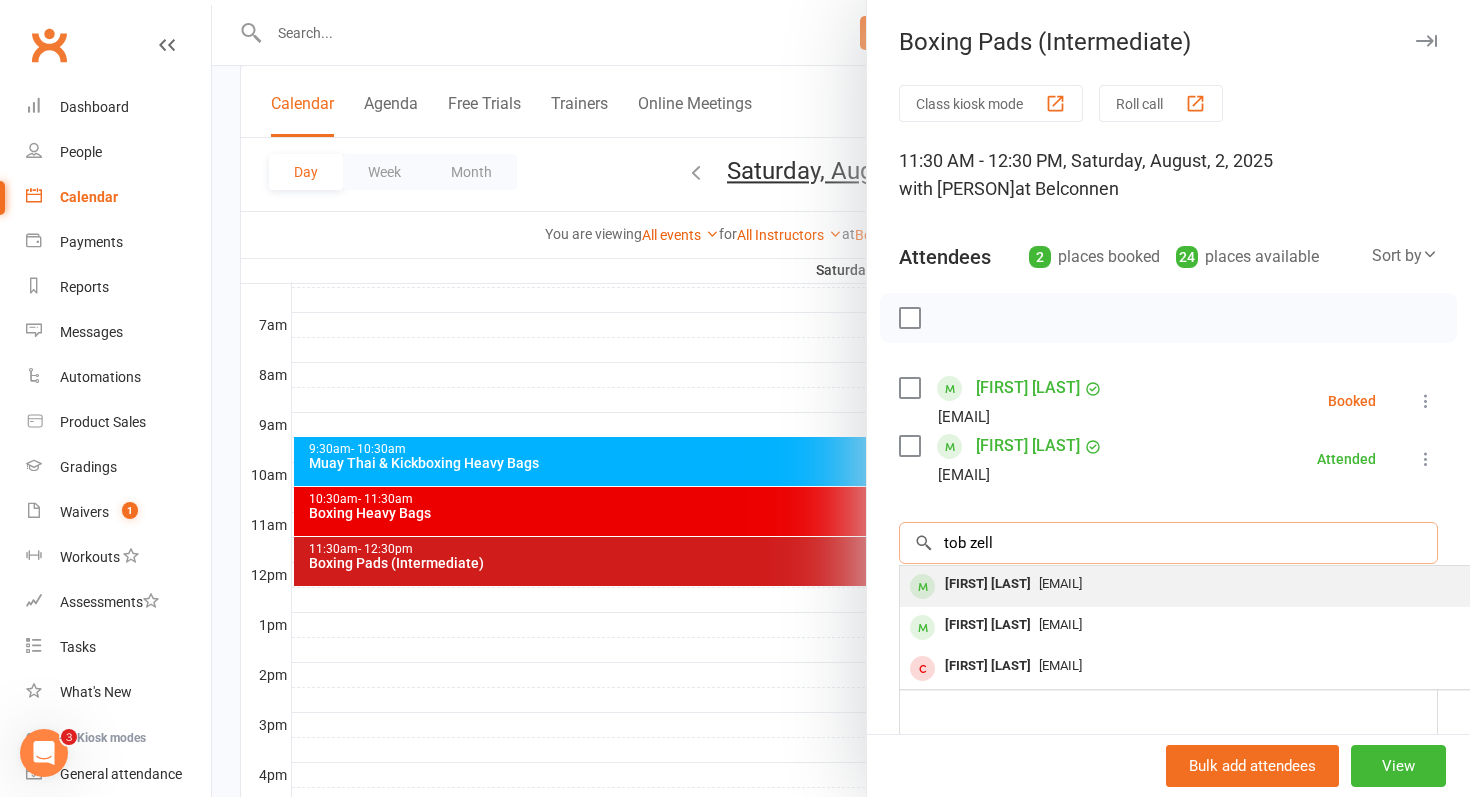 type on "tob zell" 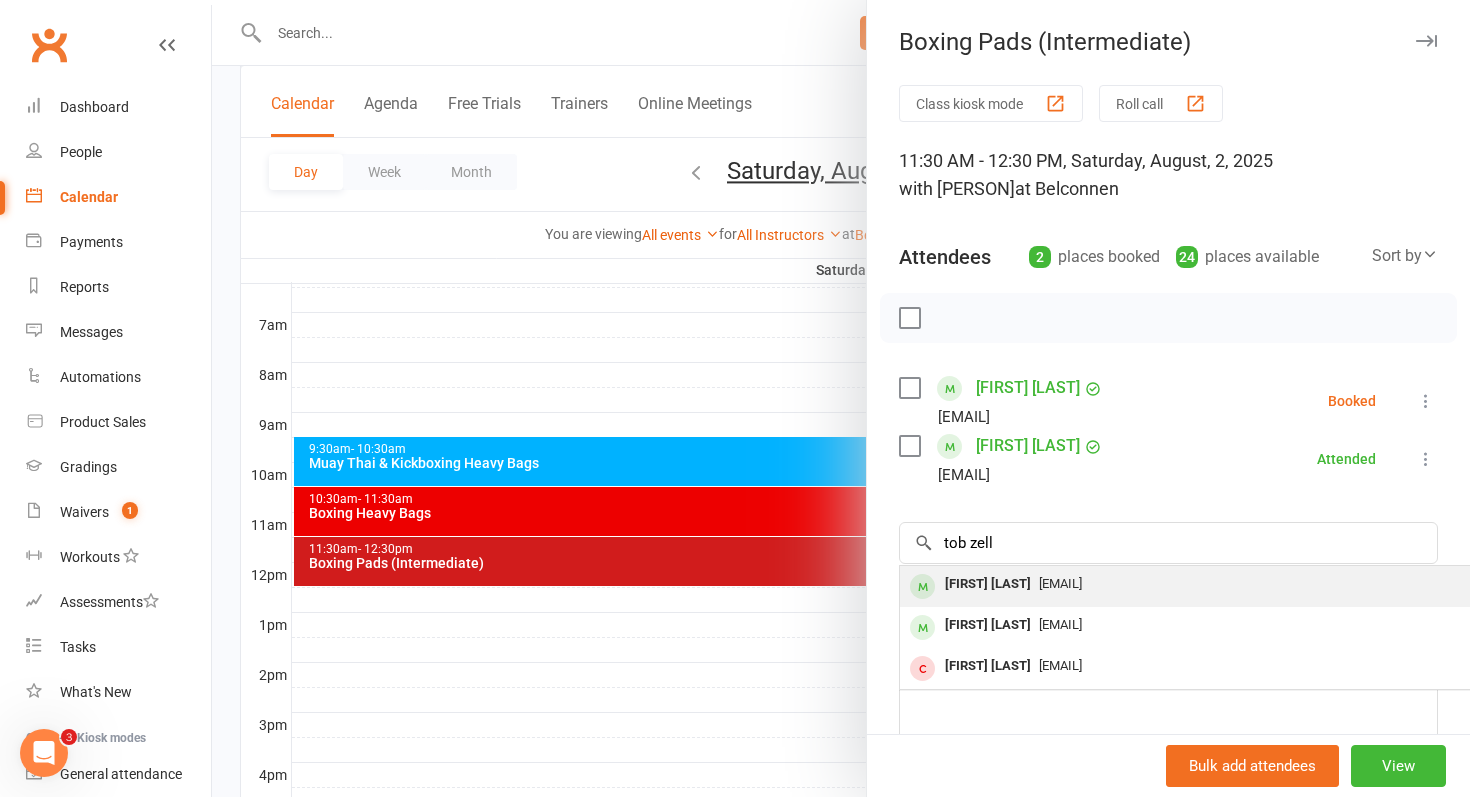 click on "[FIRST] [LAST]" at bounding box center (988, 584) 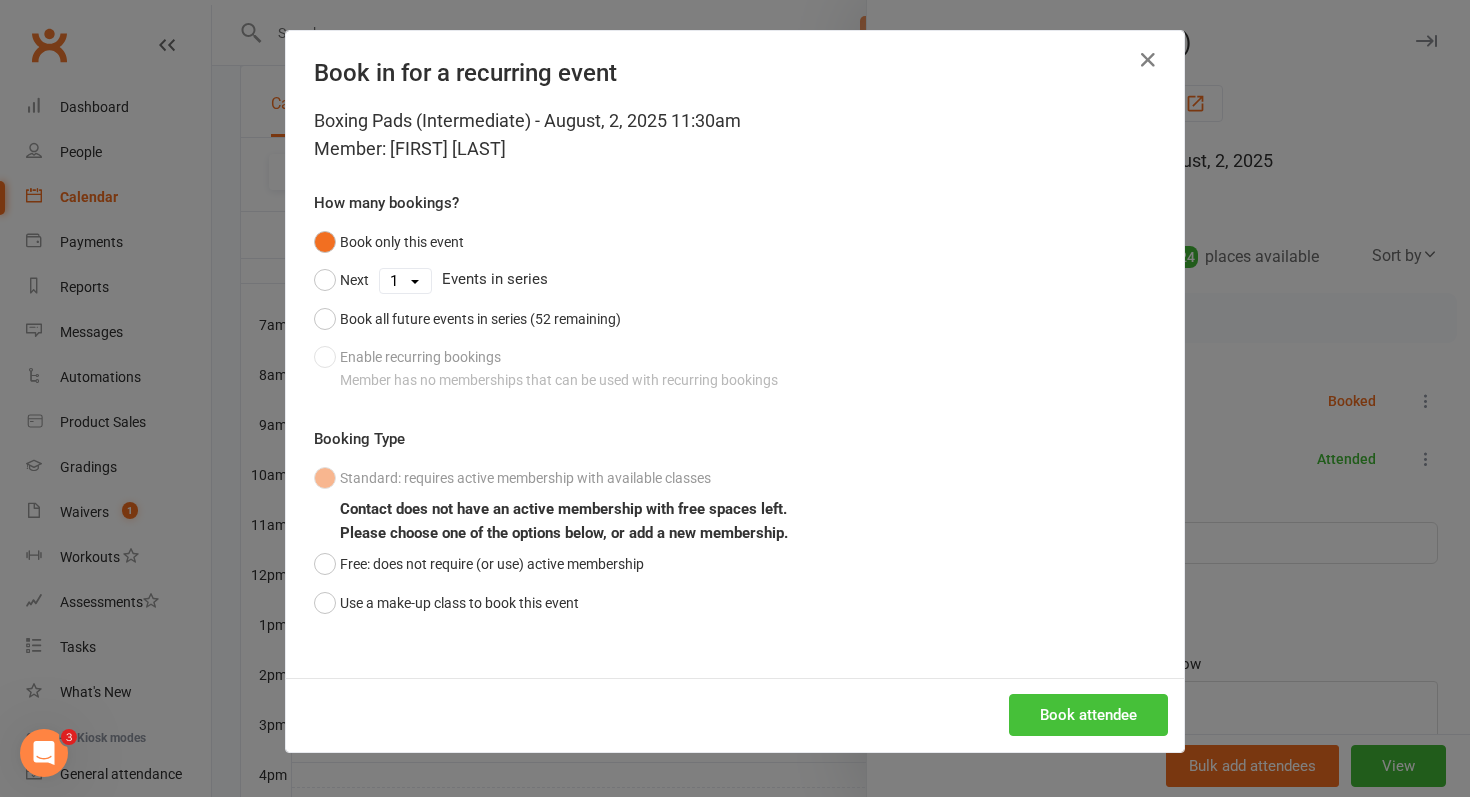 click on "Book attendee" at bounding box center [1088, 715] 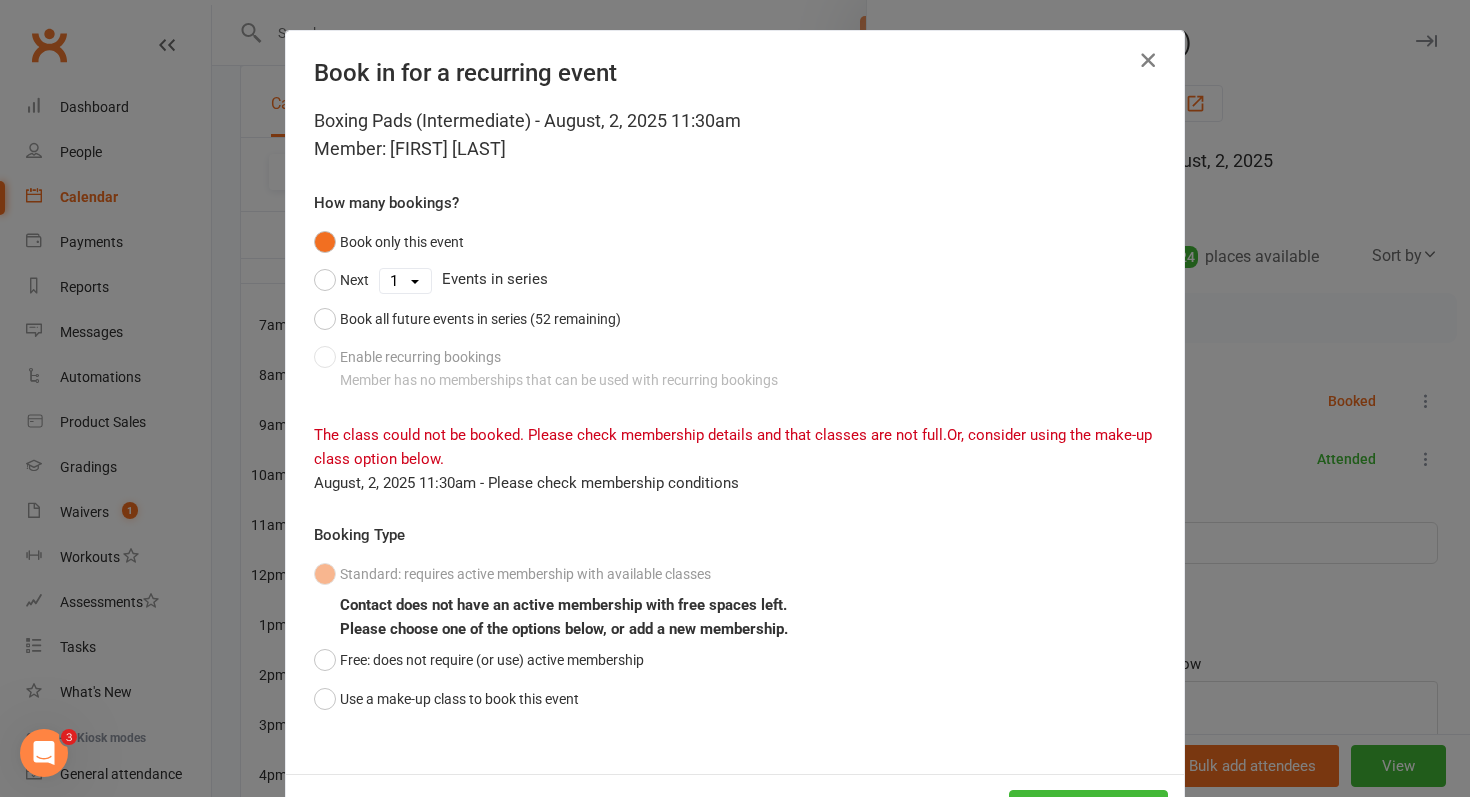 click at bounding box center (1148, 60) 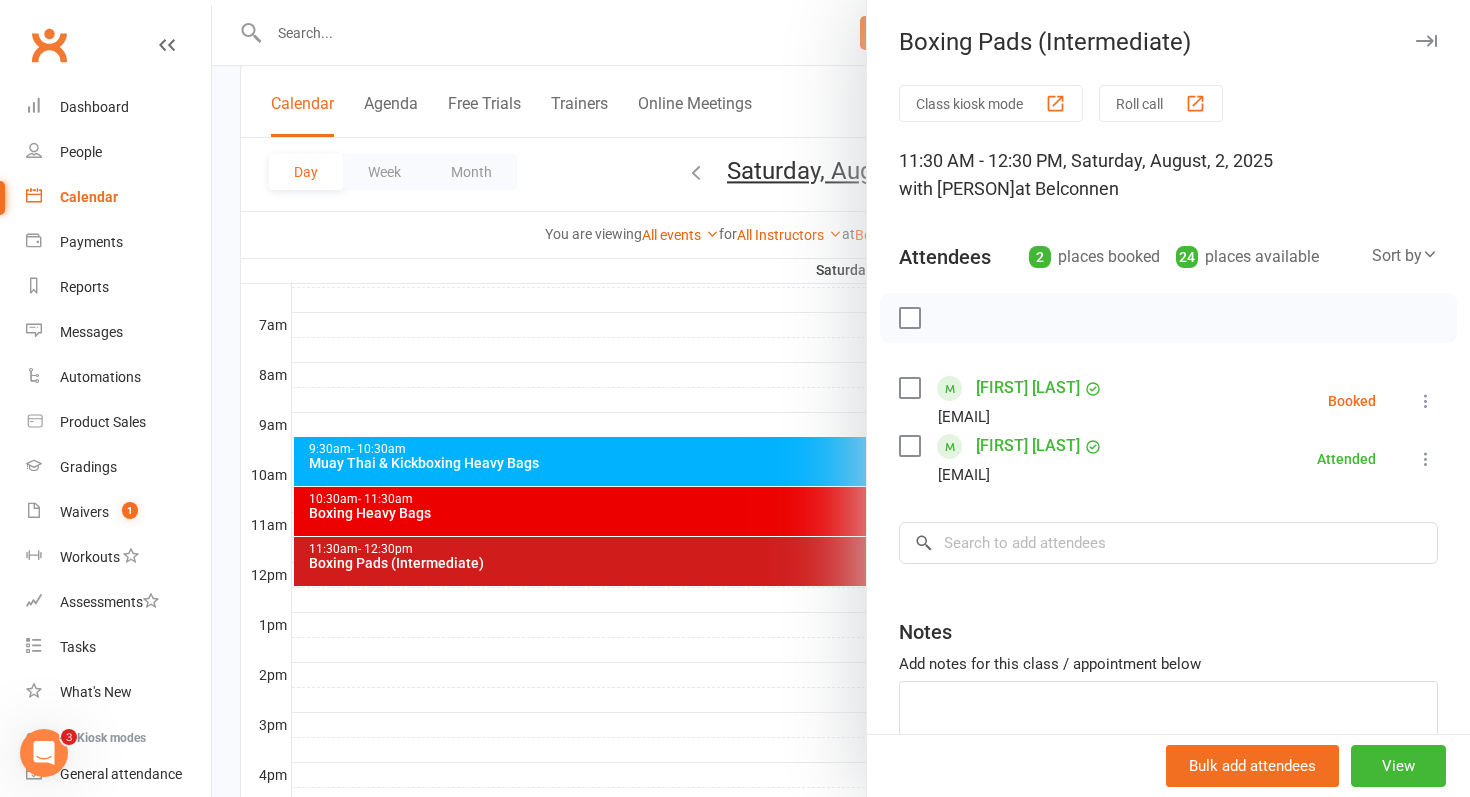 click at bounding box center (841, 398) 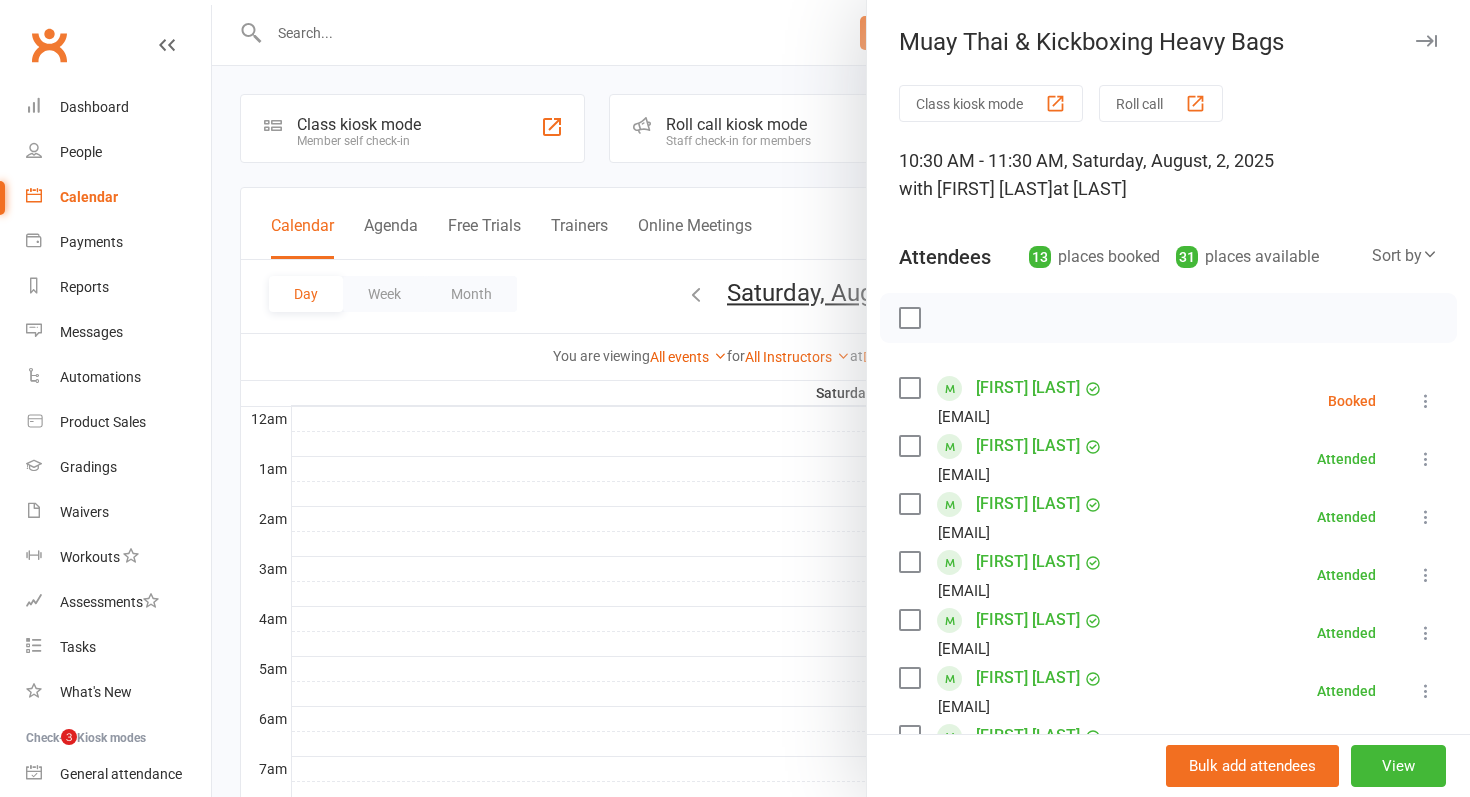 scroll, scrollTop: 337, scrollLeft: 0, axis: vertical 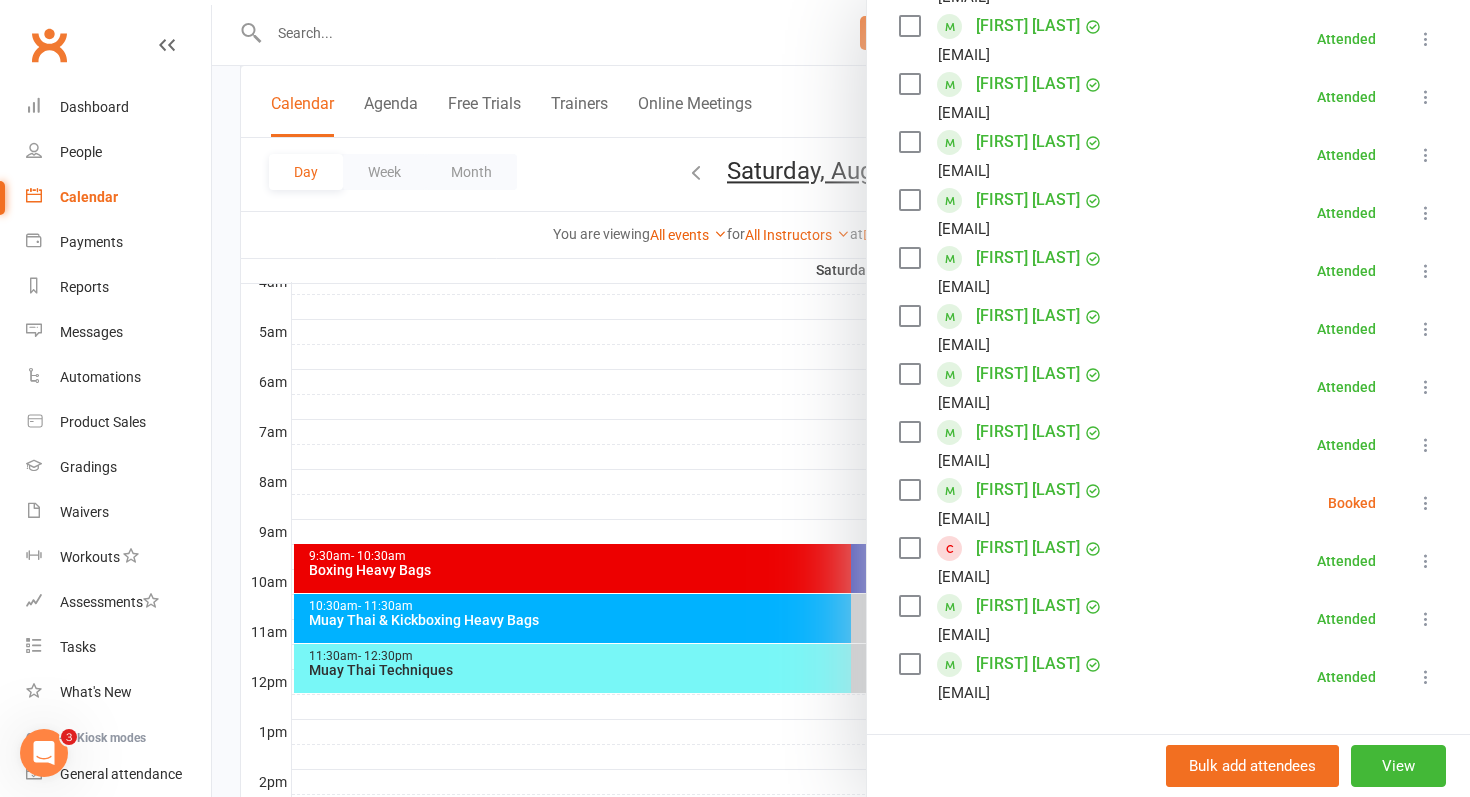 click at bounding box center [841, 398] 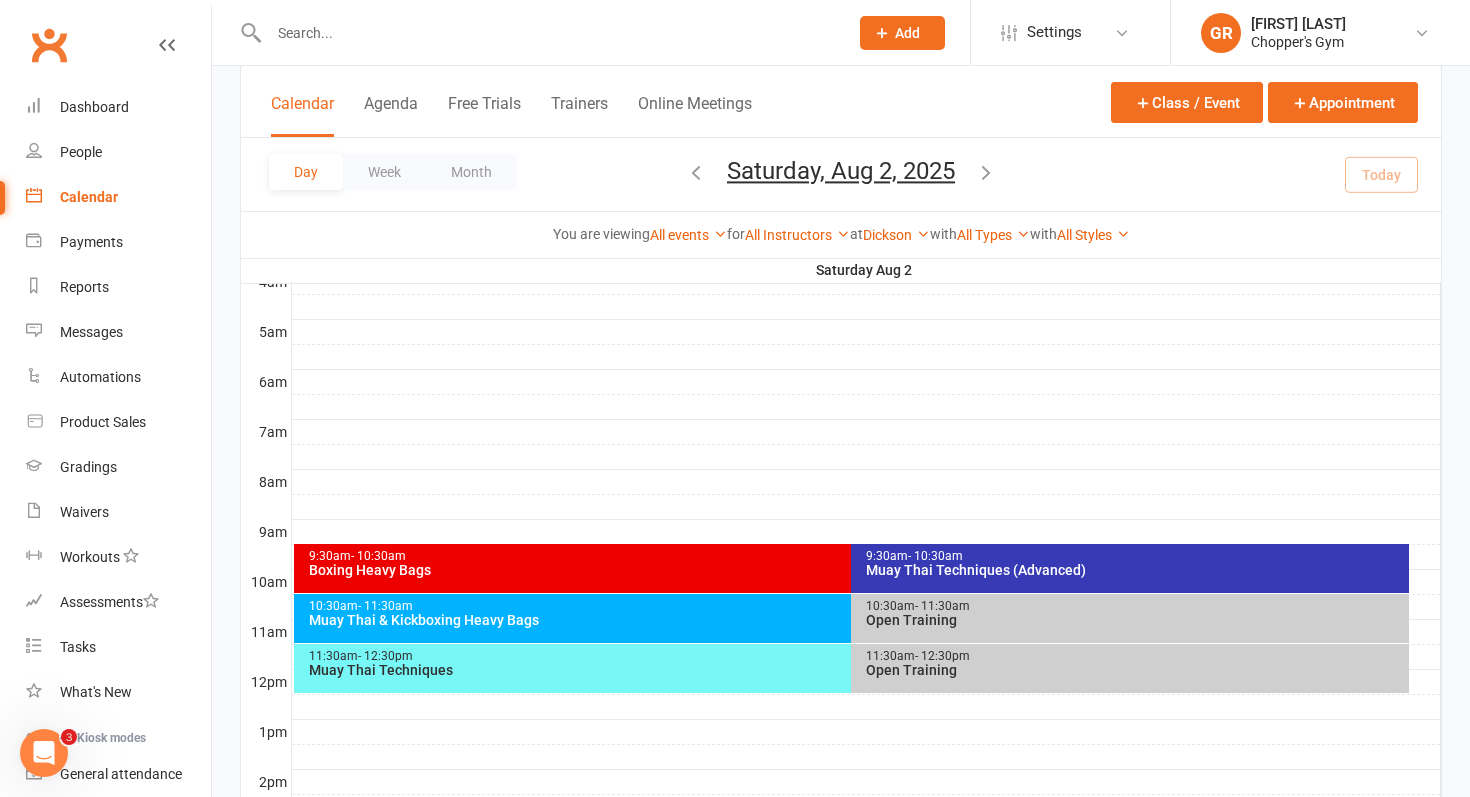 click at bounding box center [548, 33] 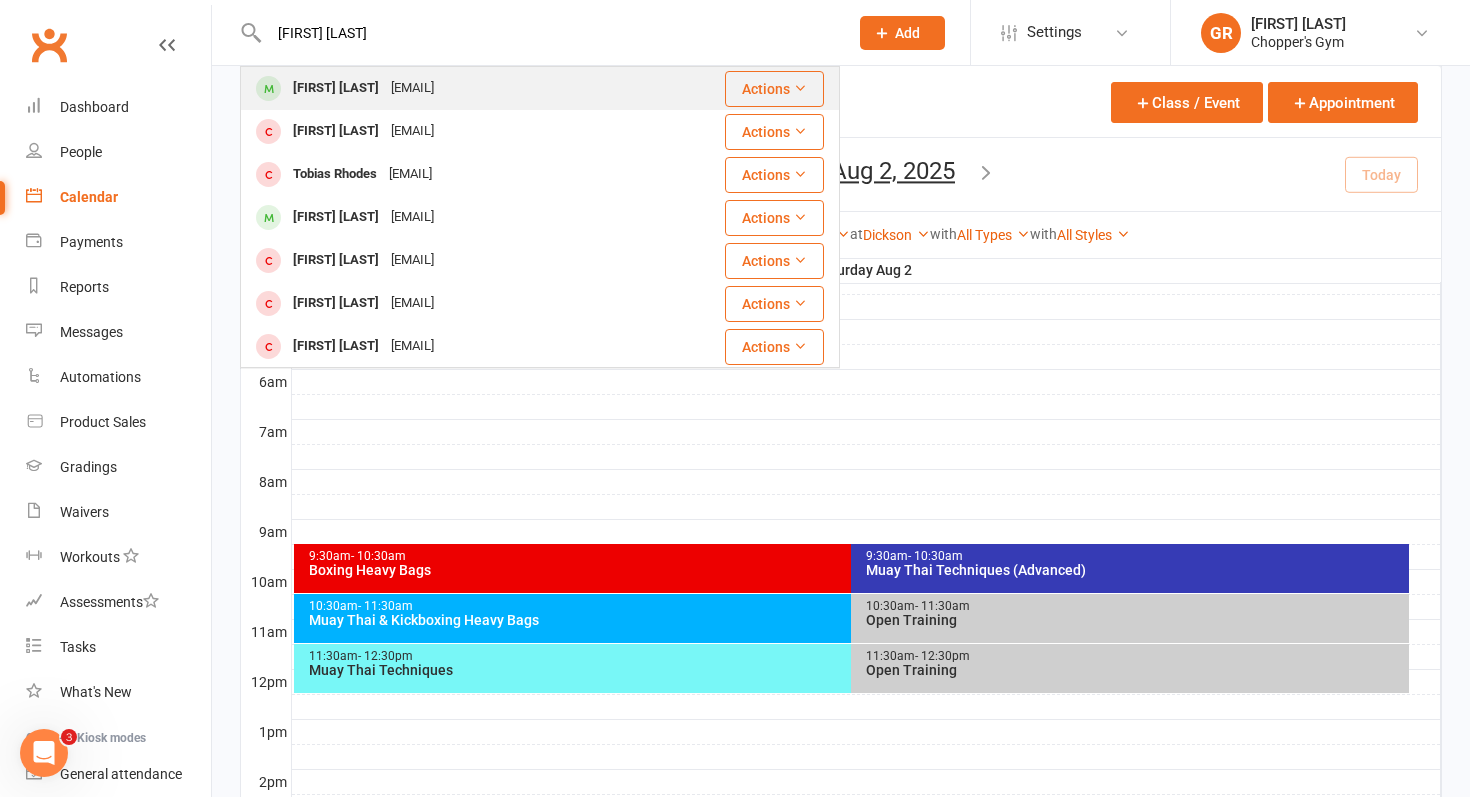 type on "tobias zelle" 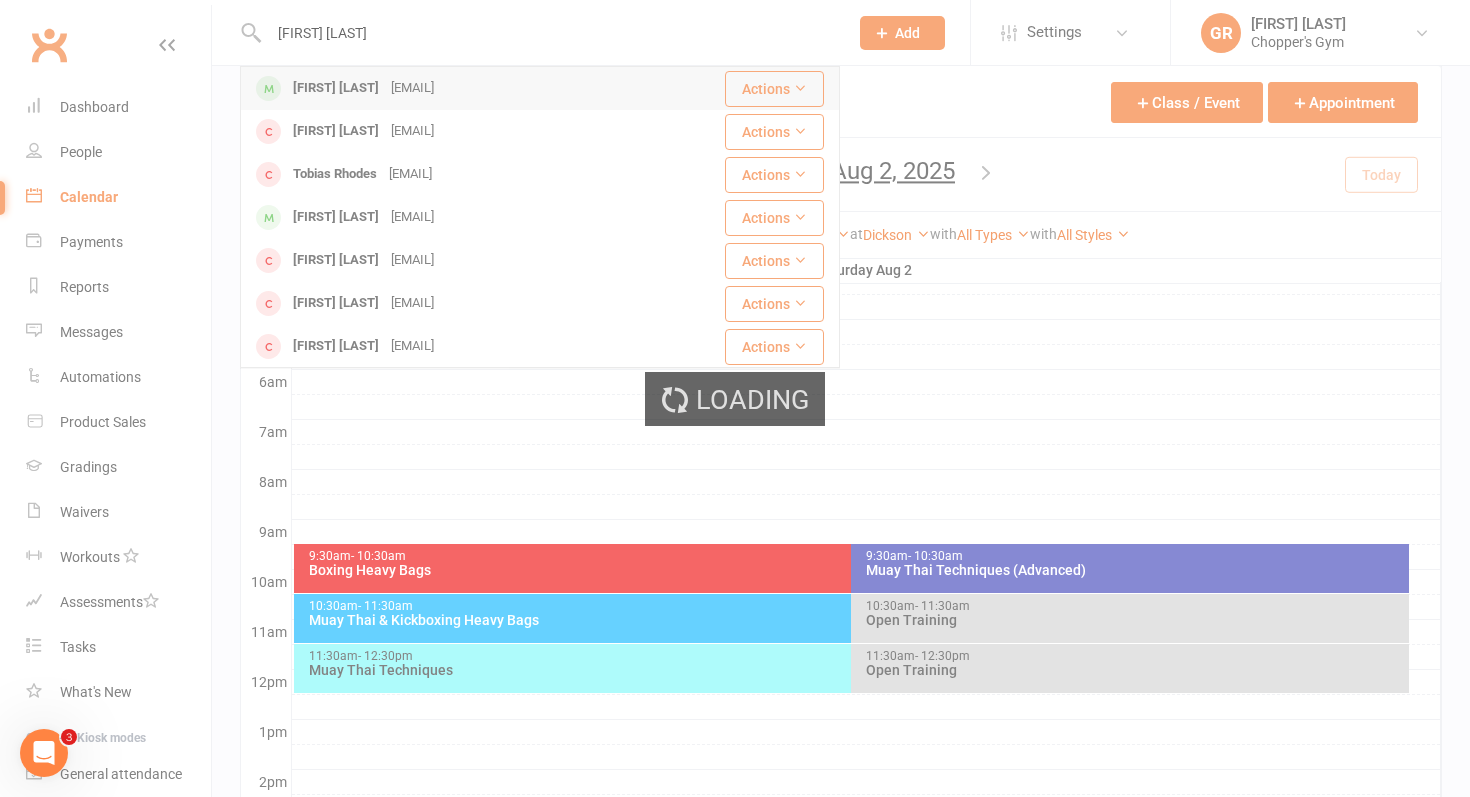 type 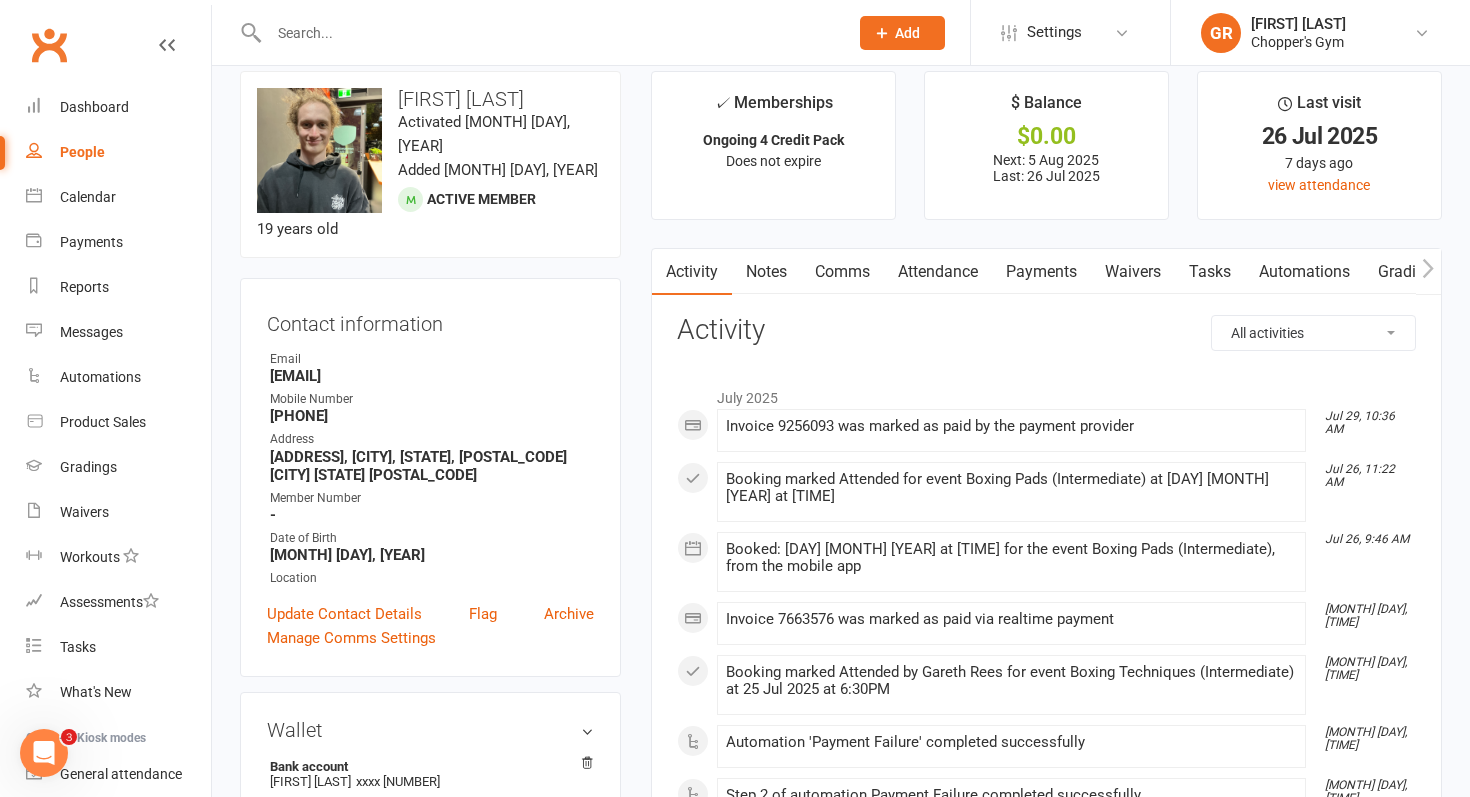 scroll, scrollTop: 0, scrollLeft: 0, axis: both 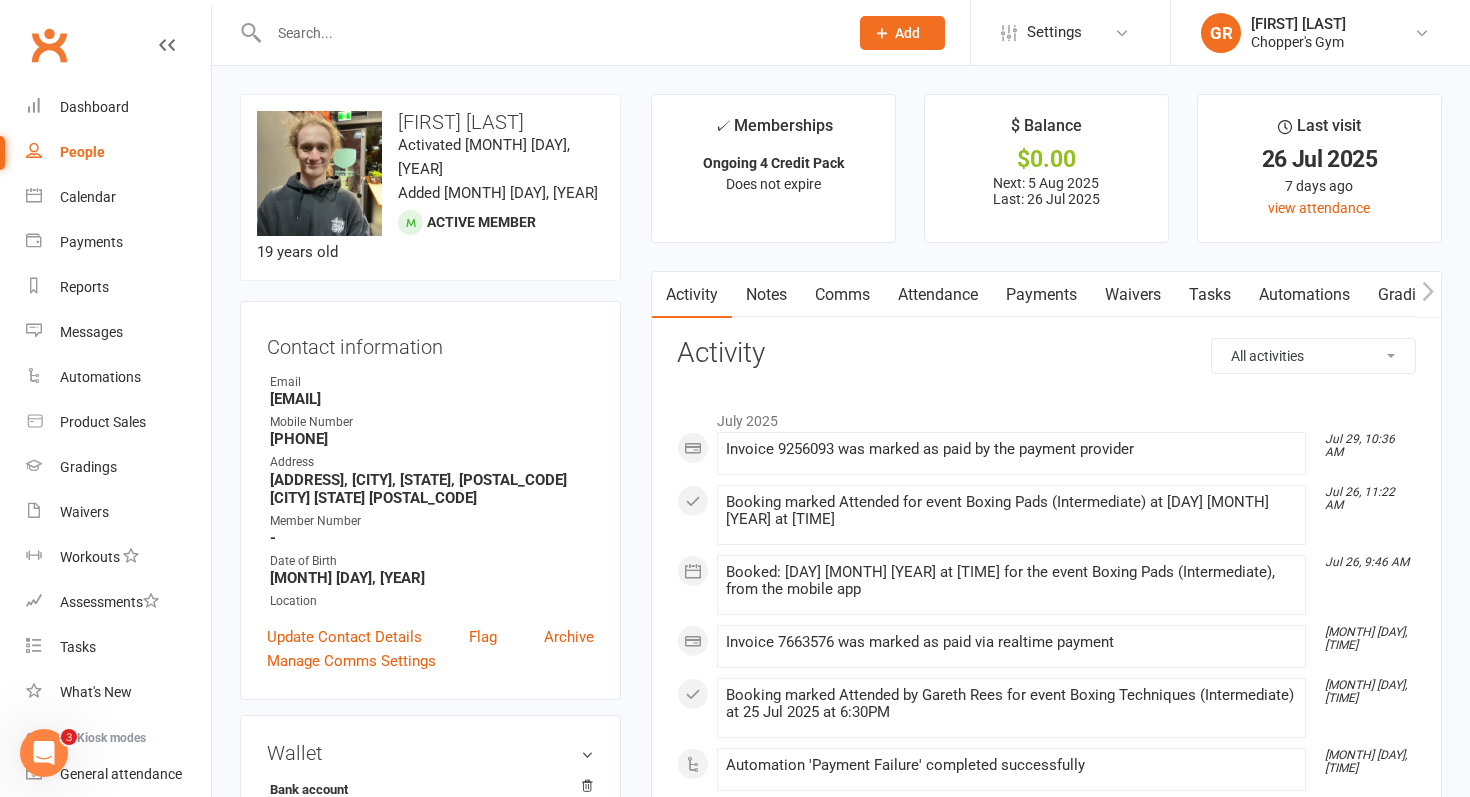 click on "Attendance" at bounding box center [938, 295] 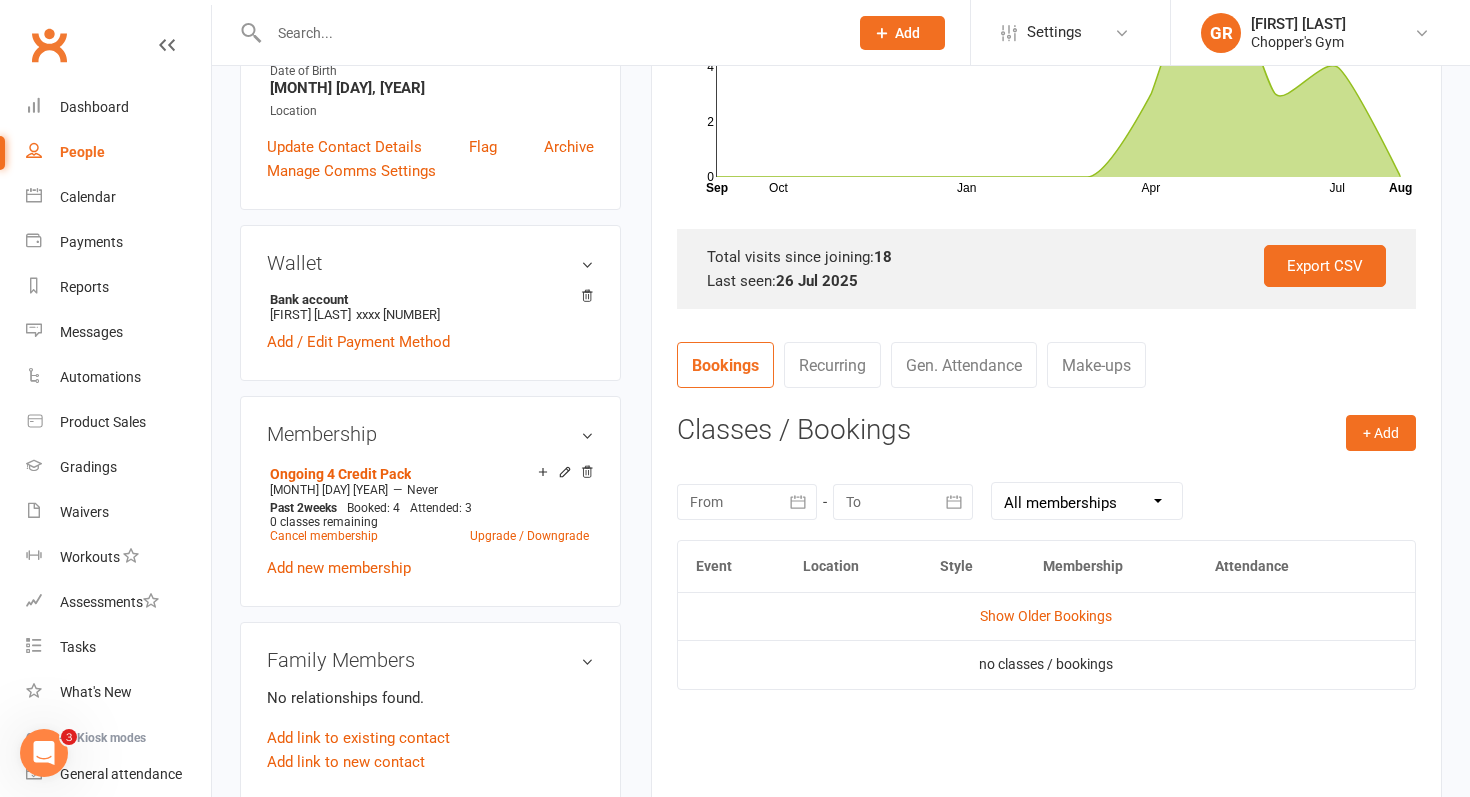 scroll, scrollTop: 492, scrollLeft: 0, axis: vertical 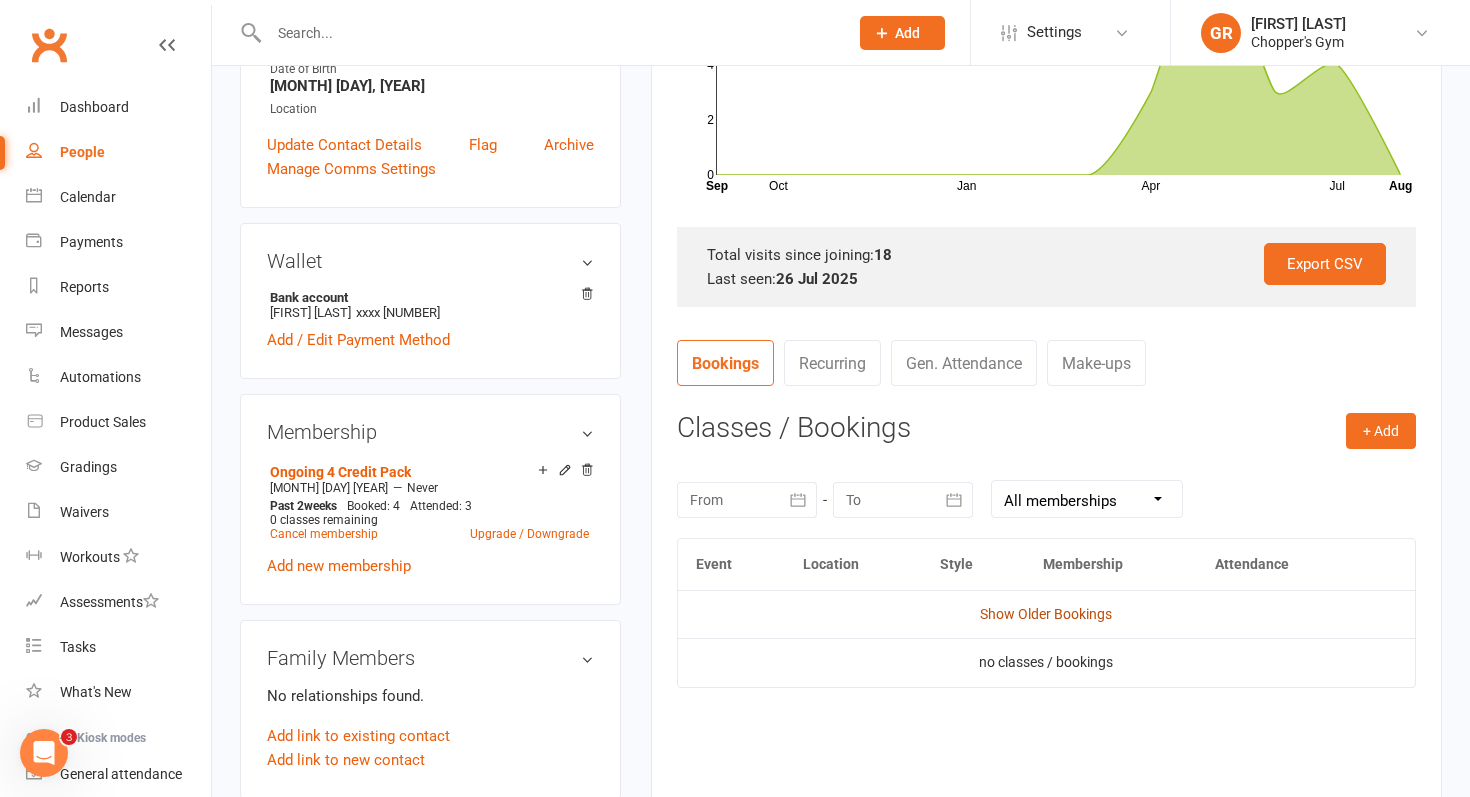 click on "Show Older Bookings" at bounding box center [1046, 614] 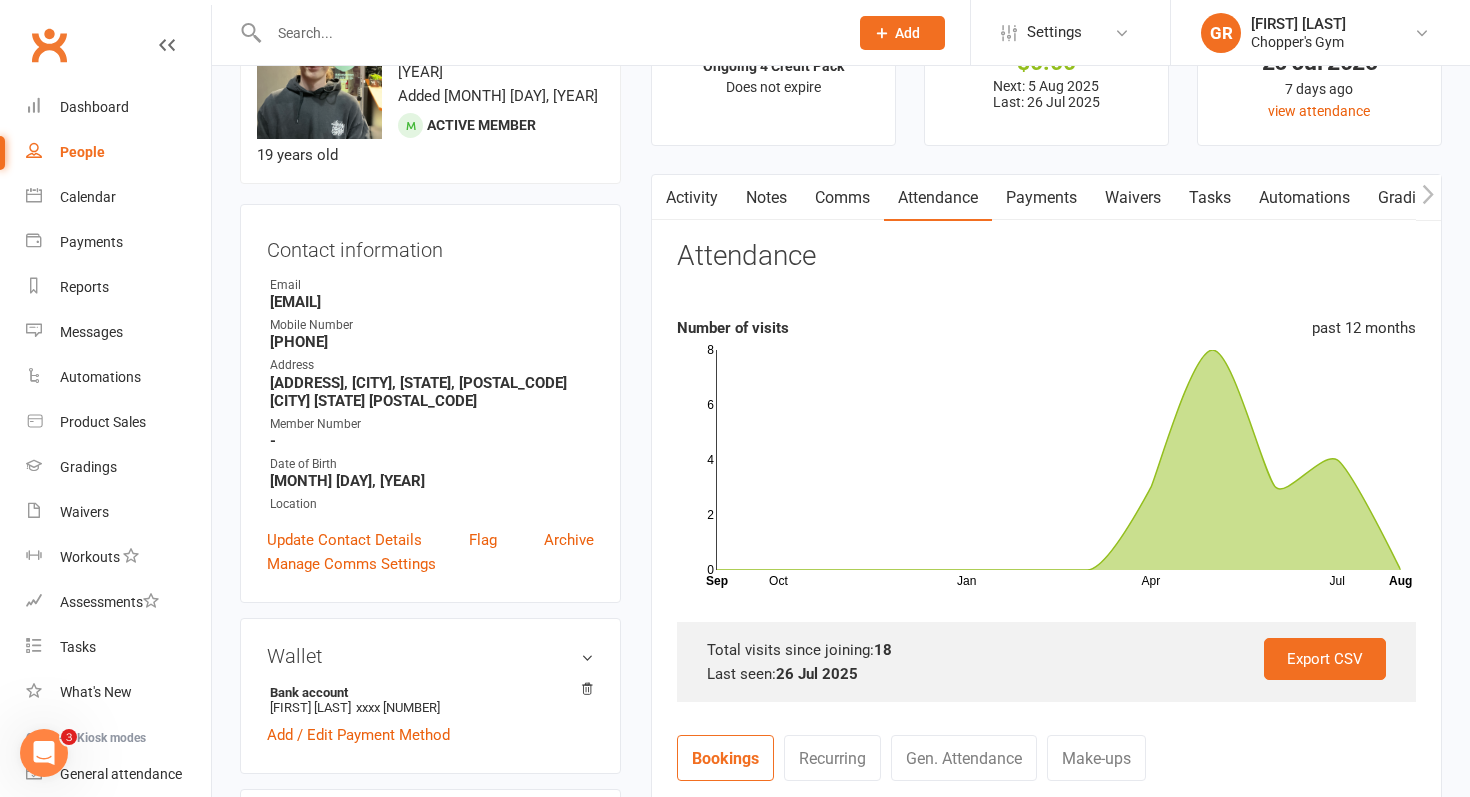 scroll, scrollTop: 0, scrollLeft: 0, axis: both 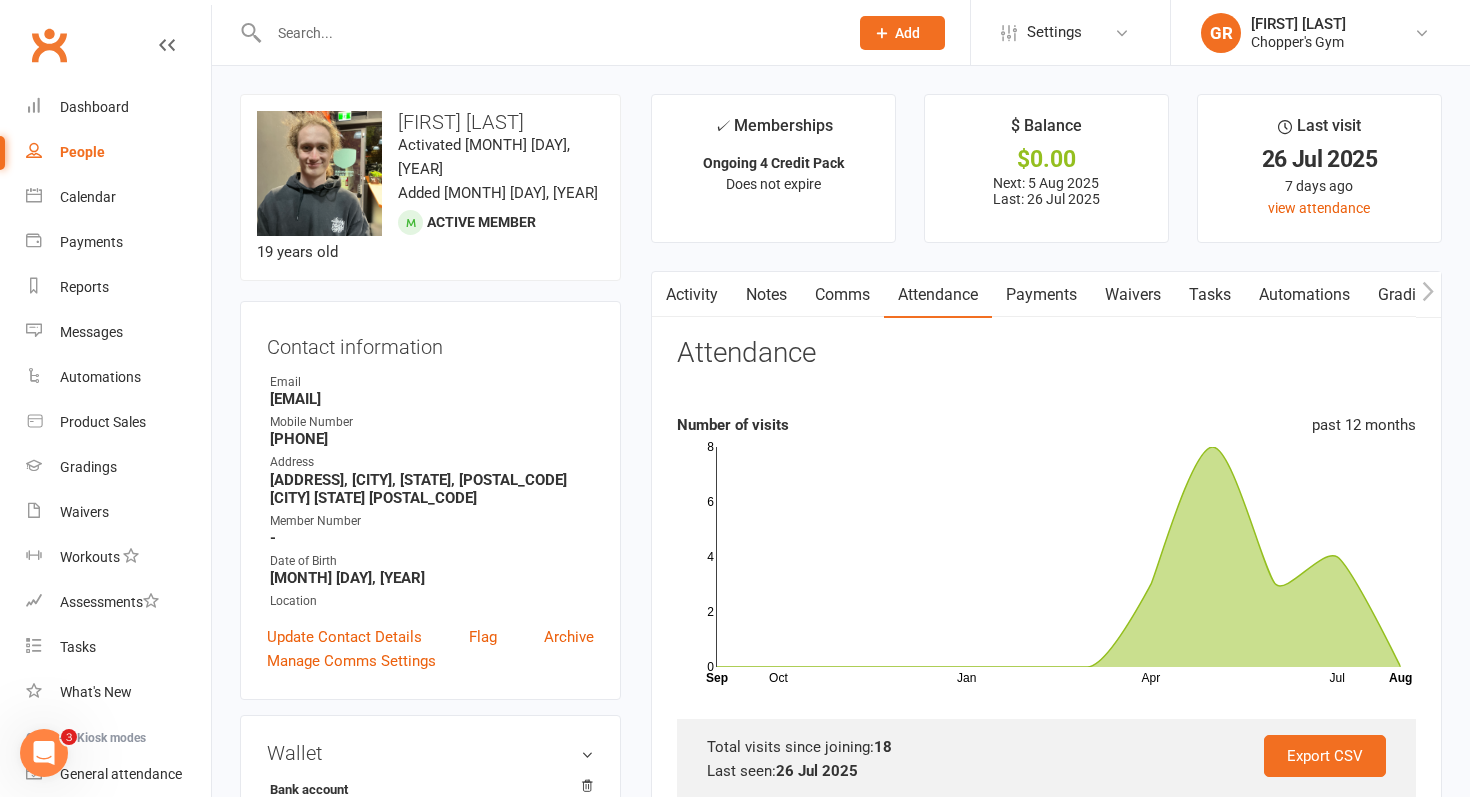 click on "Payments" at bounding box center [1041, 295] 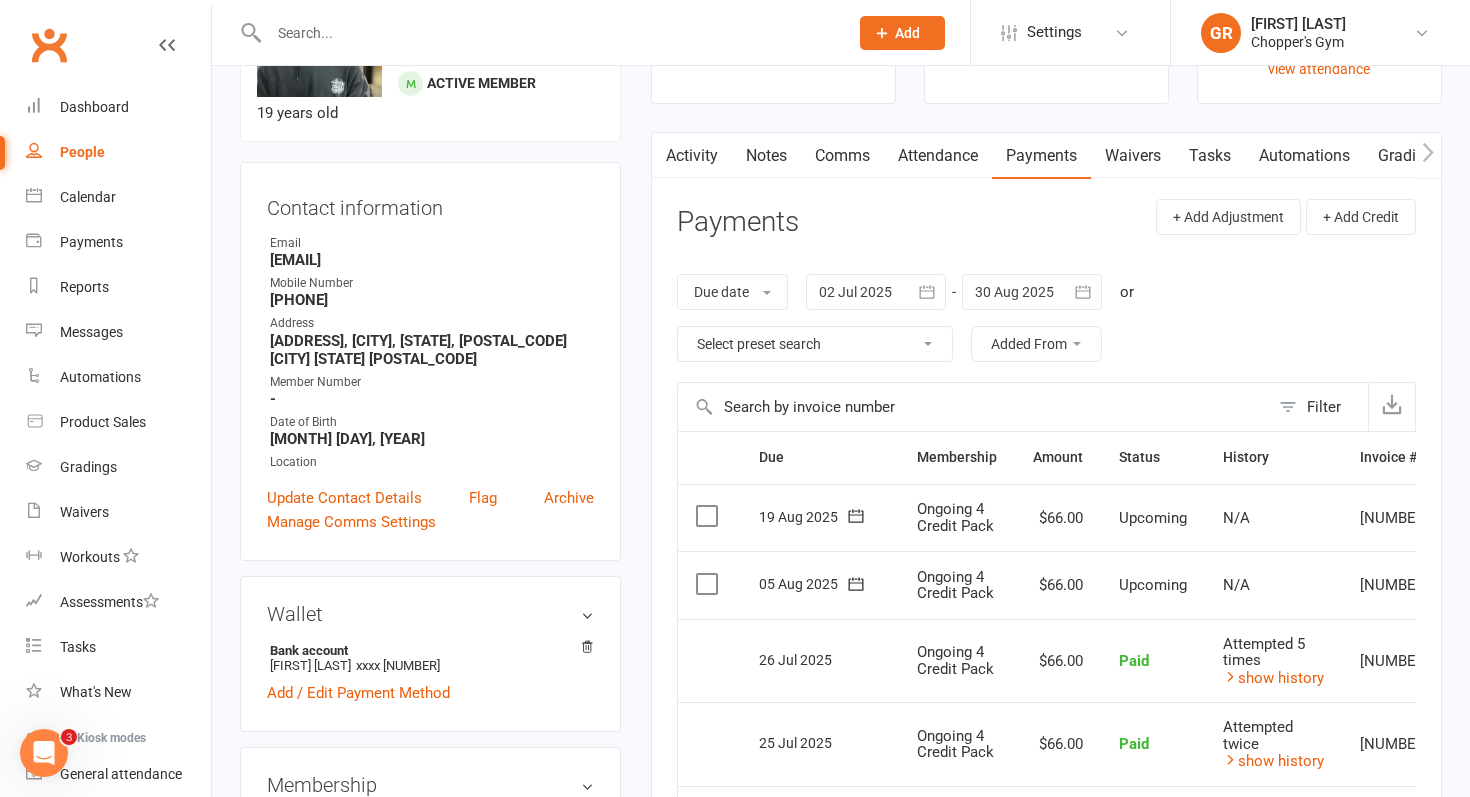 scroll, scrollTop: 140, scrollLeft: 0, axis: vertical 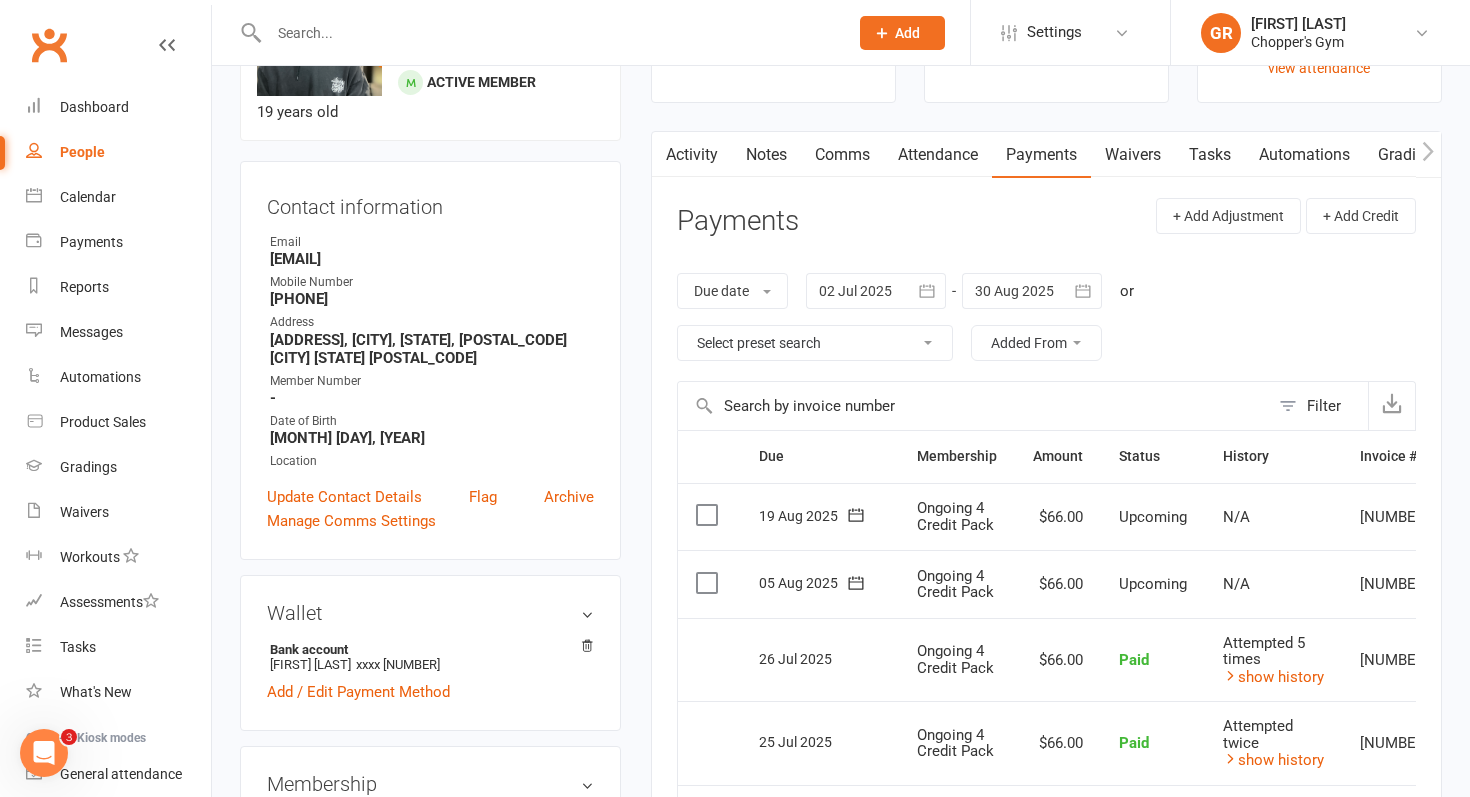click on "Attendance" at bounding box center (938, 155) 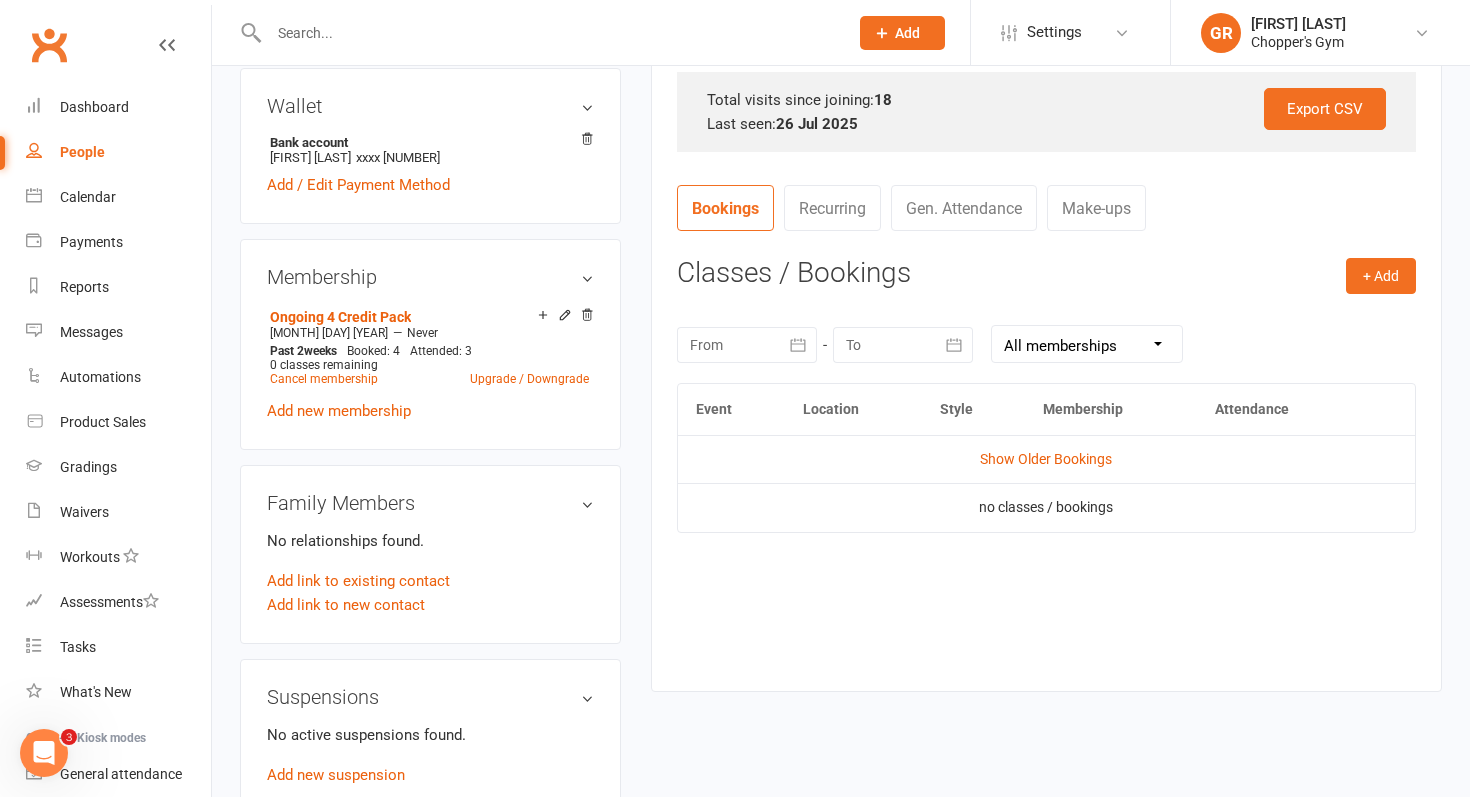 scroll, scrollTop: 704, scrollLeft: 0, axis: vertical 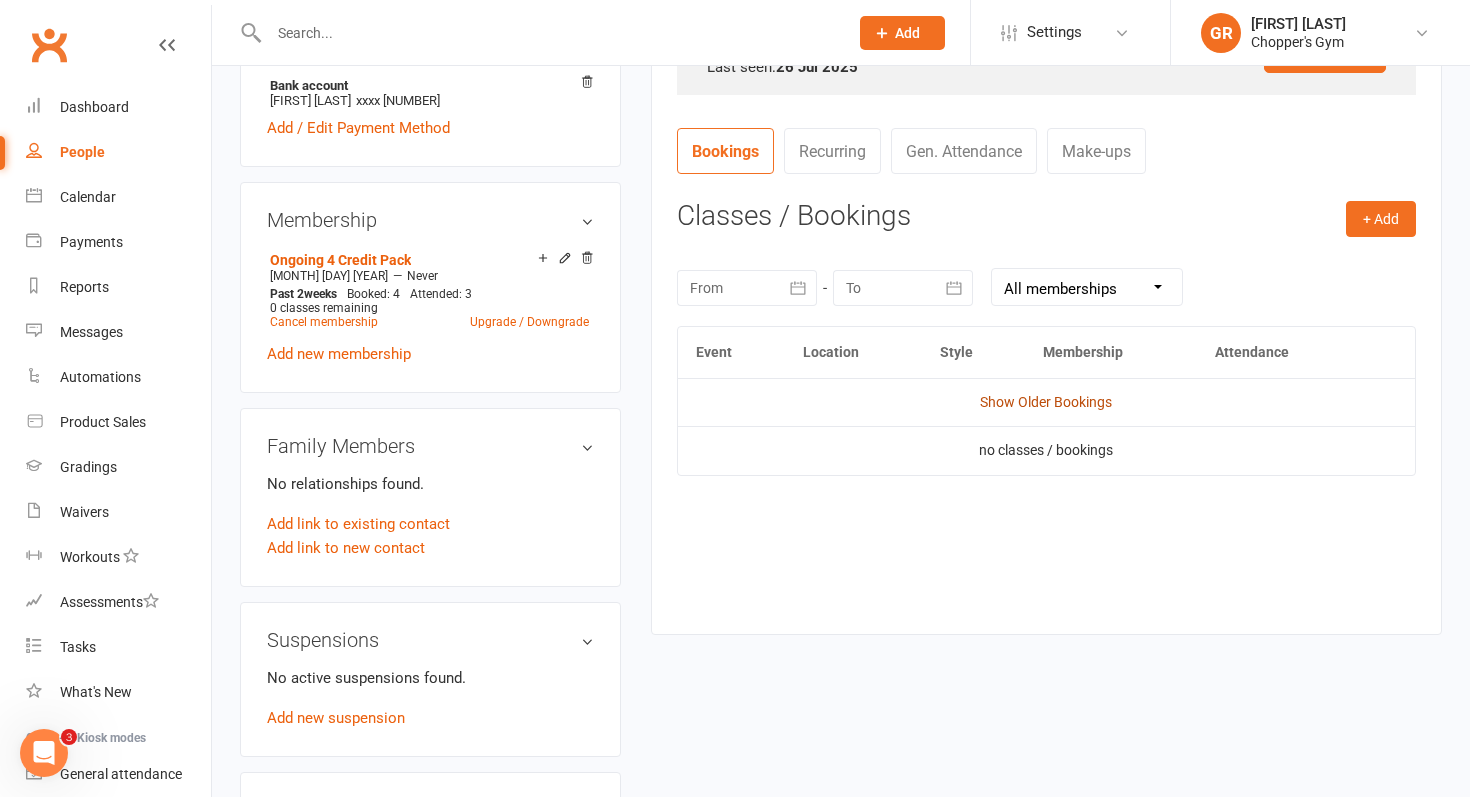 click on "Show Older Bookings" at bounding box center (1046, 402) 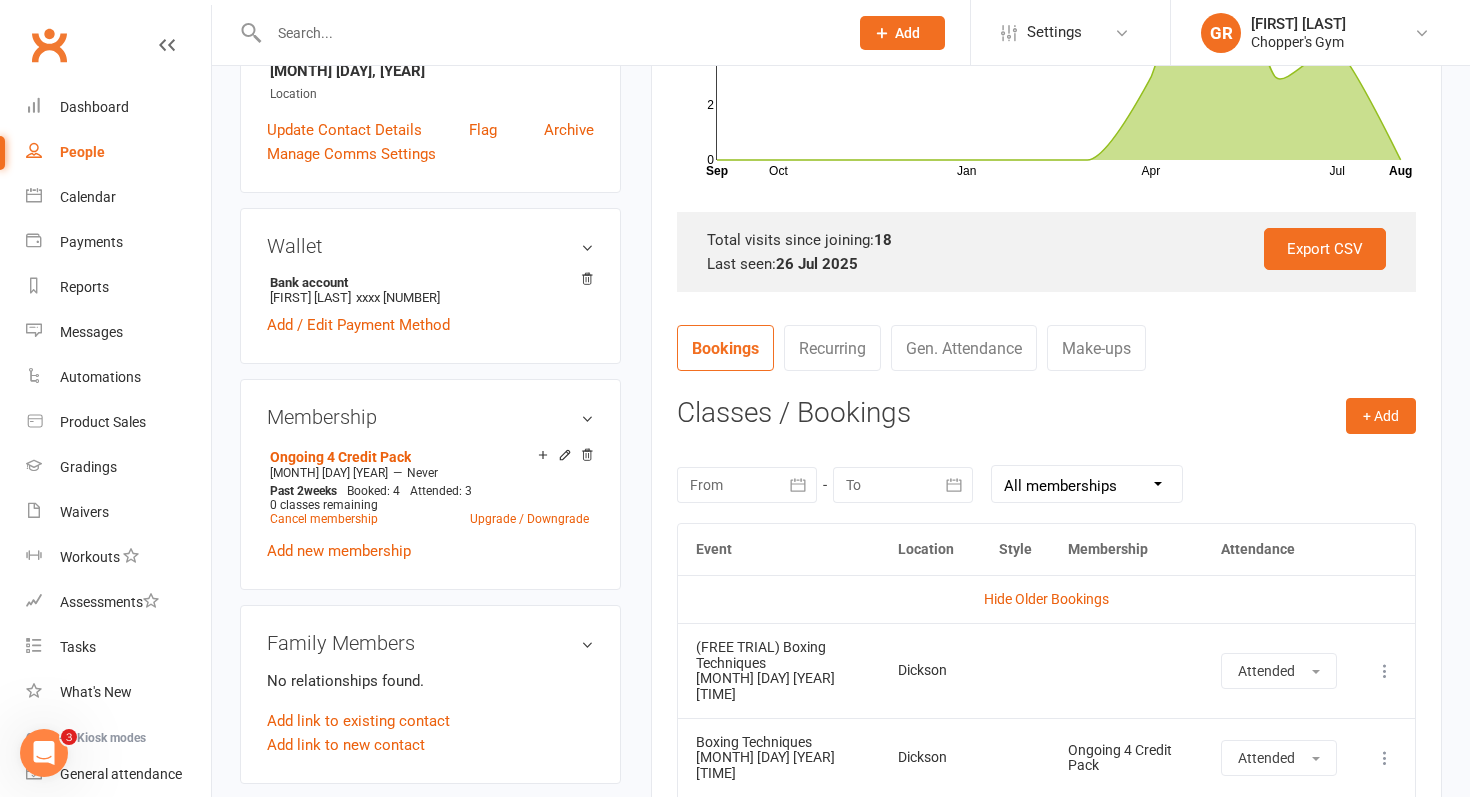 scroll, scrollTop: 506, scrollLeft: 0, axis: vertical 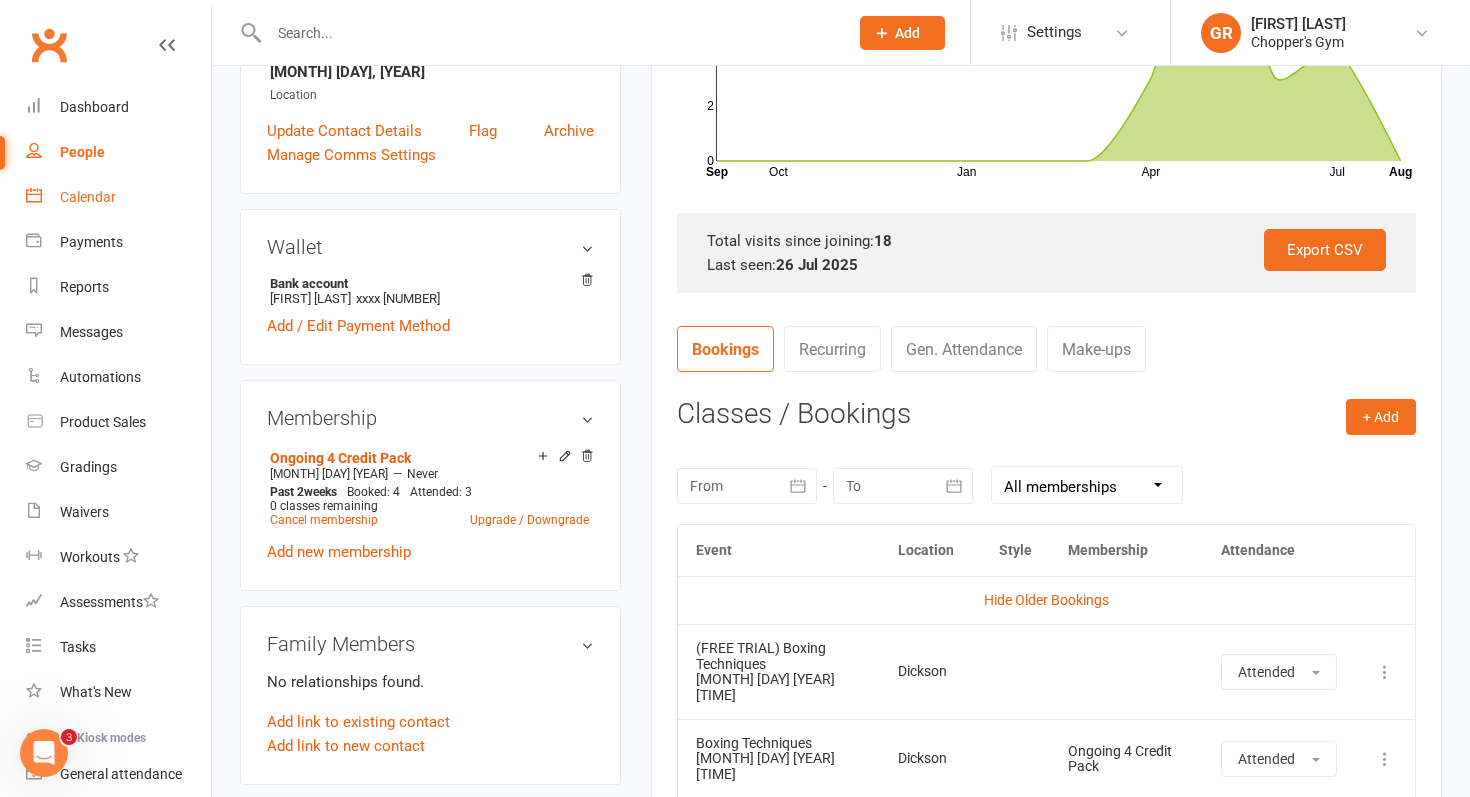 click on "Calendar" at bounding box center [88, 197] 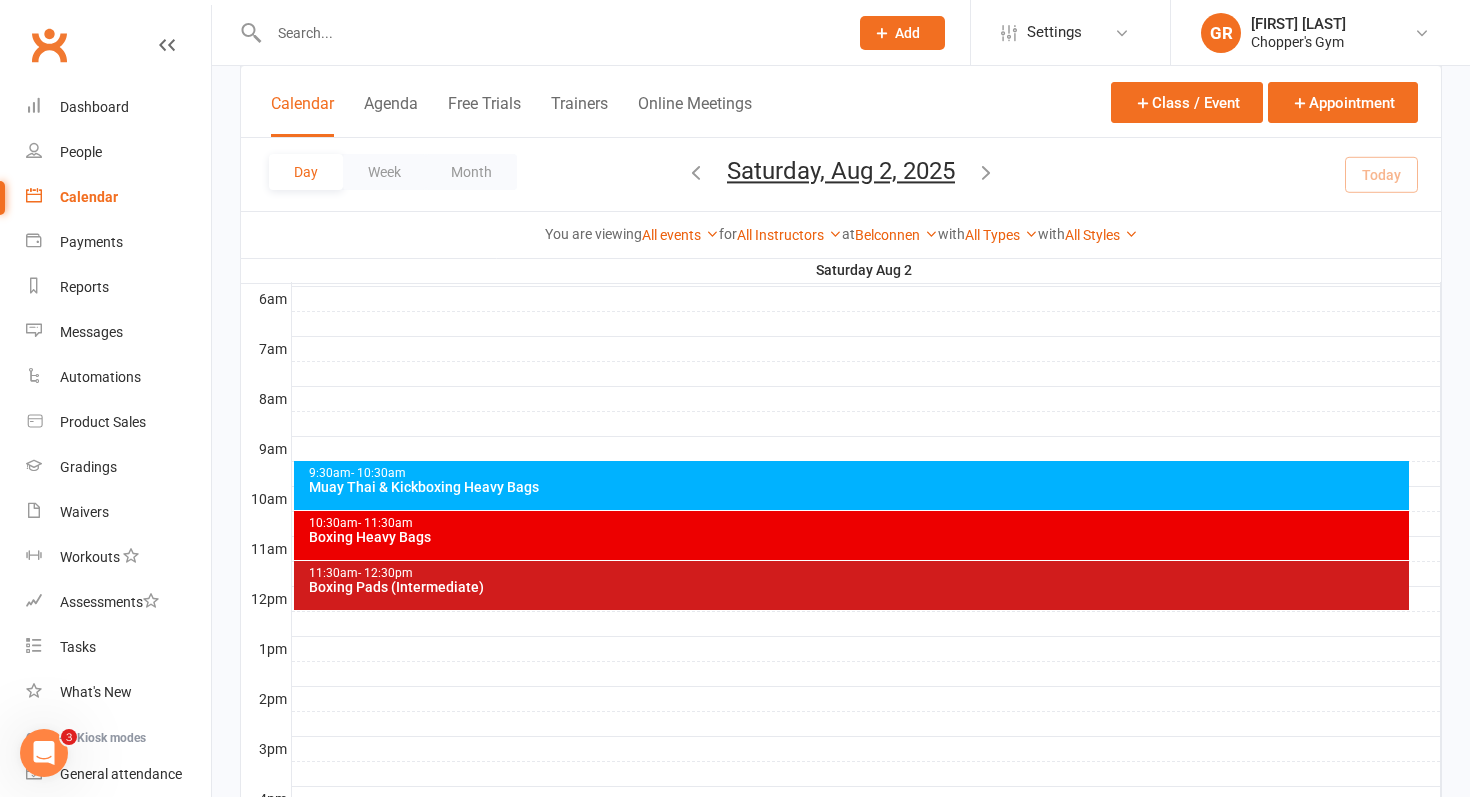 scroll, scrollTop: 466, scrollLeft: 0, axis: vertical 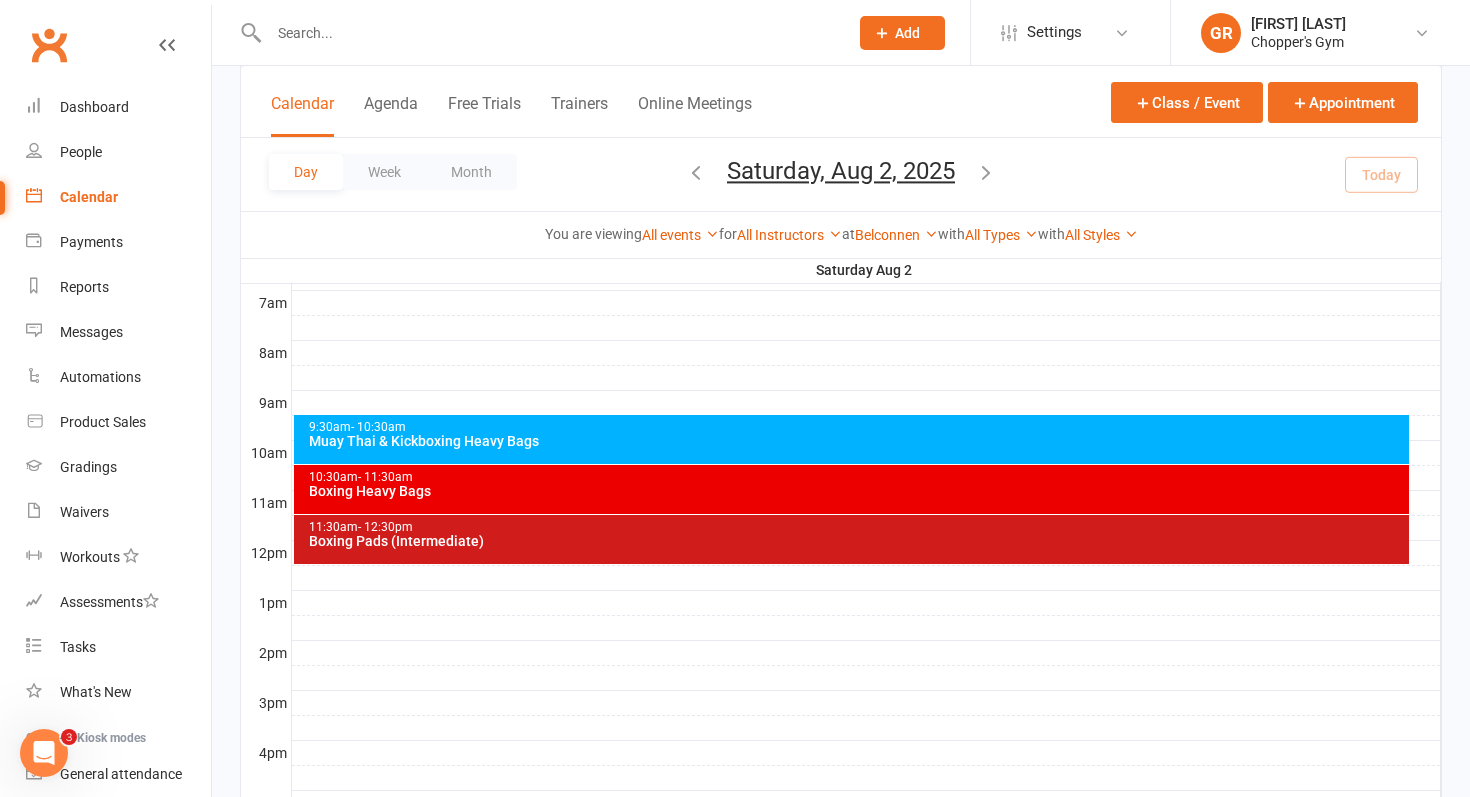 click on "Boxing Pads (Intermediate)" at bounding box center [857, 541] 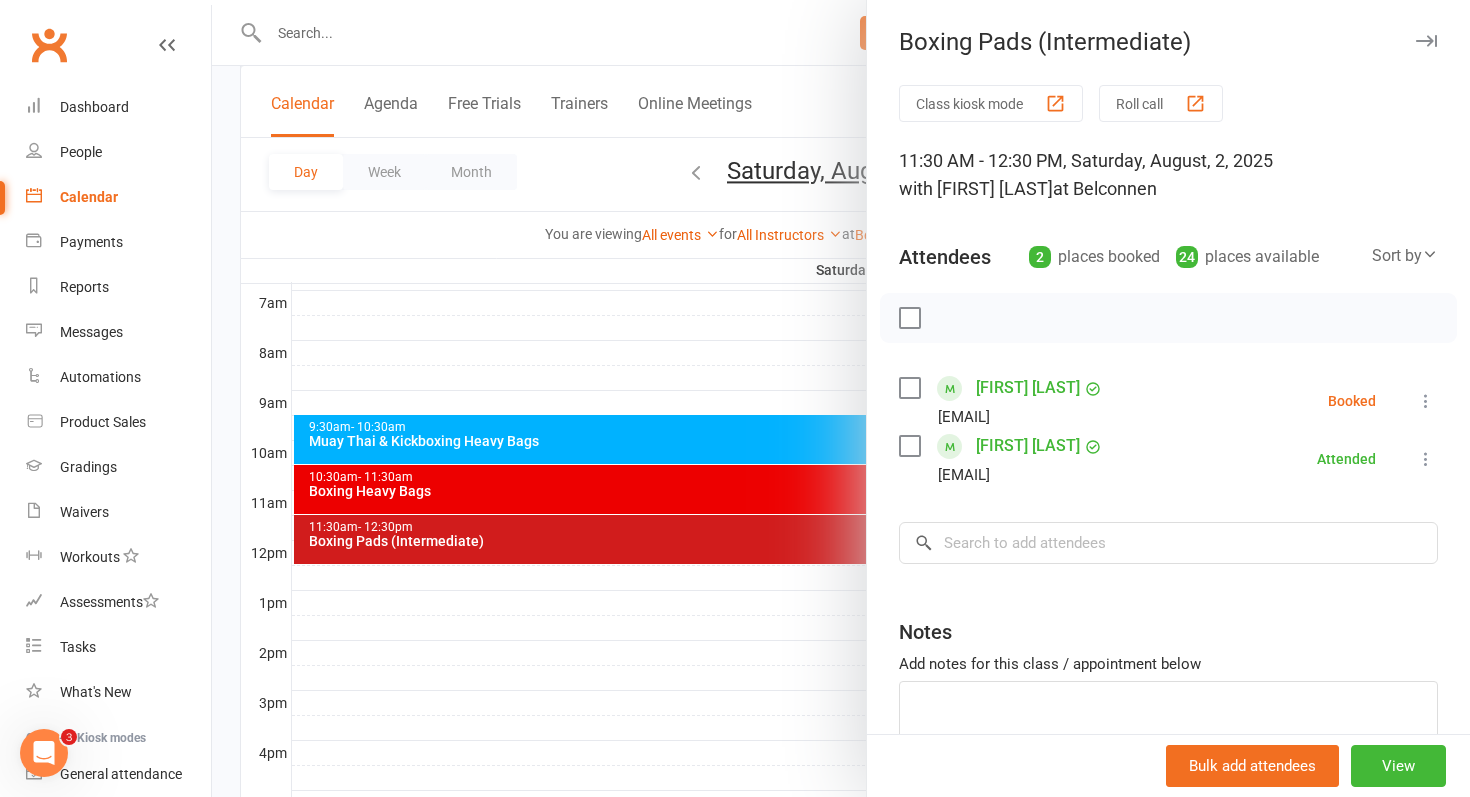 click at bounding box center [841, 398] 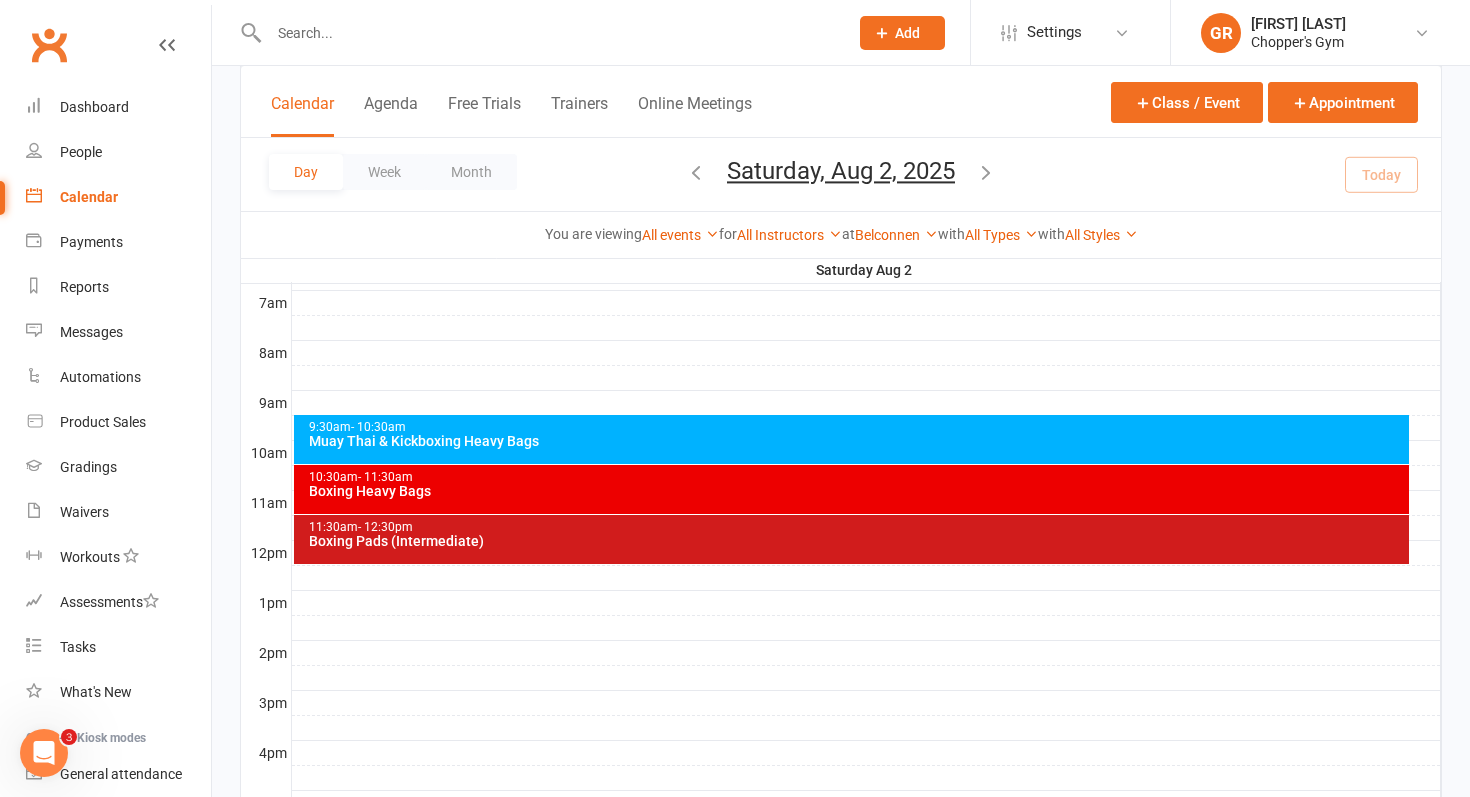 click on "Day Week Month Saturday, Aug 2, 2025
August 2025
Sun Mon Tue Wed Thu Fri Sat
27
28
29
30
31
01
02
03
04
05
06
07
08
09
10
11
12
13
14
15
16
17
18
19
20
21
22
23
24
25
26
27
28
29
30" at bounding box center [841, 174] 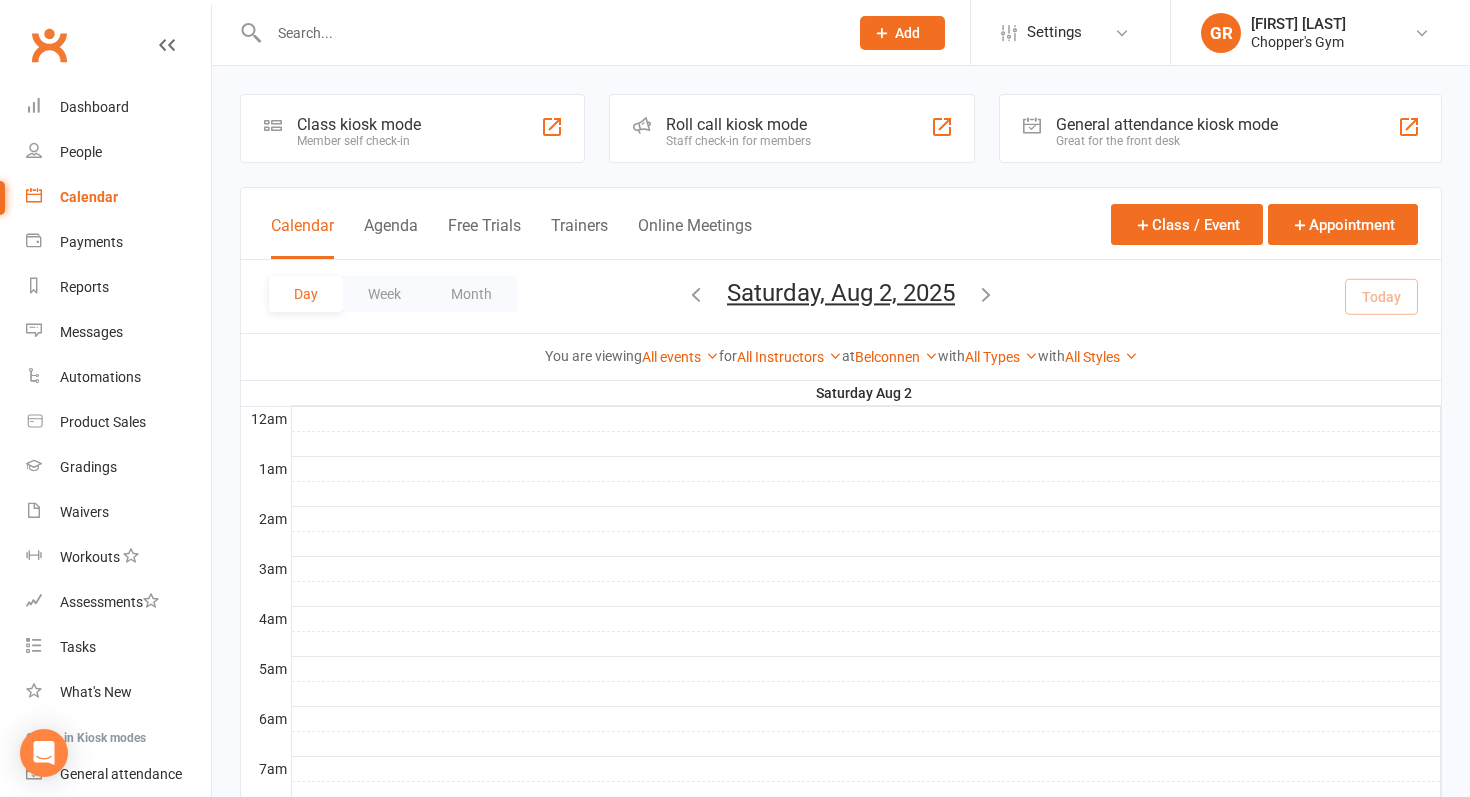 scroll, scrollTop: 0, scrollLeft: 0, axis: both 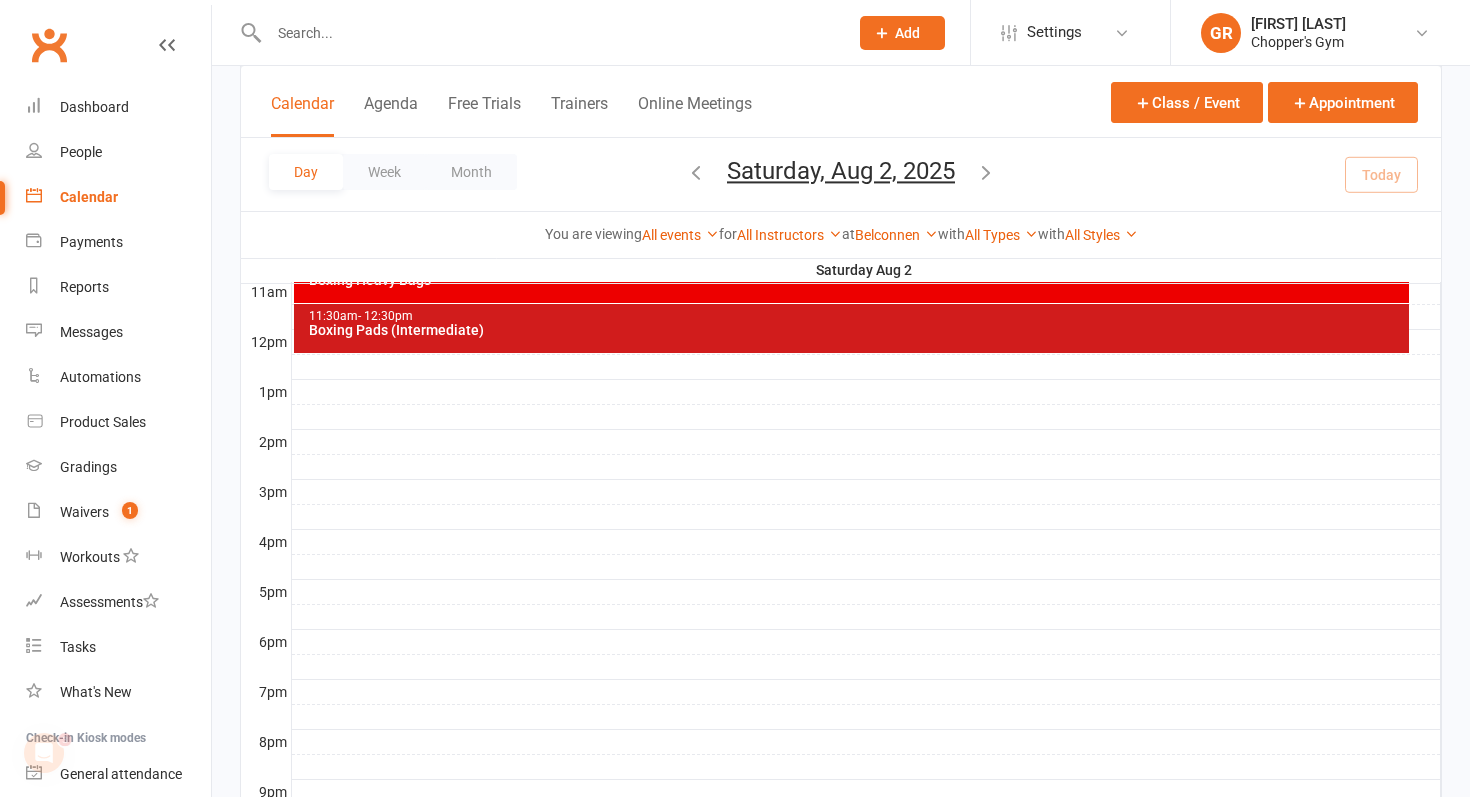 click on "Boxing Pads (Intermediate)" at bounding box center [857, 330] 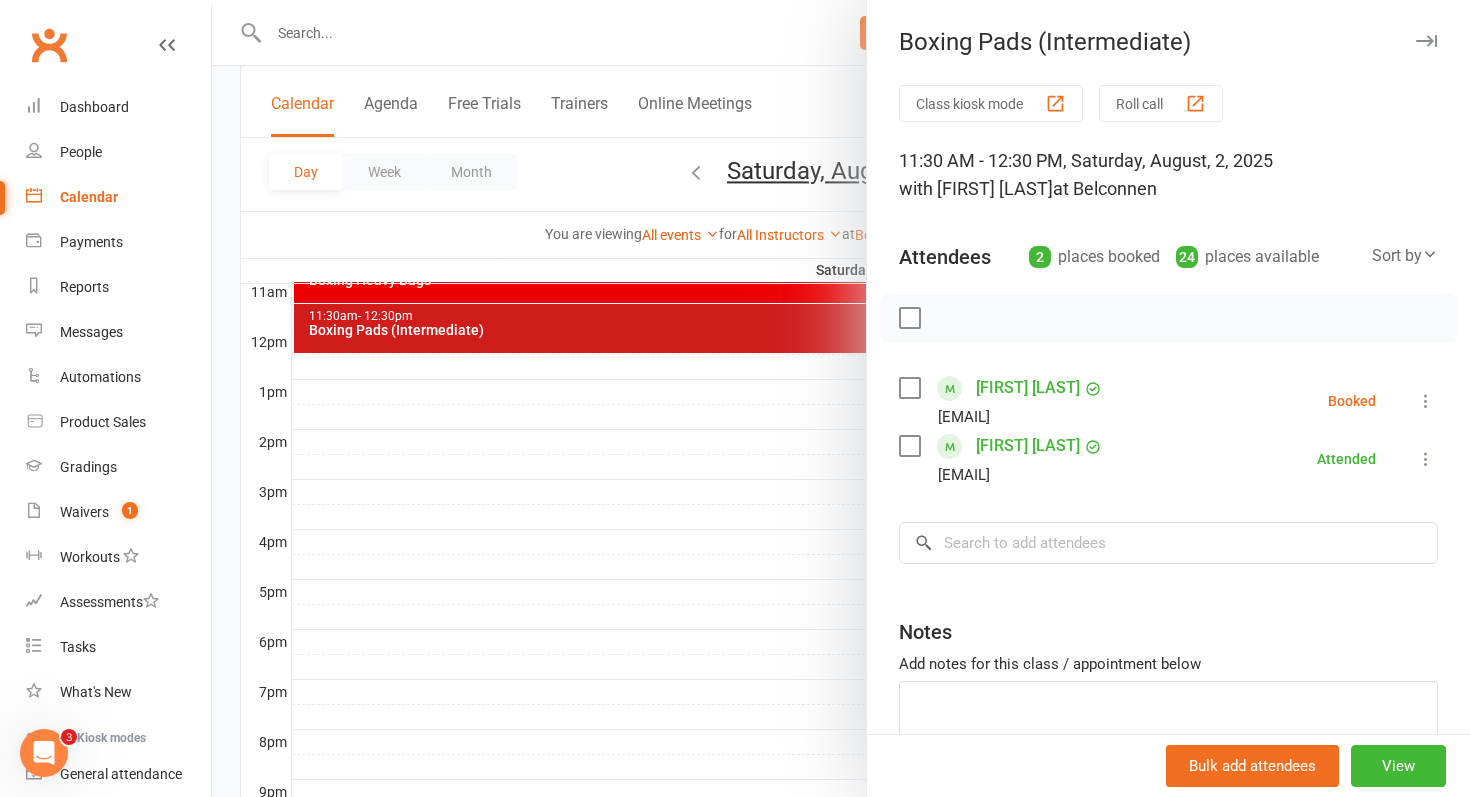 click at bounding box center (841, 398) 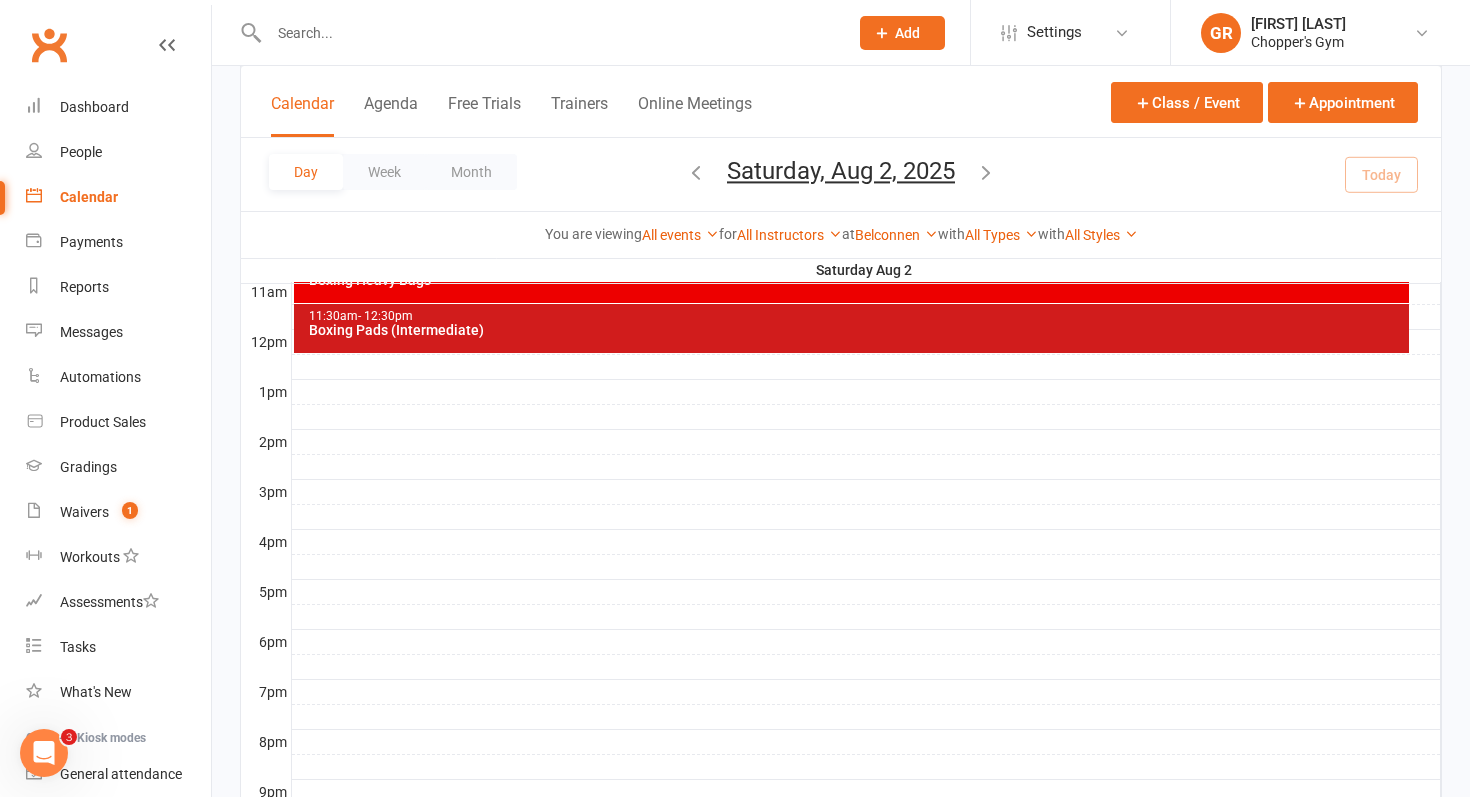 click at bounding box center (548, 33) 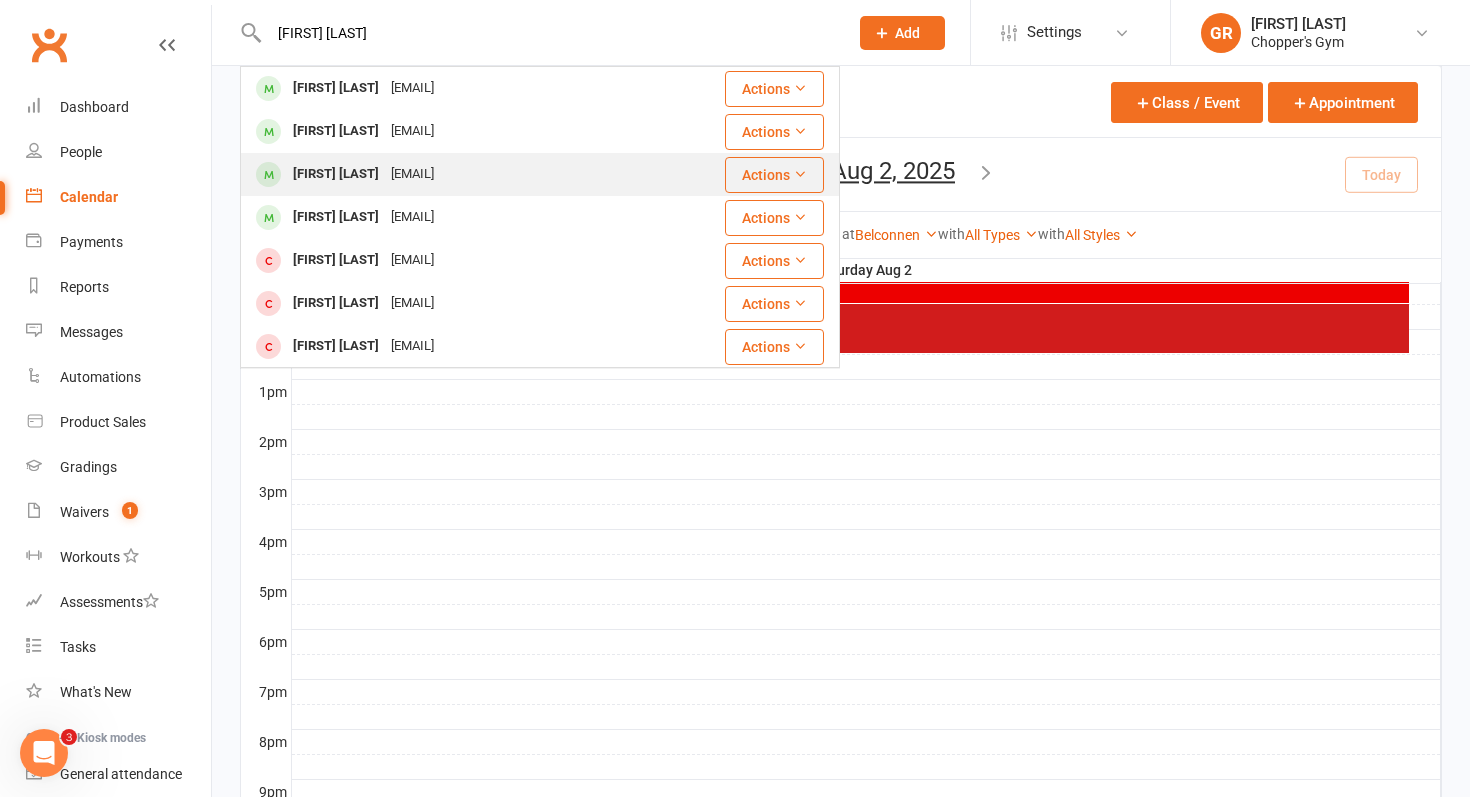 type on "andrew greg" 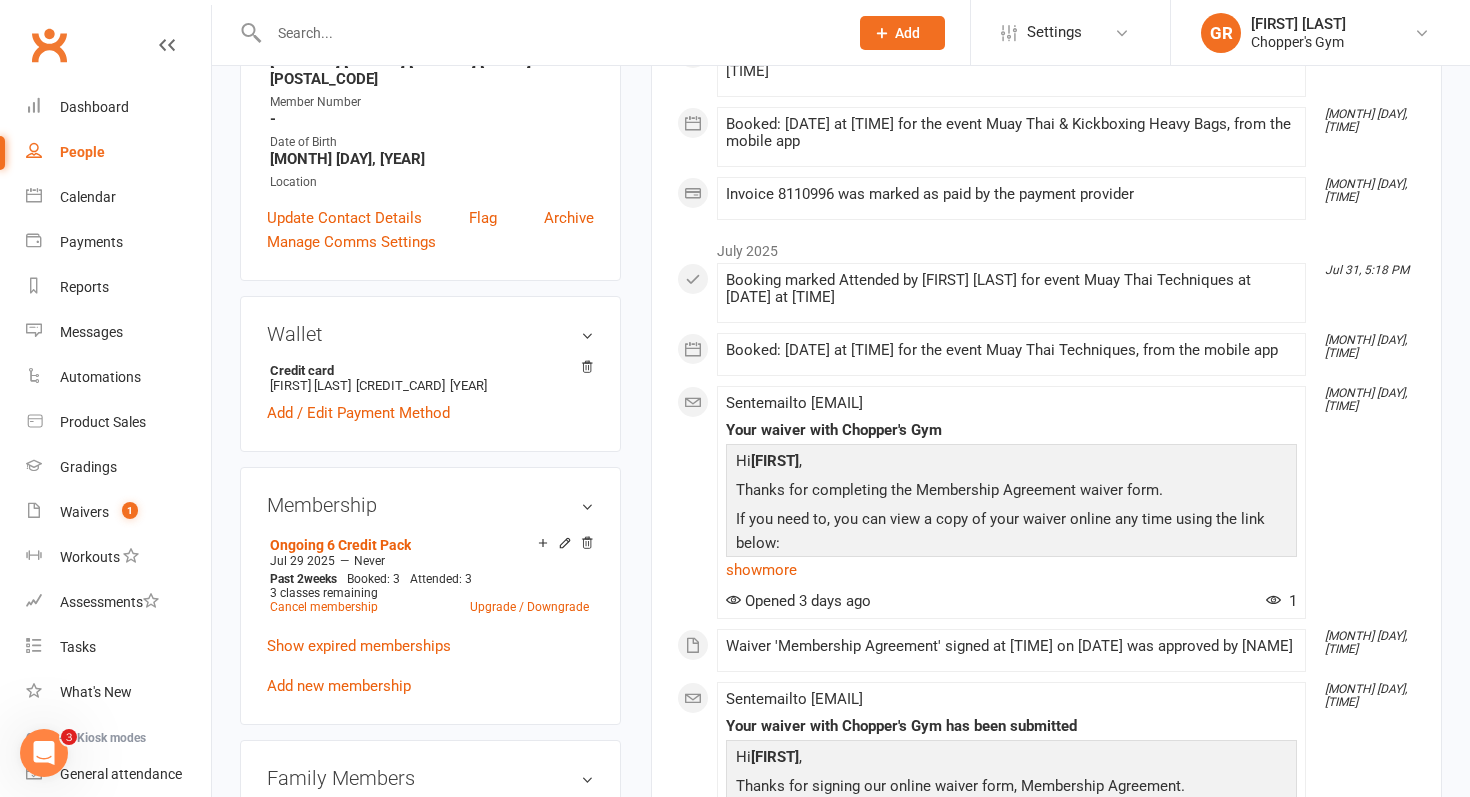 scroll, scrollTop: 406, scrollLeft: 0, axis: vertical 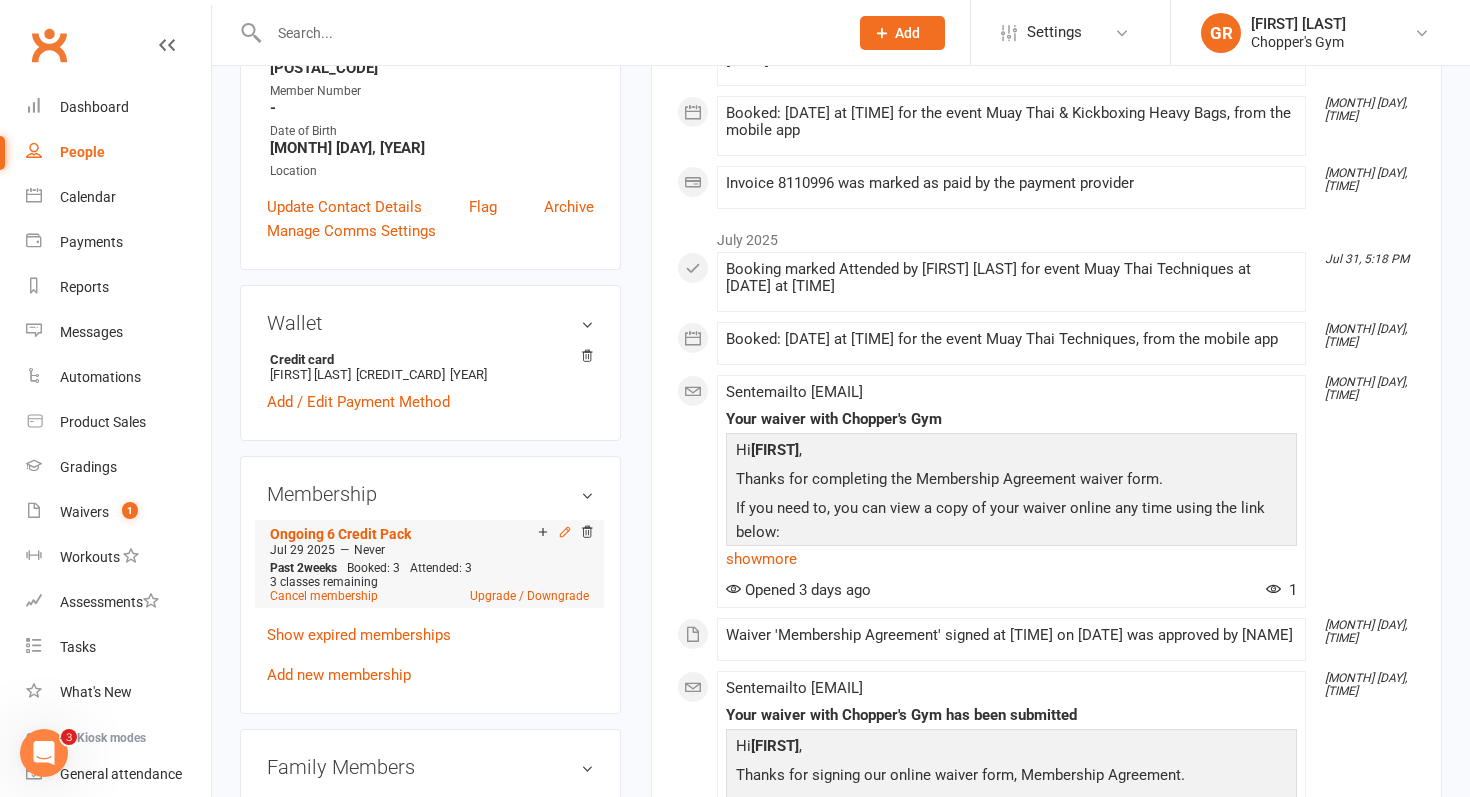 click 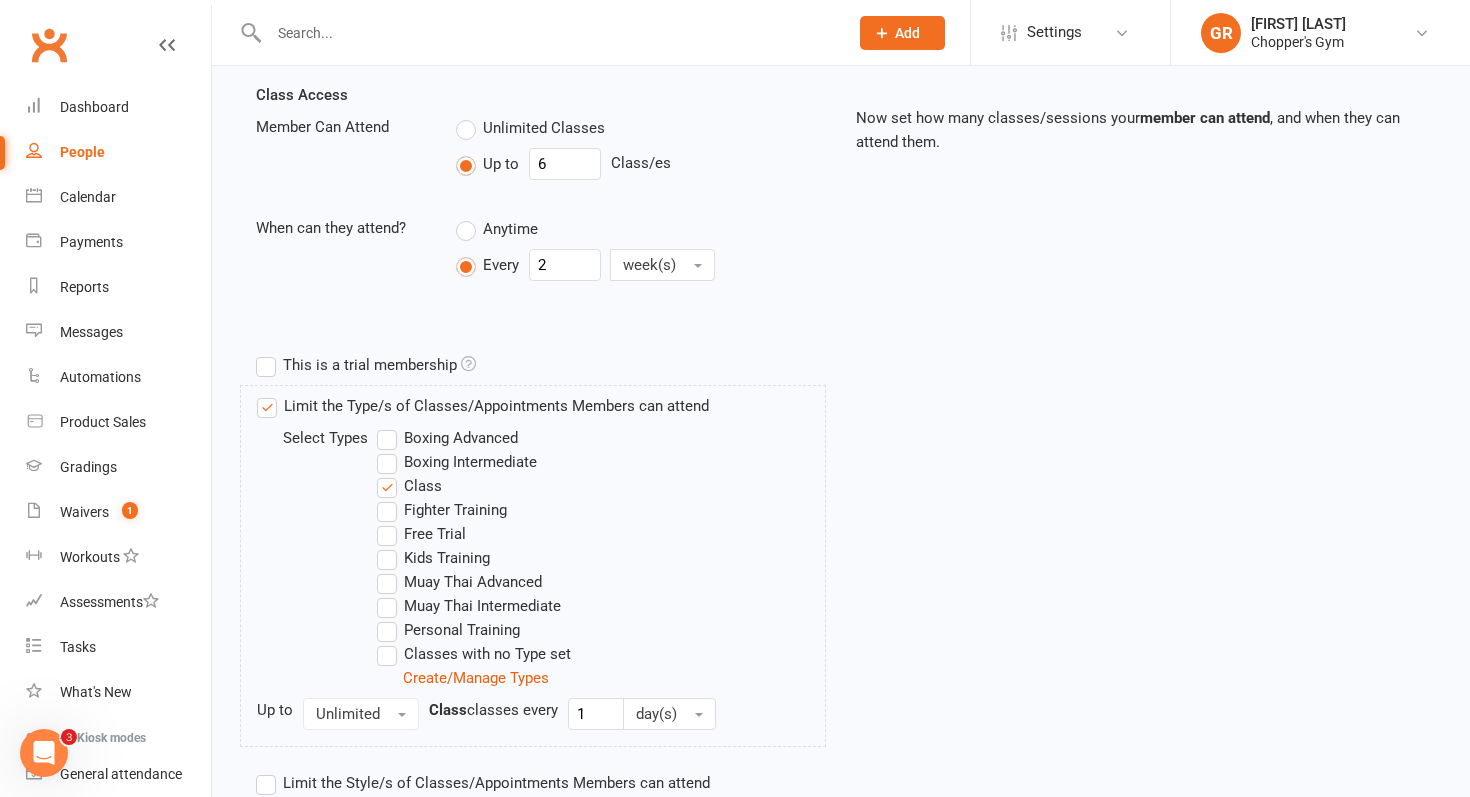 scroll, scrollTop: 448, scrollLeft: 0, axis: vertical 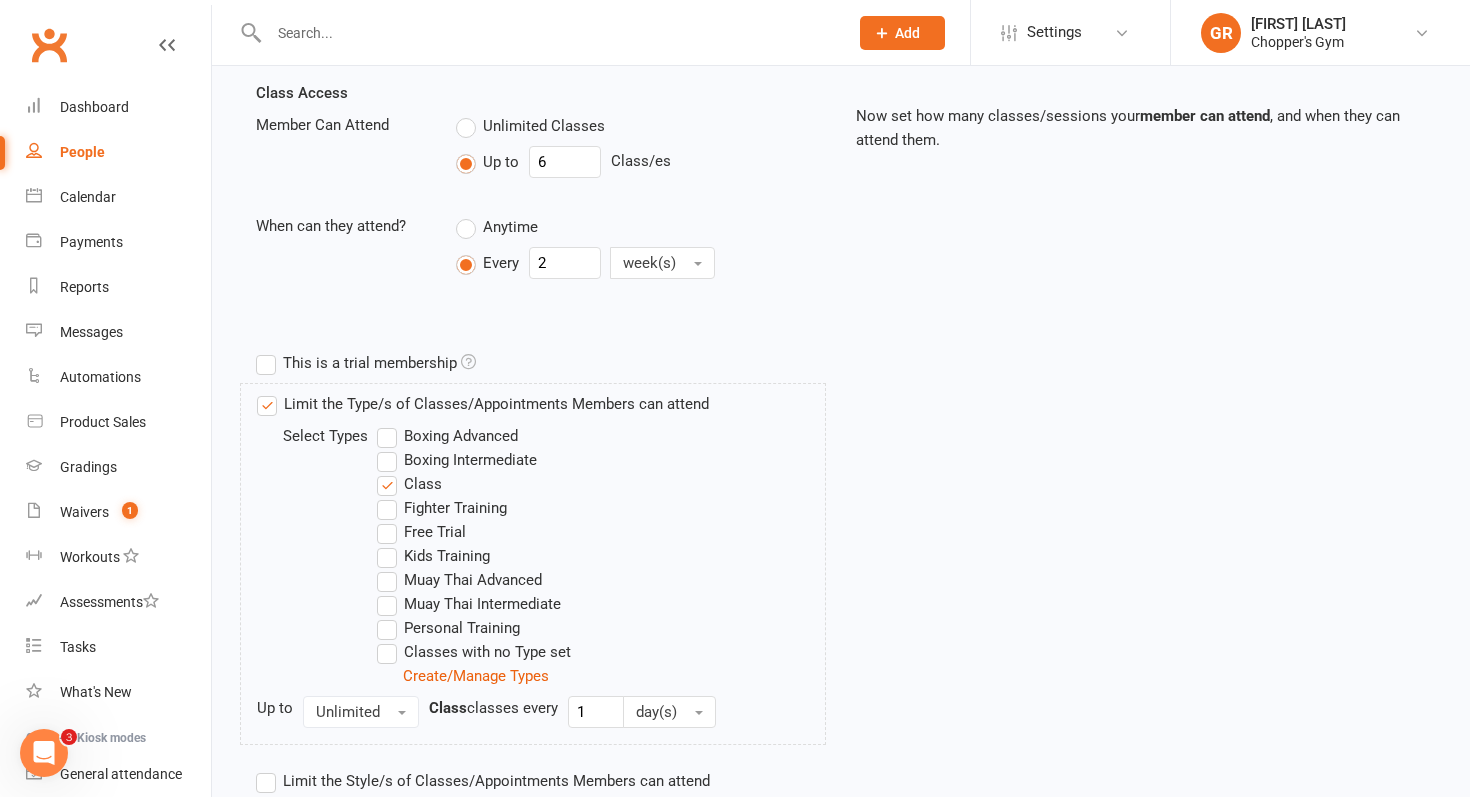 click on "Boxing Intermediate" at bounding box center (457, 460) 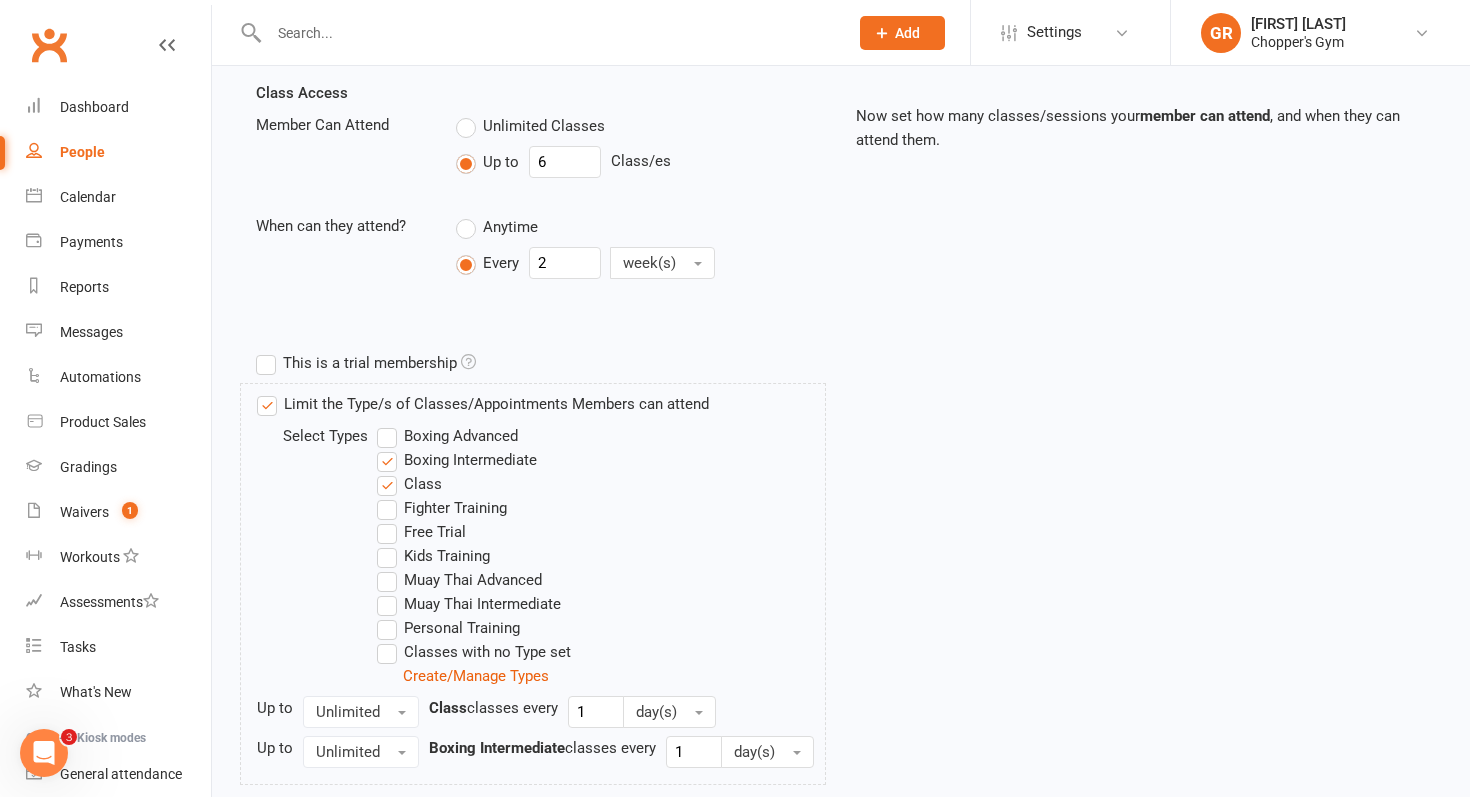 click on "Muay Thai Intermediate" at bounding box center [469, 604] 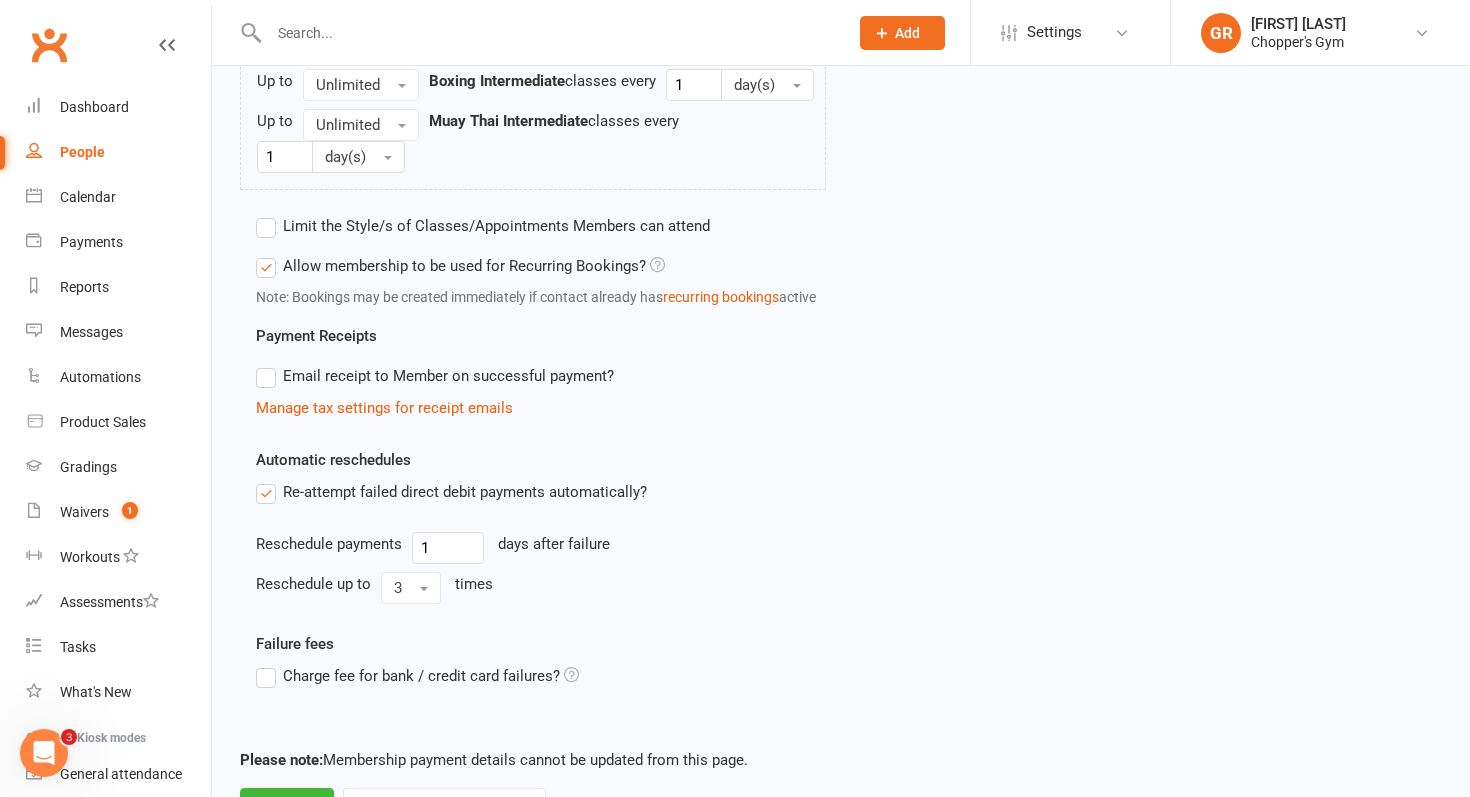 scroll, scrollTop: 1237, scrollLeft: 0, axis: vertical 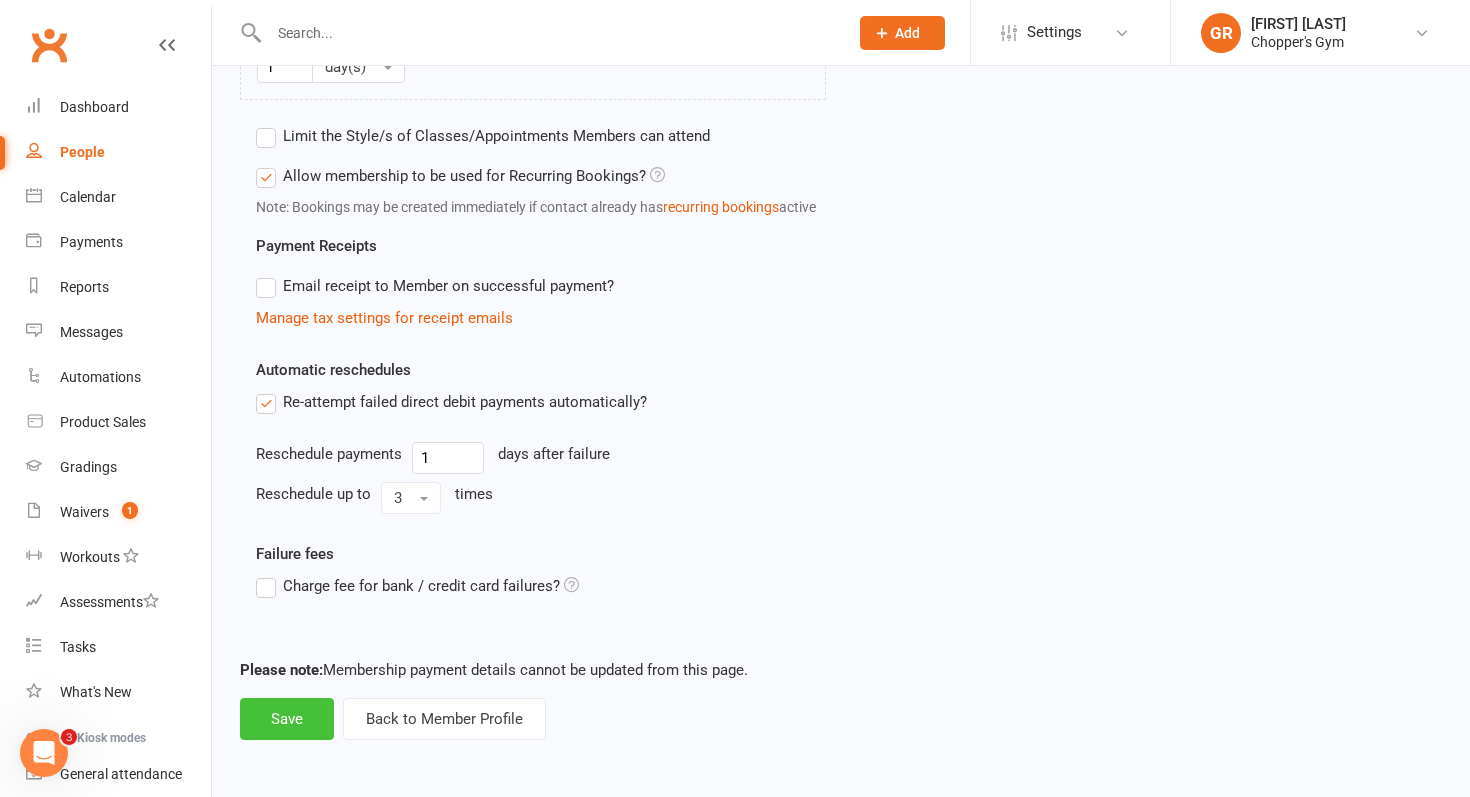 click on "Save" at bounding box center (287, 719) 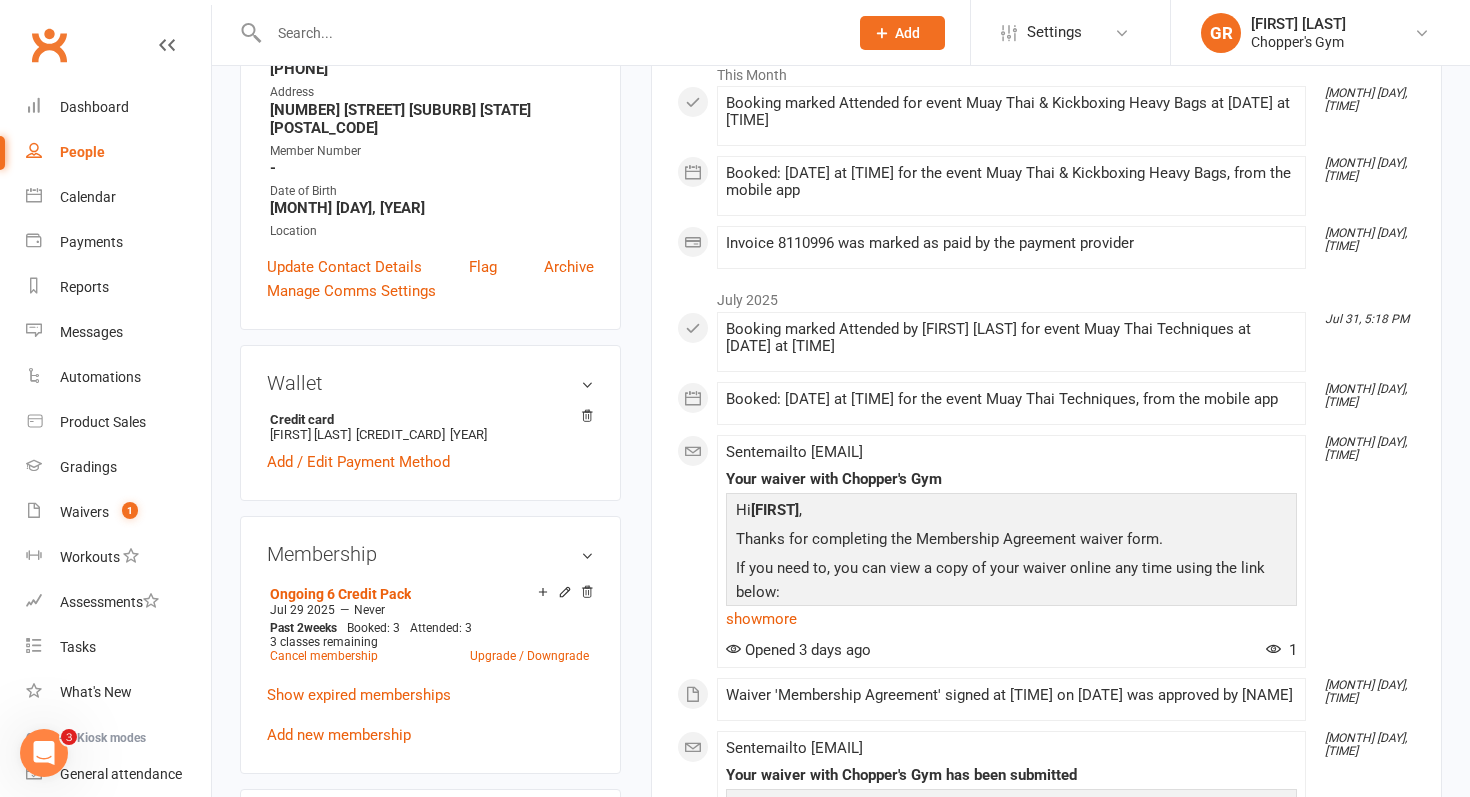 scroll, scrollTop: 458, scrollLeft: 0, axis: vertical 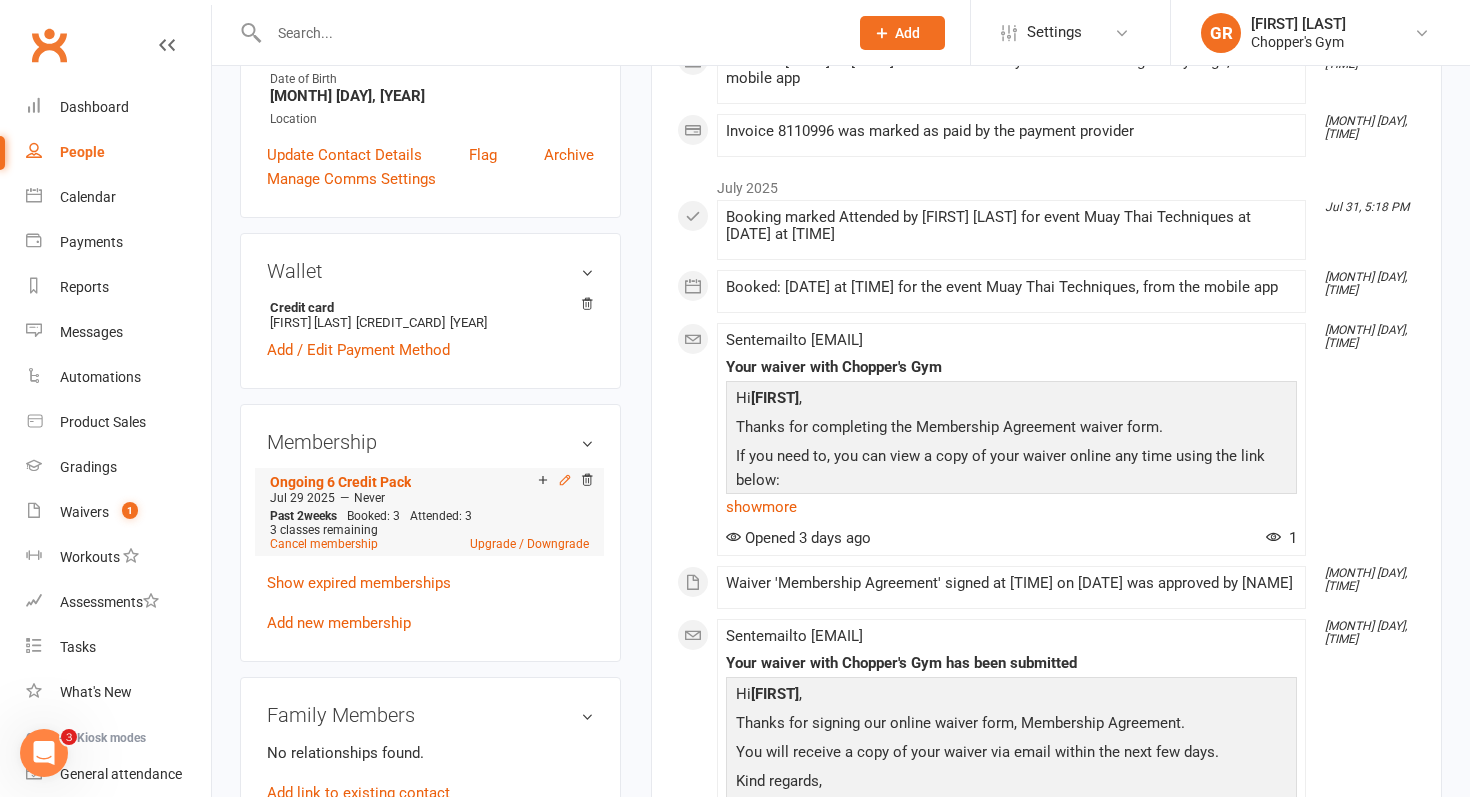 click 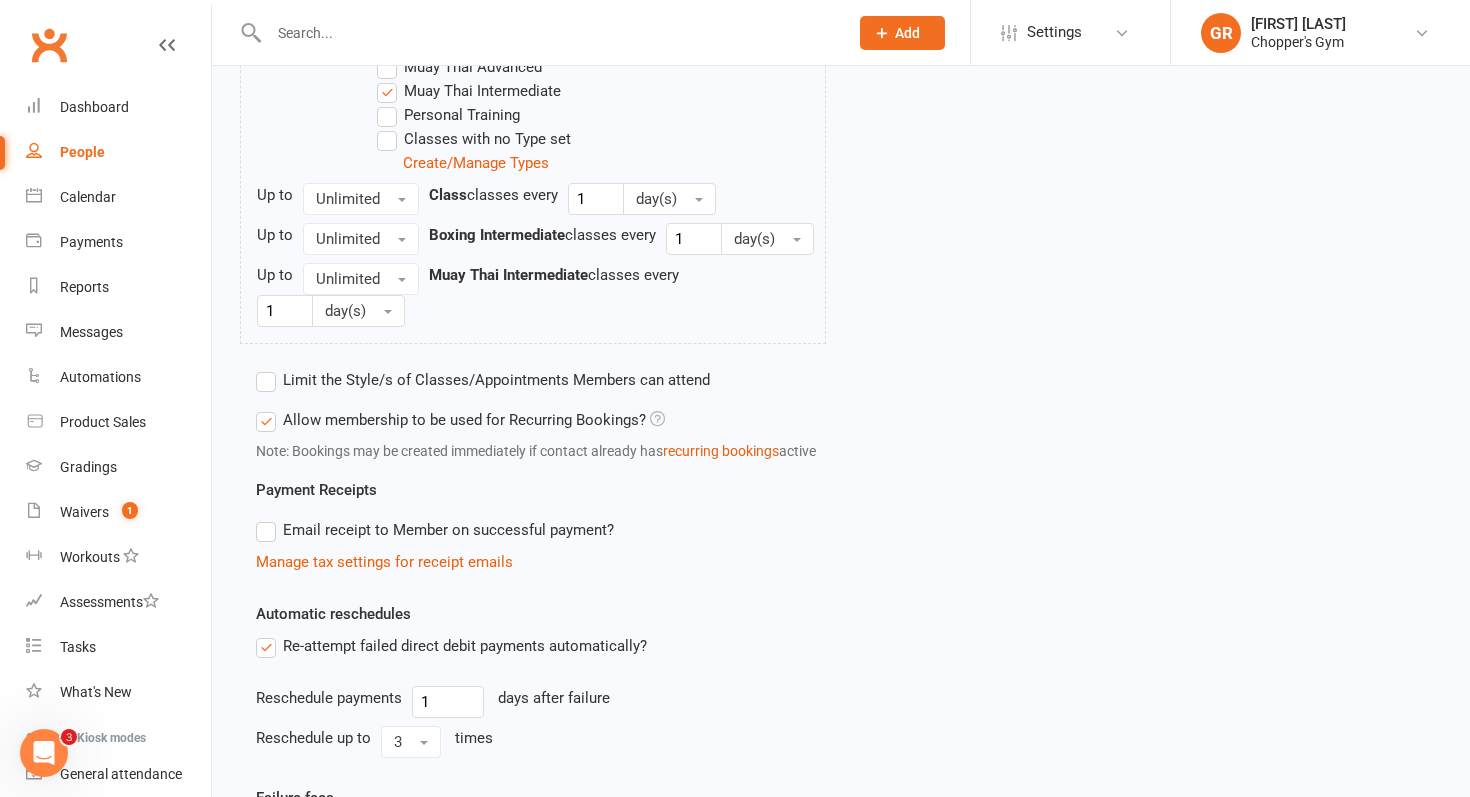 scroll, scrollTop: 1237, scrollLeft: 0, axis: vertical 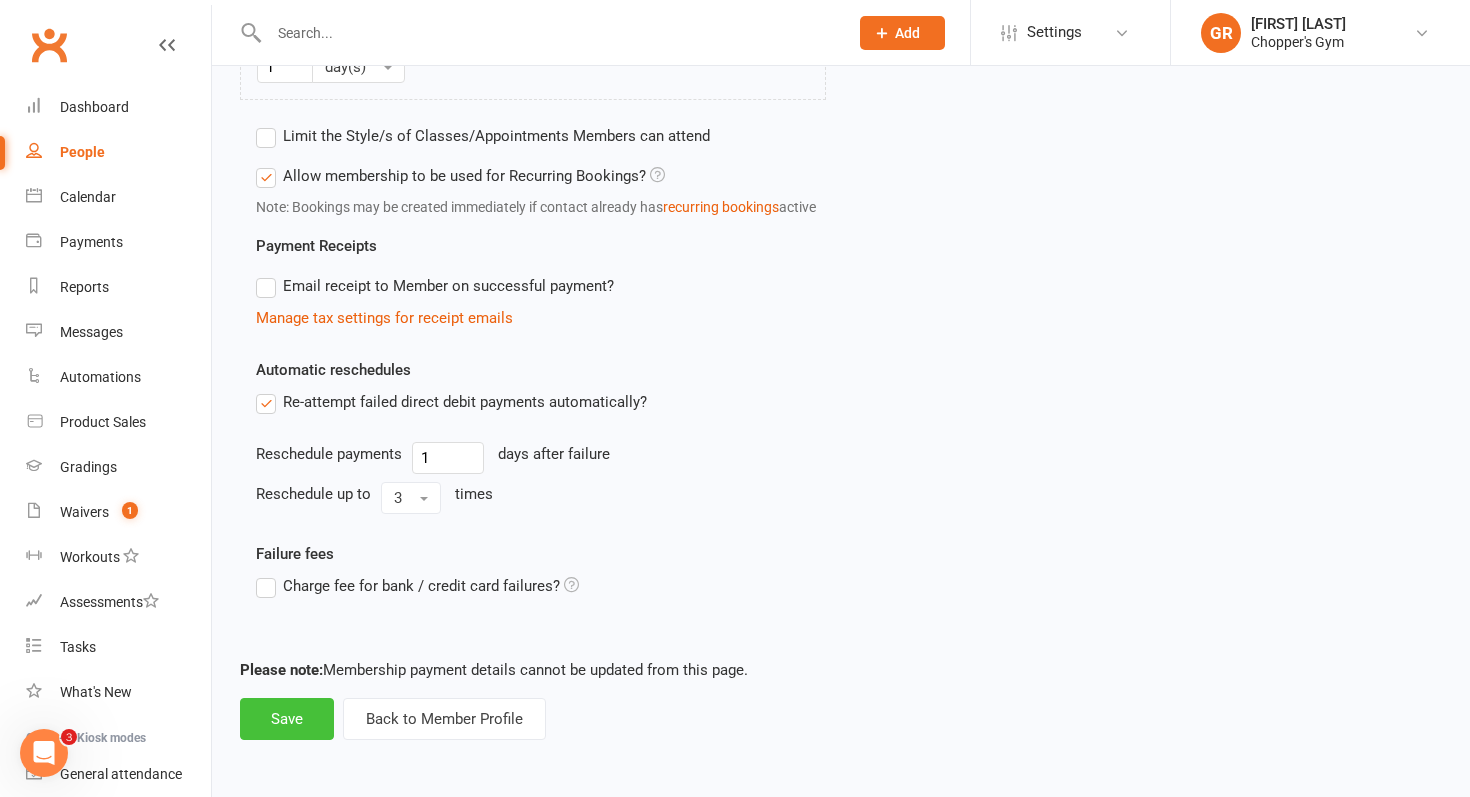 click on "Save" at bounding box center [287, 719] 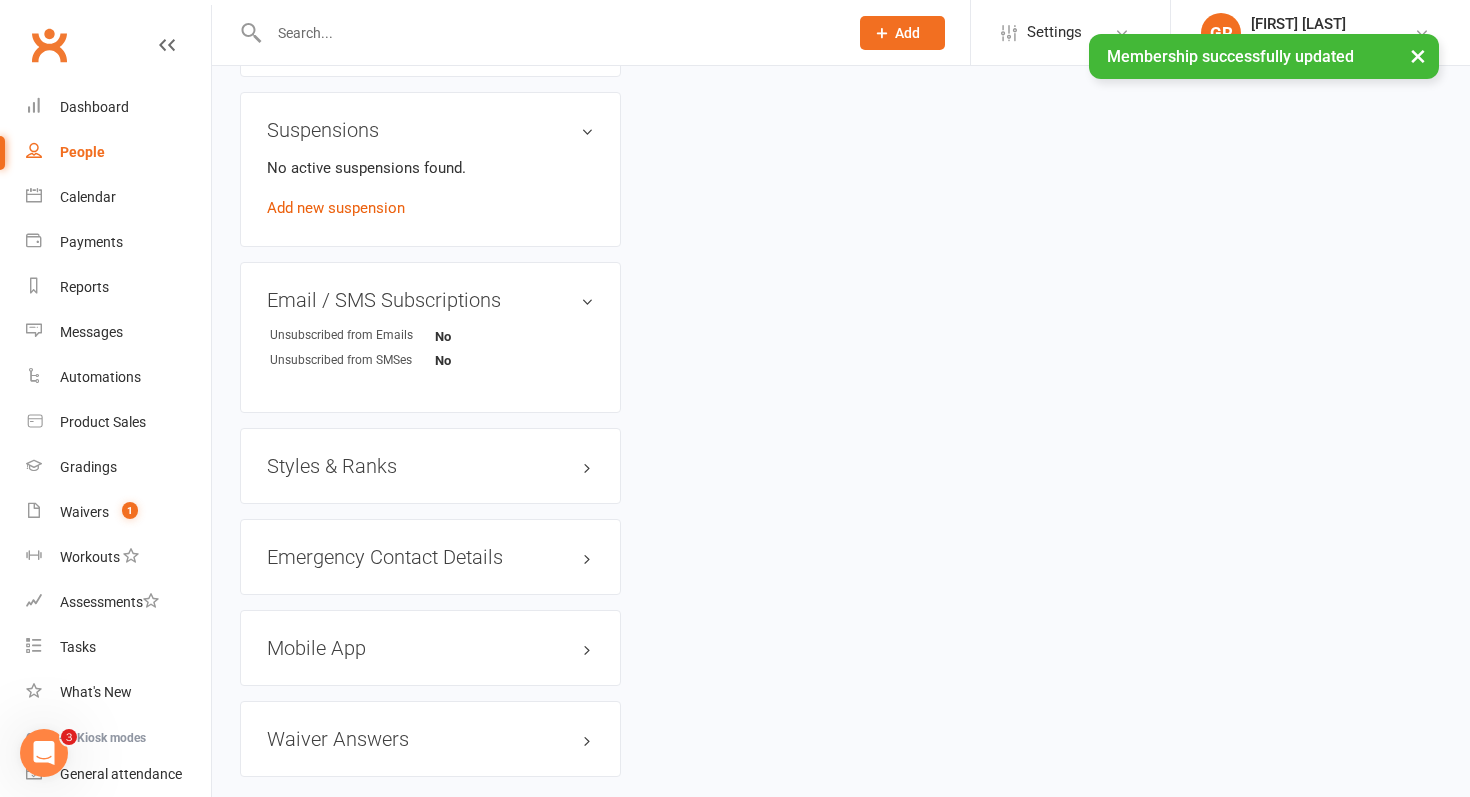 scroll, scrollTop: 0, scrollLeft: 0, axis: both 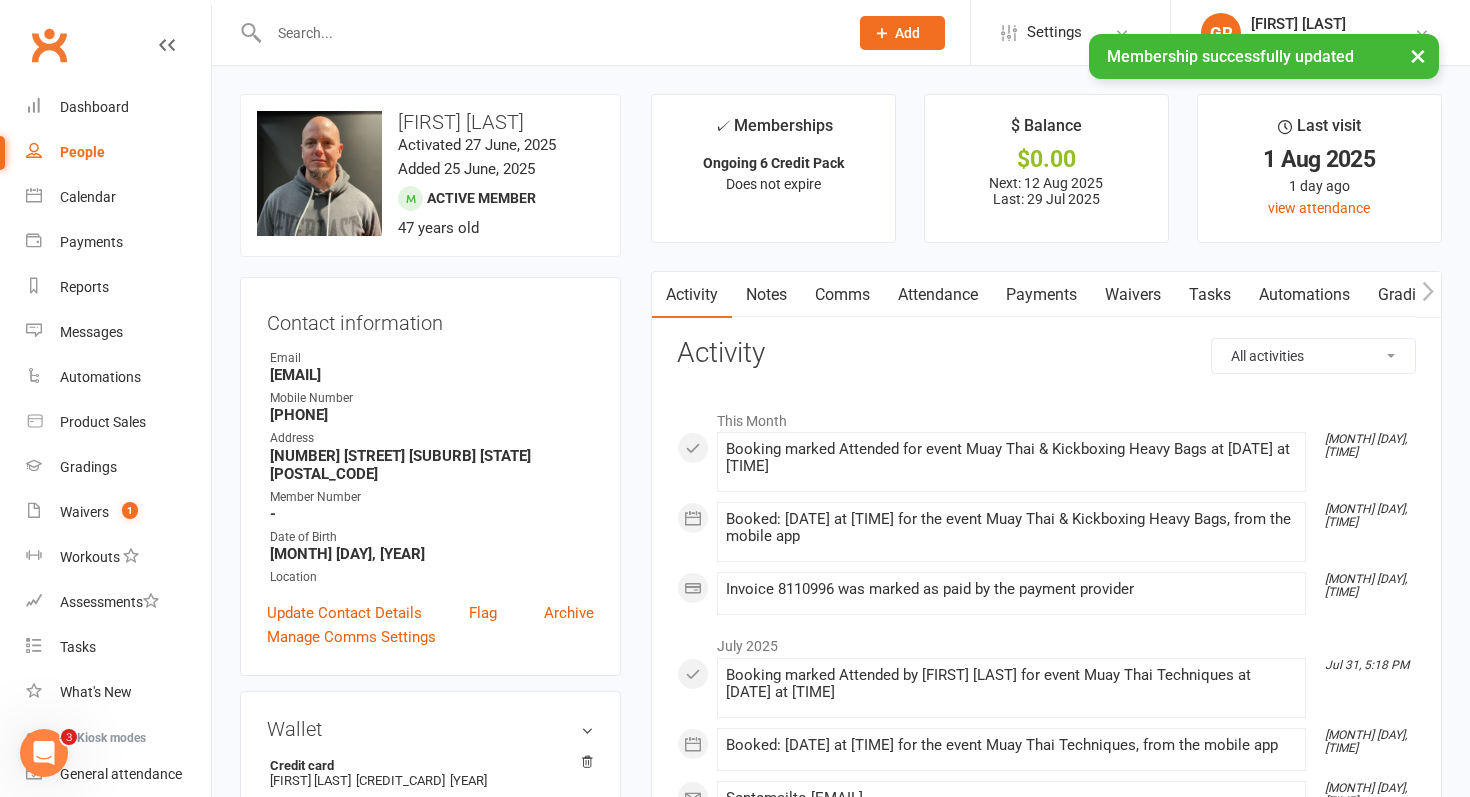 click on "Notes" at bounding box center [766, 295] 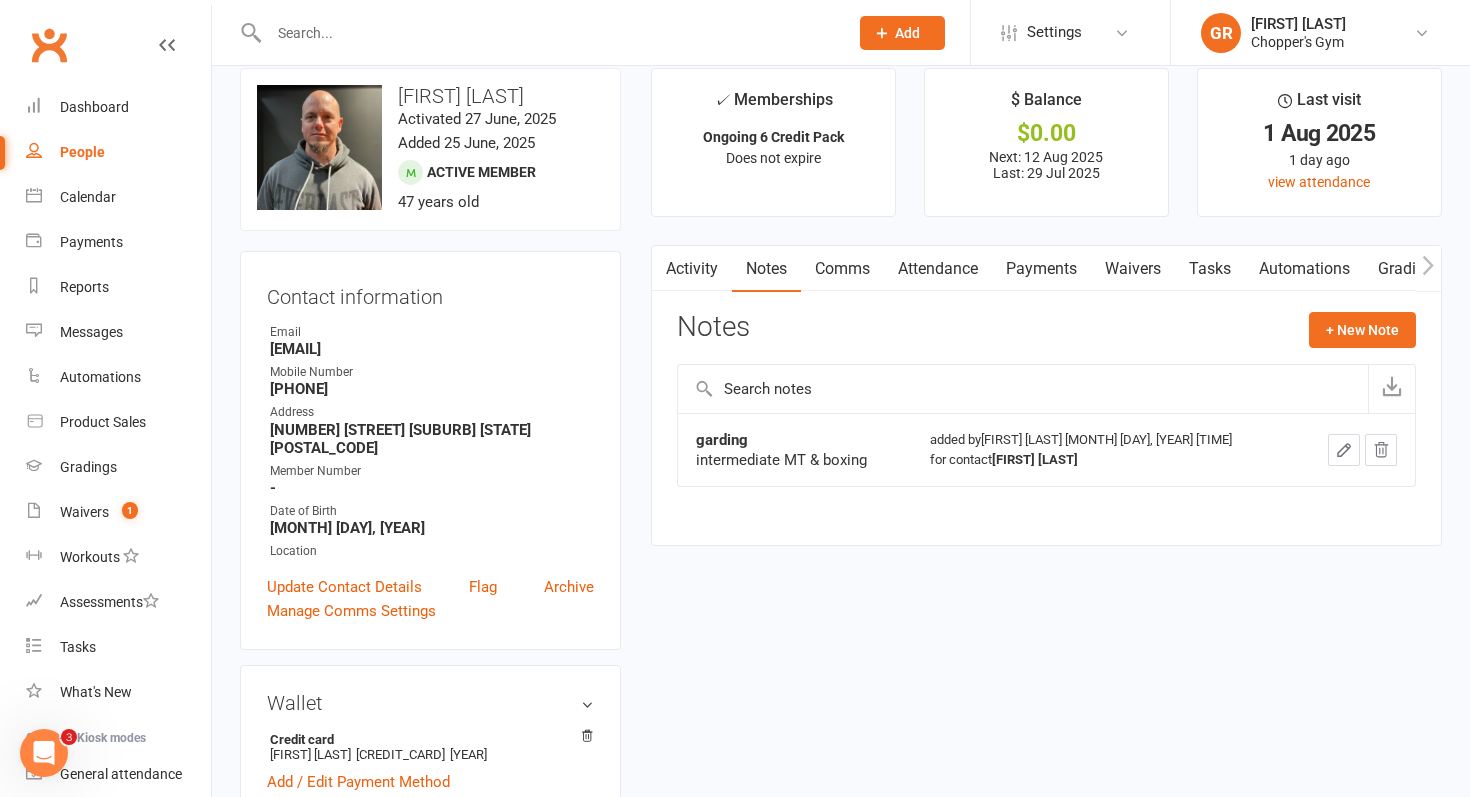 scroll, scrollTop: 39, scrollLeft: 0, axis: vertical 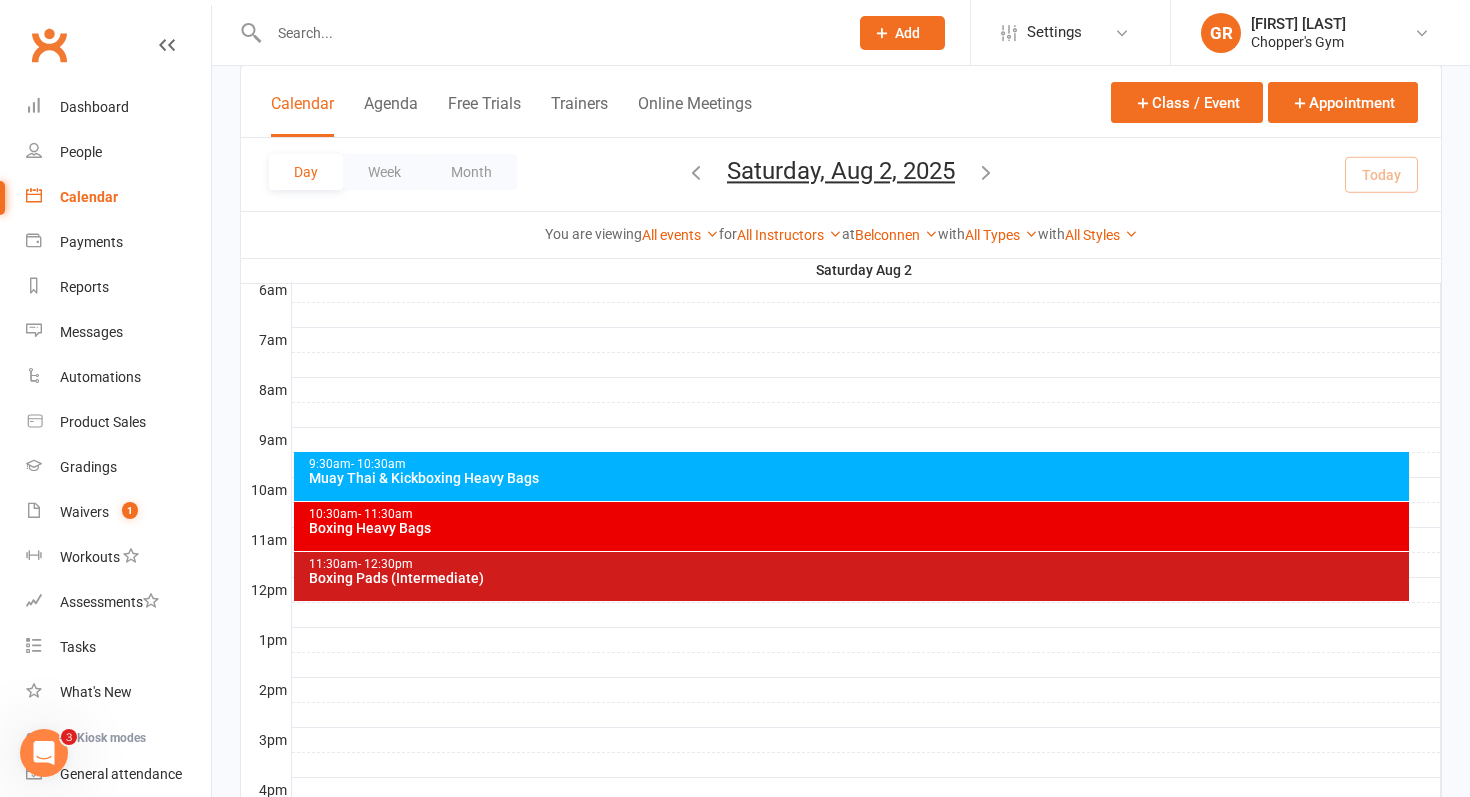 click on "11:30am  - 12:30pm" at bounding box center [857, 564] 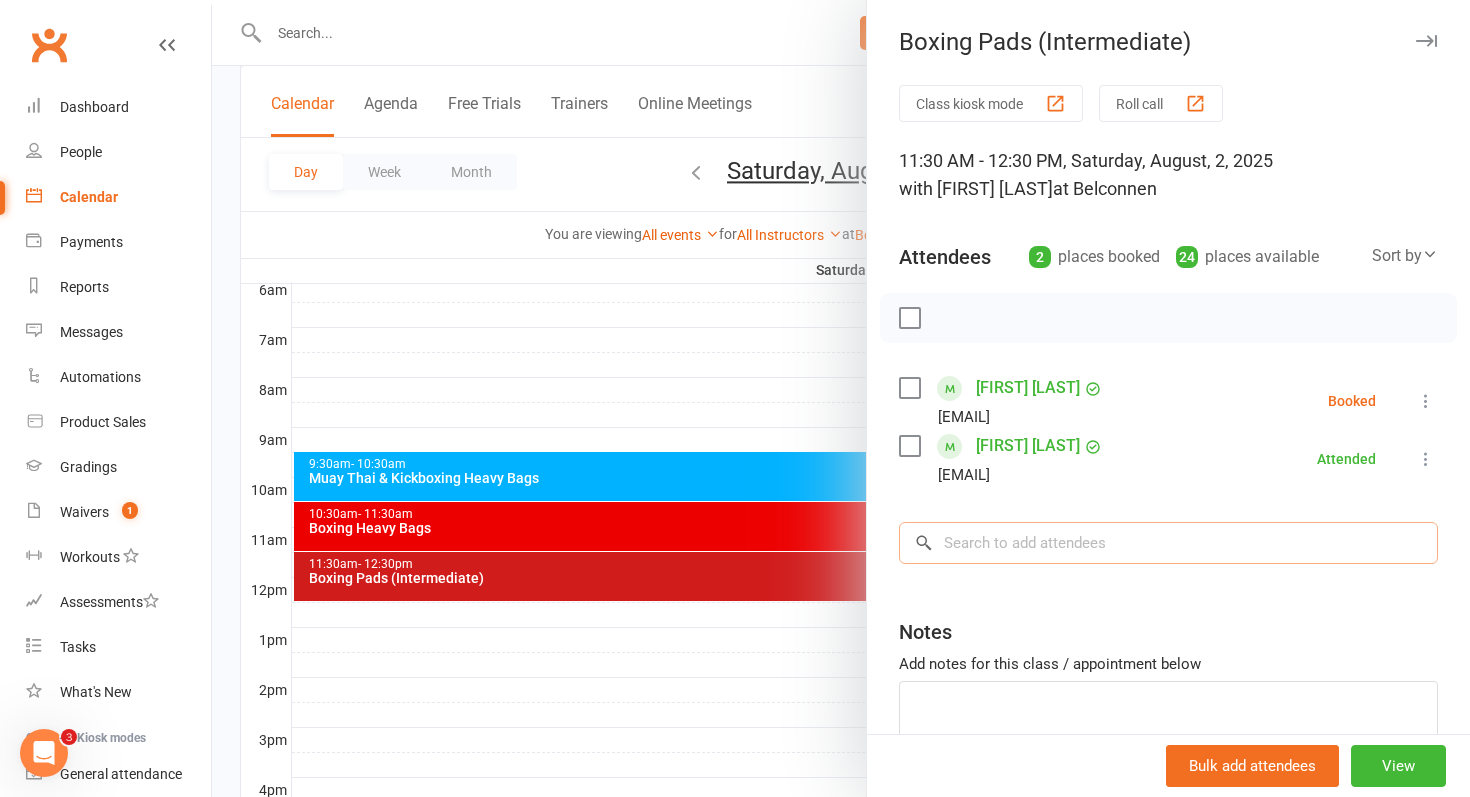 click at bounding box center (1168, 543) 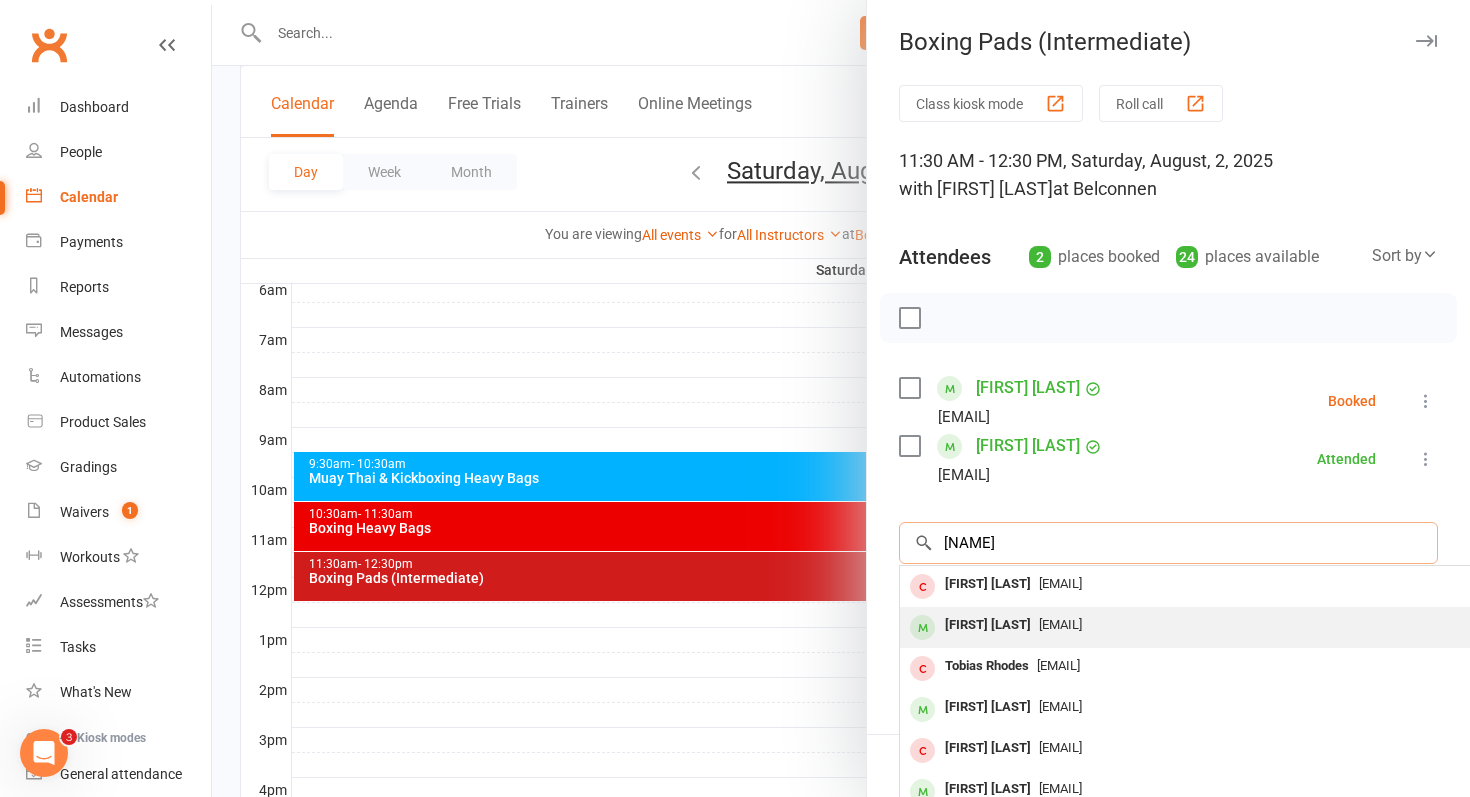 type on "[NAME]" 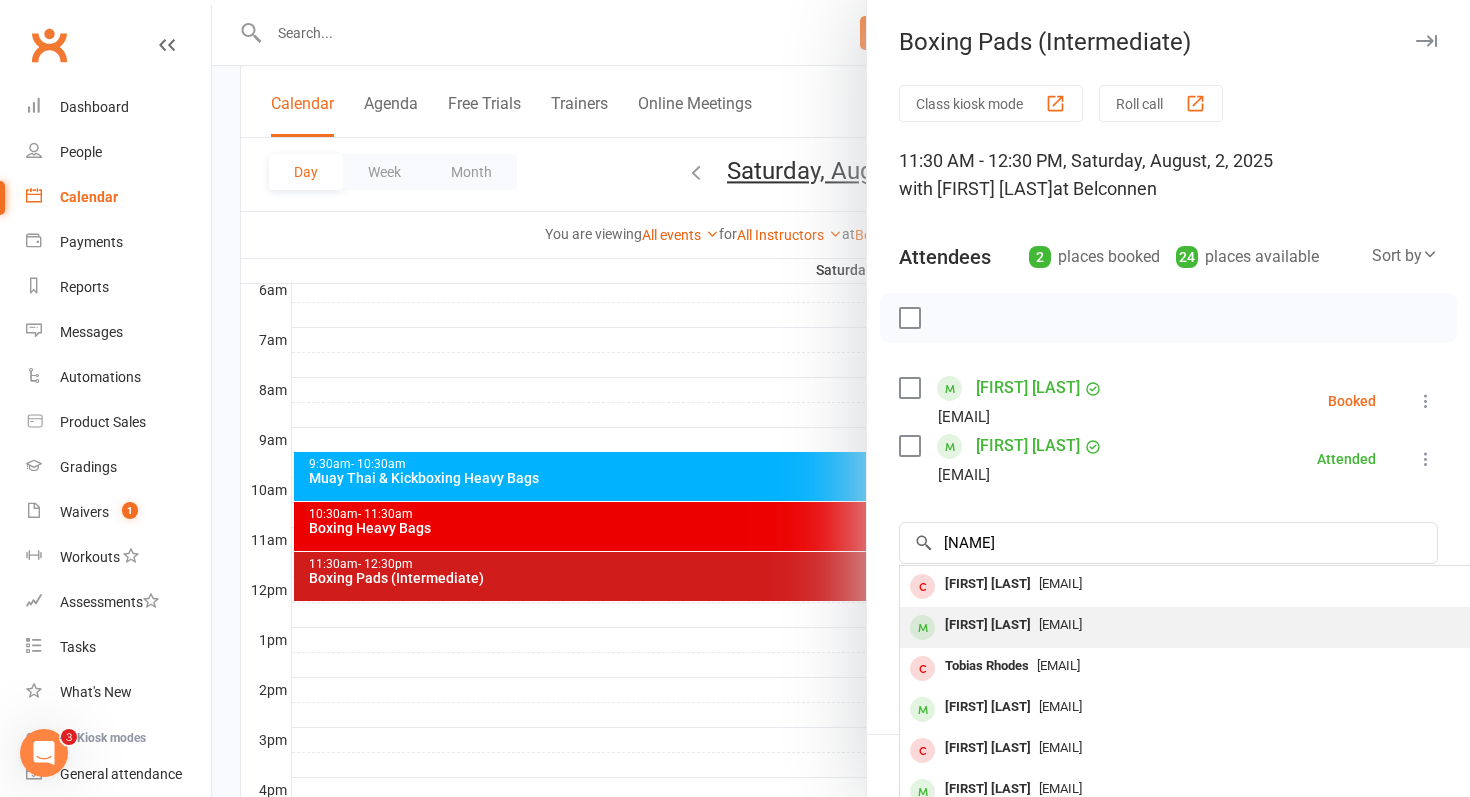 click on "[EMAIL]" at bounding box center (1060, 624) 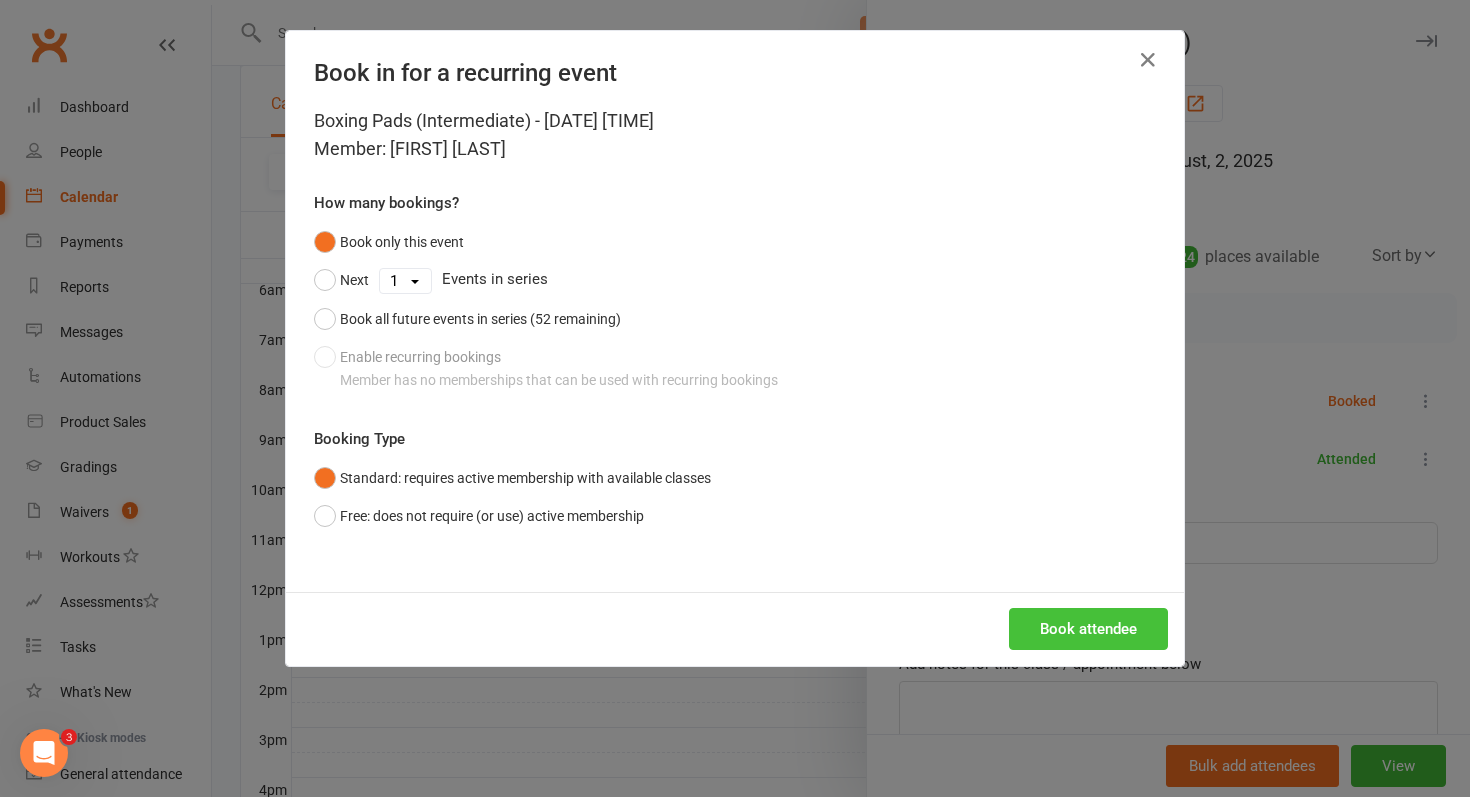 click on "Book attendee" at bounding box center [1088, 629] 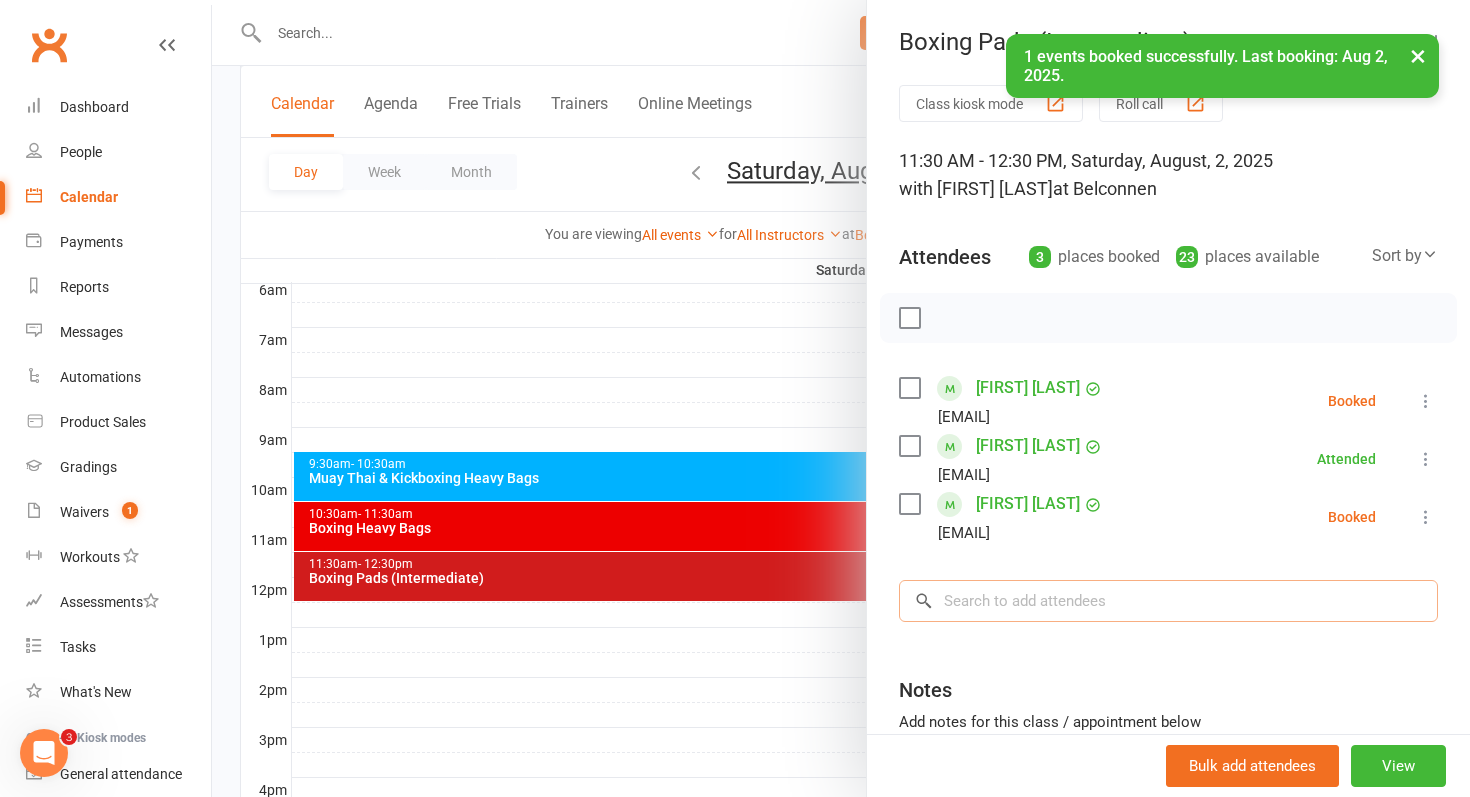 click at bounding box center [1168, 601] 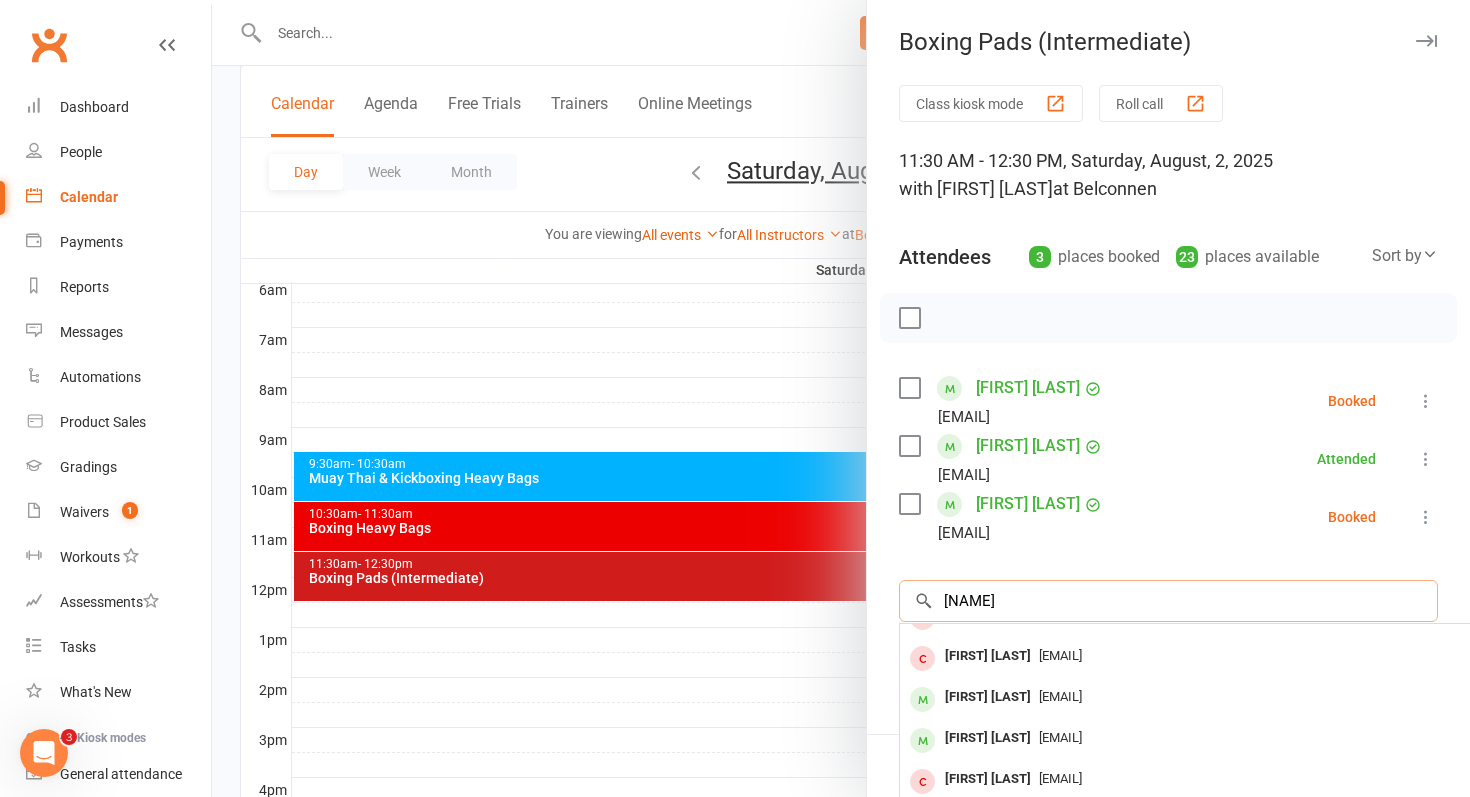 scroll, scrollTop: 110, scrollLeft: 0, axis: vertical 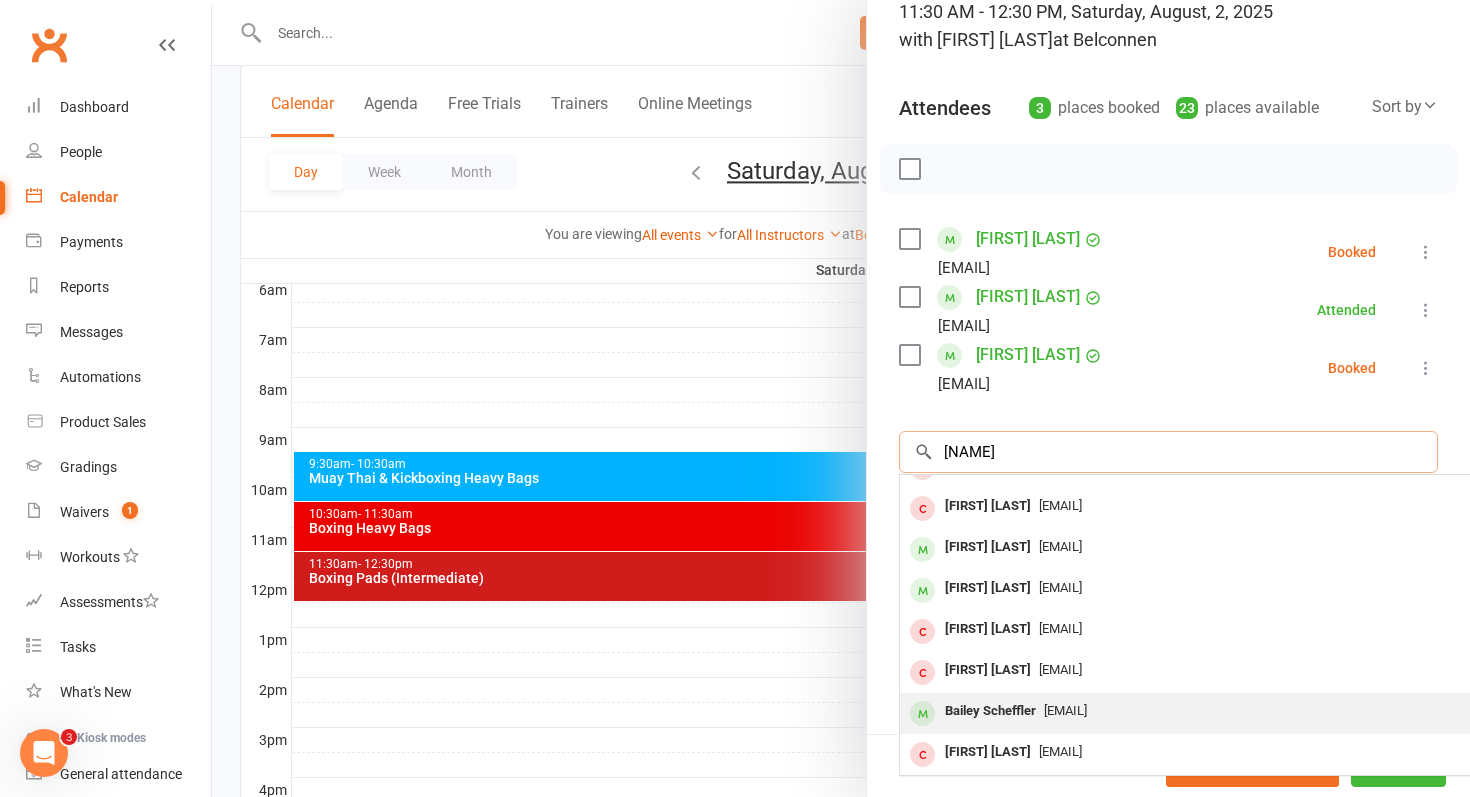 type on "[NAME]" 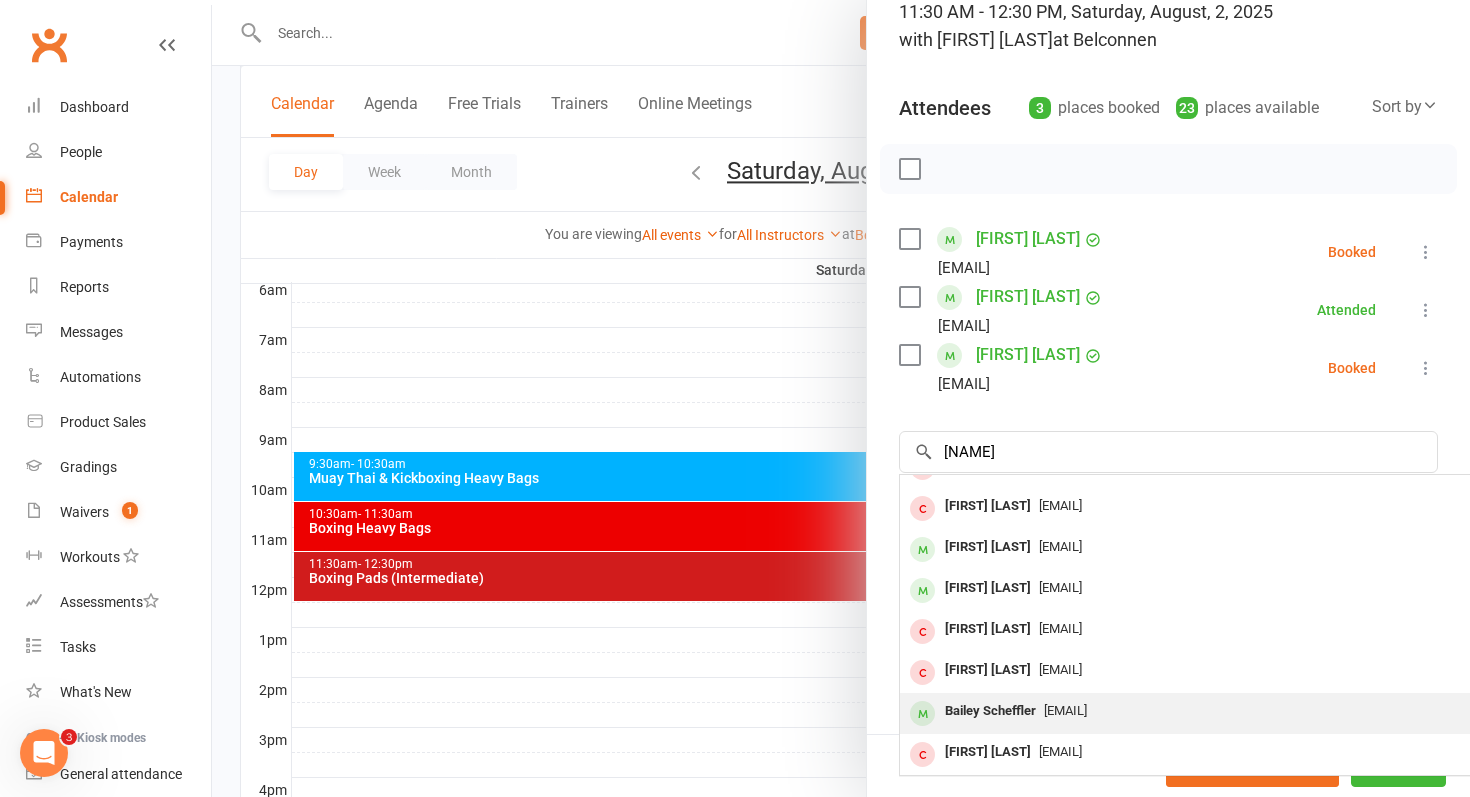 click on "Bailey Scheffler" at bounding box center (990, 711) 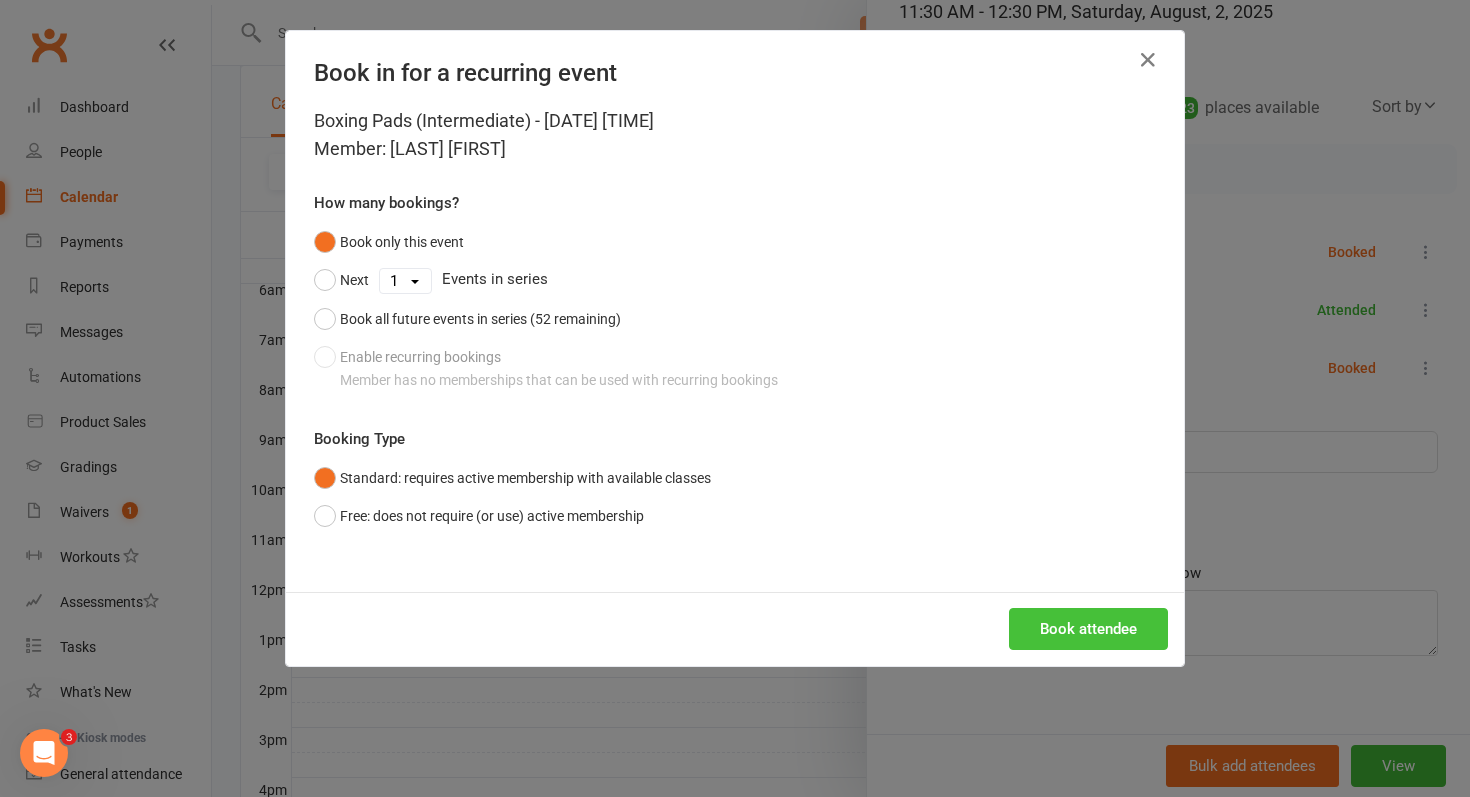click on "Book attendee" at bounding box center (1088, 629) 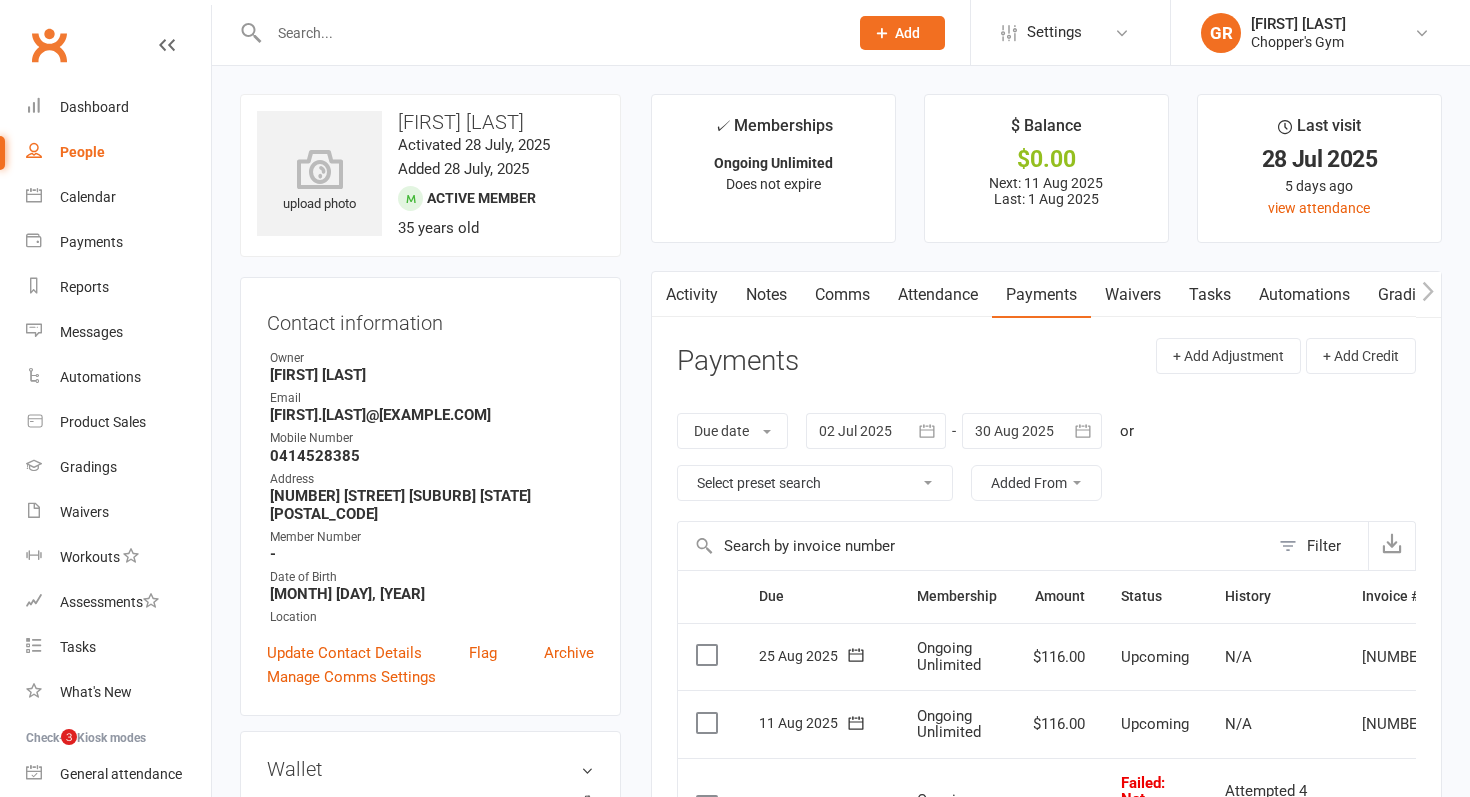 scroll, scrollTop: 334, scrollLeft: 0, axis: vertical 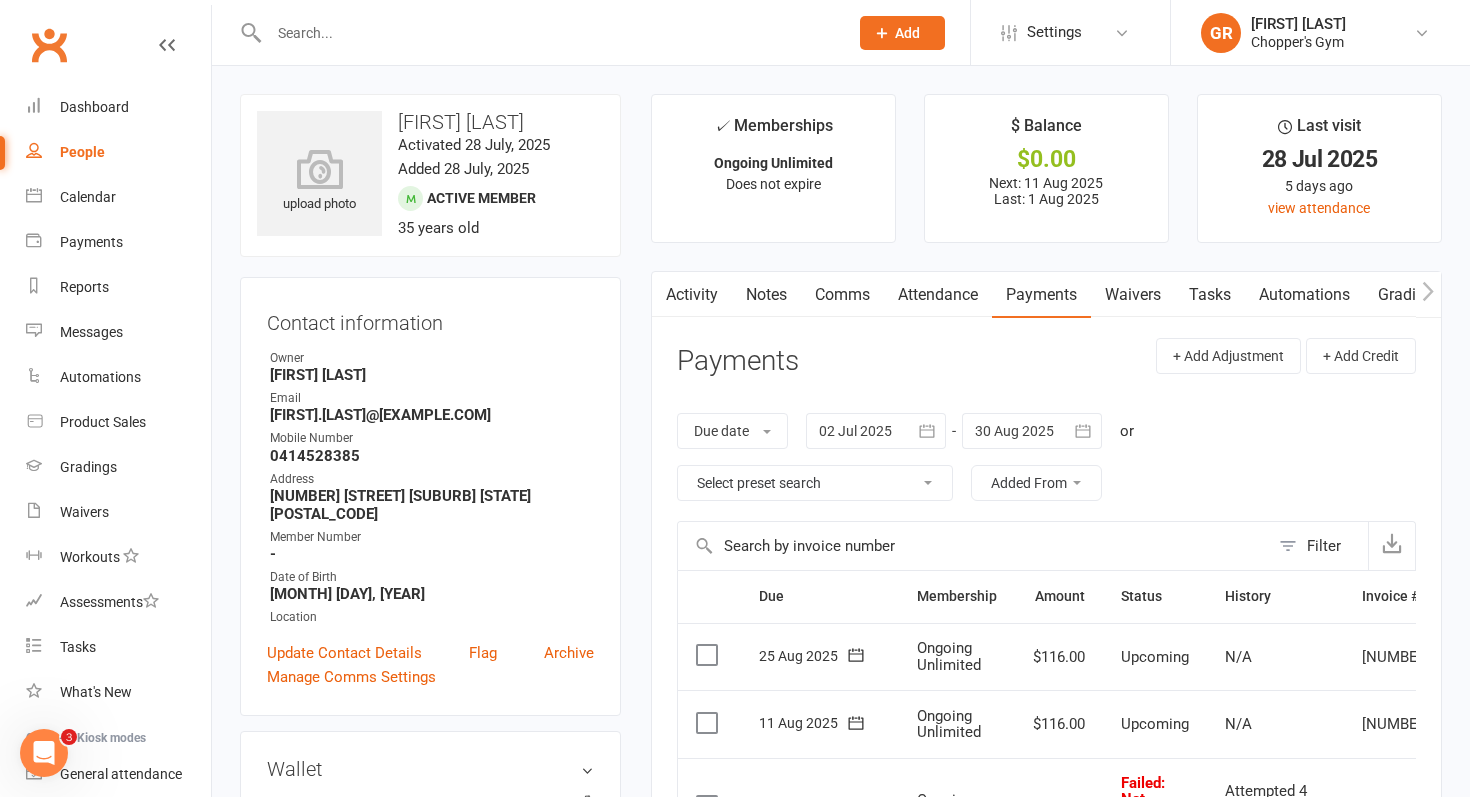 click at bounding box center [548, 33] 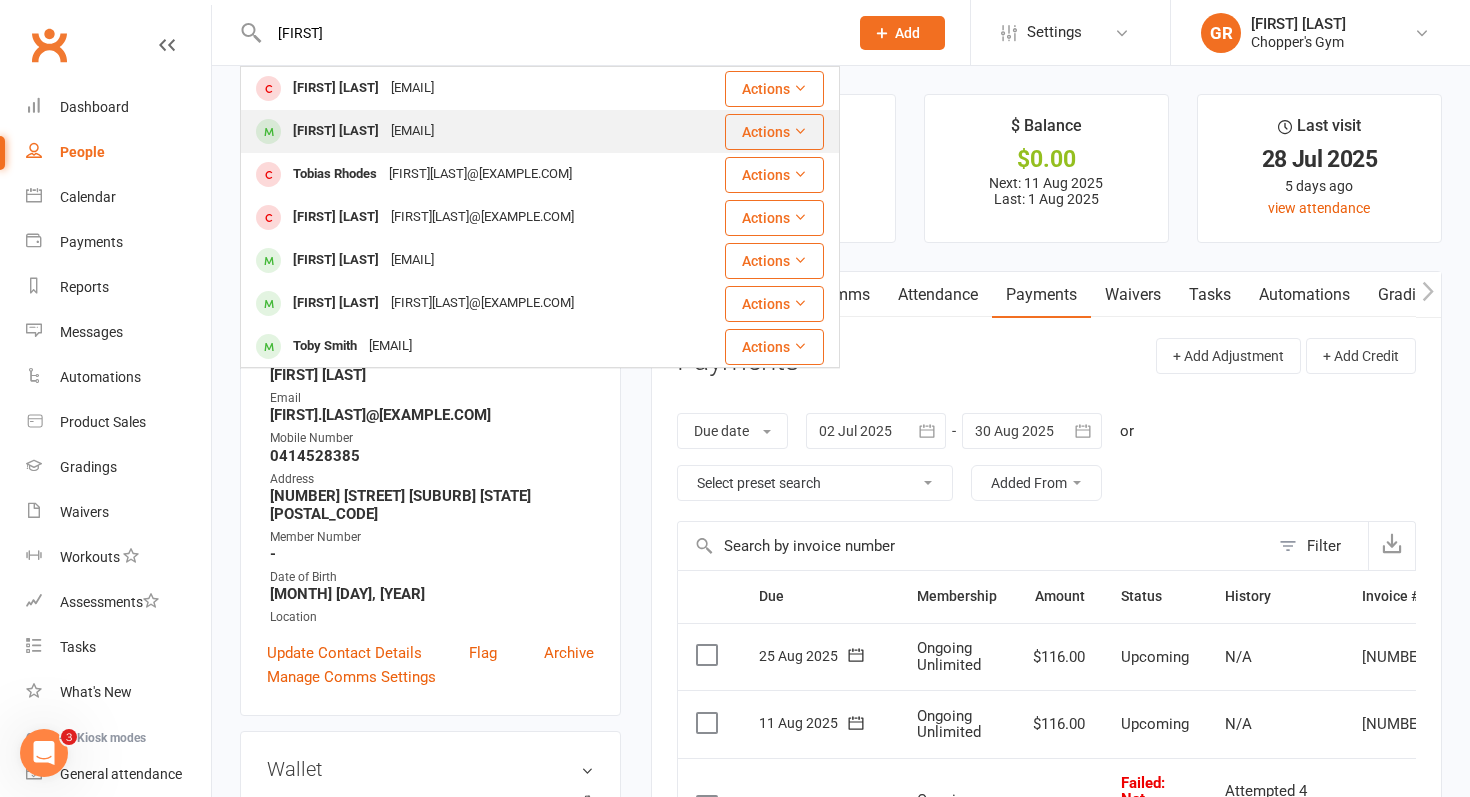 type on "[FIRST]" 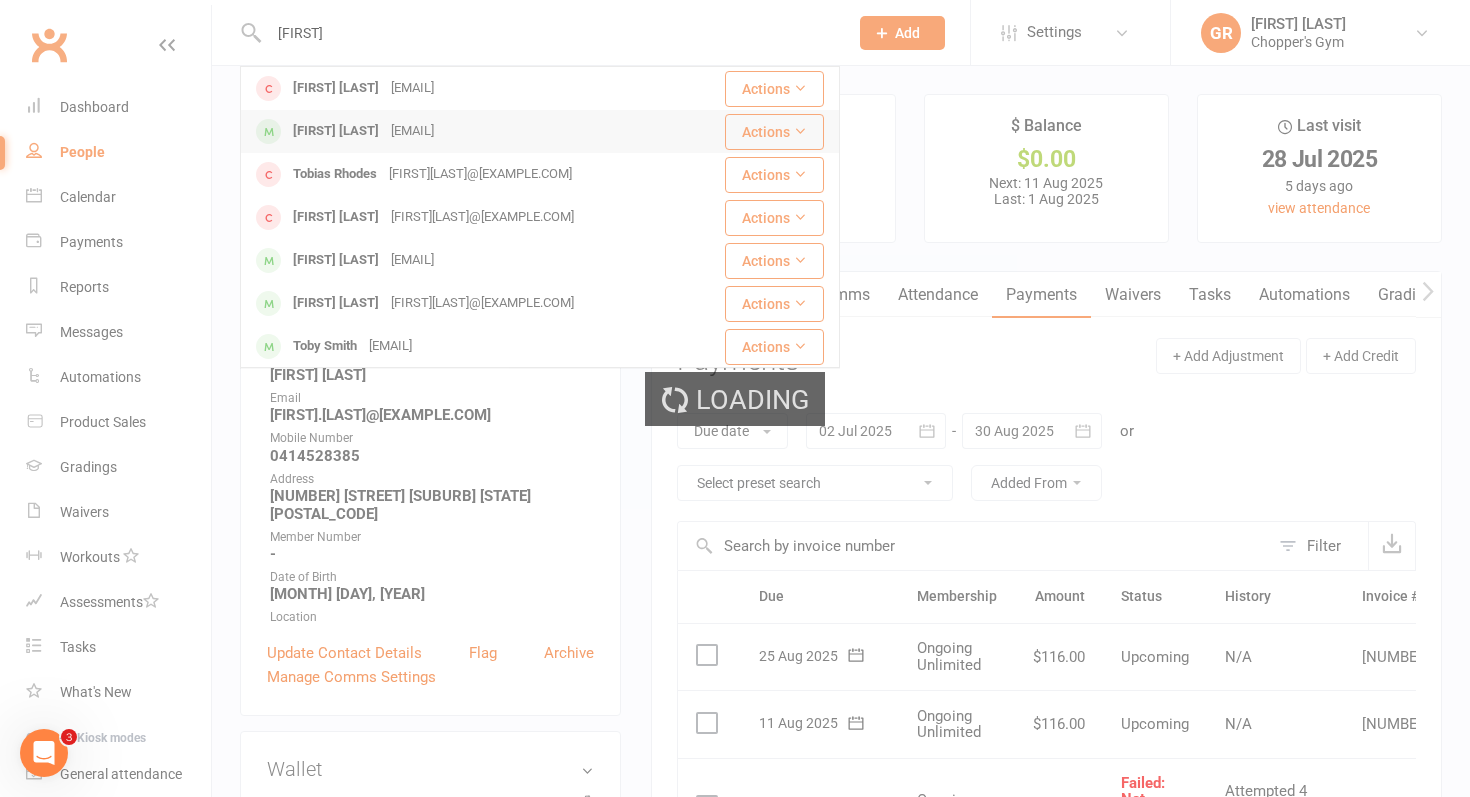 type 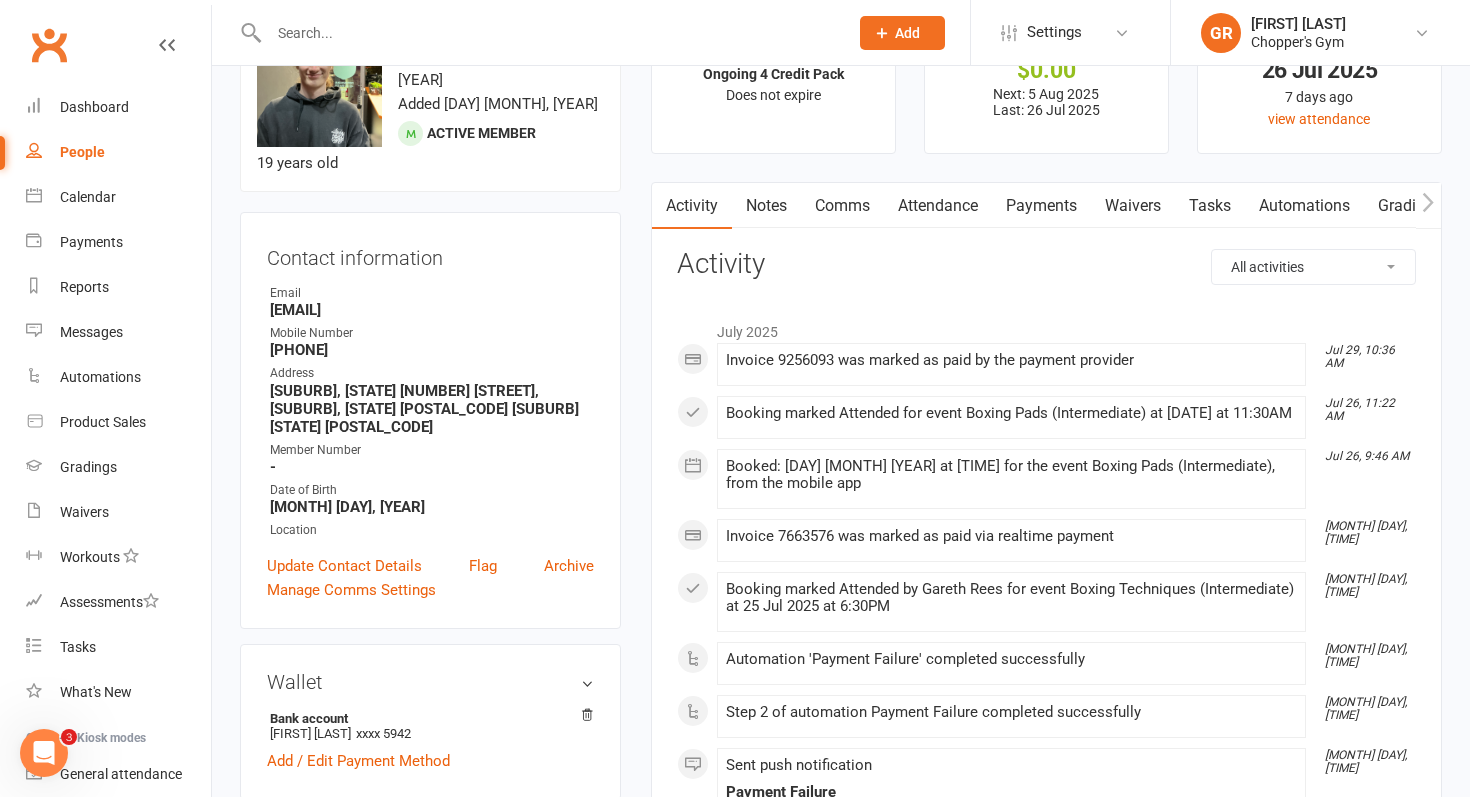 scroll, scrollTop: 0, scrollLeft: 0, axis: both 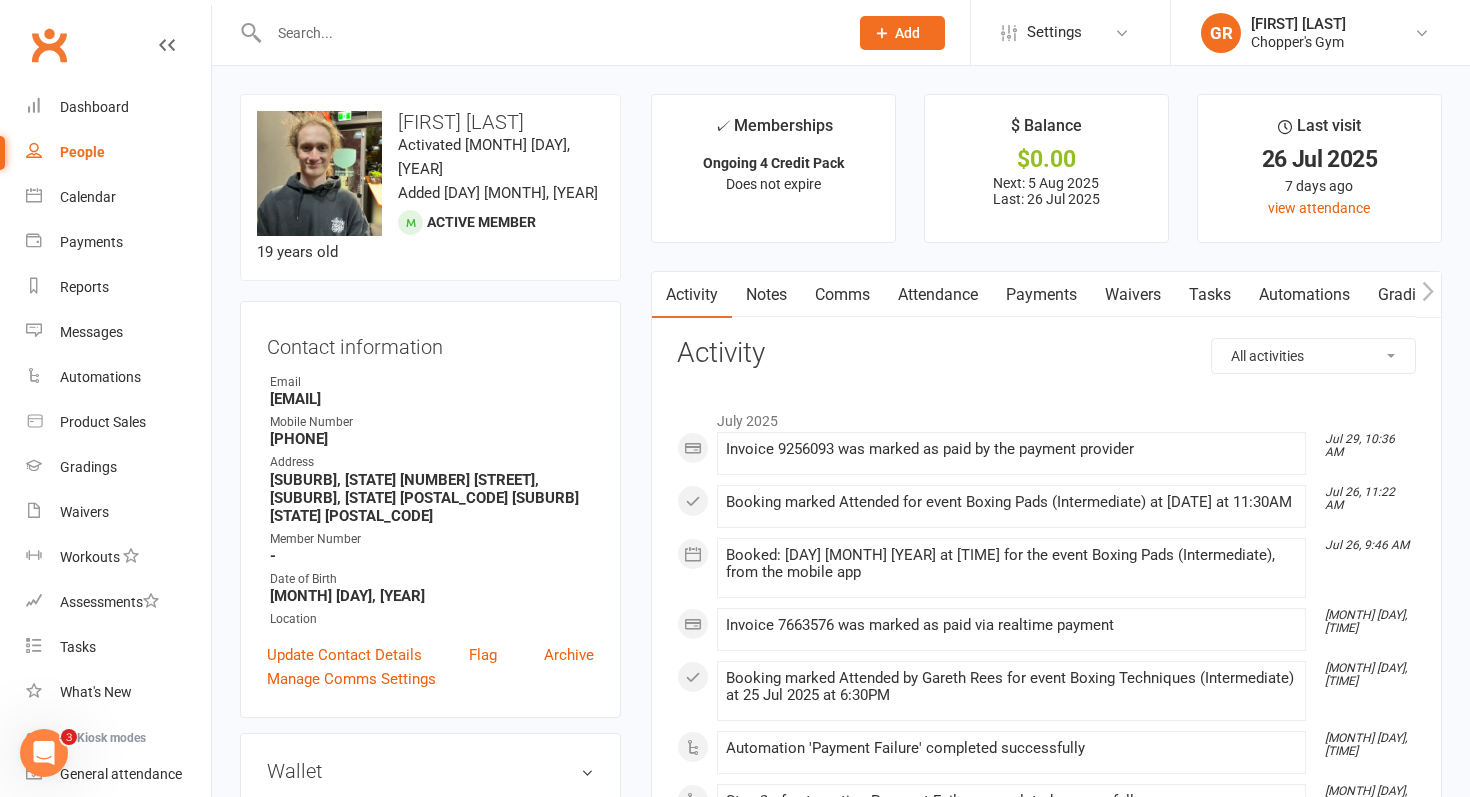 click on "Attendance" at bounding box center (938, 295) 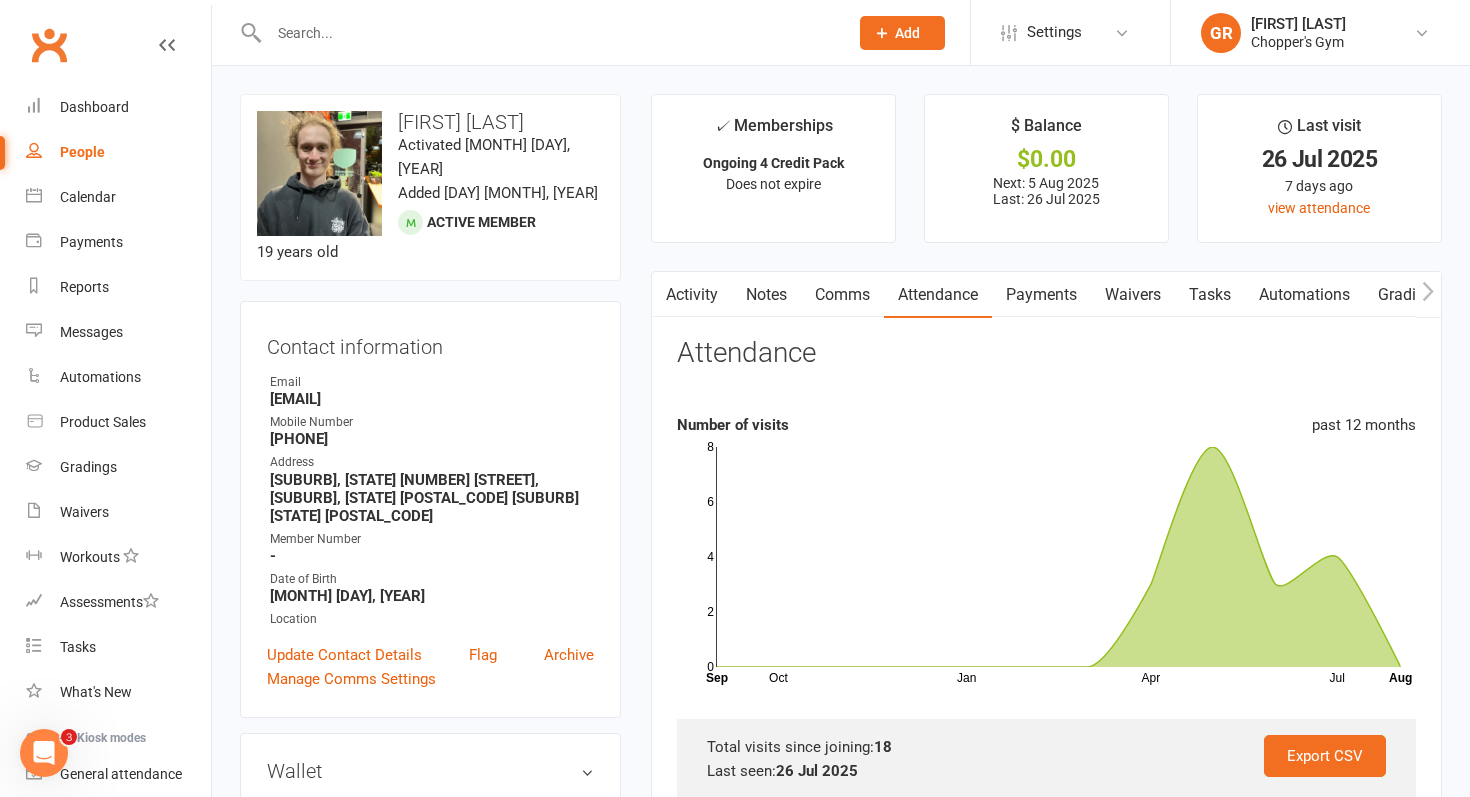 click on "Payments" at bounding box center (1041, 295) 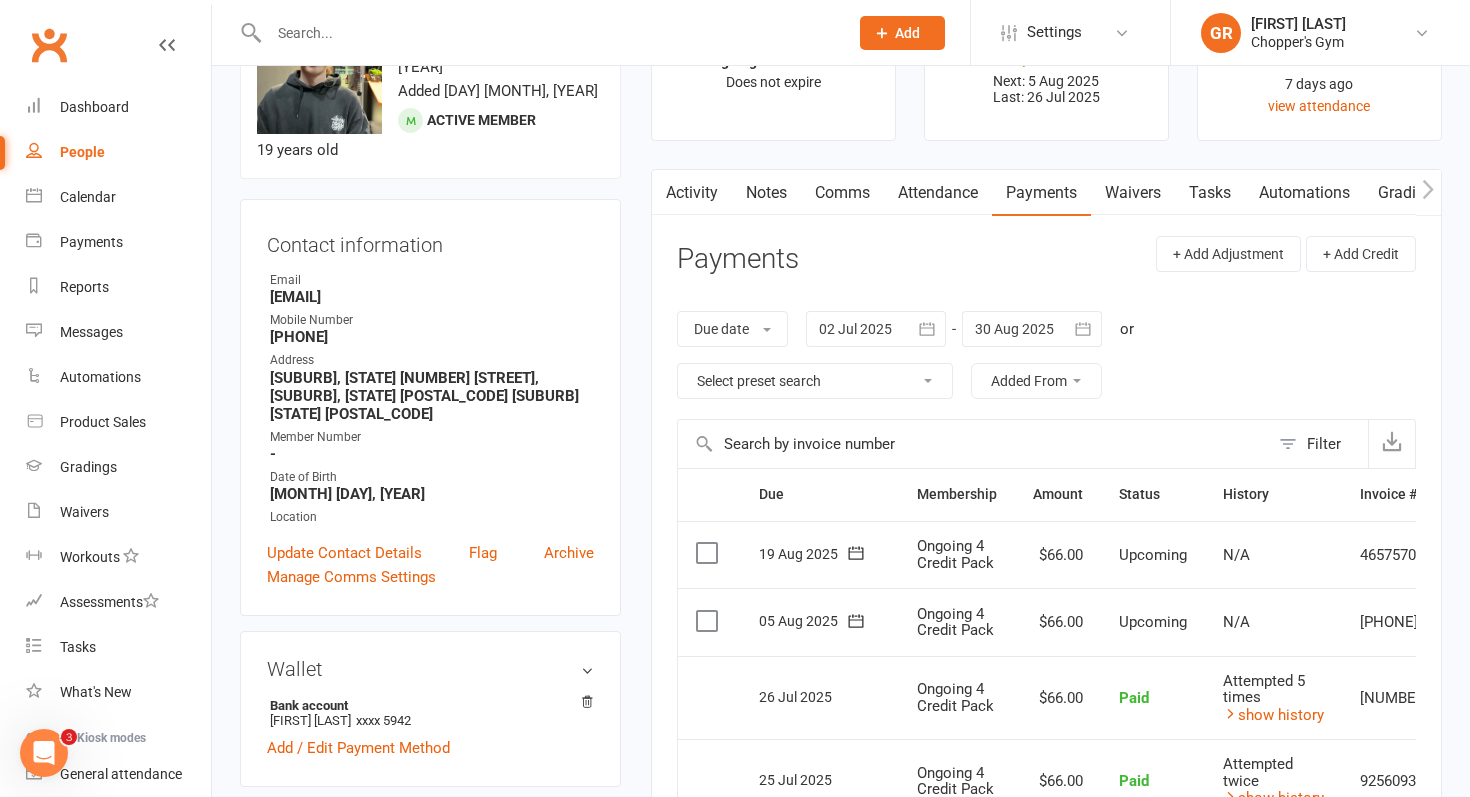 scroll, scrollTop: 78, scrollLeft: 0, axis: vertical 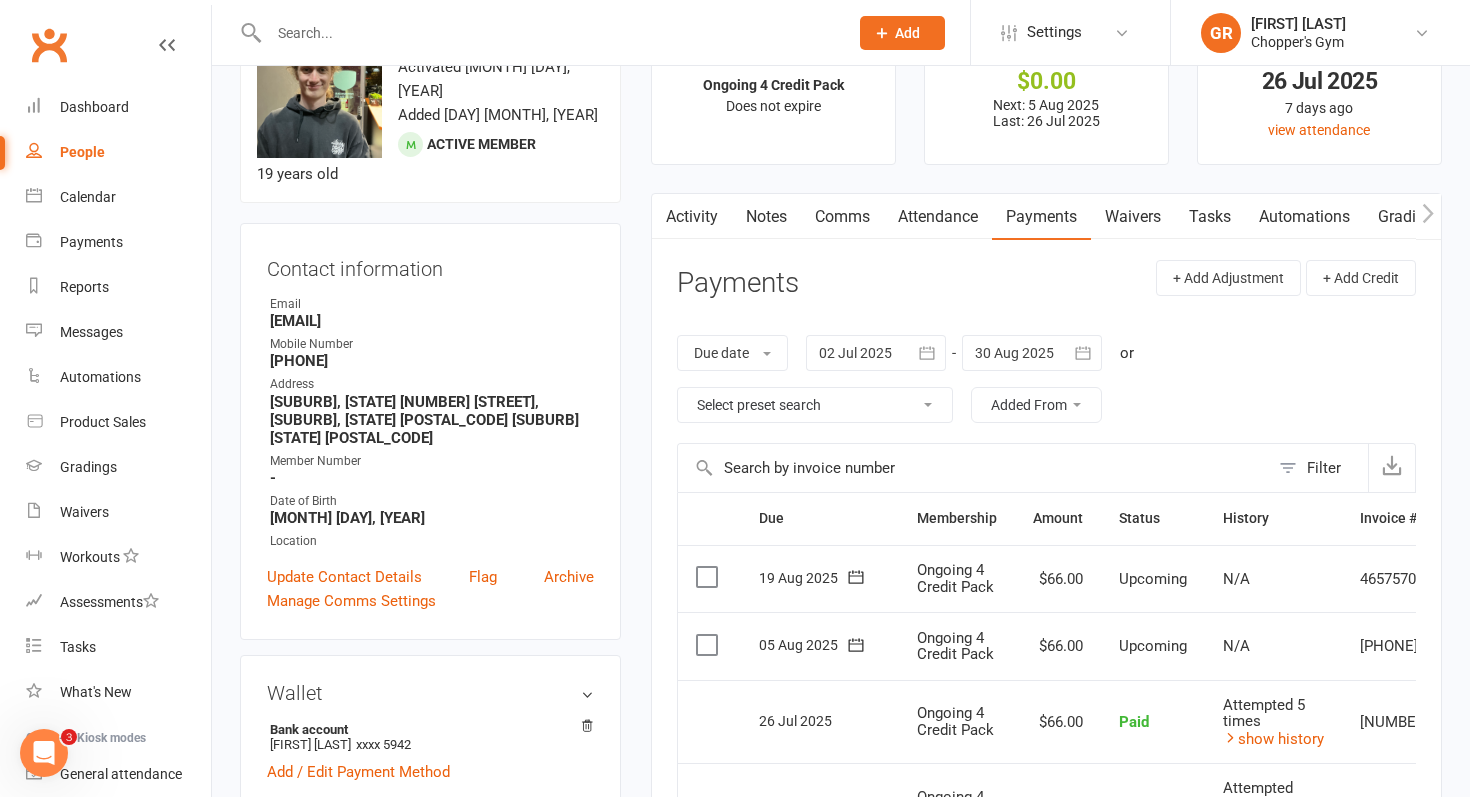 click on "Attendance" at bounding box center [938, 217] 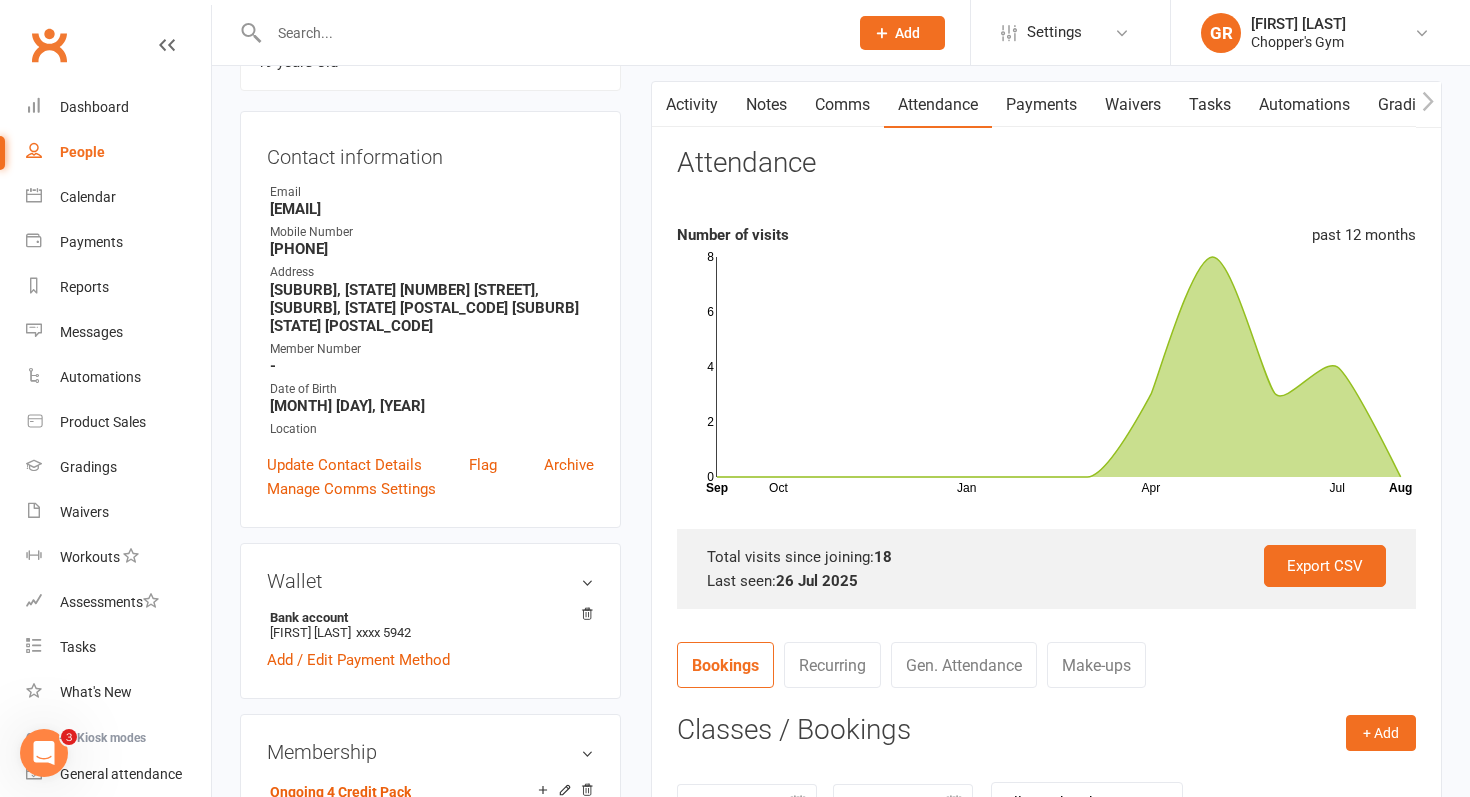 scroll, scrollTop: 188, scrollLeft: 0, axis: vertical 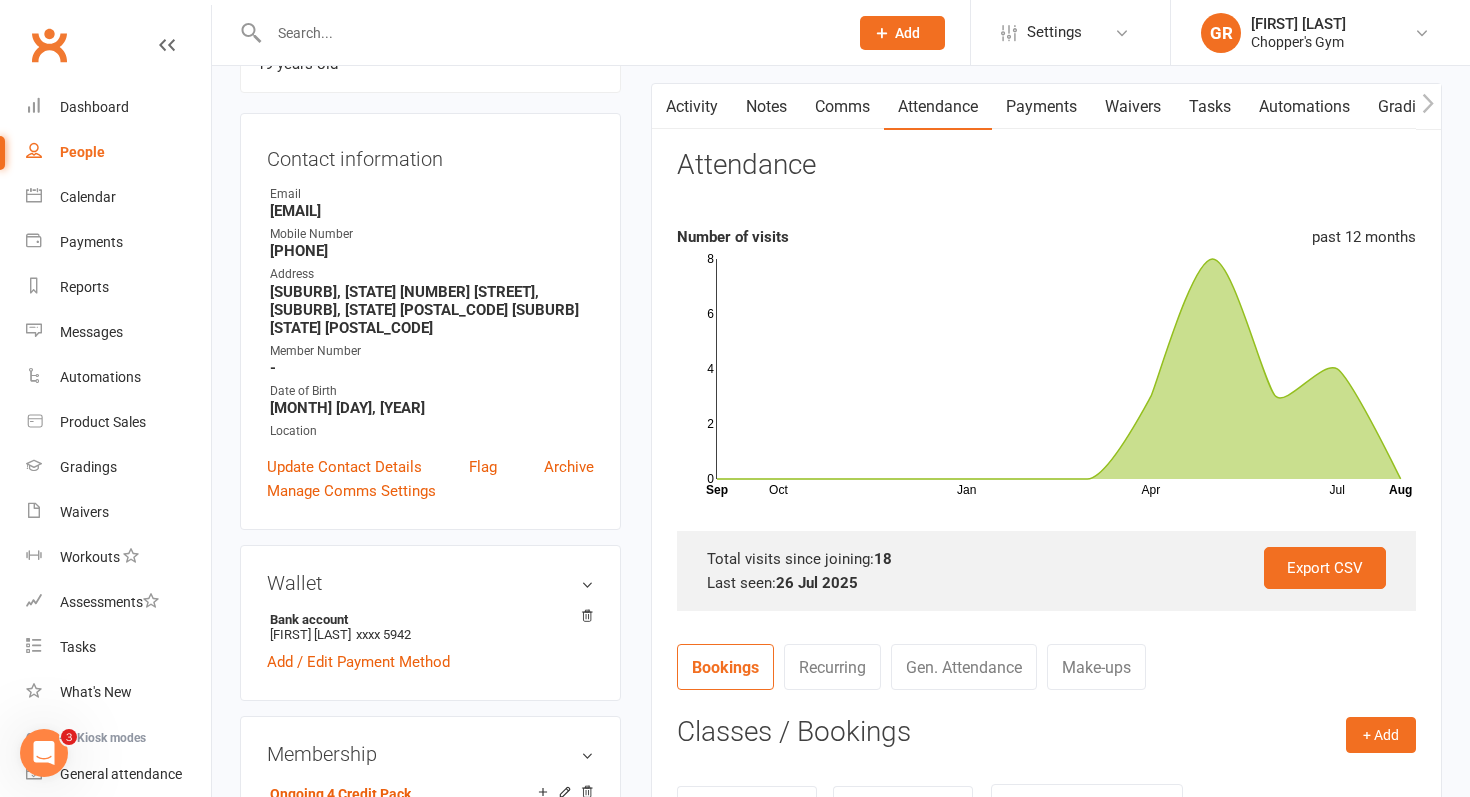 click on "Payments" at bounding box center [1041, 107] 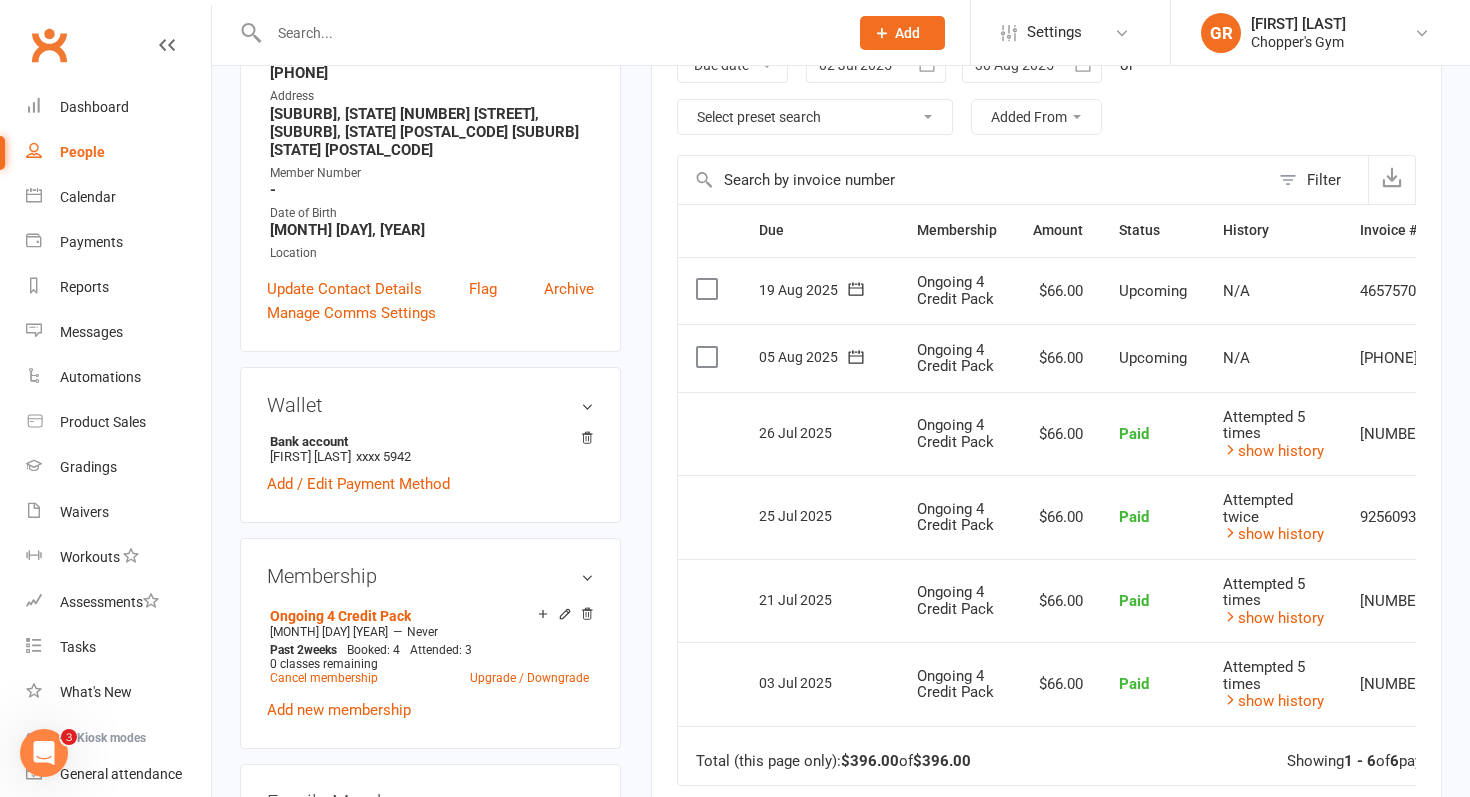 scroll, scrollTop: 371, scrollLeft: 0, axis: vertical 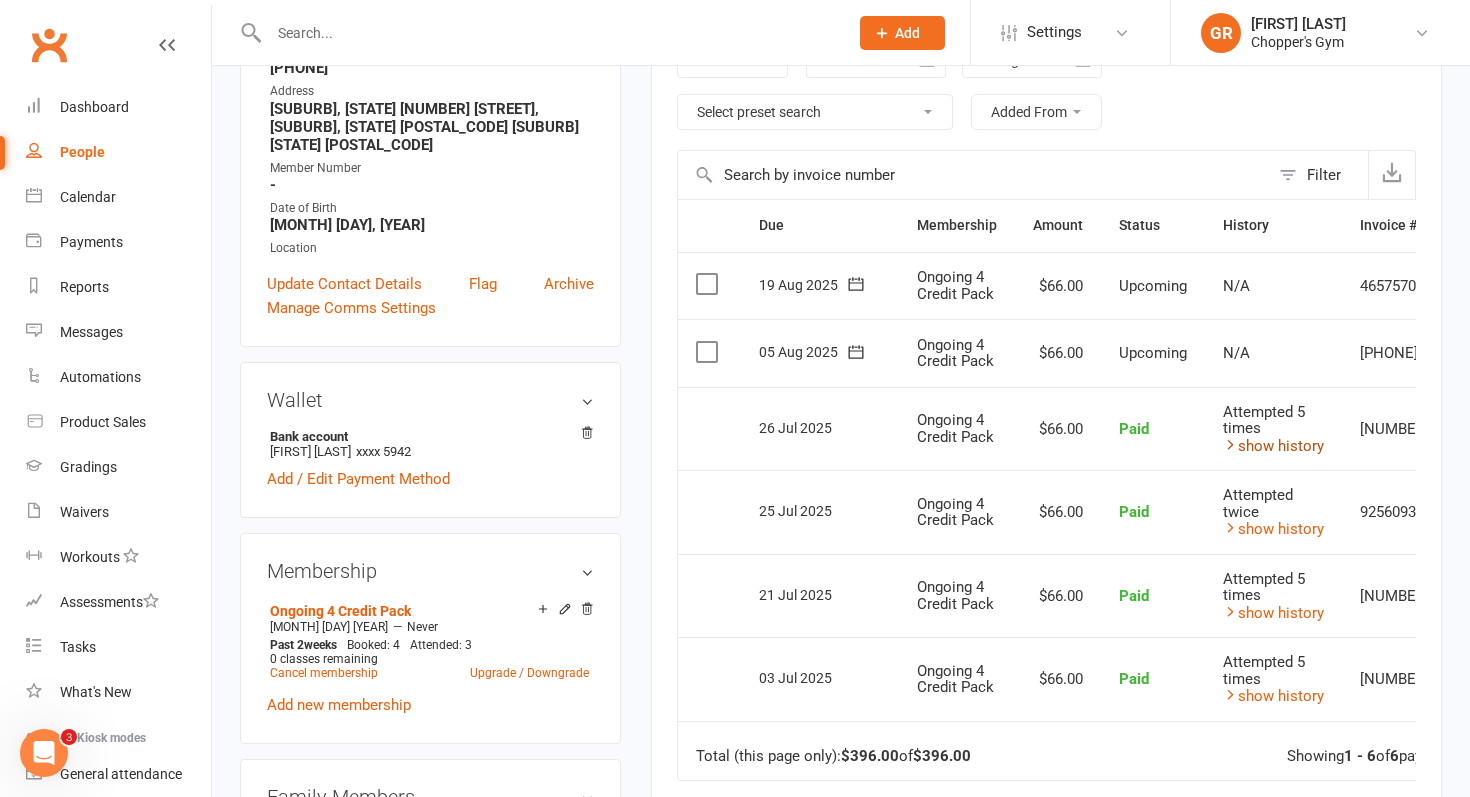 click at bounding box center (1230, 444) 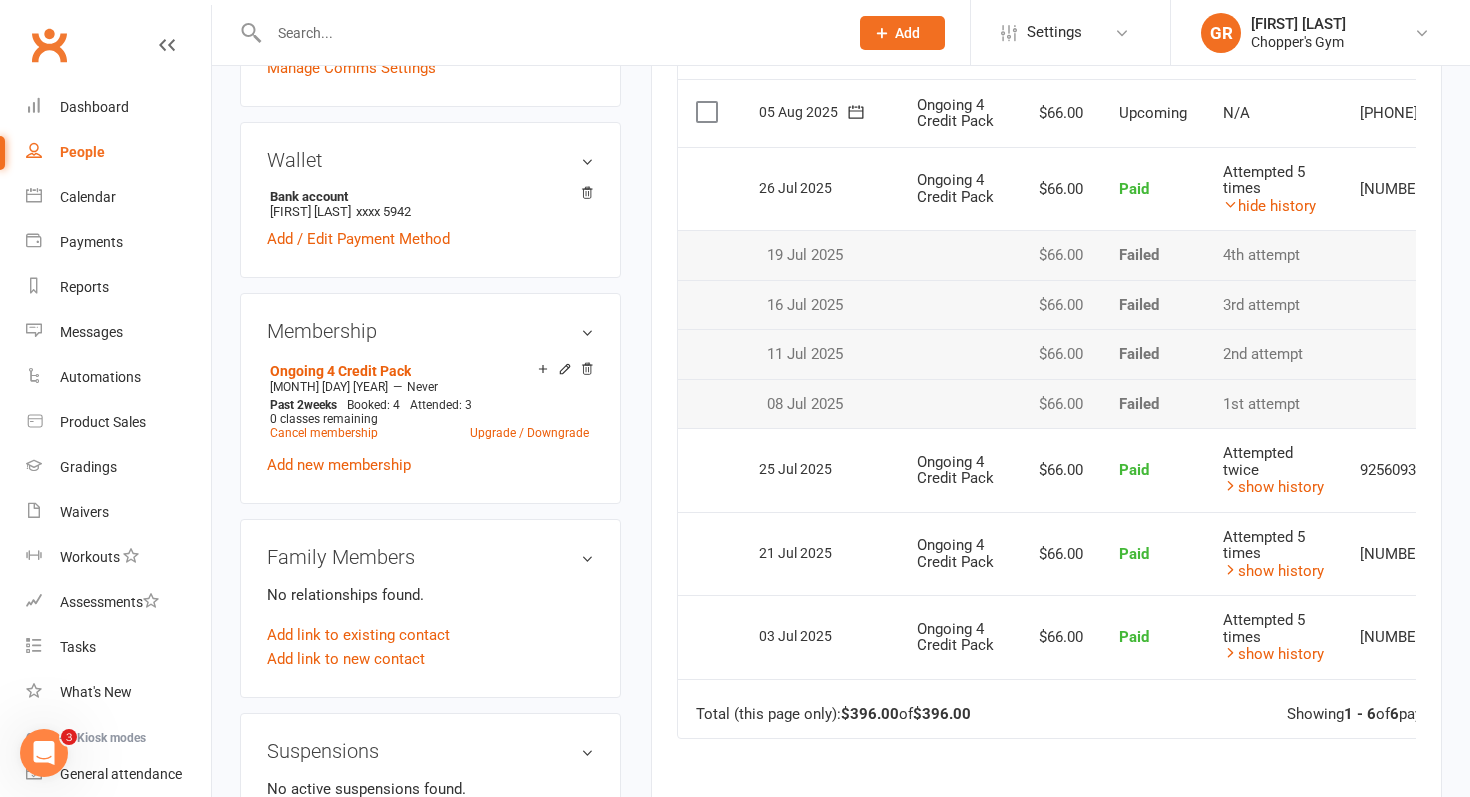 scroll, scrollTop: 616, scrollLeft: 0, axis: vertical 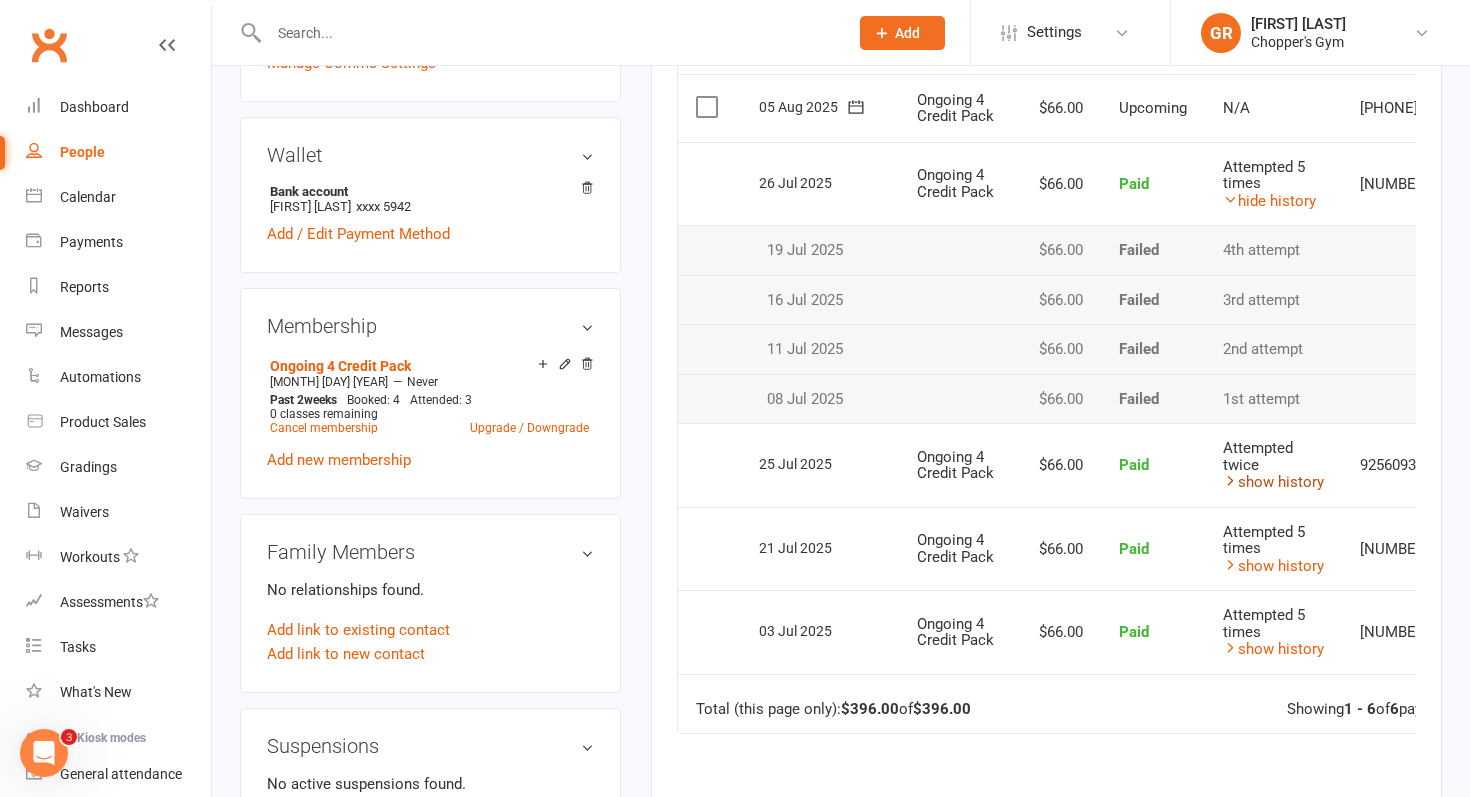 click at bounding box center (1230, 480) 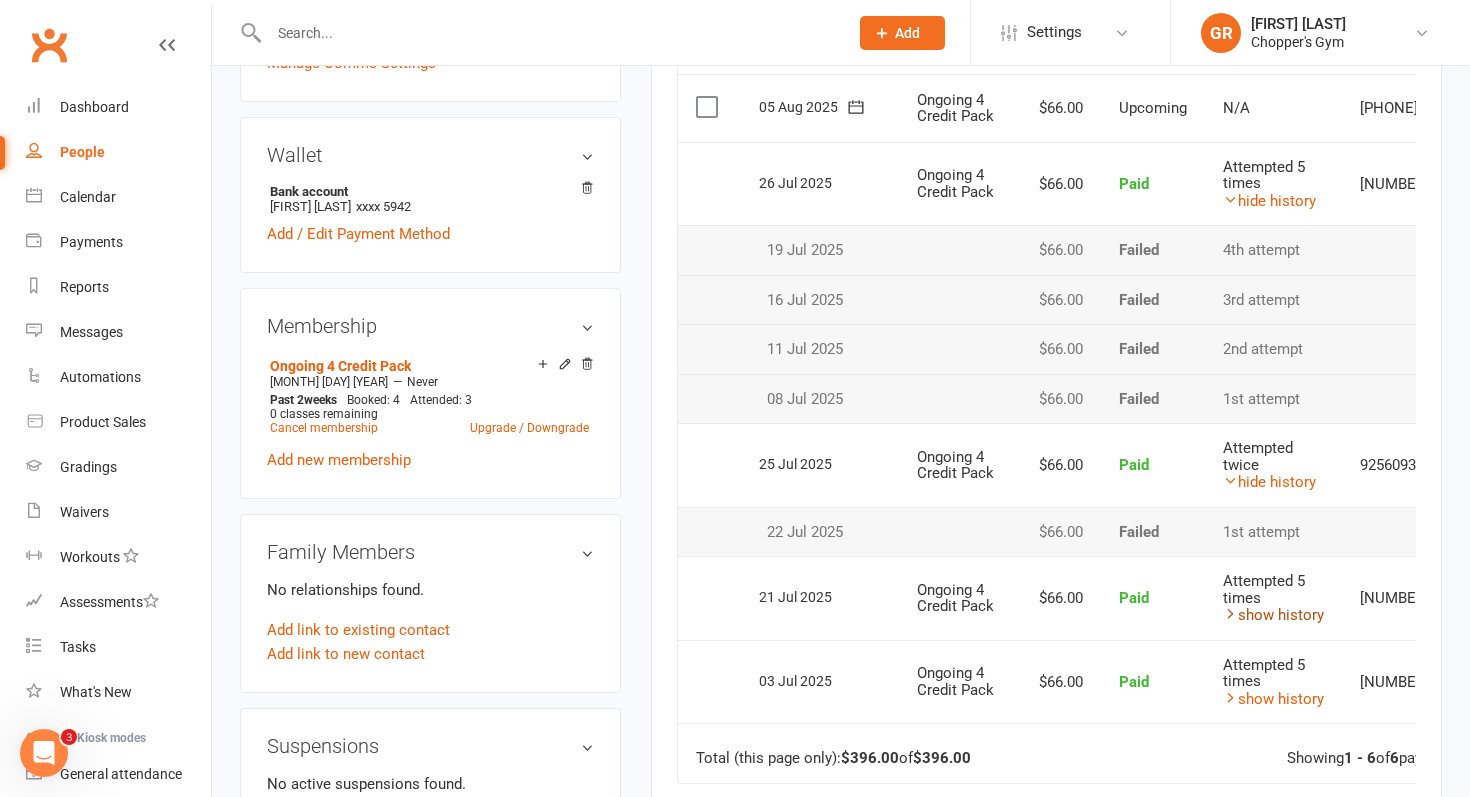 click at bounding box center (1230, 613) 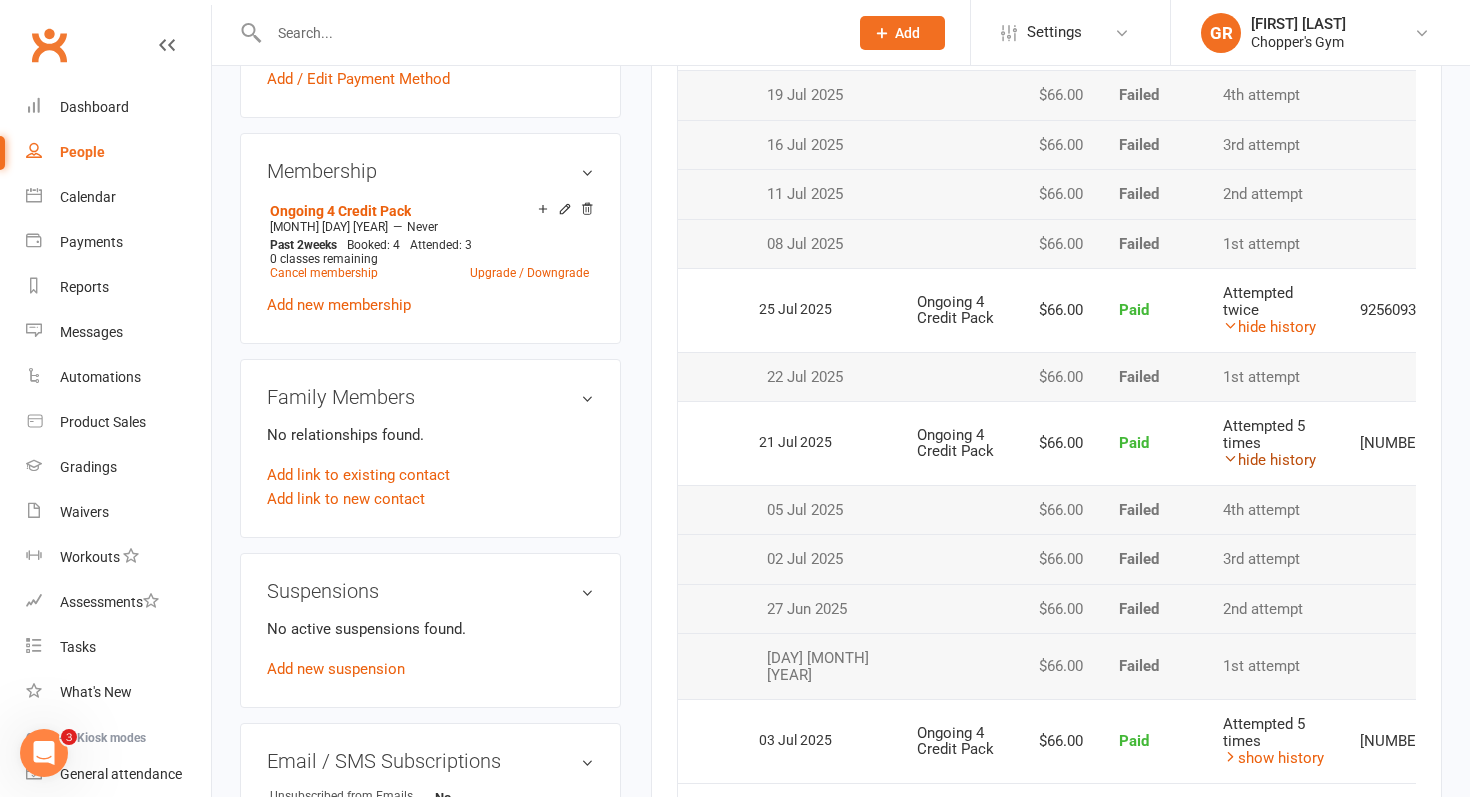 scroll, scrollTop: 813, scrollLeft: 0, axis: vertical 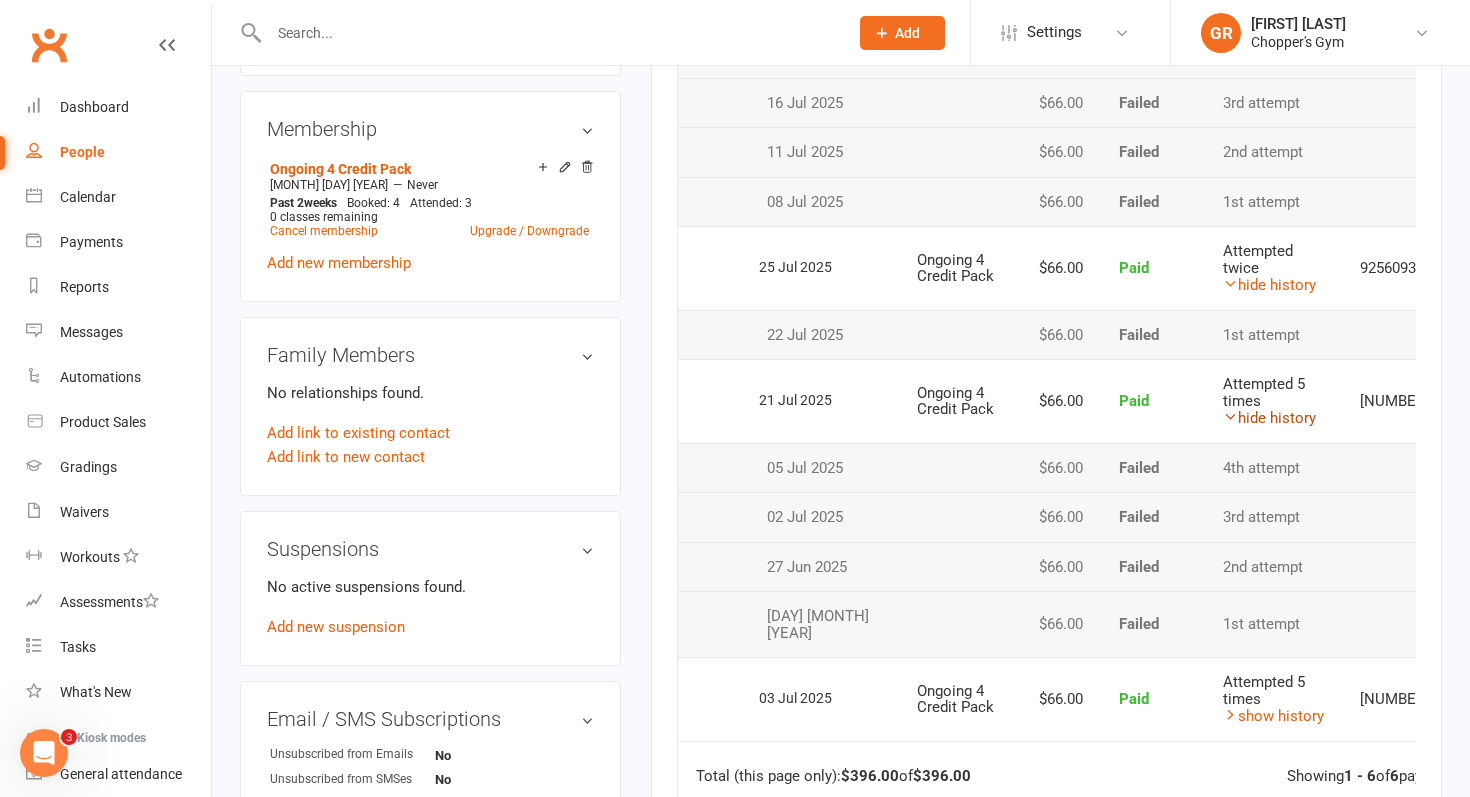 click at bounding box center (1230, 416) 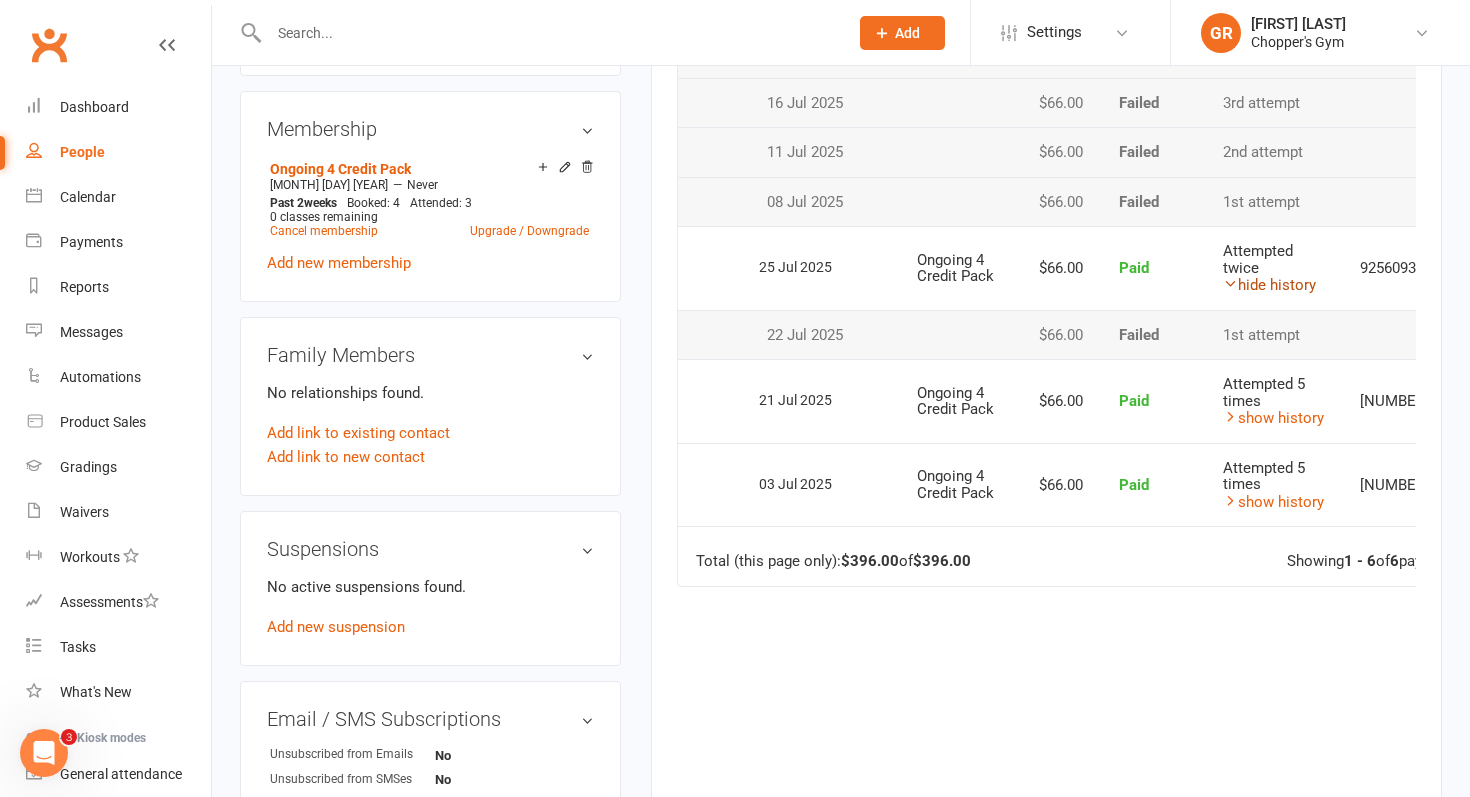 click at bounding box center (1230, 283) 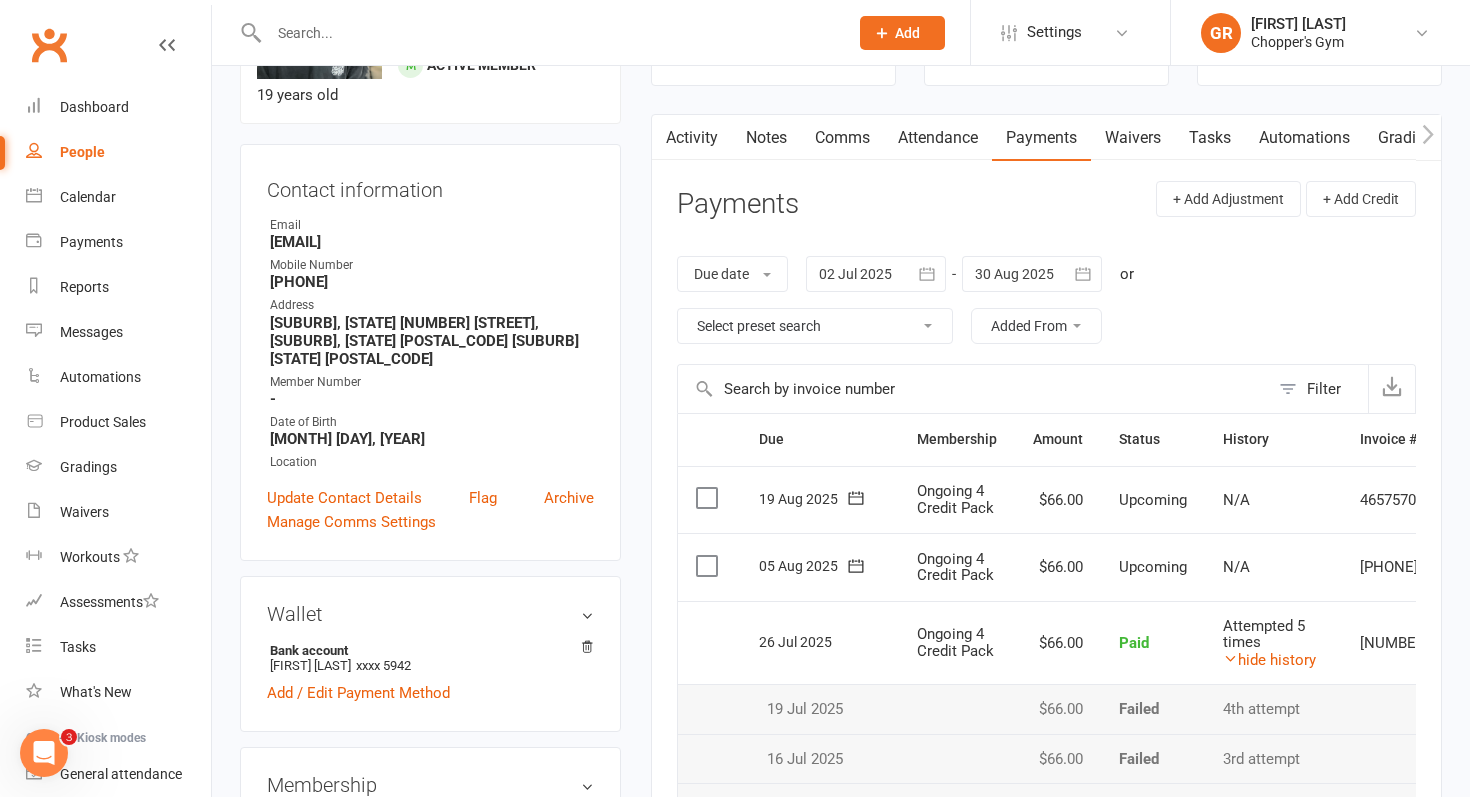 scroll, scrollTop: 156, scrollLeft: 0, axis: vertical 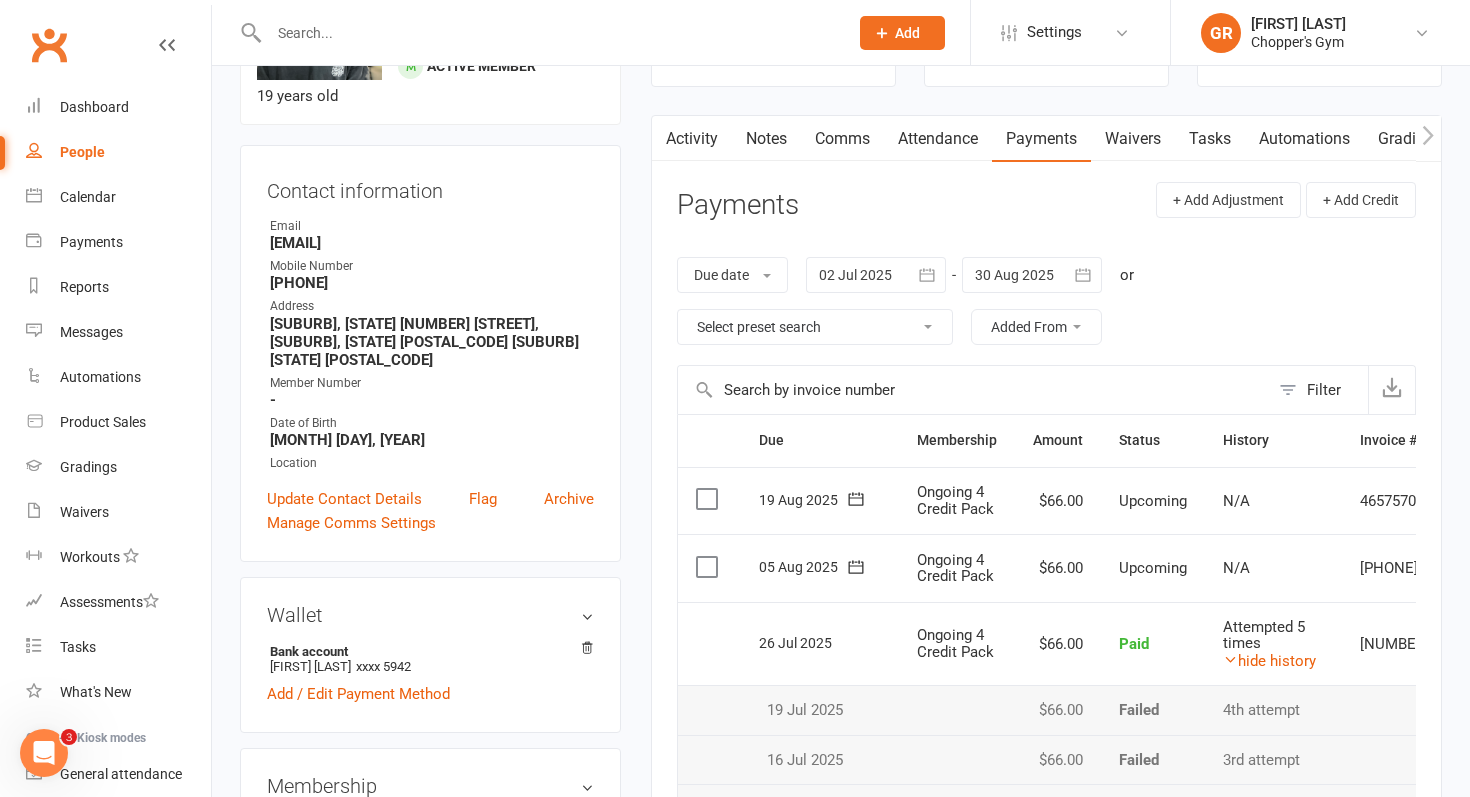 click at bounding box center [876, 275] 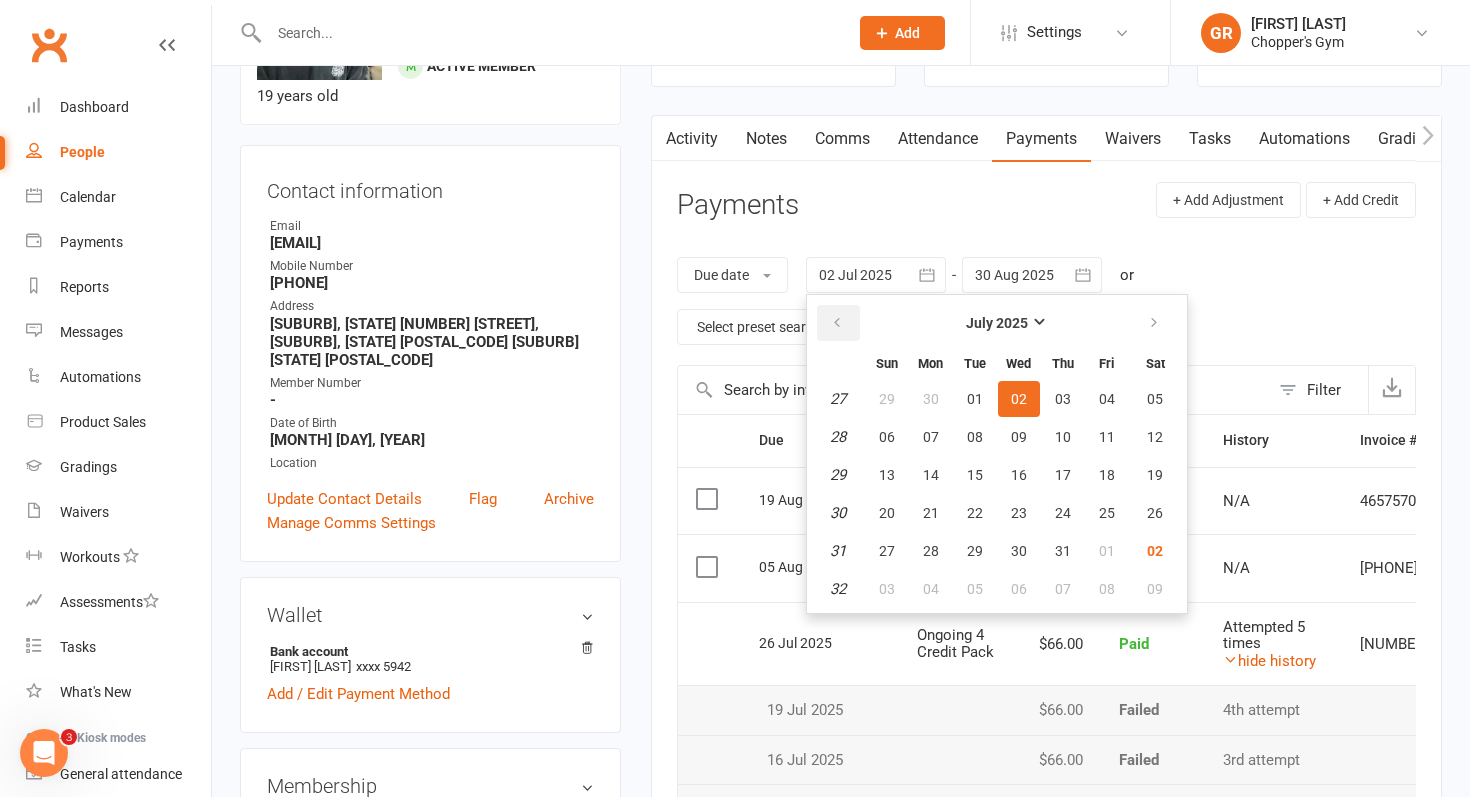click at bounding box center [837, 323] 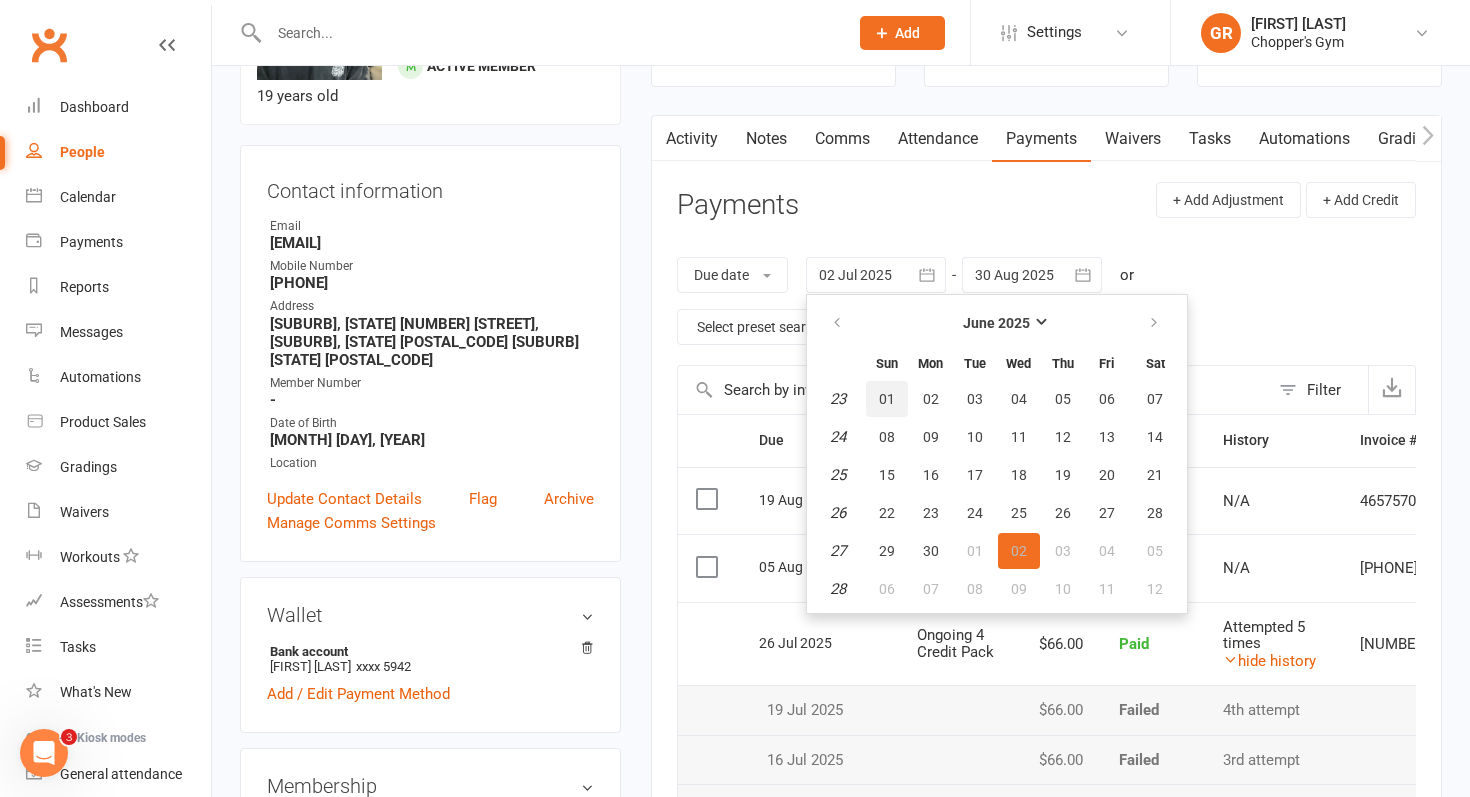click on "01" at bounding box center [887, 399] 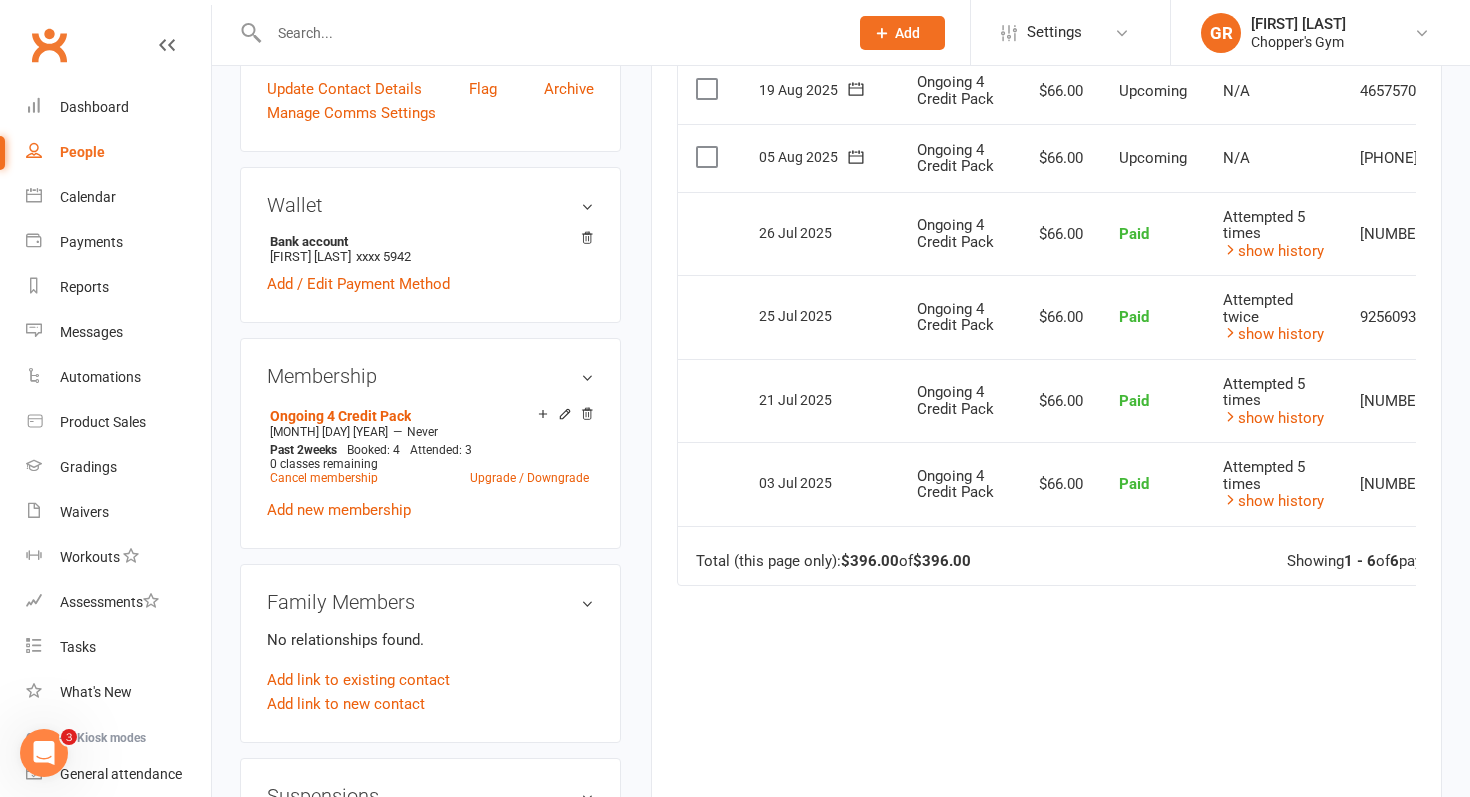 scroll, scrollTop: 564, scrollLeft: 0, axis: vertical 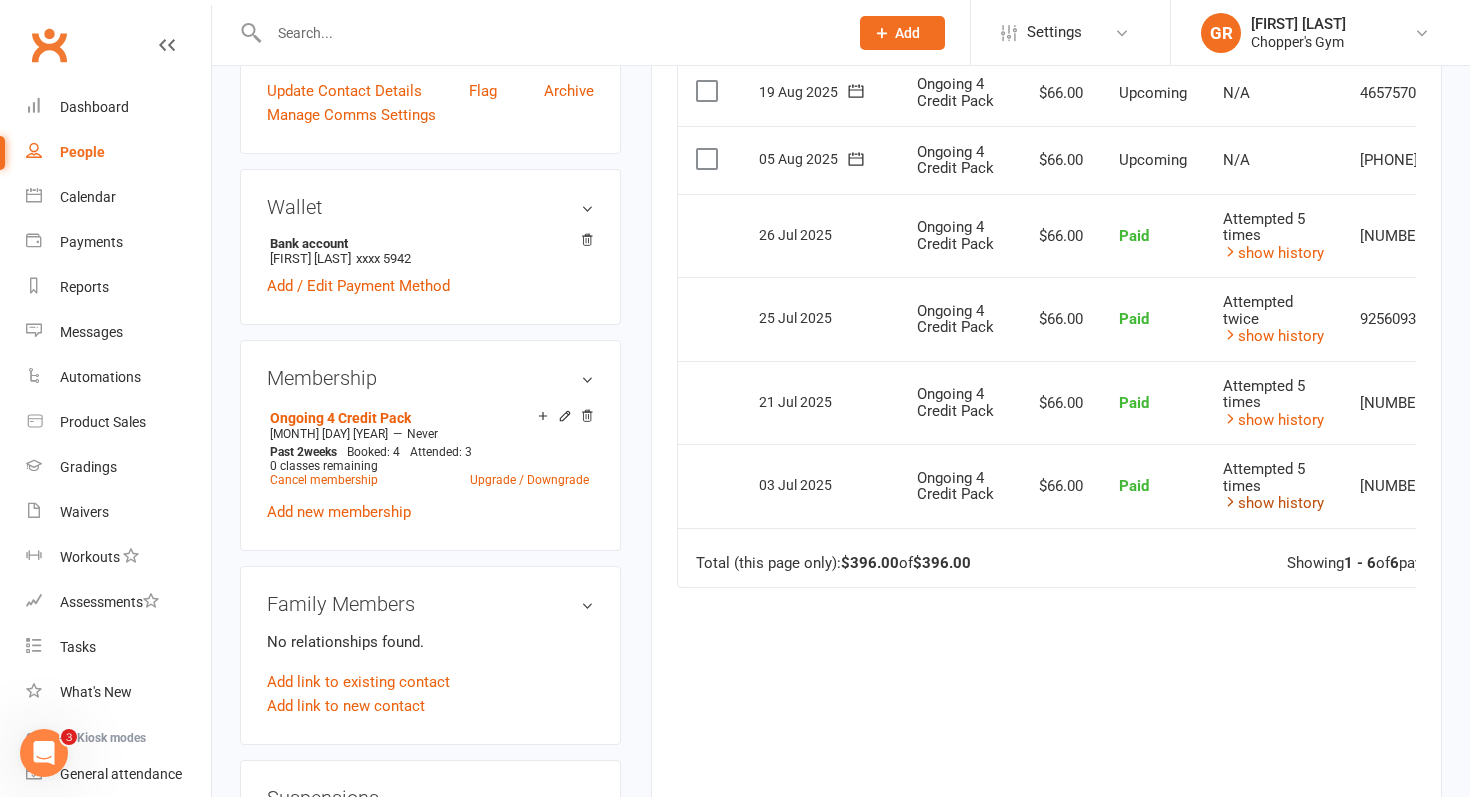click at bounding box center (1230, 501) 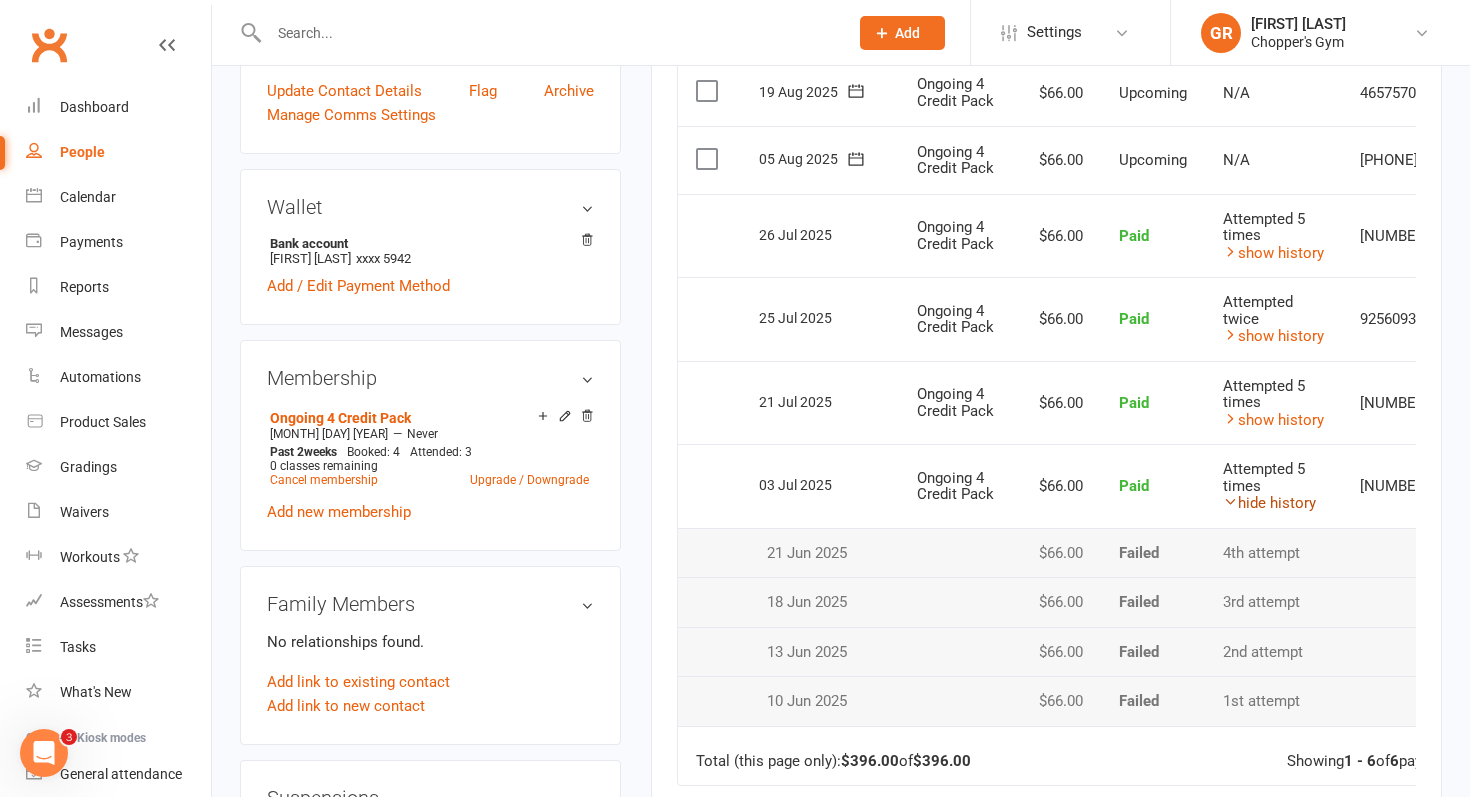 click at bounding box center [1230, 501] 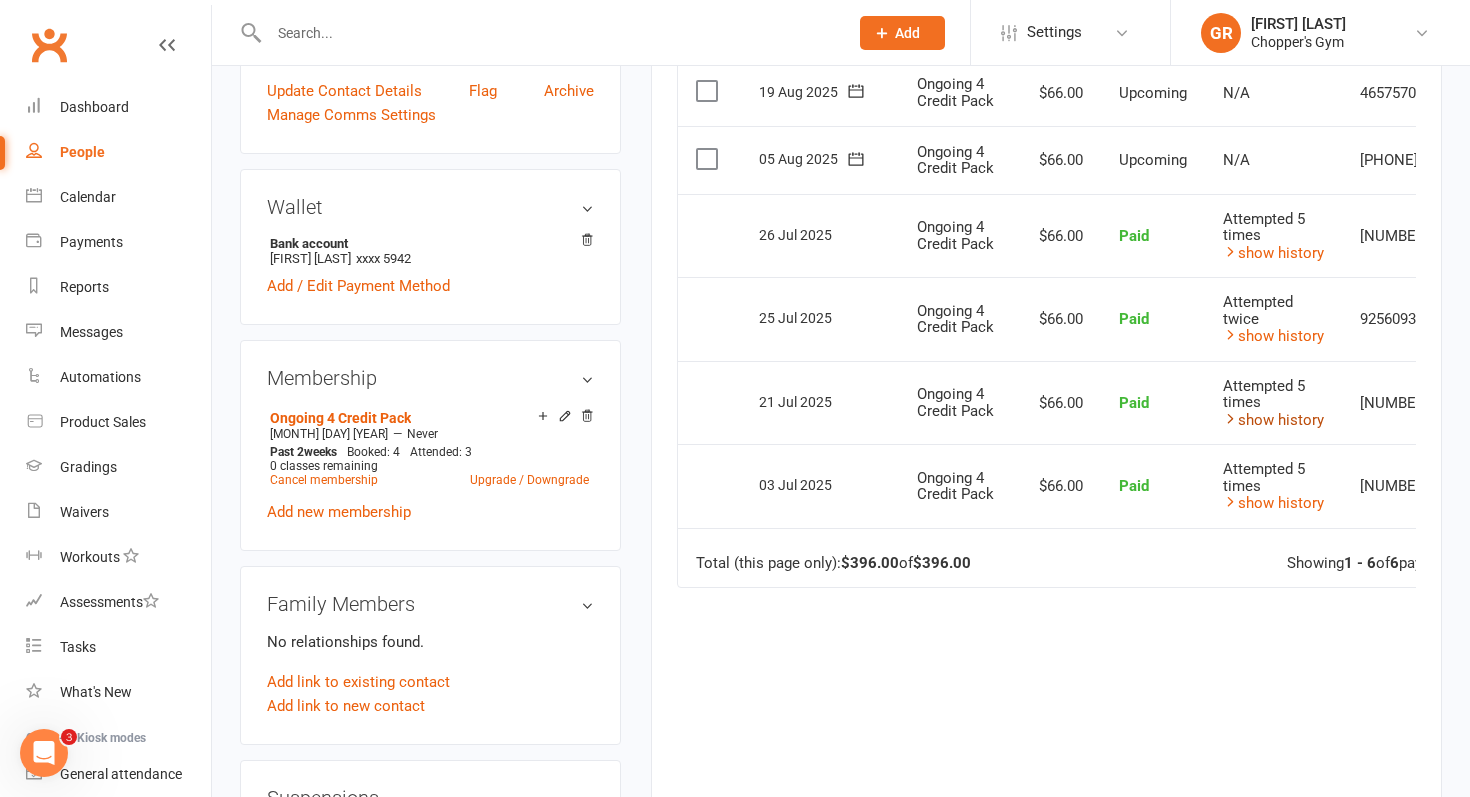 click at bounding box center (1230, 418) 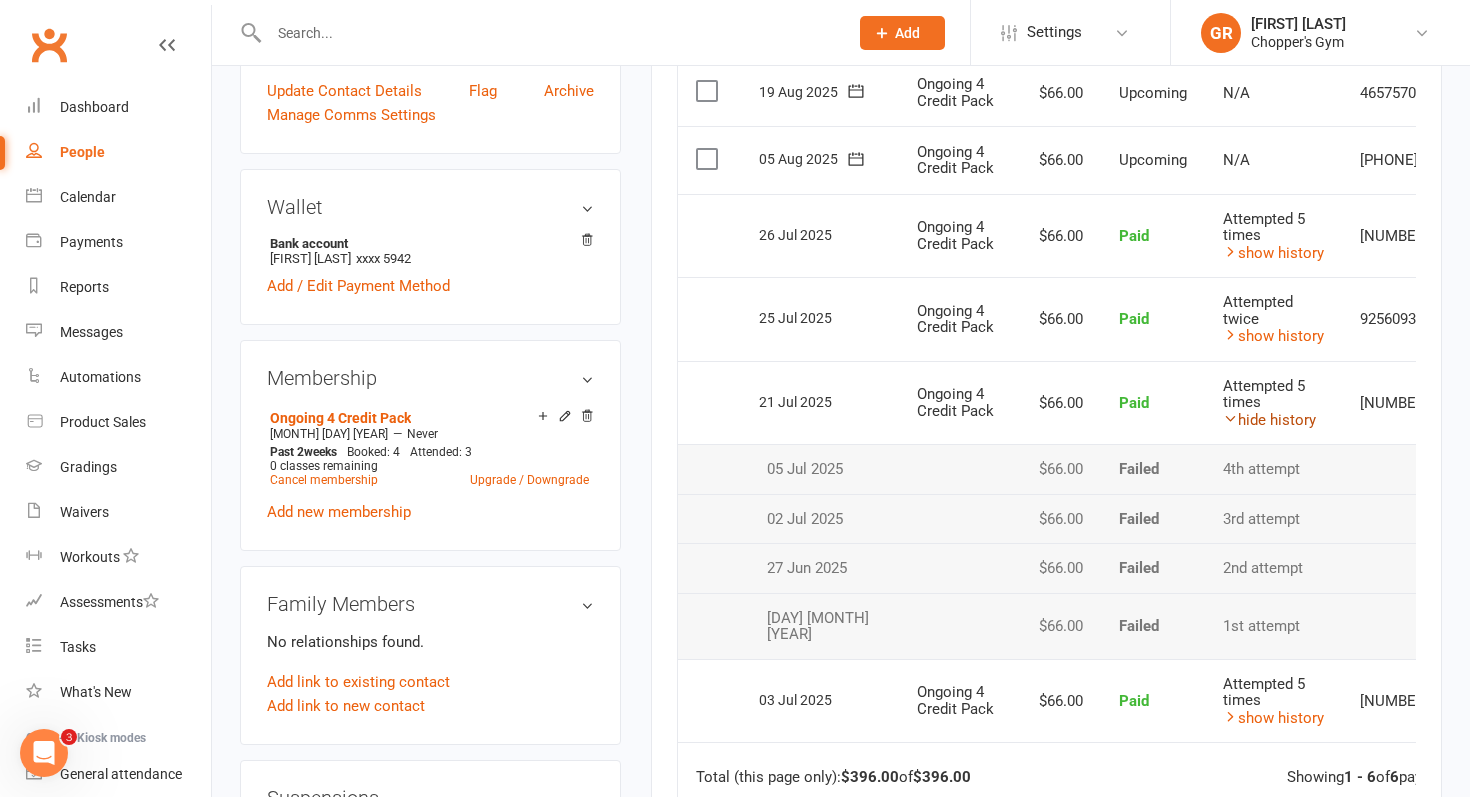 click at bounding box center [1230, 418] 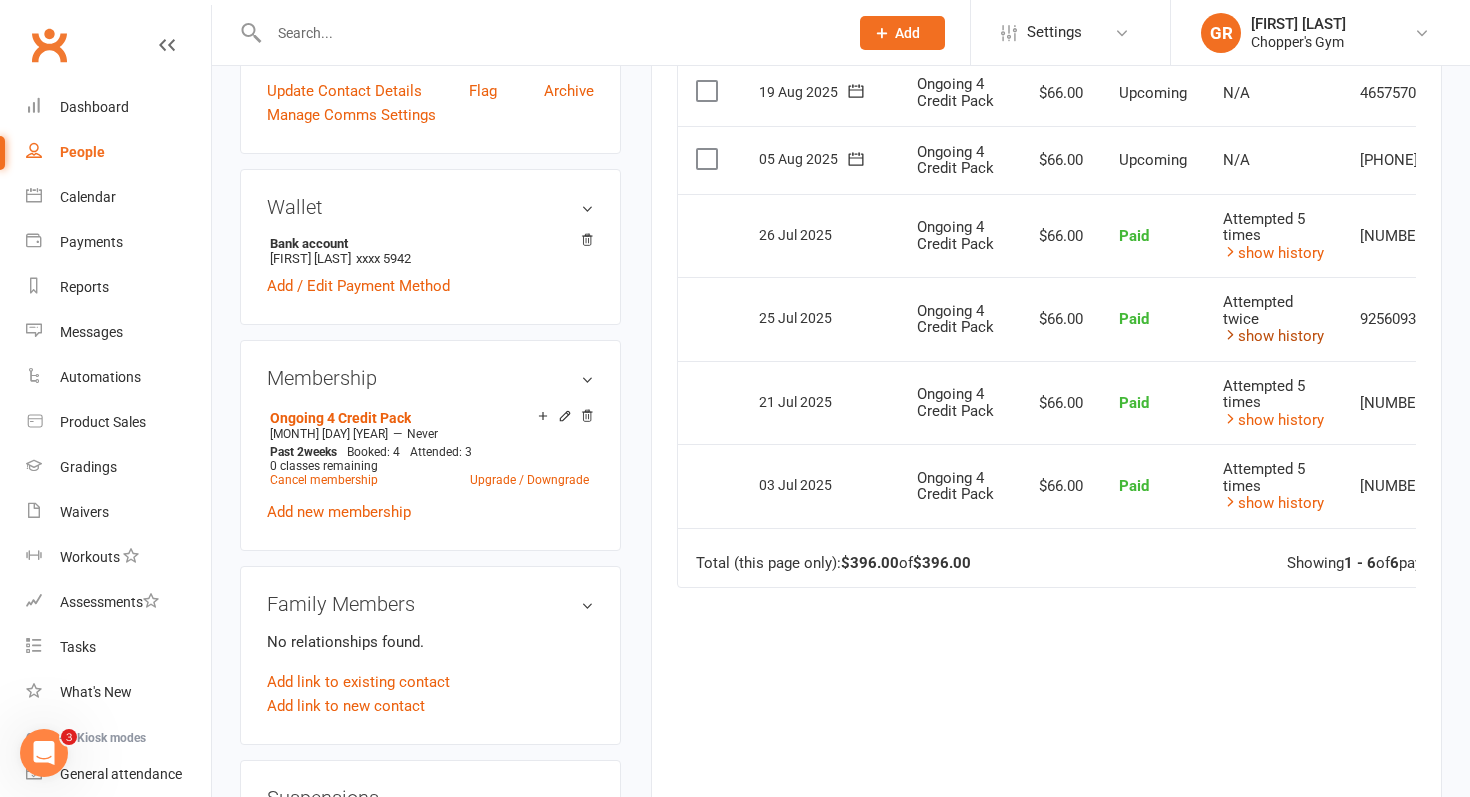 click at bounding box center [1230, 334] 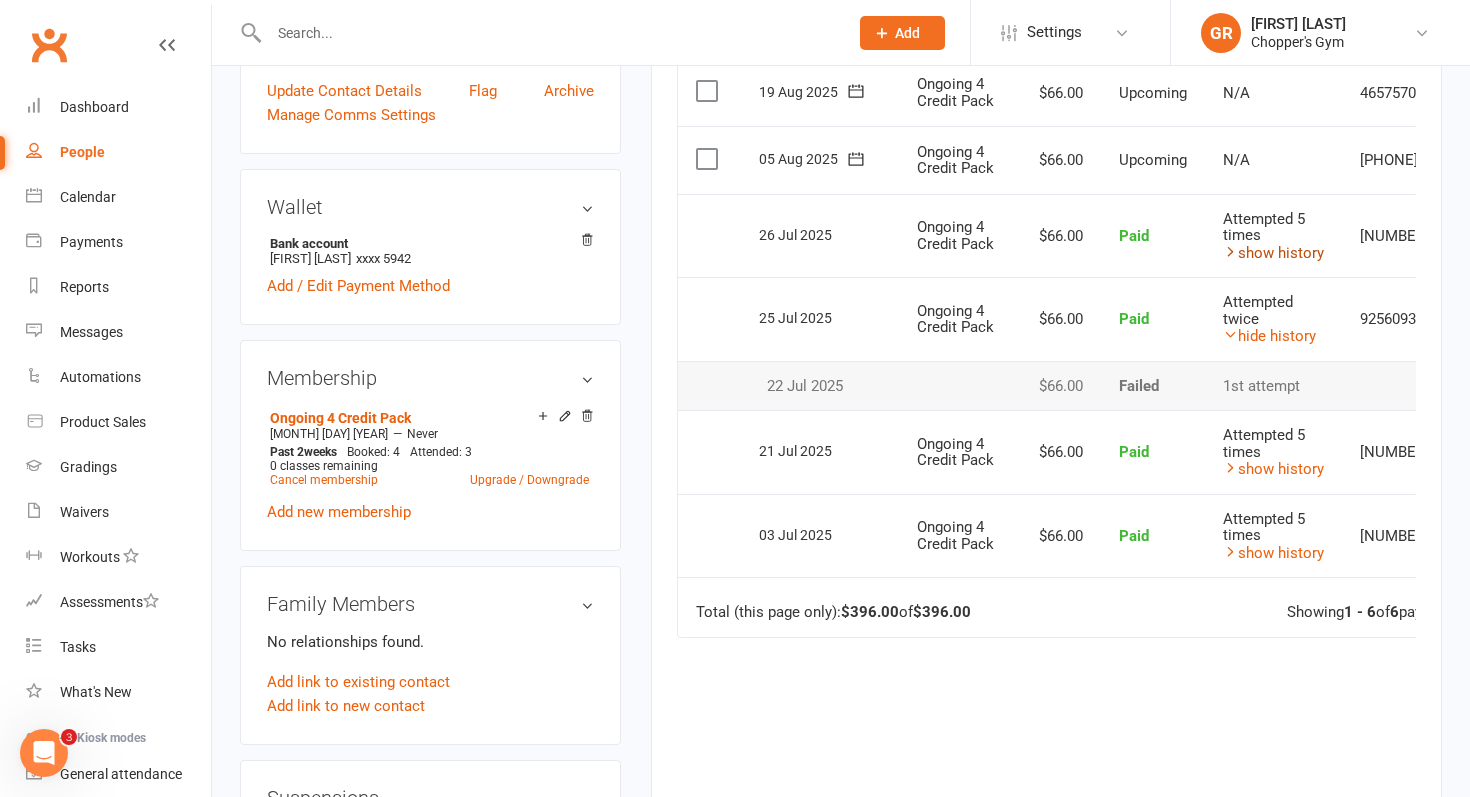 click at bounding box center (1230, 251) 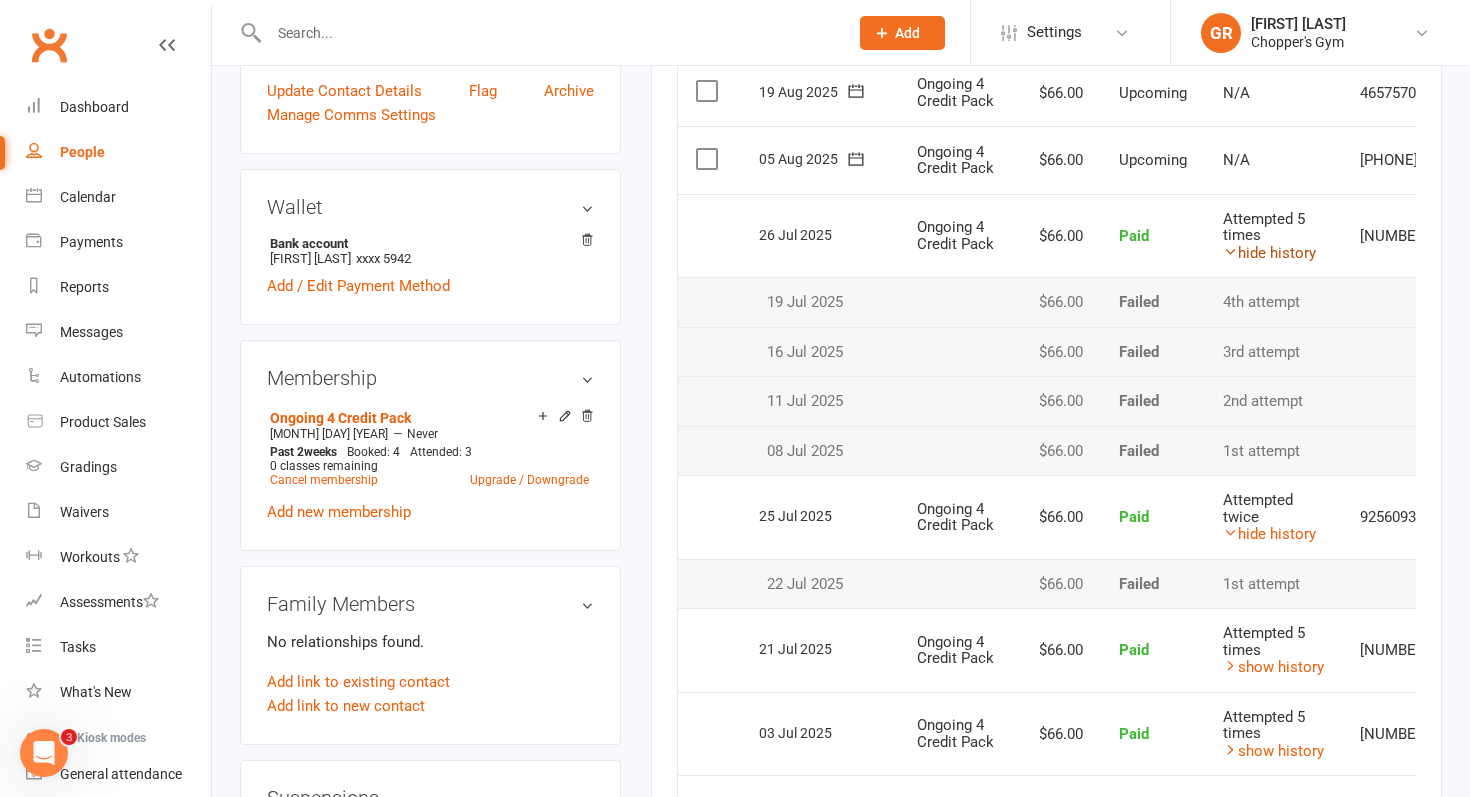 click at bounding box center (1230, 251) 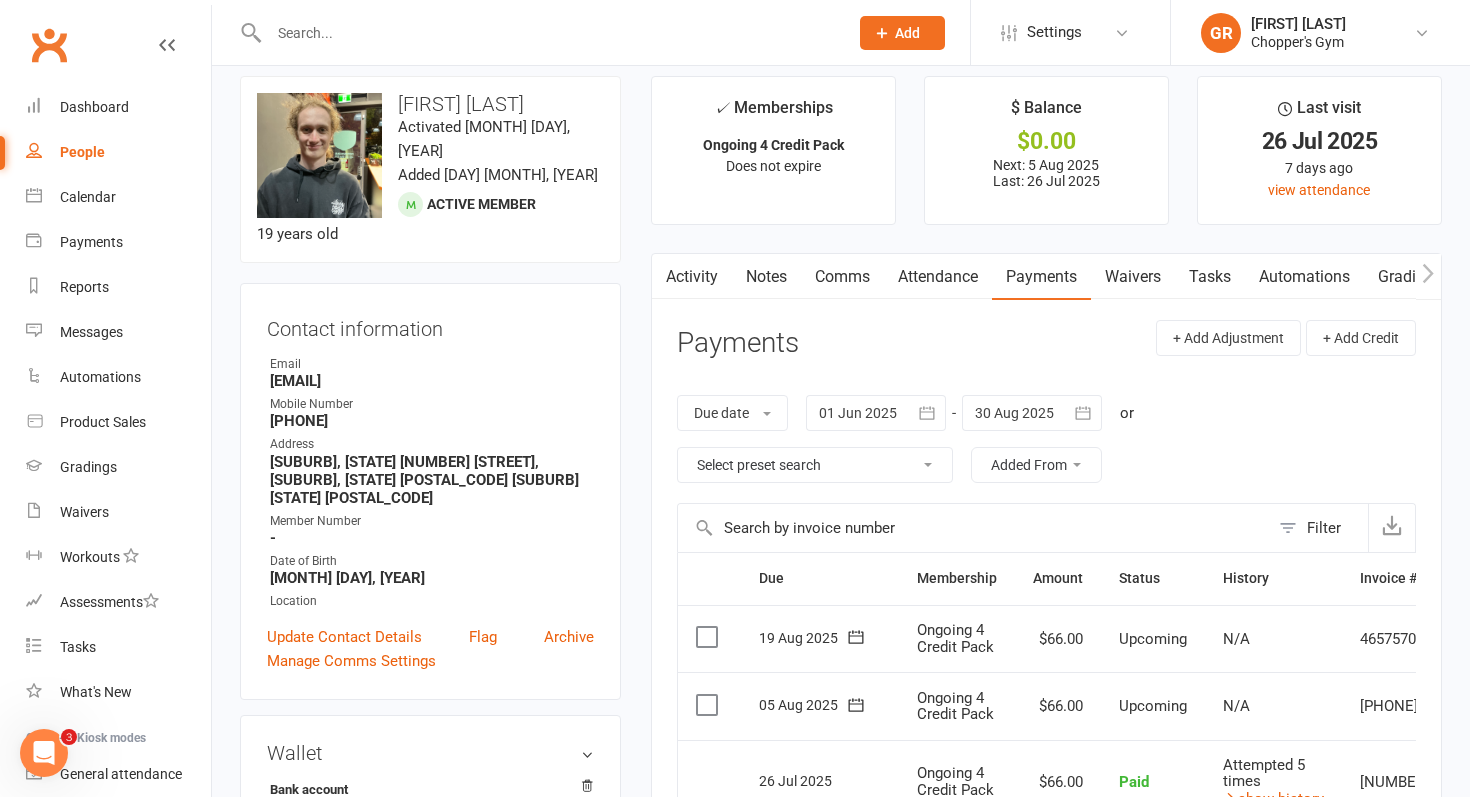 scroll, scrollTop: 0, scrollLeft: 0, axis: both 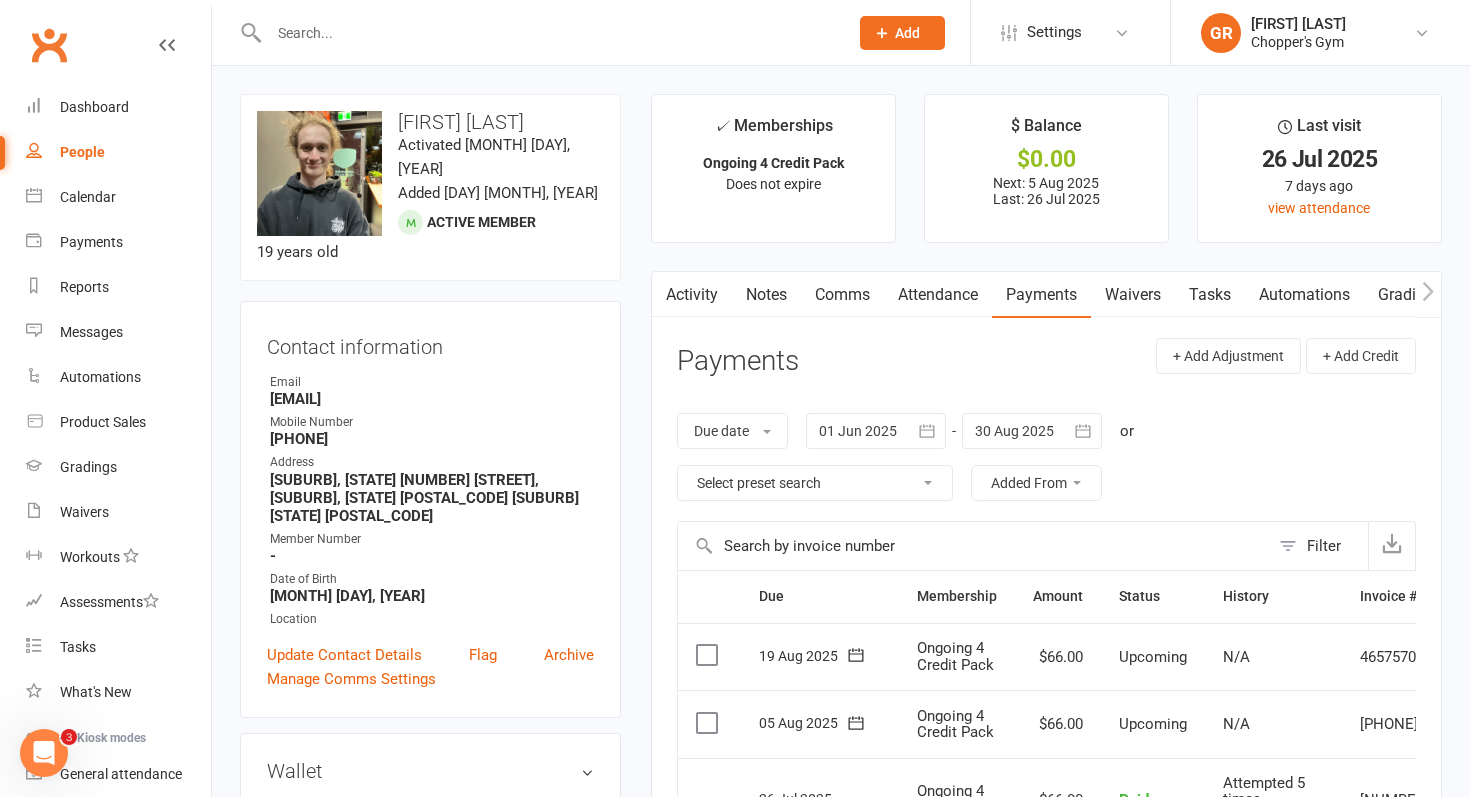 click on "Attendance" at bounding box center (938, 295) 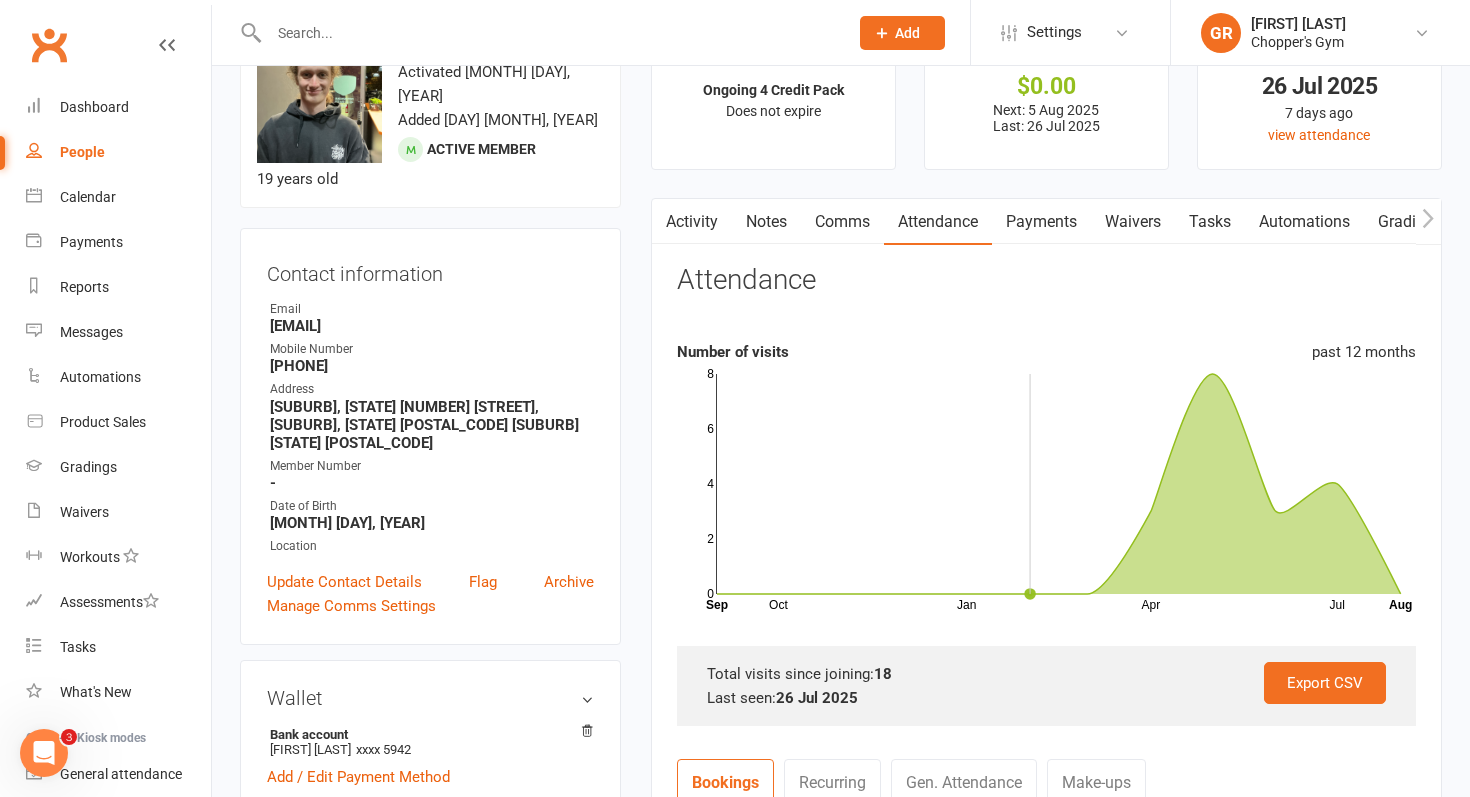 scroll, scrollTop: 0, scrollLeft: 0, axis: both 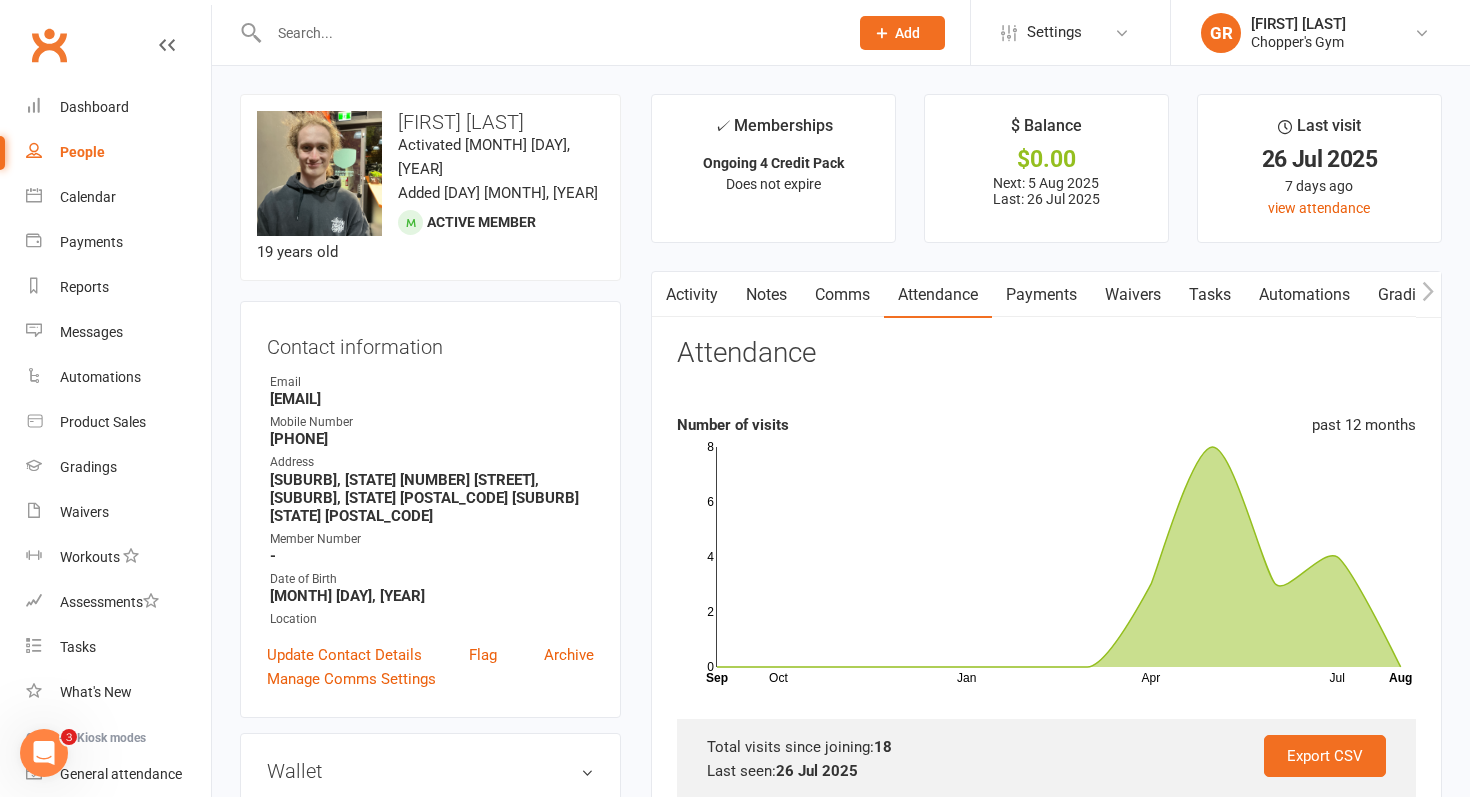 click on "Payments" at bounding box center (1041, 295) 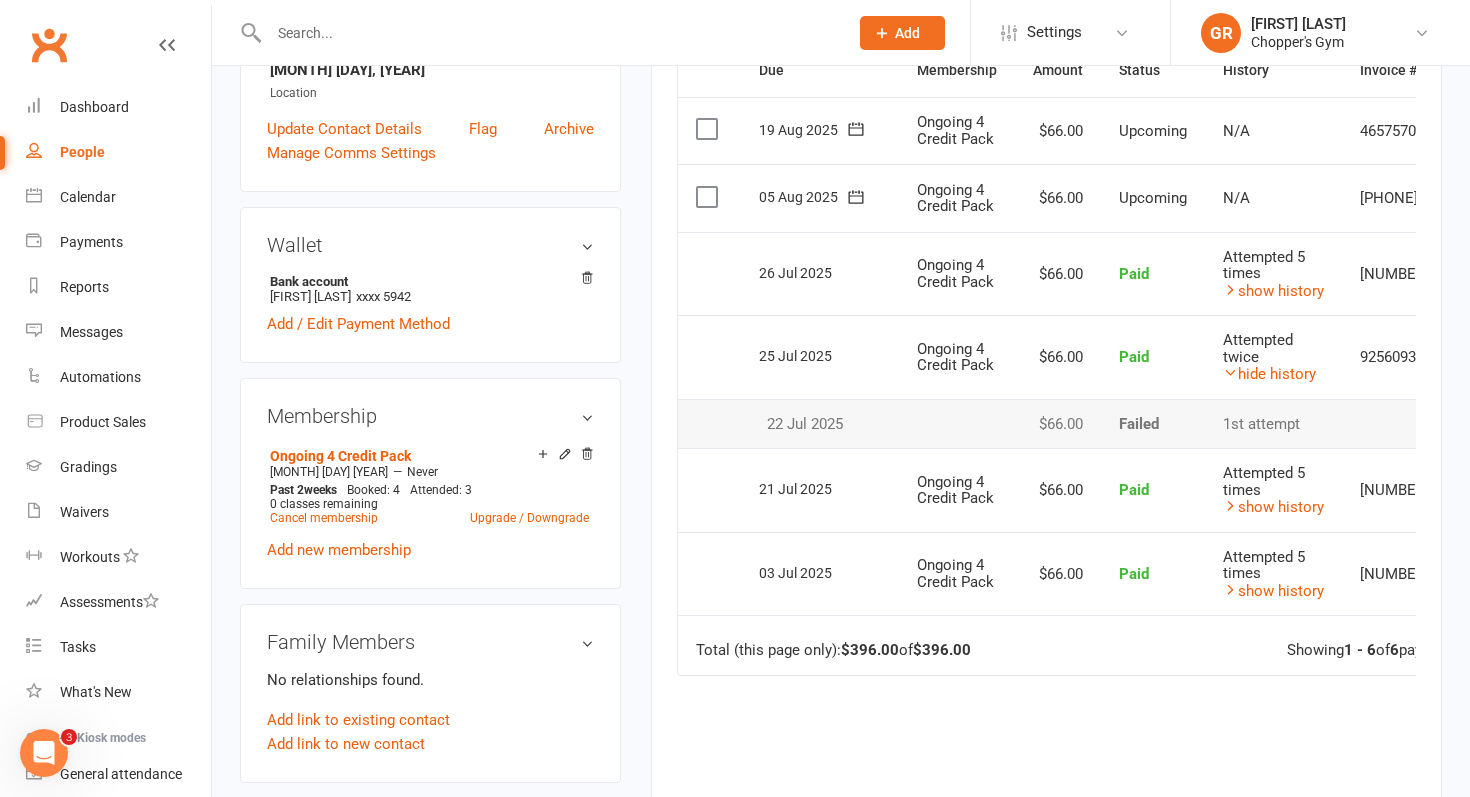 scroll, scrollTop: 567, scrollLeft: 0, axis: vertical 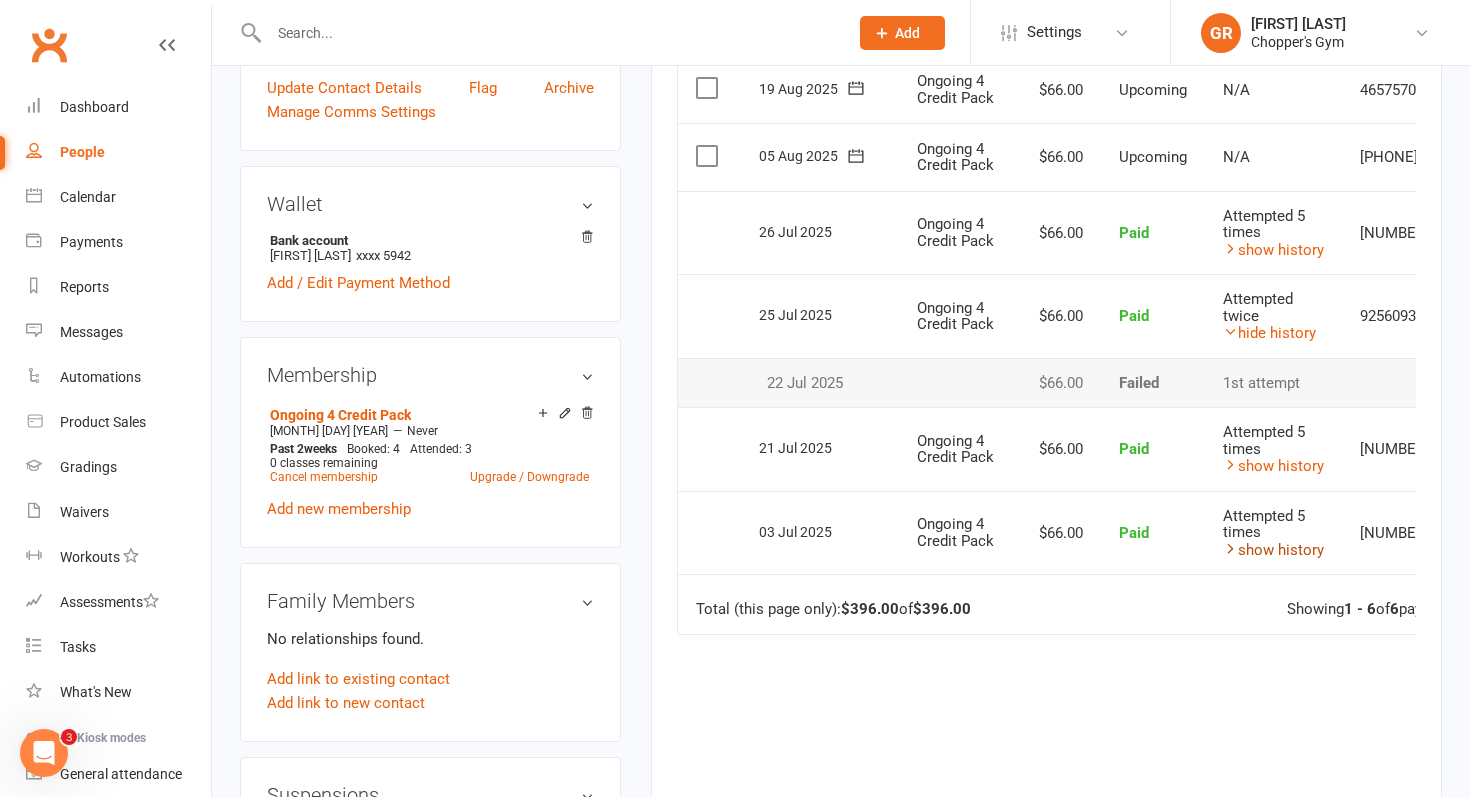 click at bounding box center (1230, 548) 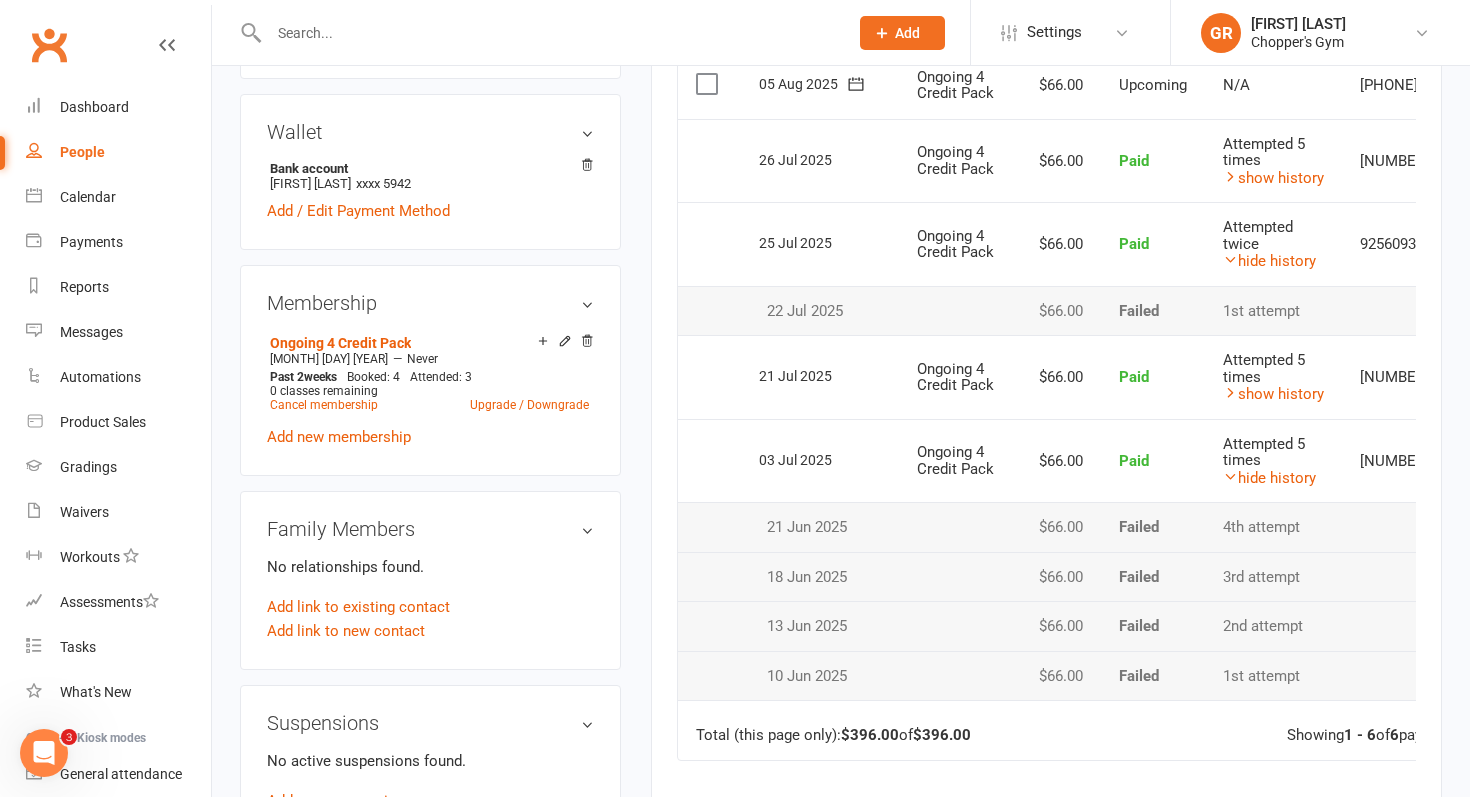 scroll, scrollTop: 640, scrollLeft: 0, axis: vertical 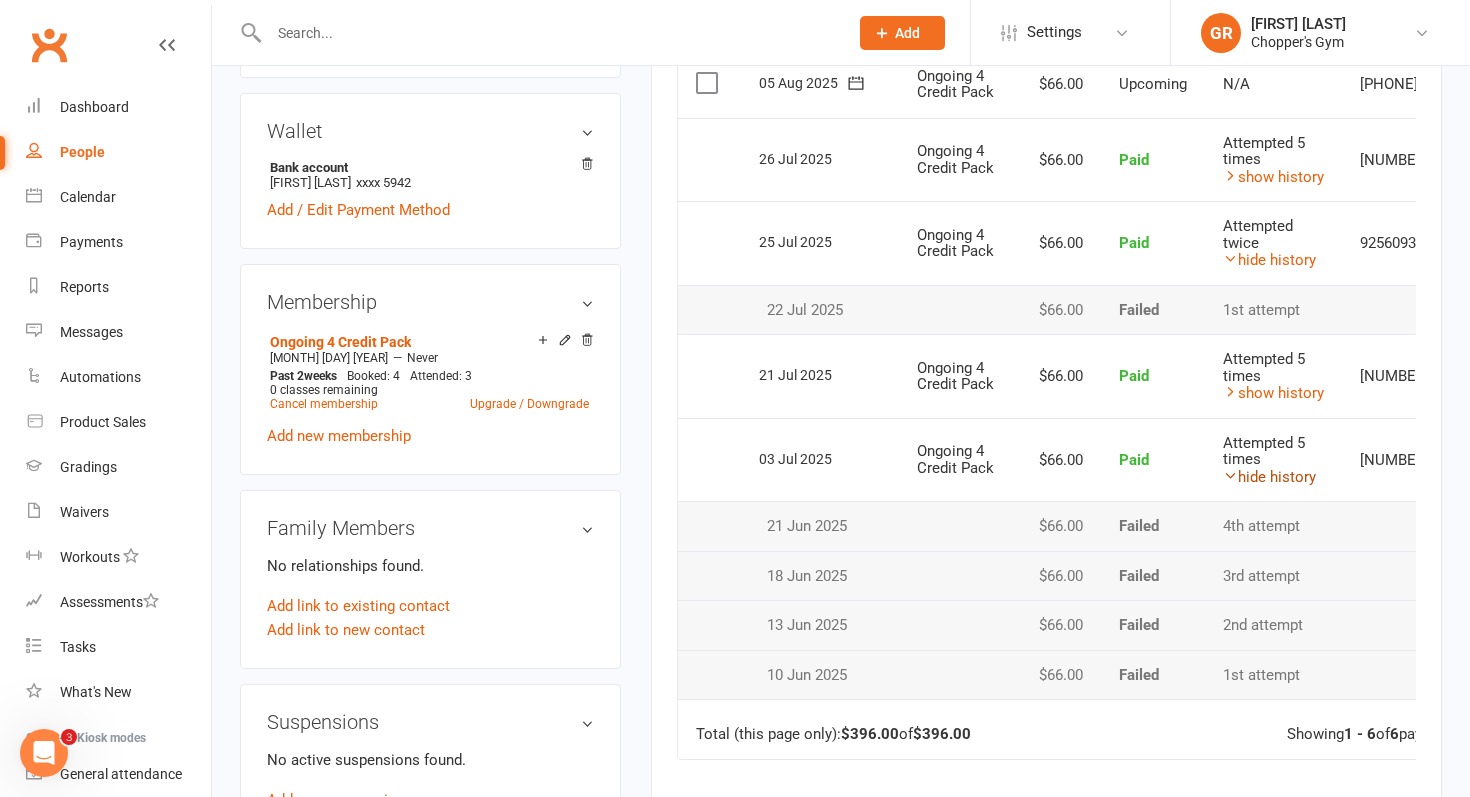 click at bounding box center (1230, 475) 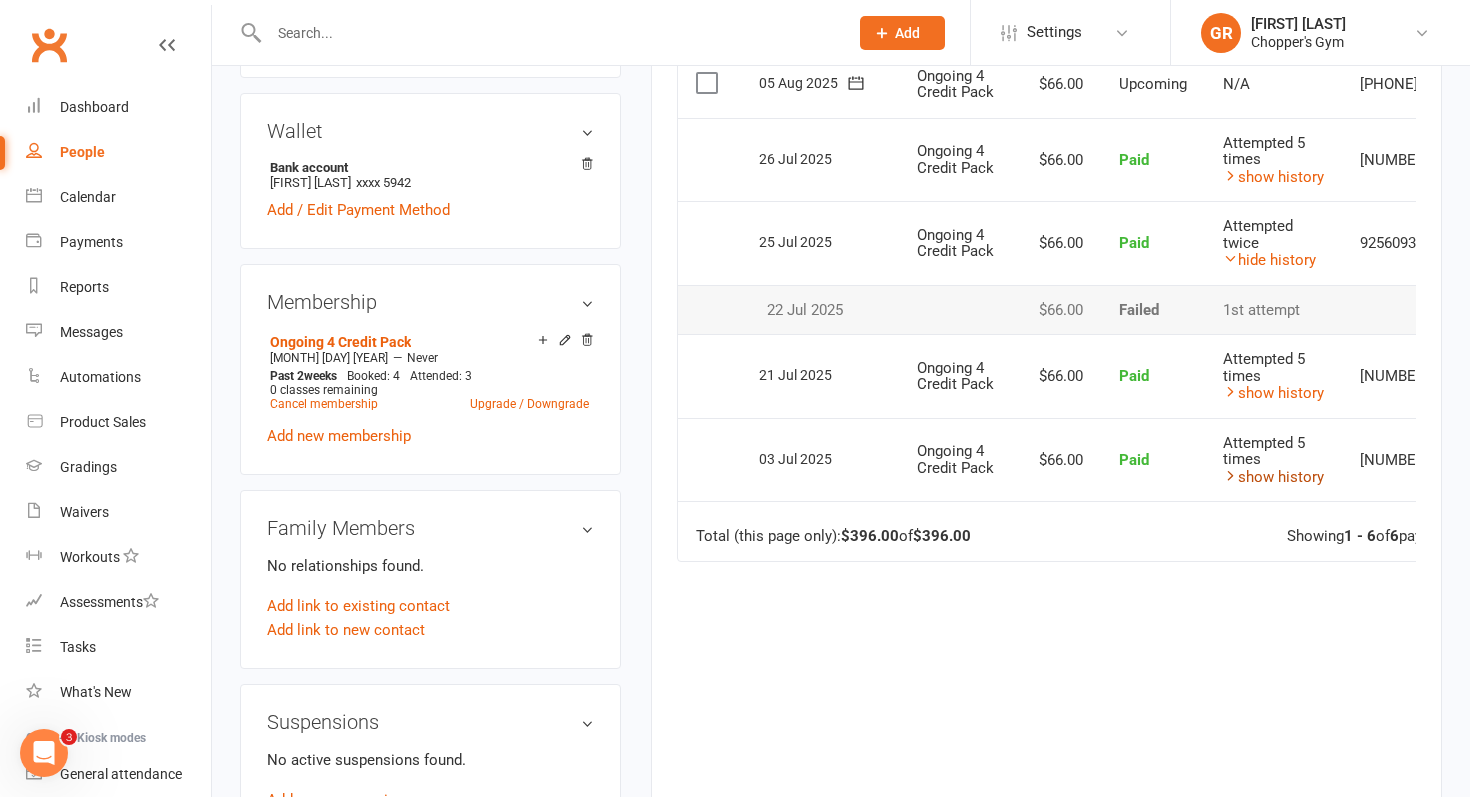 click at bounding box center (1230, 475) 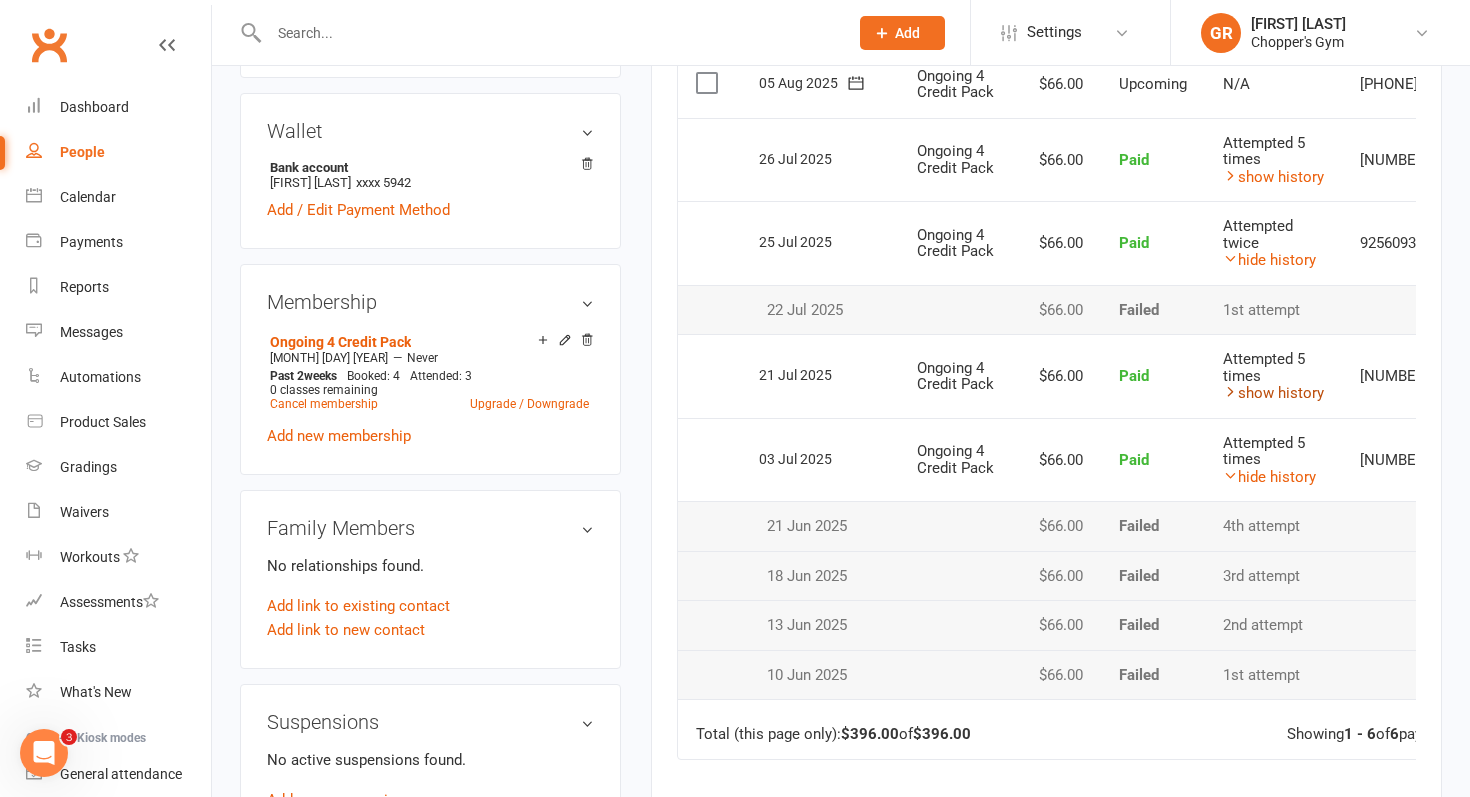 click at bounding box center [1230, 391] 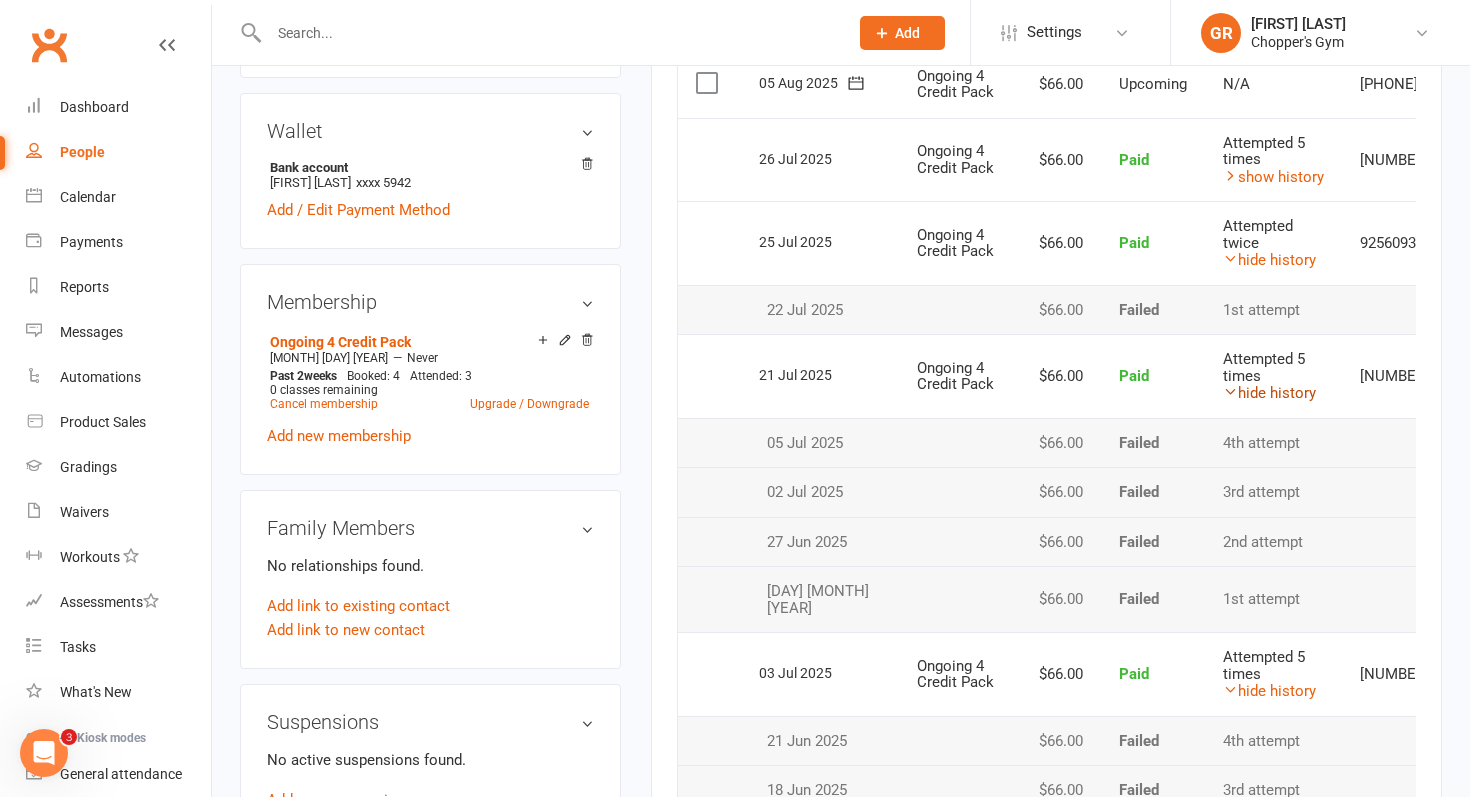 click on "hide history" at bounding box center [1269, 393] 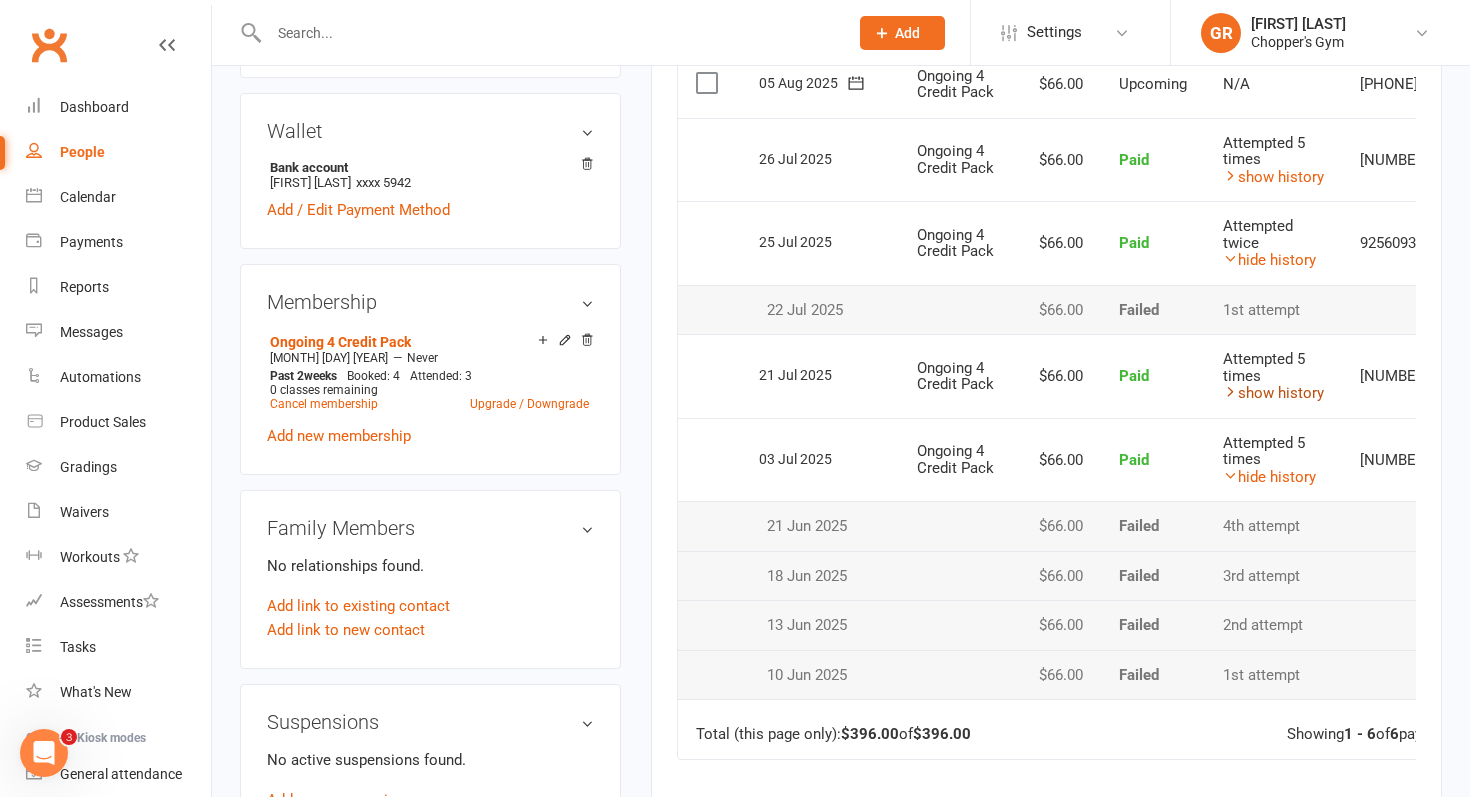 click at bounding box center [1230, 391] 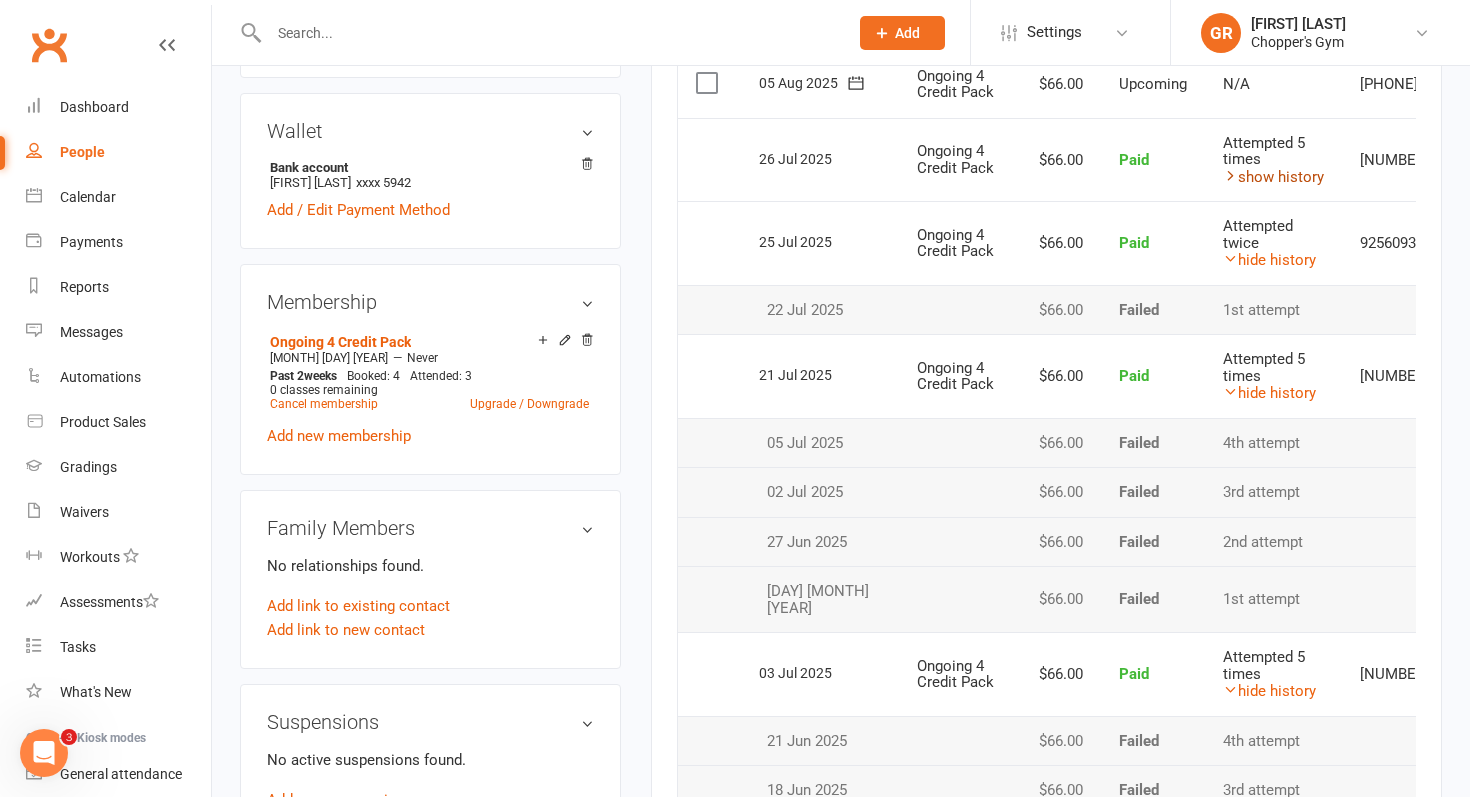 click at bounding box center [1230, 175] 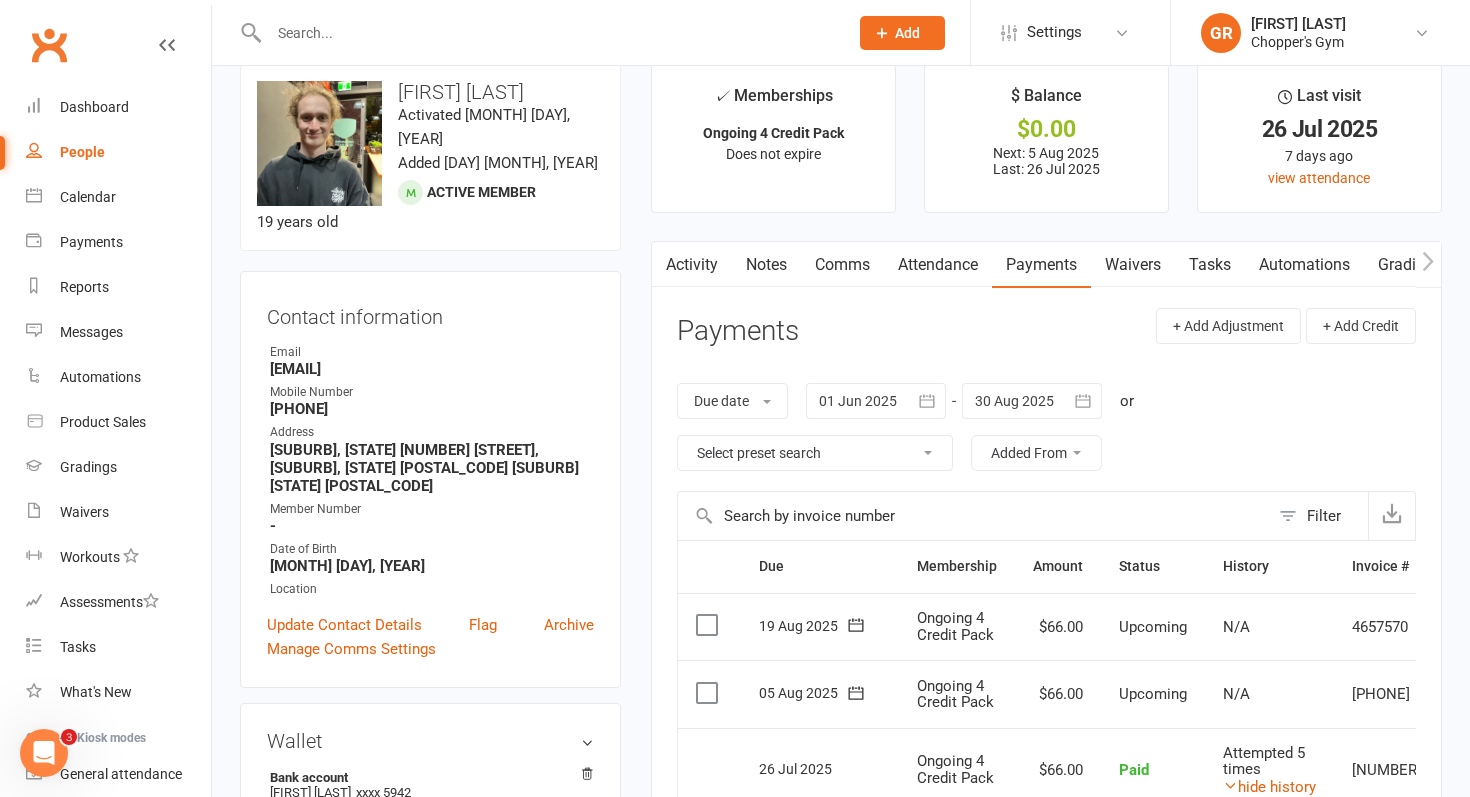 scroll, scrollTop: 0, scrollLeft: 0, axis: both 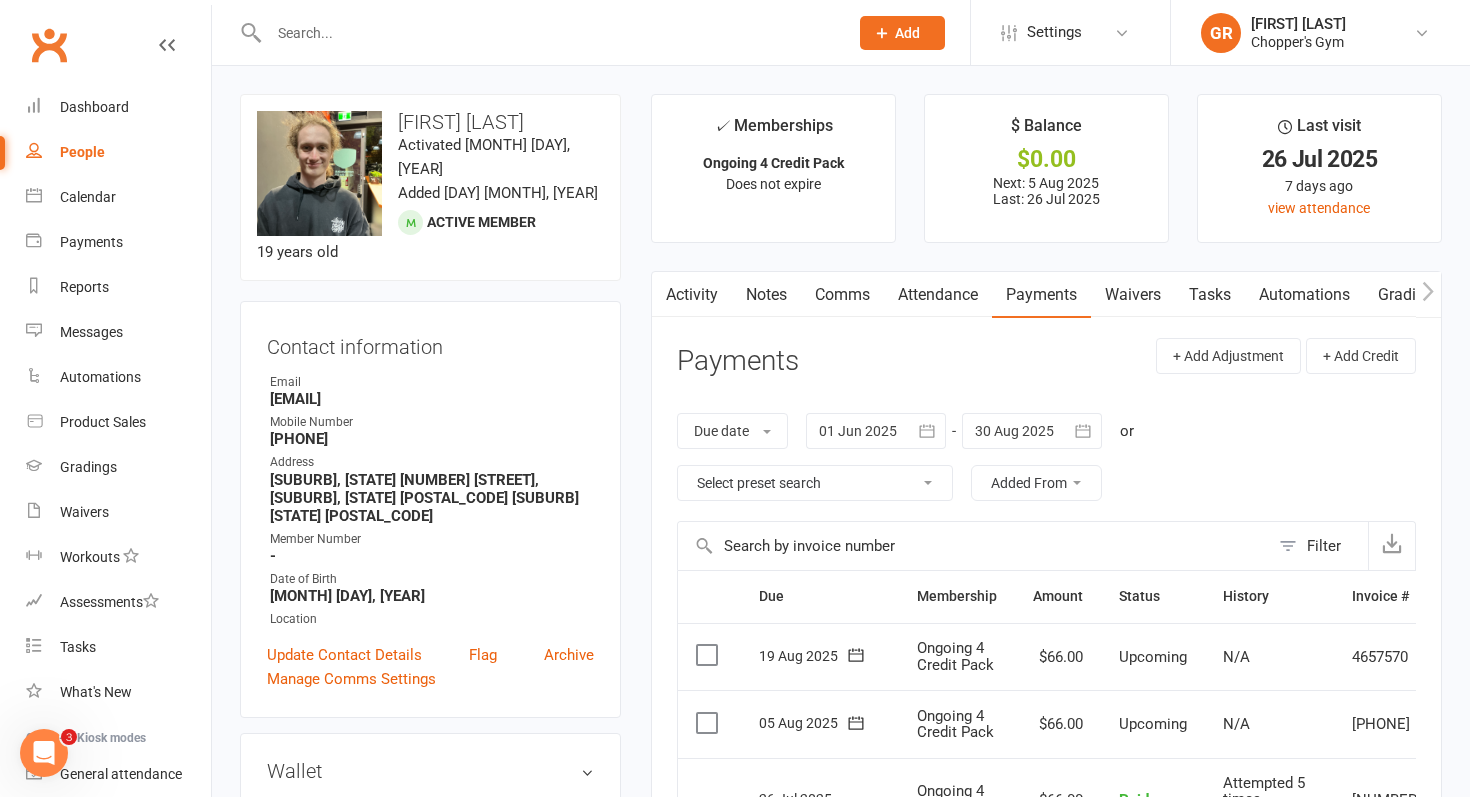 click on "Attendance" at bounding box center [938, 295] 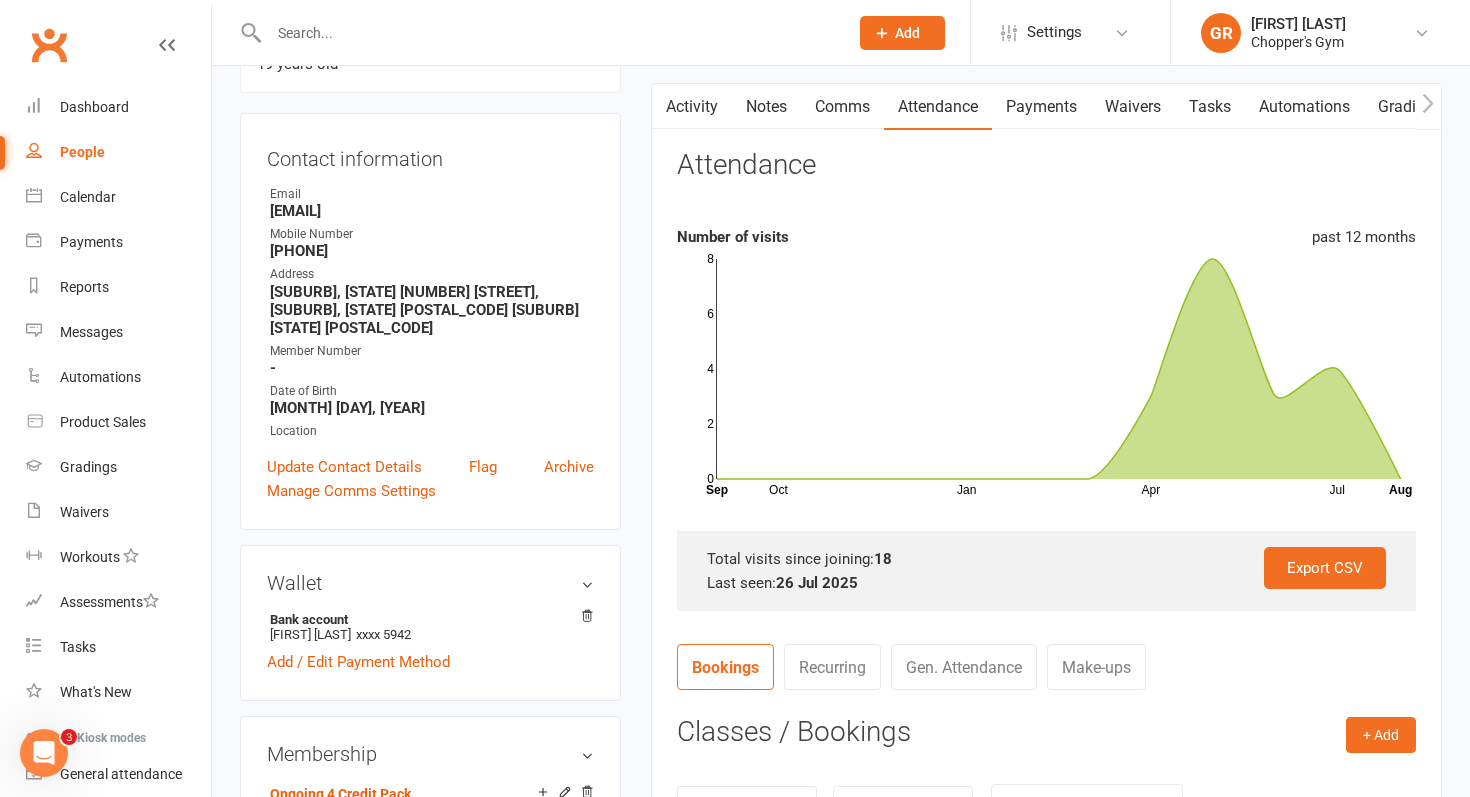 scroll, scrollTop: 0, scrollLeft: 0, axis: both 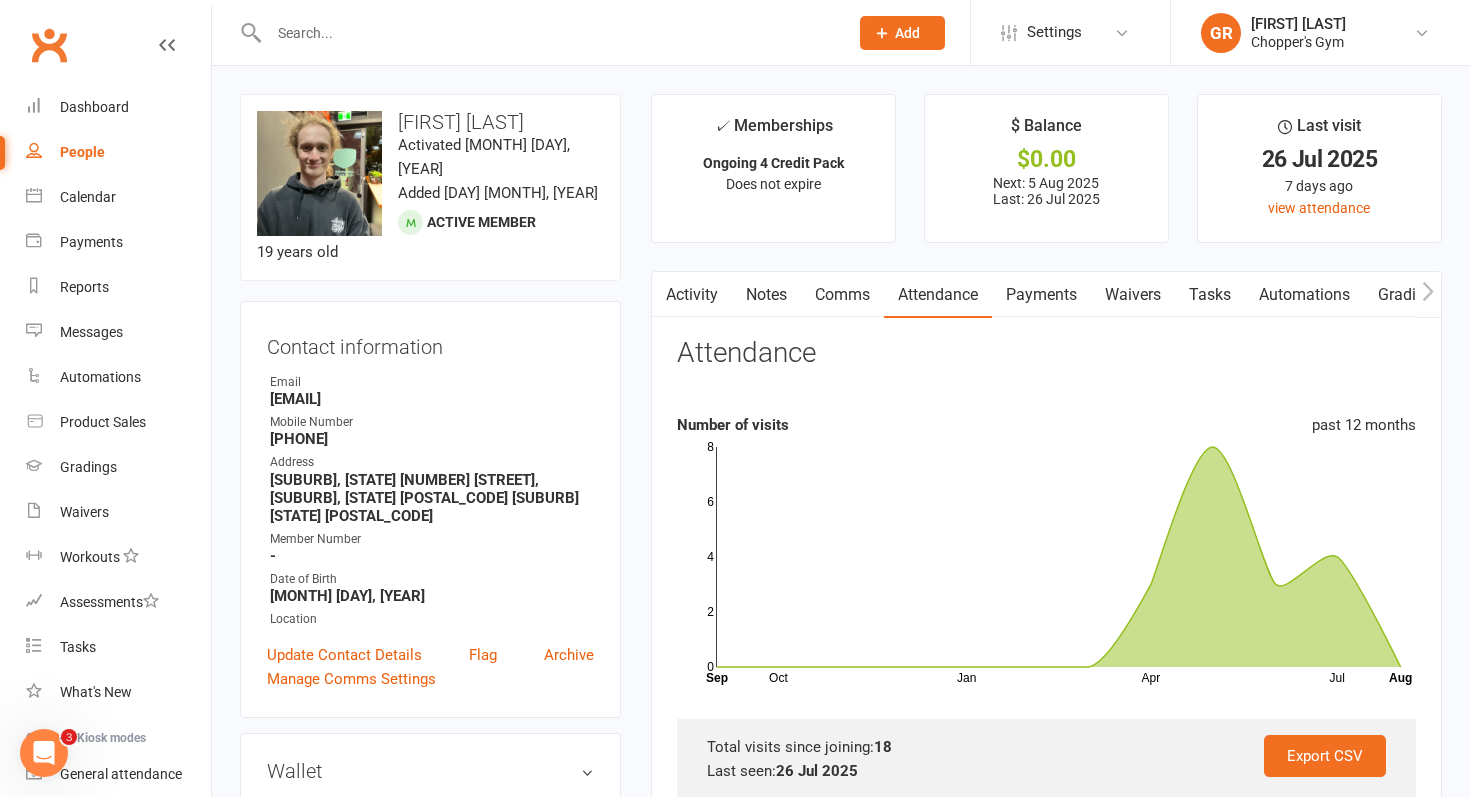 click on "Attendance" at bounding box center [938, 295] 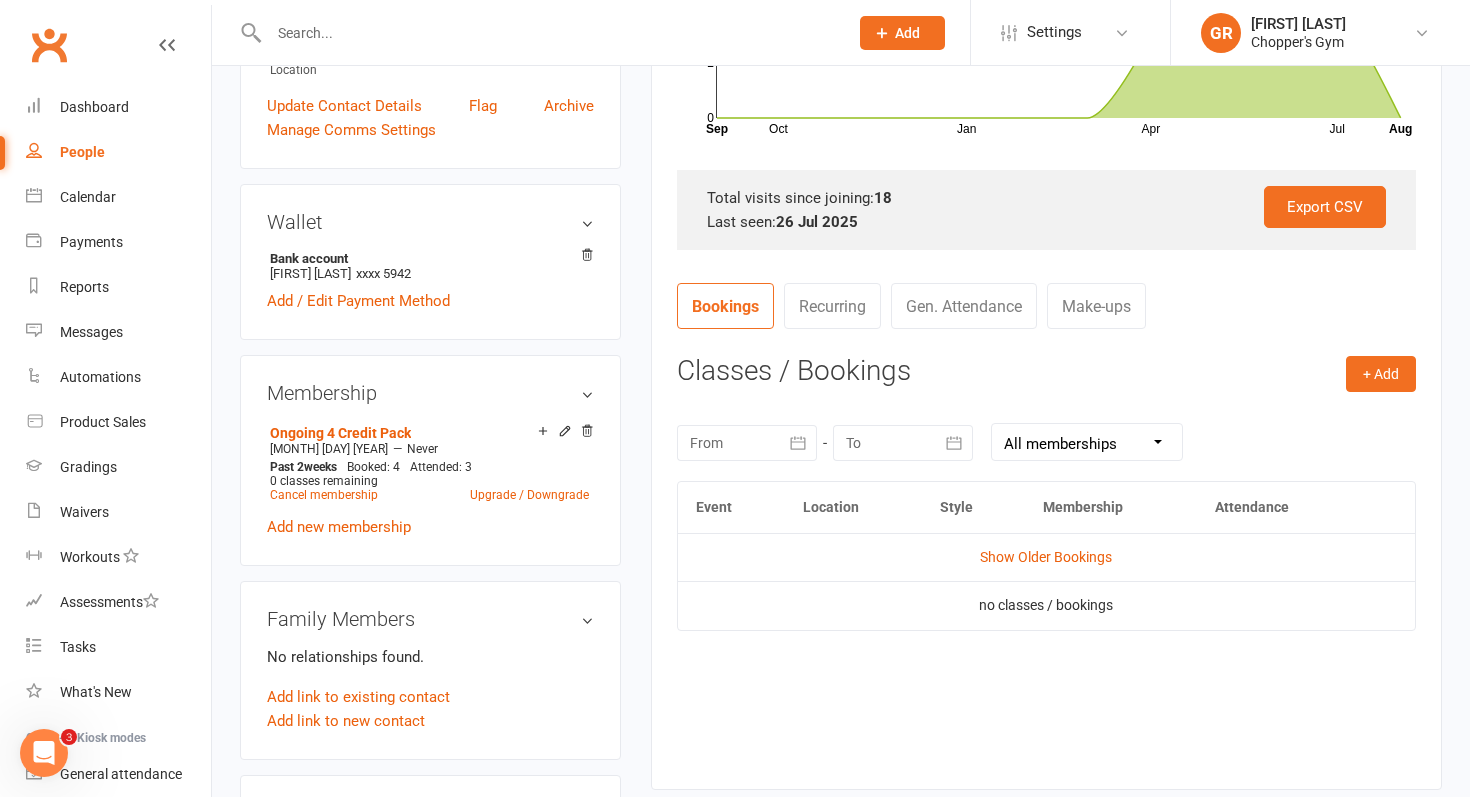 scroll, scrollTop: 554, scrollLeft: 0, axis: vertical 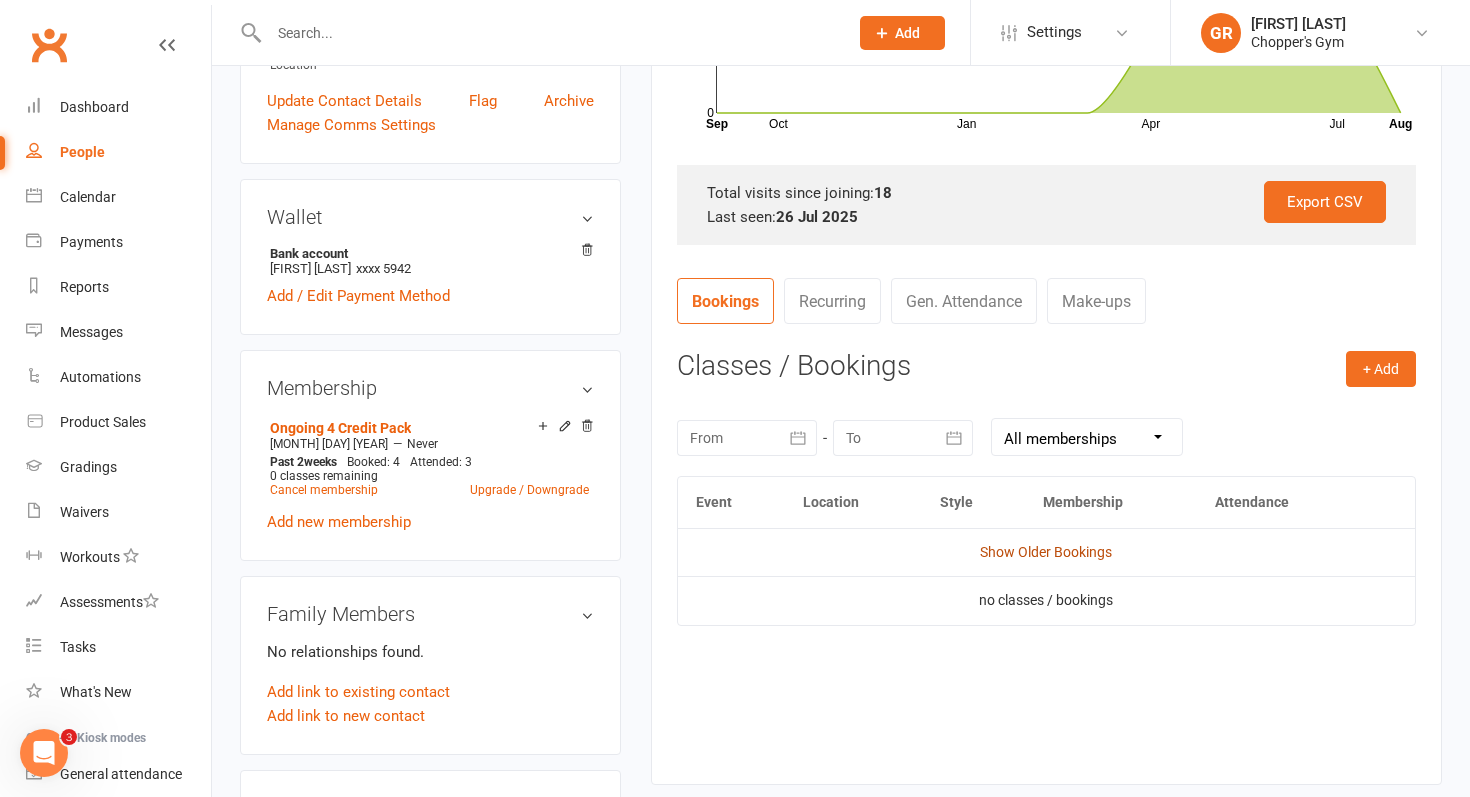 click on "Show Older Bookings" at bounding box center [1046, 552] 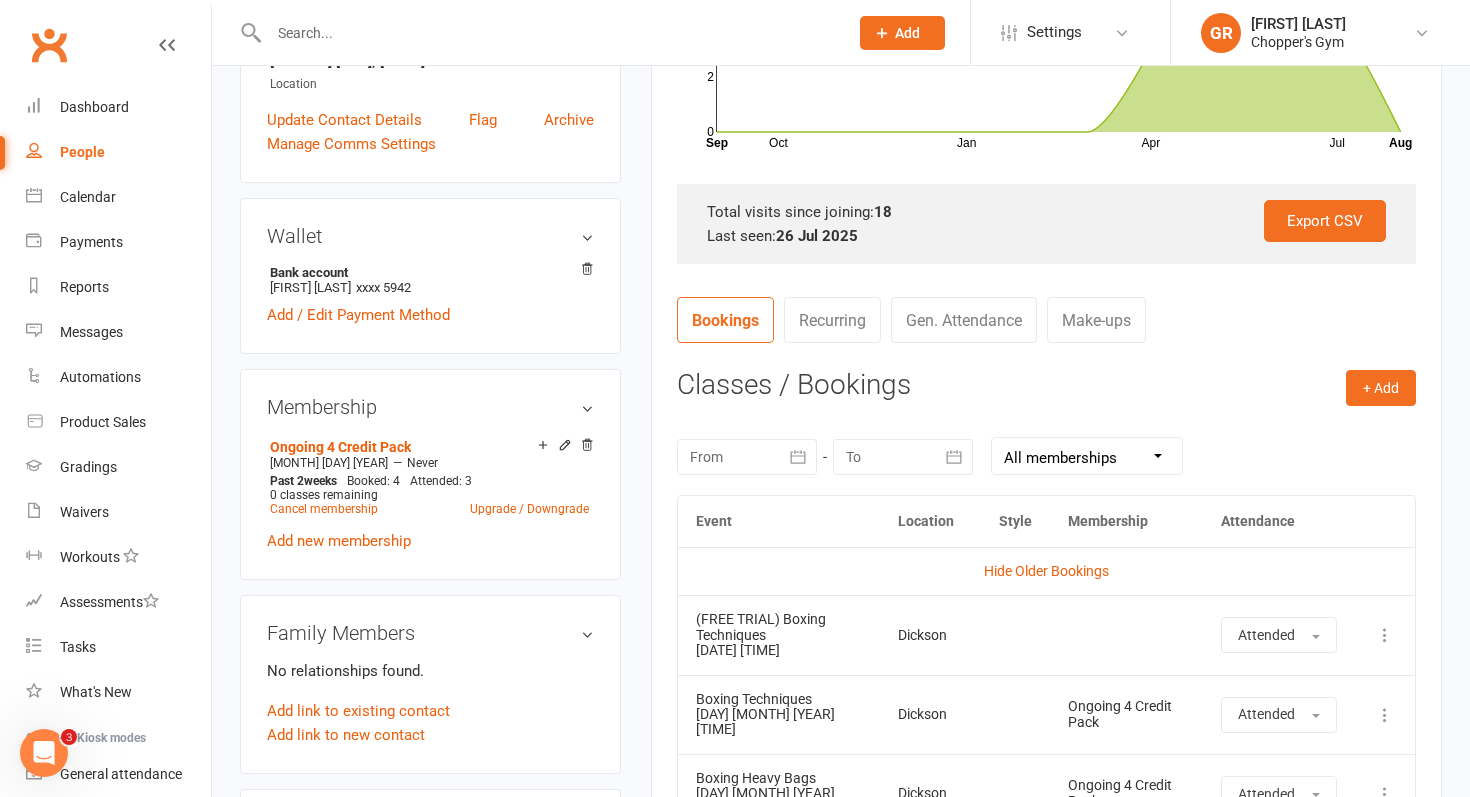 scroll, scrollTop: 0, scrollLeft: 0, axis: both 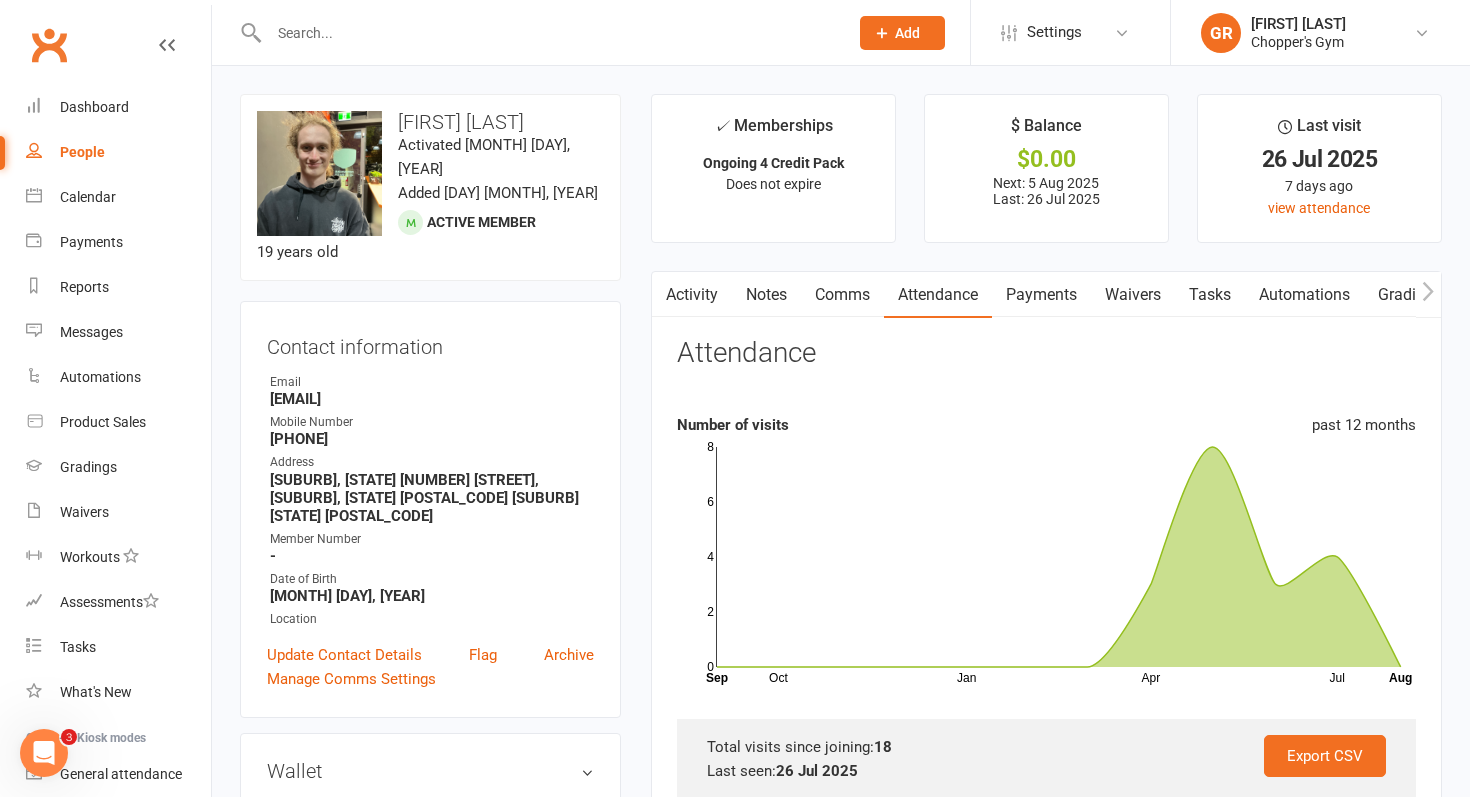 click on "Payments" at bounding box center (1041, 295) 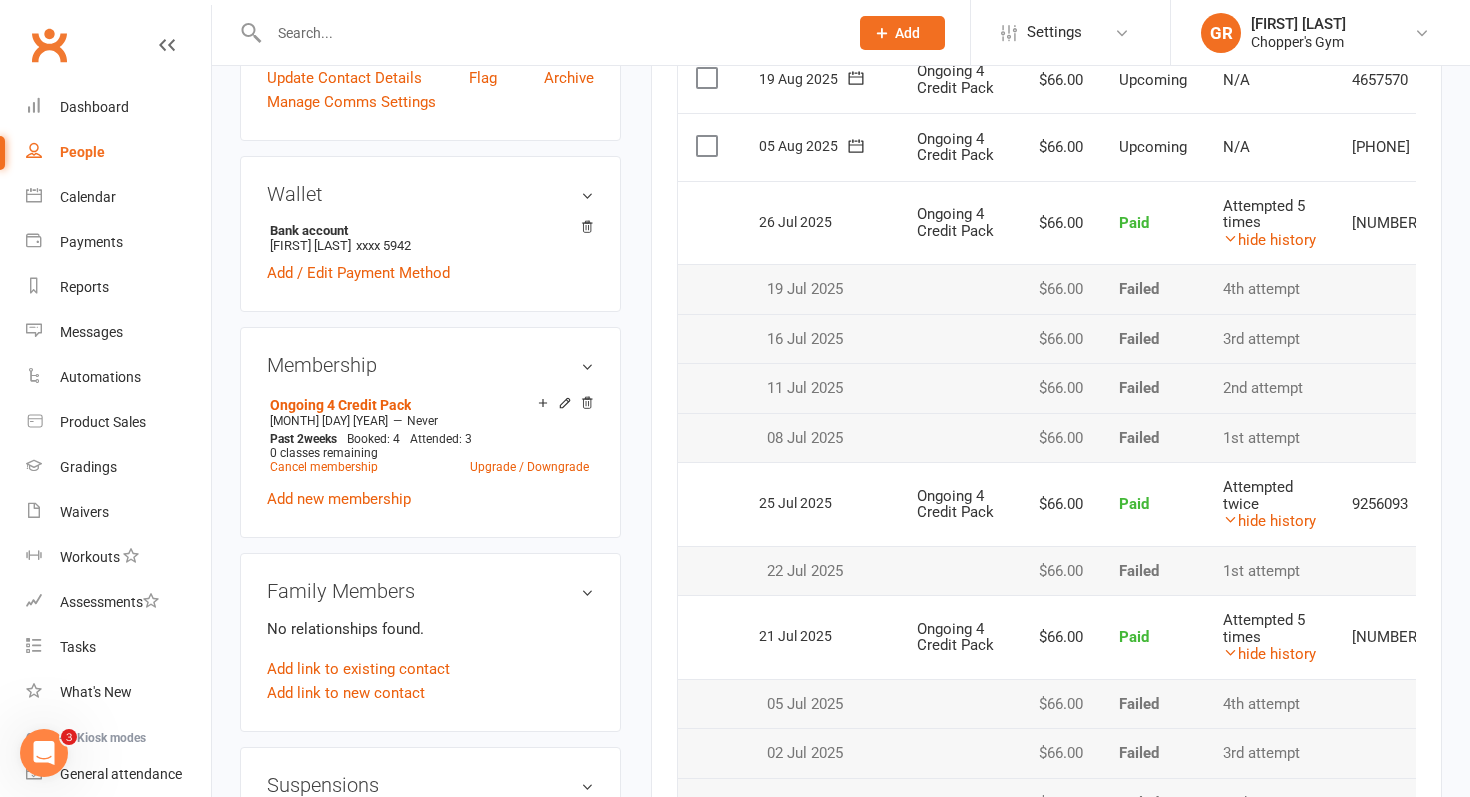 scroll, scrollTop: 582, scrollLeft: 0, axis: vertical 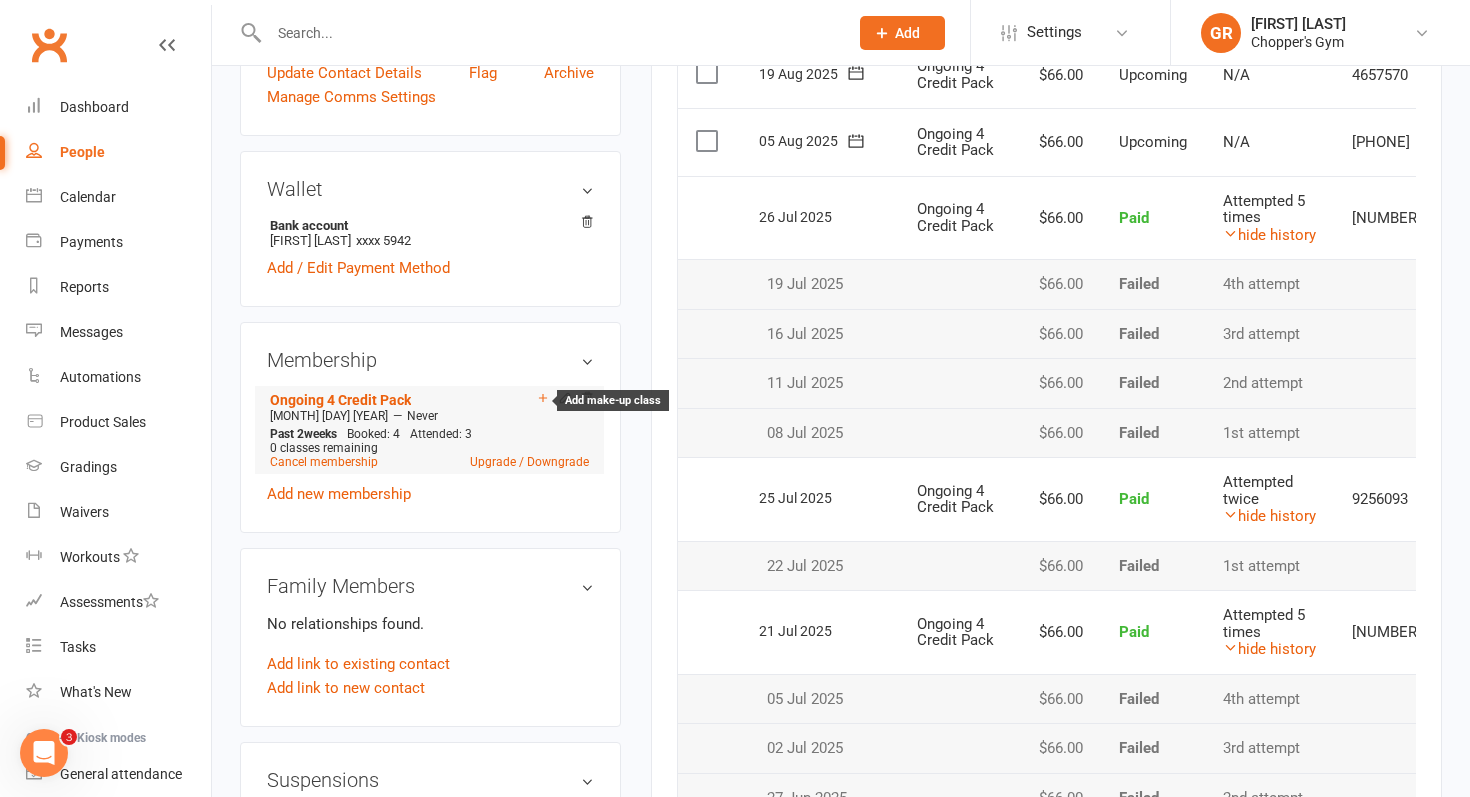 click 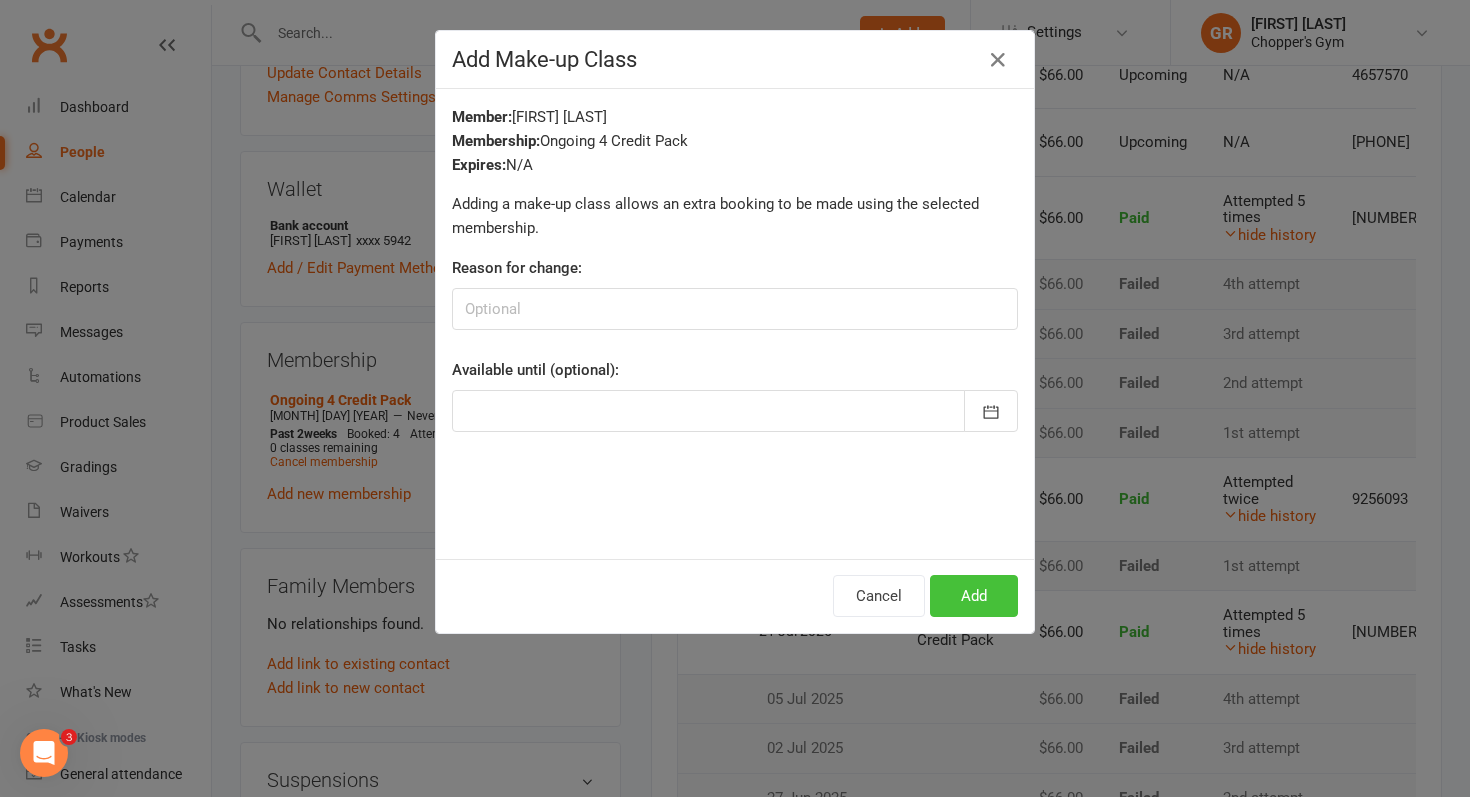 click on "Add" at bounding box center [974, 596] 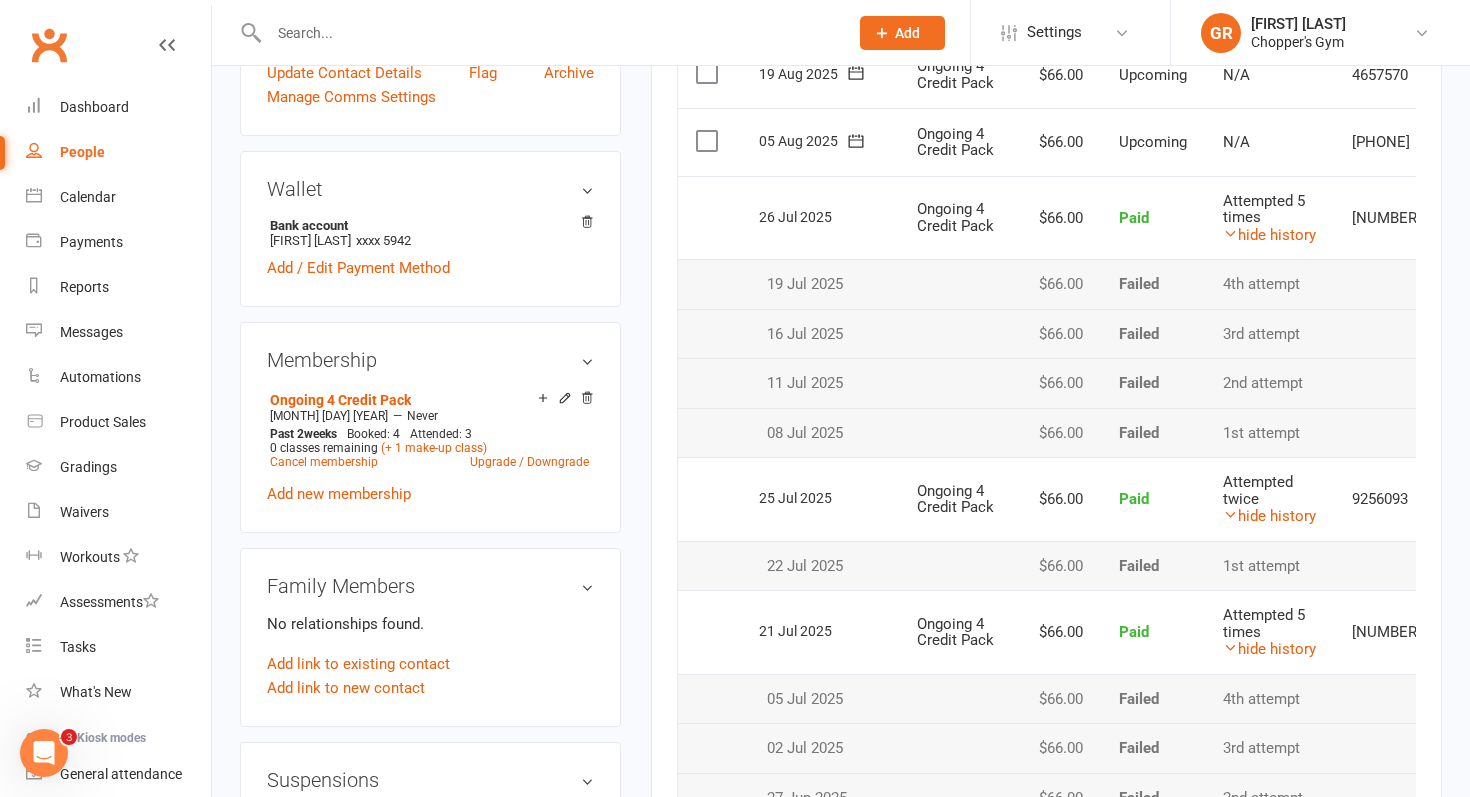 scroll, scrollTop: 0, scrollLeft: 0, axis: both 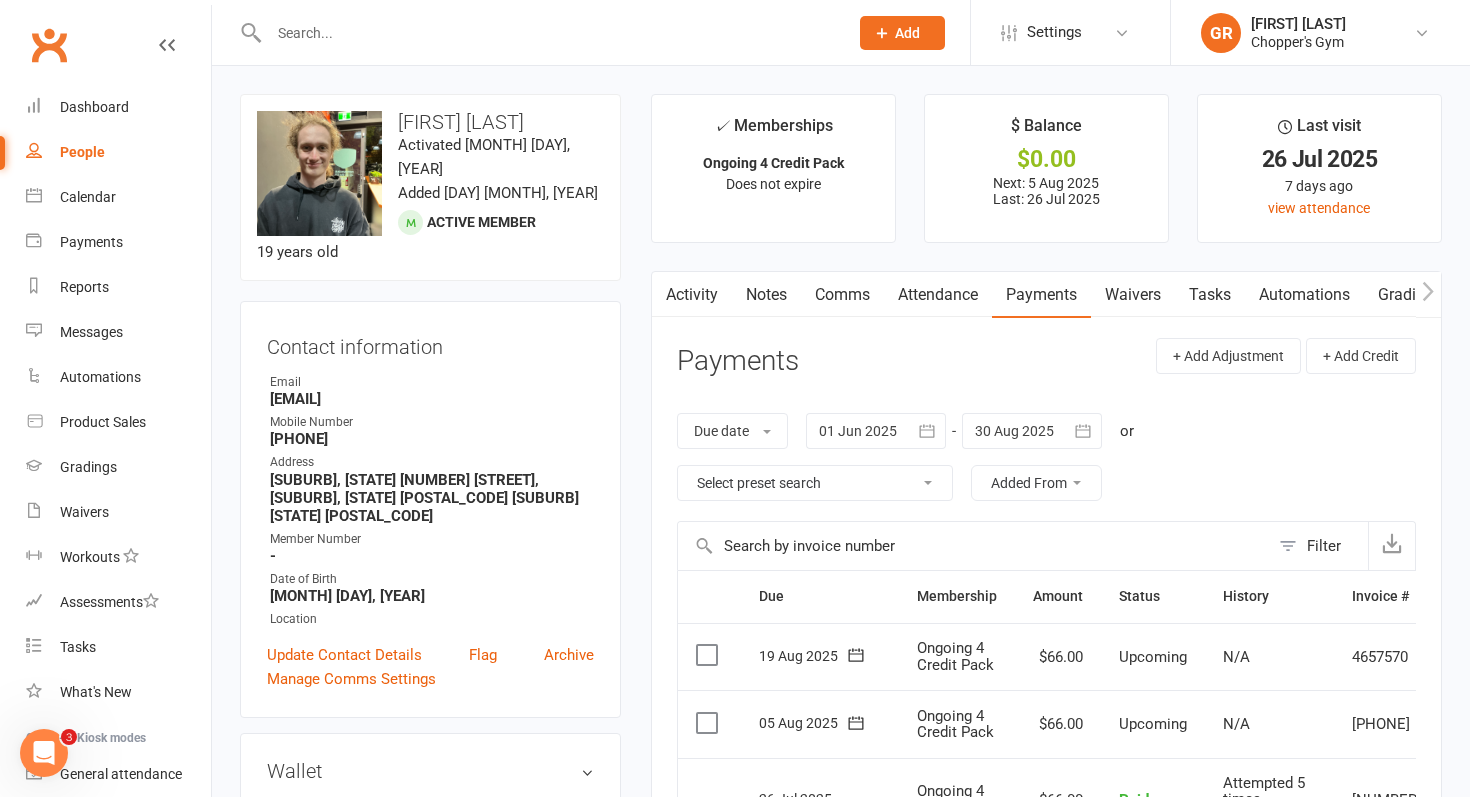 click at bounding box center (548, 33) 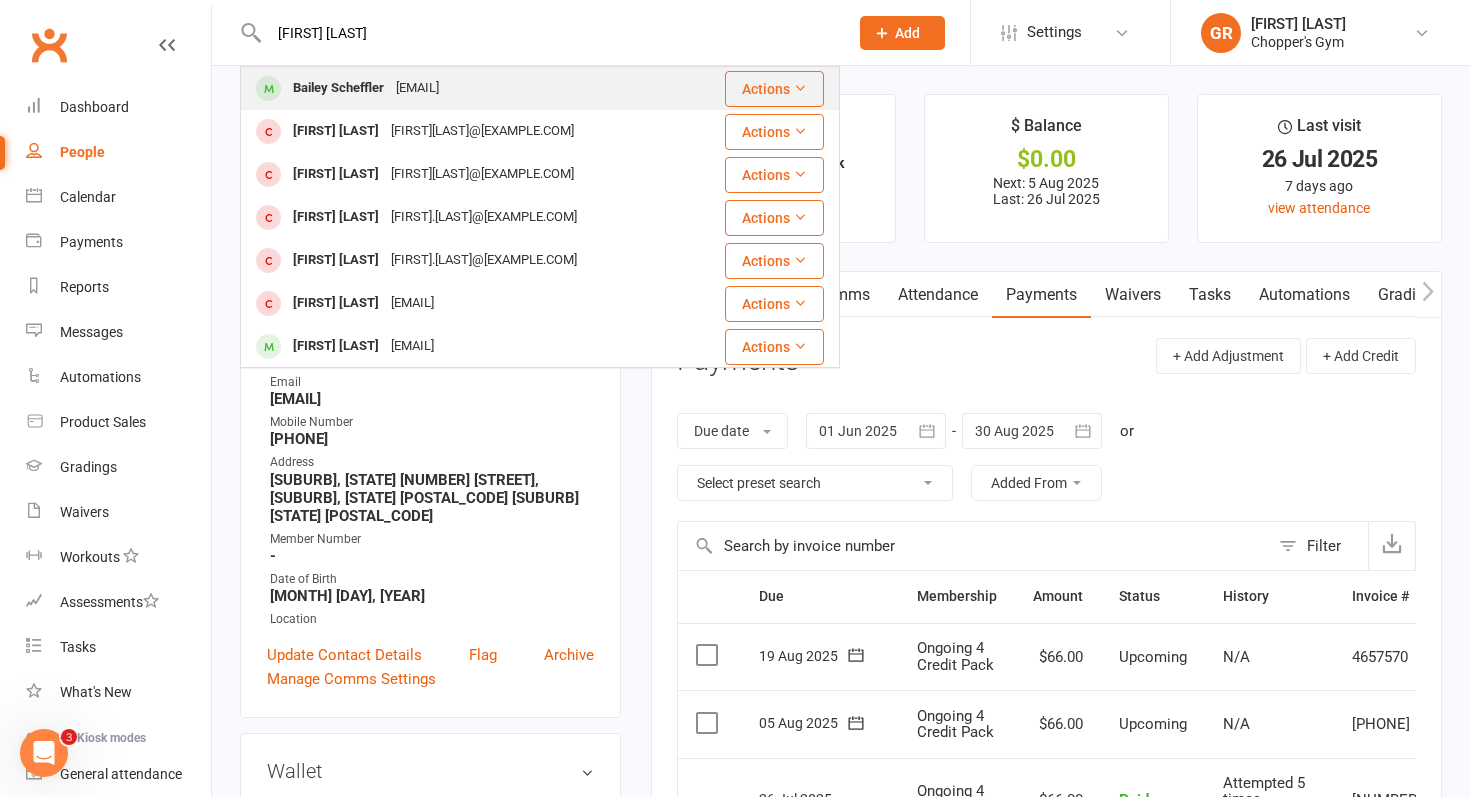 type on "[FIRST] [LAST]" 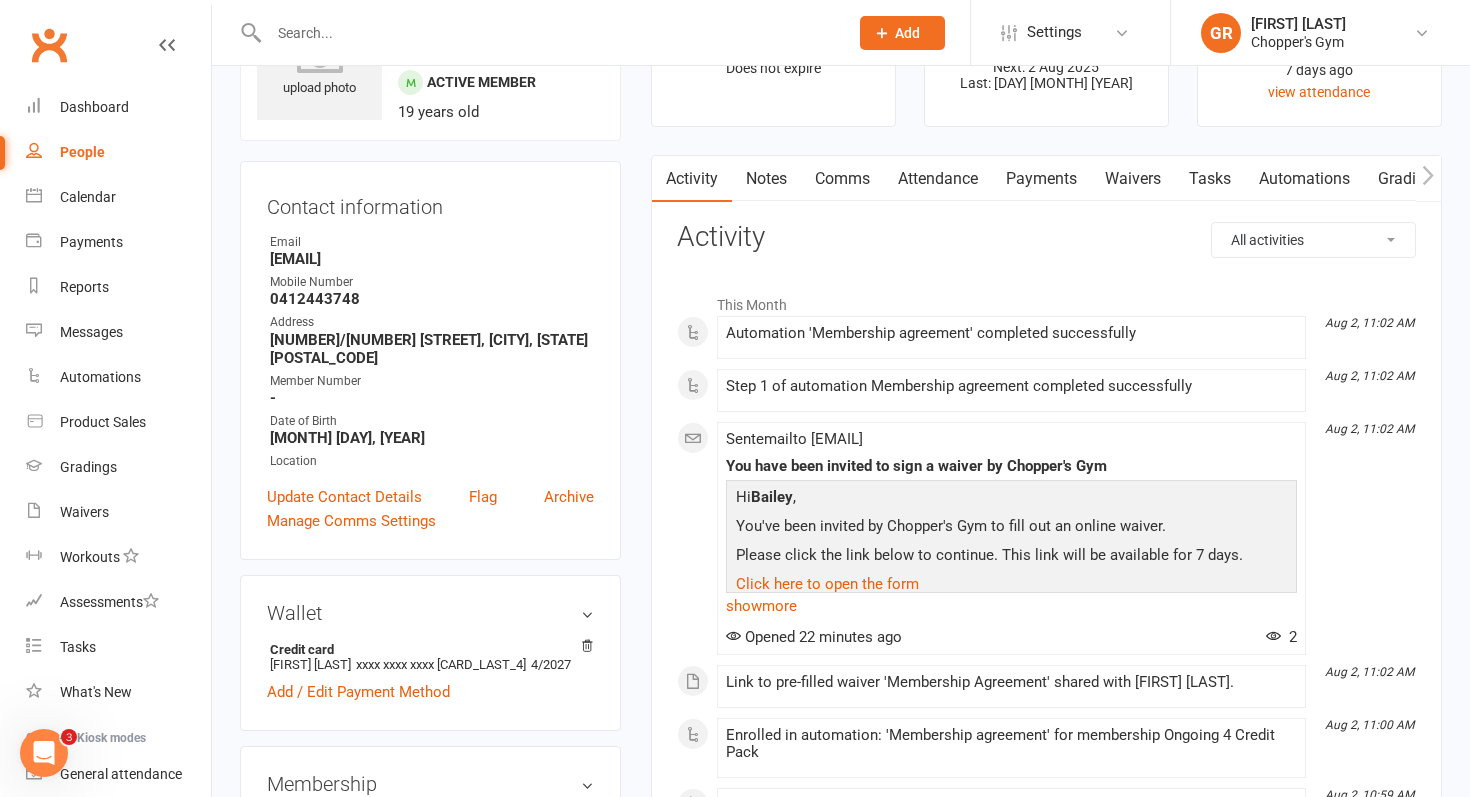 scroll, scrollTop: 0, scrollLeft: 0, axis: both 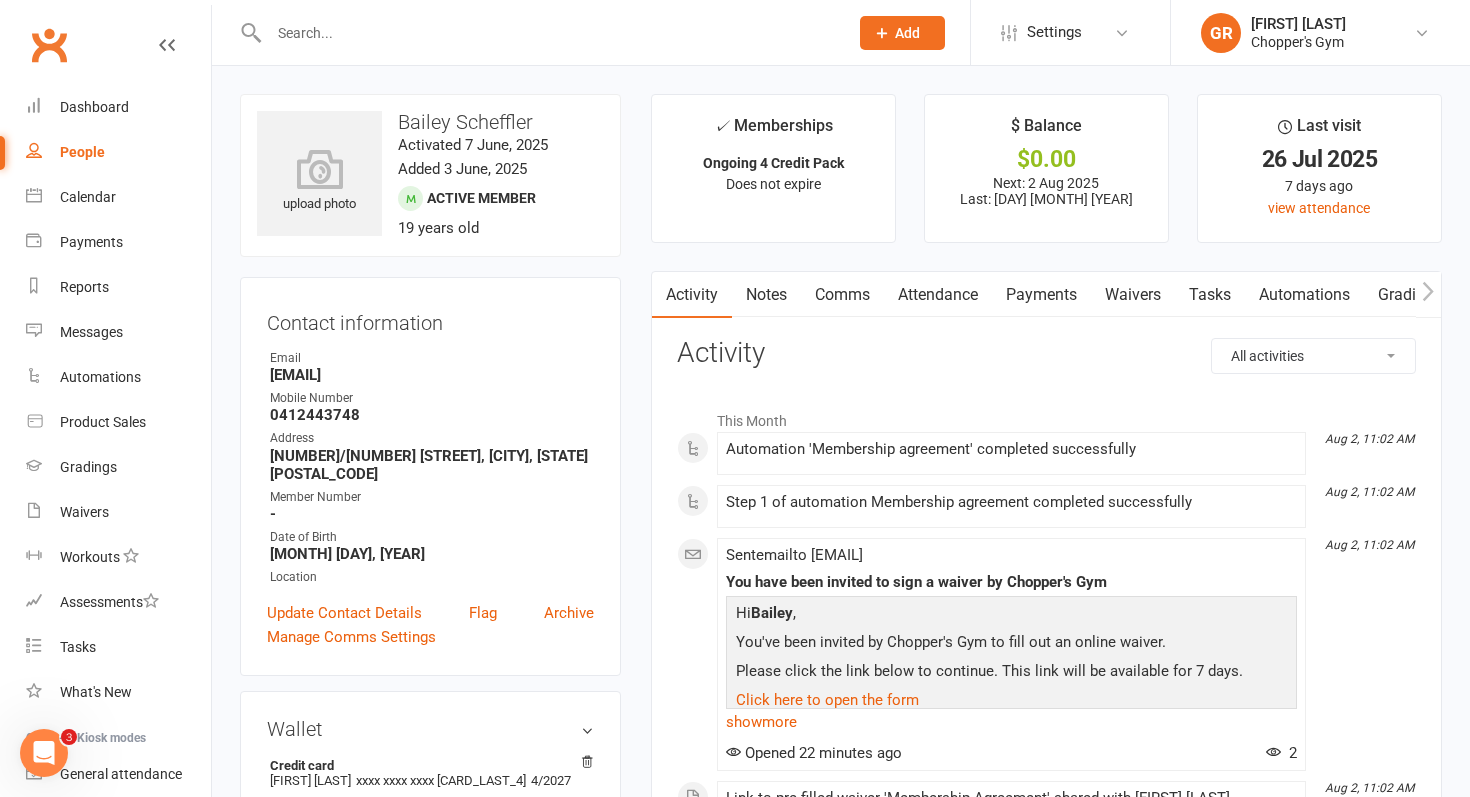 click on "Notes" at bounding box center [766, 295] 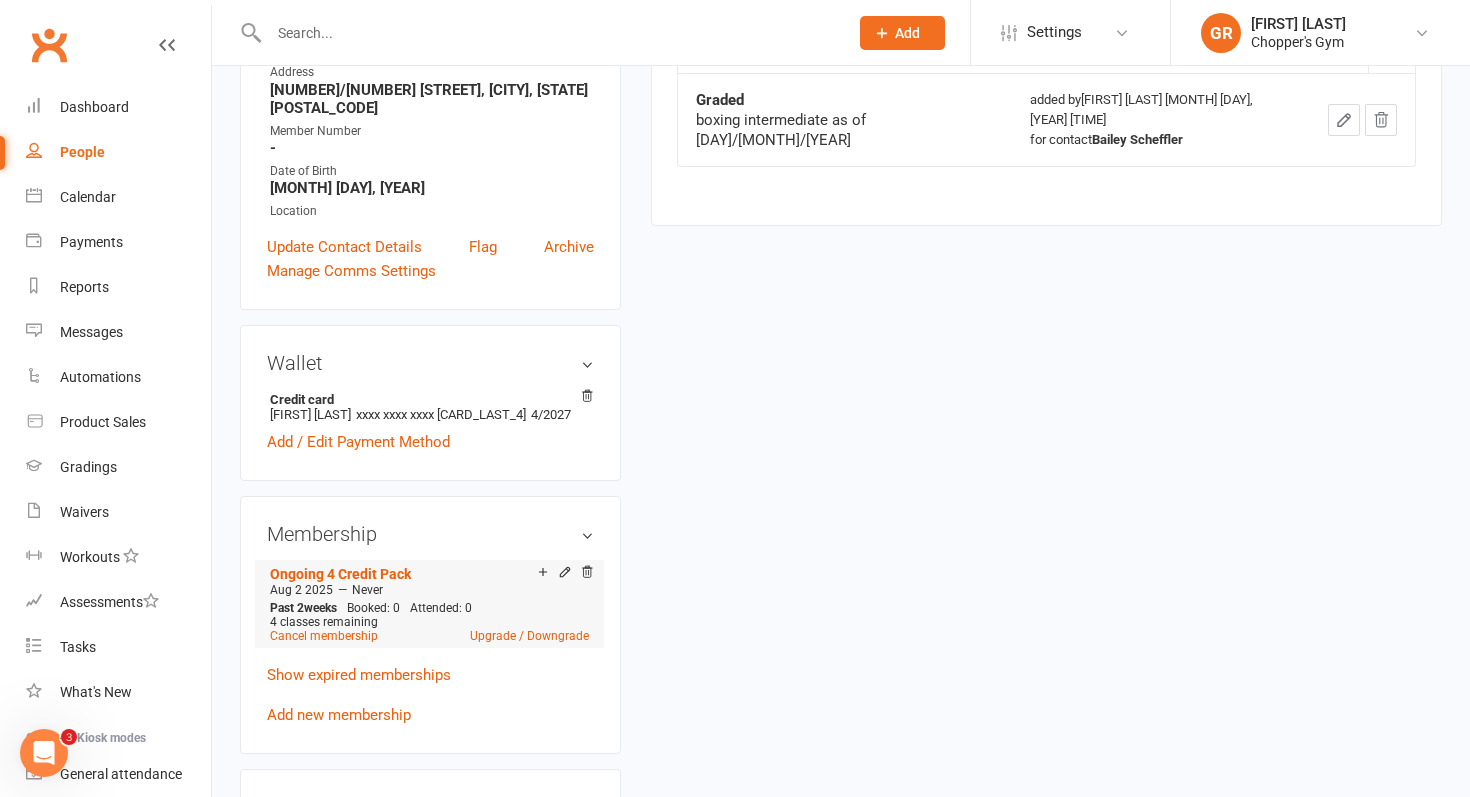 scroll, scrollTop: 375, scrollLeft: 0, axis: vertical 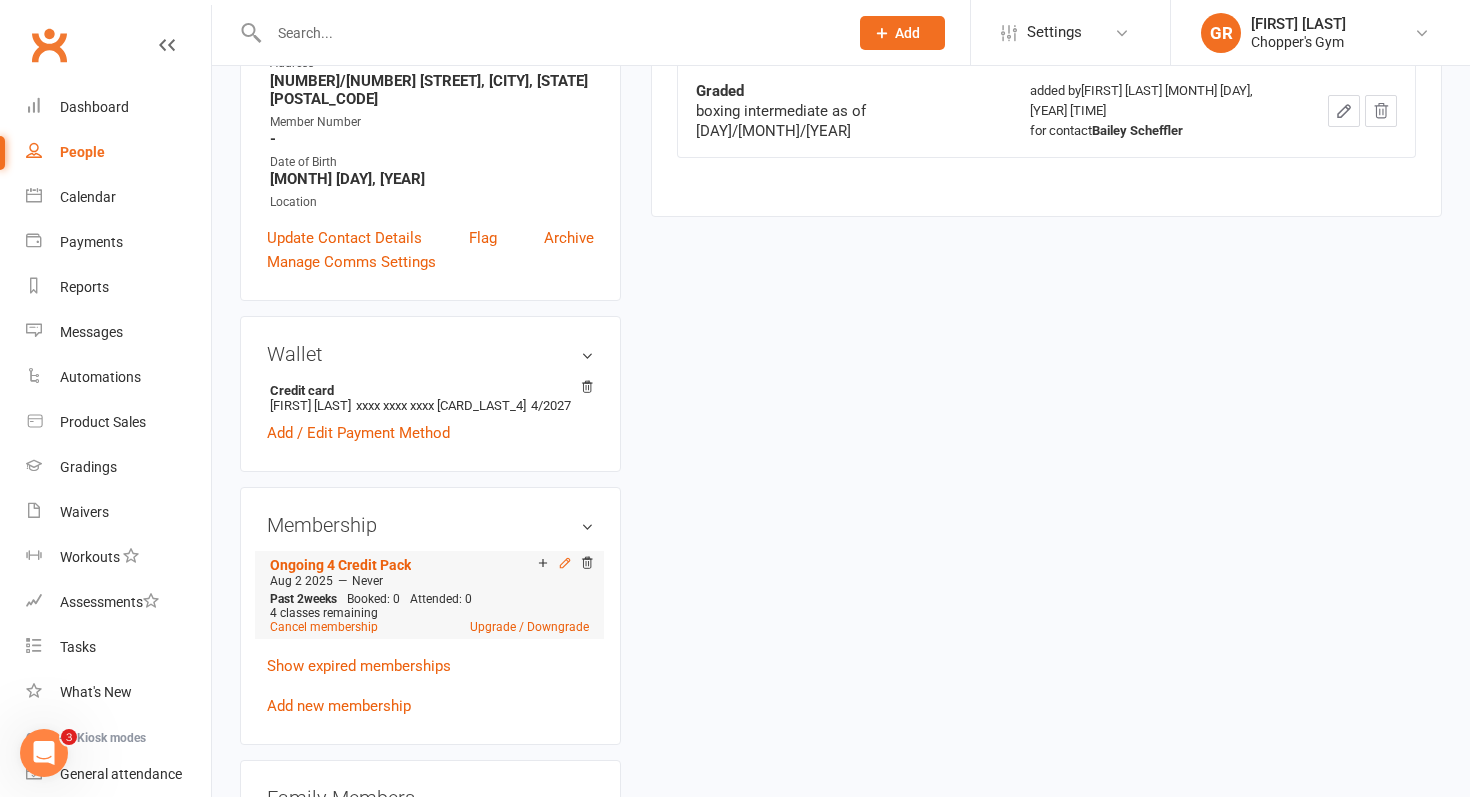 click 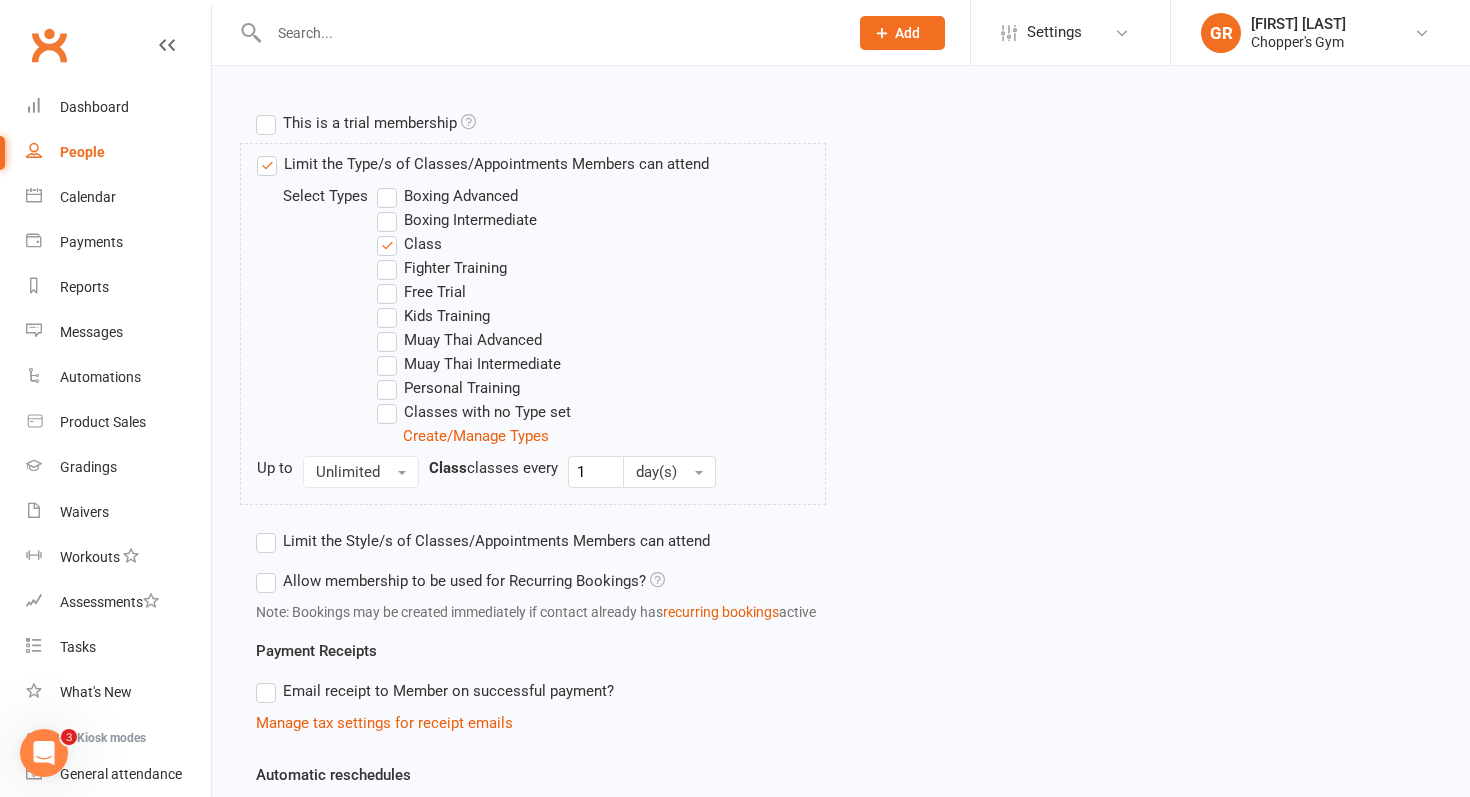 scroll, scrollTop: 689, scrollLeft: 0, axis: vertical 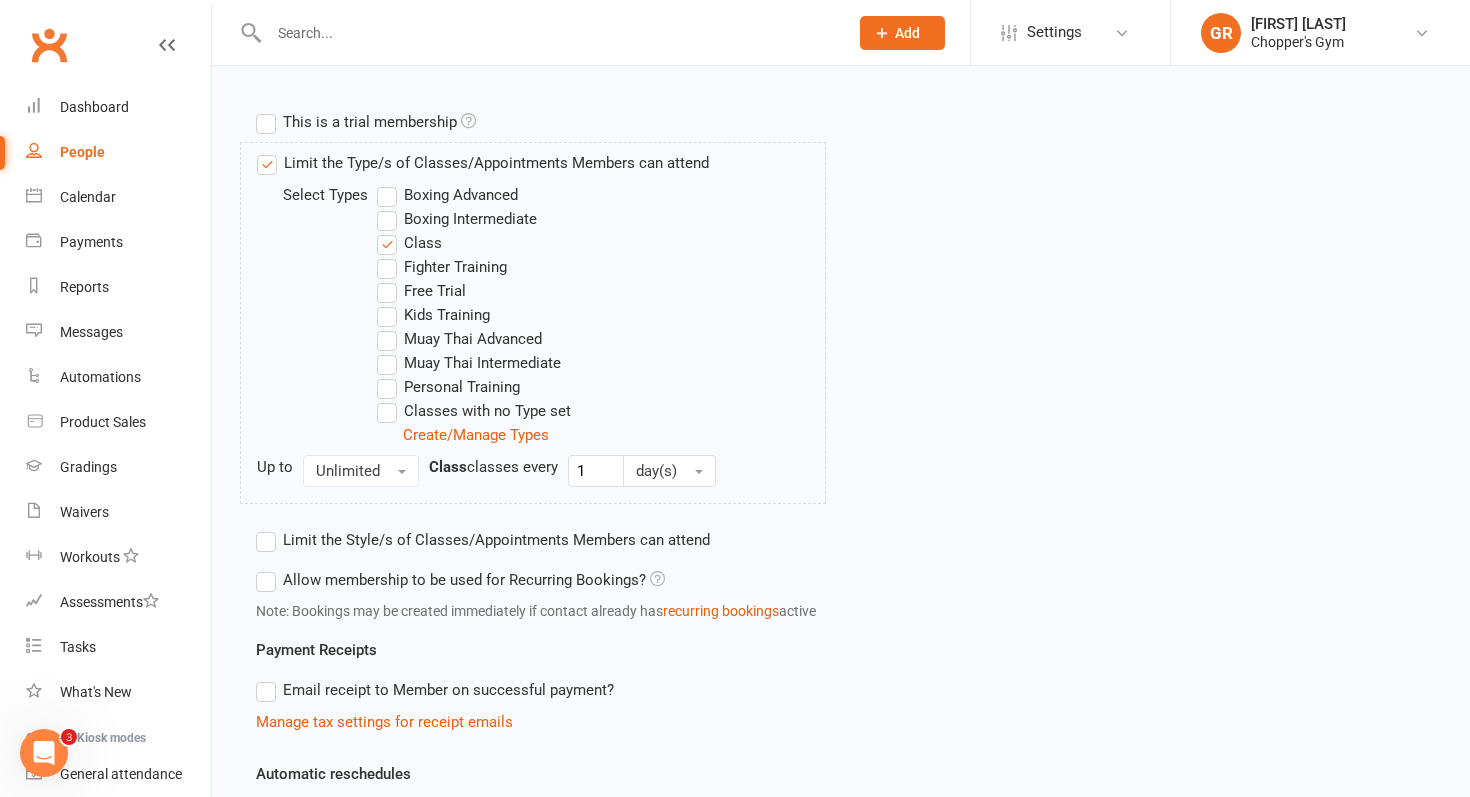 click on "Boxing Intermediate" at bounding box center [457, 219] 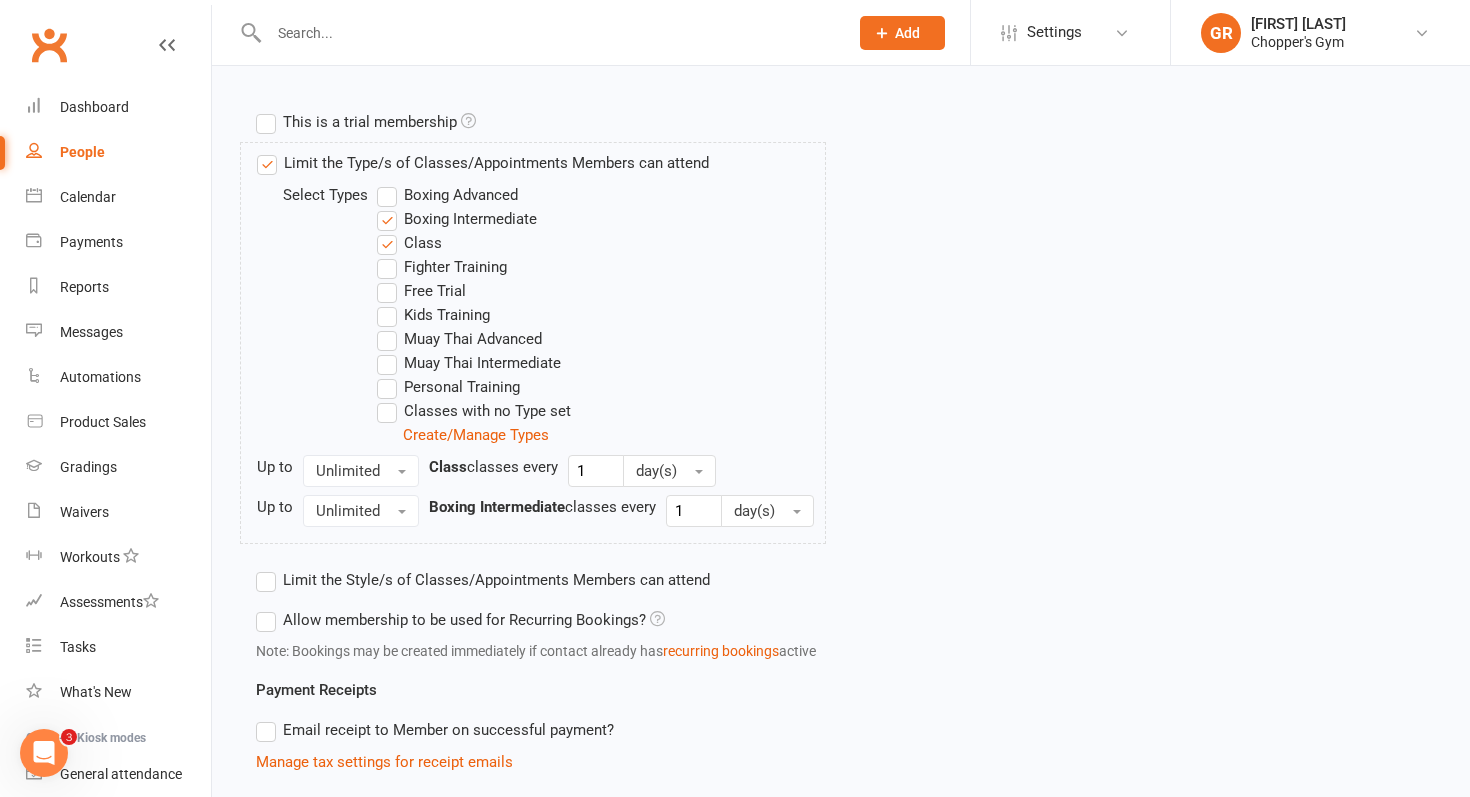 scroll, scrollTop: 1165, scrollLeft: 0, axis: vertical 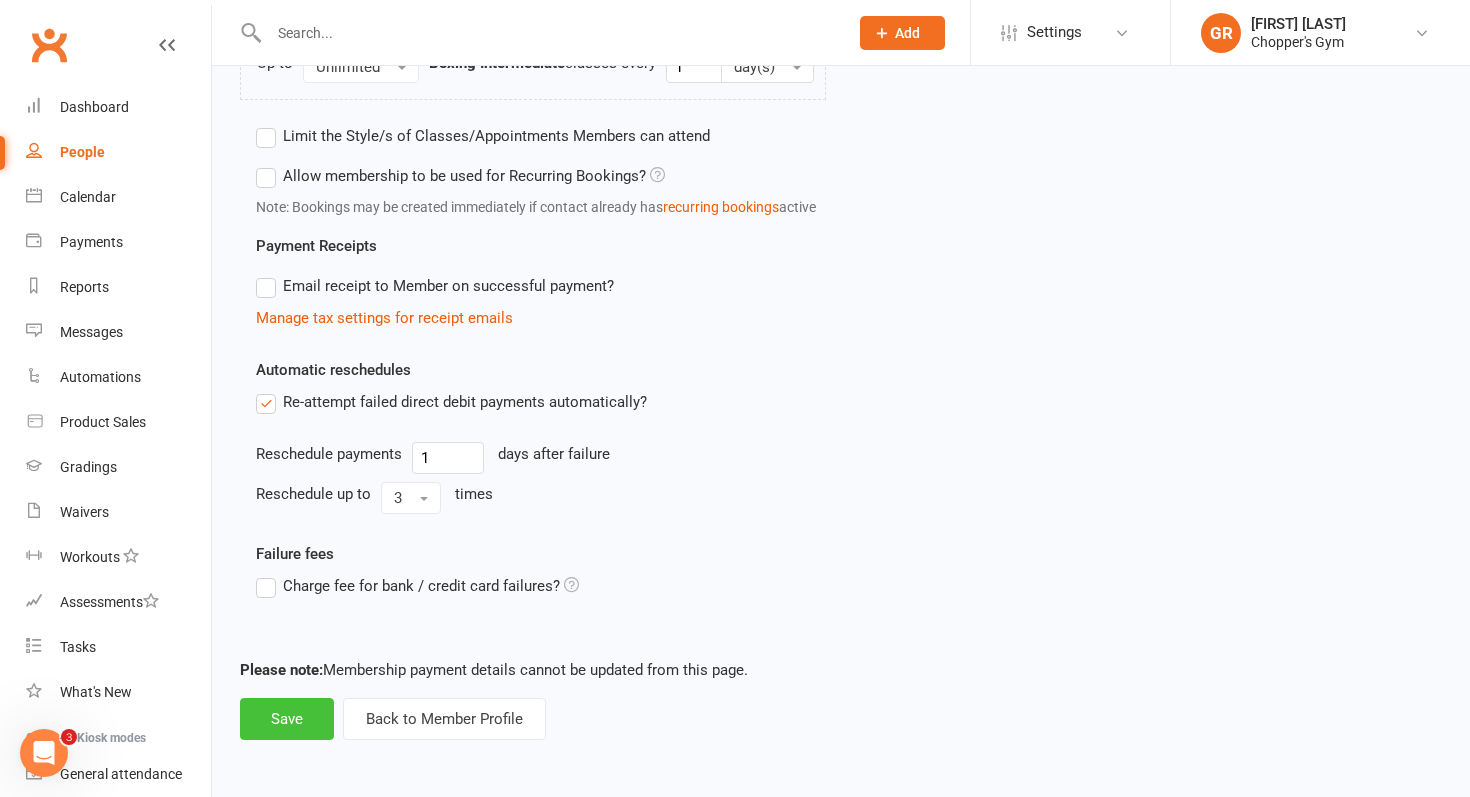 click on "Save" at bounding box center [287, 719] 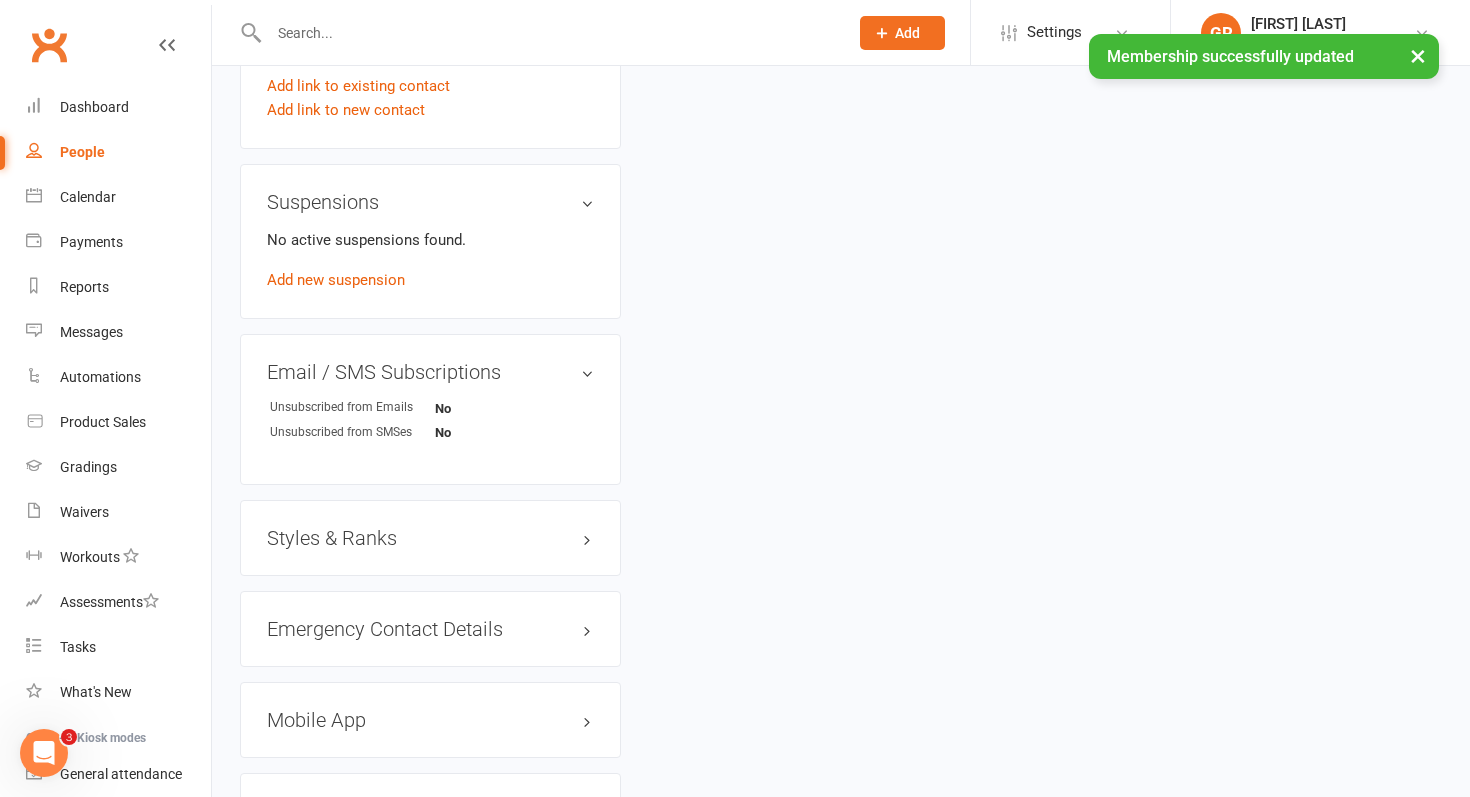 scroll, scrollTop: 0, scrollLeft: 0, axis: both 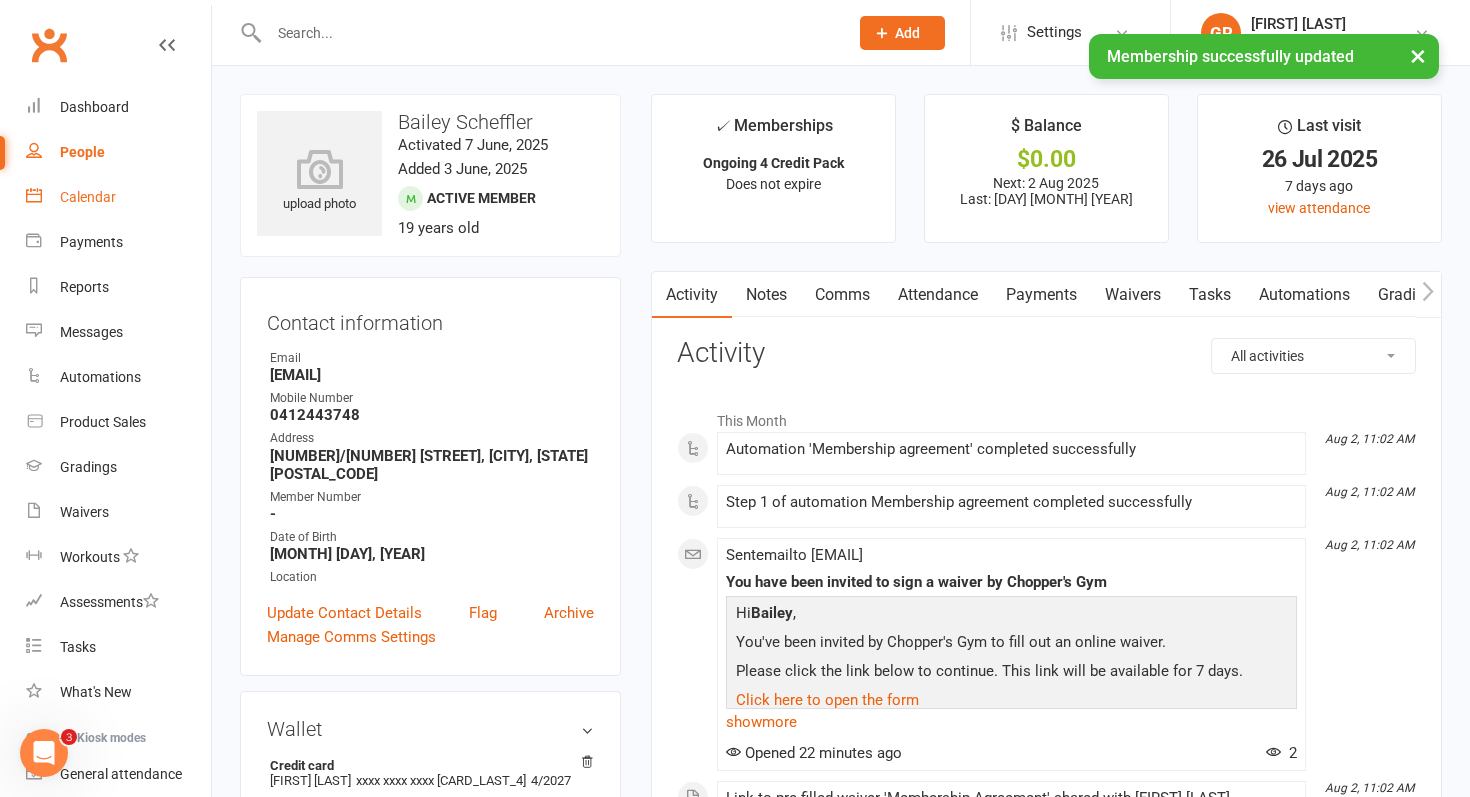 click on "Calendar" at bounding box center (88, 197) 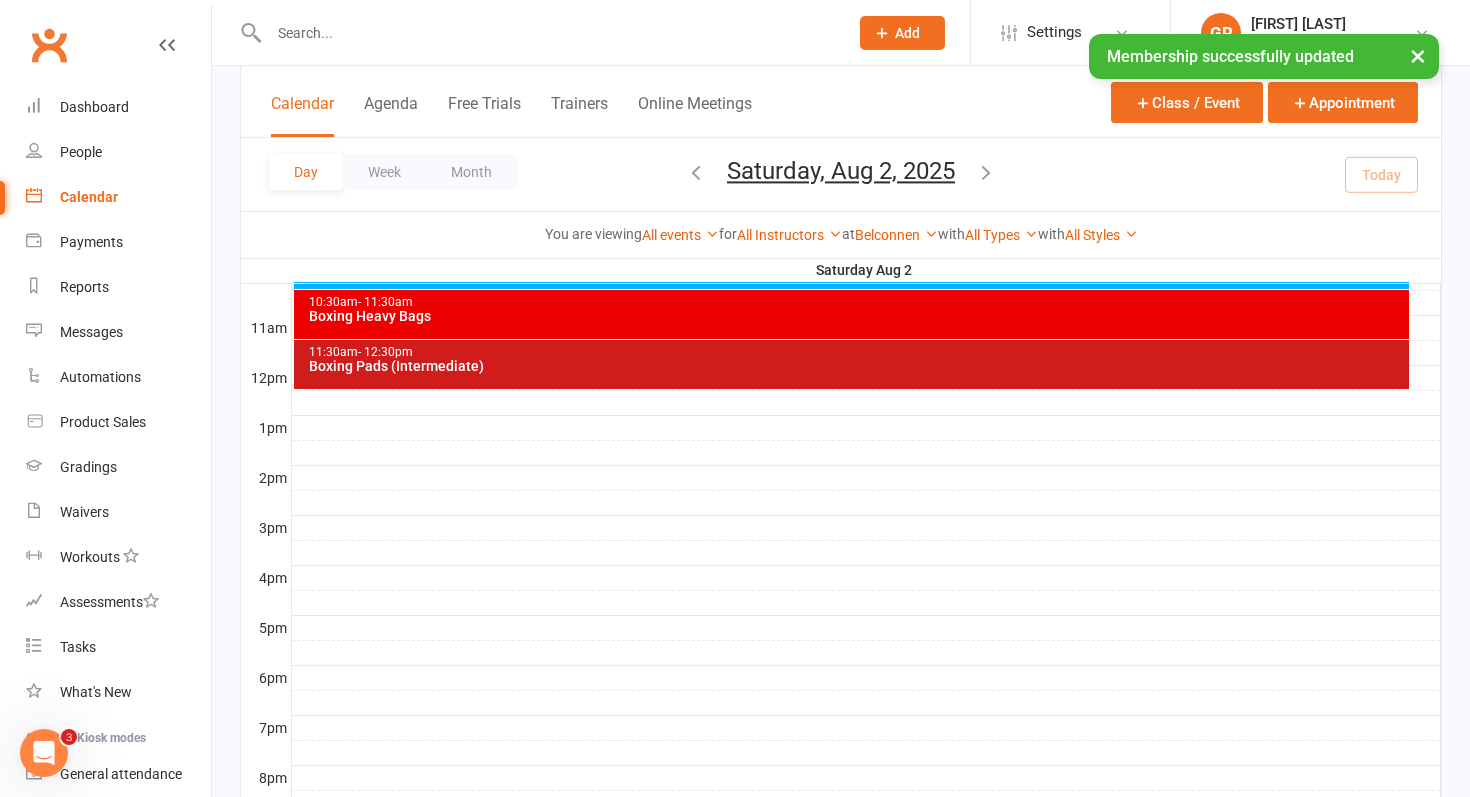 scroll, scrollTop: 600, scrollLeft: 0, axis: vertical 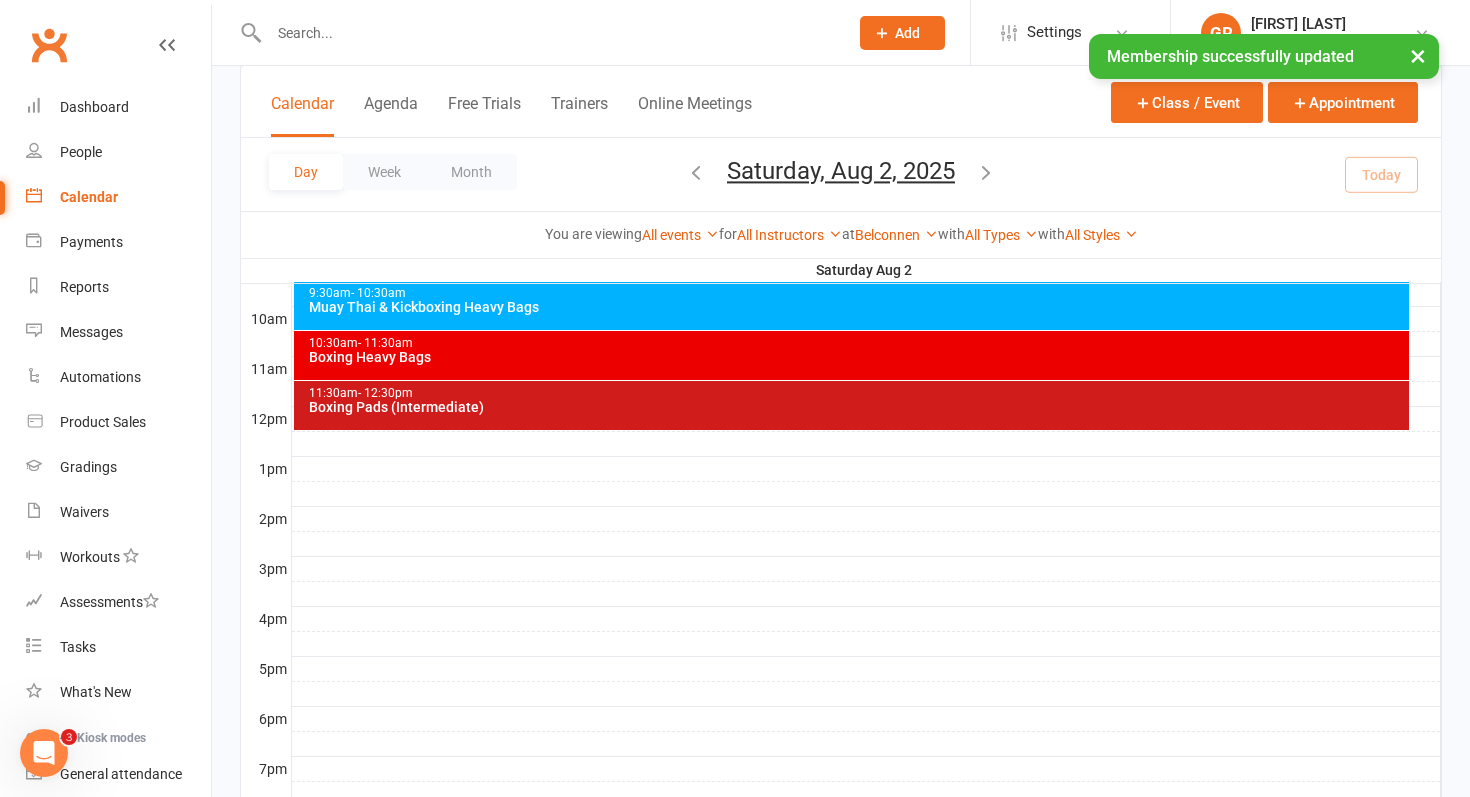 click on "Boxing Pads (Intermediate)" at bounding box center (857, 407) 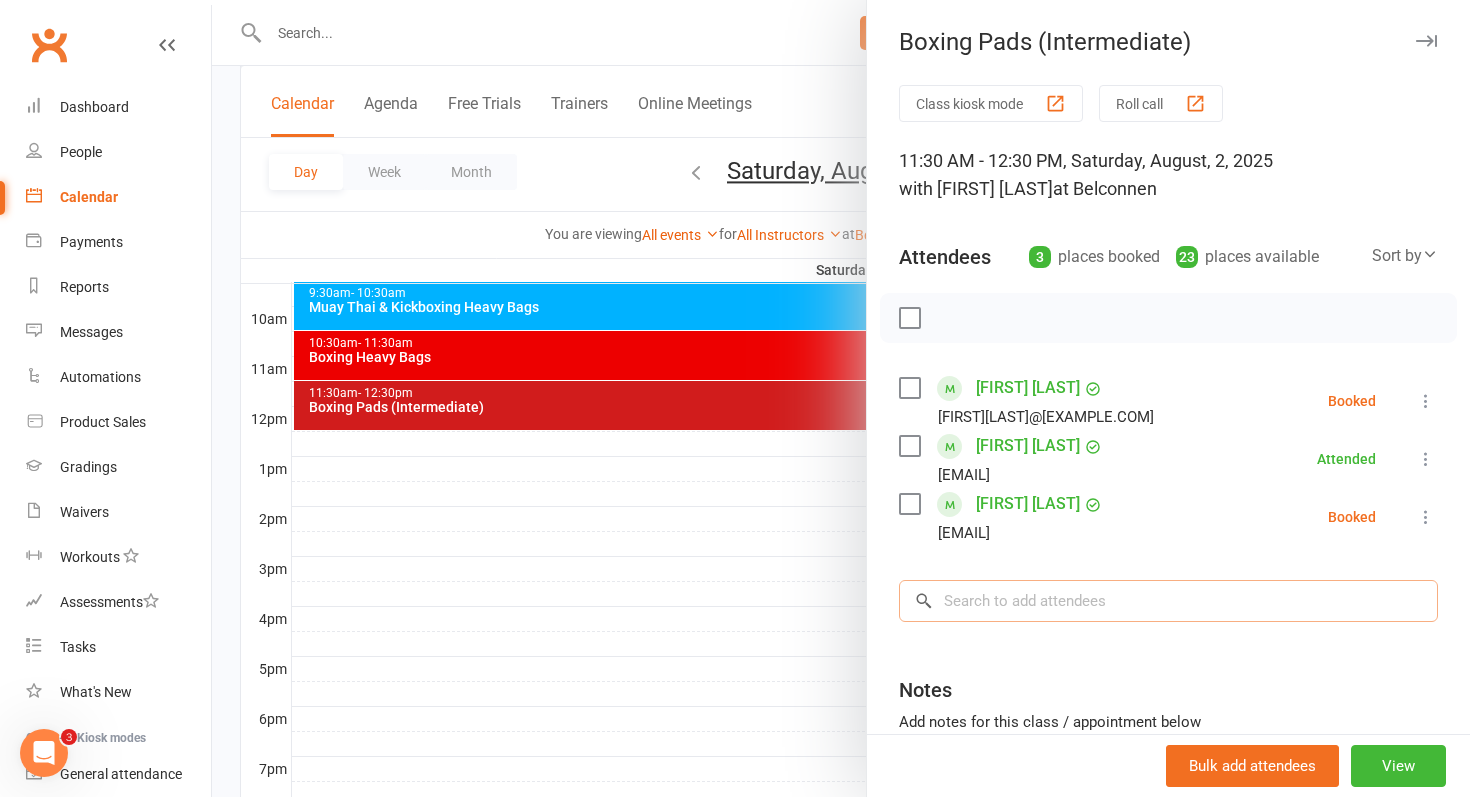 click at bounding box center [1168, 601] 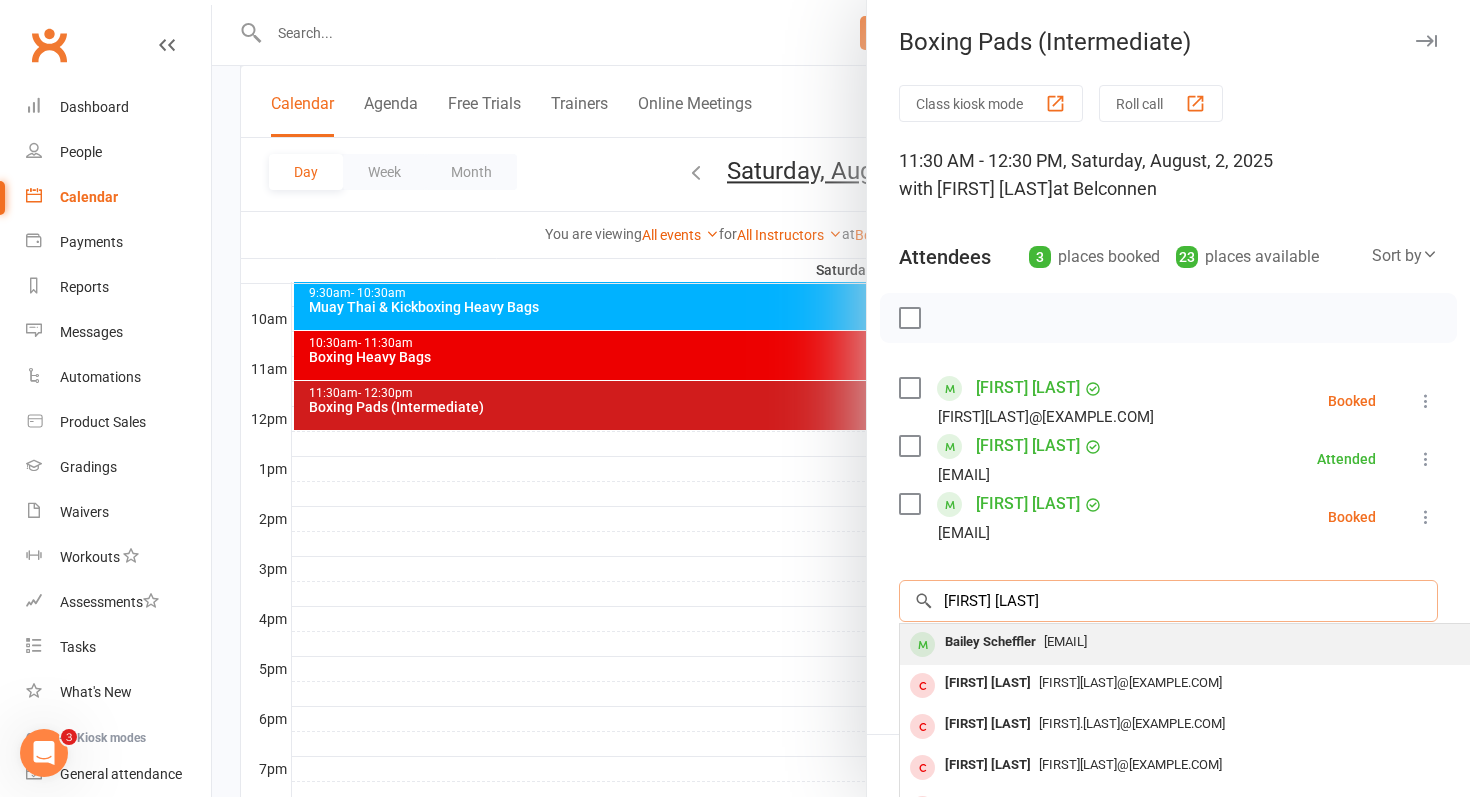 type on "[FIRST] [LAST]" 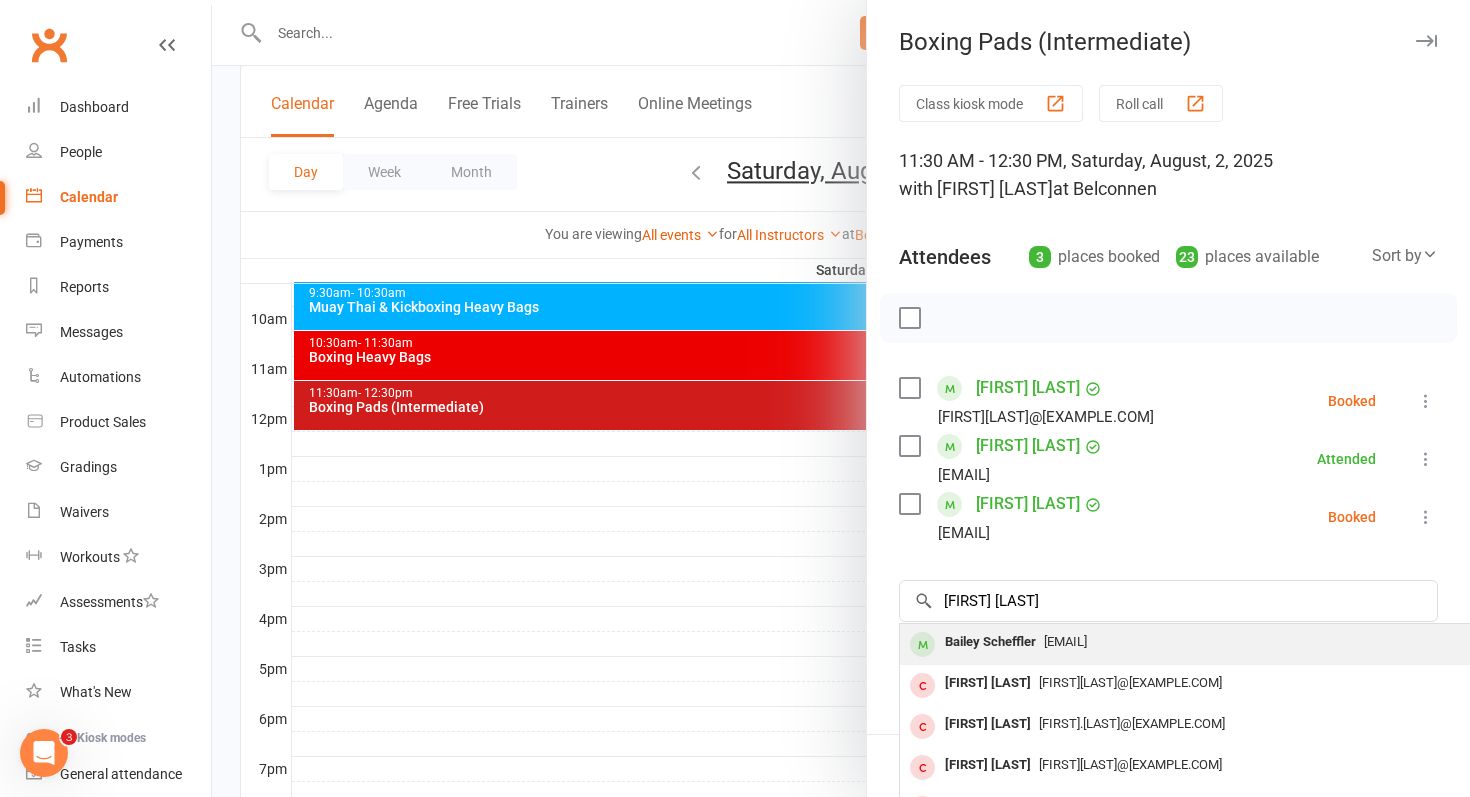 click on "Bailey Scheffler" at bounding box center (990, 642) 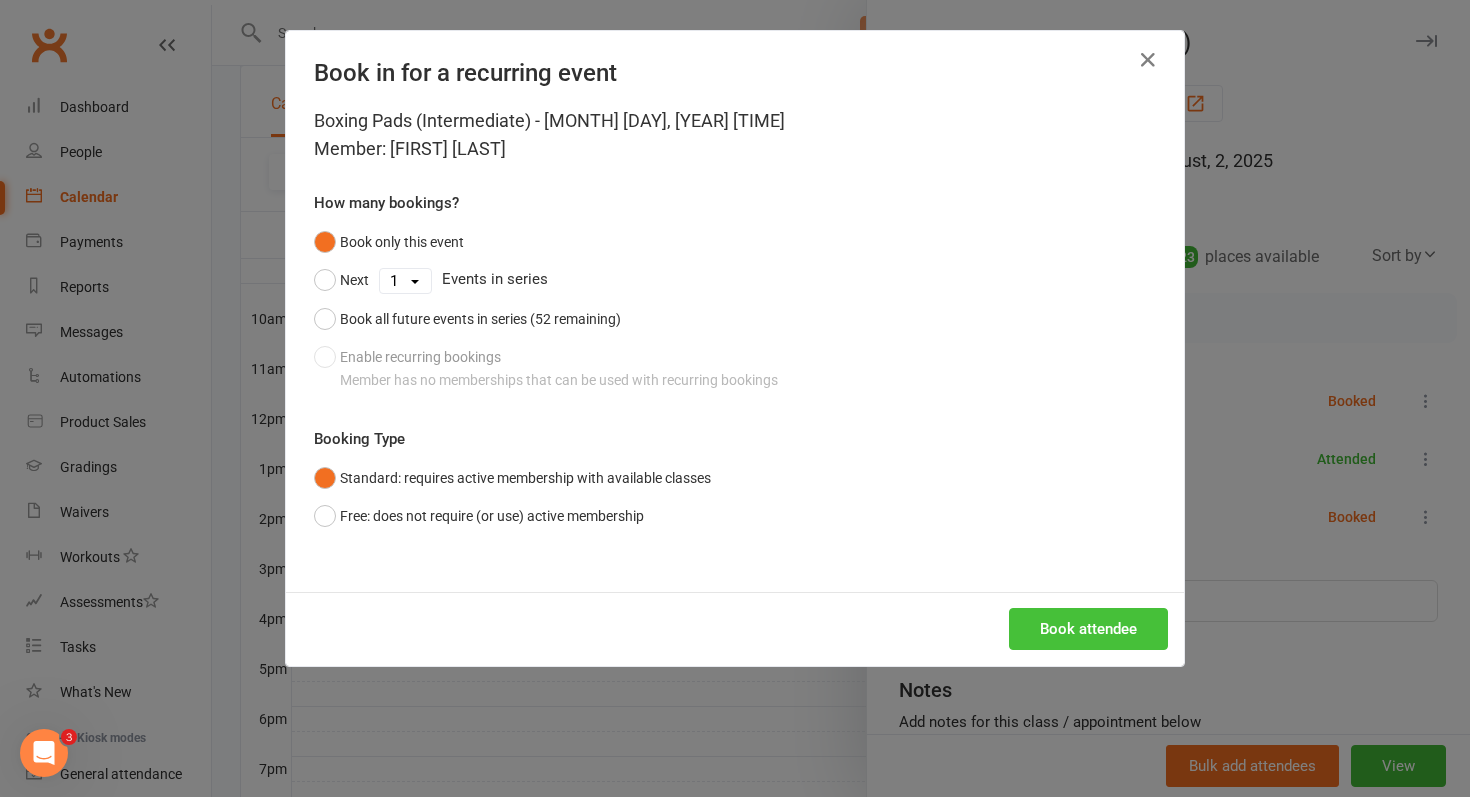click on "Book attendee" at bounding box center (1088, 629) 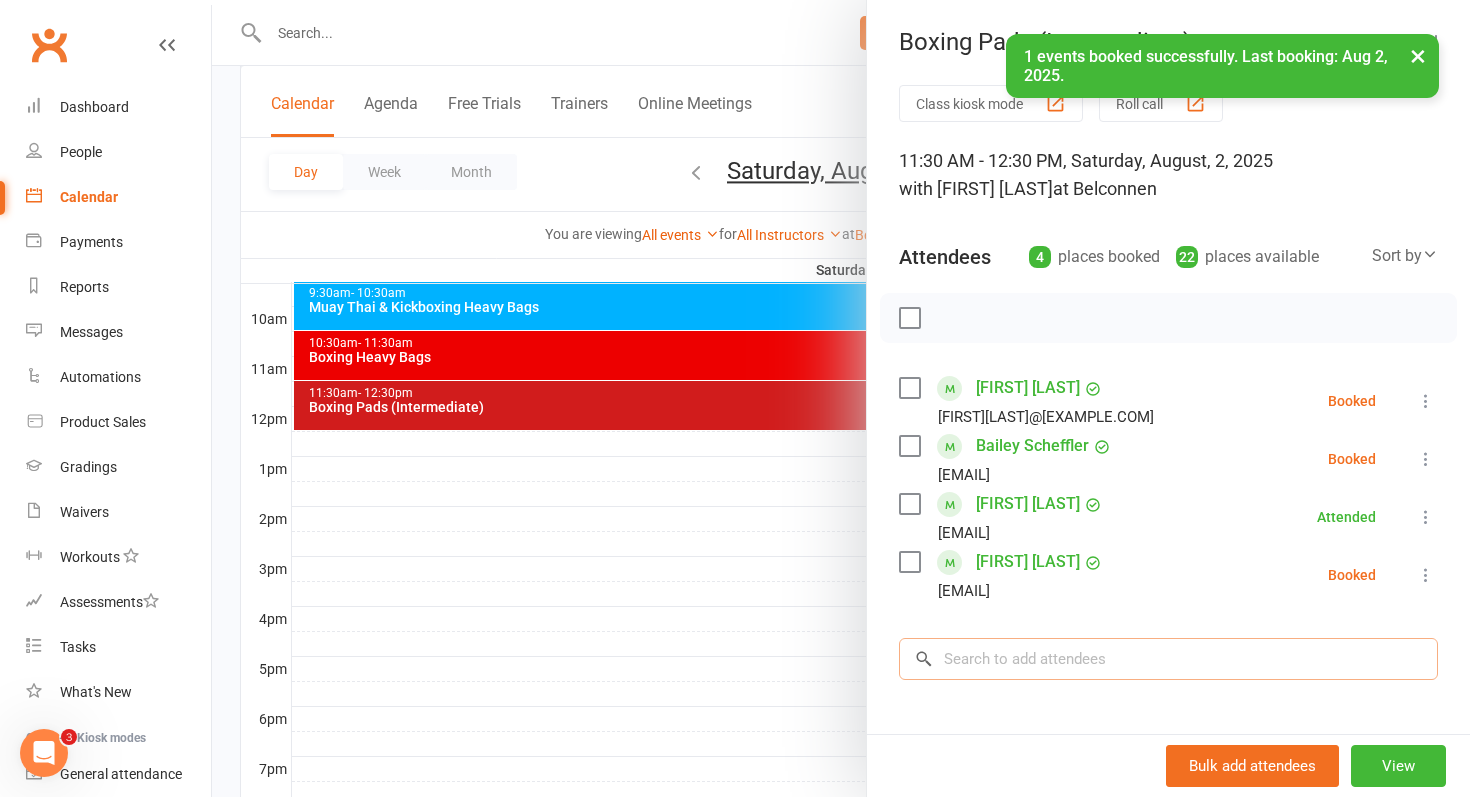 click at bounding box center [1168, 659] 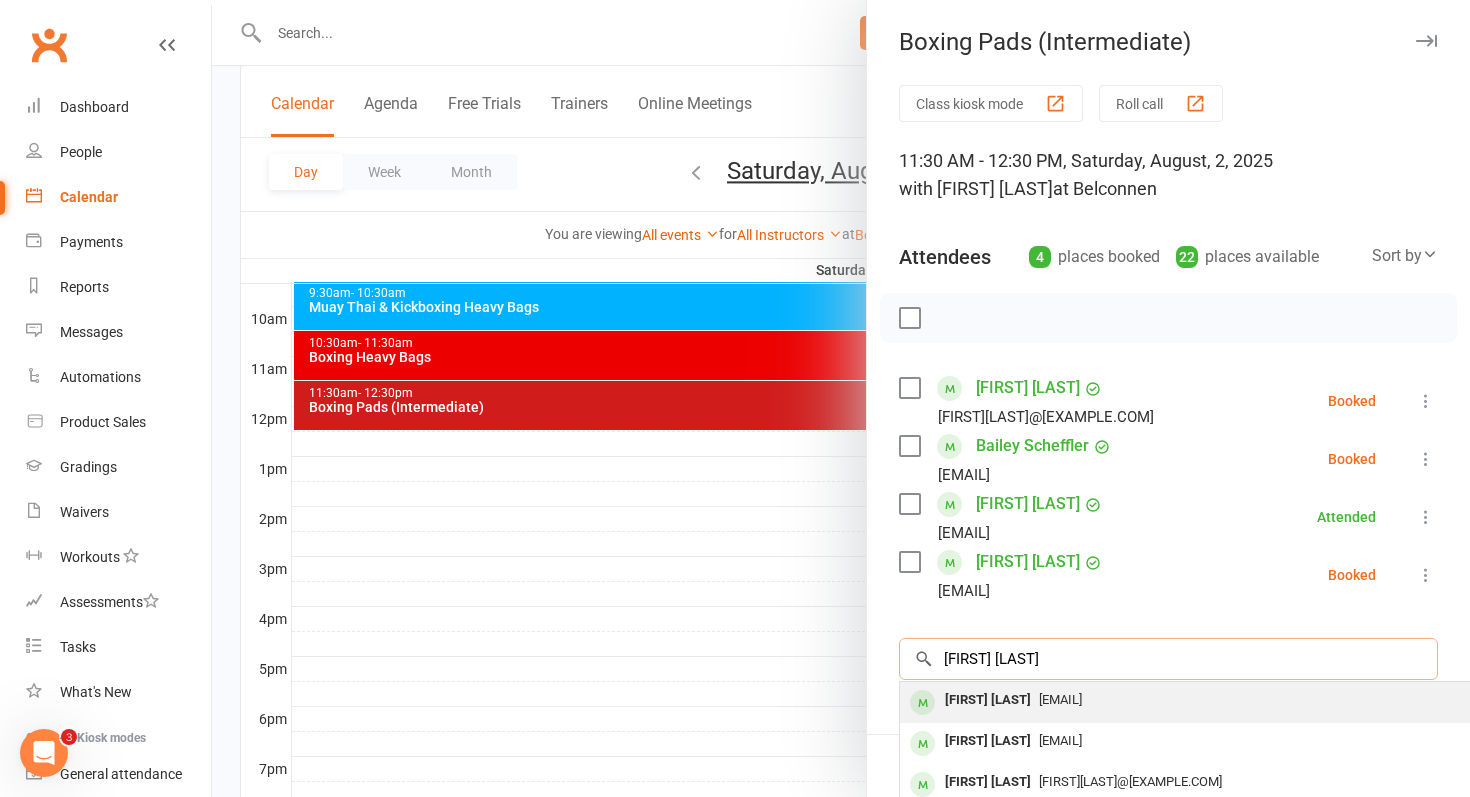 type on "[FIRST] [LAST]" 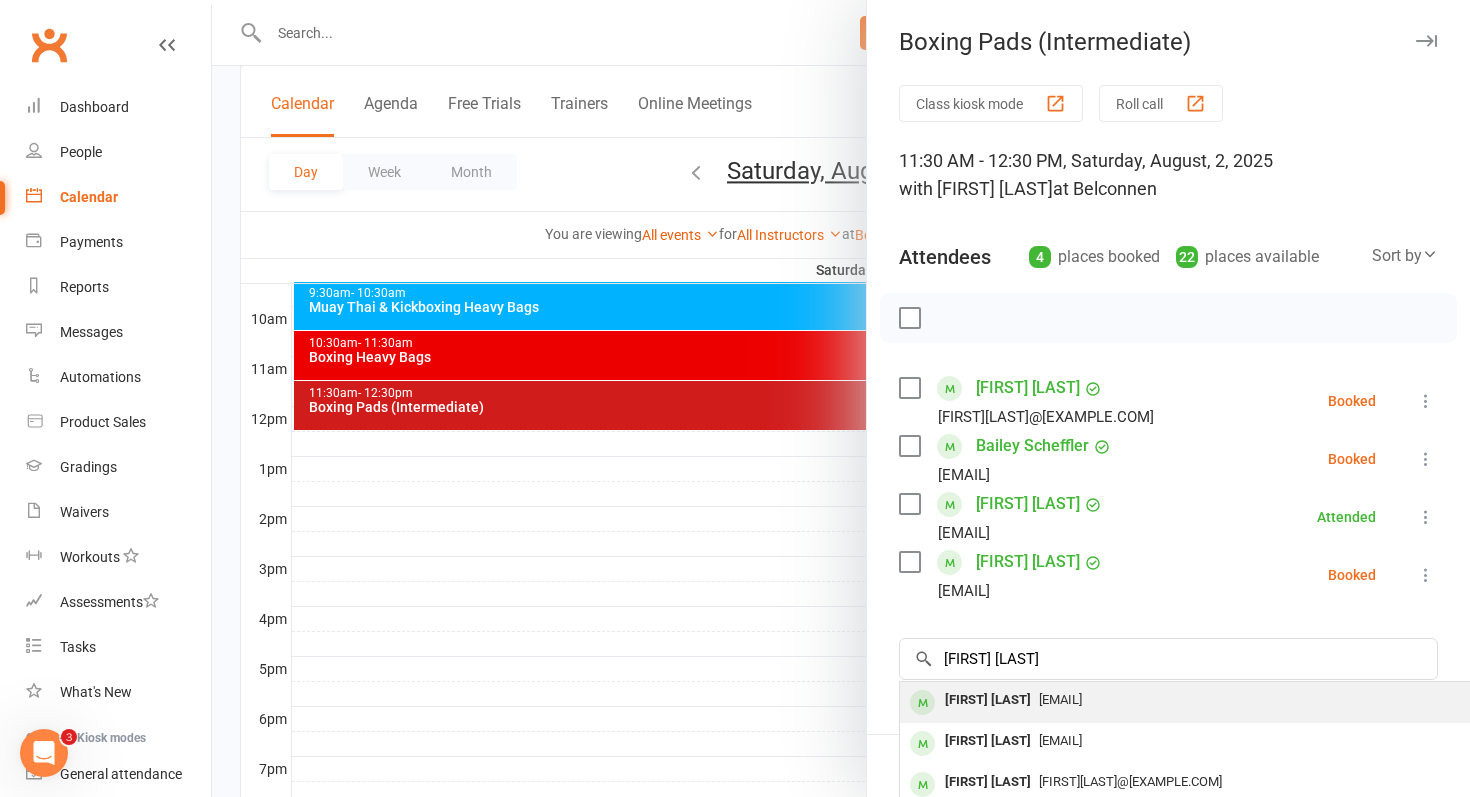 click on "[EMAIL]" at bounding box center (1060, 699) 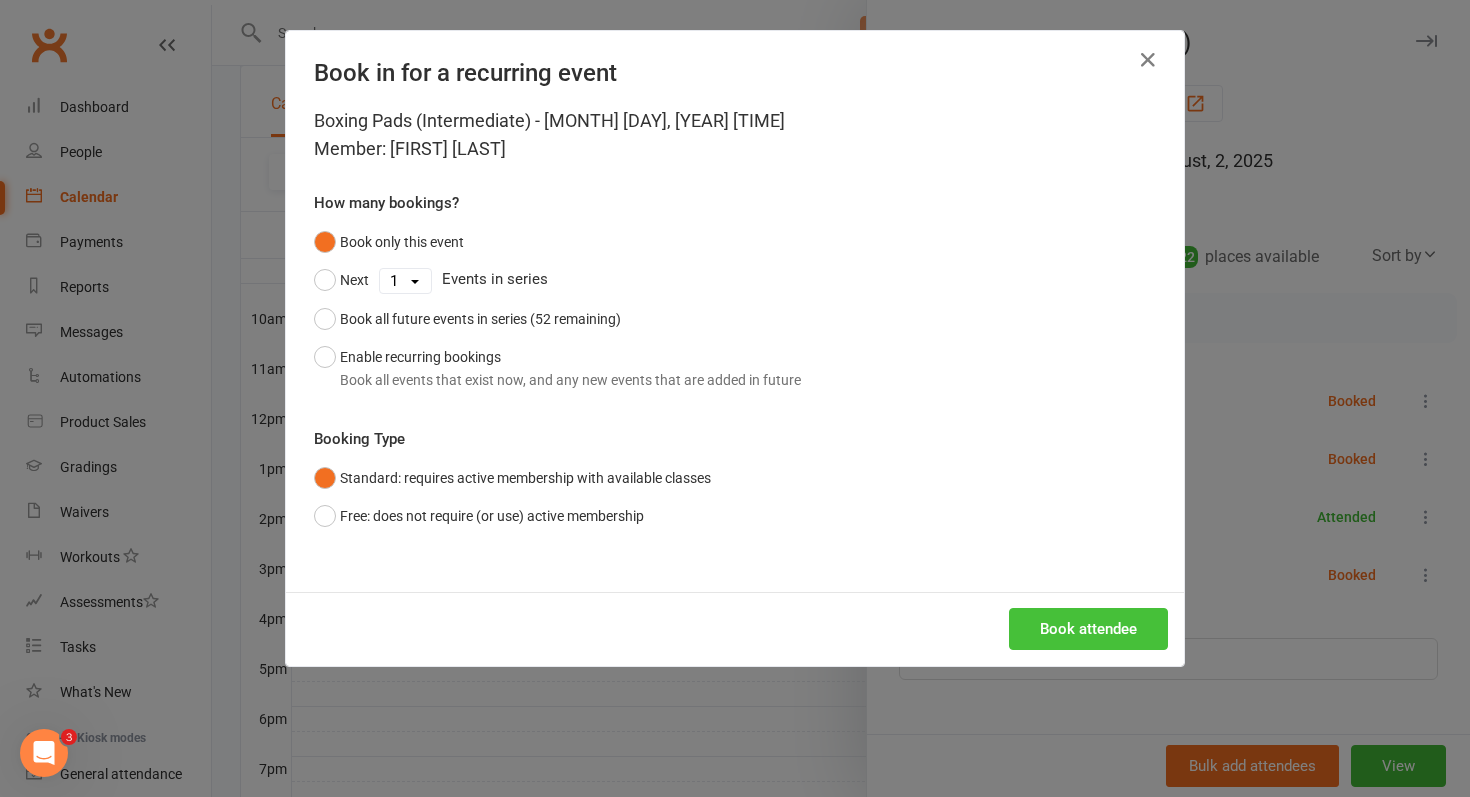 click on "Book attendee" at bounding box center [1088, 629] 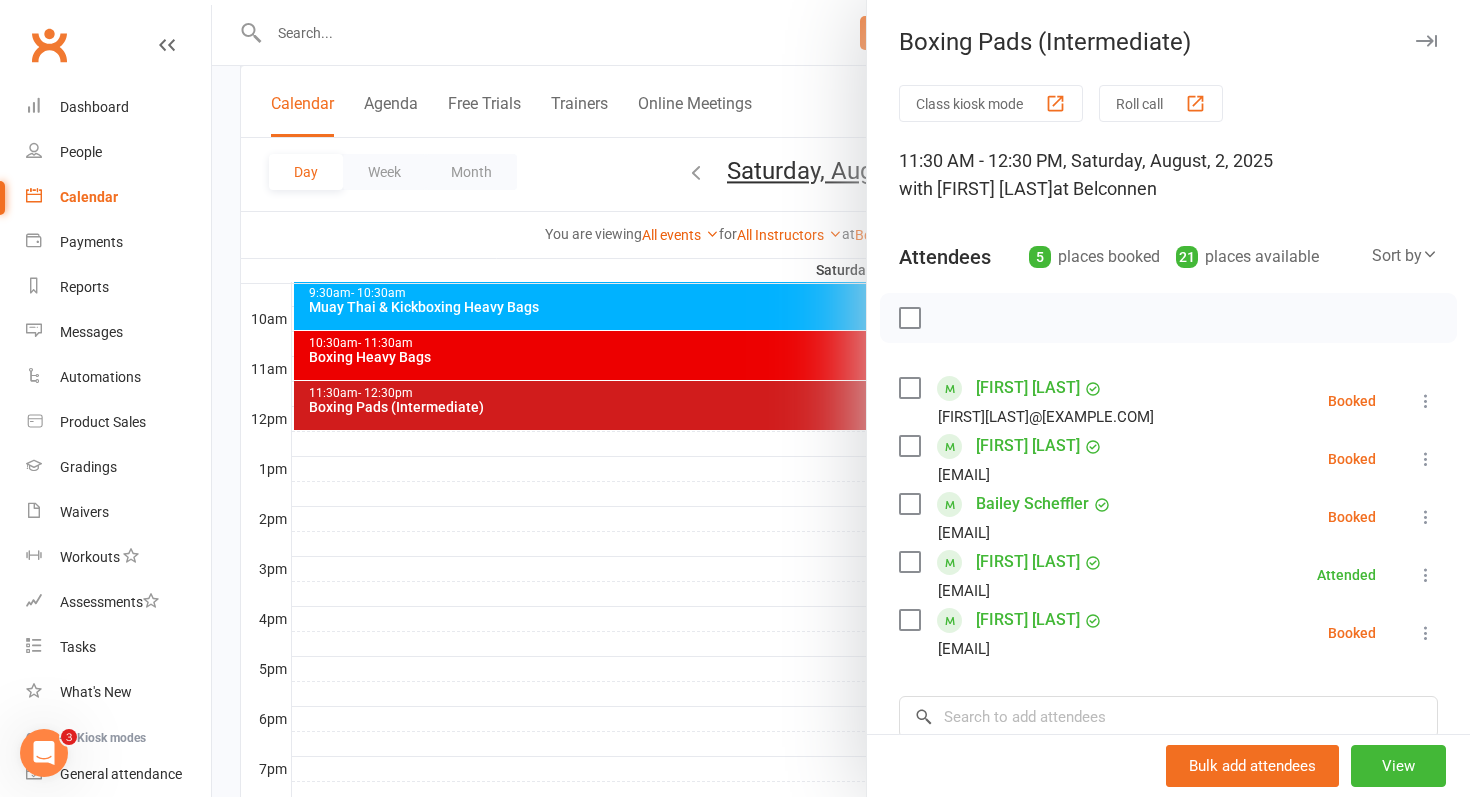 click at bounding box center [1168, 318] 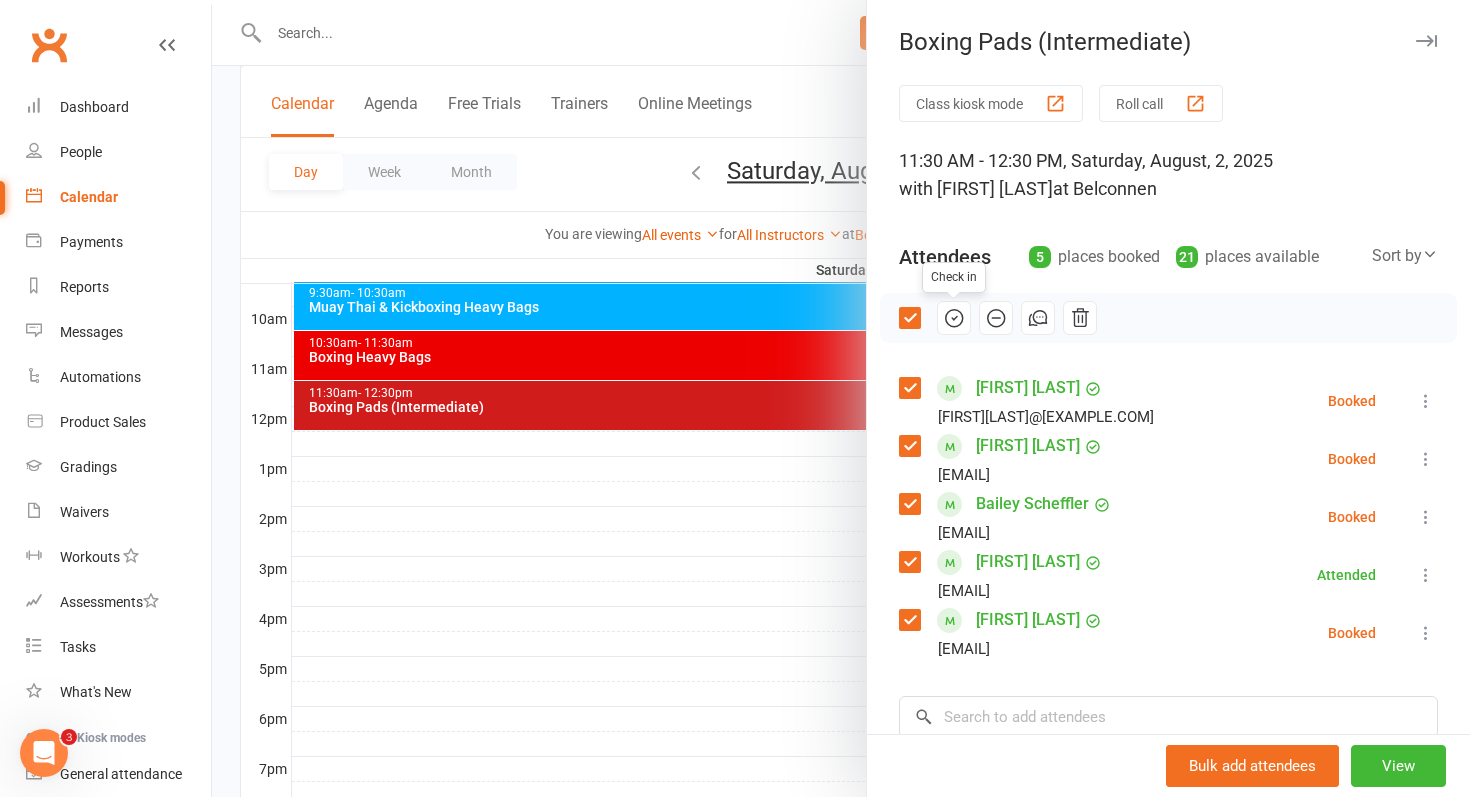 click 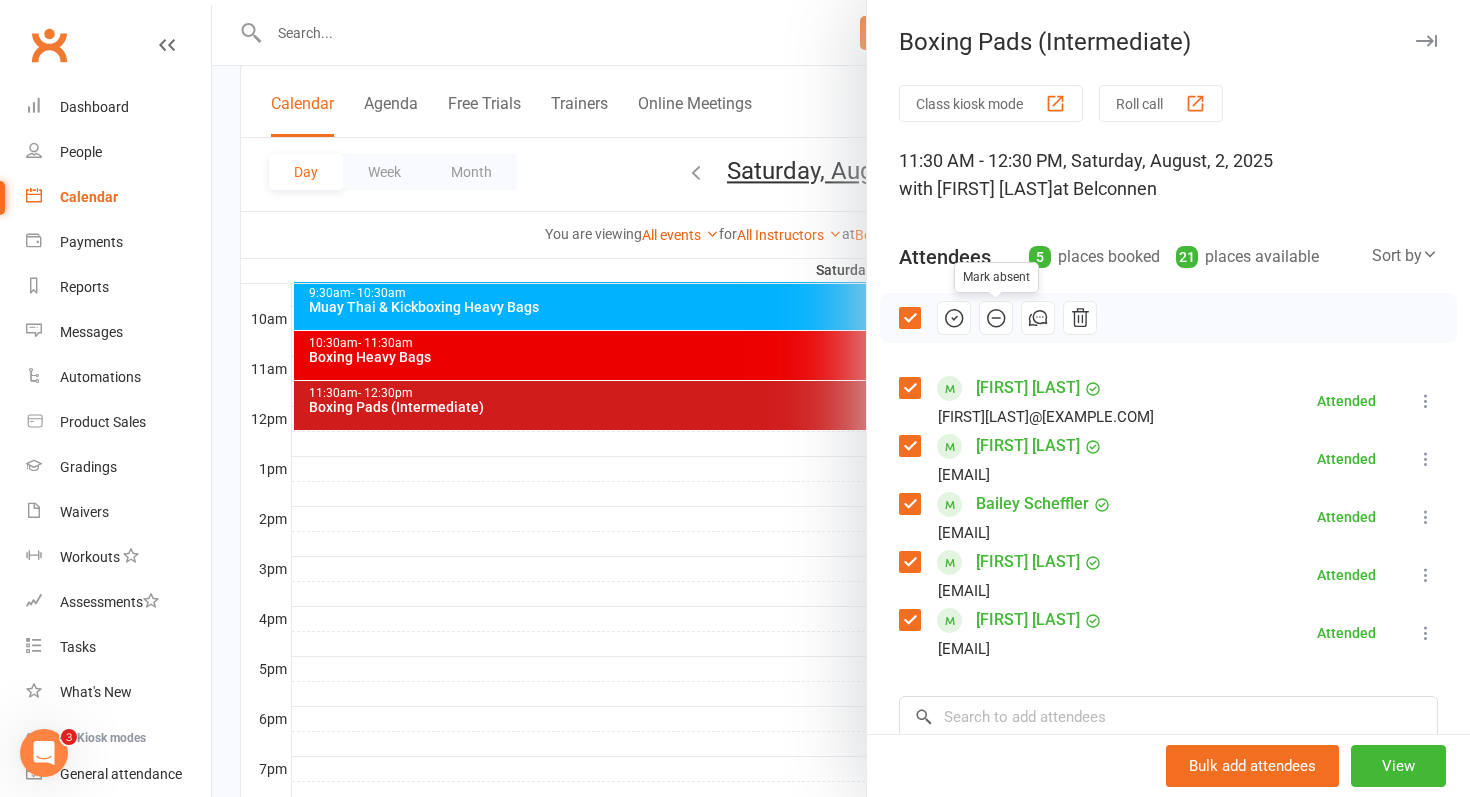 click at bounding box center [909, 318] 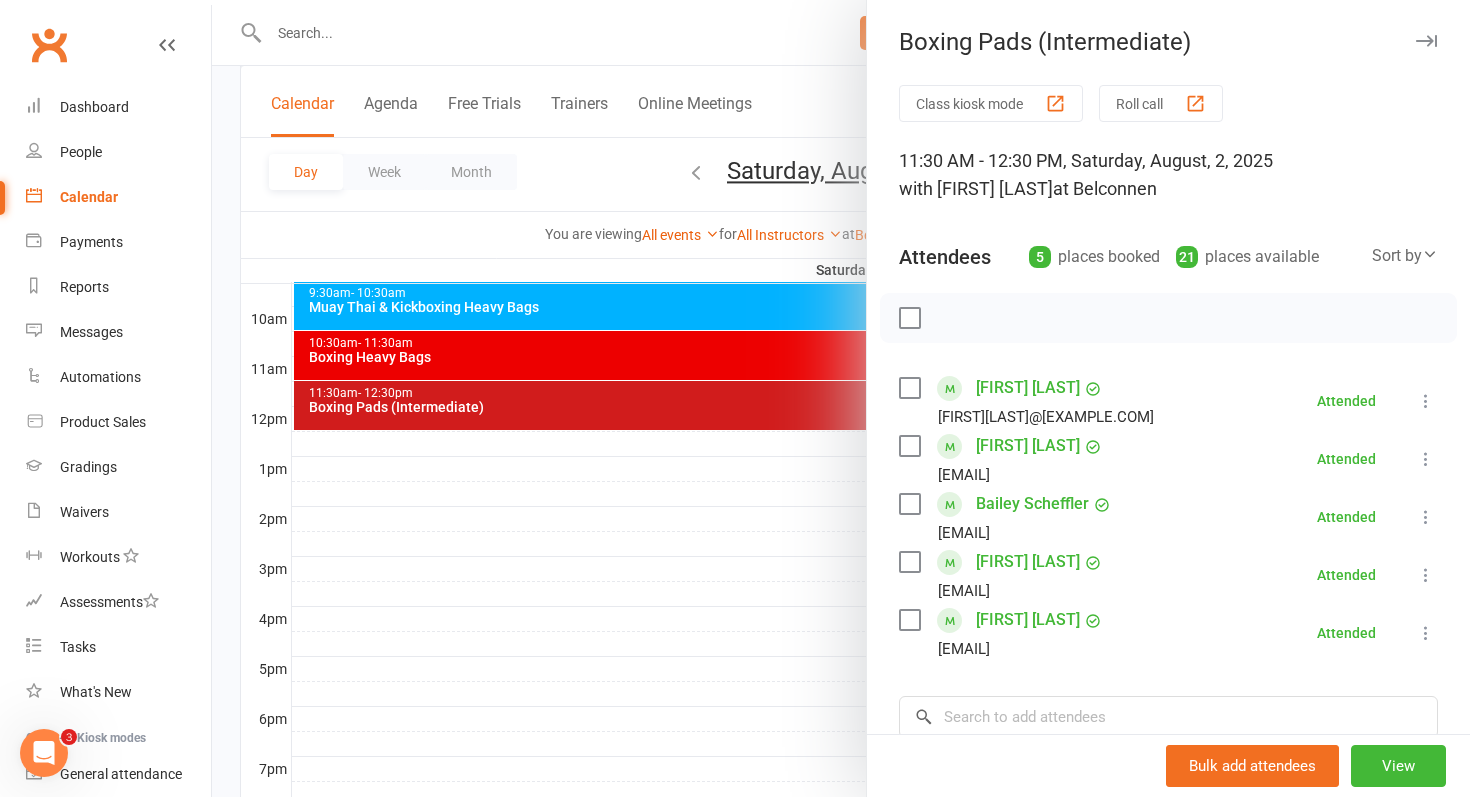 click at bounding box center [841, 398] 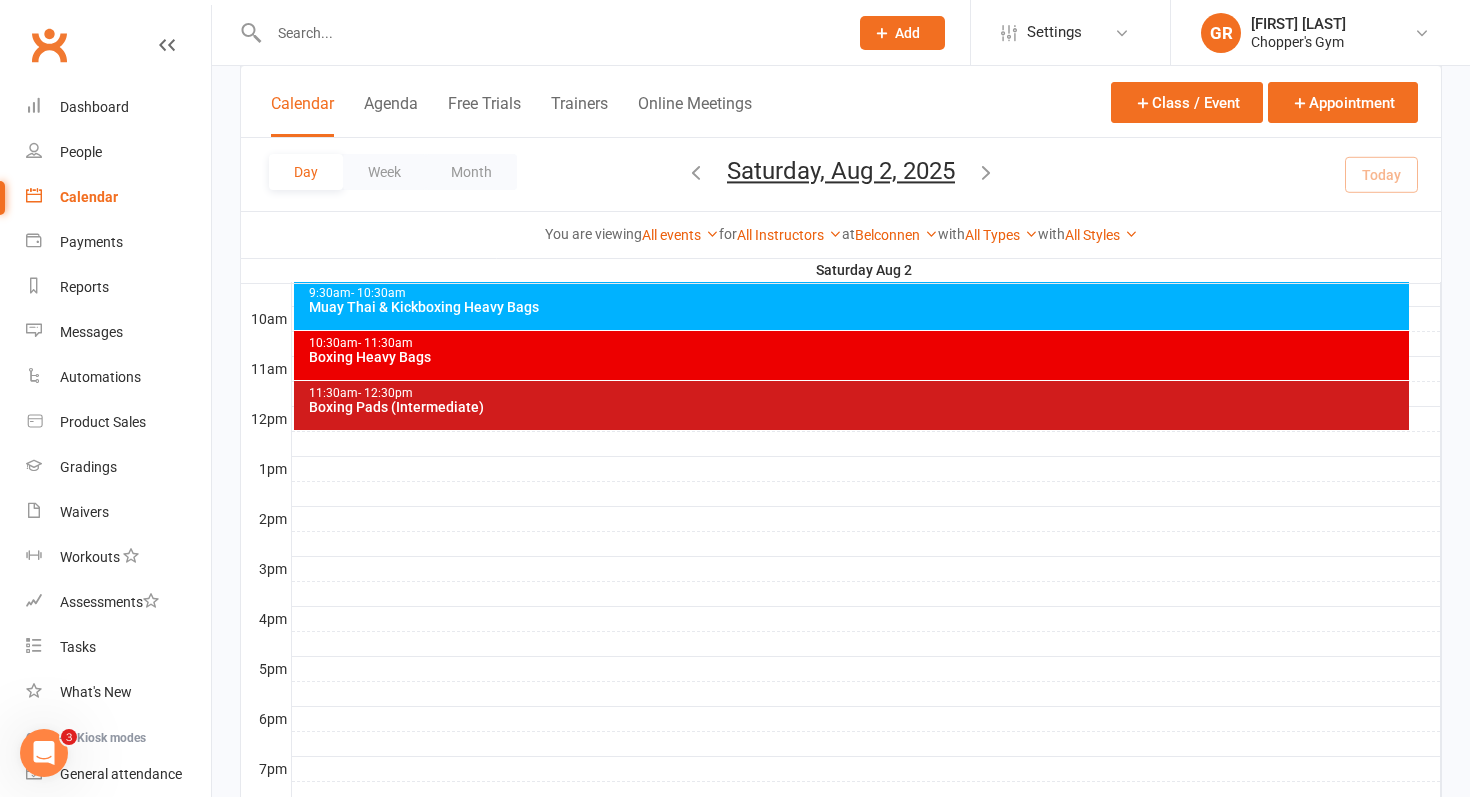 click on "[TIME] - [TIME] Boxing Heavy Bags" at bounding box center (852, 355) 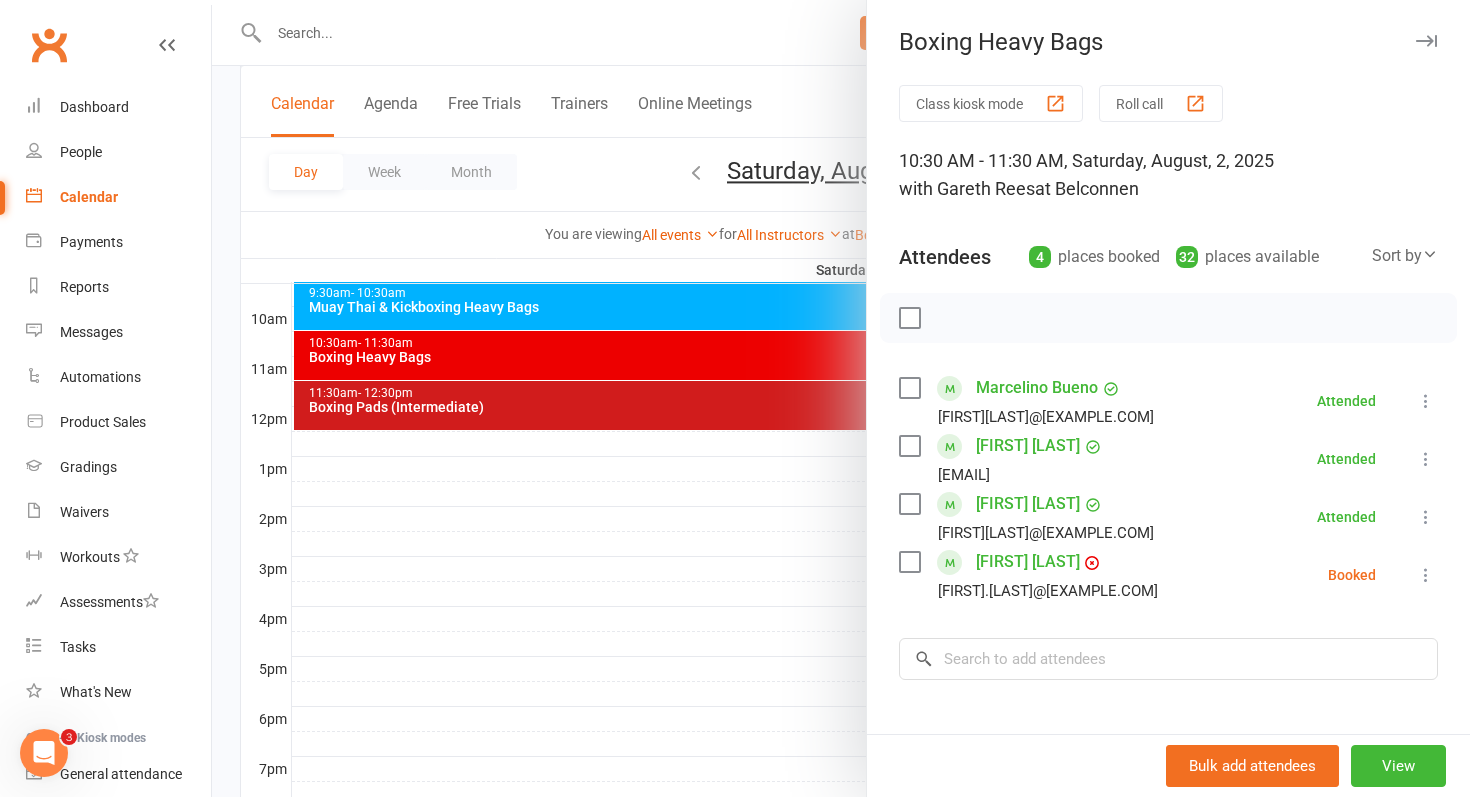 scroll, scrollTop: 7, scrollLeft: 0, axis: vertical 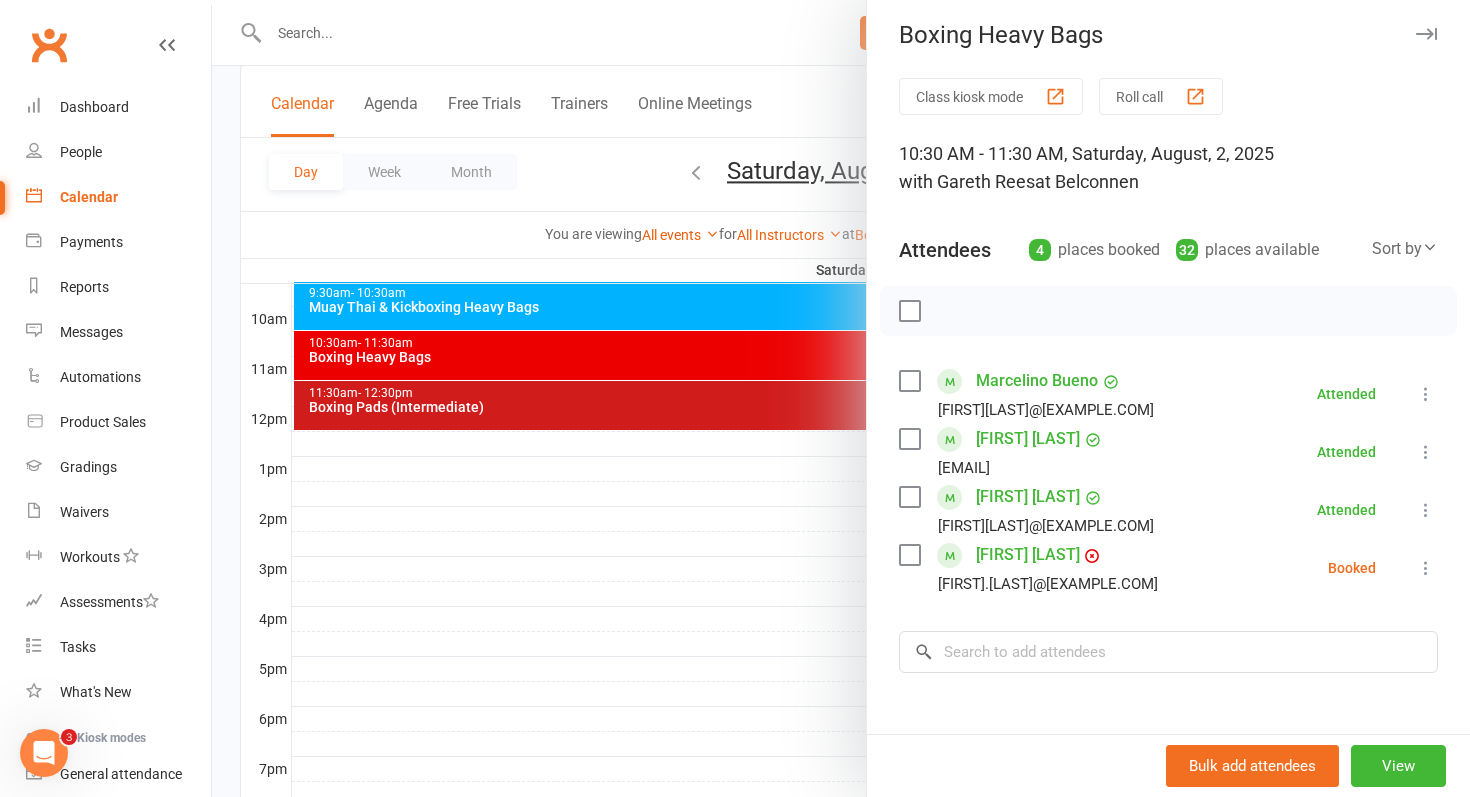 click at bounding box center (1426, 568) 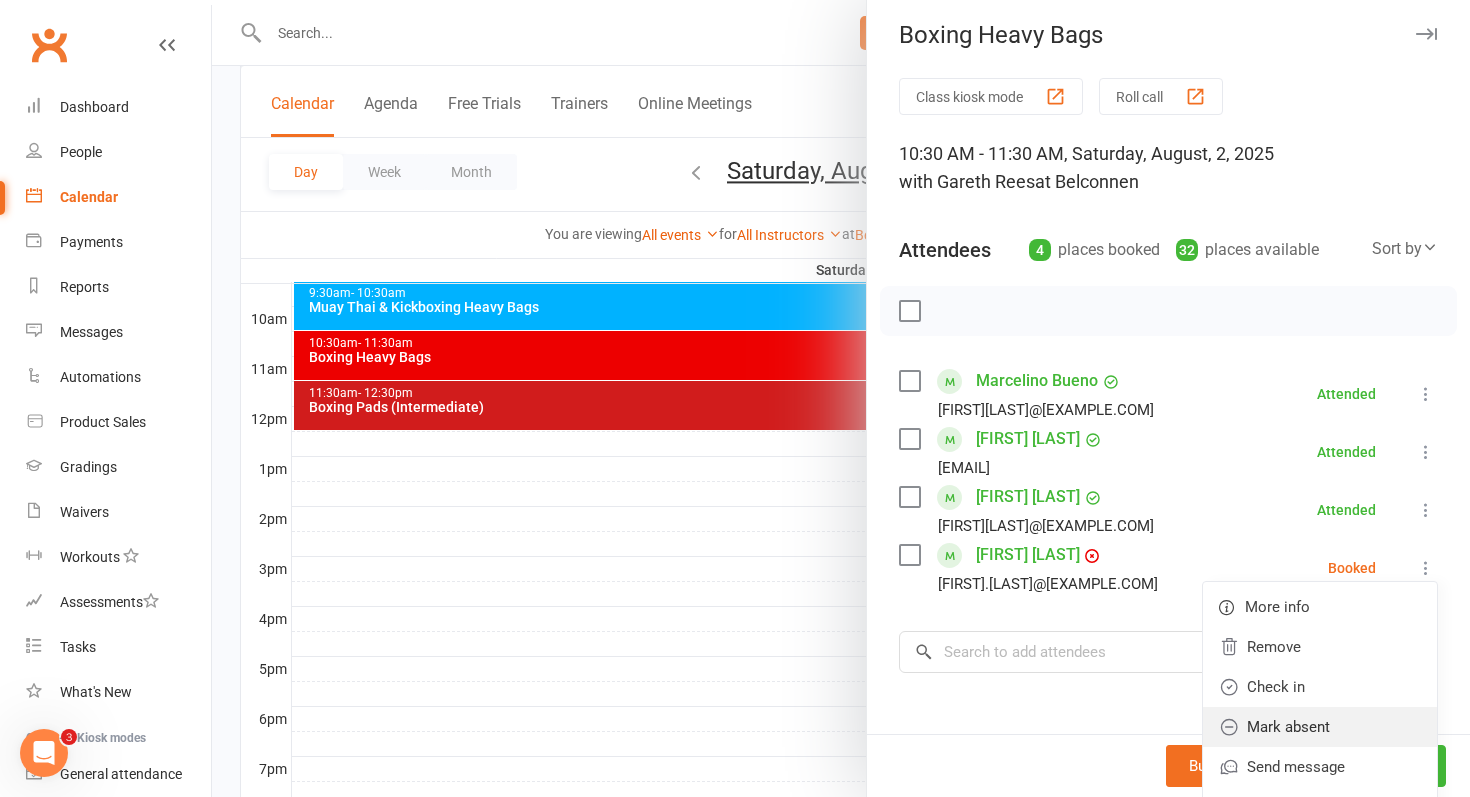click on "Mark absent" at bounding box center [1320, 727] 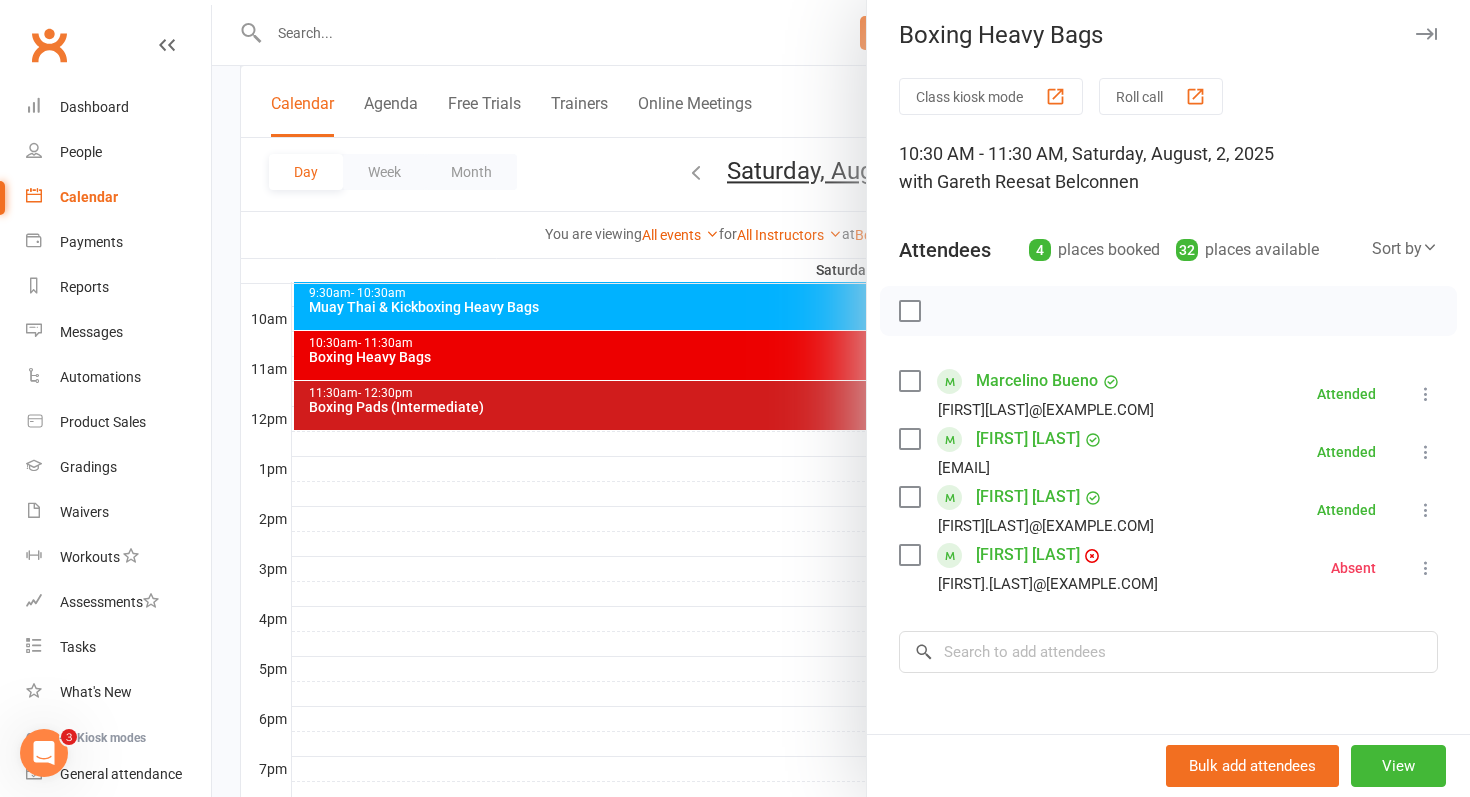 click at bounding box center [841, 398] 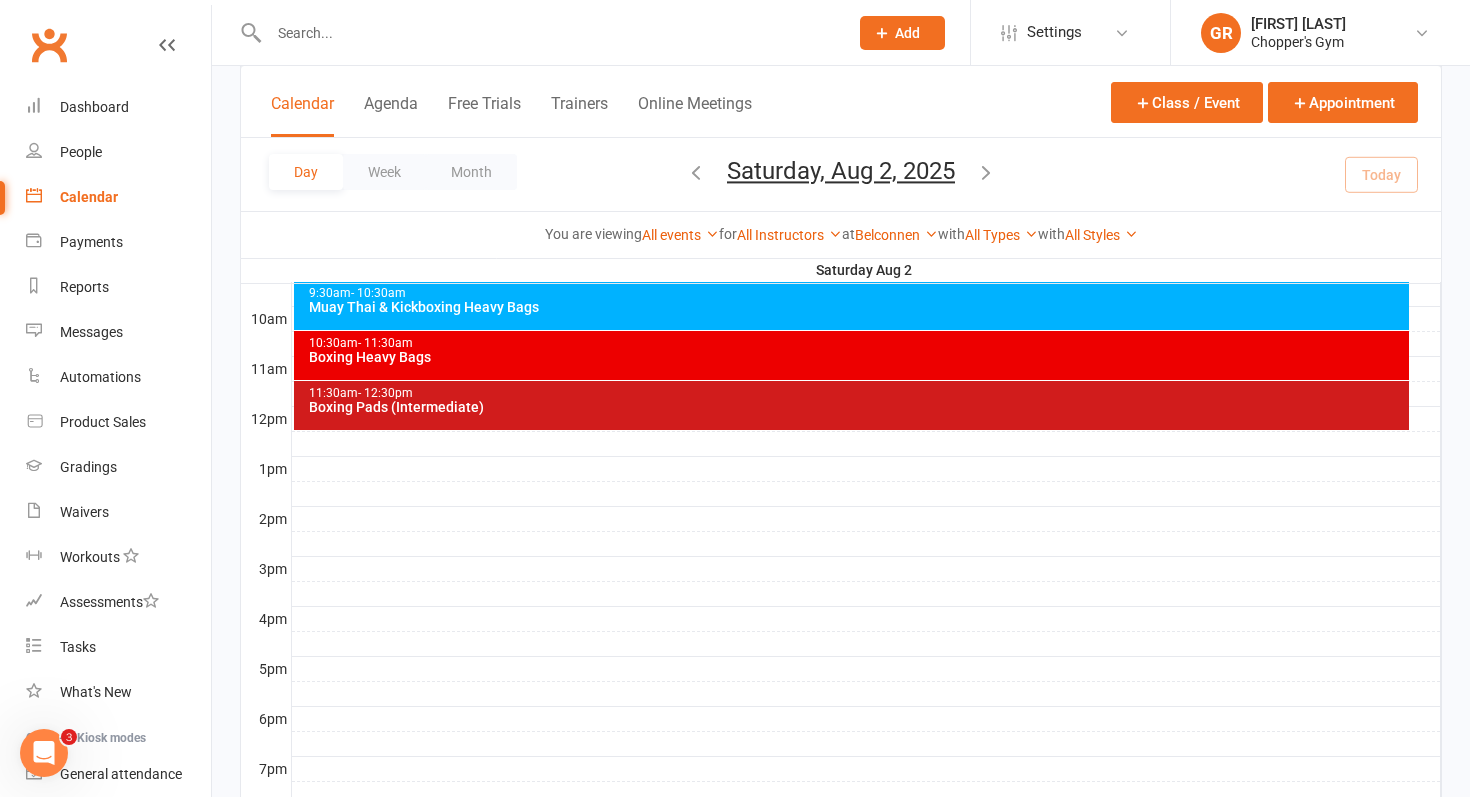 click on "11:30am  - 12:30pm" at bounding box center [857, 393] 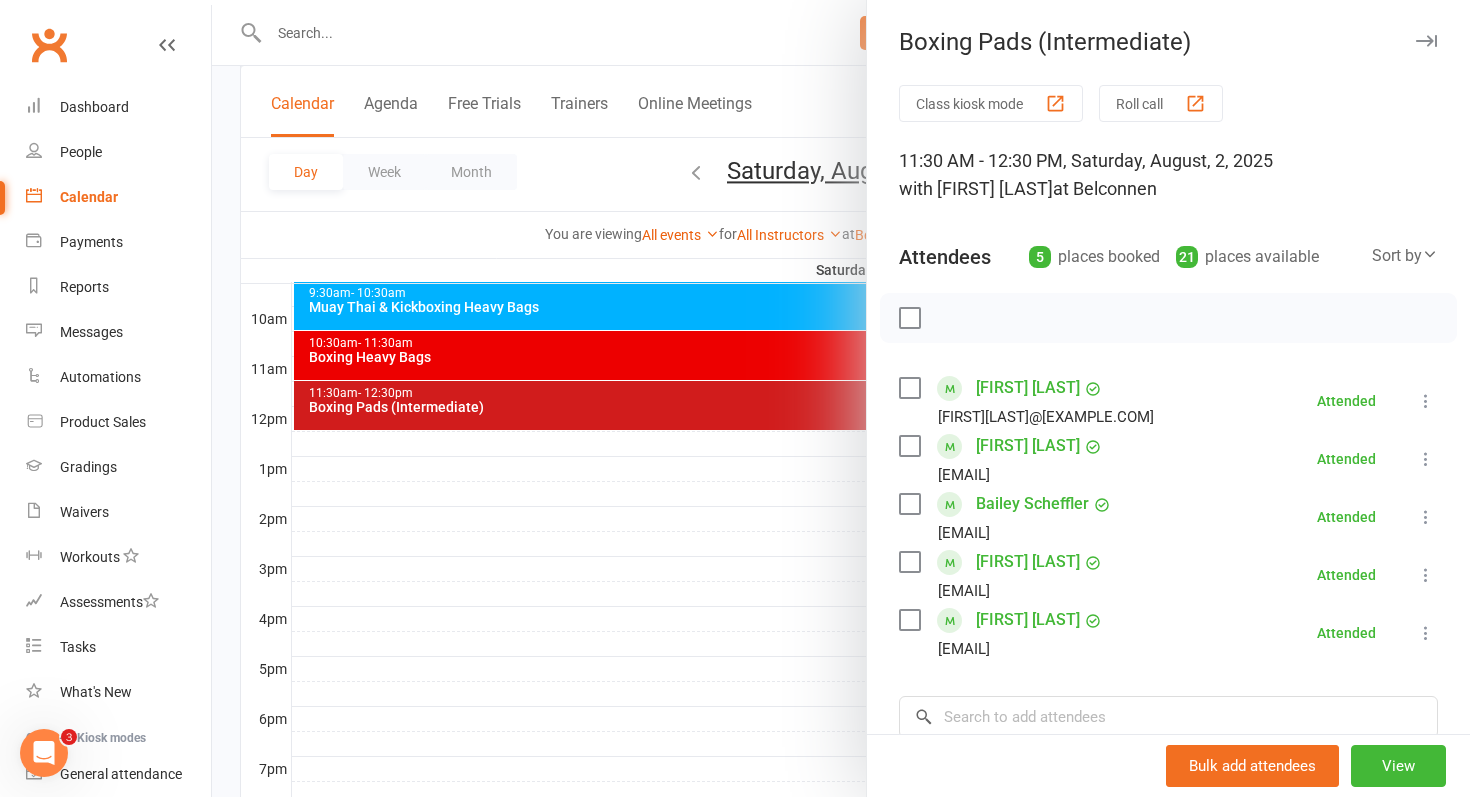 click at bounding box center (841, 398) 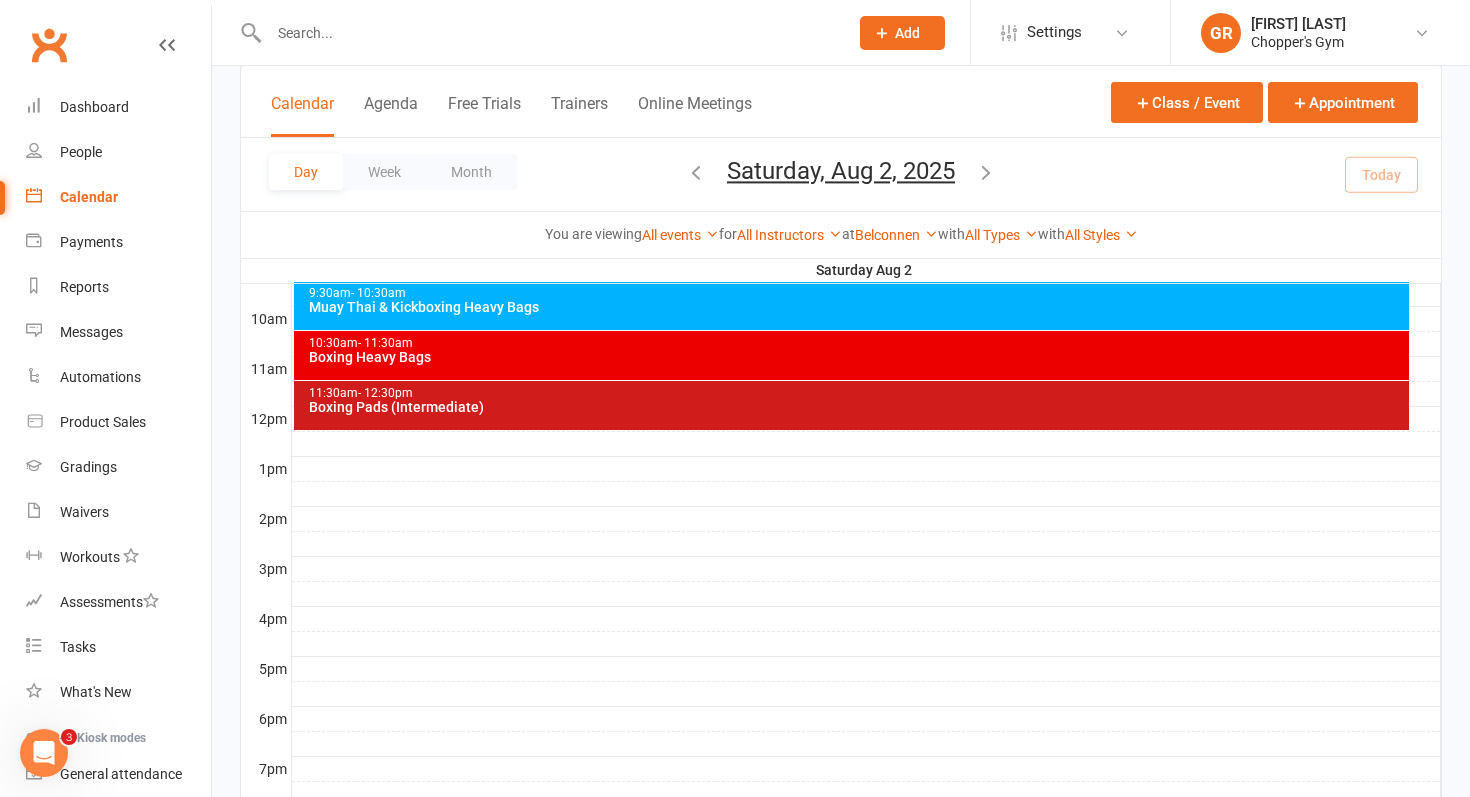 click on "Boxing Pads (Intermediate)" at bounding box center (857, 407) 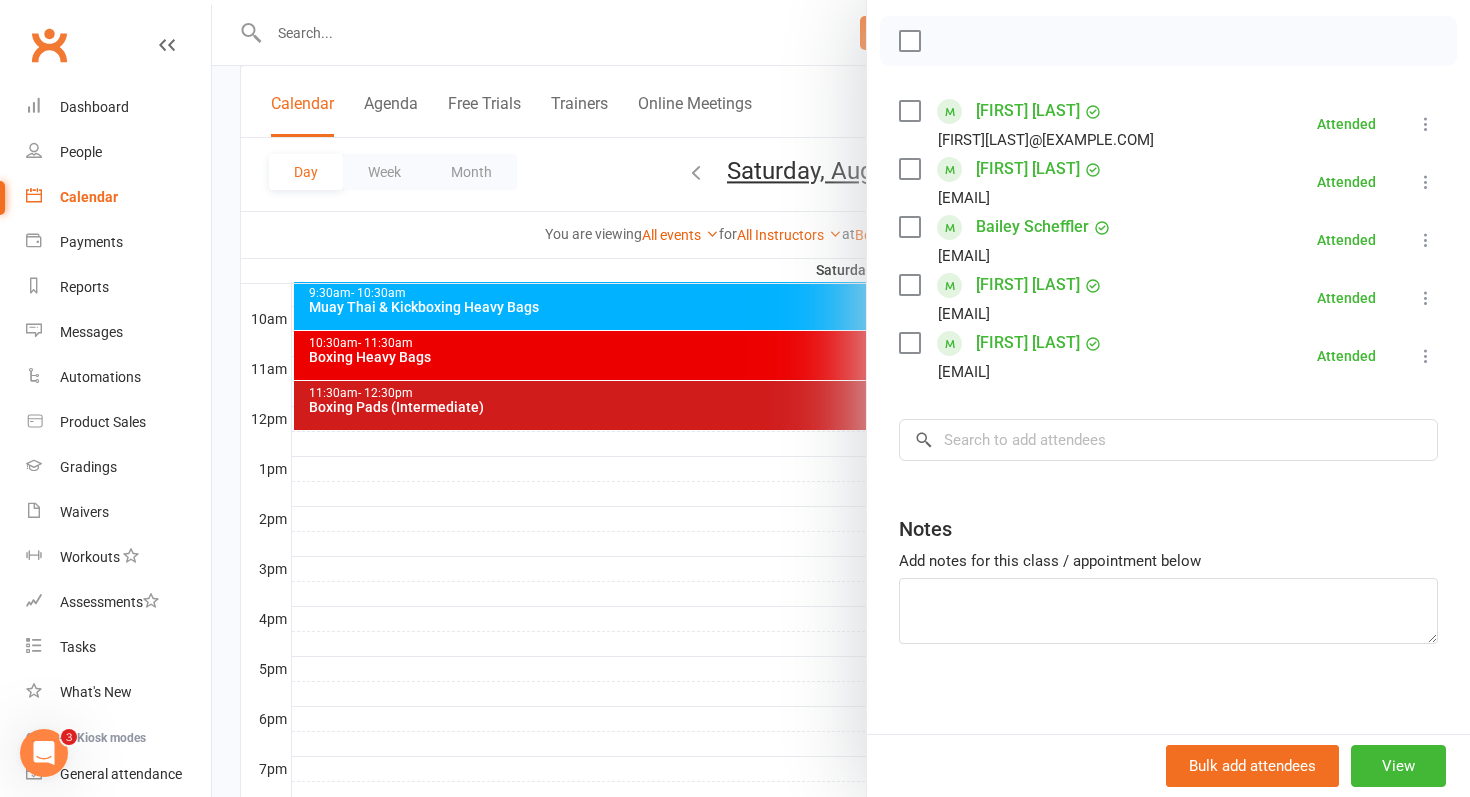 scroll, scrollTop: 276, scrollLeft: 0, axis: vertical 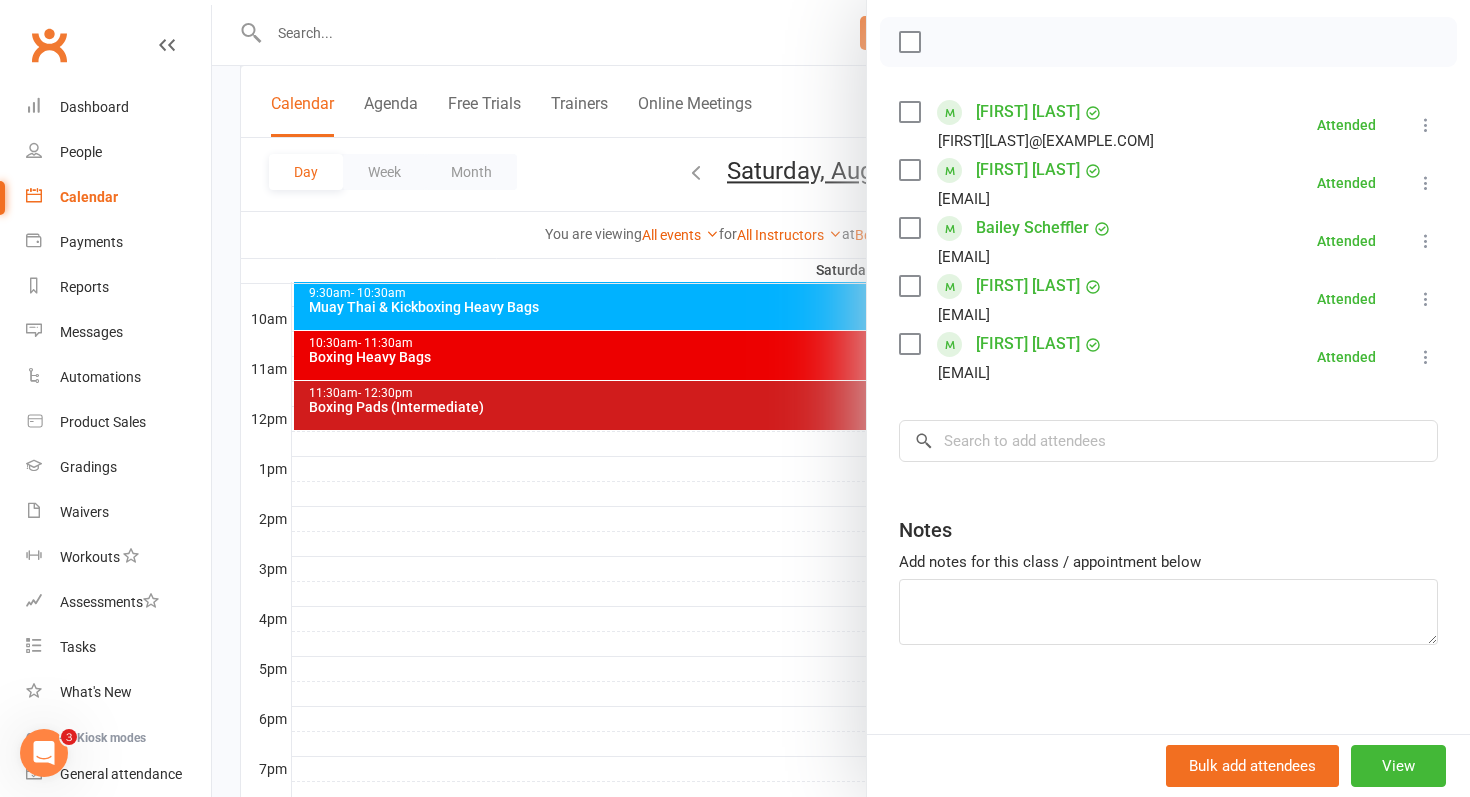 click at bounding box center (841, 398) 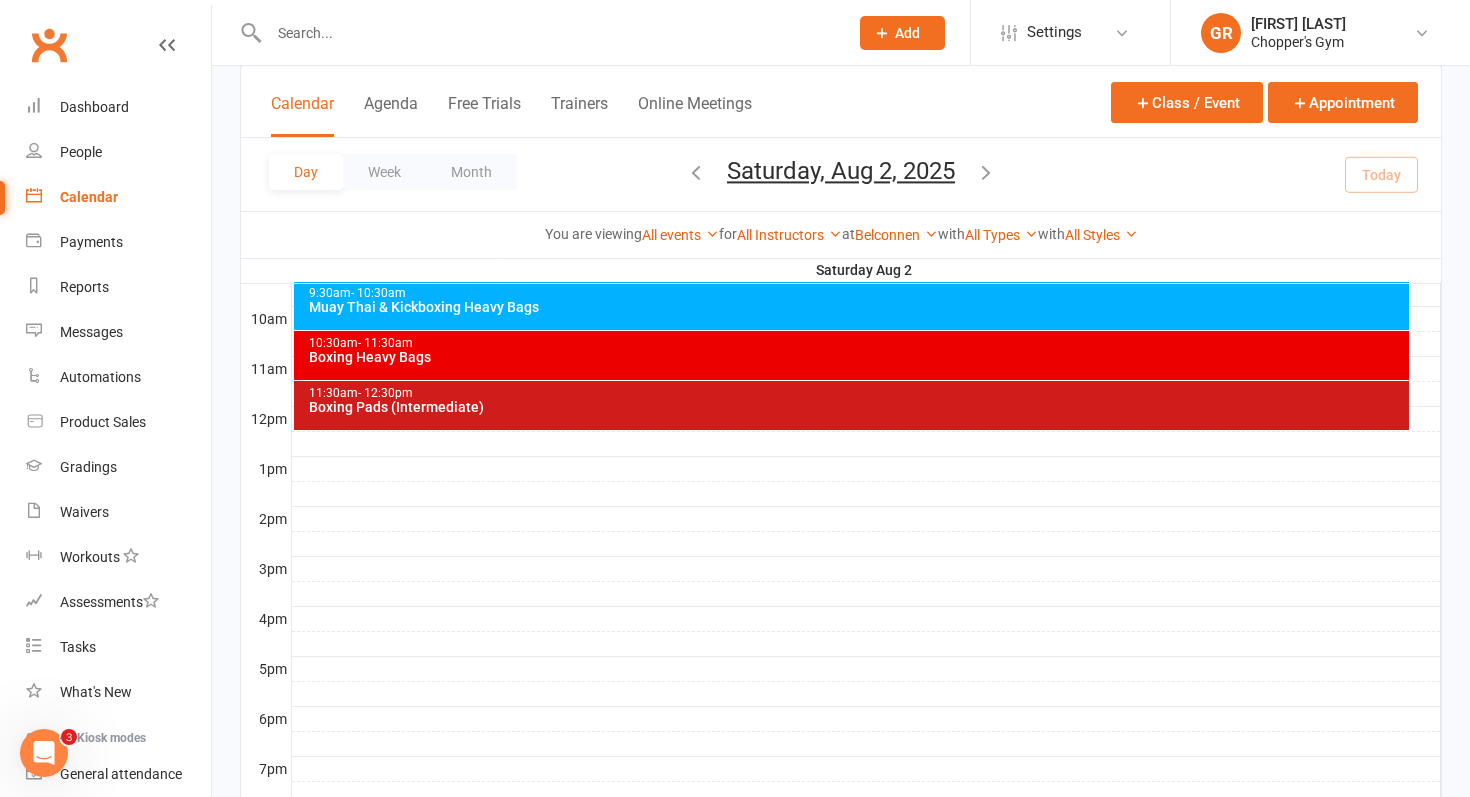 click on "[TIME] - [TIME] Boxing Heavy Bags" at bounding box center [852, 355] 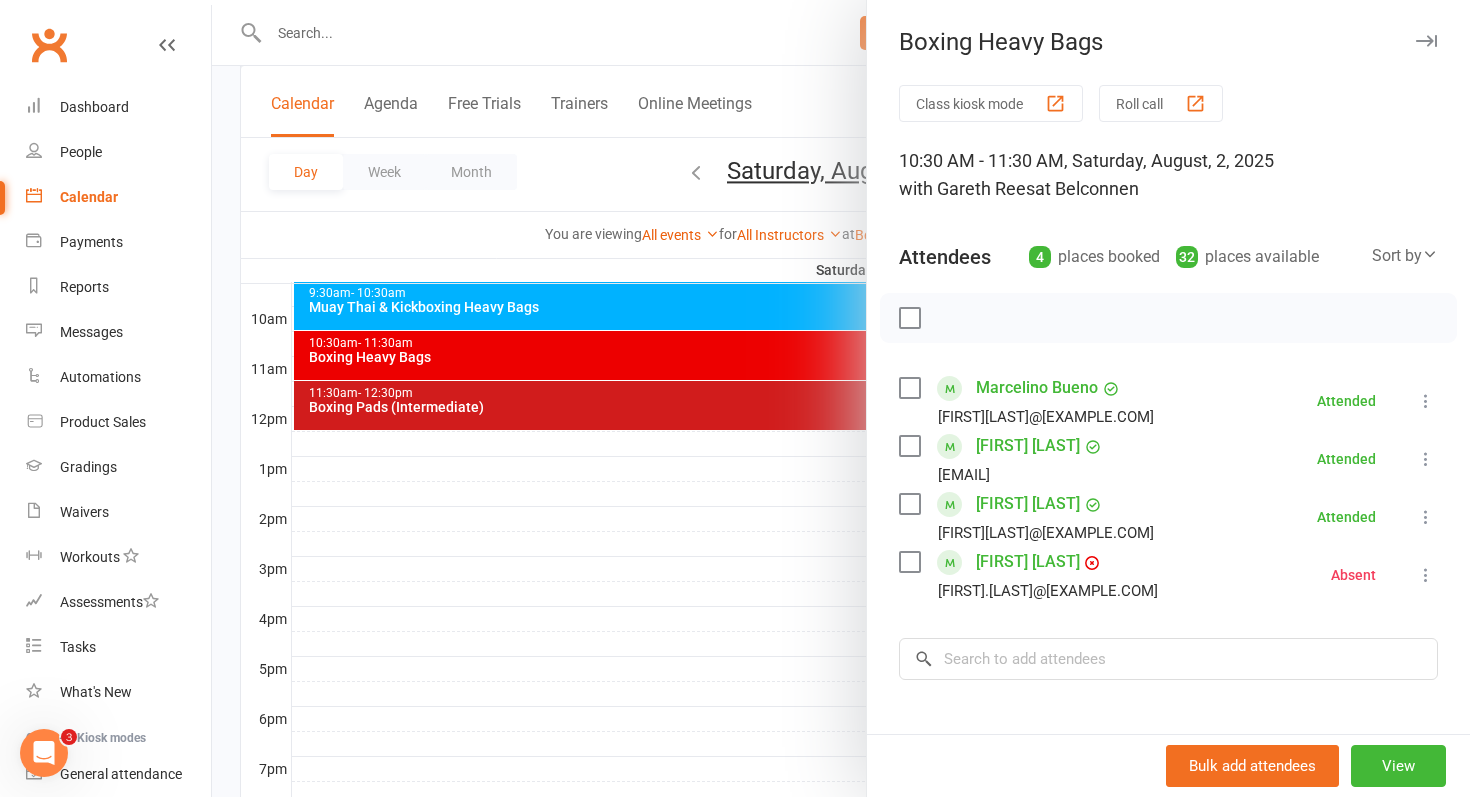 click at bounding box center (841, 398) 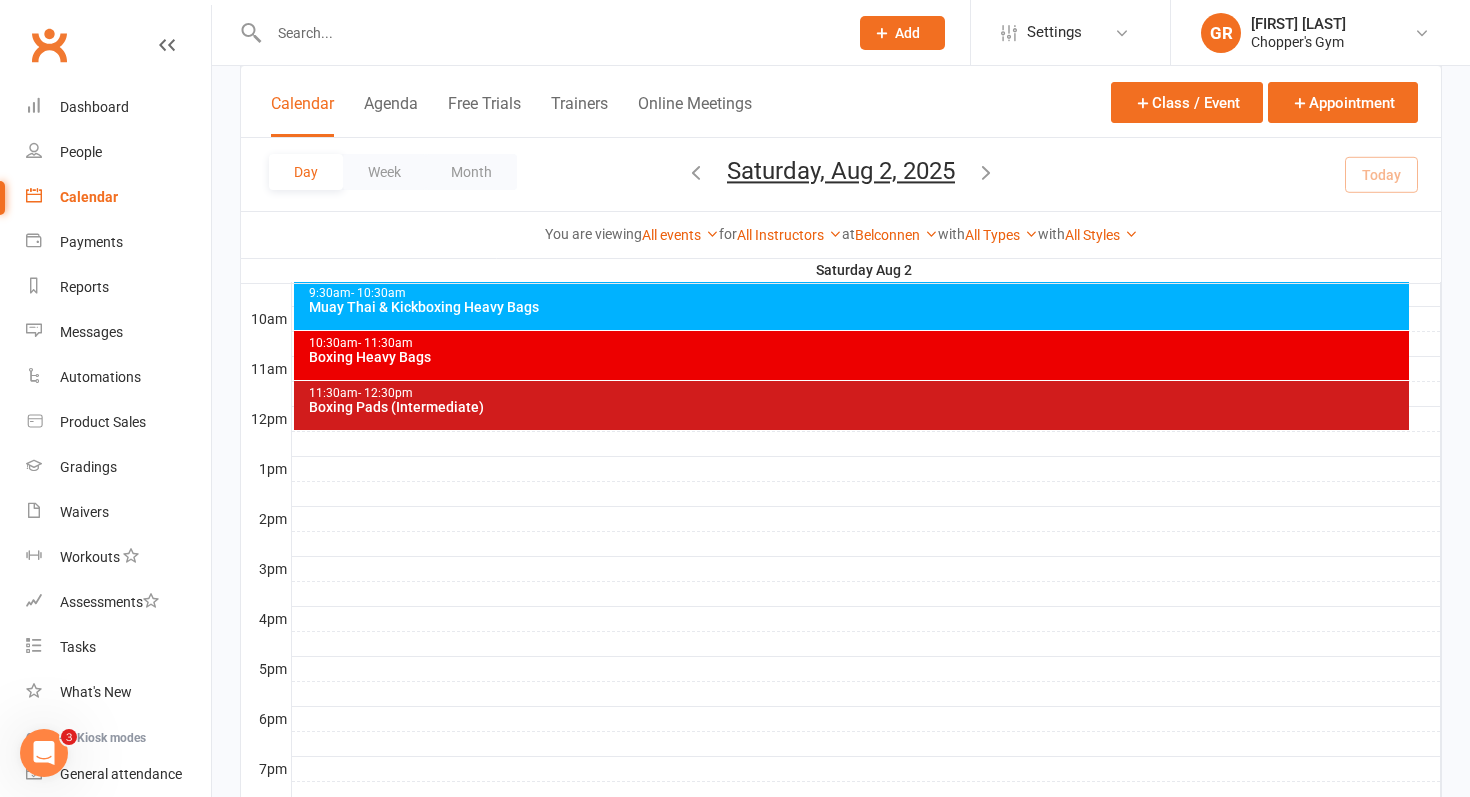 click on "Boxing Pads (Intermediate)" at bounding box center (857, 407) 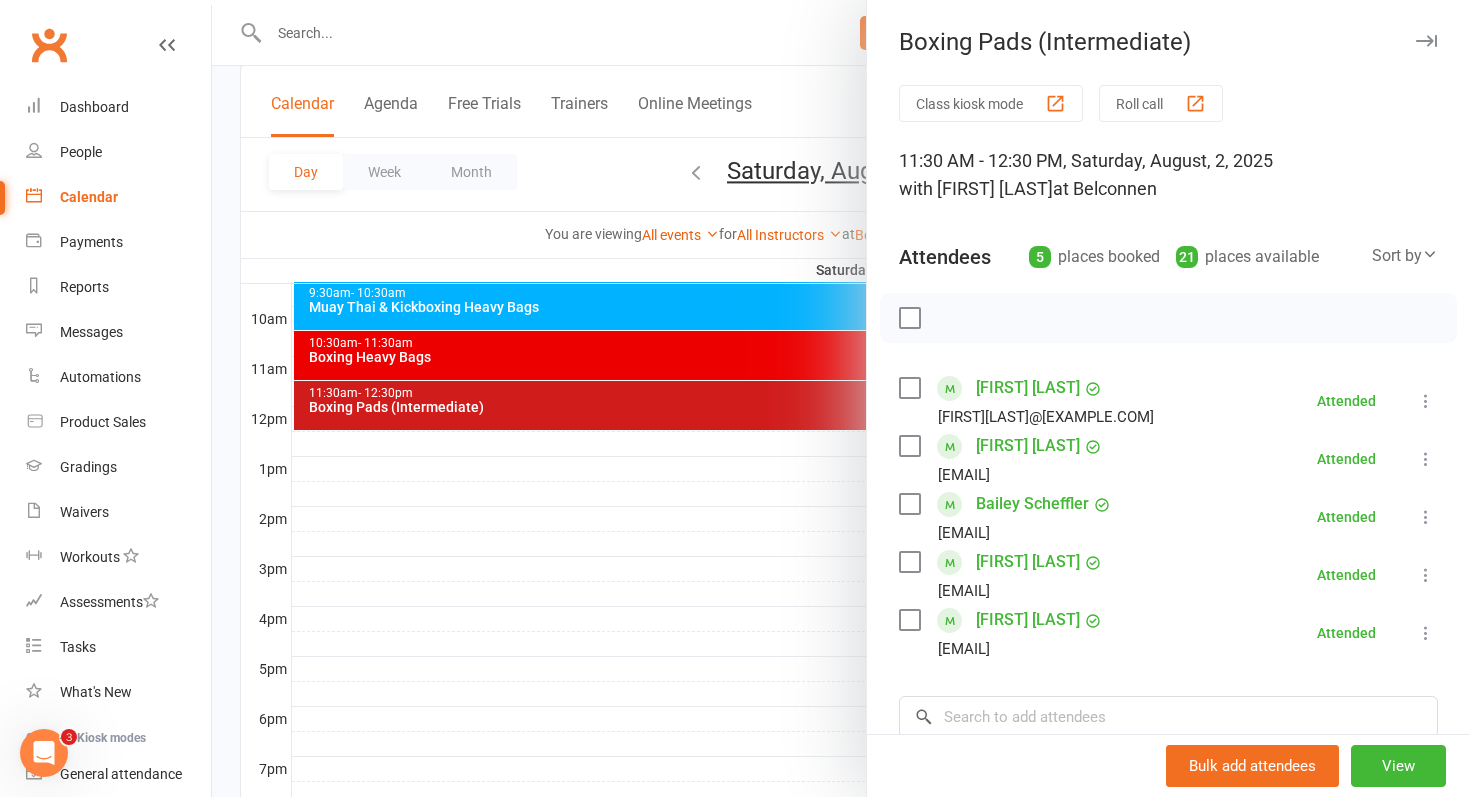 click at bounding box center (841, 398) 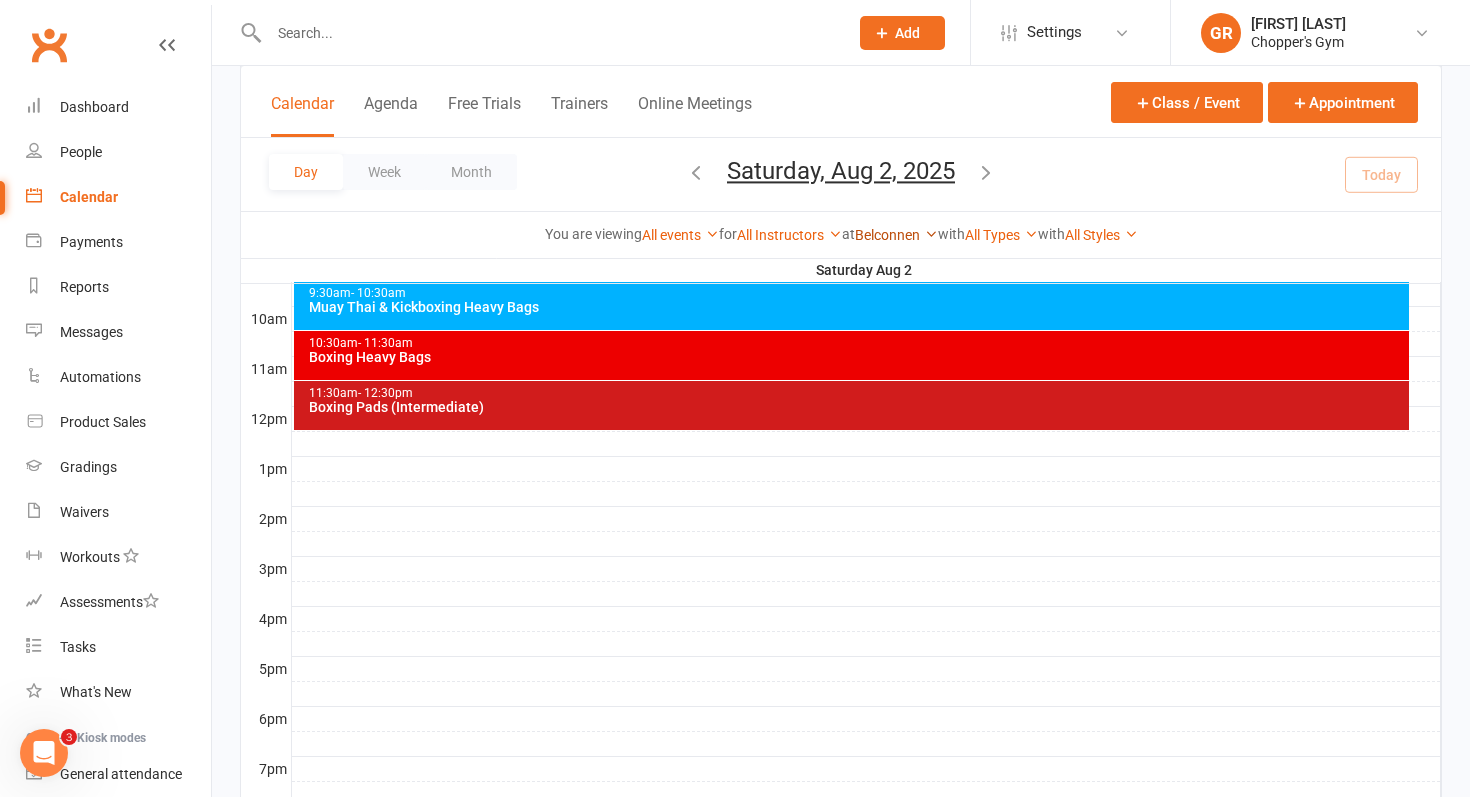click on "Belconnen" at bounding box center (896, 235) 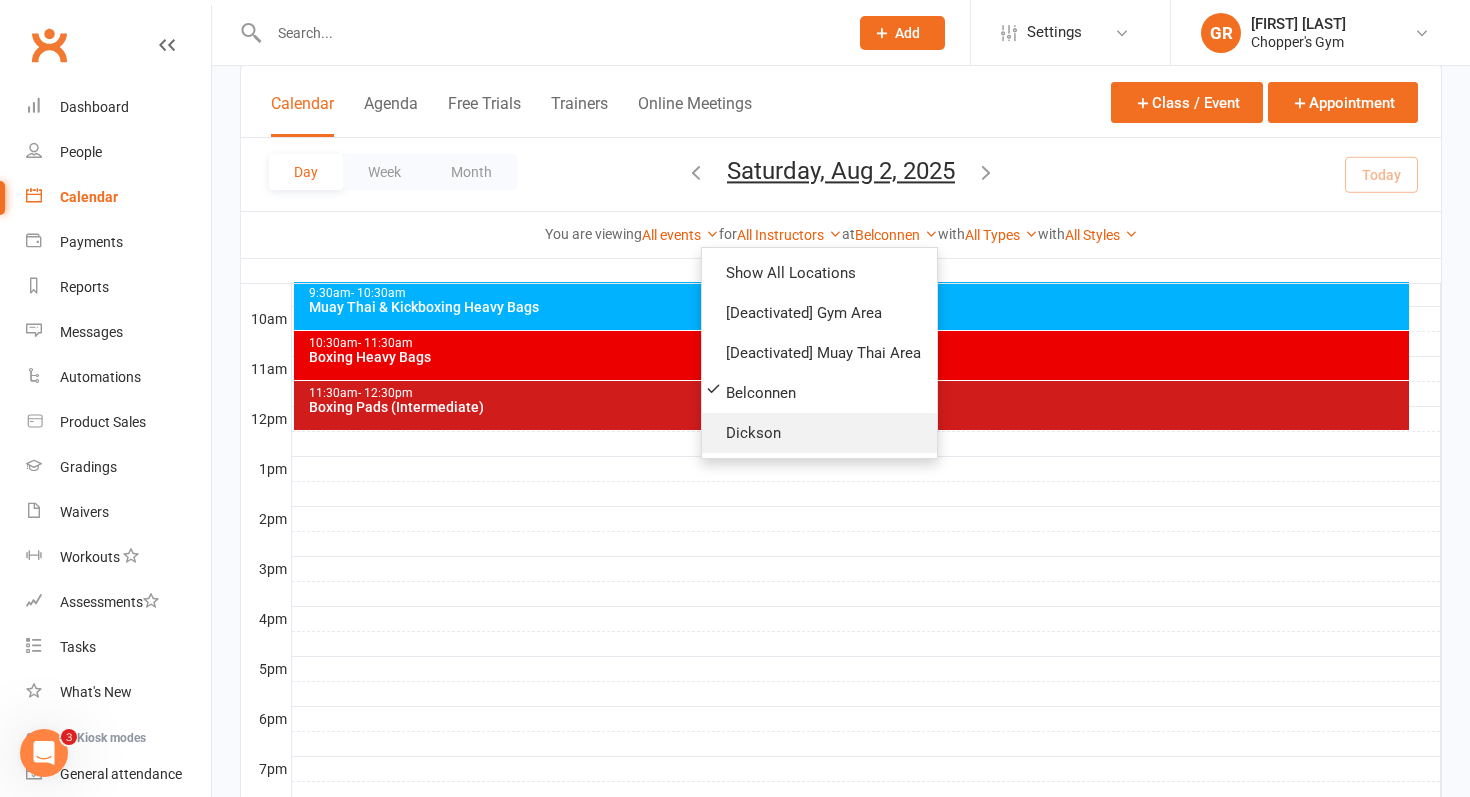 click on "Dickson" at bounding box center [819, 433] 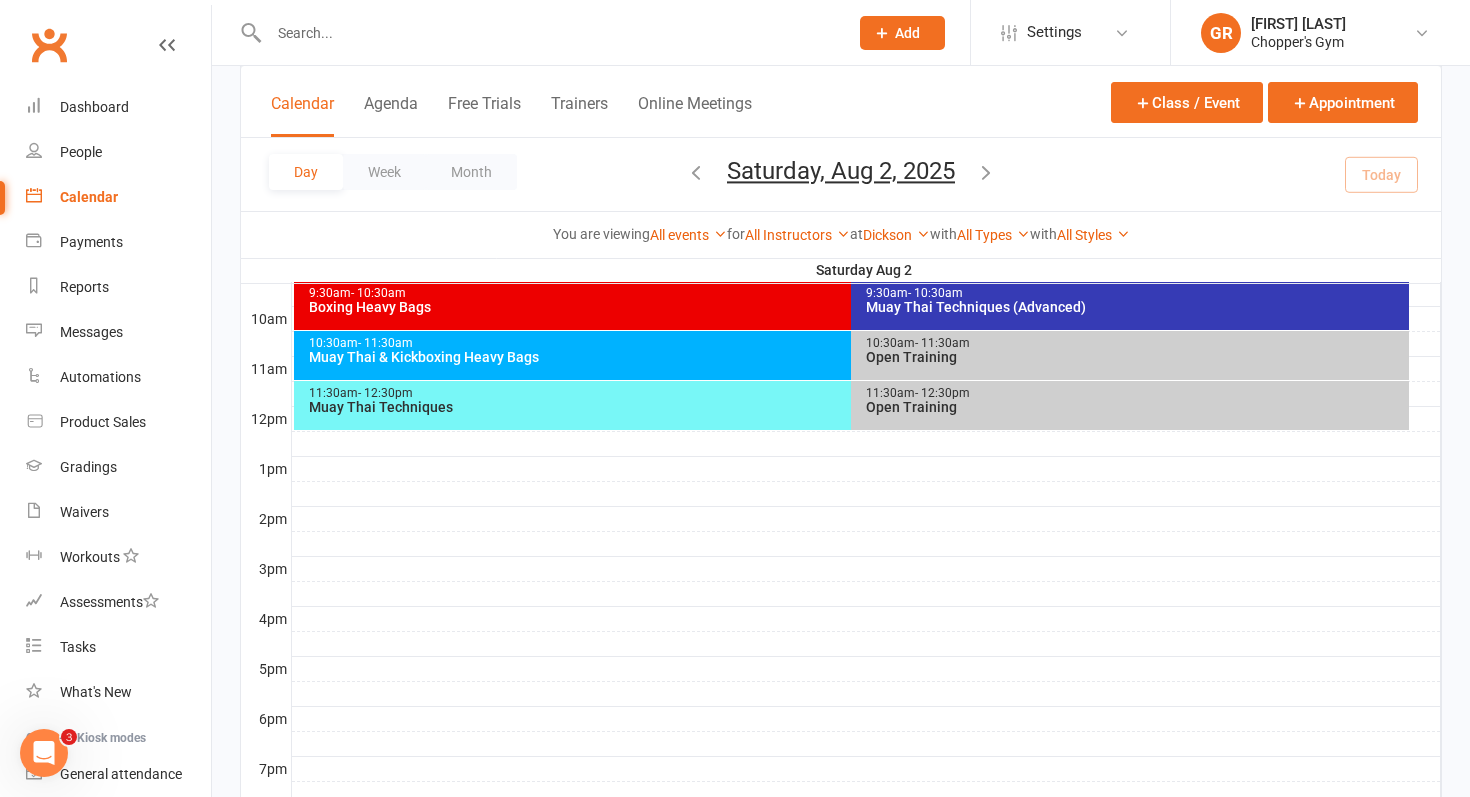 click on "Muay Thai Techniques" at bounding box center [847, 407] 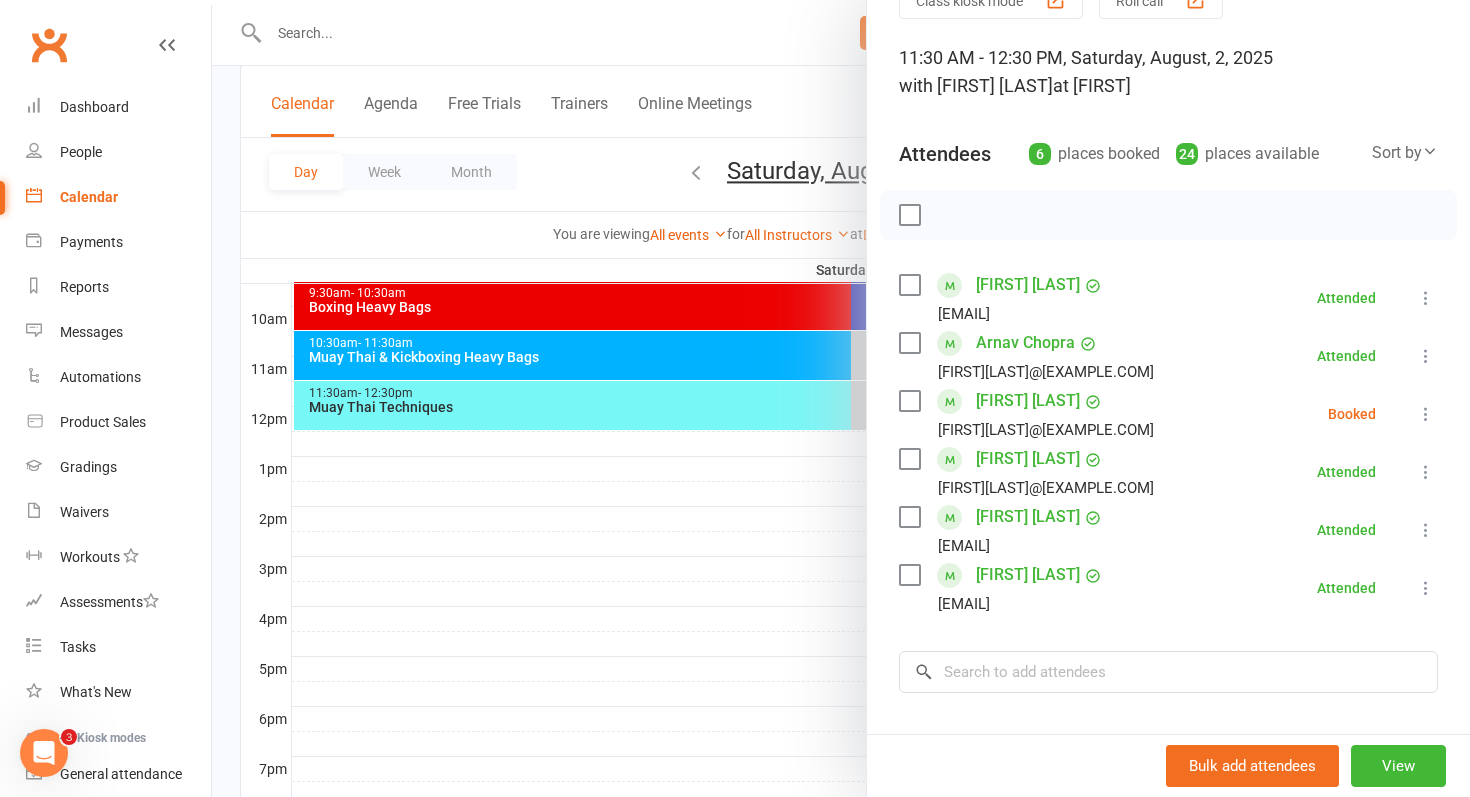 scroll, scrollTop: 123, scrollLeft: 0, axis: vertical 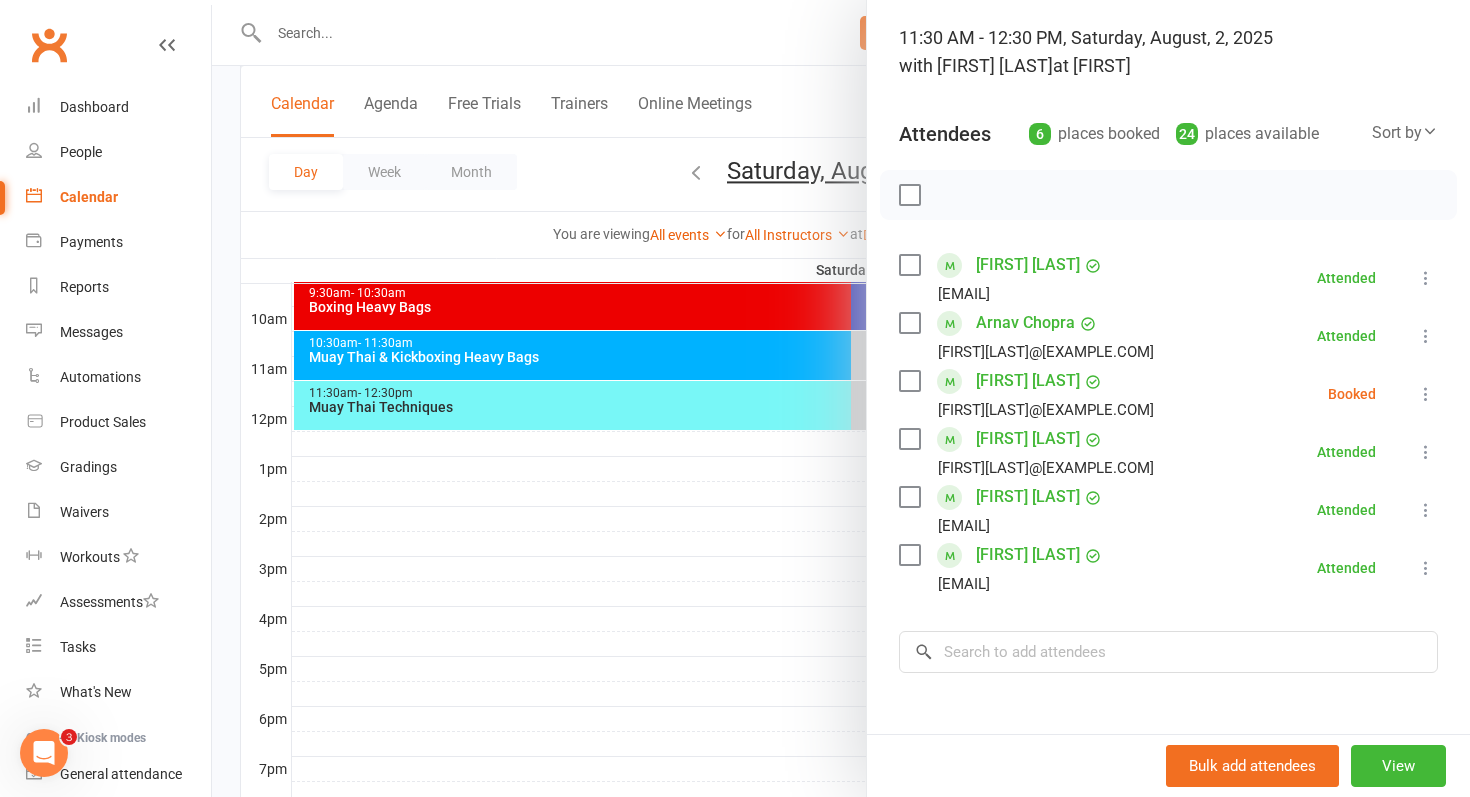 click at bounding box center (841, 398) 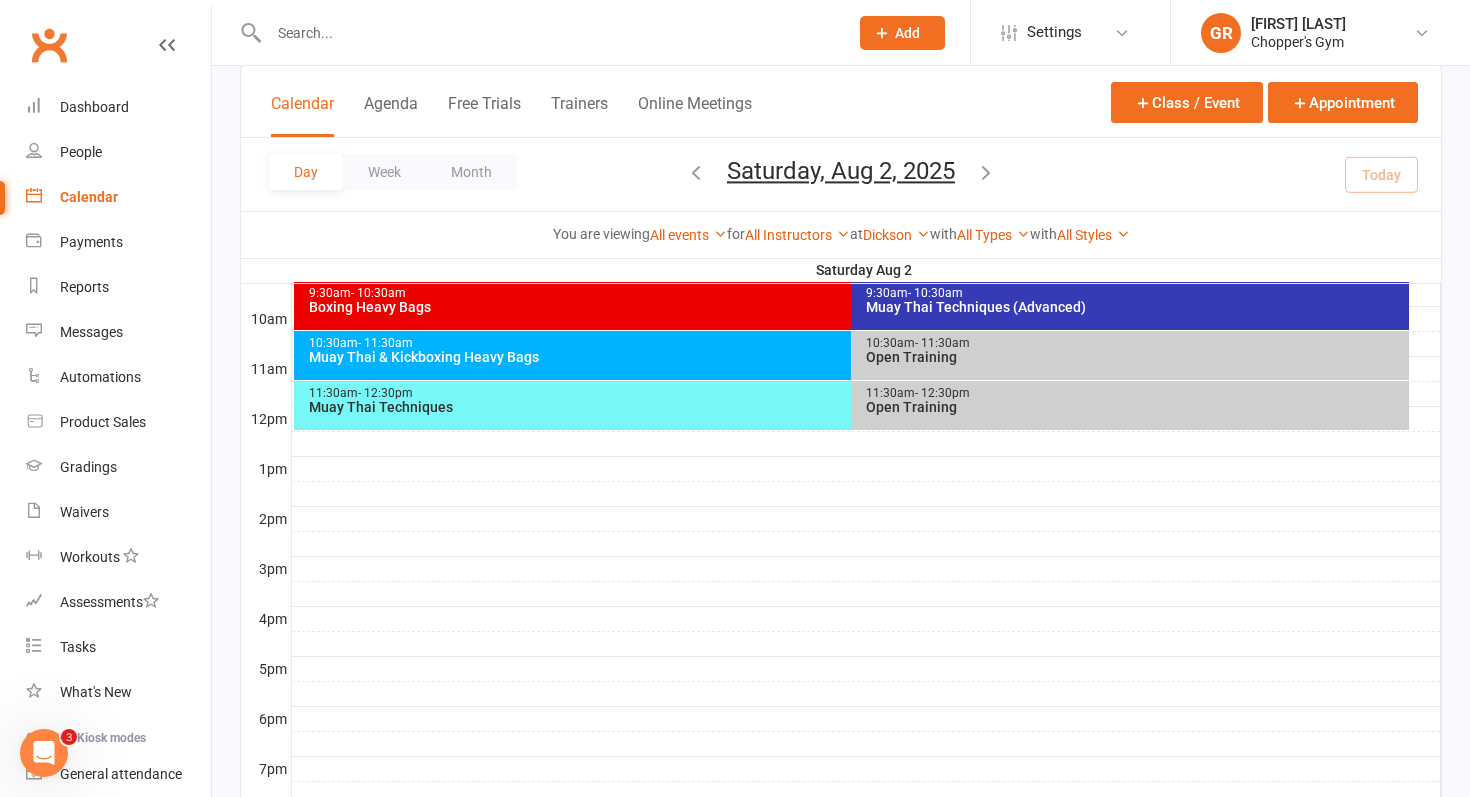 click on "Muay Thai & Kickboxing Heavy Bags" at bounding box center [847, 357] 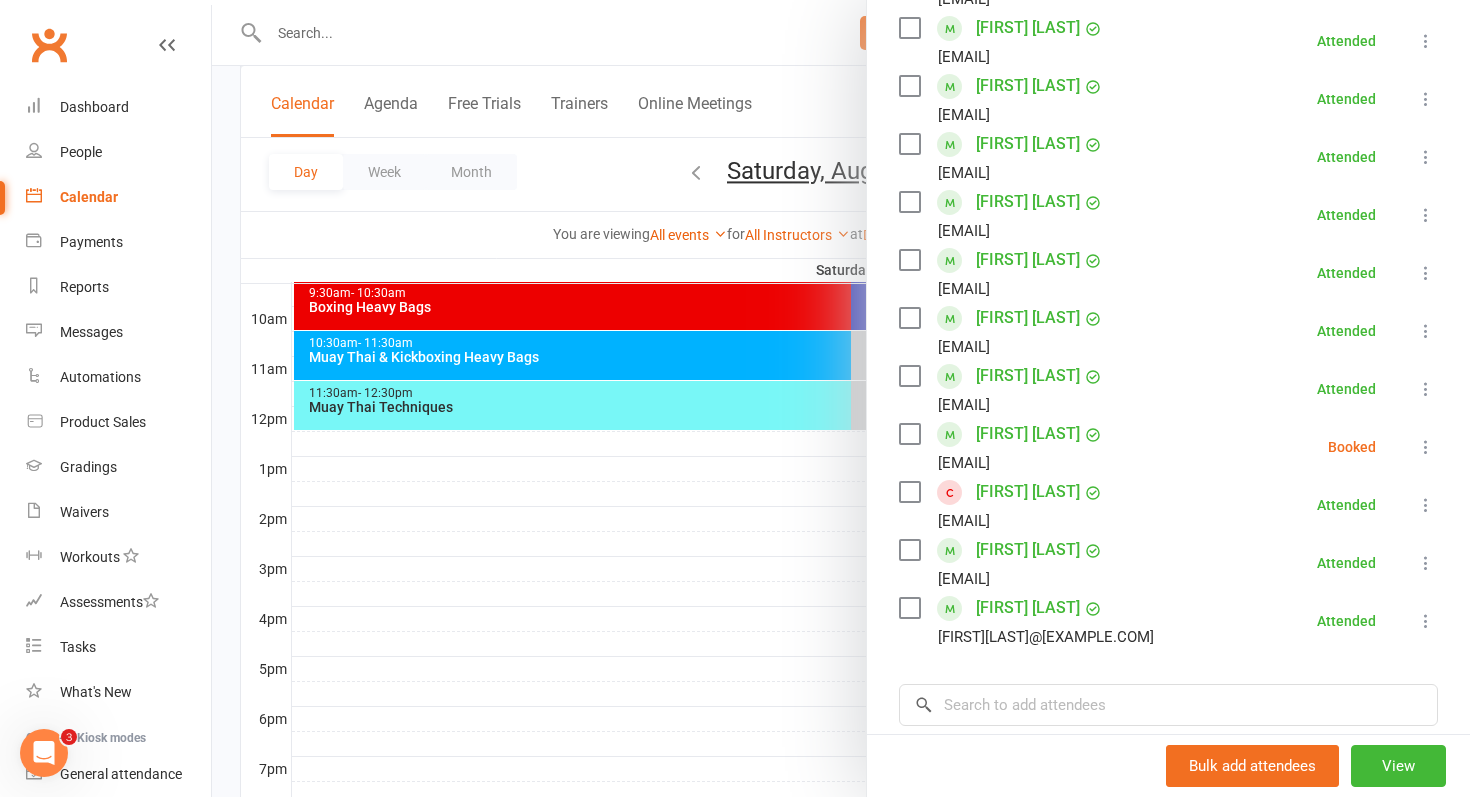 scroll, scrollTop: 475, scrollLeft: 0, axis: vertical 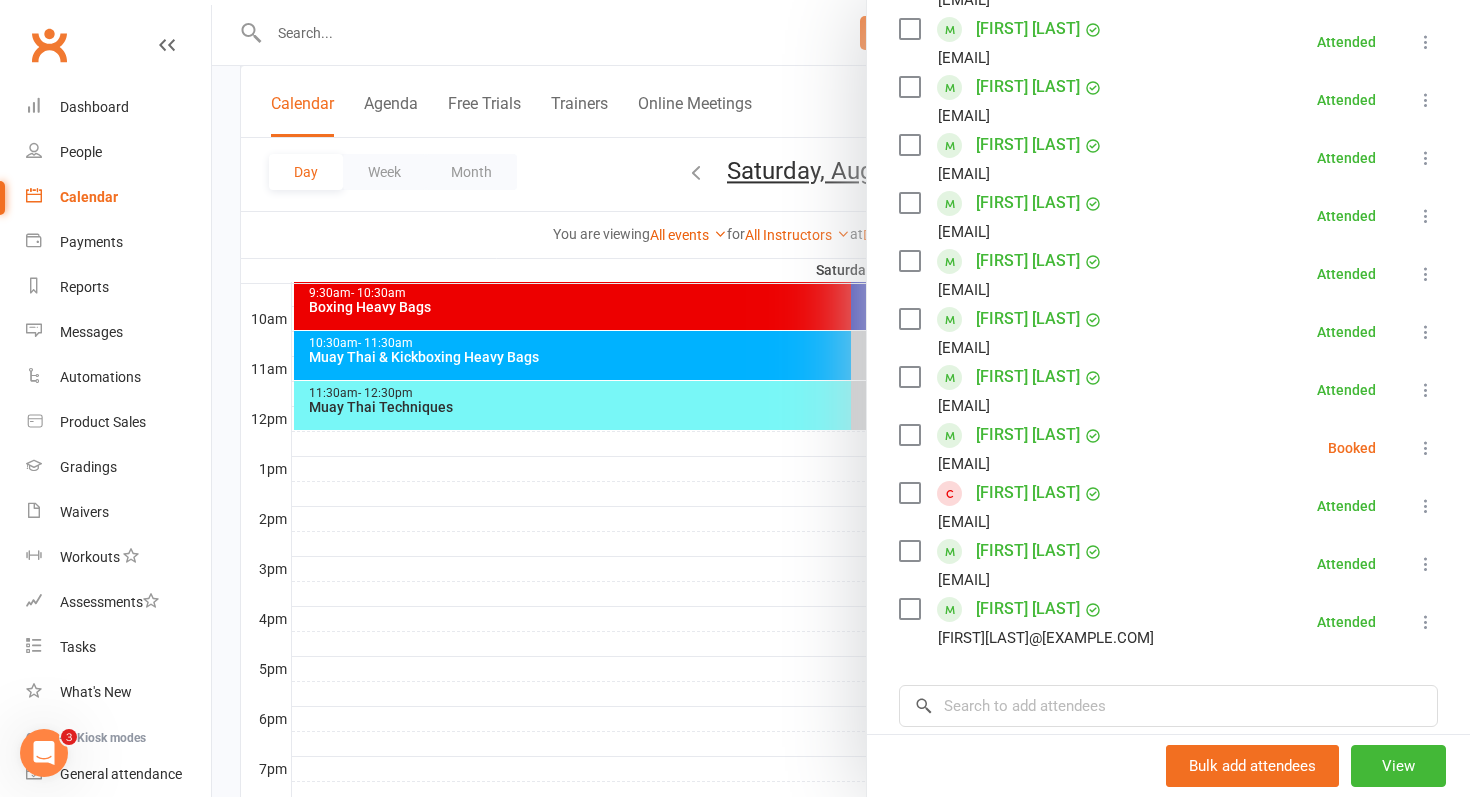 click on "[FIRST] [LAST]" at bounding box center [1028, 435] 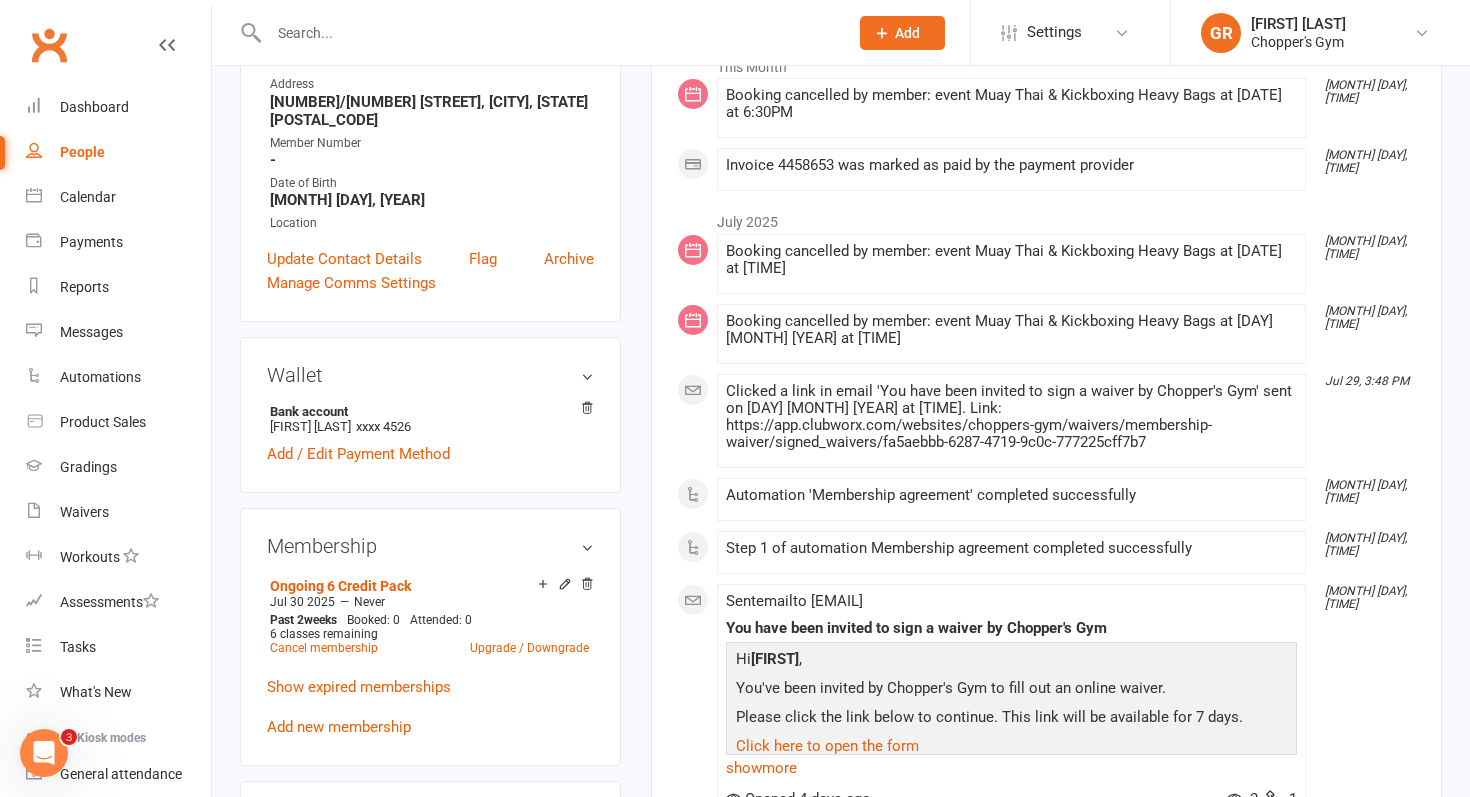 scroll, scrollTop: 362, scrollLeft: 0, axis: vertical 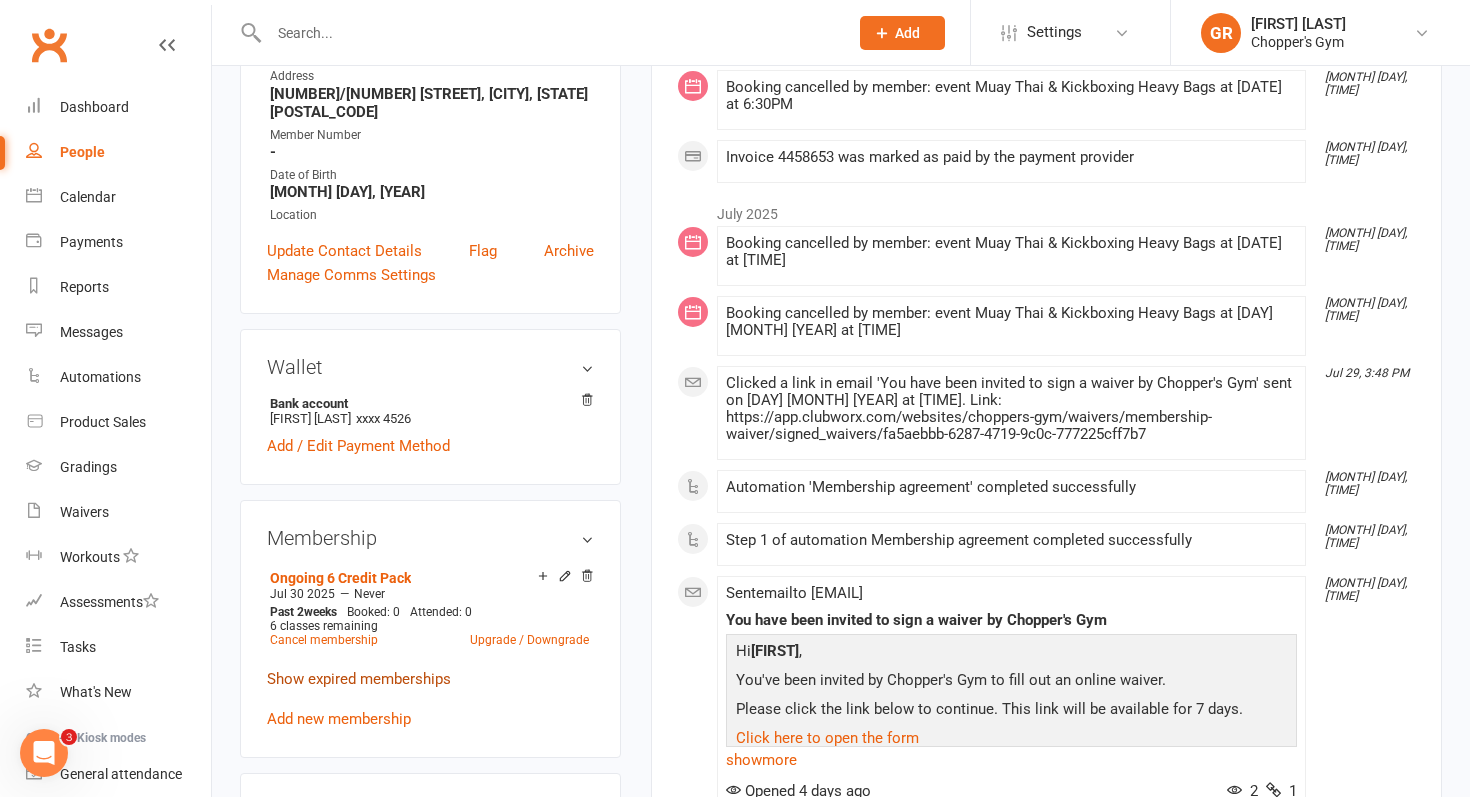 click on "Show expired memberships" at bounding box center (359, 679) 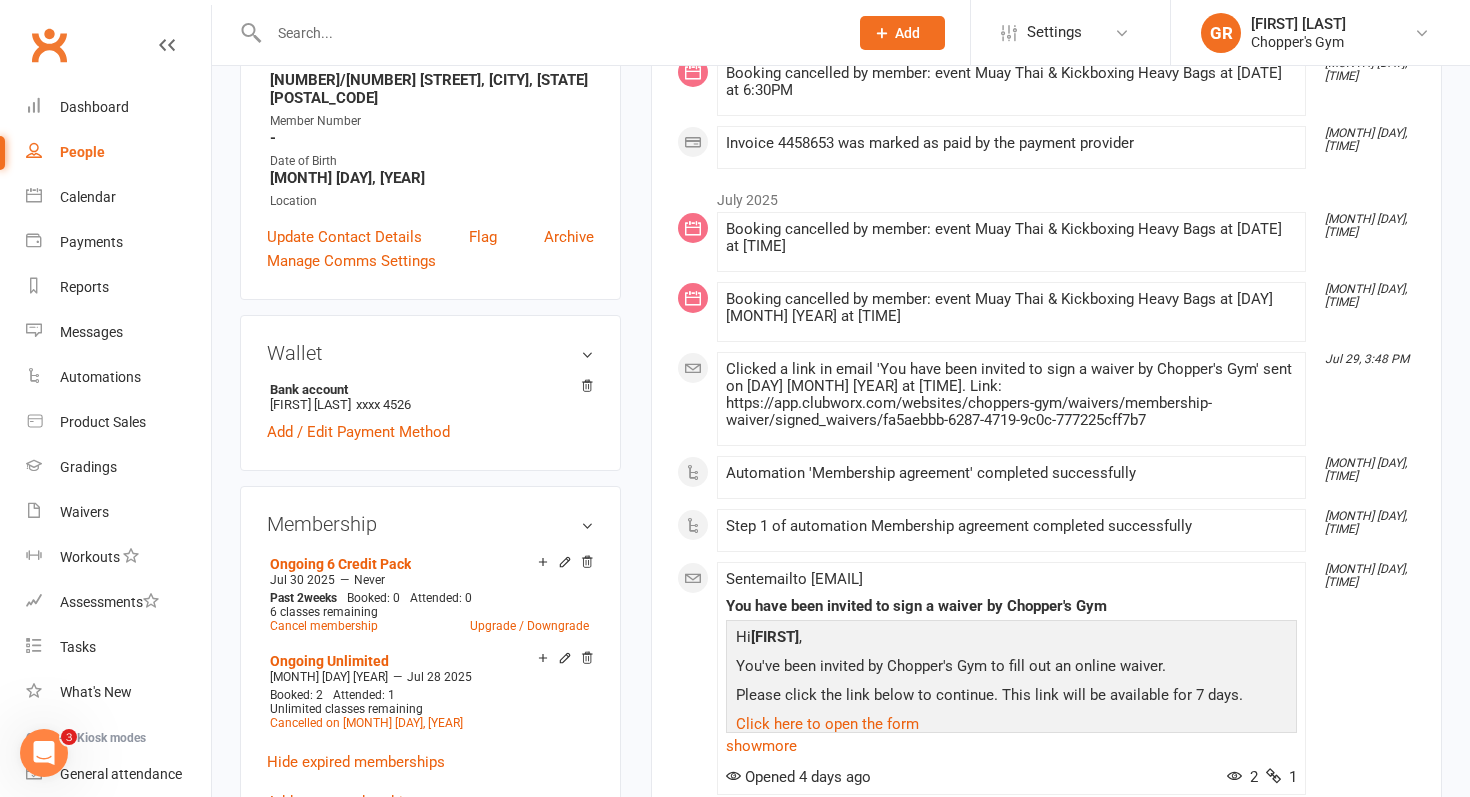 scroll, scrollTop: 385, scrollLeft: 0, axis: vertical 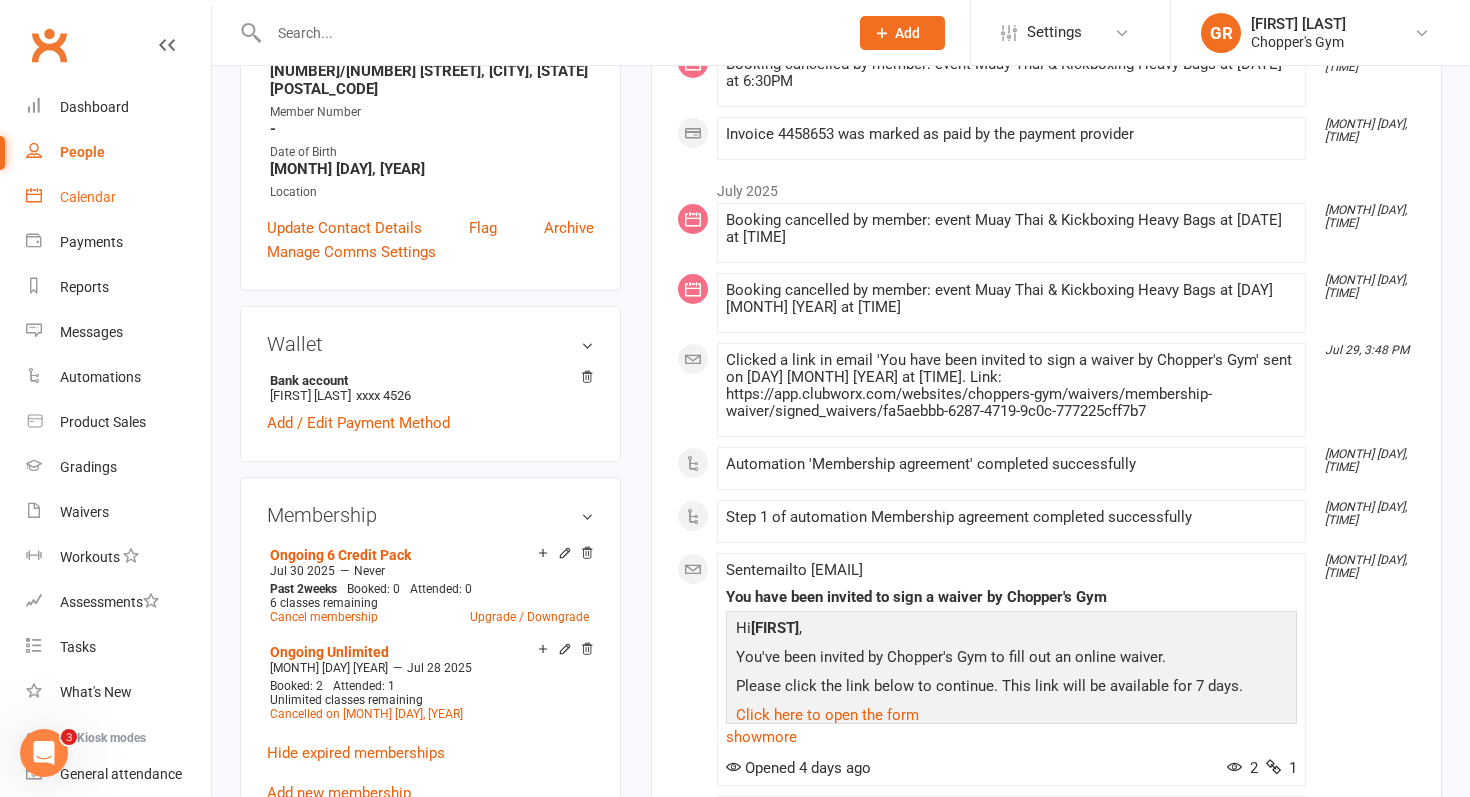 click on "Calendar" at bounding box center [88, 197] 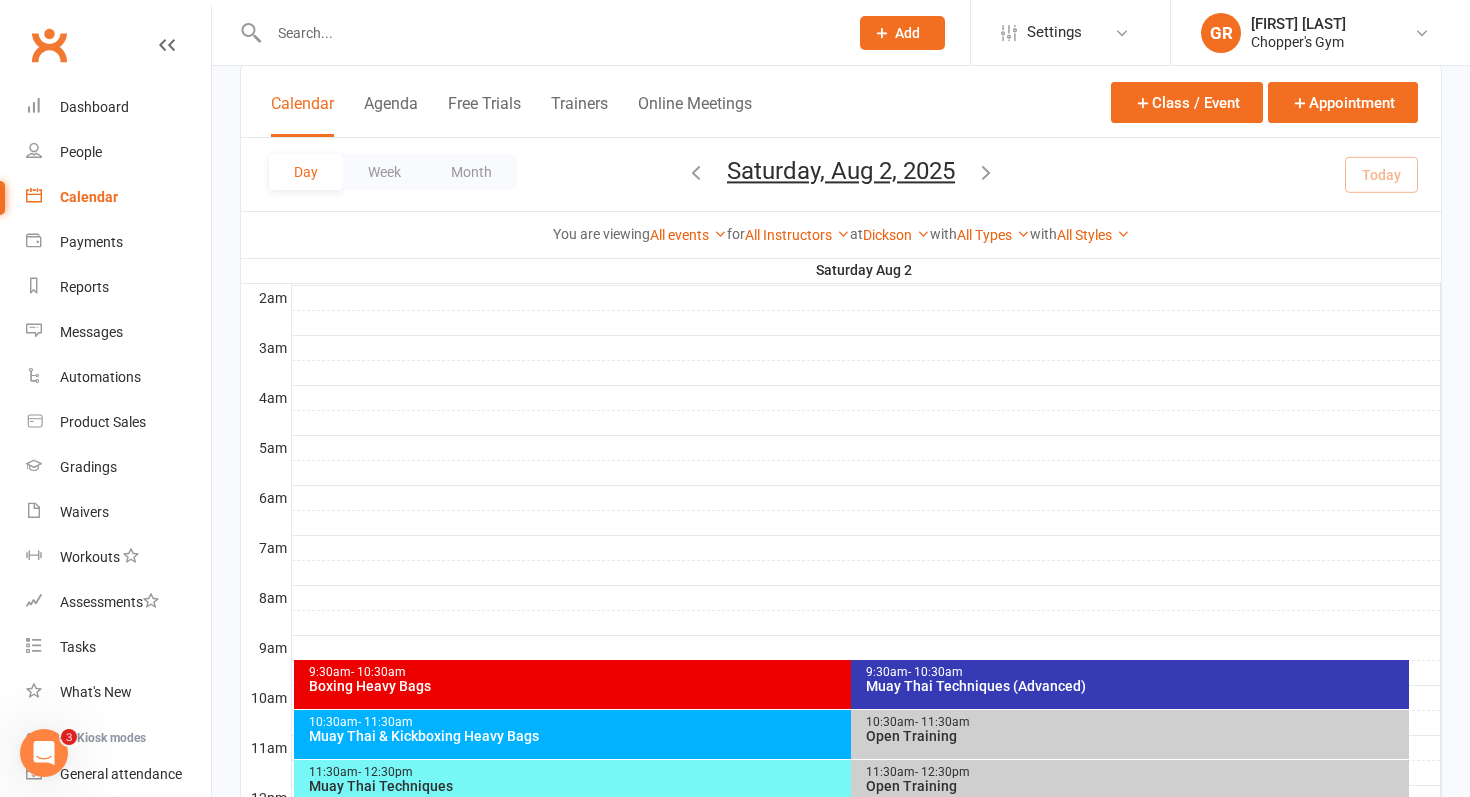 scroll, scrollTop: 428, scrollLeft: 0, axis: vertical 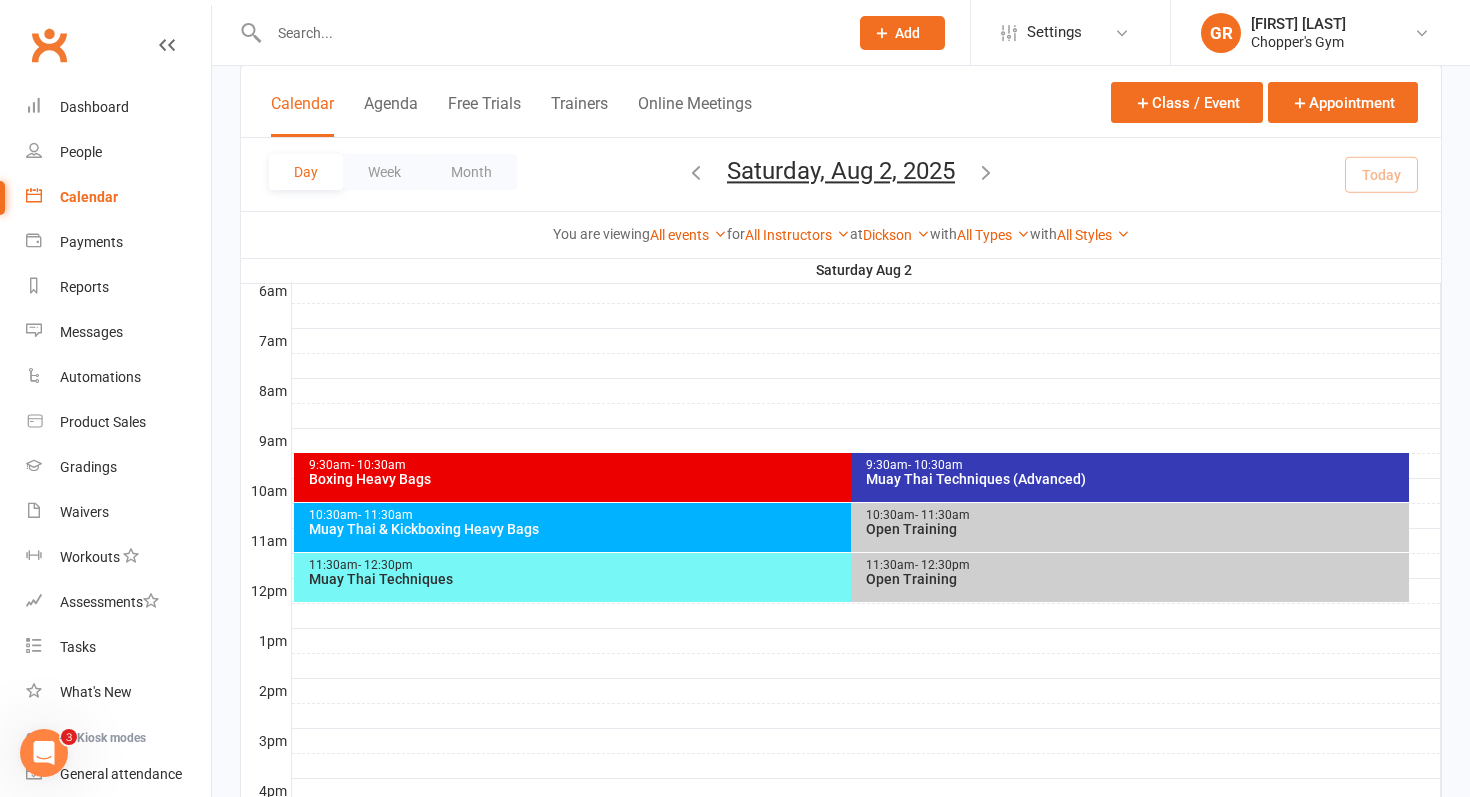 click at bounding box center (986, 172) 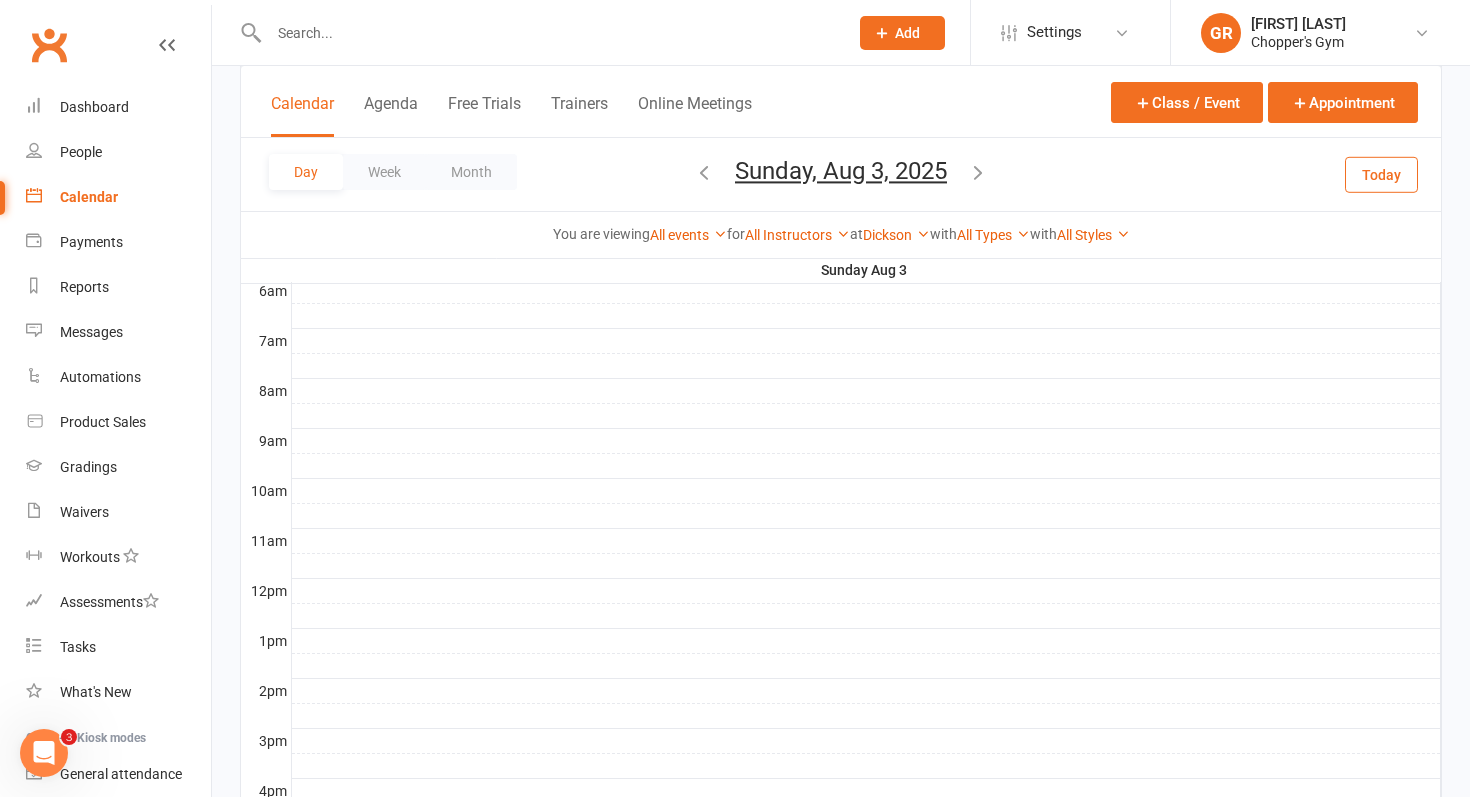 click at bounding box center [978, 172] 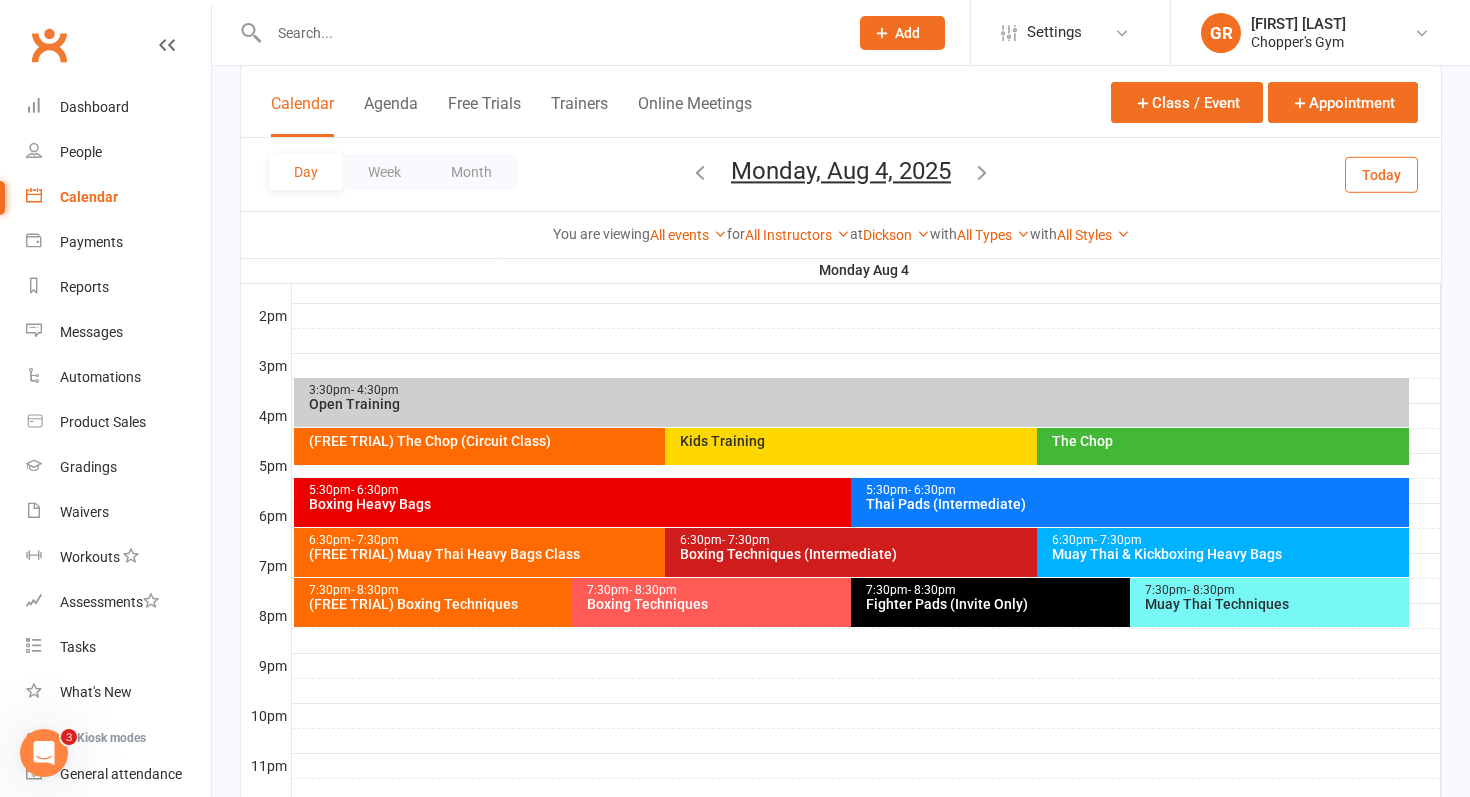 scroll, scrollTop: 817, scrollLeft: 0, axis: vertical 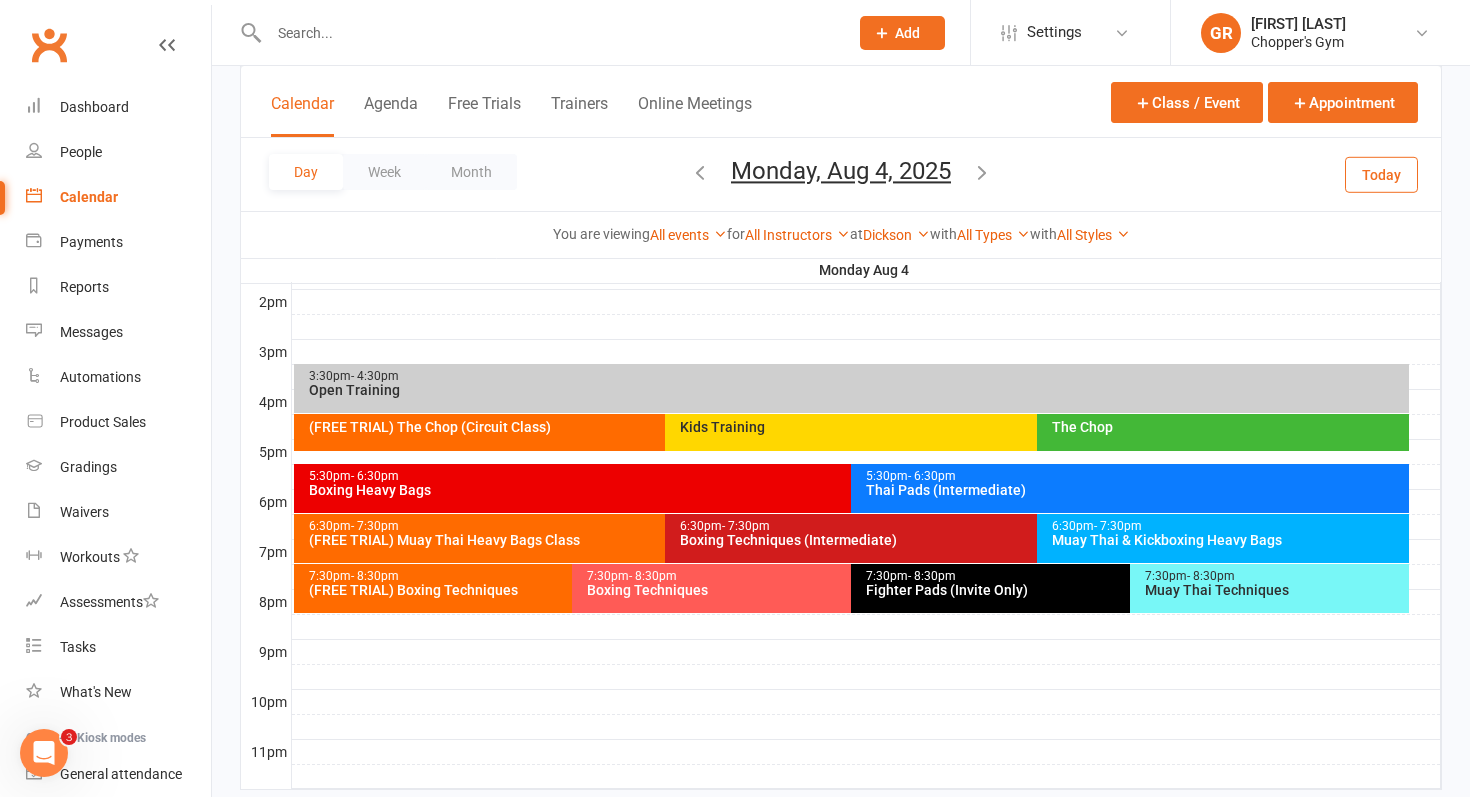 click on "(FREE TRIAL)  The Chop (Circuit Class)" at bounding box center (661, 427) 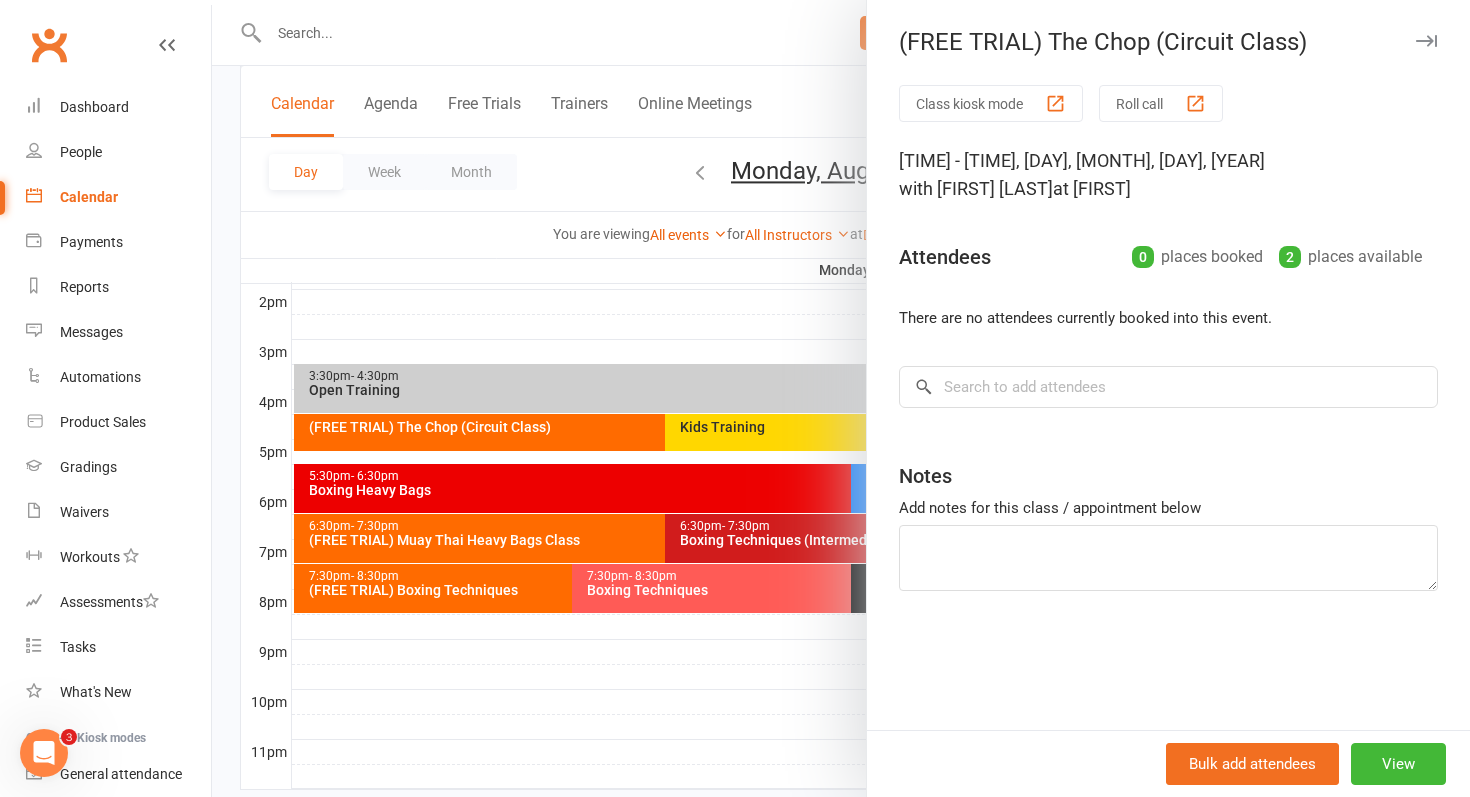 click at bounding box center (841, 398) 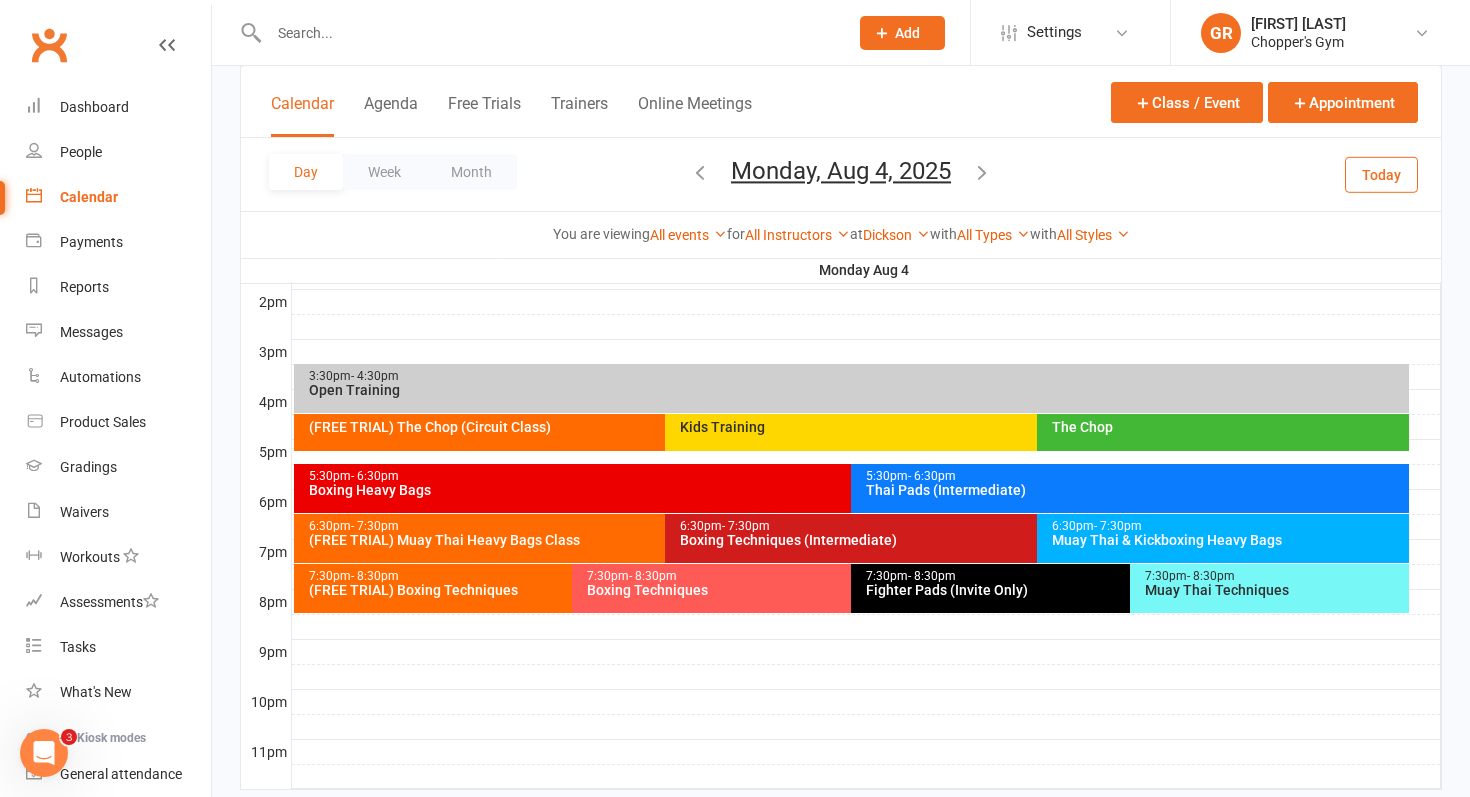 click on "6:30pm  - 7:30pm" at bounding box center (661, 526) 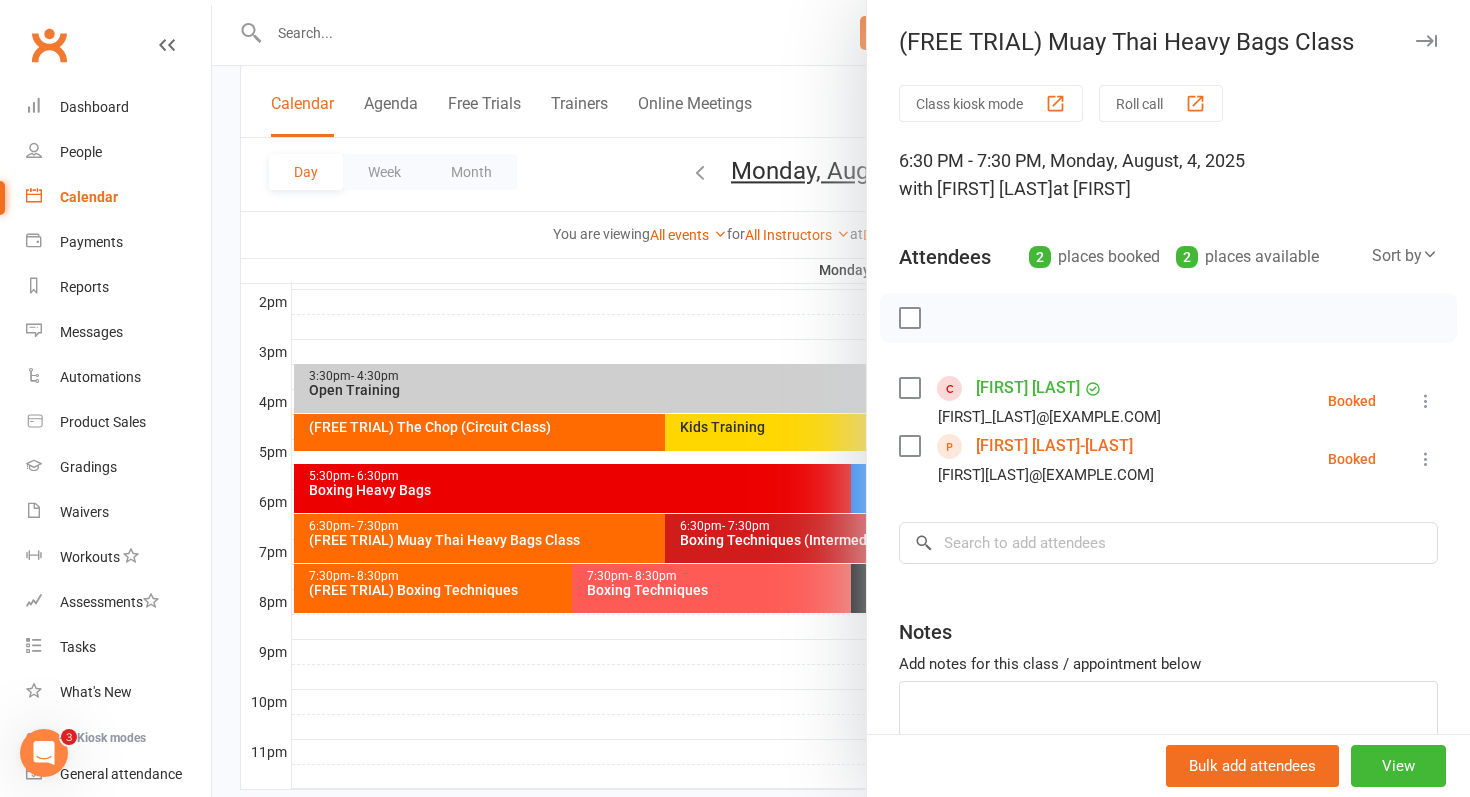click at bounding box center [841, 398] 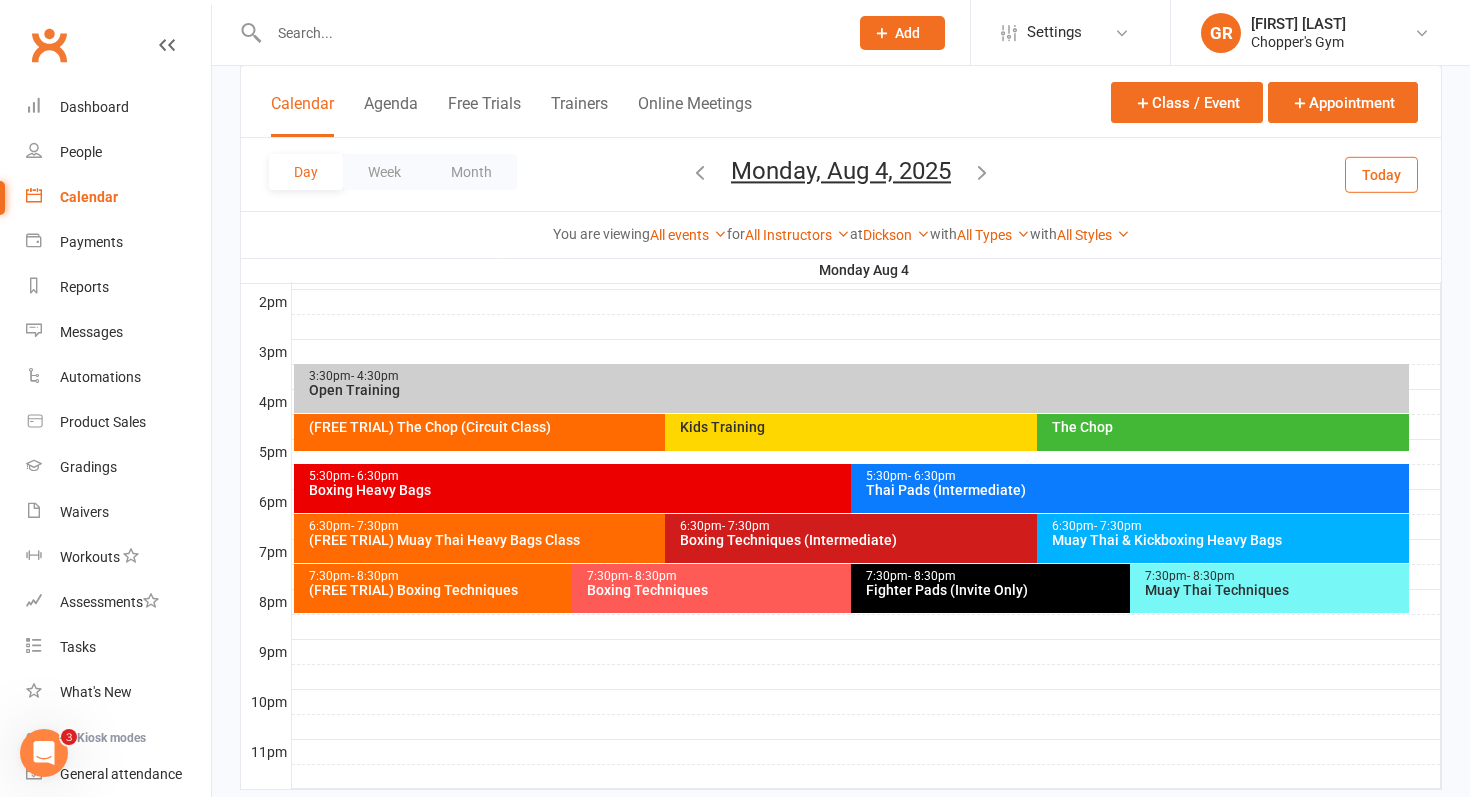 click on "(FREE TRIAL)  Boxing Techniques" at bounding box center (568, 590) 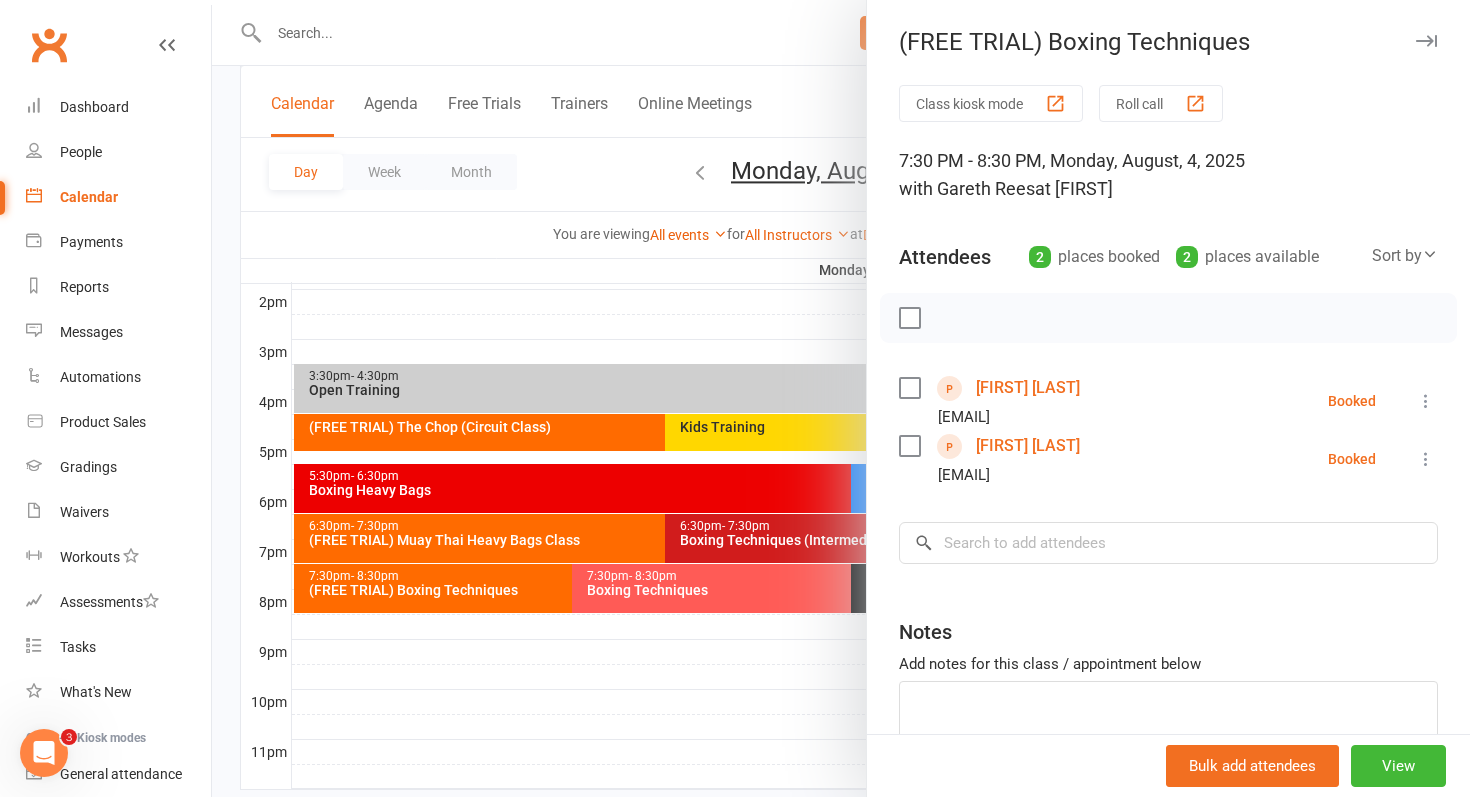 click at bounding box center [841, 398] 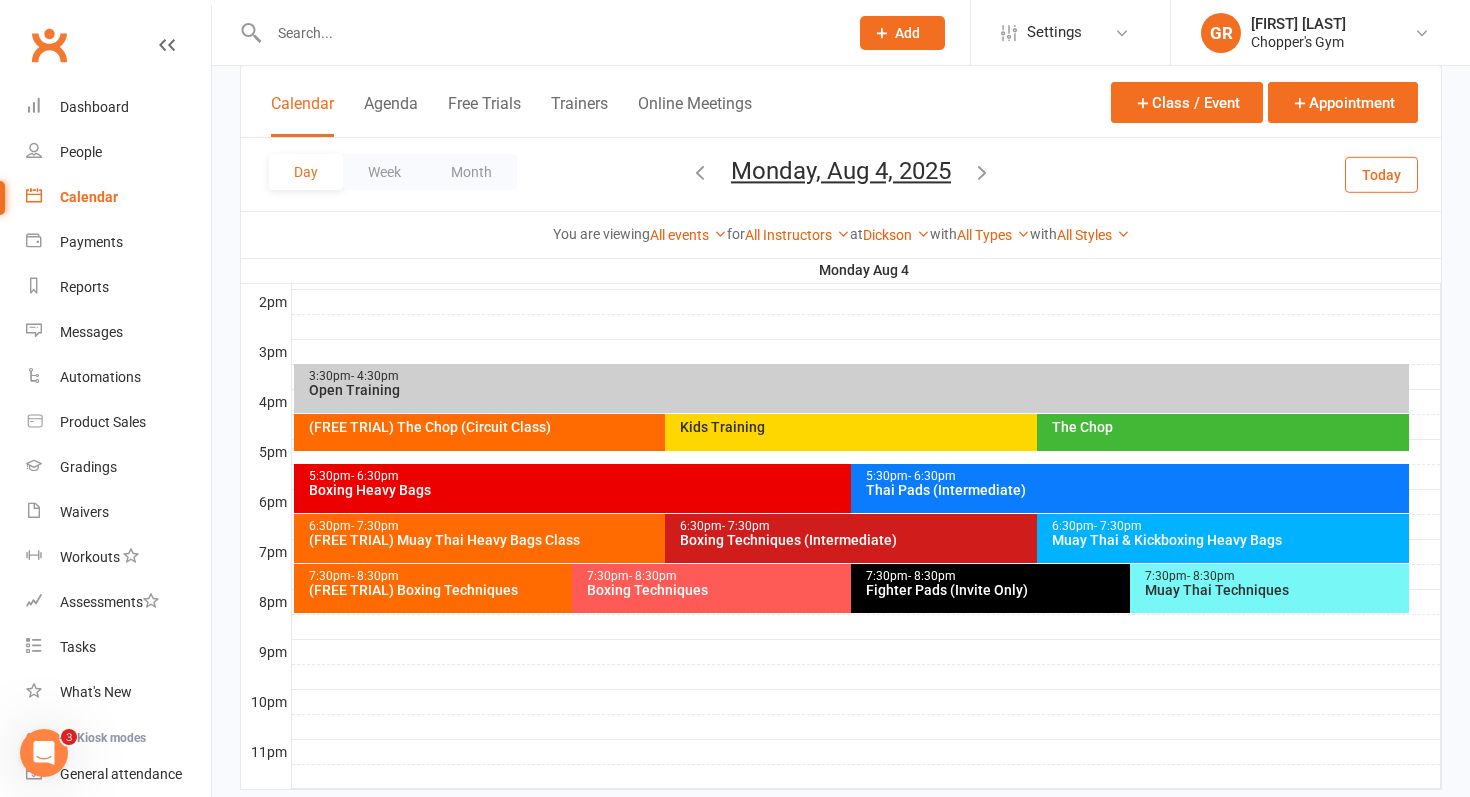 click on "(FREE TRIAL)  Boxing Techniques" at bounding box center [568, 590] 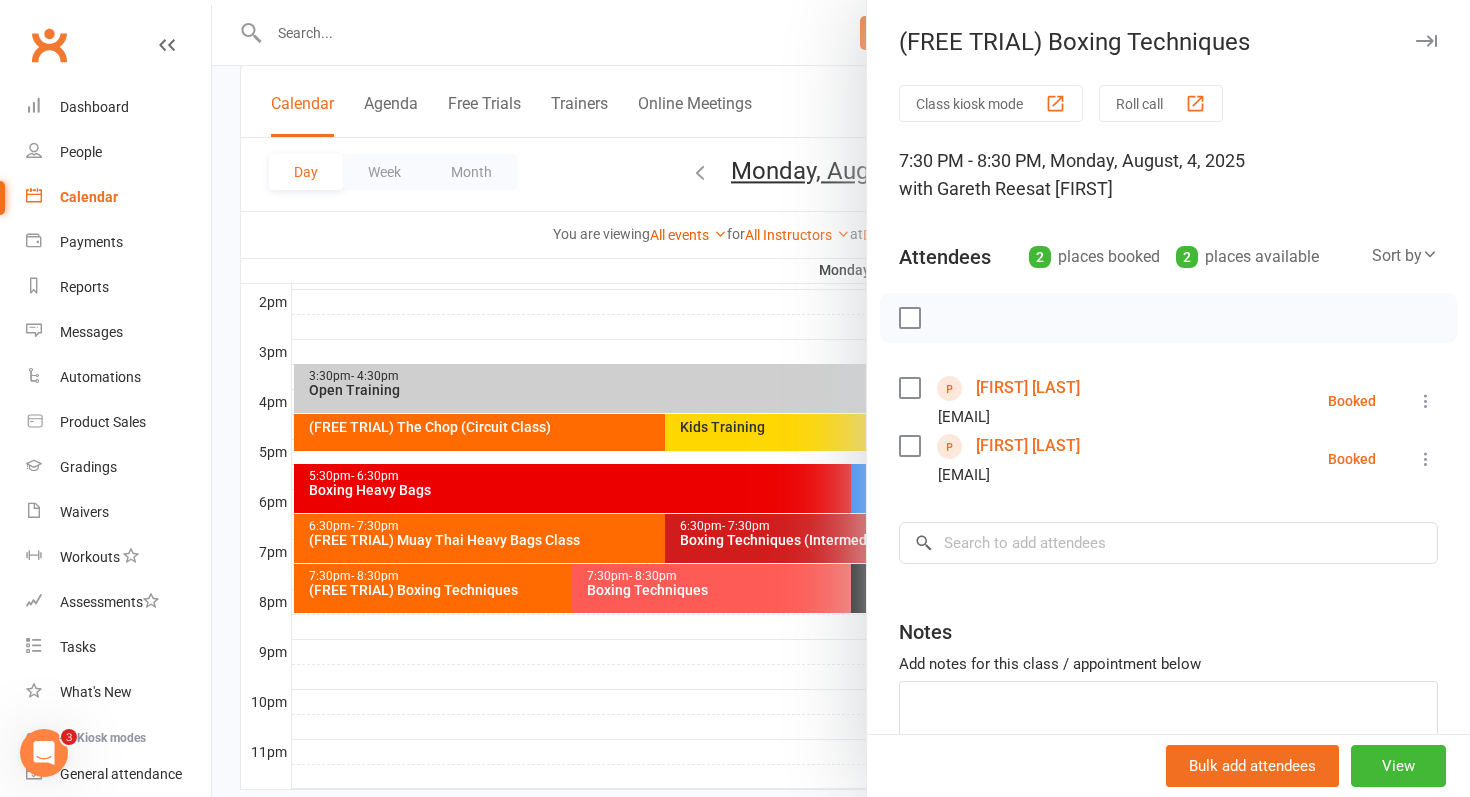 click on "[FIRST] [LAST]" at bounding box center (1028, 446) 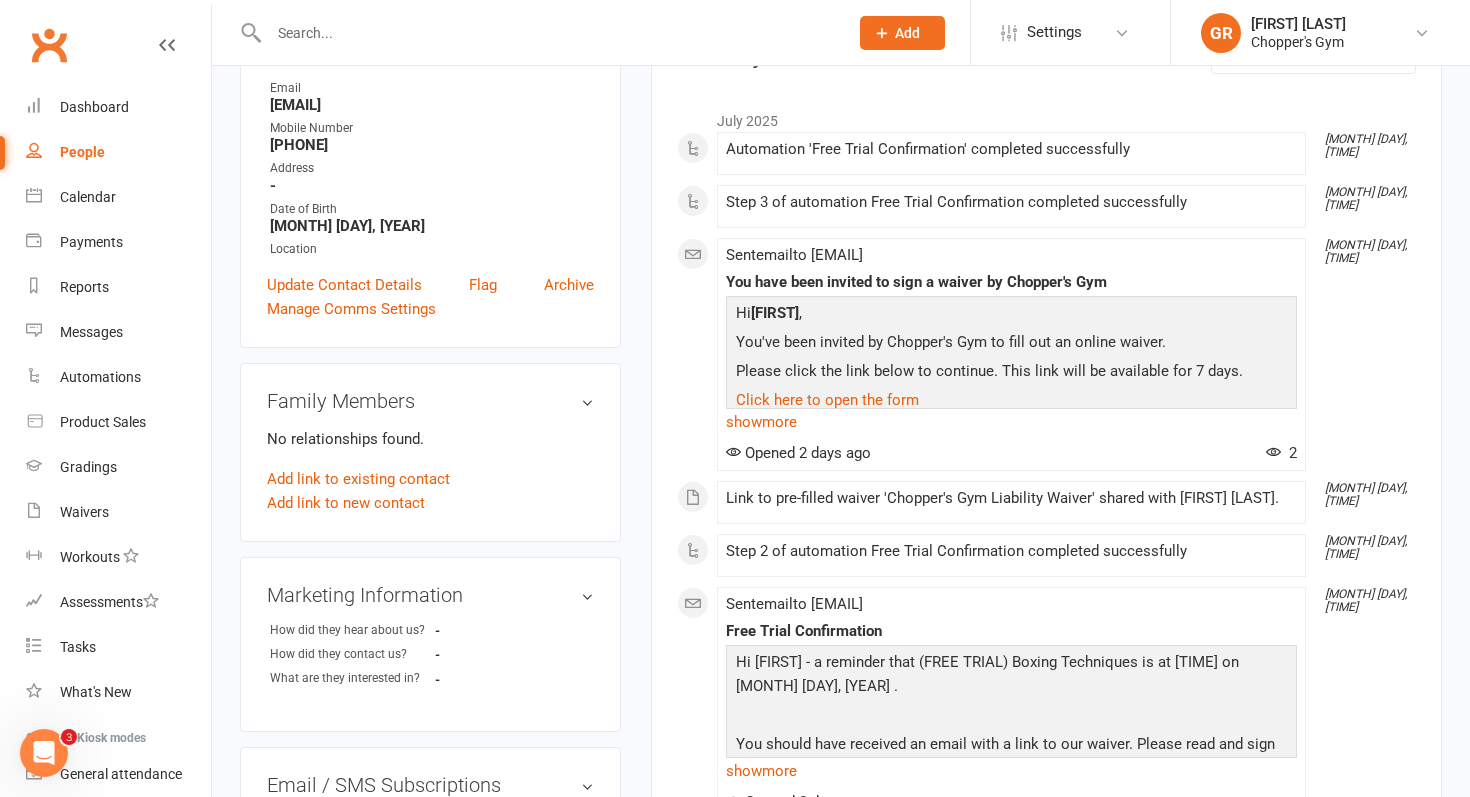 scroll, scrollTop: 0, scrollLeft: 0, axis: both 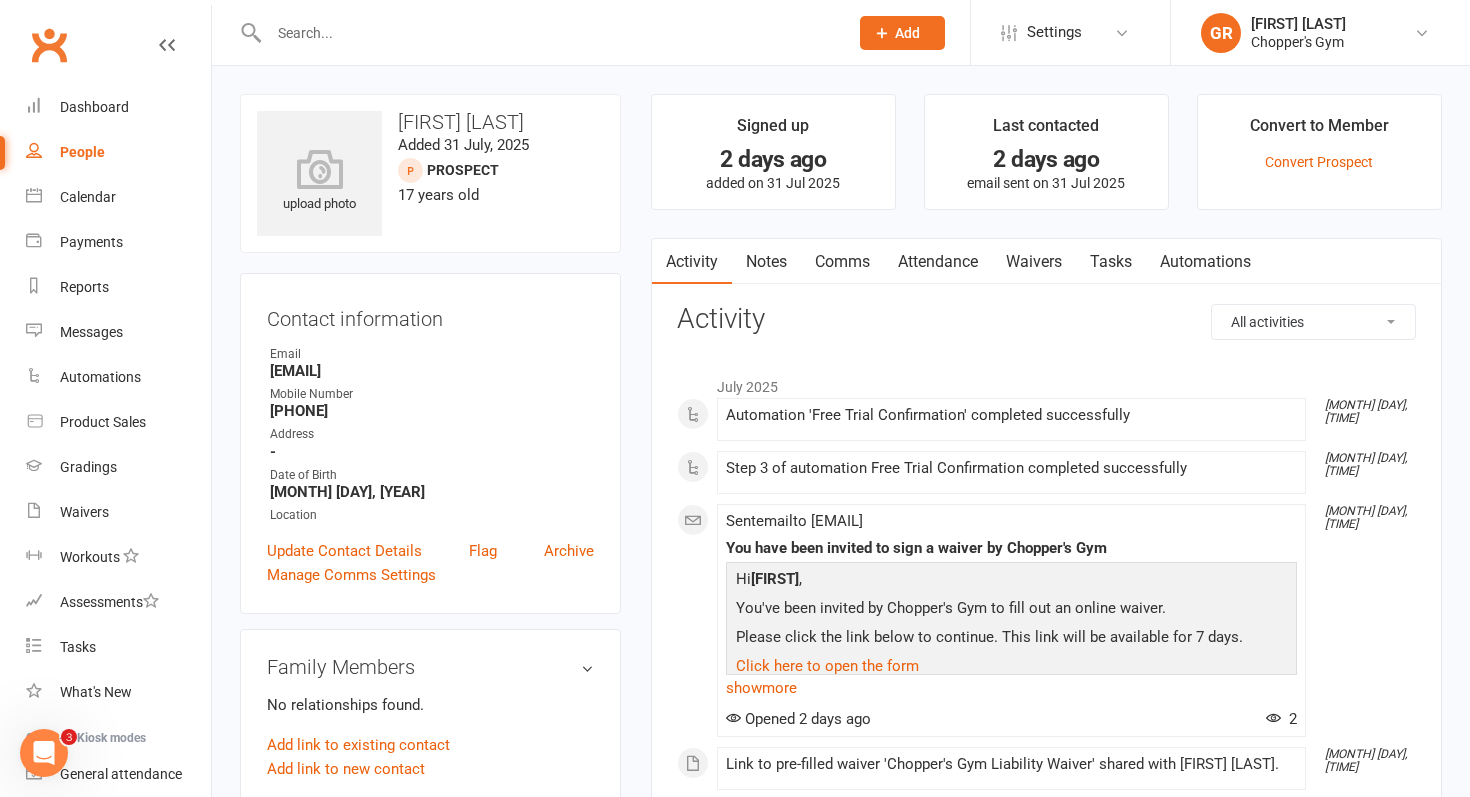 click on "Waivers" at bounding box center [1034, 262] 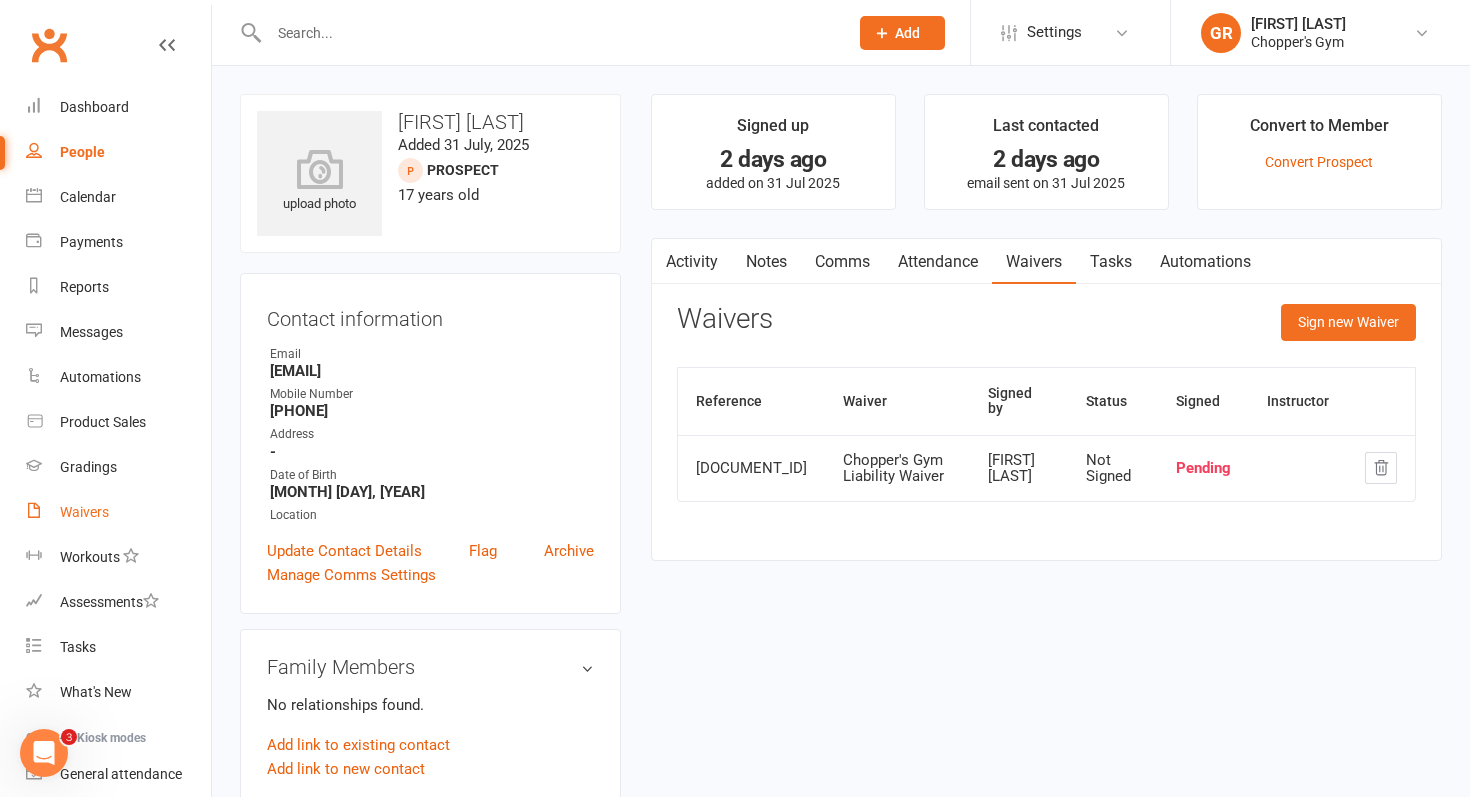 click on "Waivers" at bounding box center (84, 512) 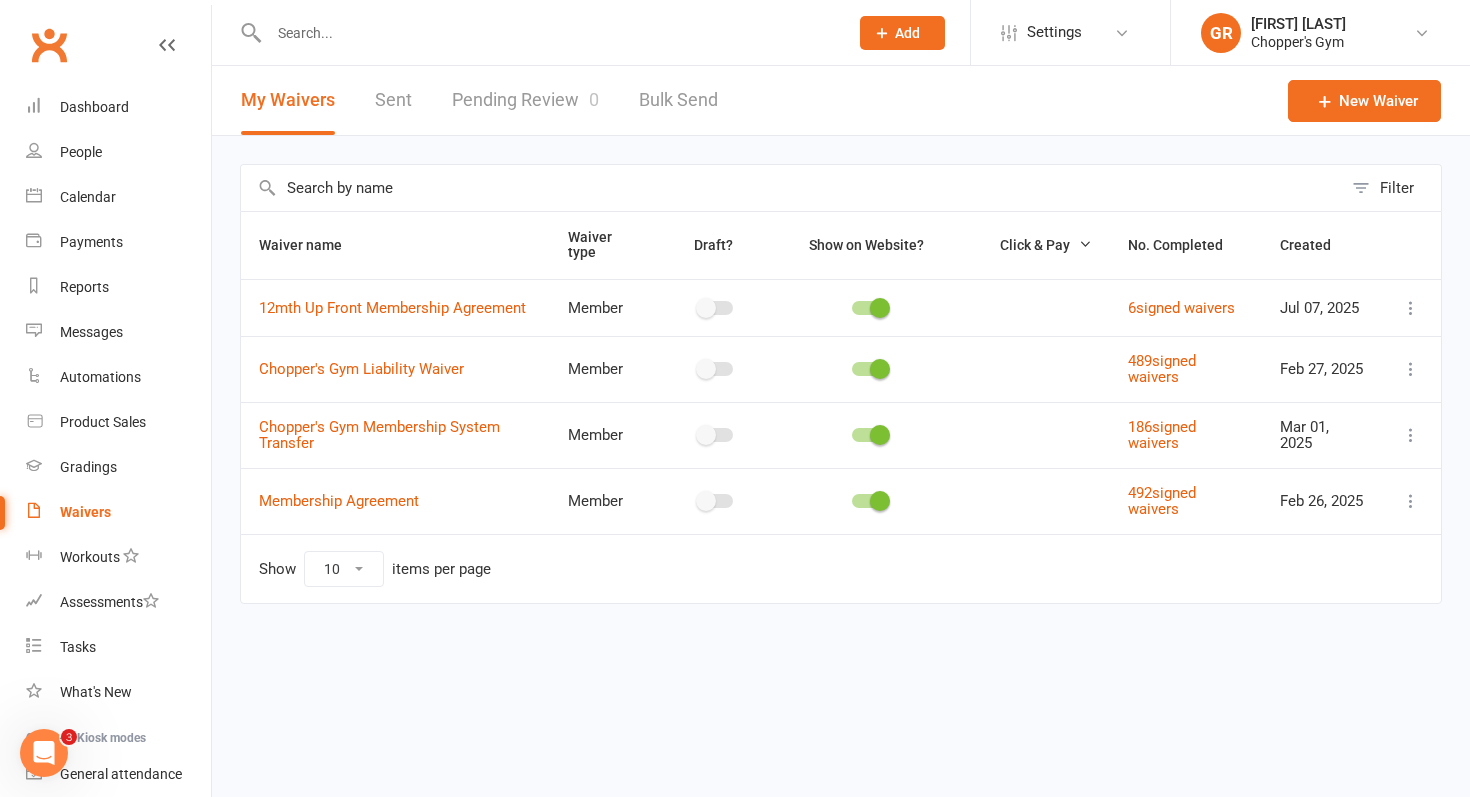 click on "Pending Review 0" at bounding box center (525, 100) 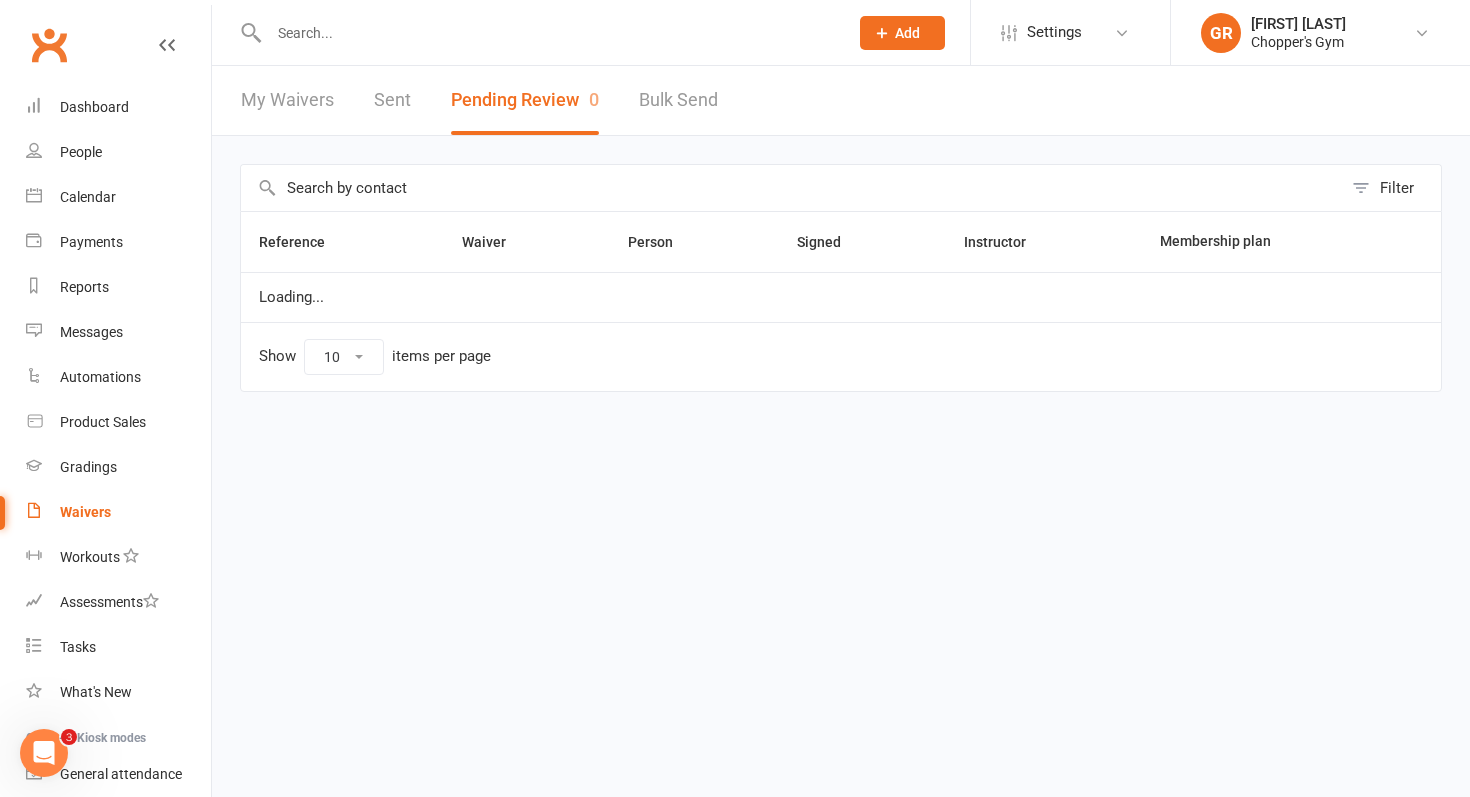 select on "50" 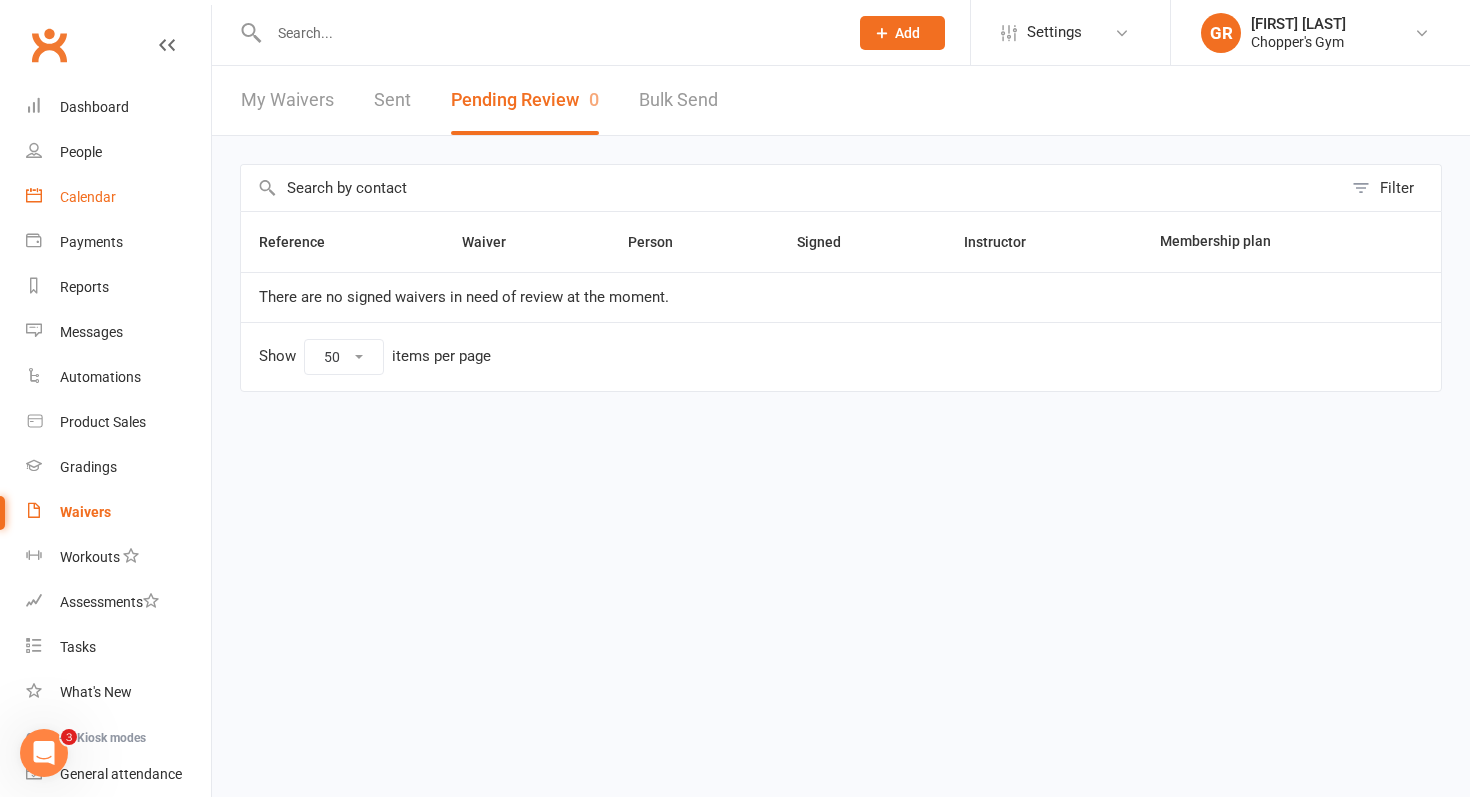 click on "Calendar" at bounding box center (88, 197) 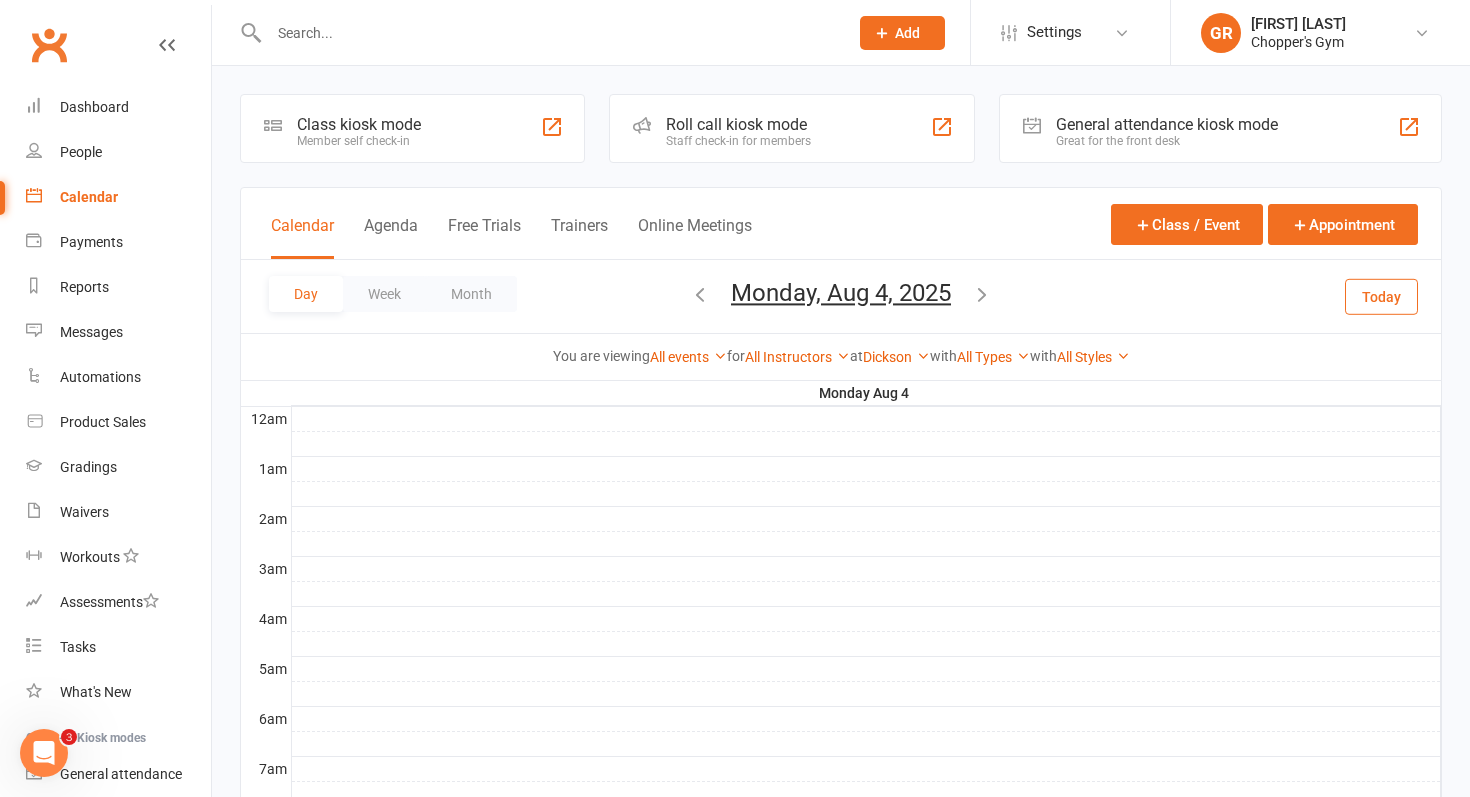 click at bounding box center [548, 33] 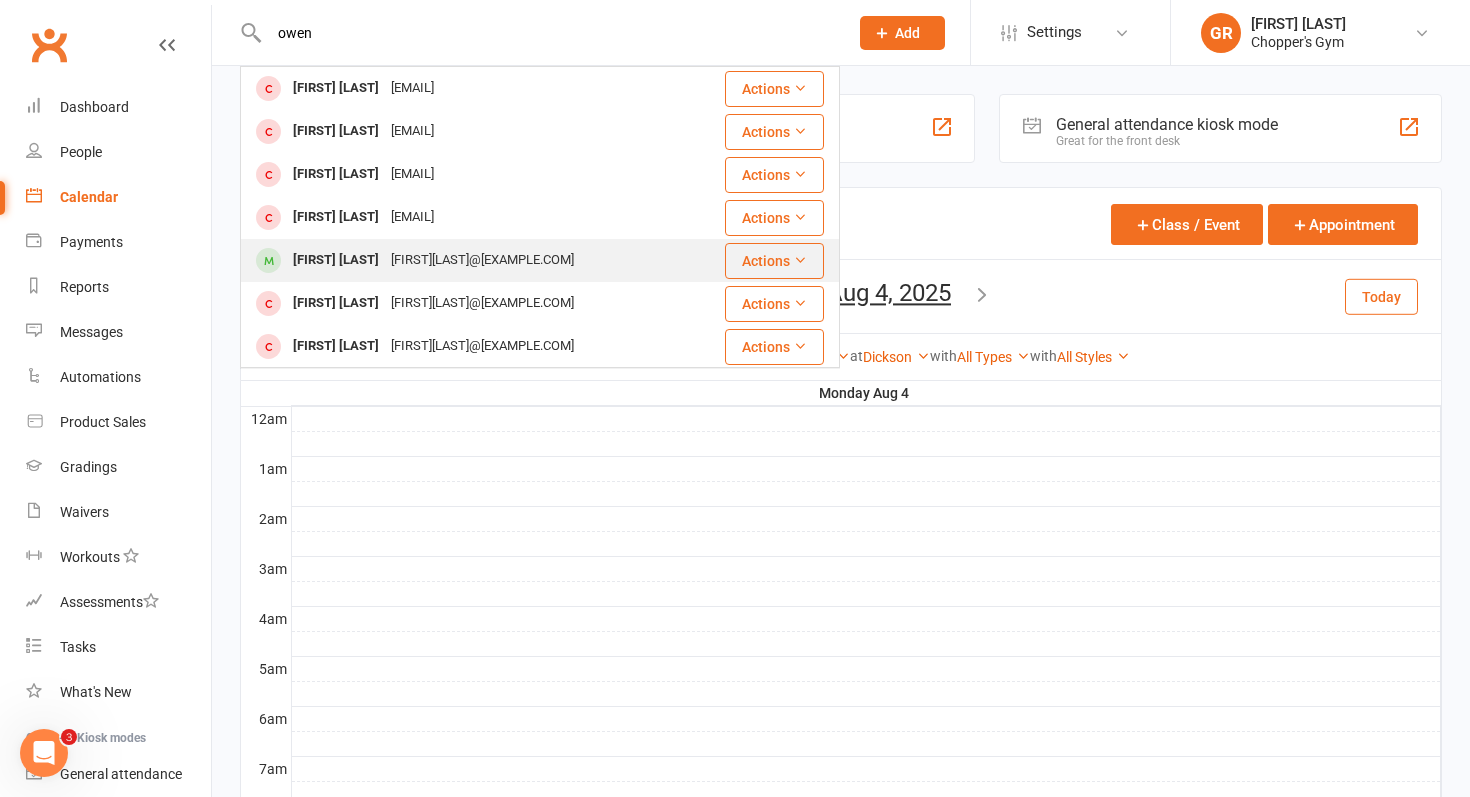 type on "owen" 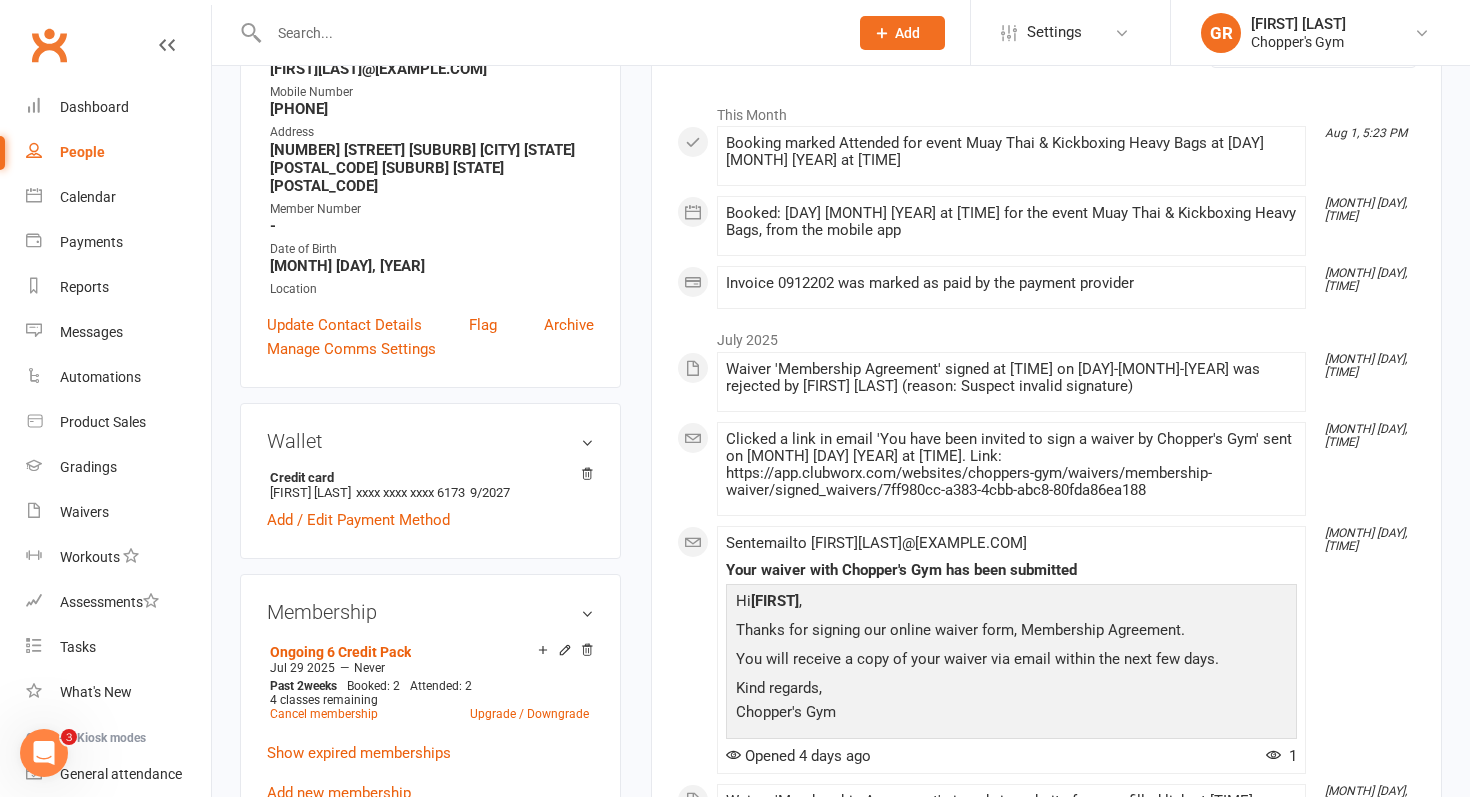 scroll, scrollTop: 313, scrollLeft: 0, axis: vertical 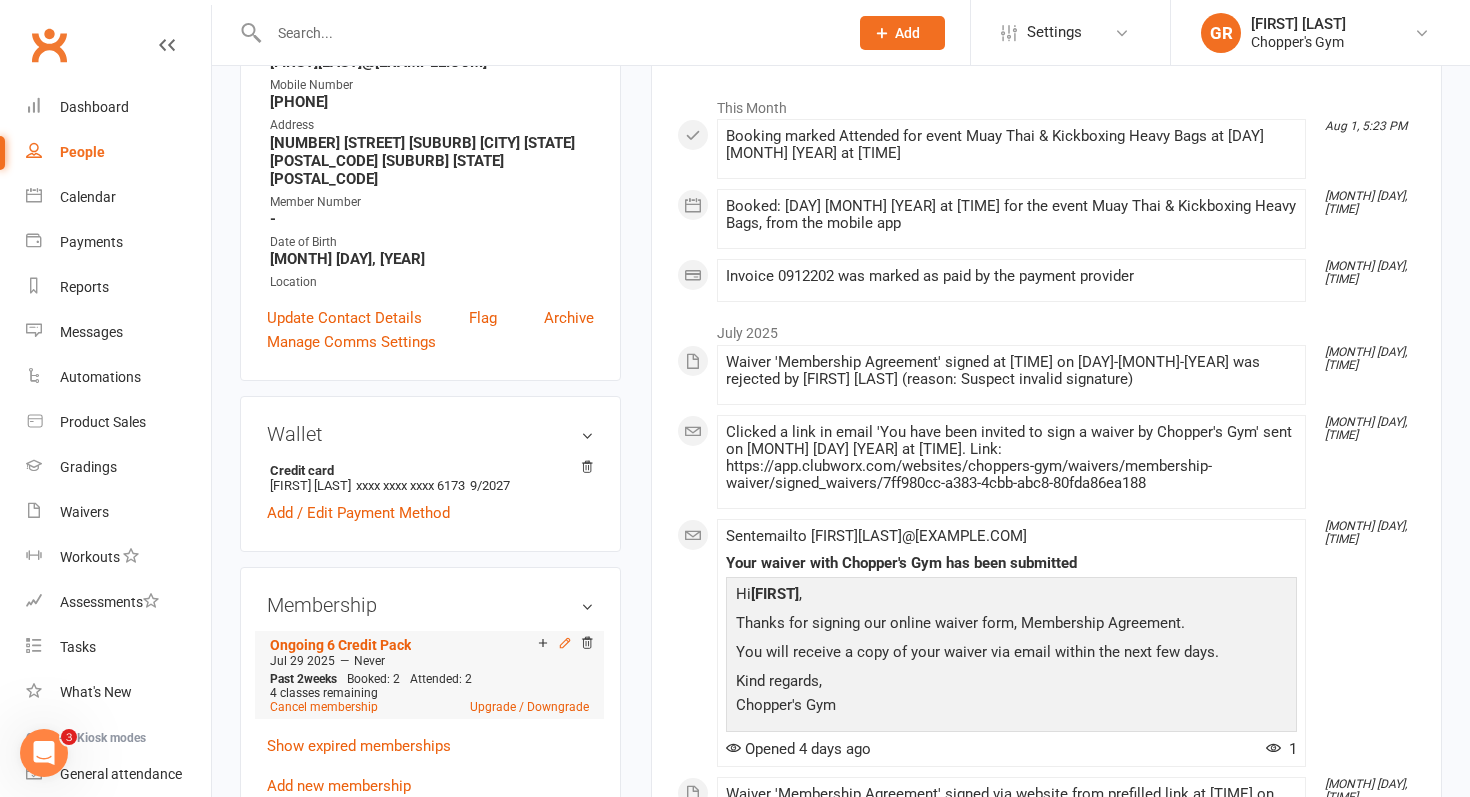click 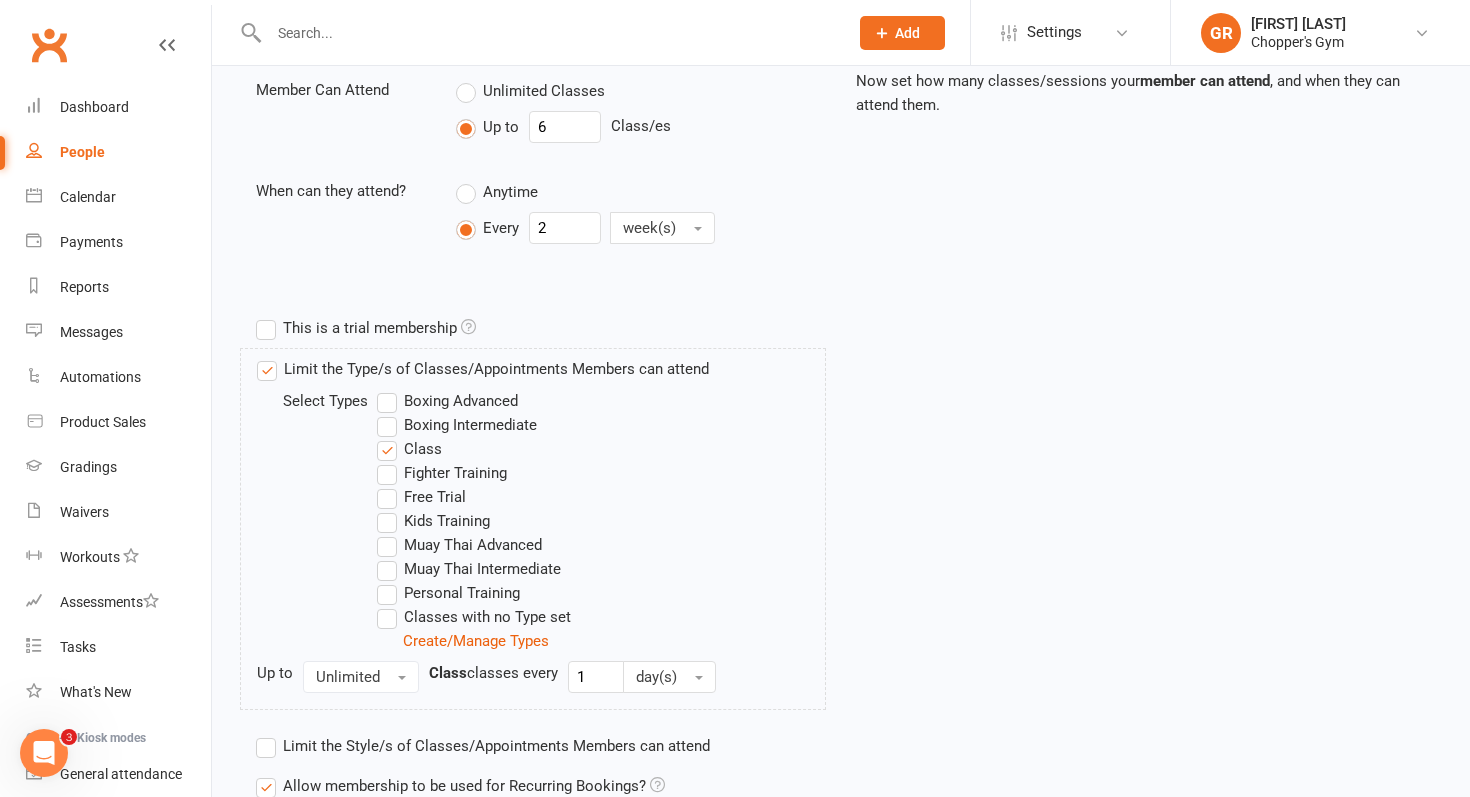 scroll, scrollTop: 595, scrollLeft: 0, axis: vertical 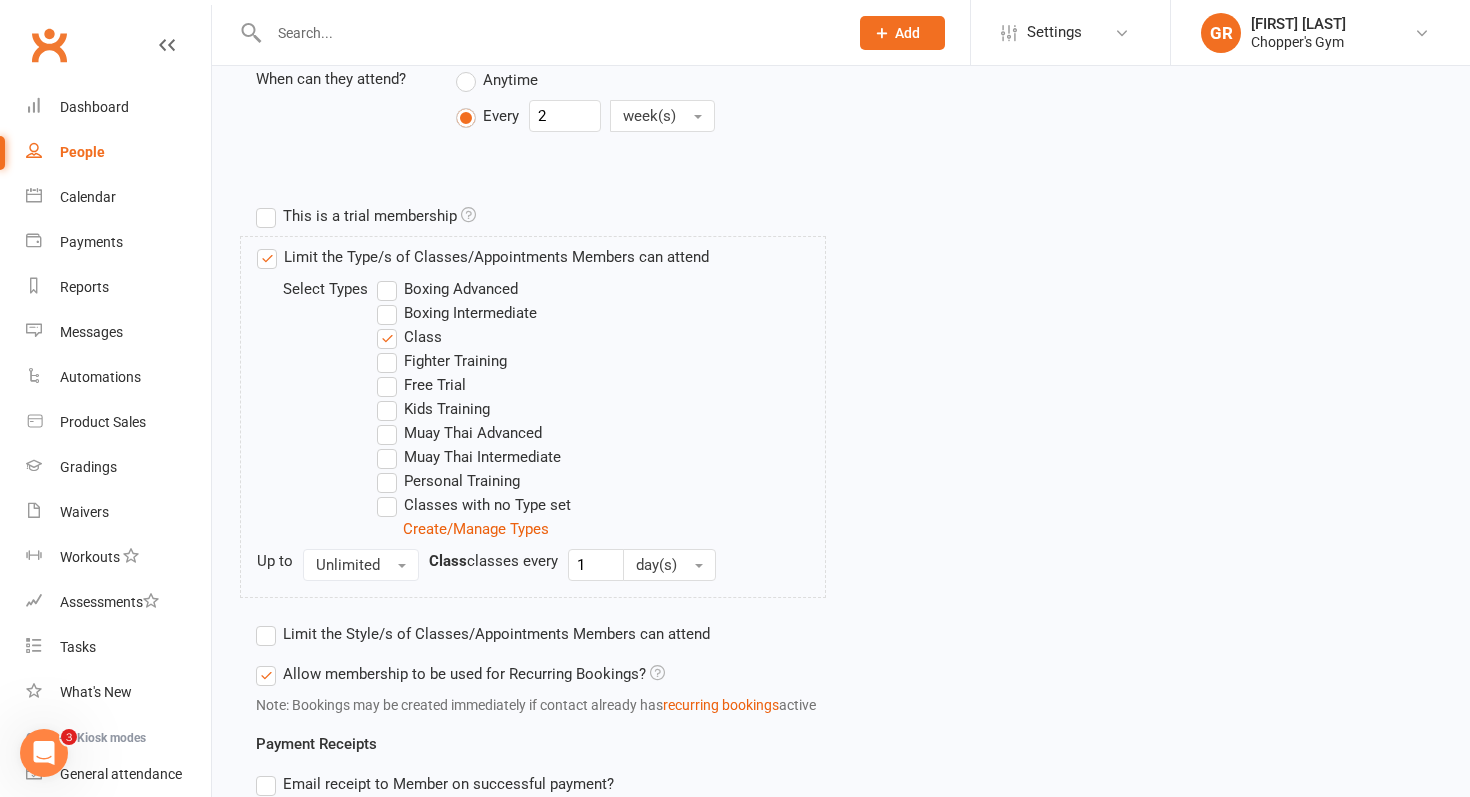 click on "Boxing Intermediate" at bounding box center (457, 313) 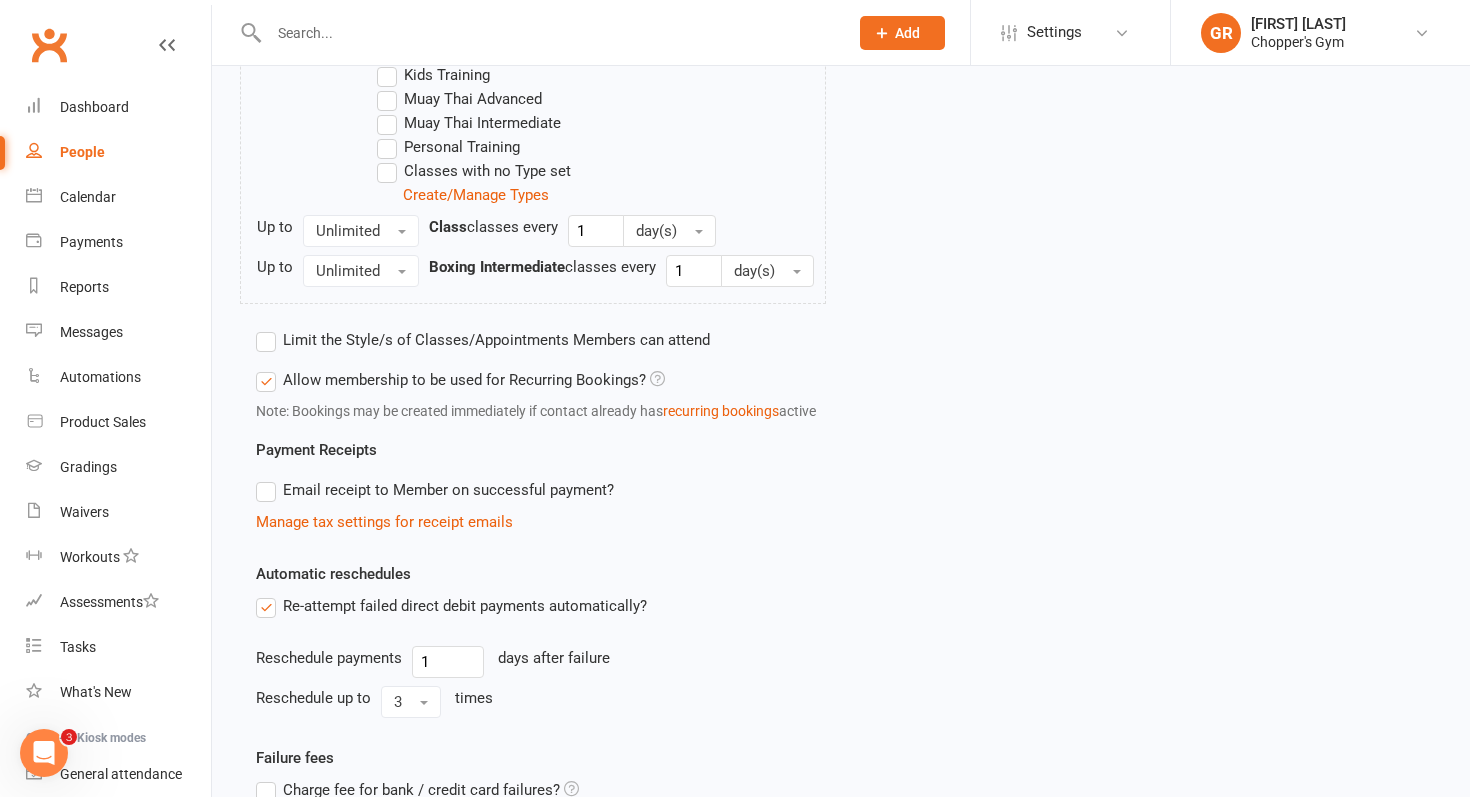 scroll, scrollTop: 1165, scrollLeft: 0, axis: vertical 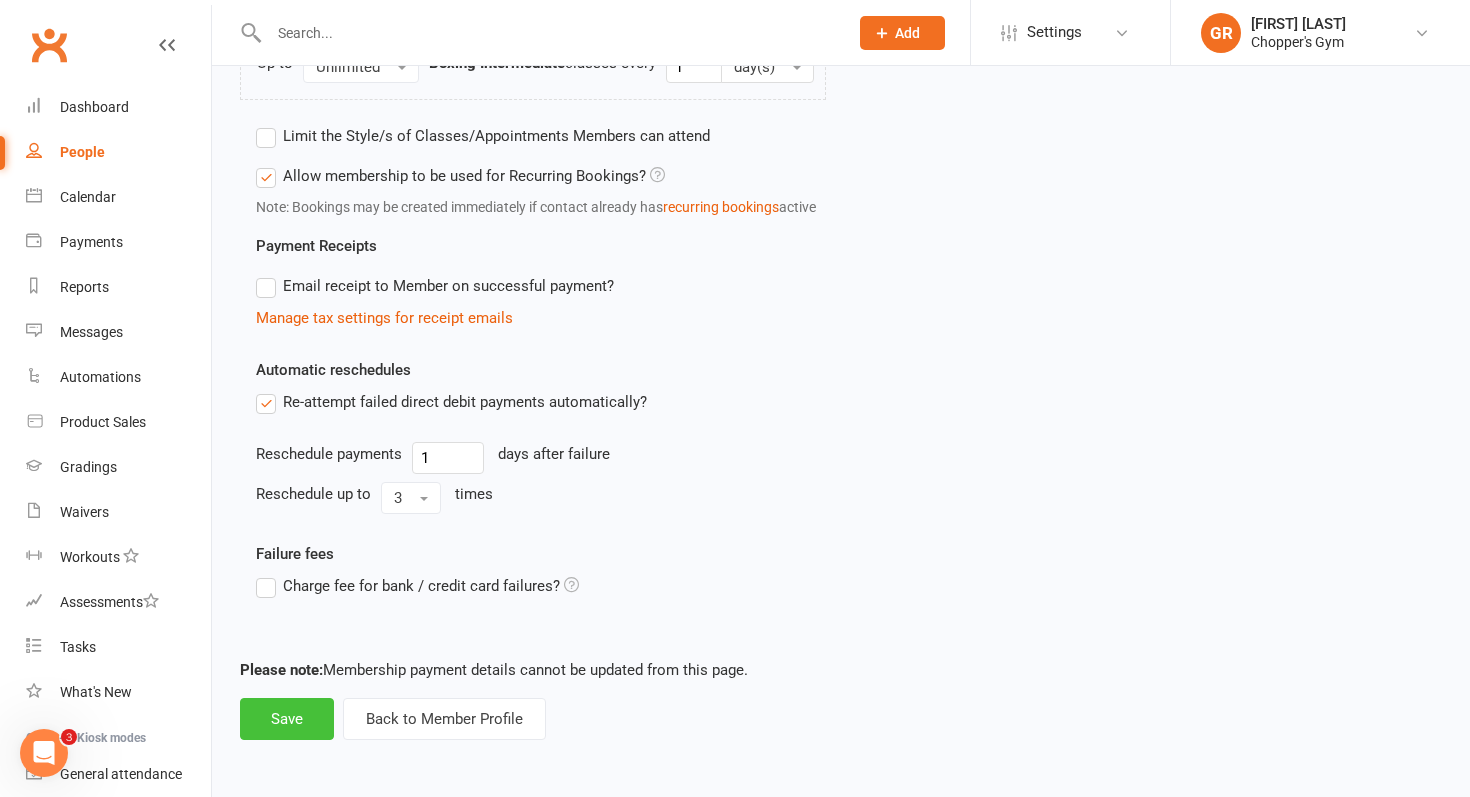 click on "Save" at bounding box center (287, 719) 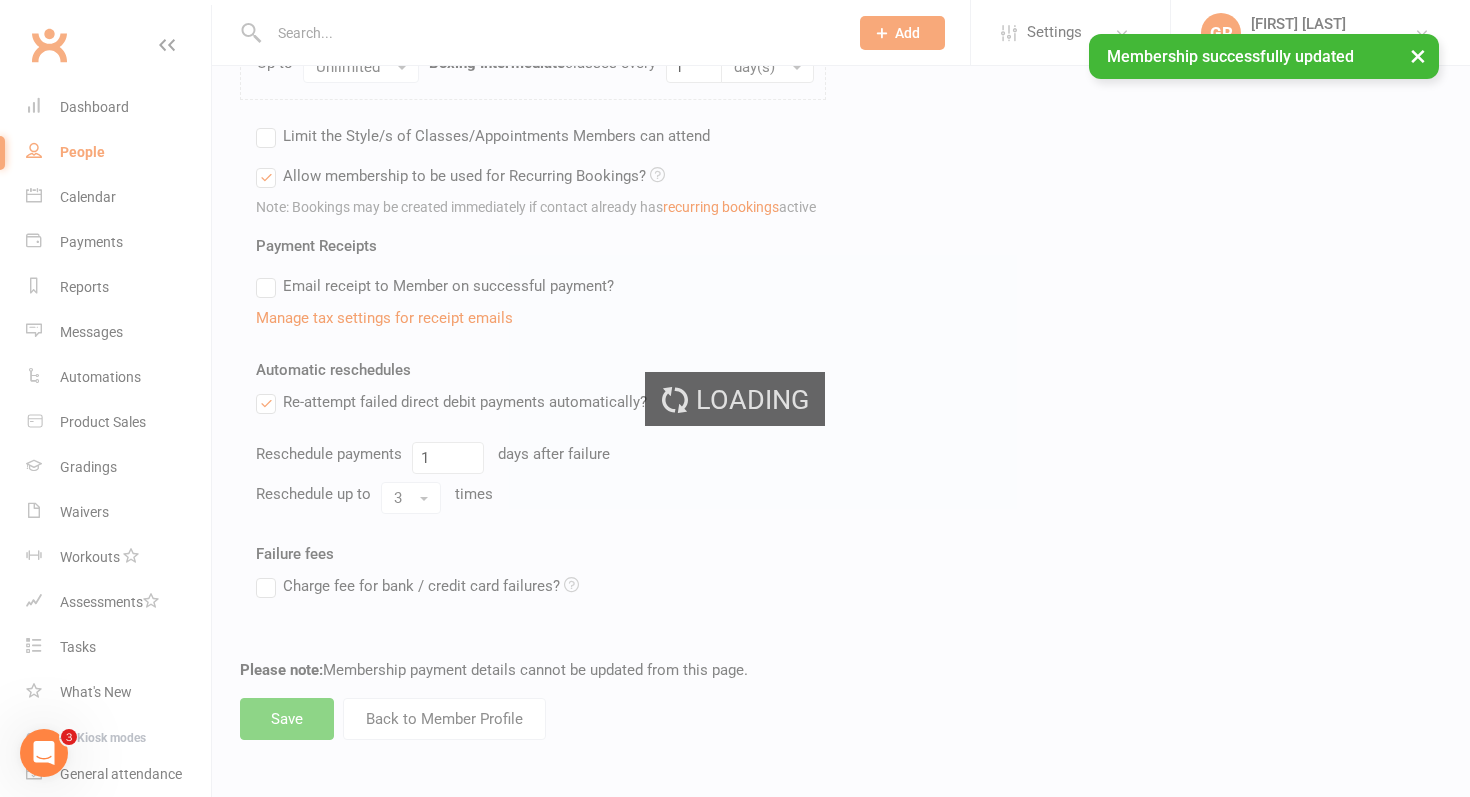 scroll, scrollTop: 0, scrollLeft: 0, axis: both 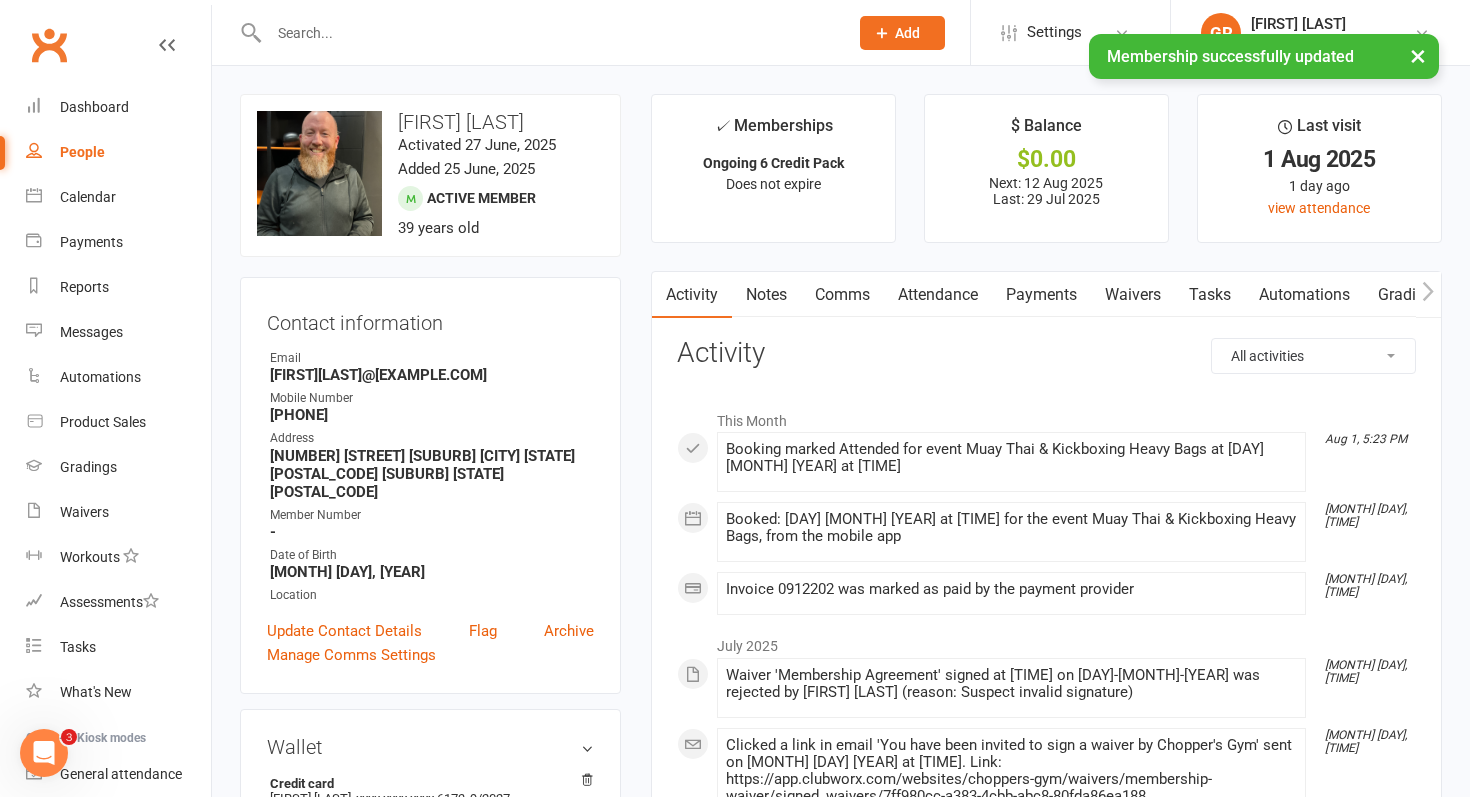 click on "Attendance" at bounding box center [938, 295] 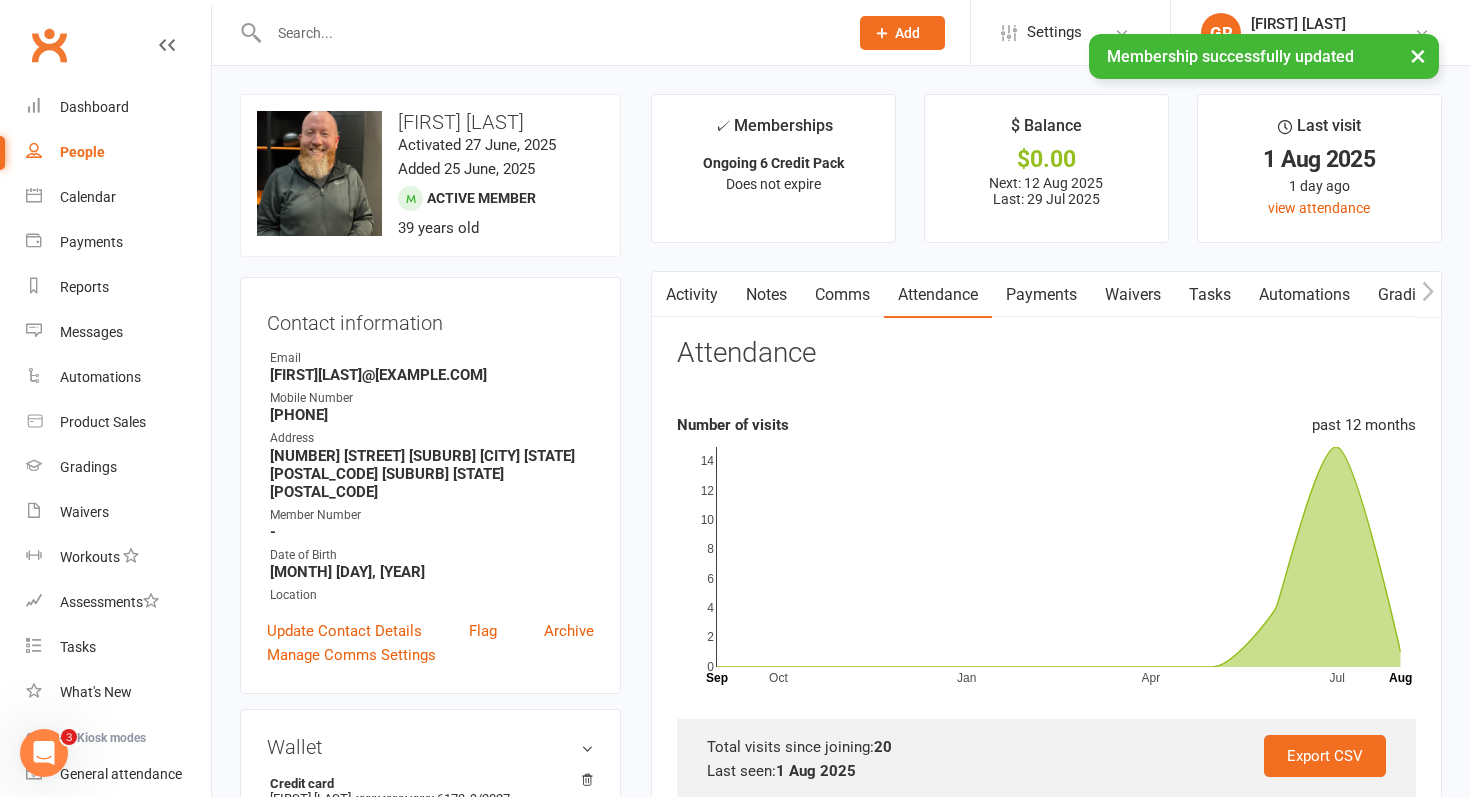 click on "Notes" at bounding box center (766, 295) 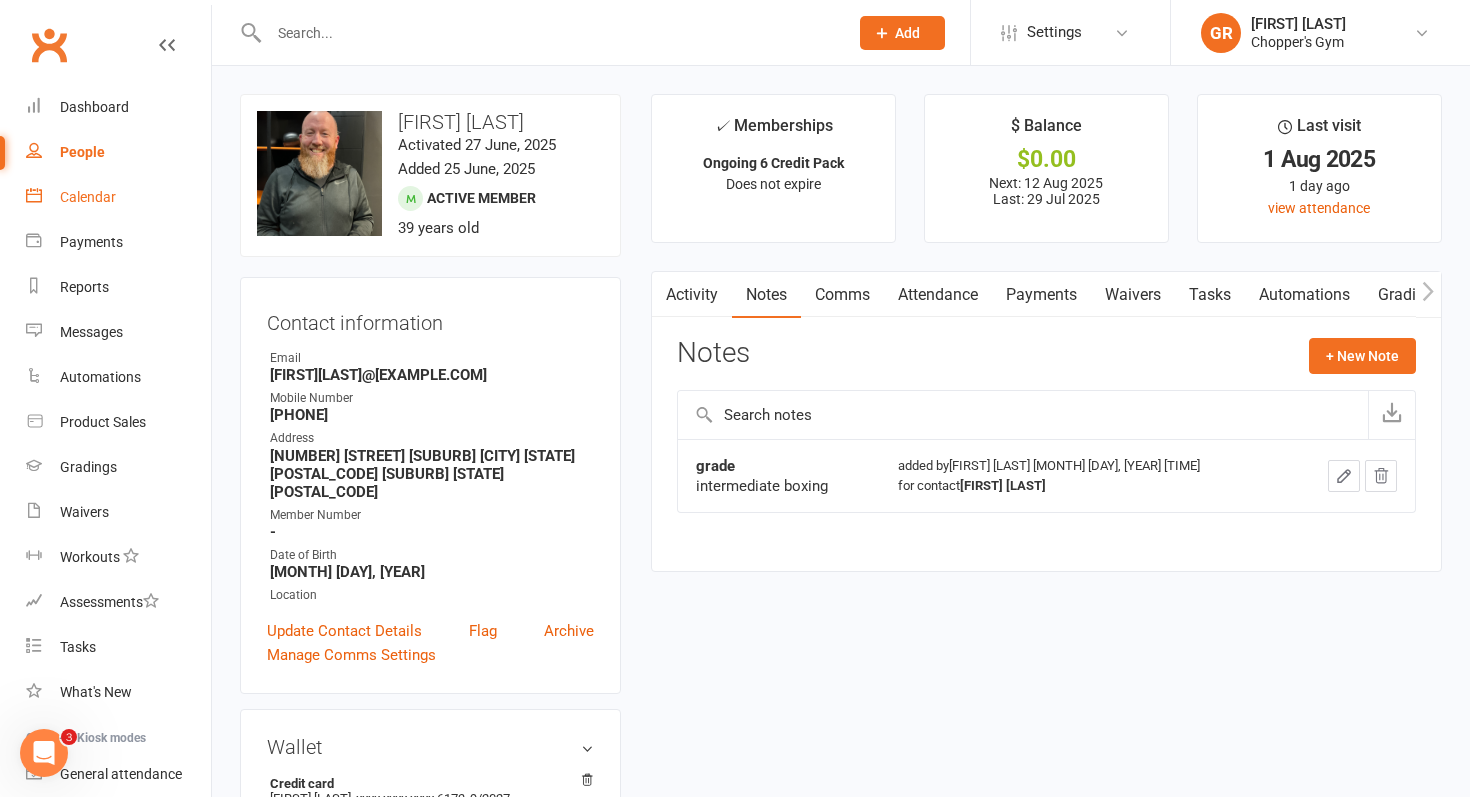 click on "Calendar" at bounding box center [88, 197] 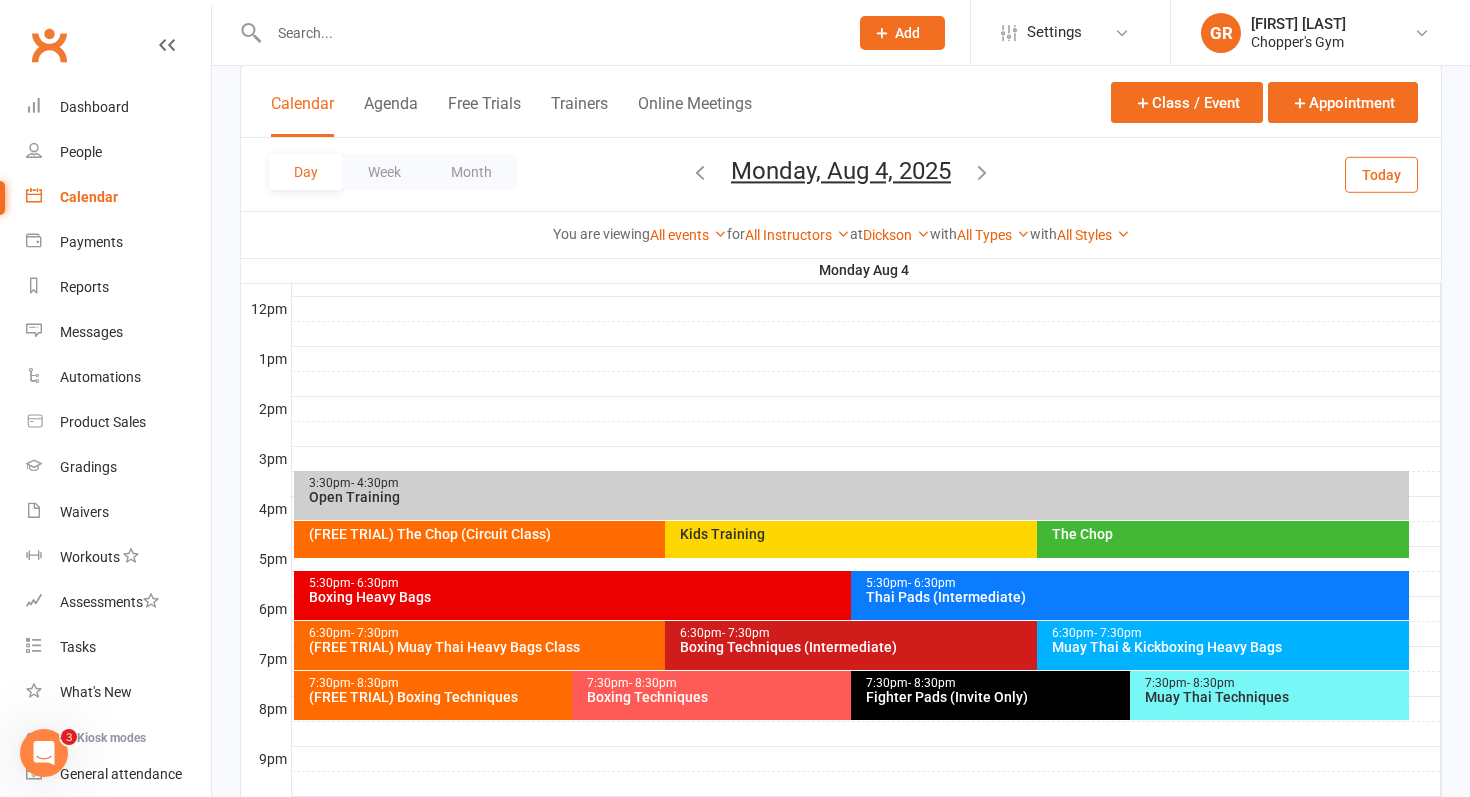 scroll, scrollTop: 755, scrollLeft: 0, axis: vertical 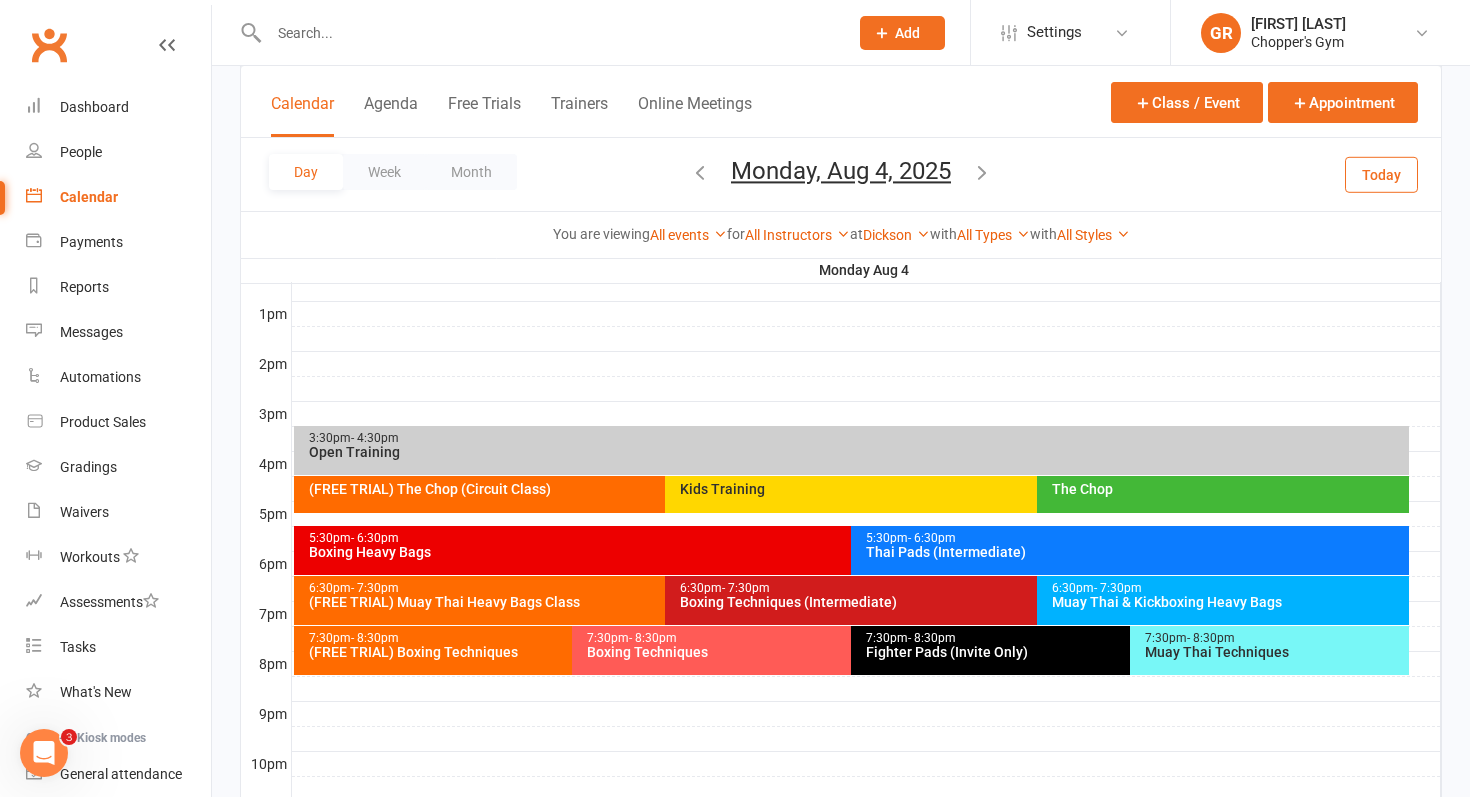 click on "Thai Pads (Intermediate)" at bounding box center [1135, 552] 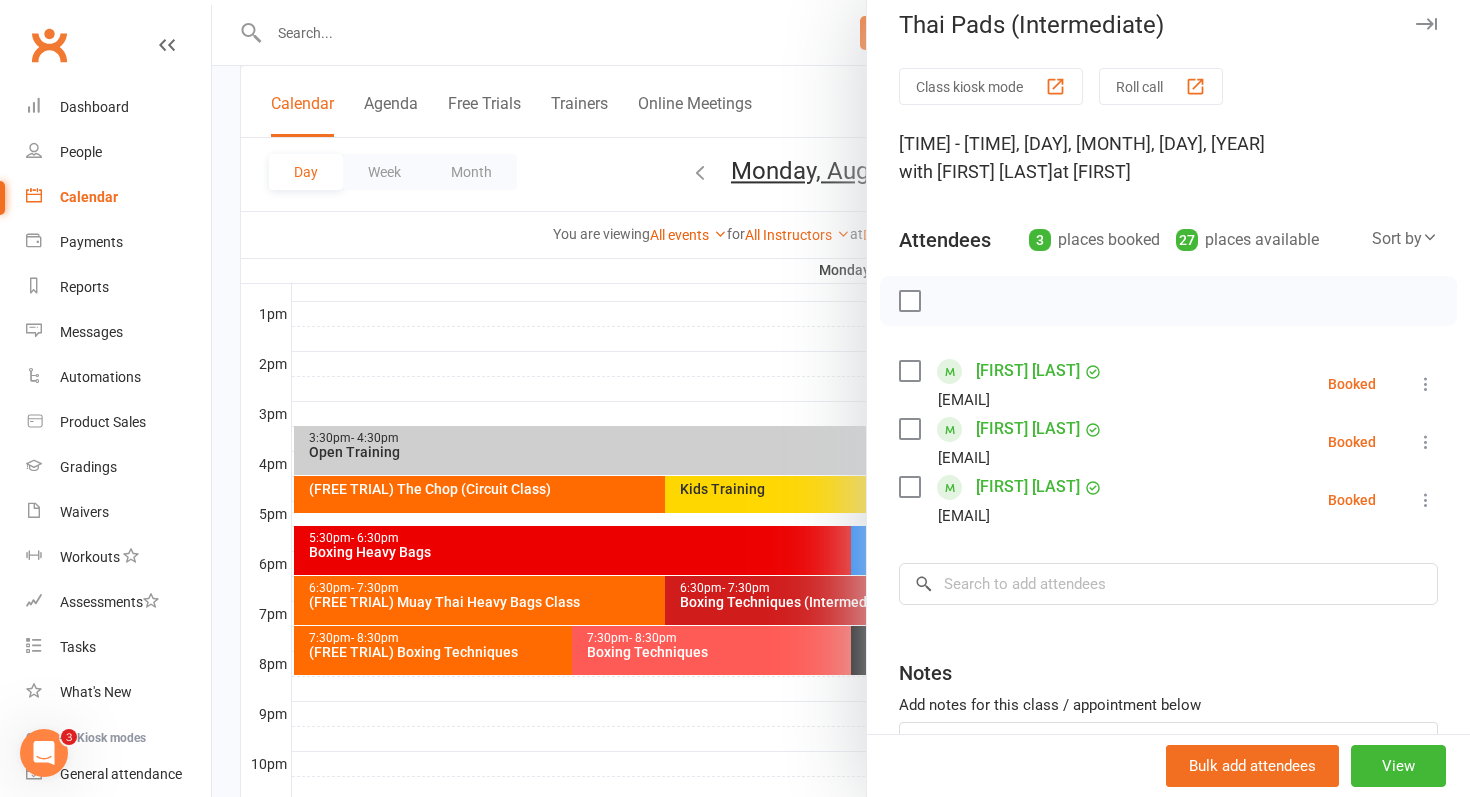scroll, scrollTop: 20, scrollLeft: 0, axis: vertical 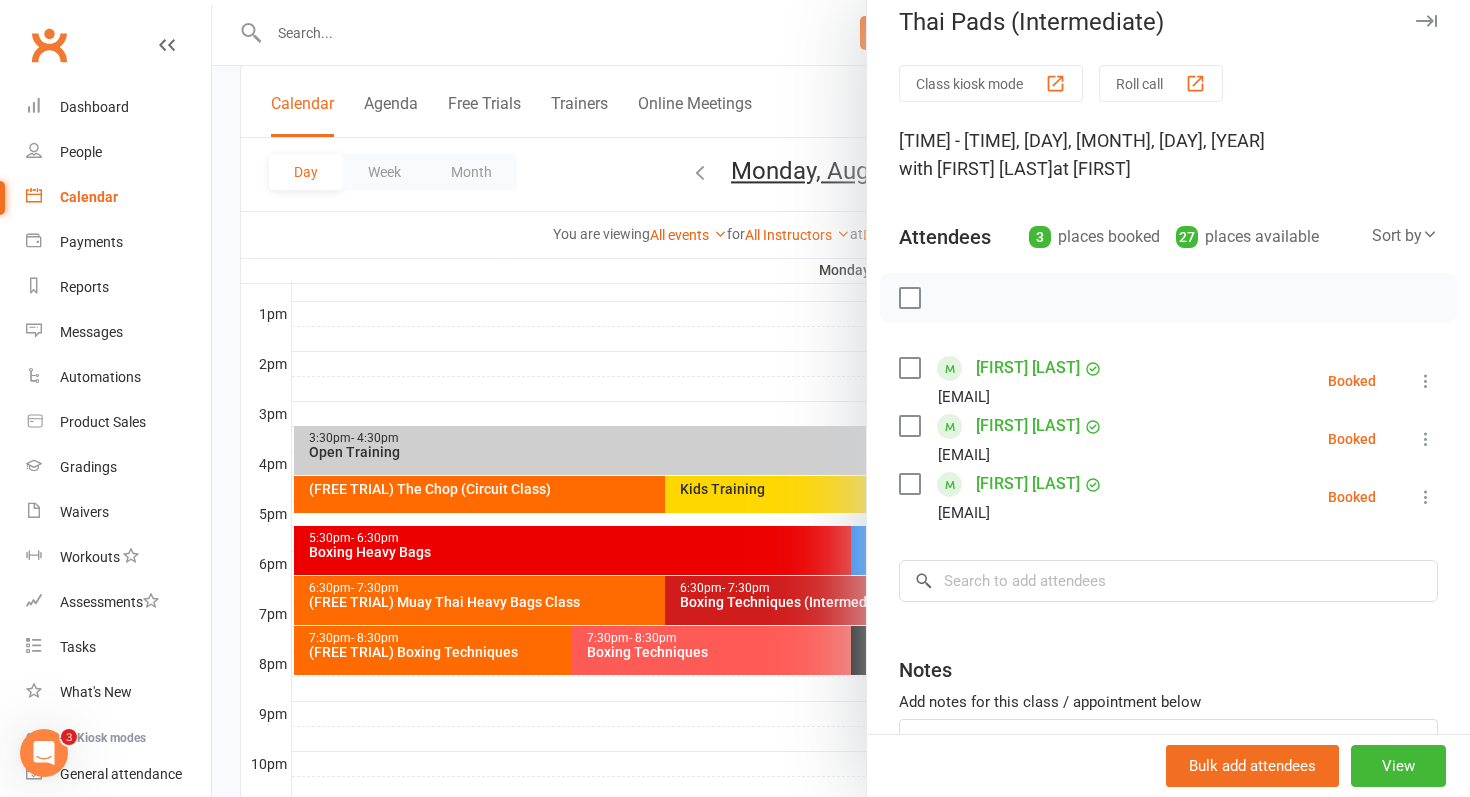 click at bounding box center (841, 398) 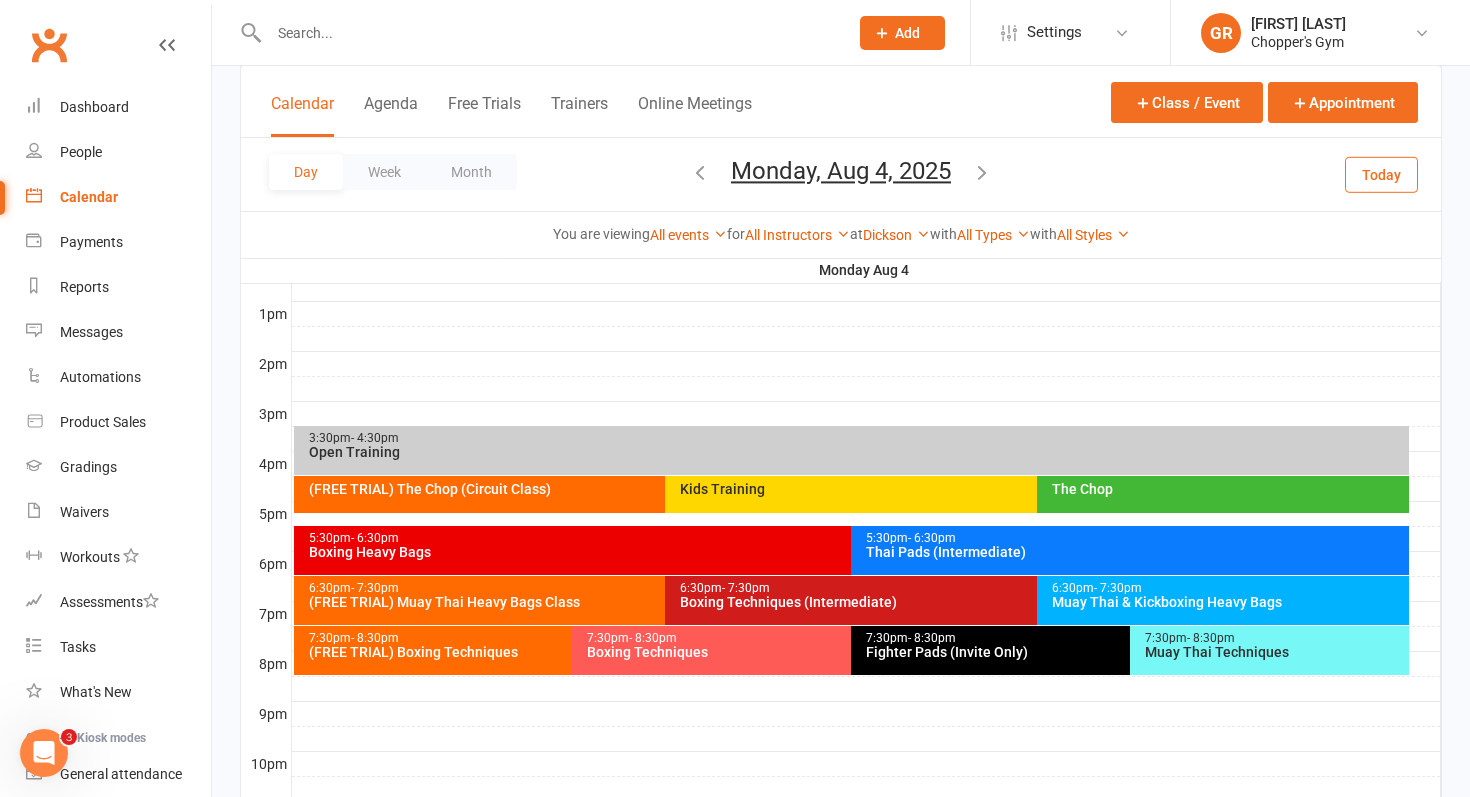 click on "Boxing Heavy Bags" at bounding box center [847, 552] 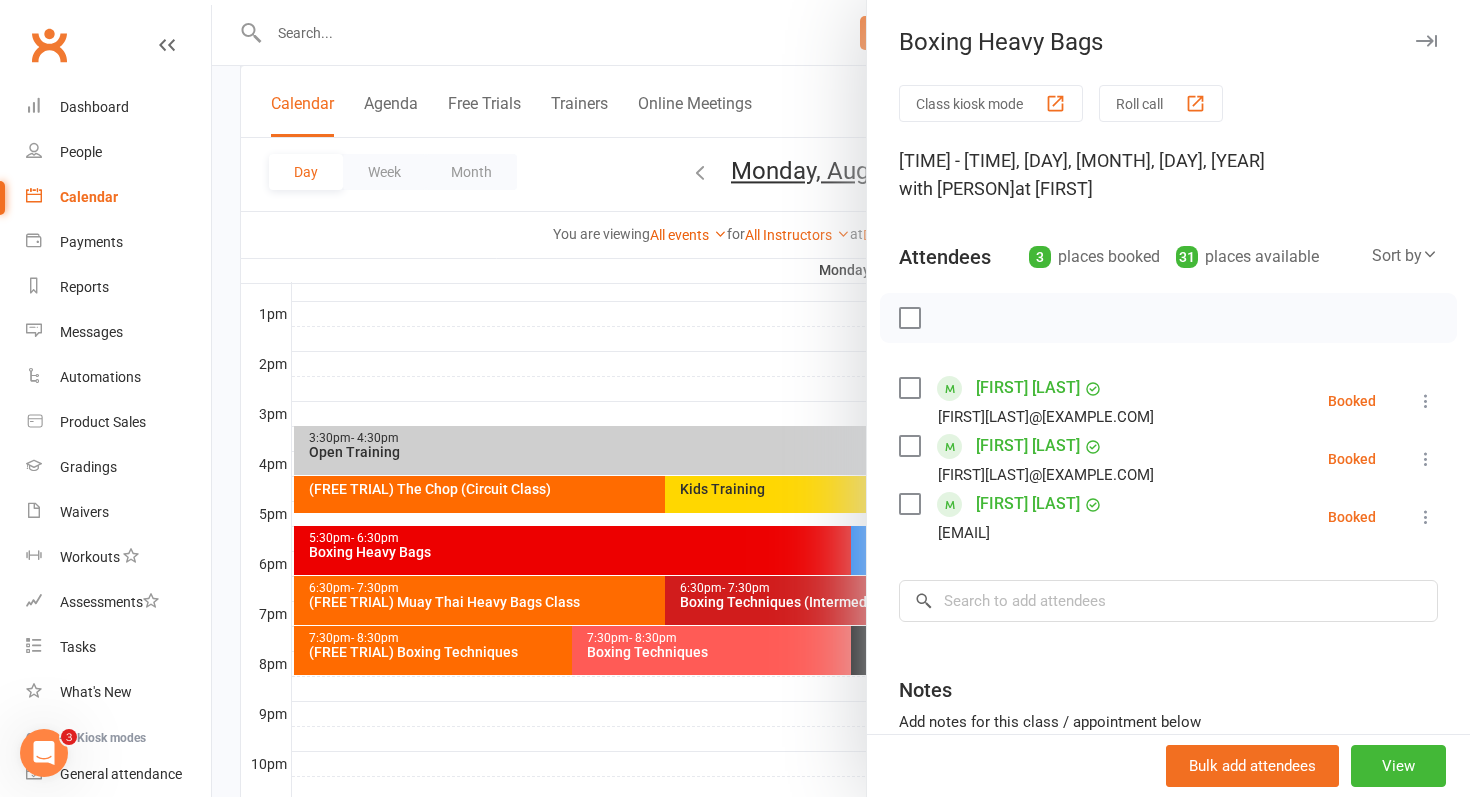 click at bounding box center (841, 398) 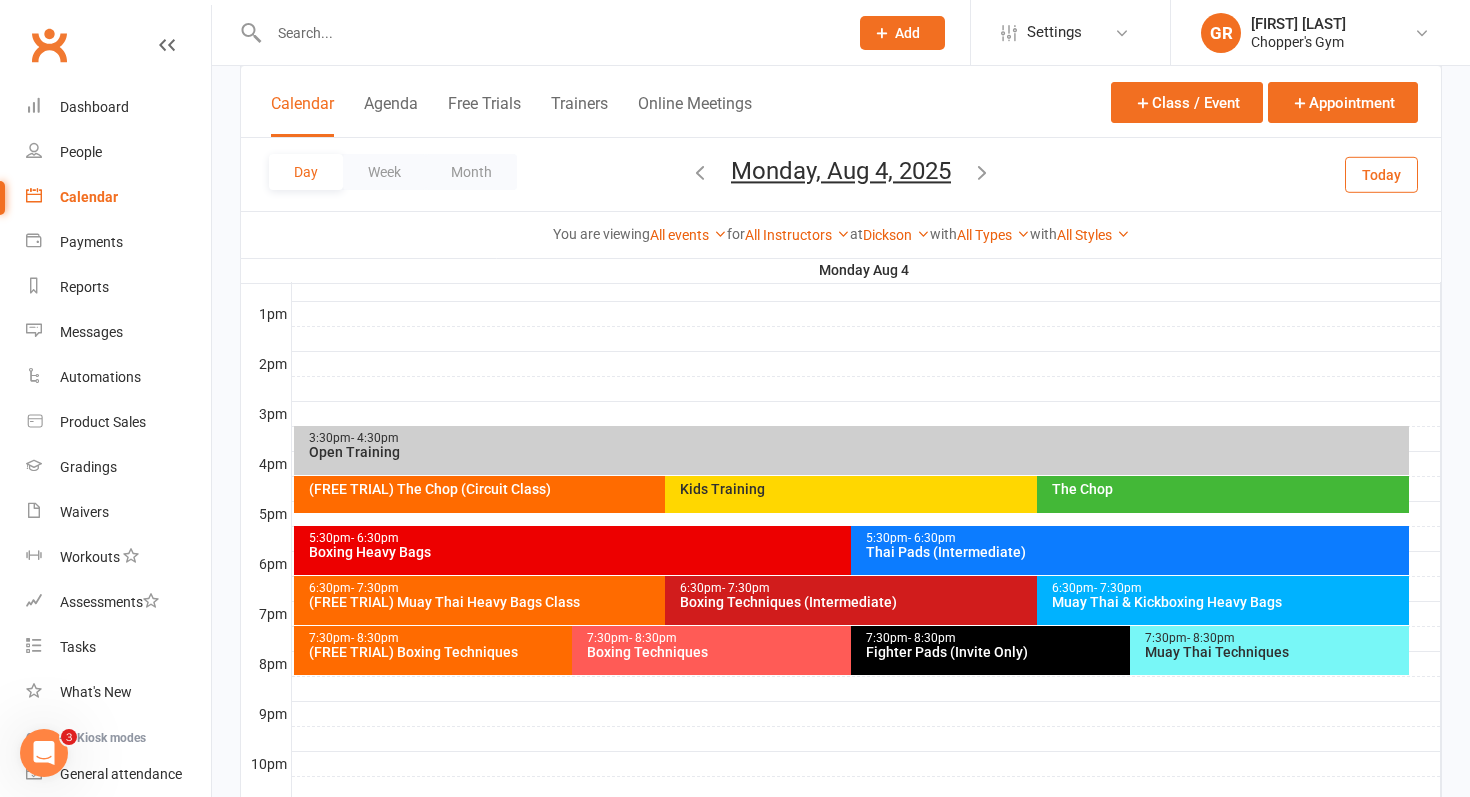 click on "(FREE TRIAL)  Muay Thai Heavy Bags Class" at bounding box center [661, 602] 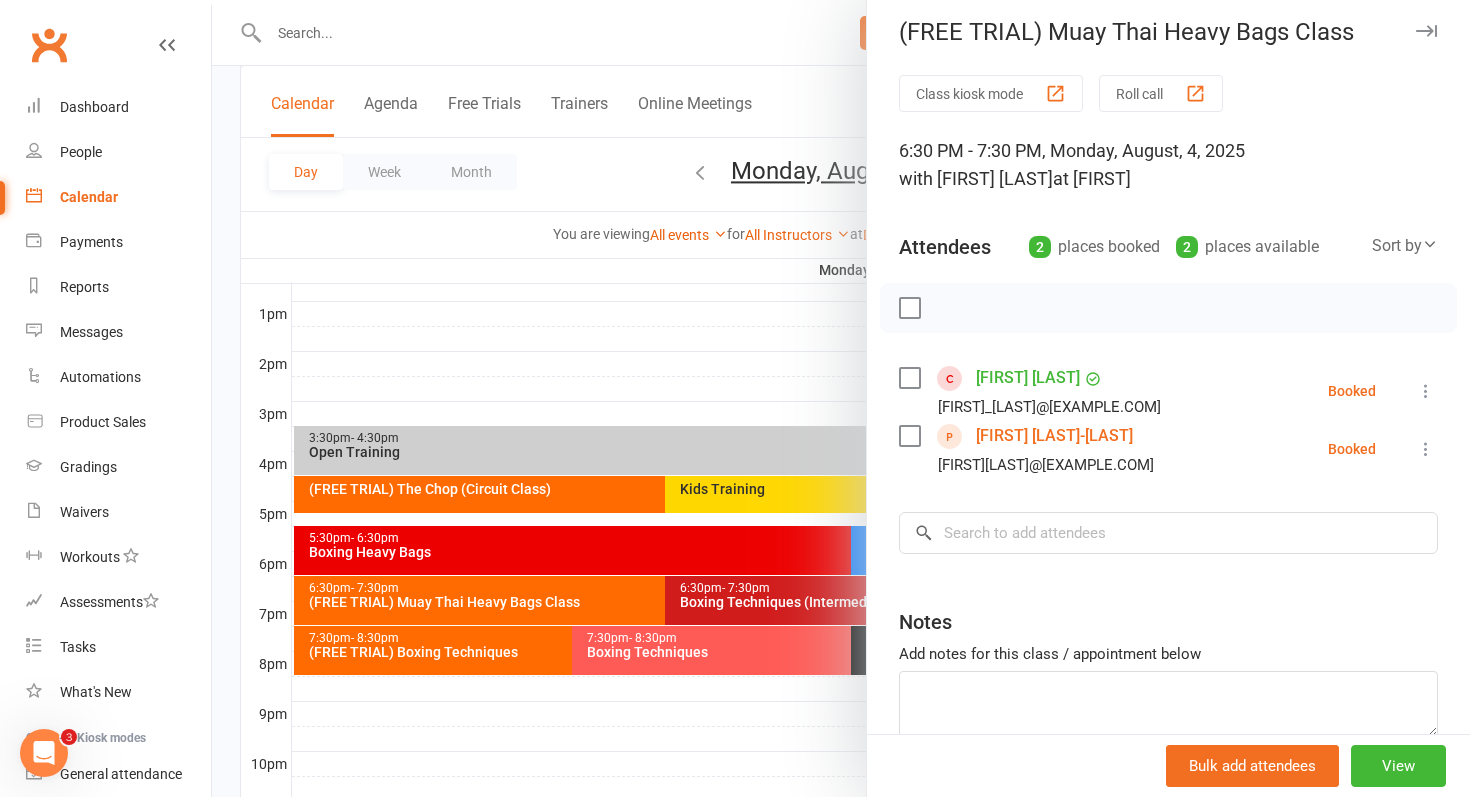 scroll, scrollTop: 11, scrollLeft: 0, axis: vertical 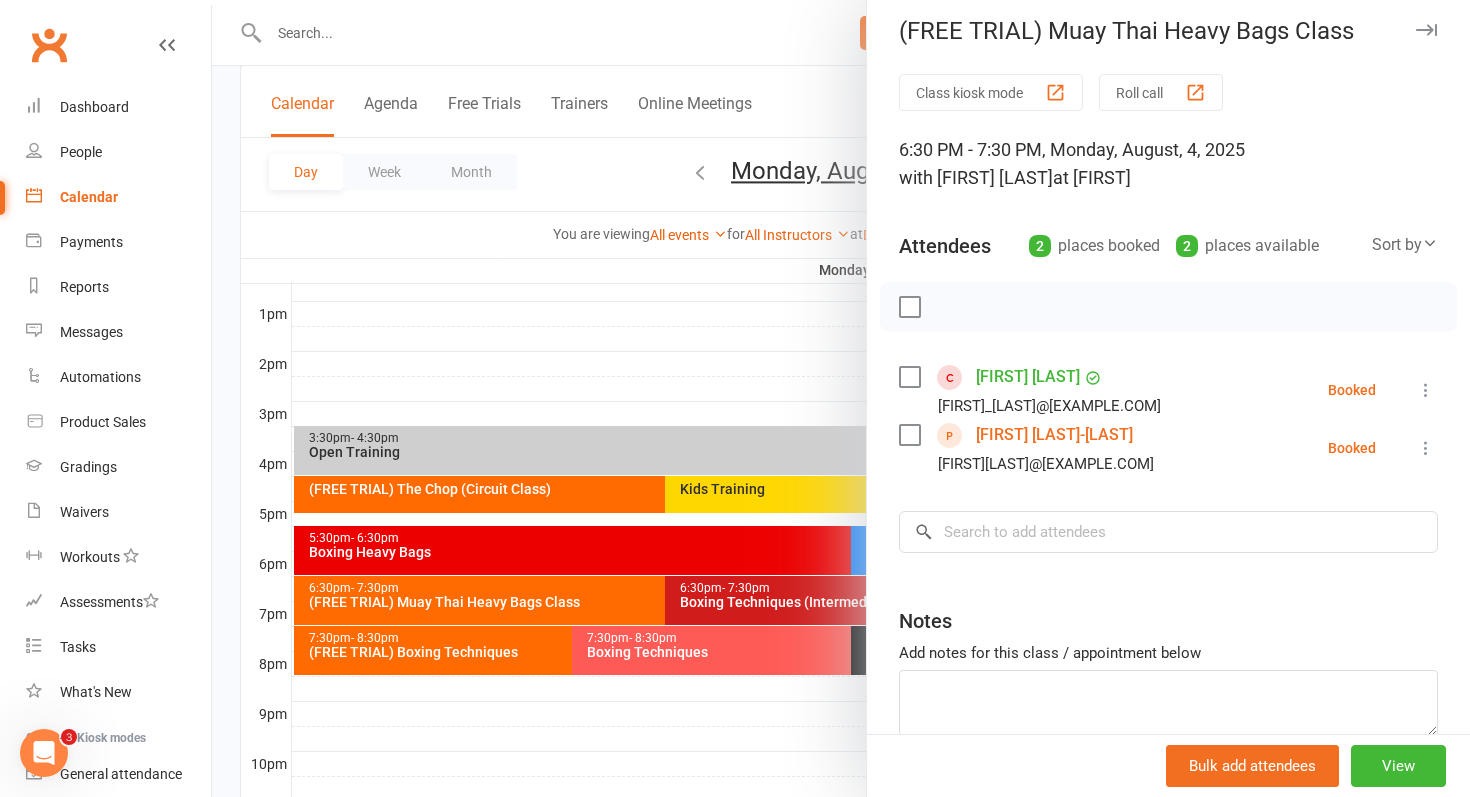 click at bounding box center (841, 398) 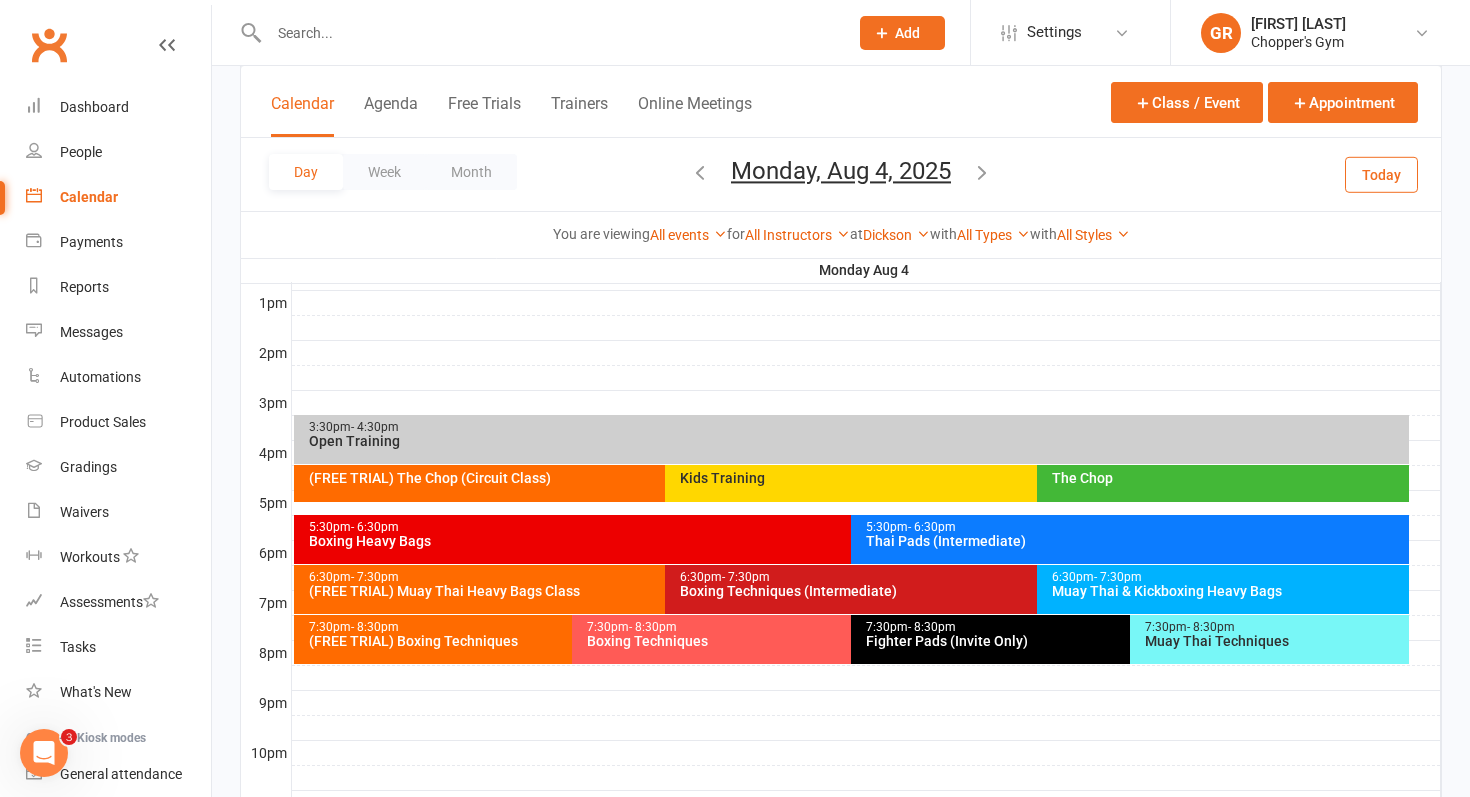 scroll, scrollTop: 768, scrollLeft: 0, axis: vertical 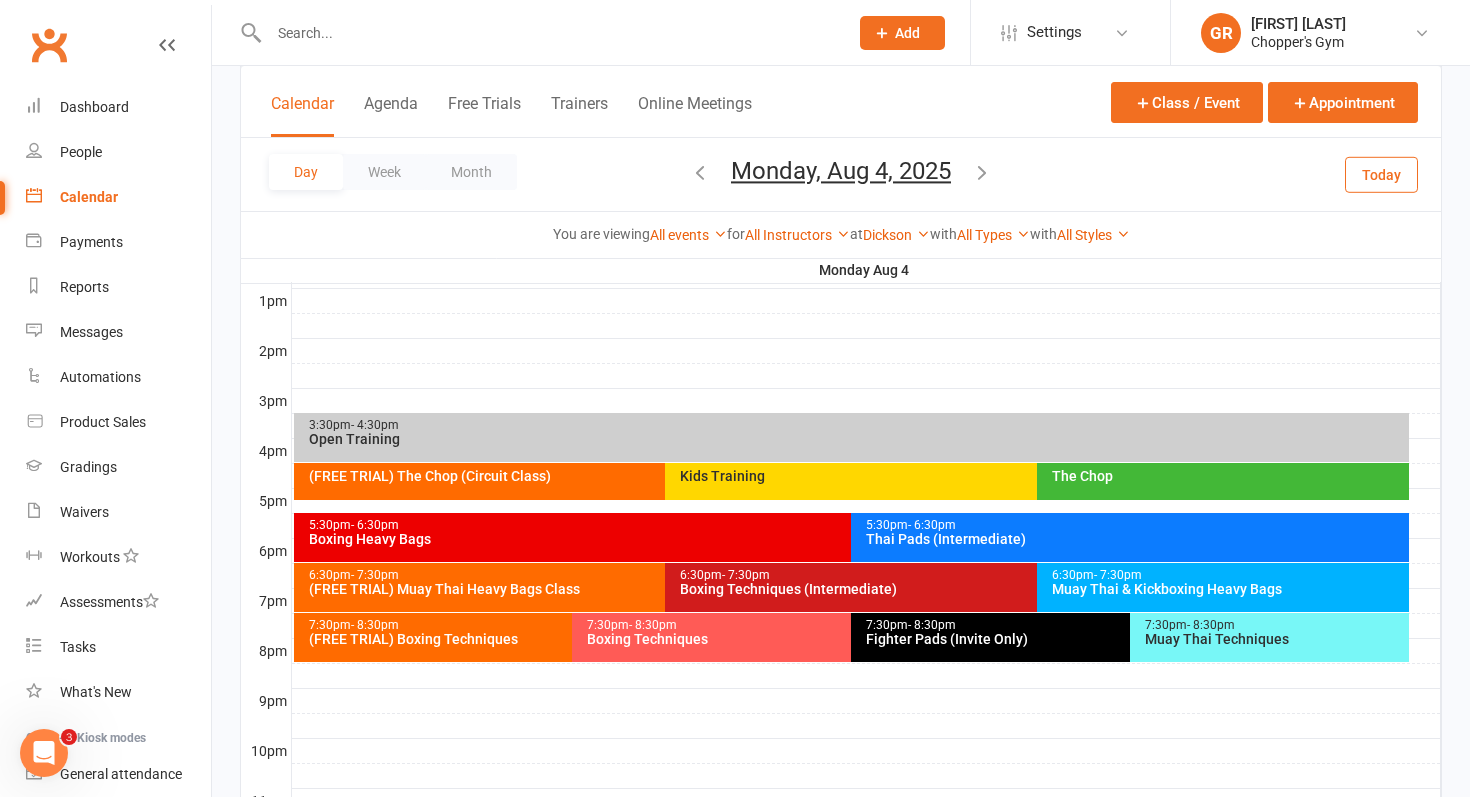 click on "(FREE TRIAL)  Boxing Techniques" at bounding box center (568, 639) 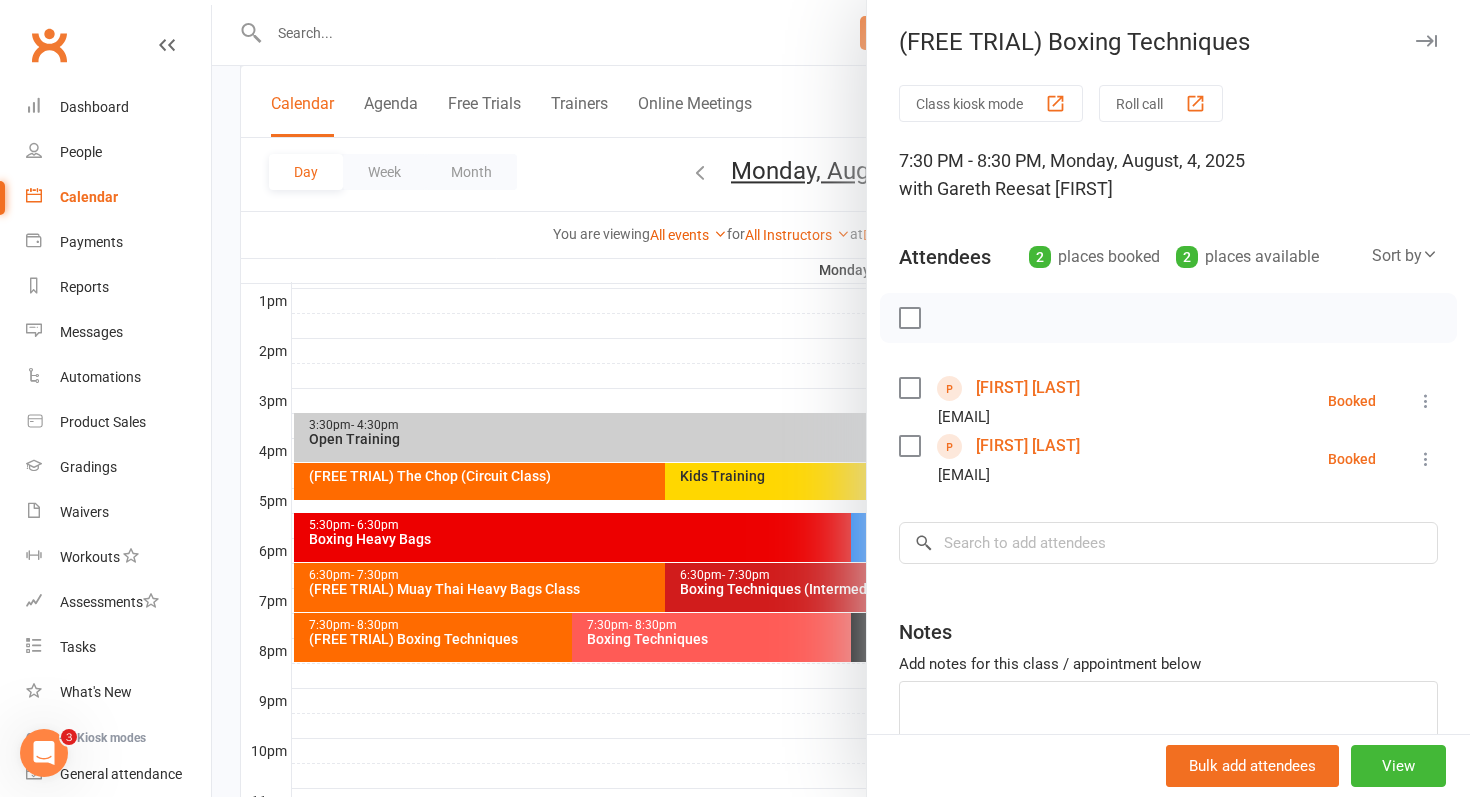click at bounding box center (841, 398) 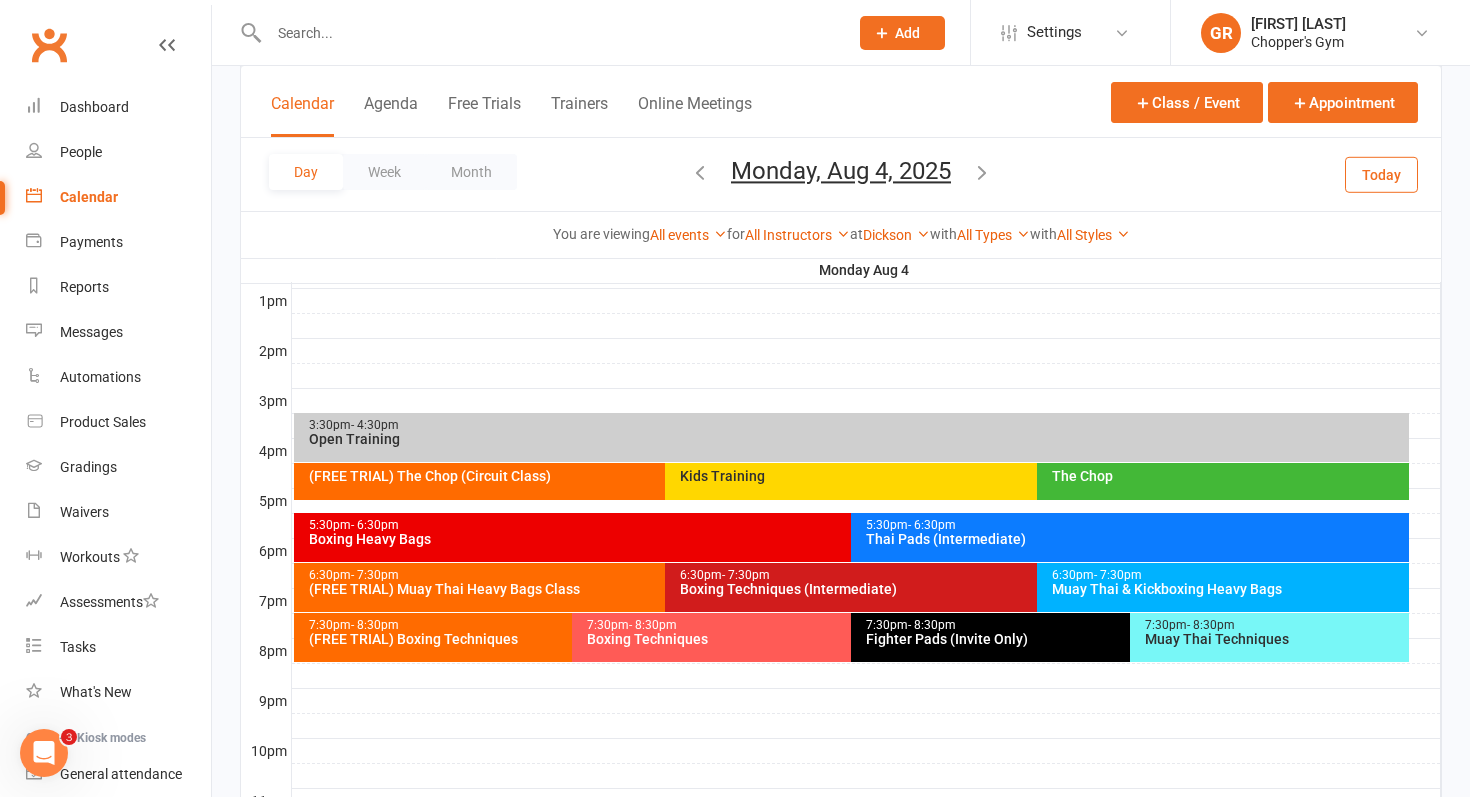 click on "[TIME] - [TIME] (FREE TRIAL)  Muay Thai Heavy Bags Class" at bounding box center [656, 587] 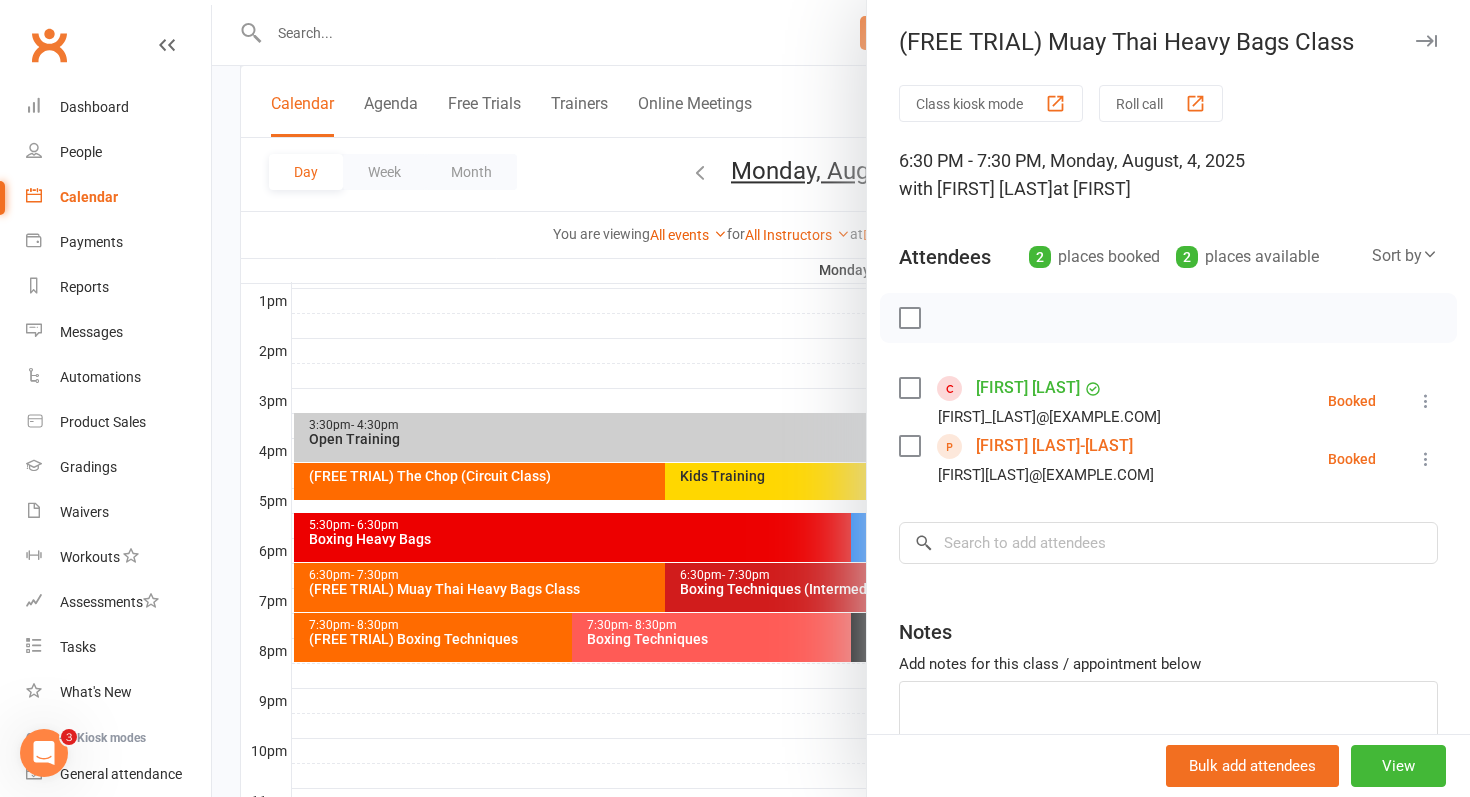 click at bounding box center [841, 398] 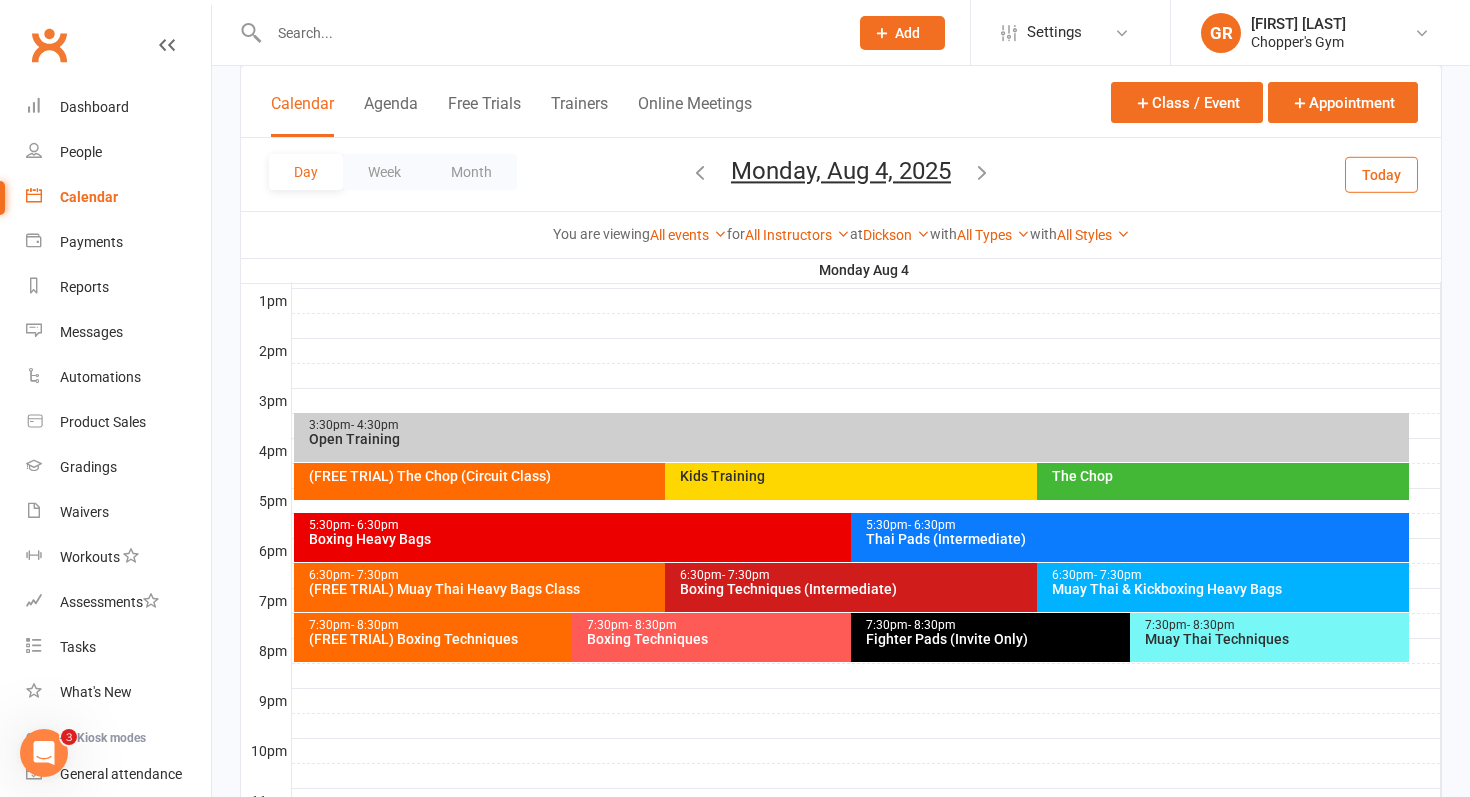 click on "Muay Thai Techniques" at bounding box center (1274, 639) 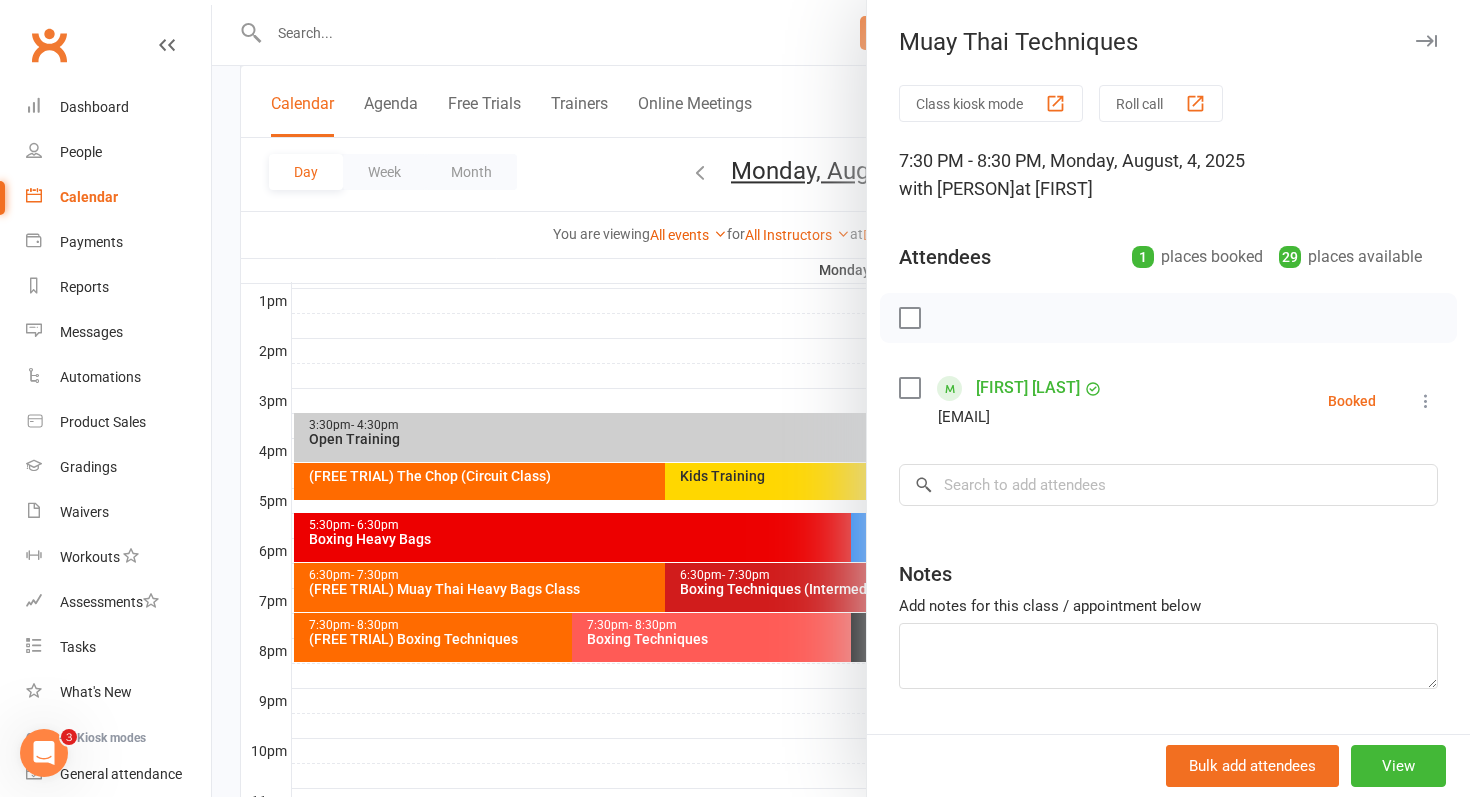 click at bounding box center [841, 398] 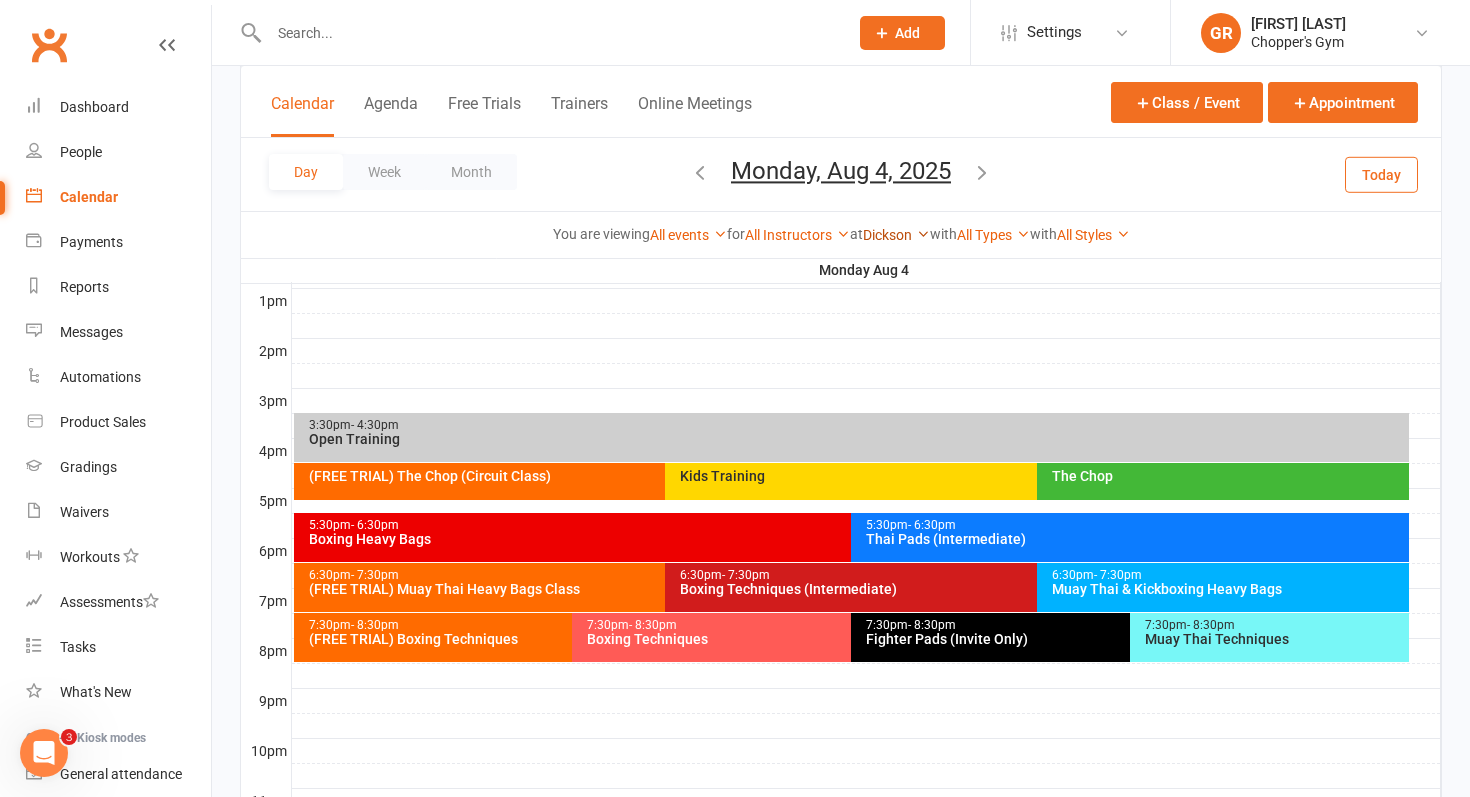click at bounding box center (923, 234) 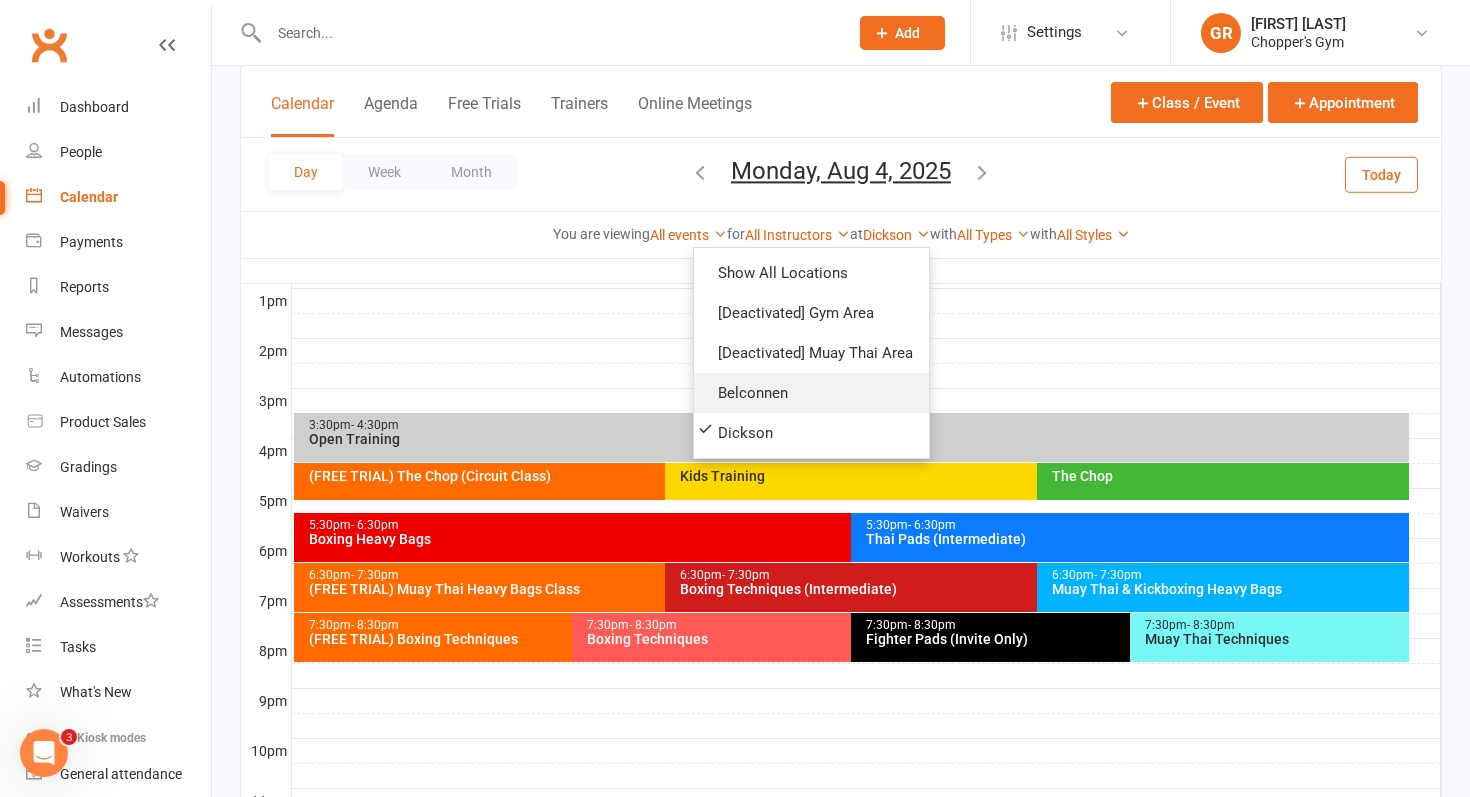 click on "Belconnen" at bounding box center [811, 393] 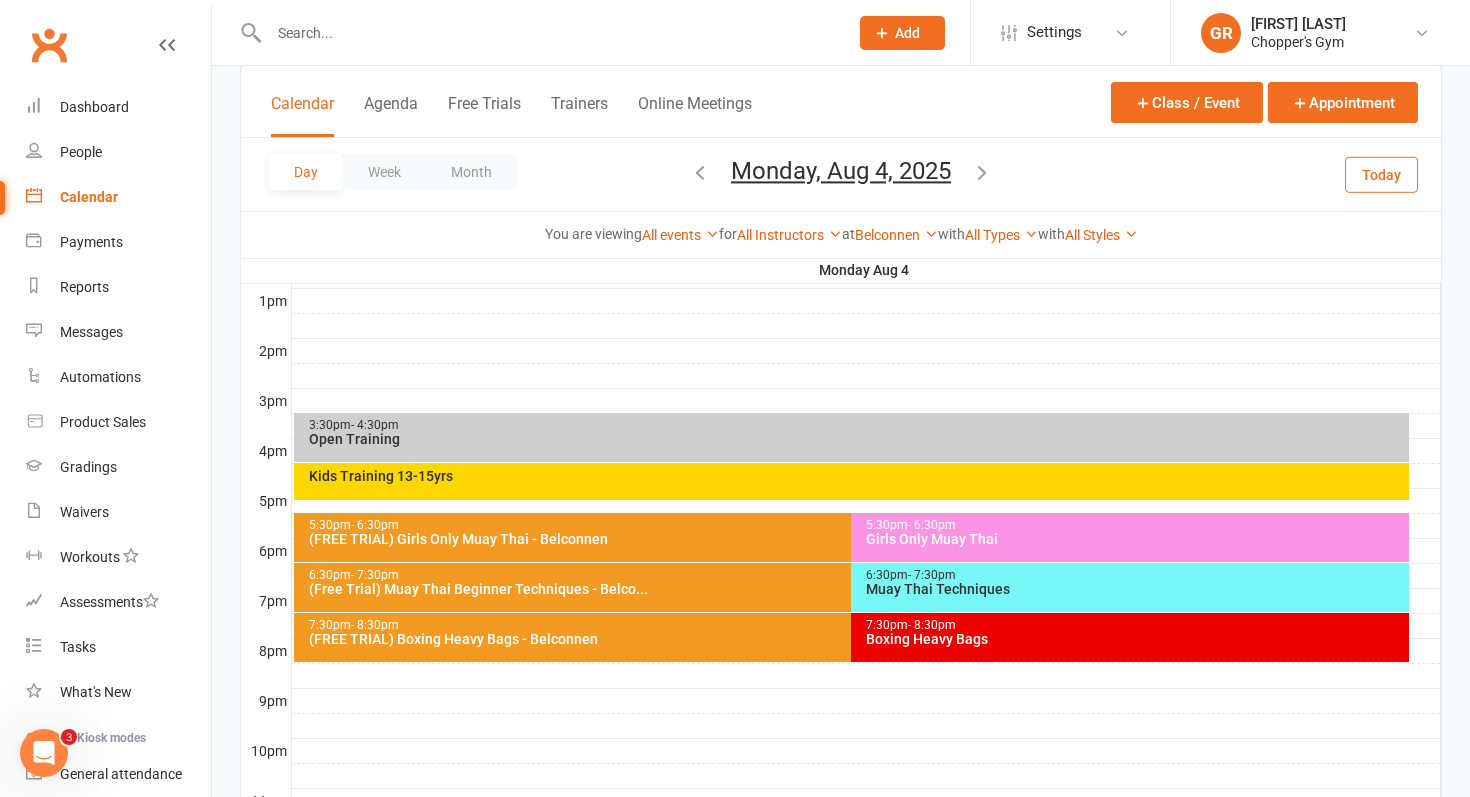 click on "(FREE TRIAL) Girls Only Muay Thai - Belconnen" at bounding box center [847, 539] 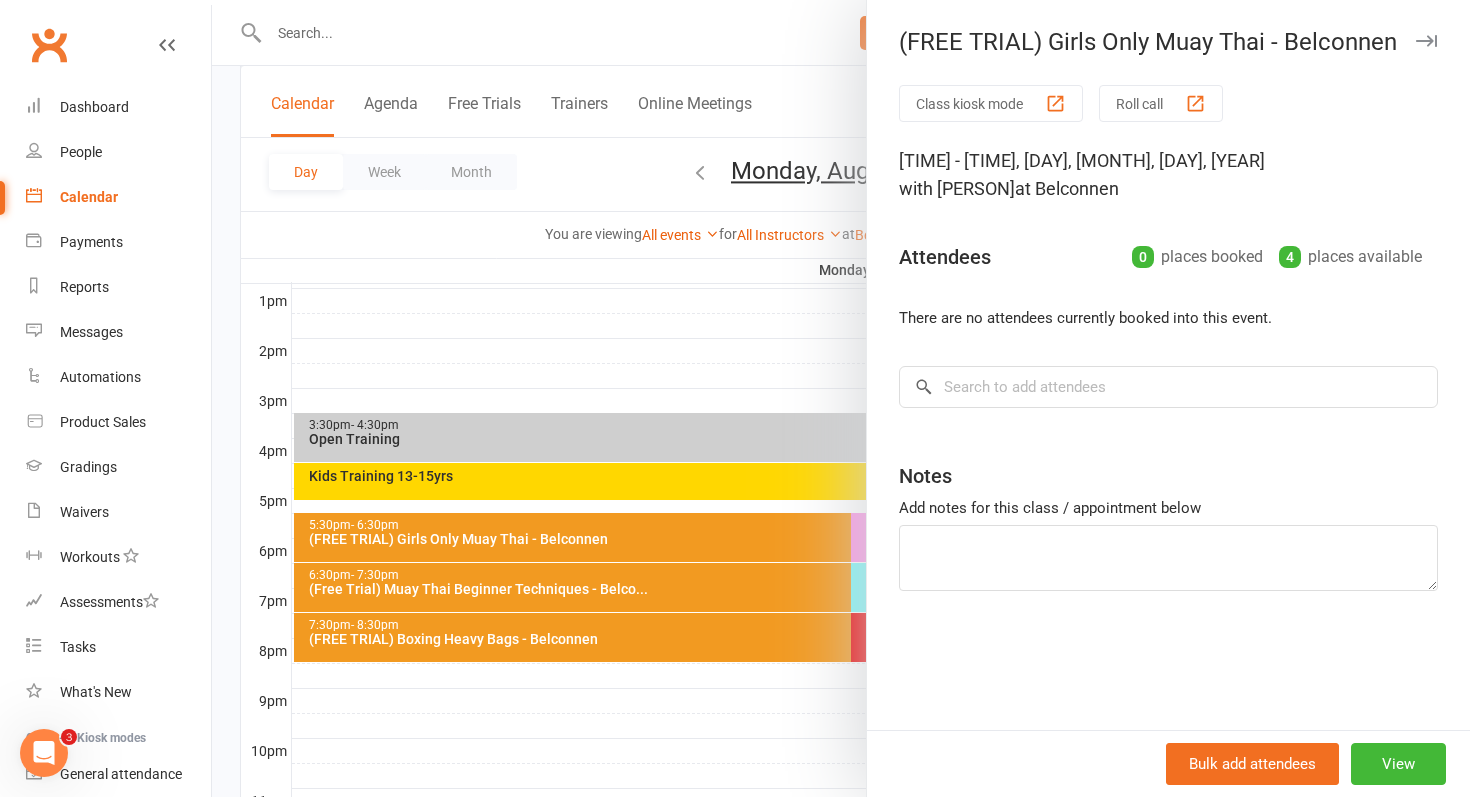 click at bounding box center (841, 398) 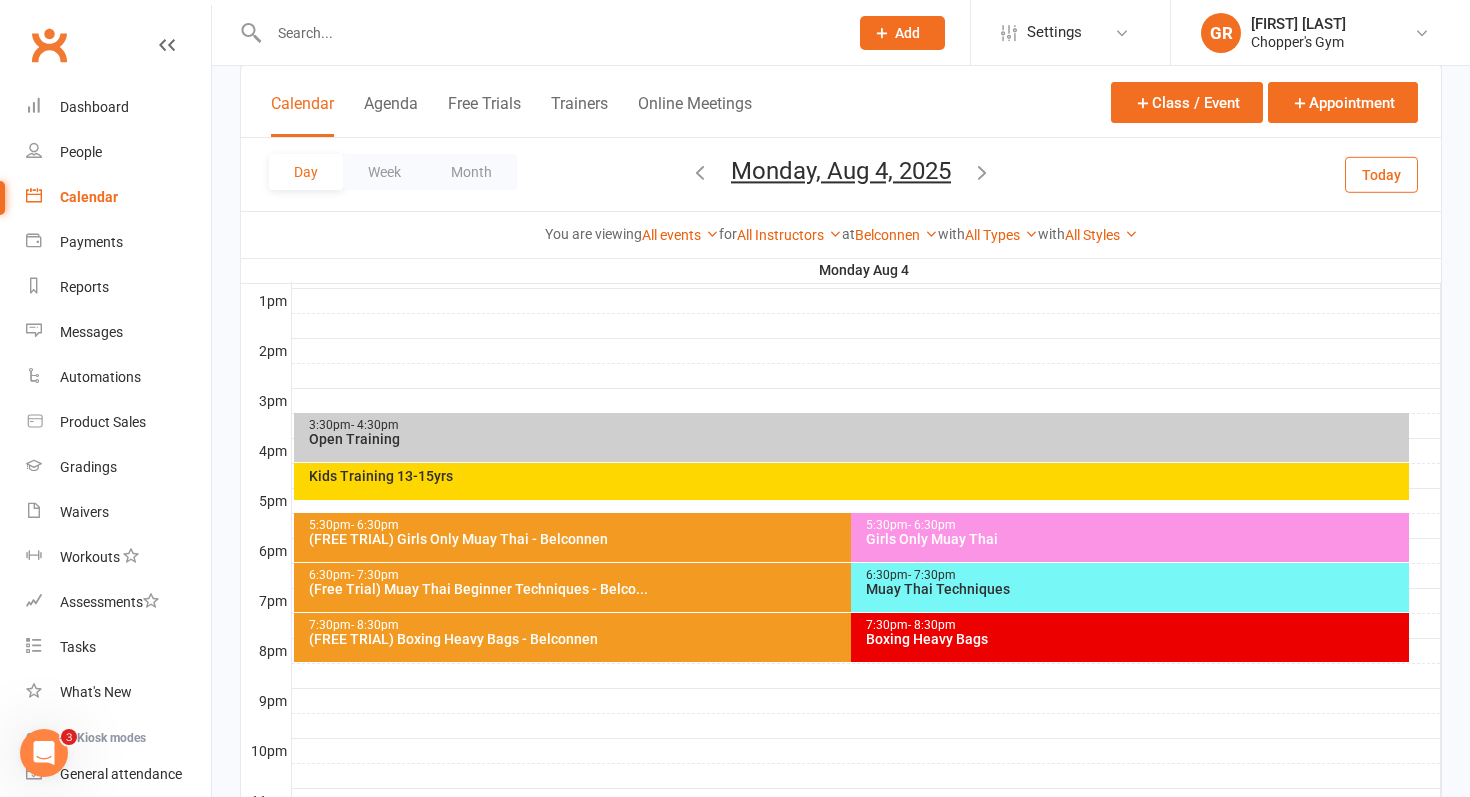 click on "(Free Trial) Muay Thai Beginner Techniques - Belco..." at bounding box center [847, 589] 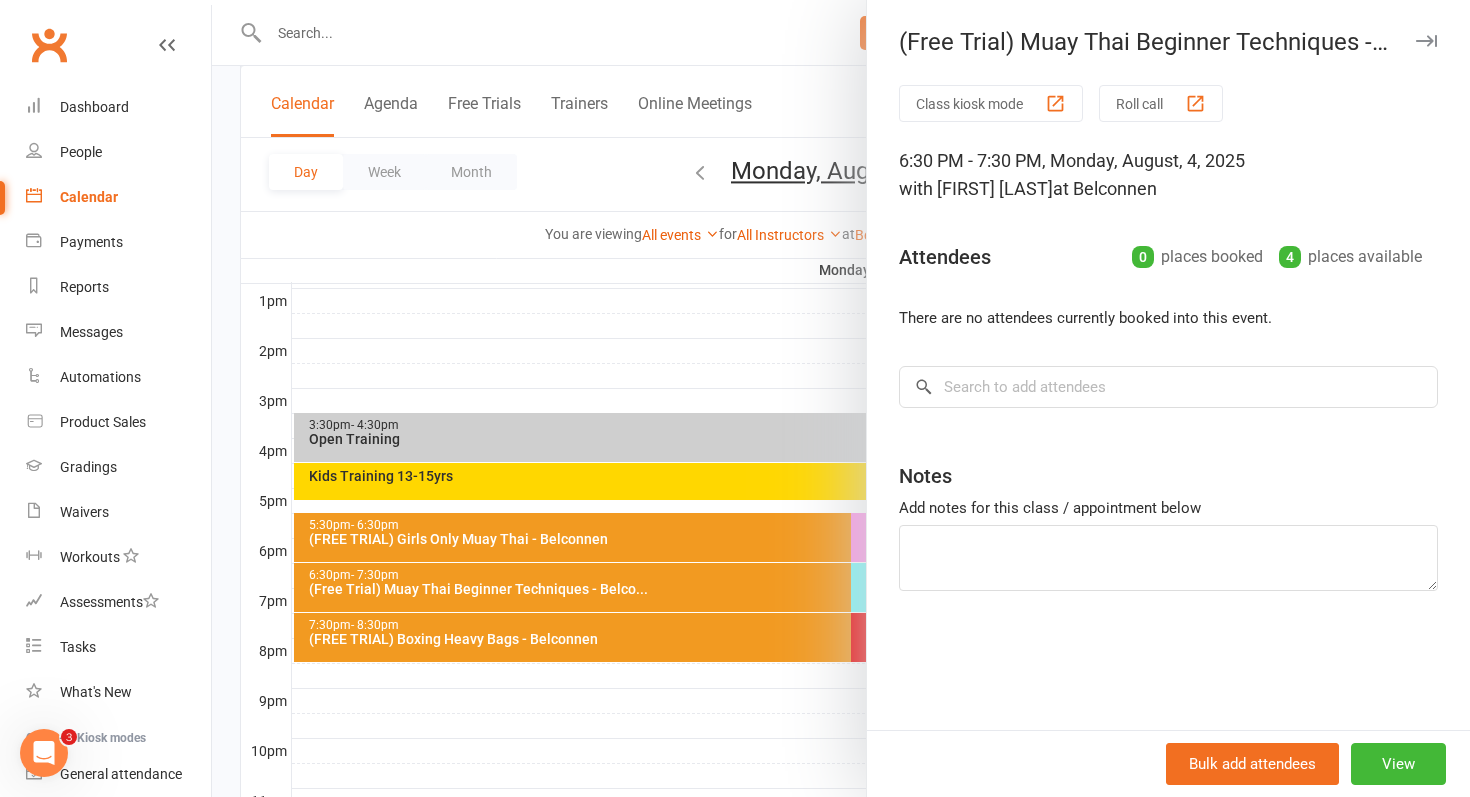 click at bounding box center [841, 398] 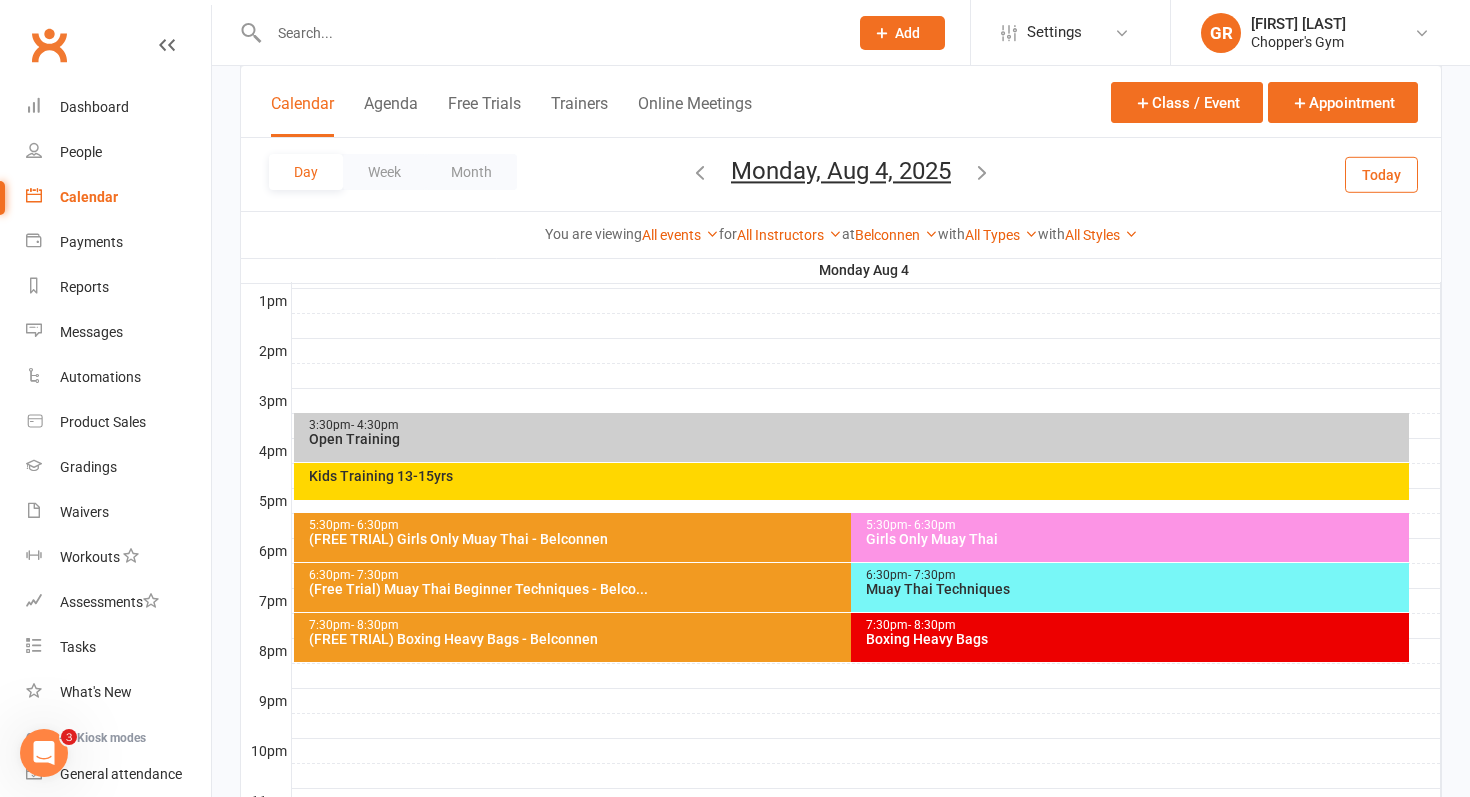 click on "(FREE TRIAL)  Boxing Heavy Bags - Belconnen" at bounding box center [847, 639] 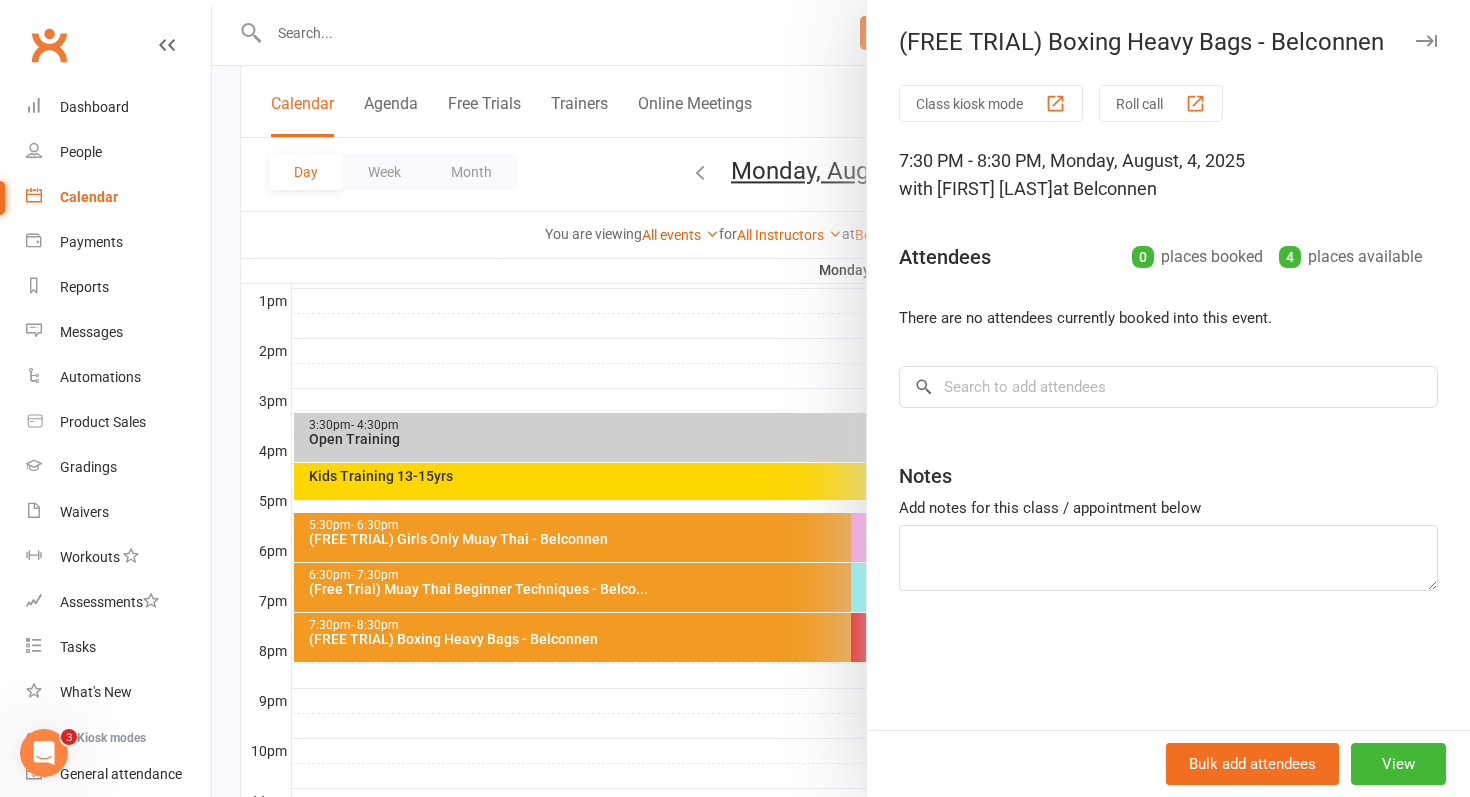click at bounding box center [841, 398] 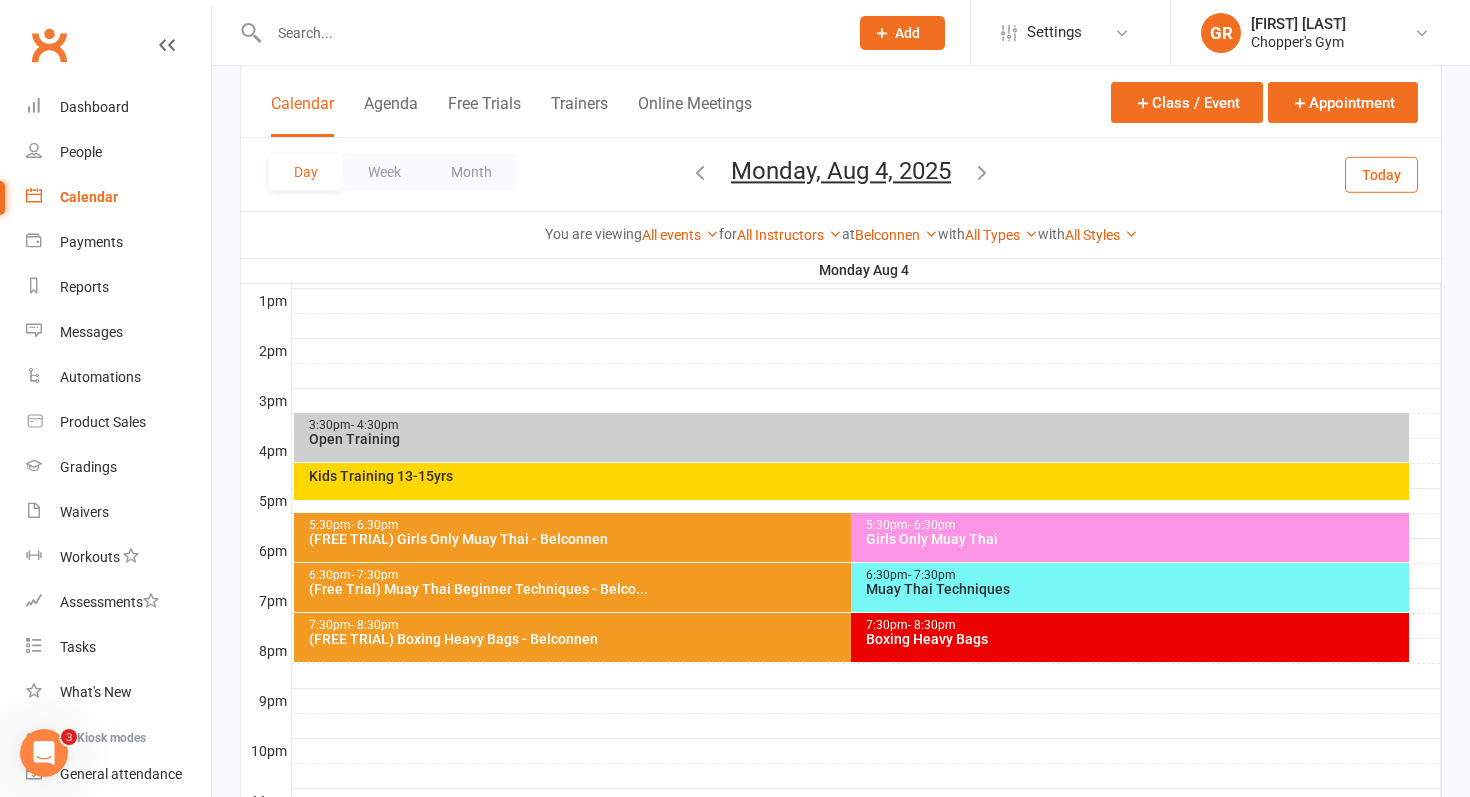 click at bounding box center (982, 172) 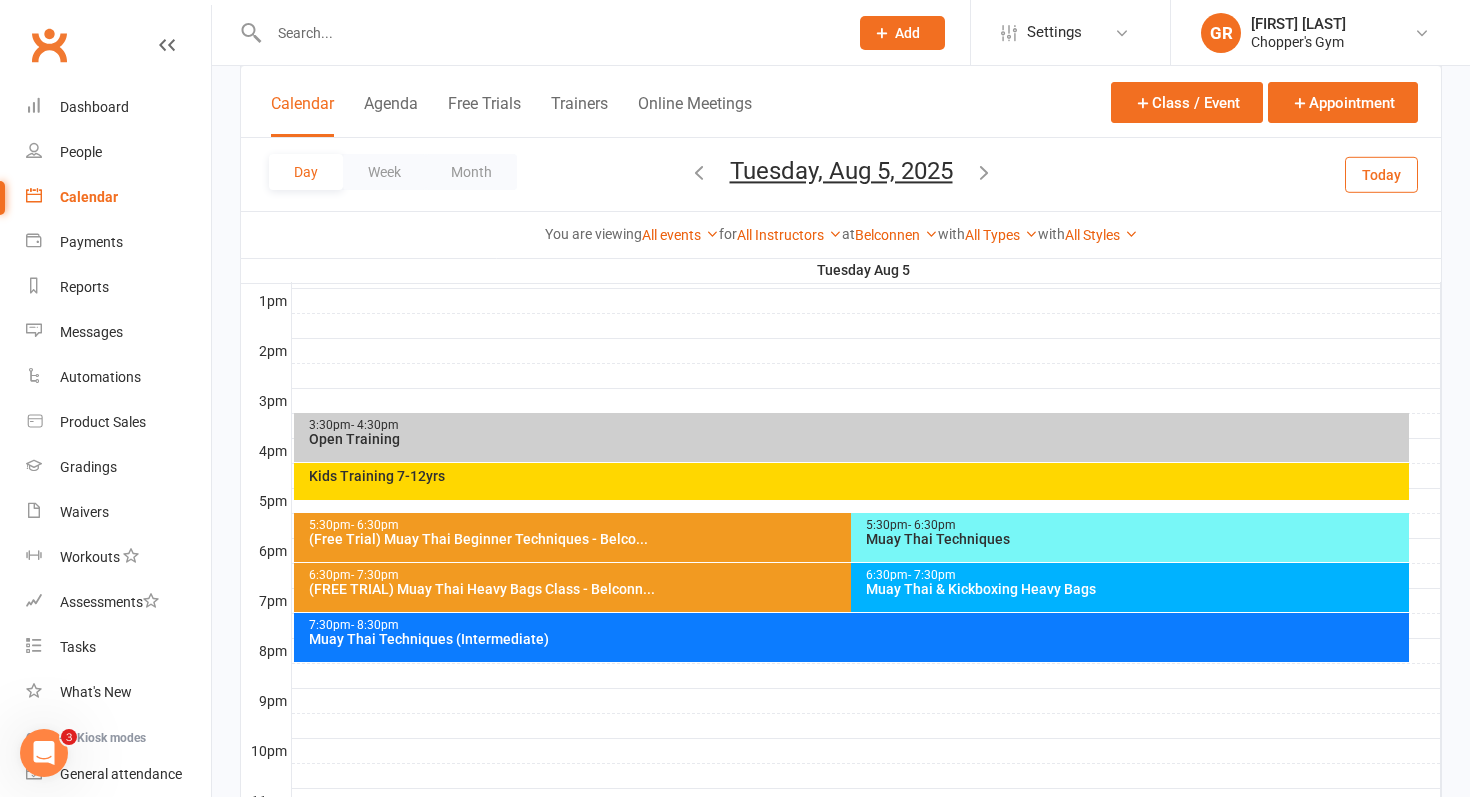 click on "(Free Trial) Muay Thai Beginner Techniques - Belco..." at bounding box center [847, 539] 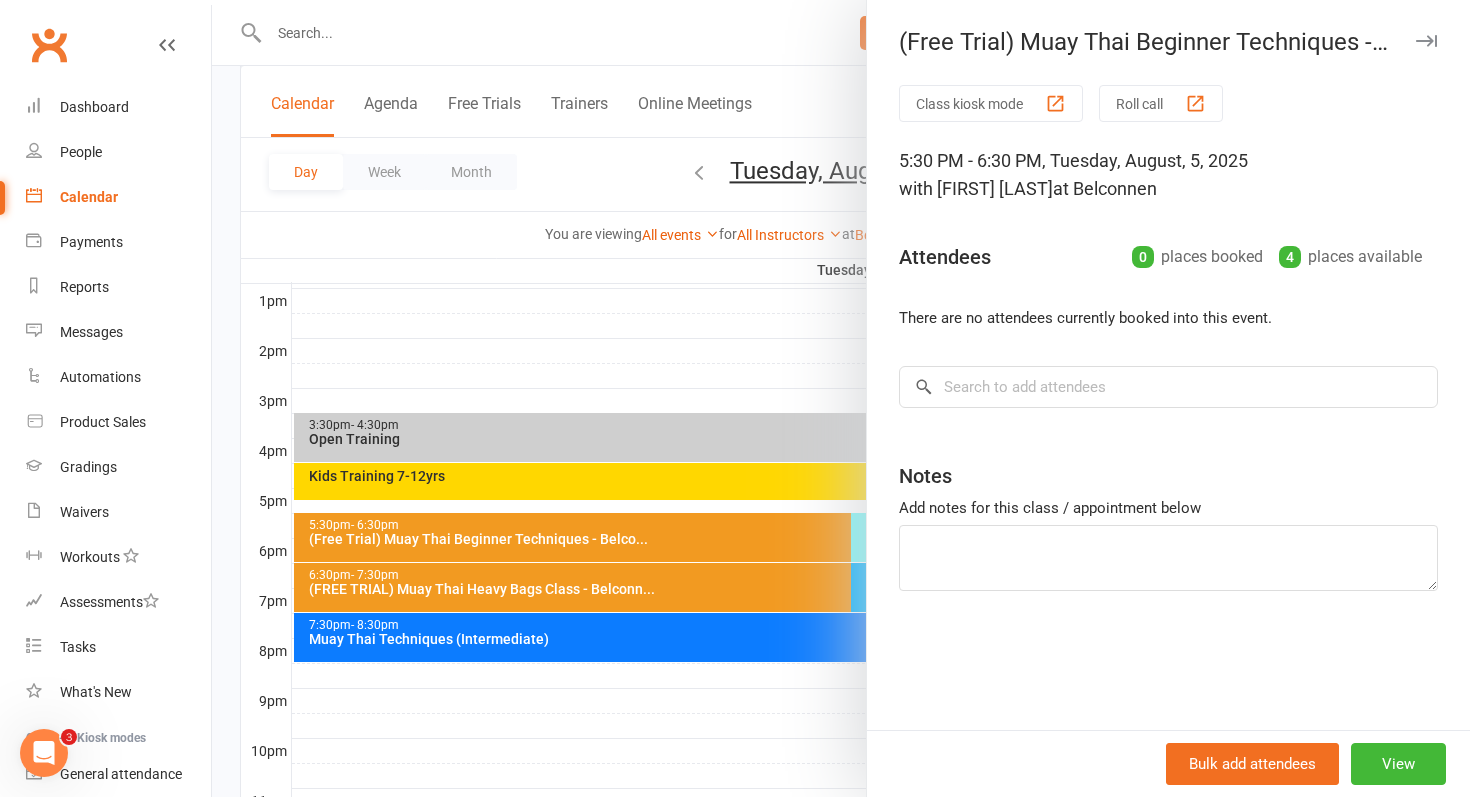 click on "Calendar" at bounding box center [89, 197] 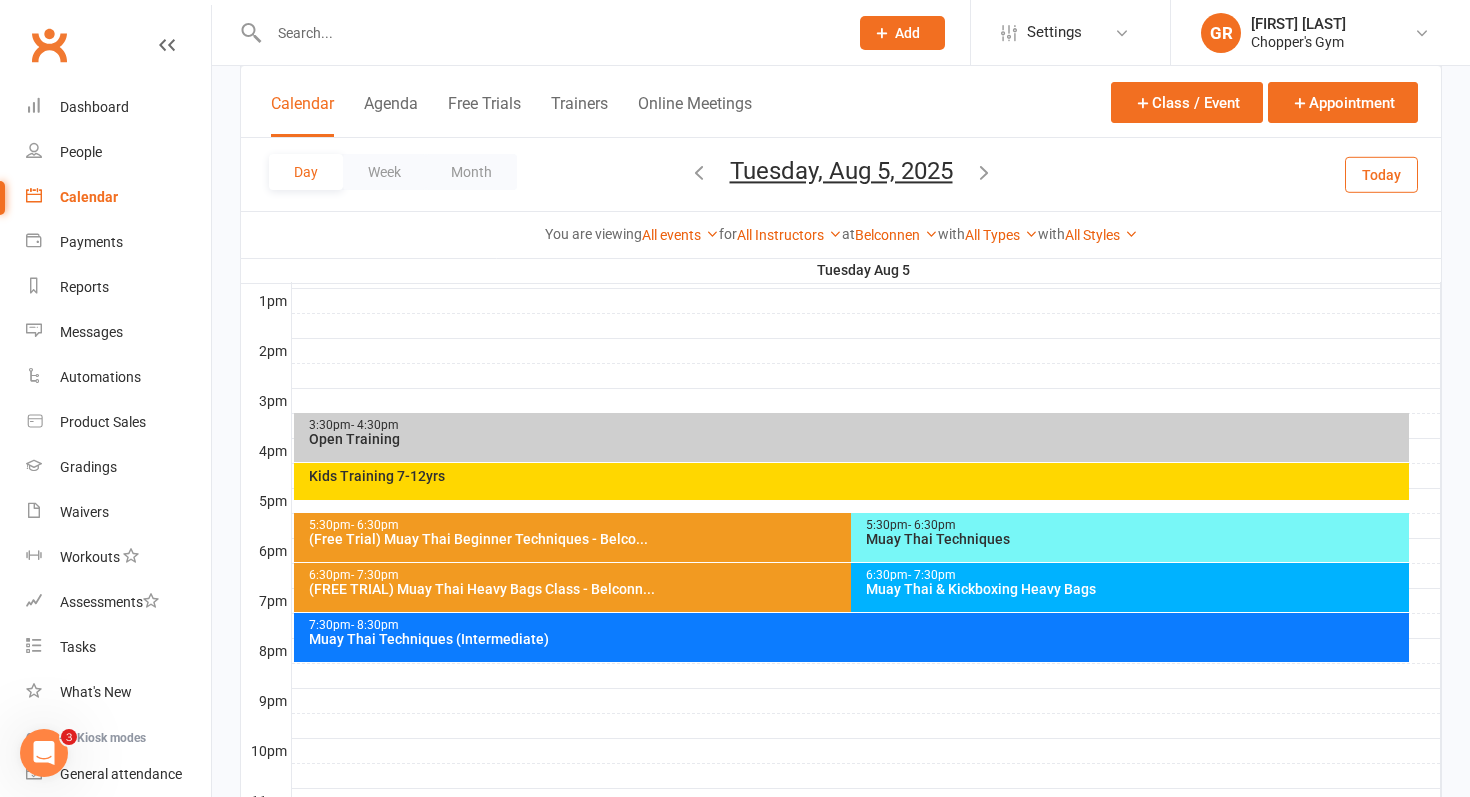 click on "Today" at bounding box center [1381, 174] 